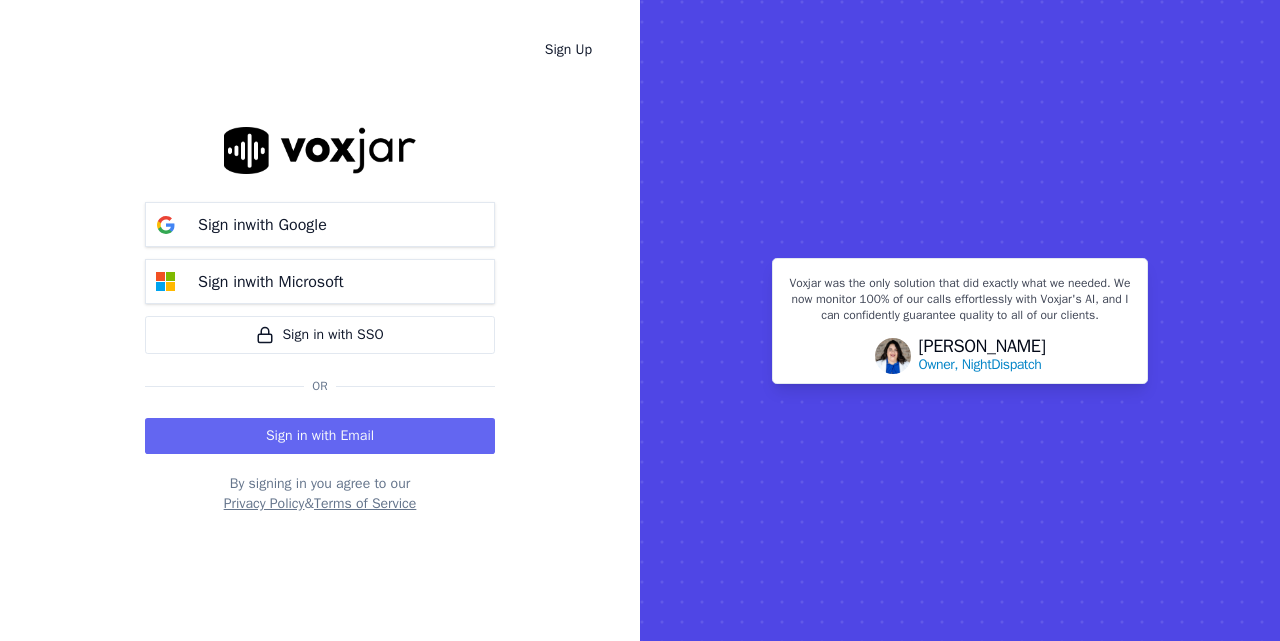 scroll, scrollTop: 0, scrollLeft: 0, axis: both 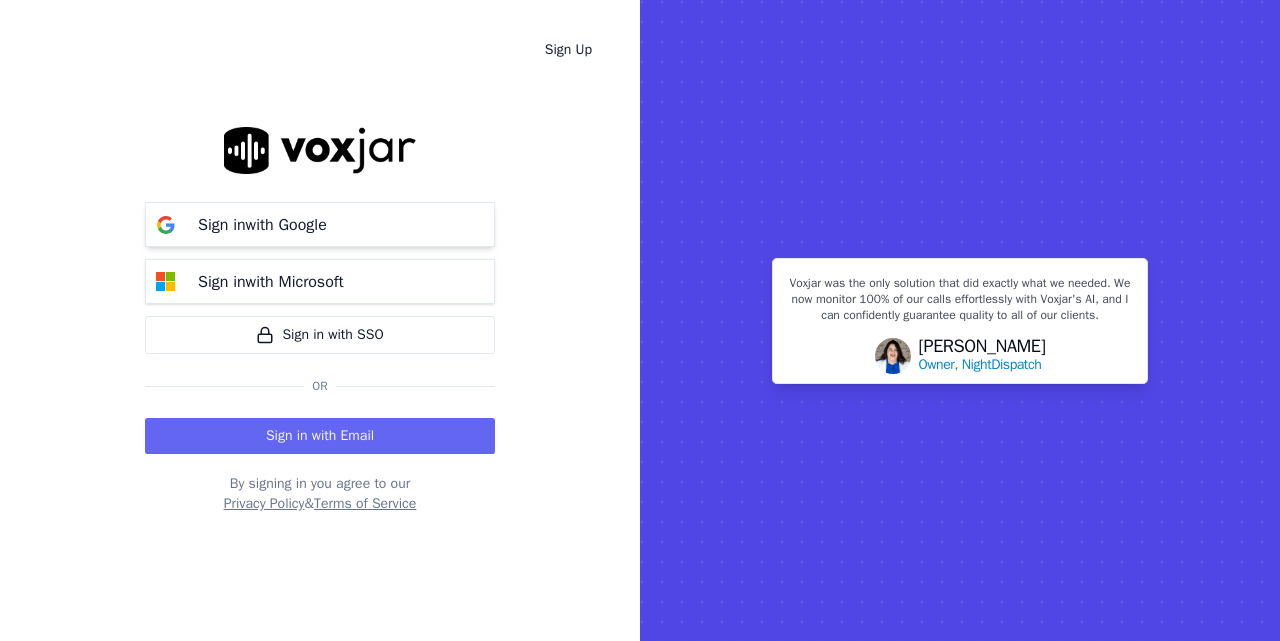 click on "Sign in  with Google" at bounding box center [262, 225] 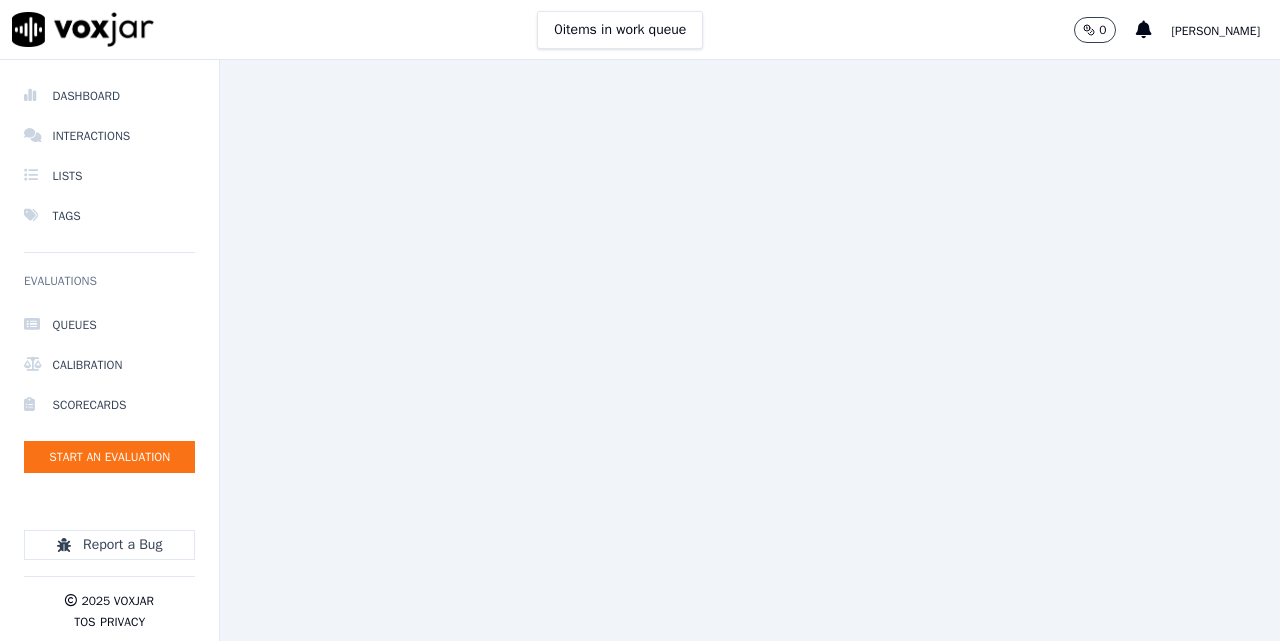 scroll, scrollTop: 0, scrollLeft: 0, axis: both 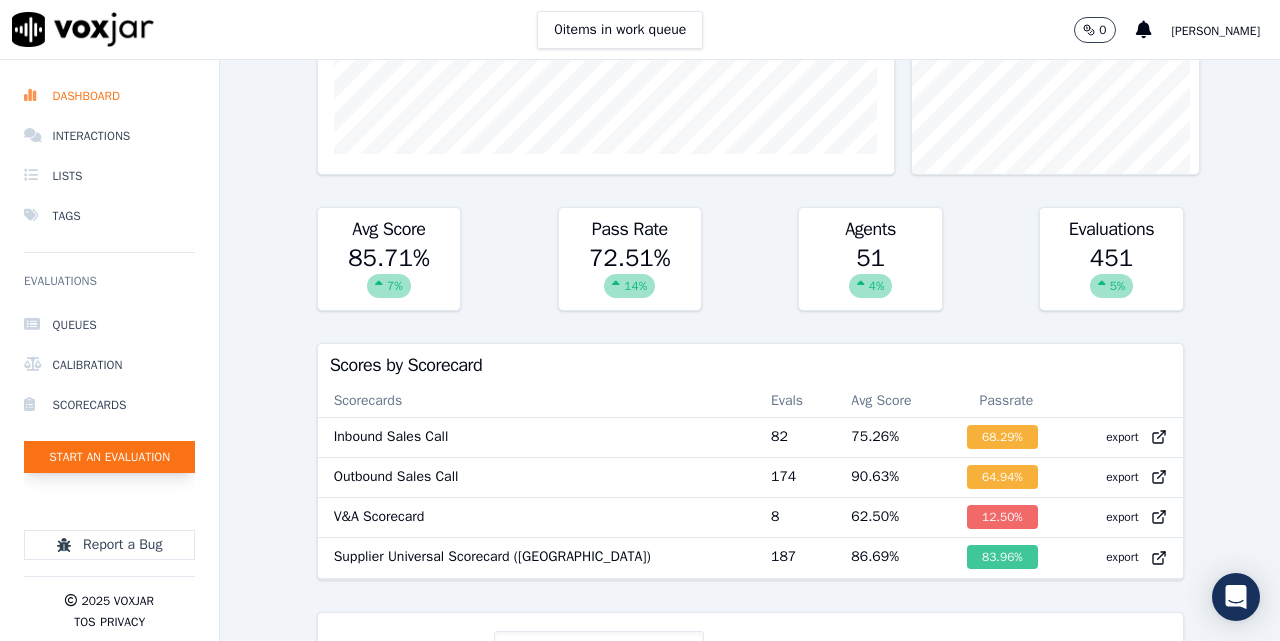 click on "Start an Evaluation" 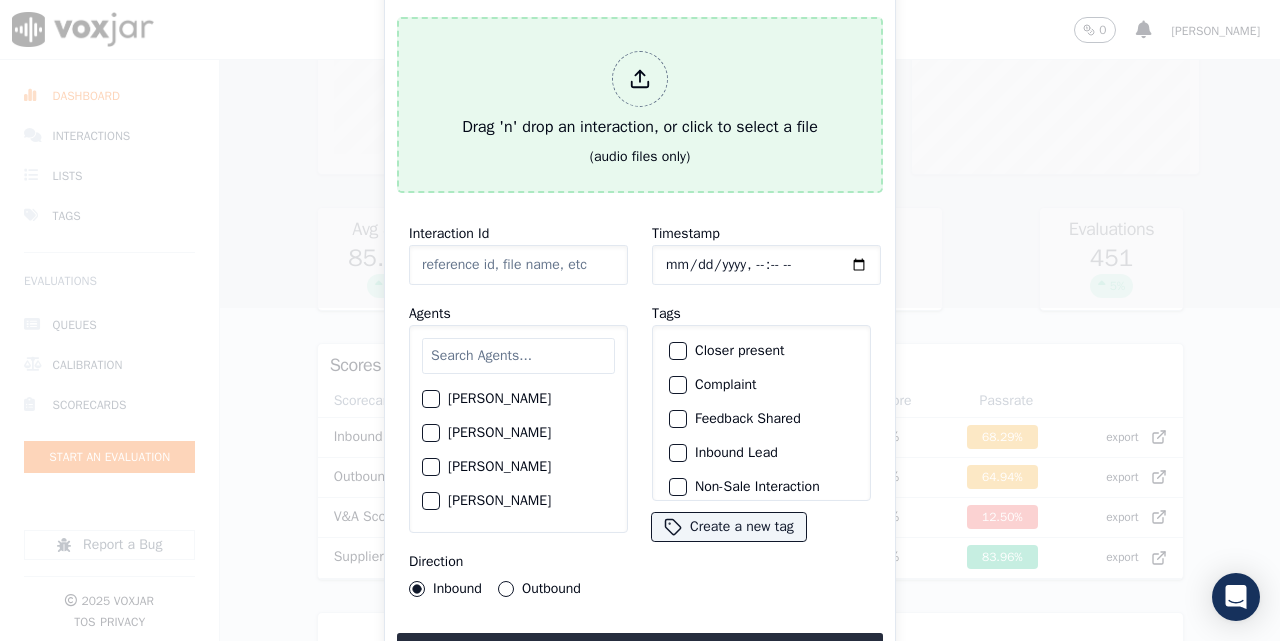 click on "Drag 'n' drop an interaction, or click to select a file" at bounding box center (640, 95) 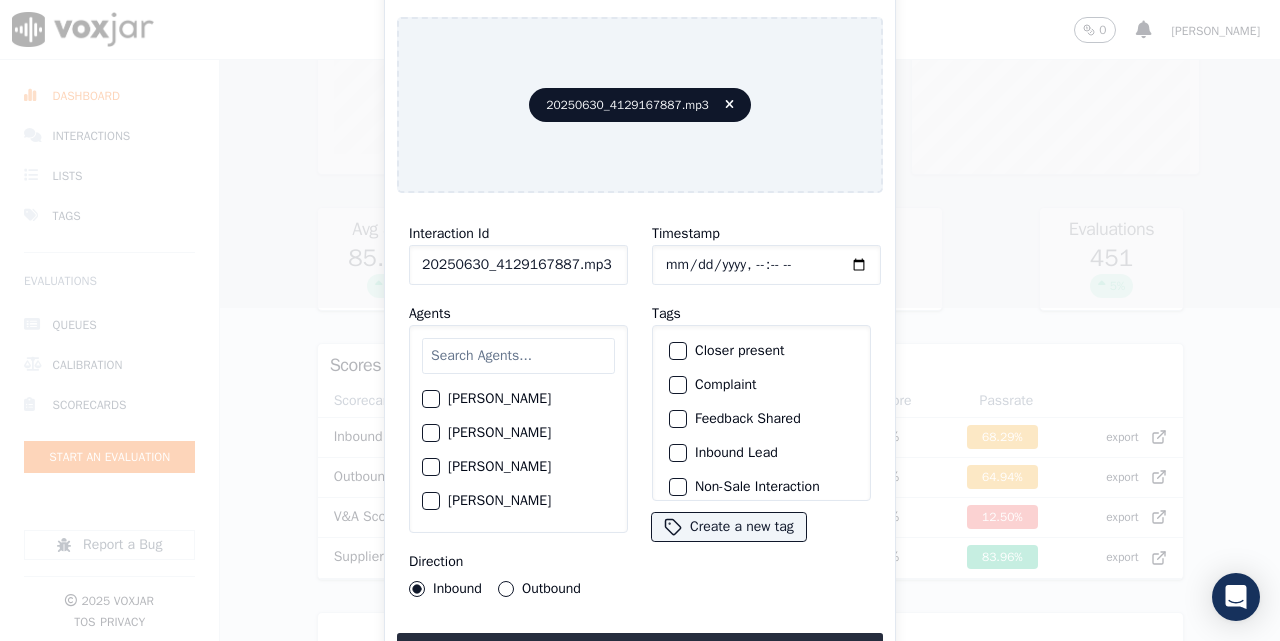 click on "20250630_4129167887.mp3" 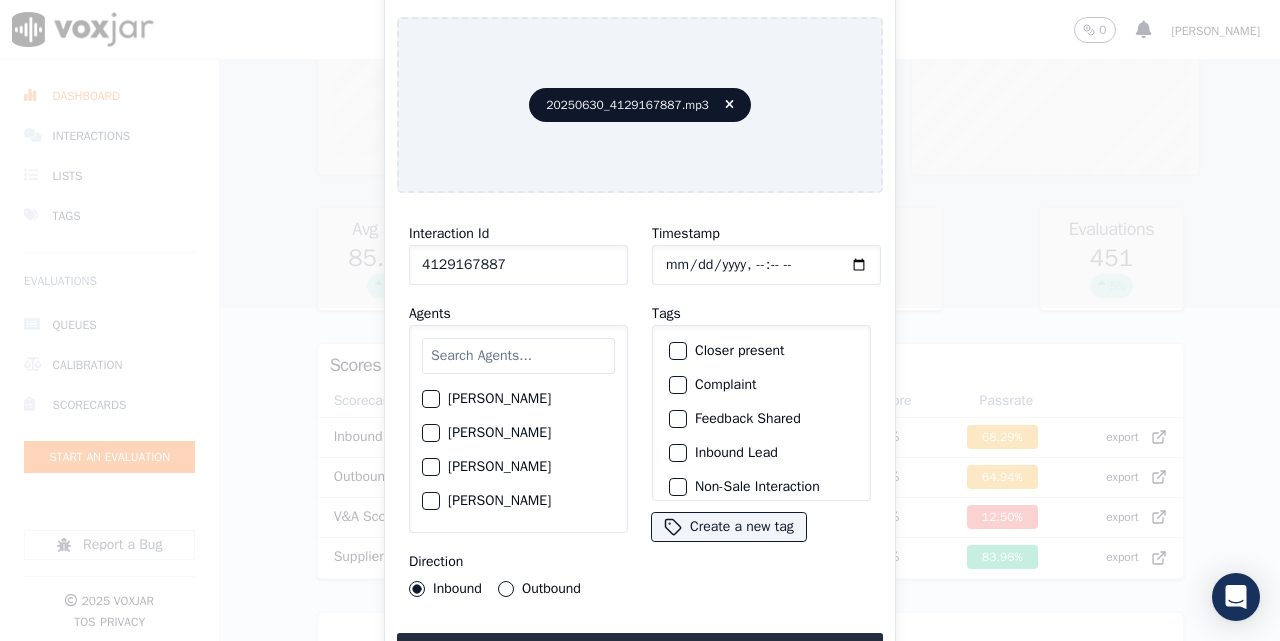 type on "4129167887" 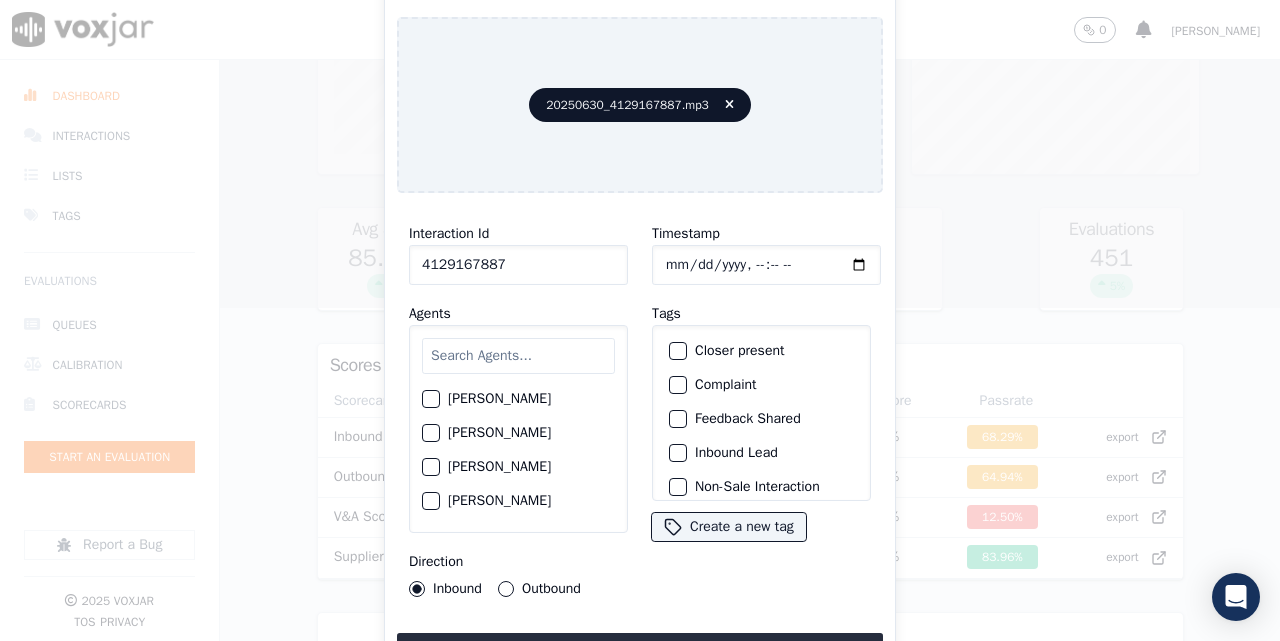 type on "[DATE]T00:05" 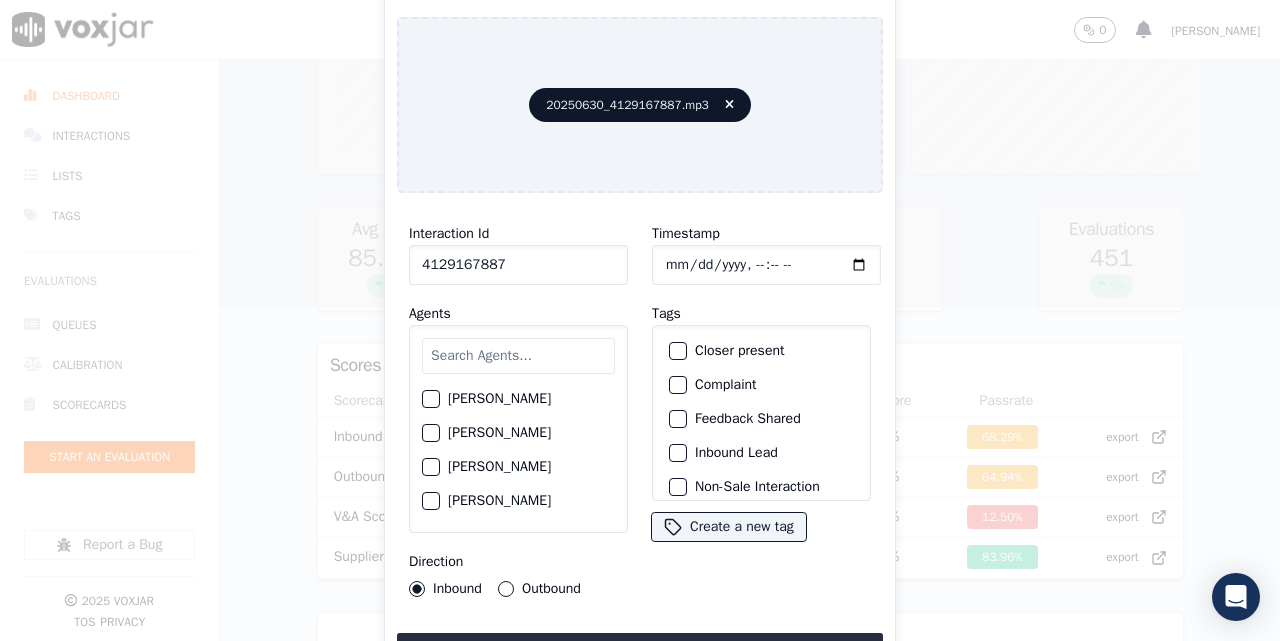 click at bounding box center (518, 356) 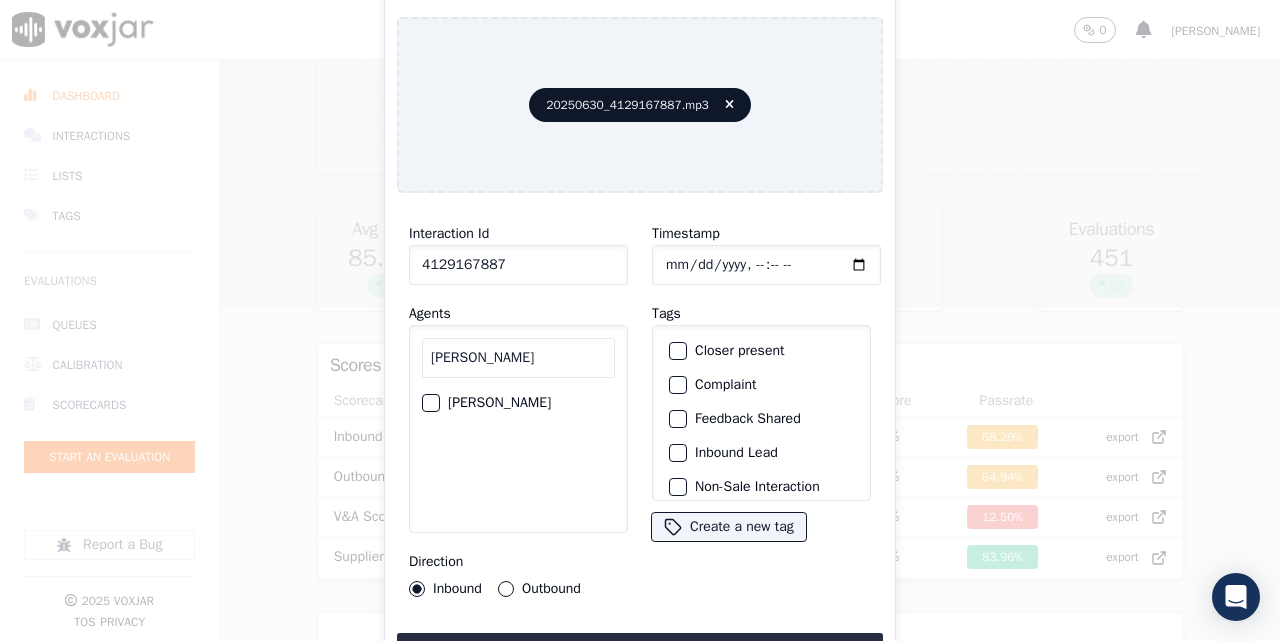 type on "[PERSON_NAME]" 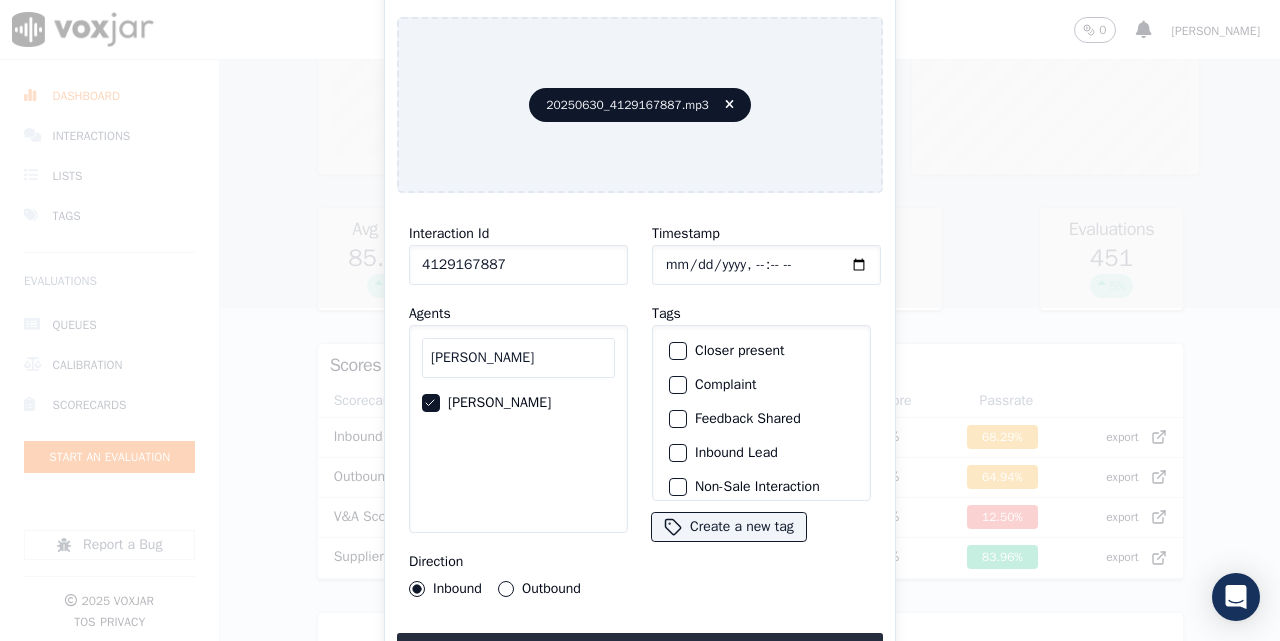 scroll, scrollTop: 187, scrollLeft: 0, axis: vertical 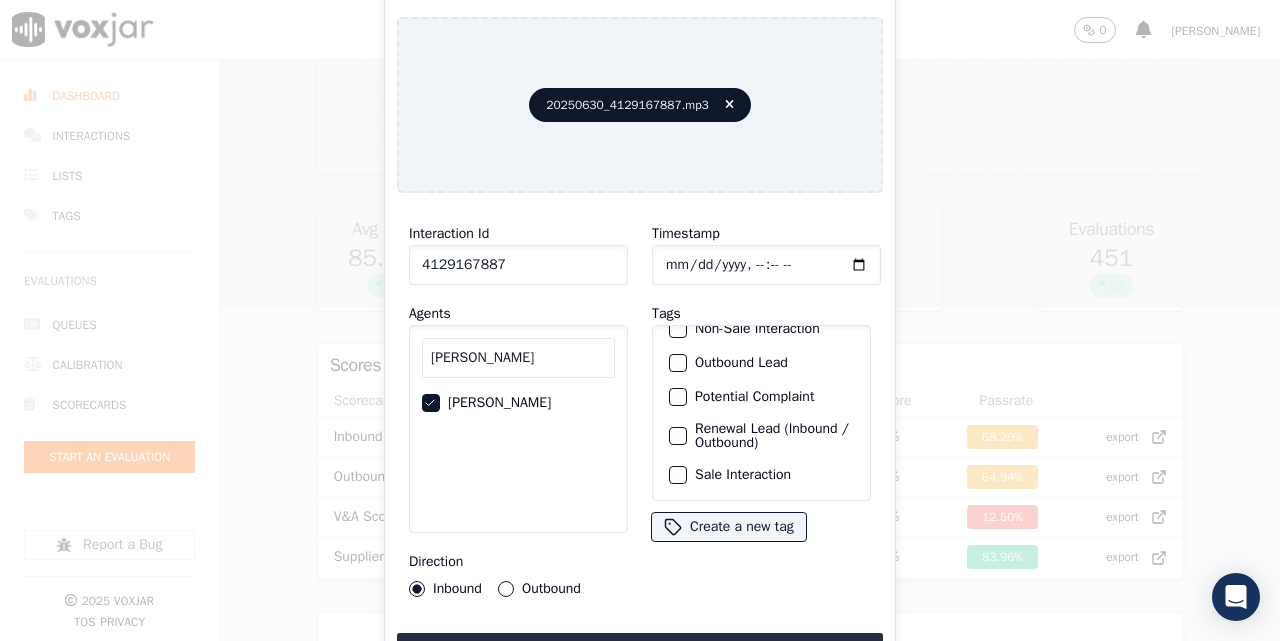 click on "Sale Interaction" at bounding box center [761, 475] 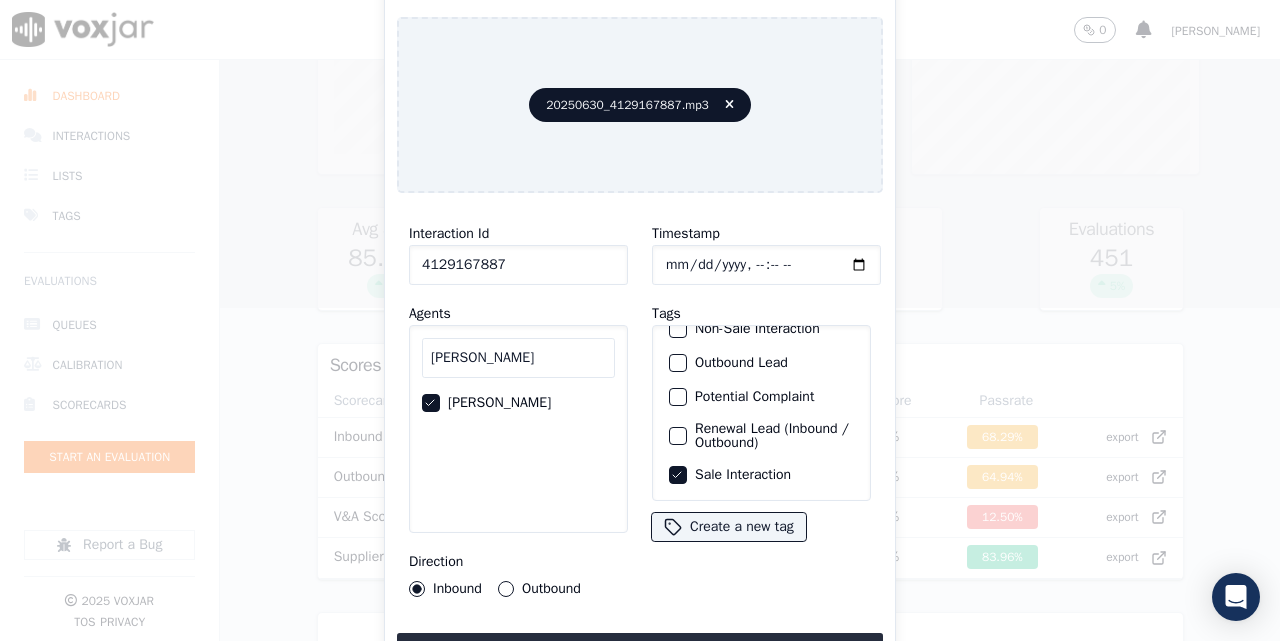 click on "Outbound" 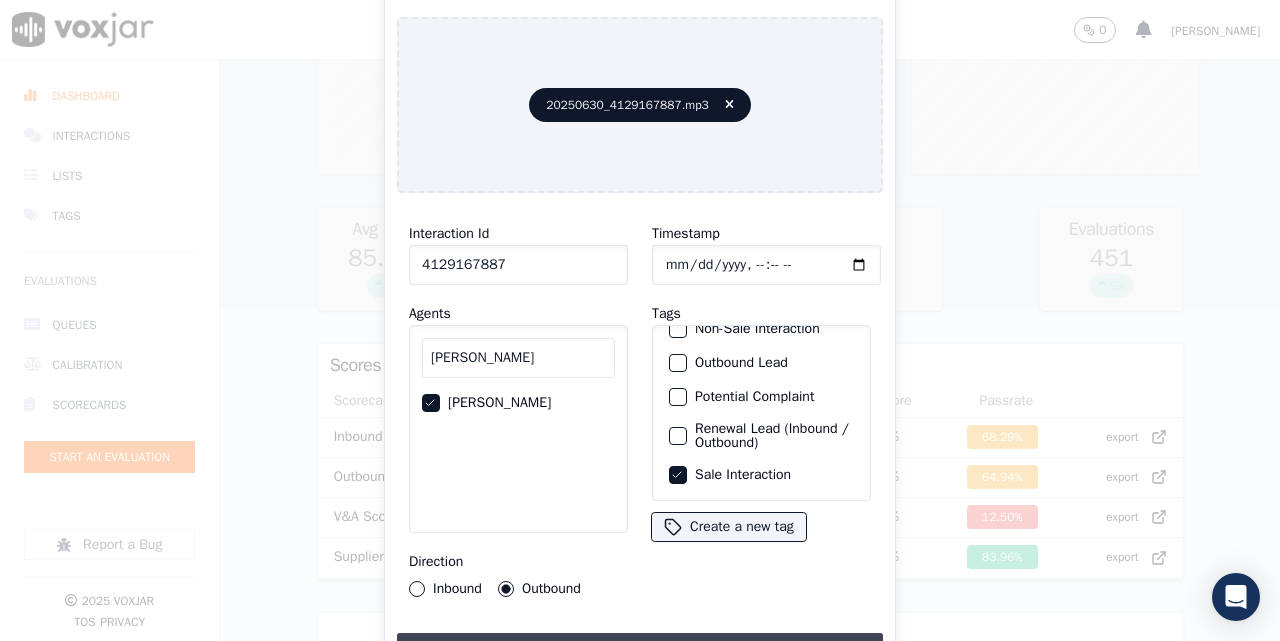 click on "Upload interaction to start evaluation" at bounding box center [640, 651] 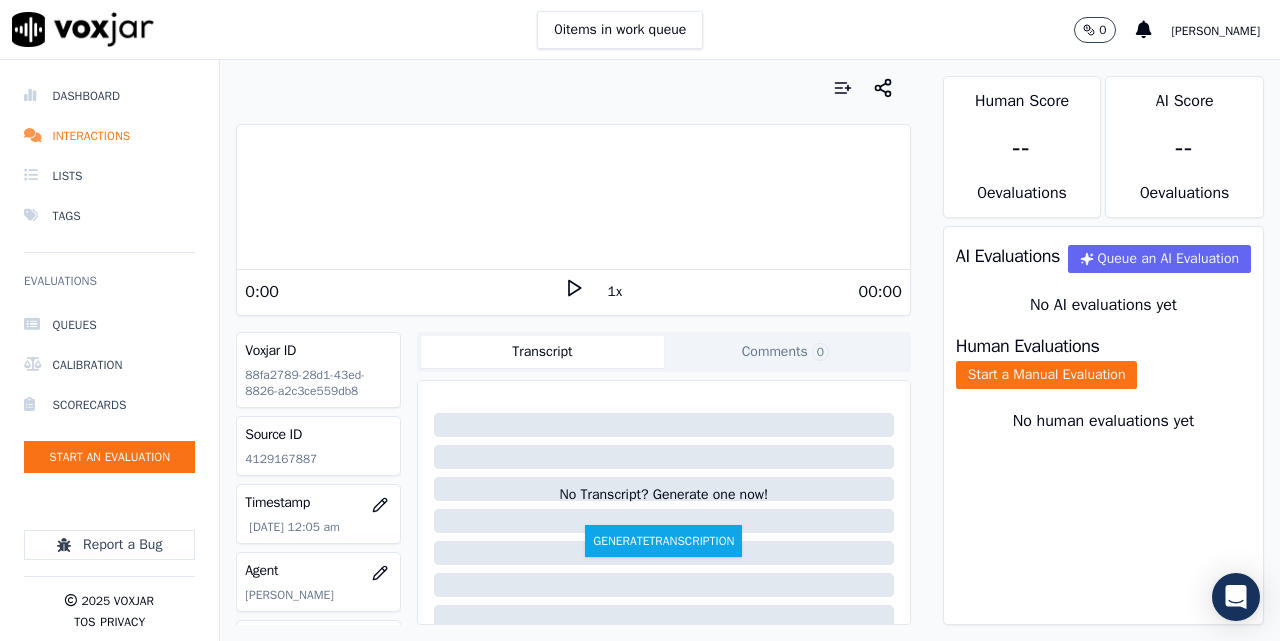 scroll, scrollTop: 0, scrollLeft: 0, axis: both 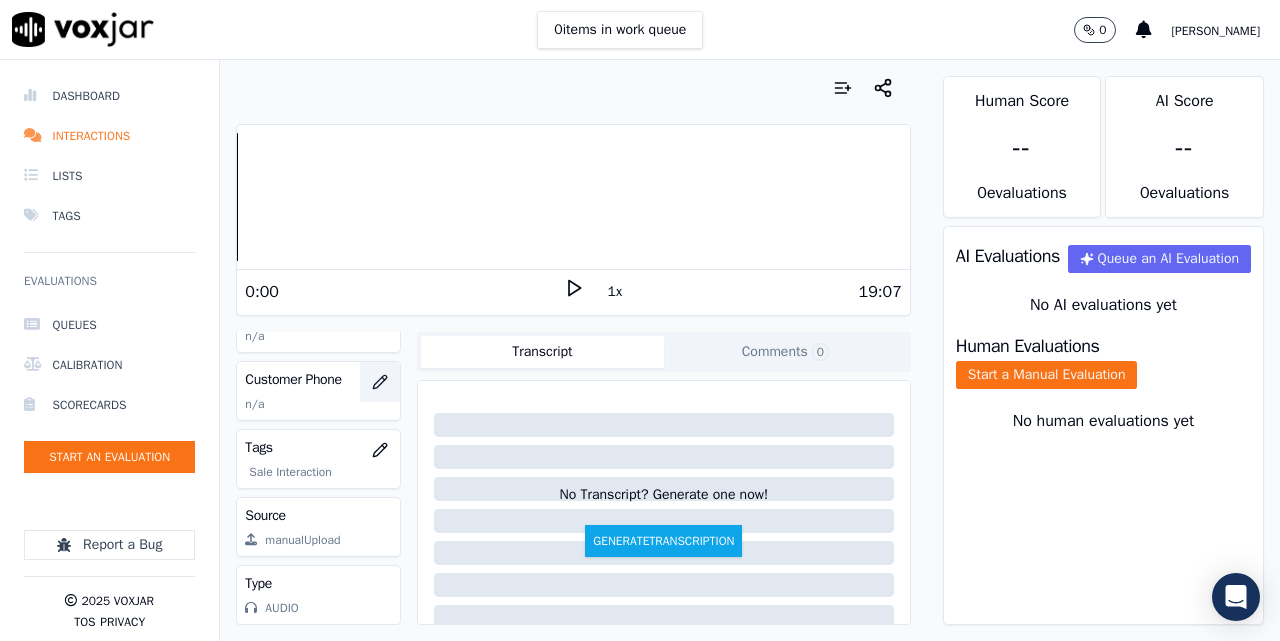 click 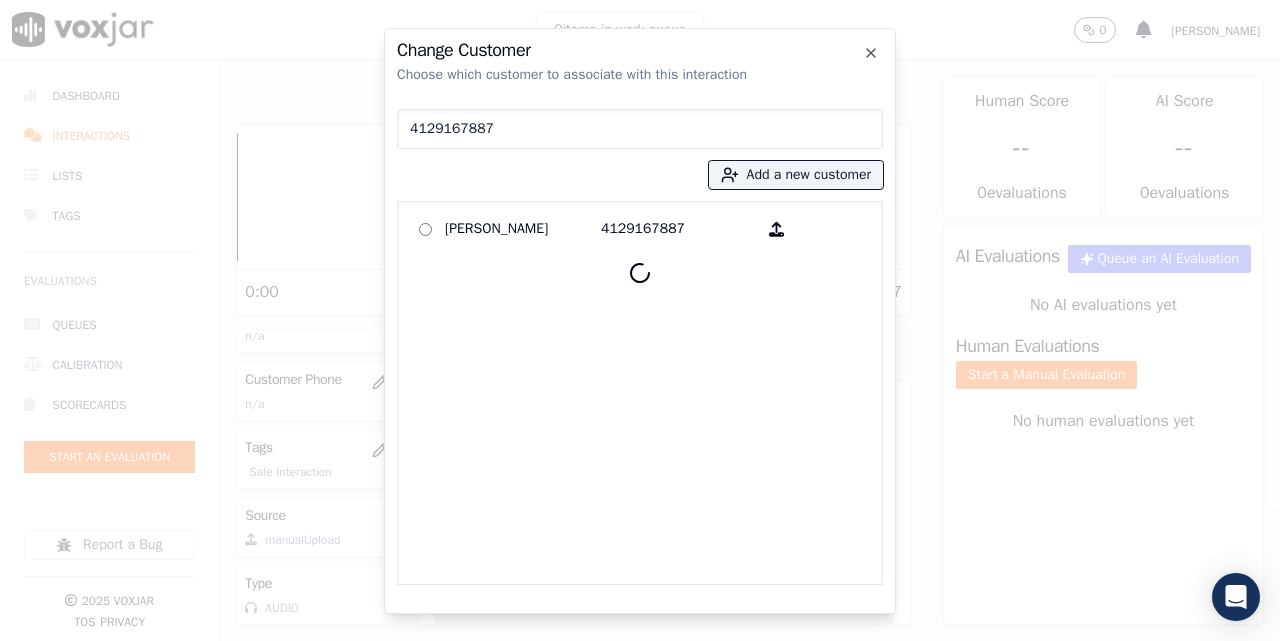 type on "4129167887" 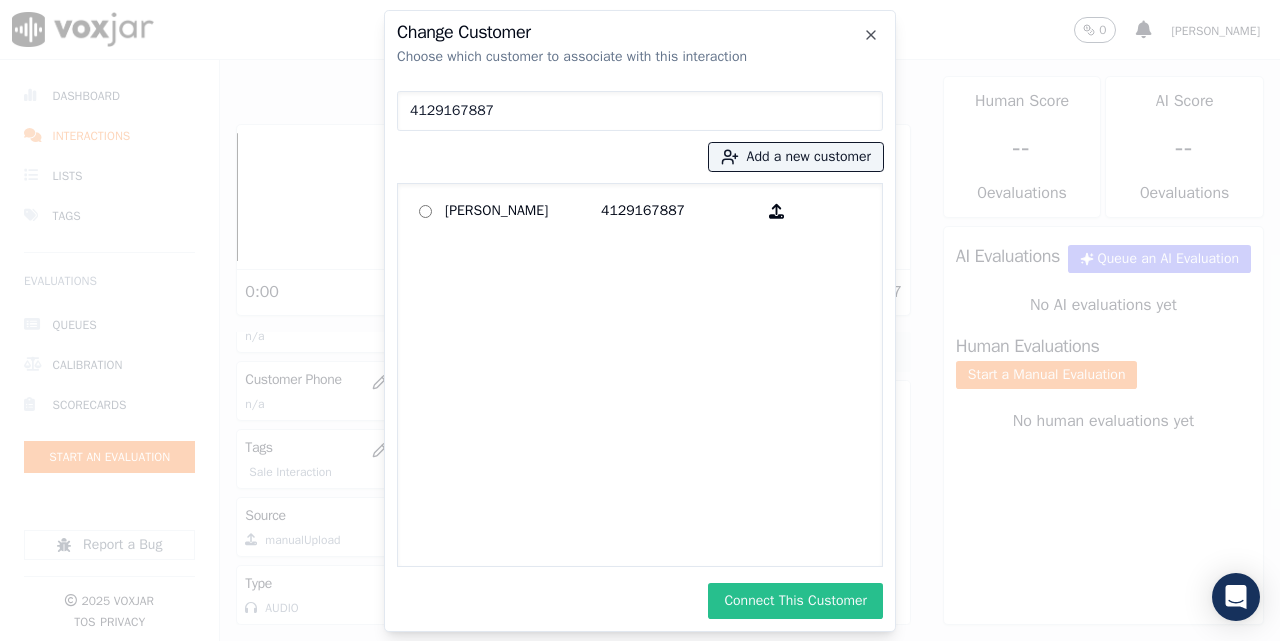 click on "Connect This Customer" at bounding box center [795, 601] 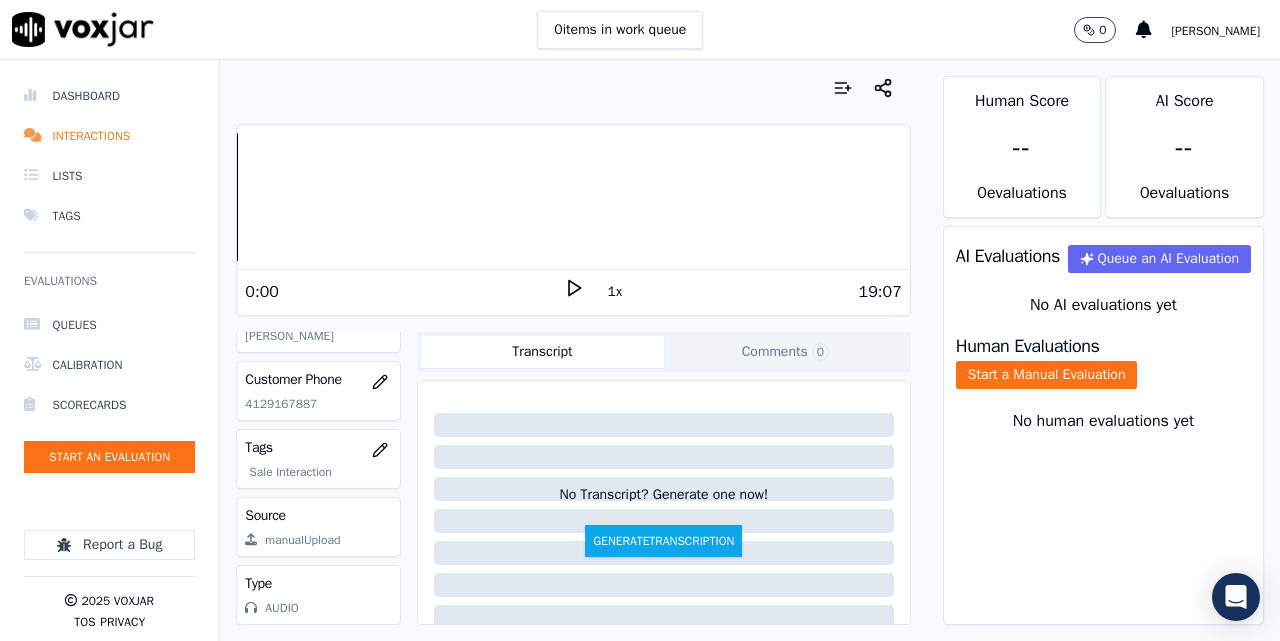 scroll, scrollTop: 372, scrollLeft: 0, axis: vertical 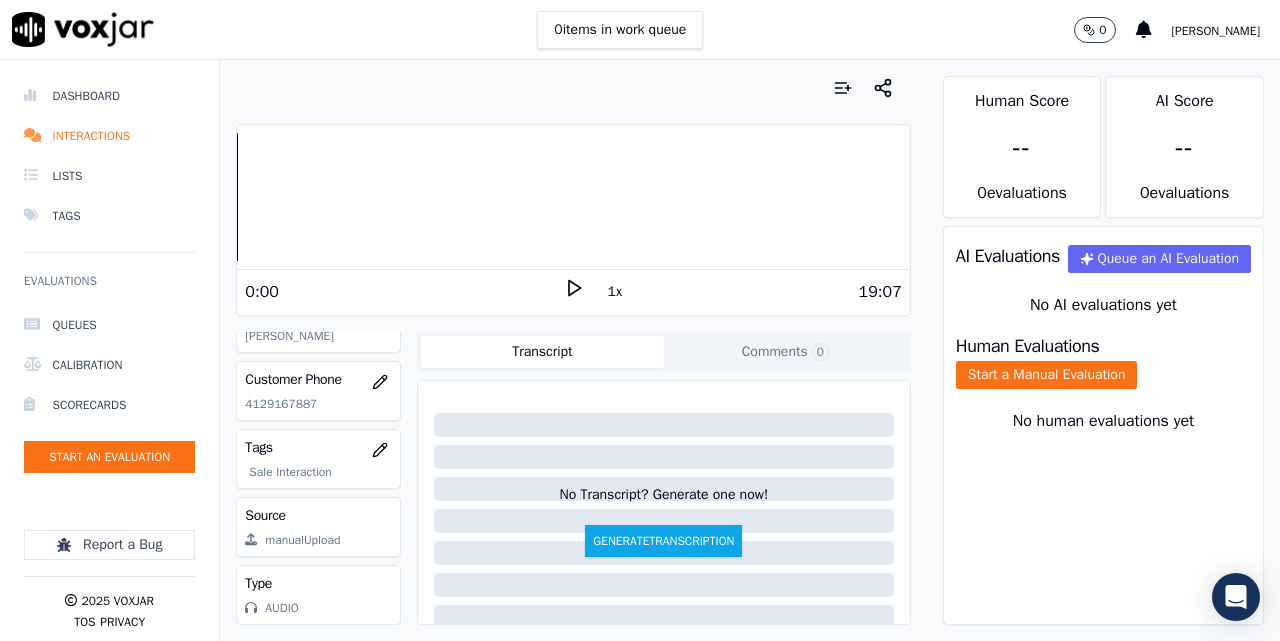 drag, startPoint x: 1034, startPoint y: 391, endPoint x: 1029, endPoint y: 300, distance: 91.13726 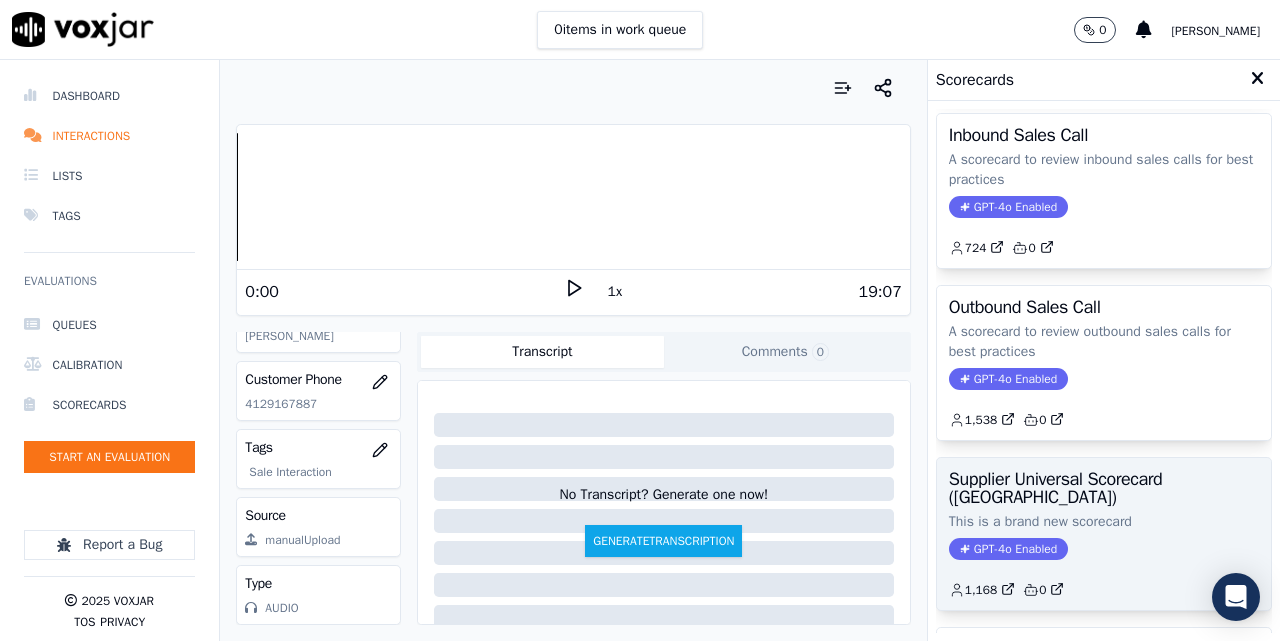 scroll, scrollTop: 403, scrollLeft: 0, axis: vertical 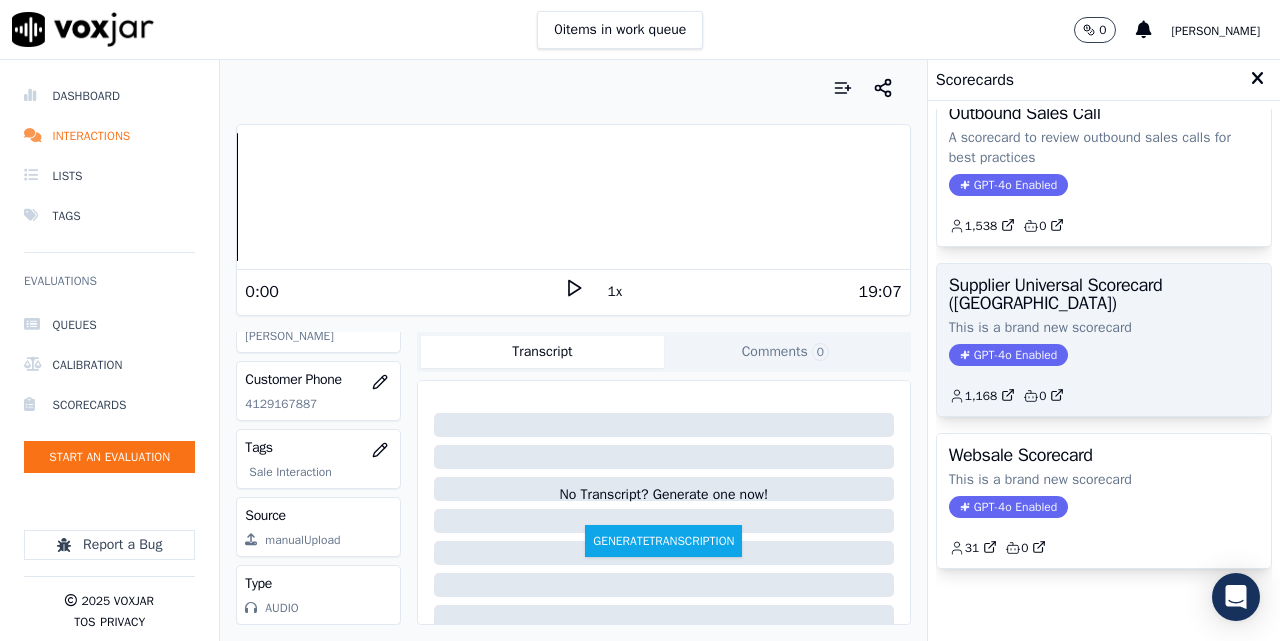 click on "This is a brand new scorecard" 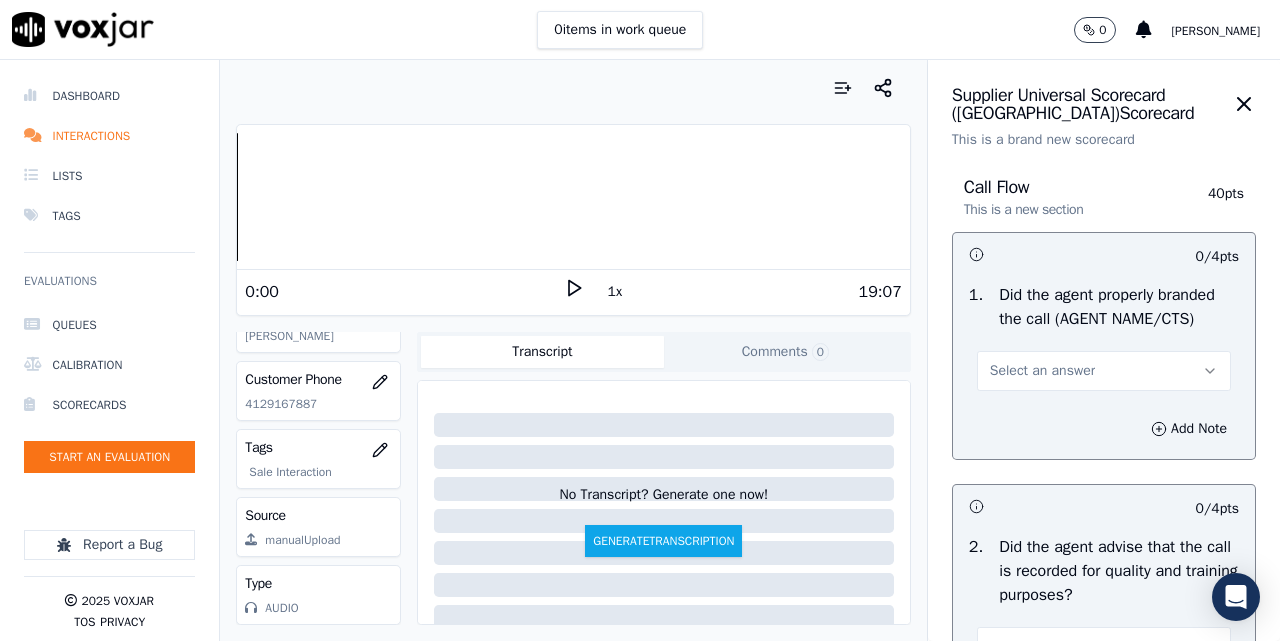 click on "Select an answer" at bounding box center (1042, 371) 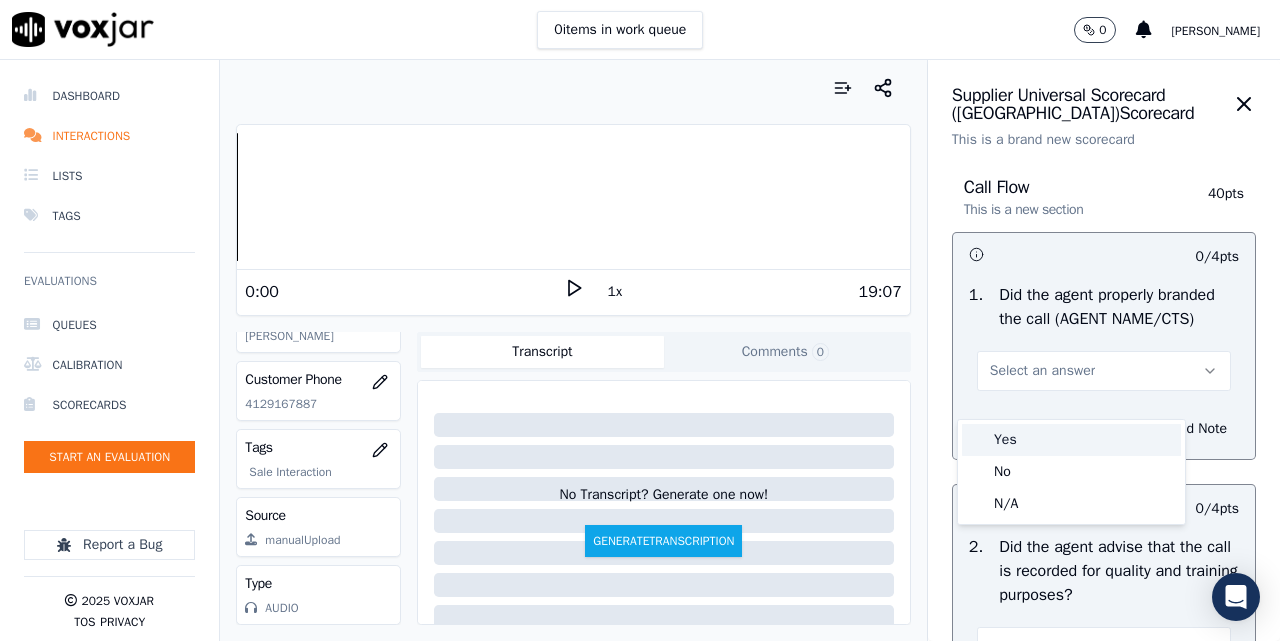 click on "Yes" at bounding box center (1071, 440) 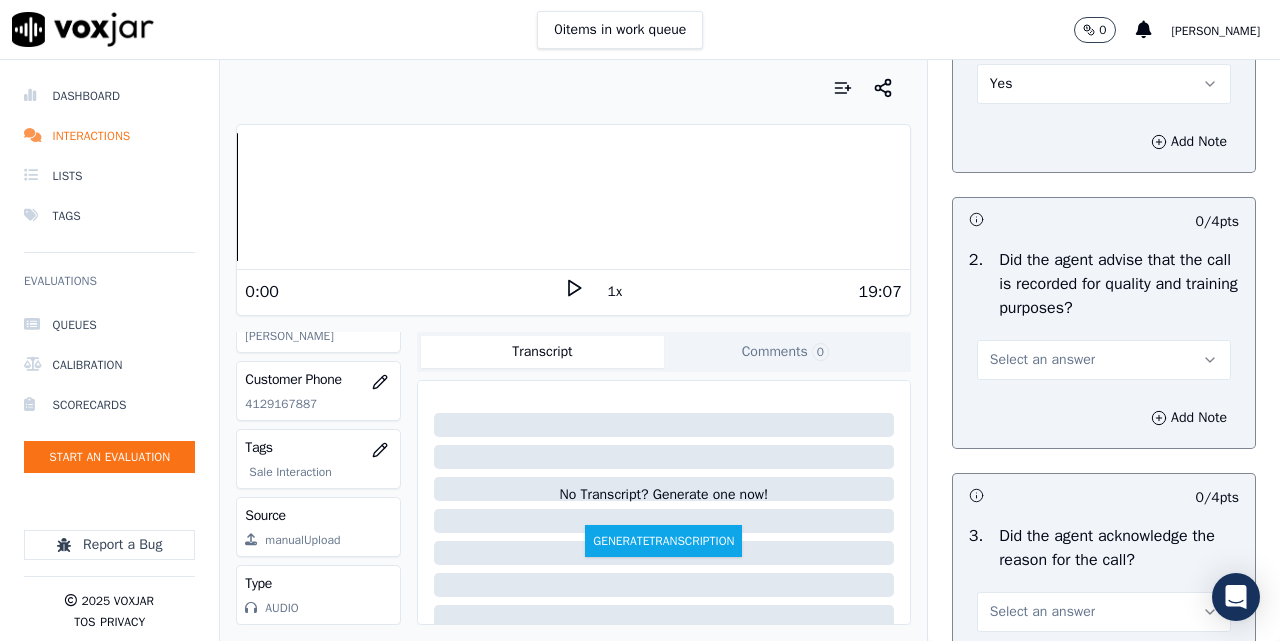 scroll, scrollTop: 333, scrollLeft: 0, axis: vertical 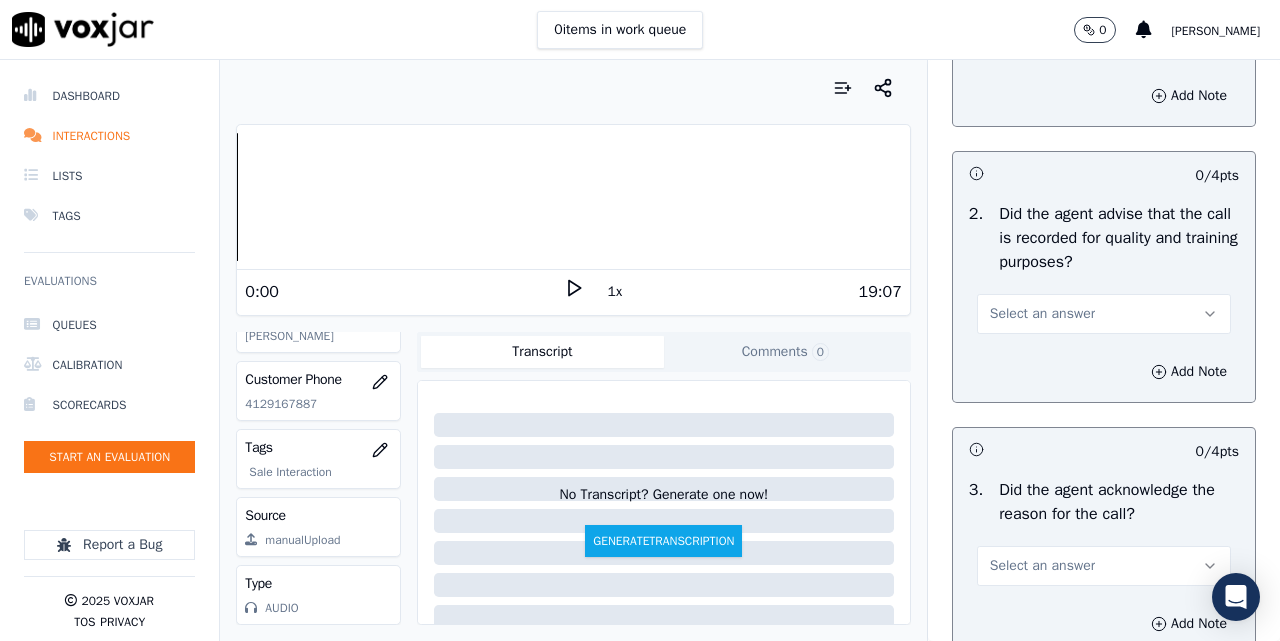click on "Select an answer" at bounding box center [1104, 314] 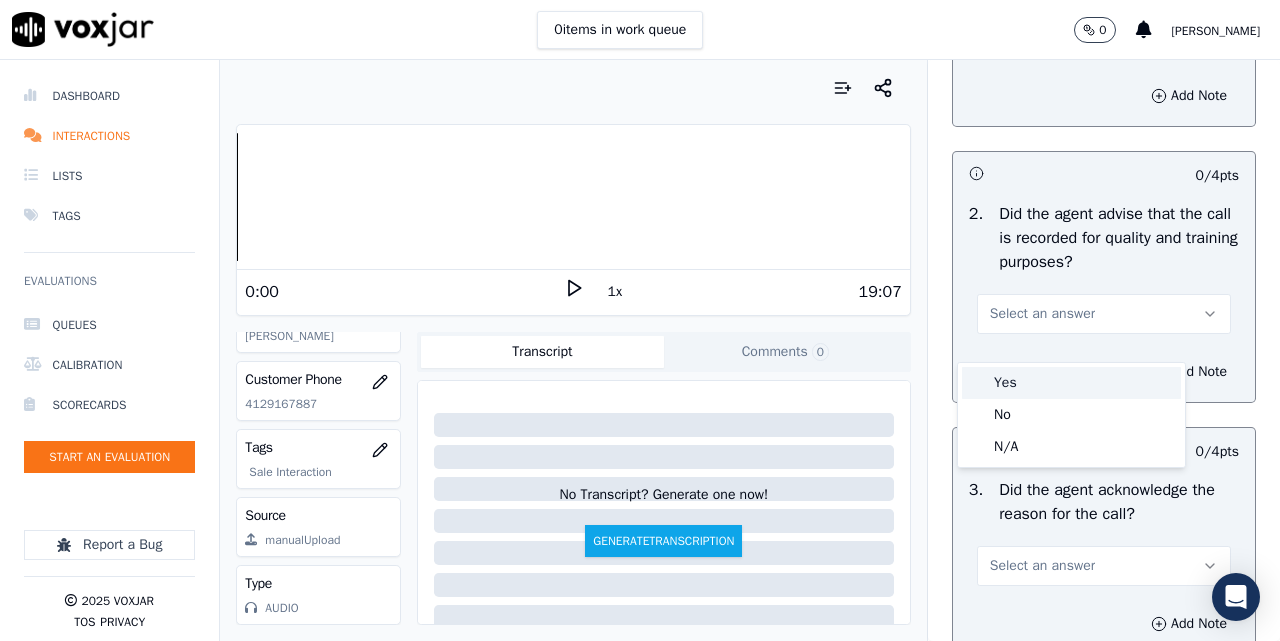 click on "Yes" at bounding box center (1071, 383) 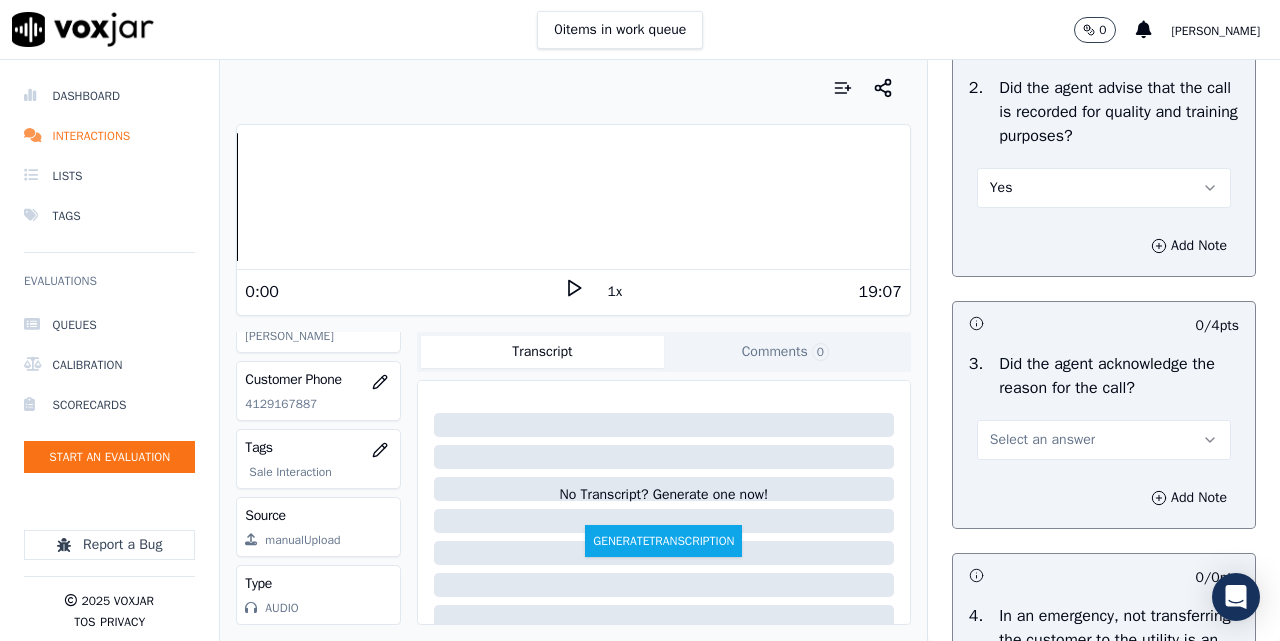 scroll, scrollTop: 500, scrollLeft: 0, axis: vertical 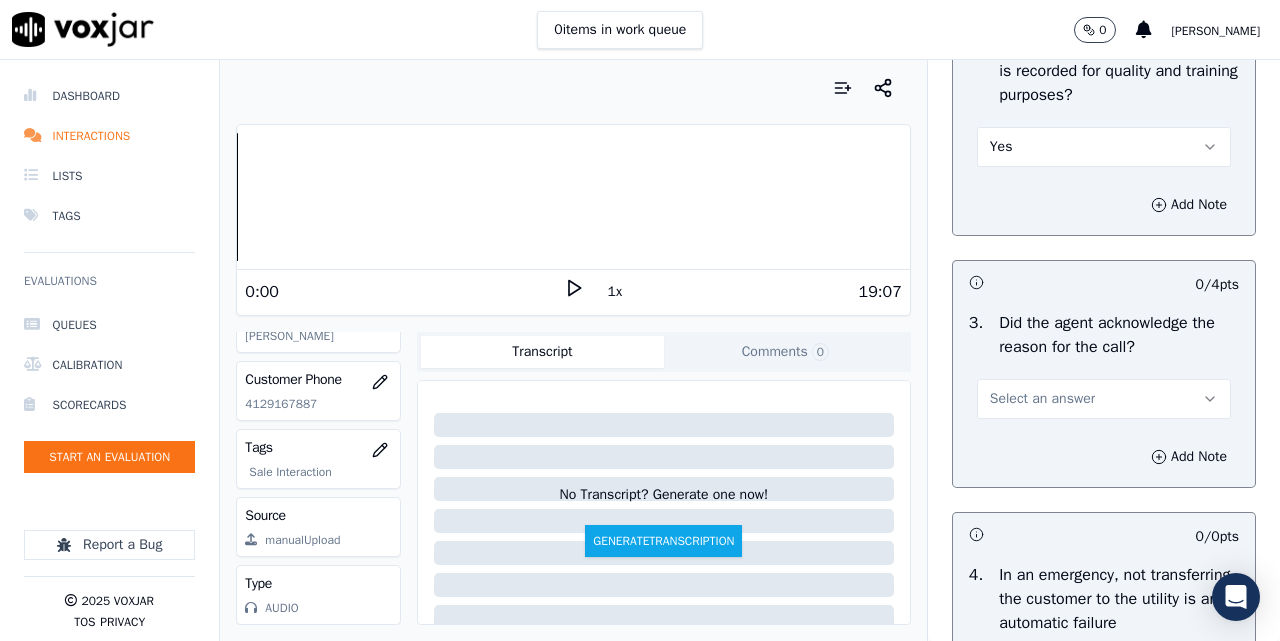 click on "Select an answer" at bounding box center [1042, 399] 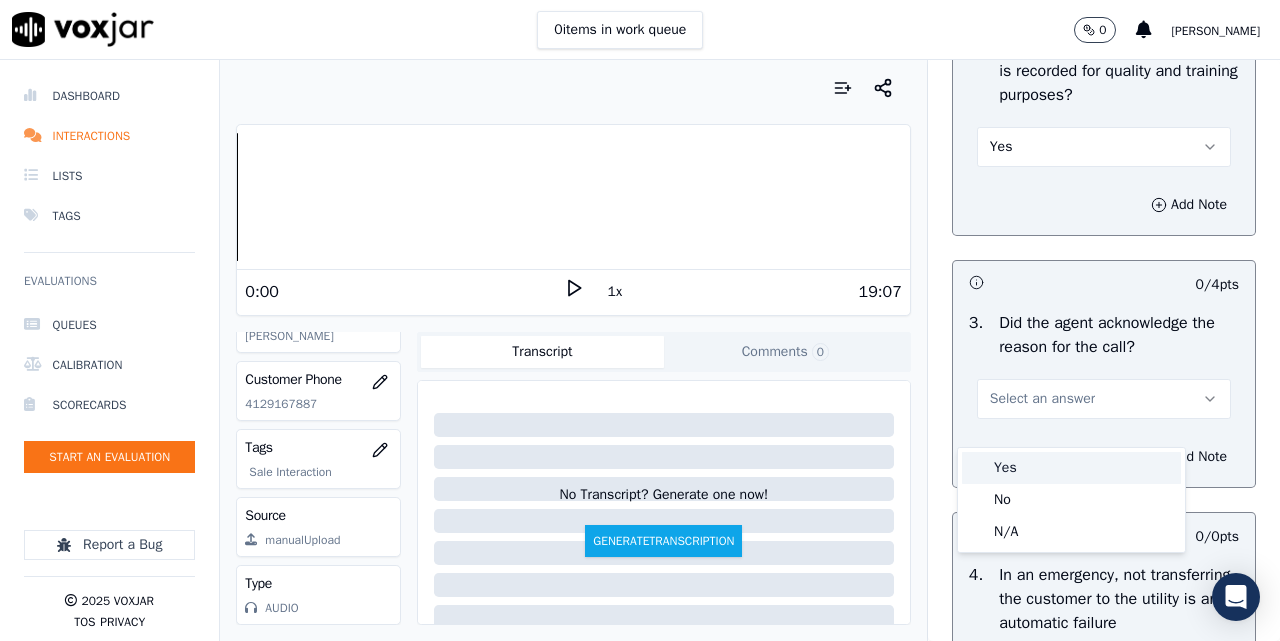 click on "Yes" at bounding box center [1071, 468] 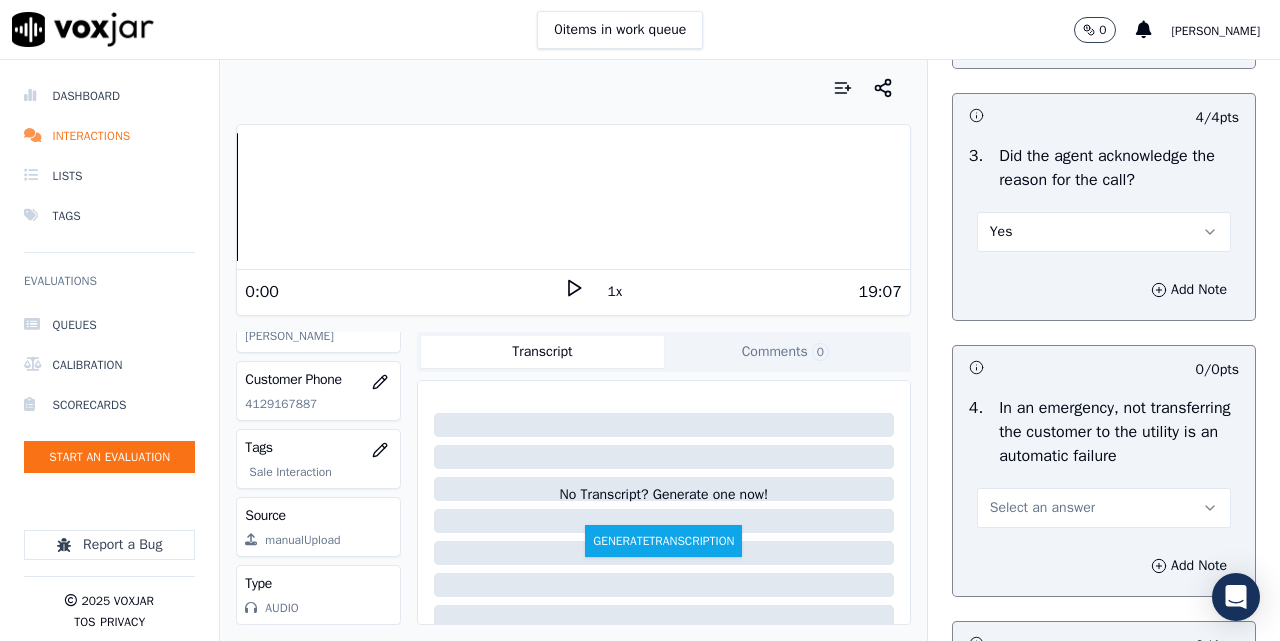 scroll, scrollTop: 833, scrollLeft: 0, axis: vertical 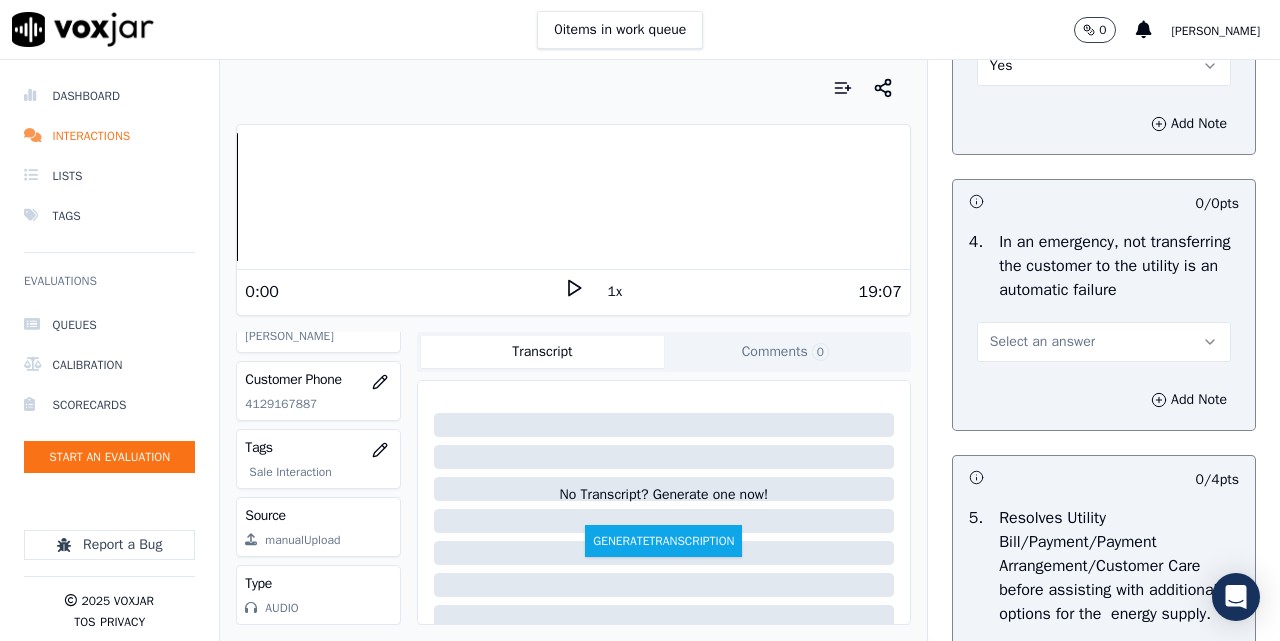 click on "Select an answer" at bounding box center [1042, 342] 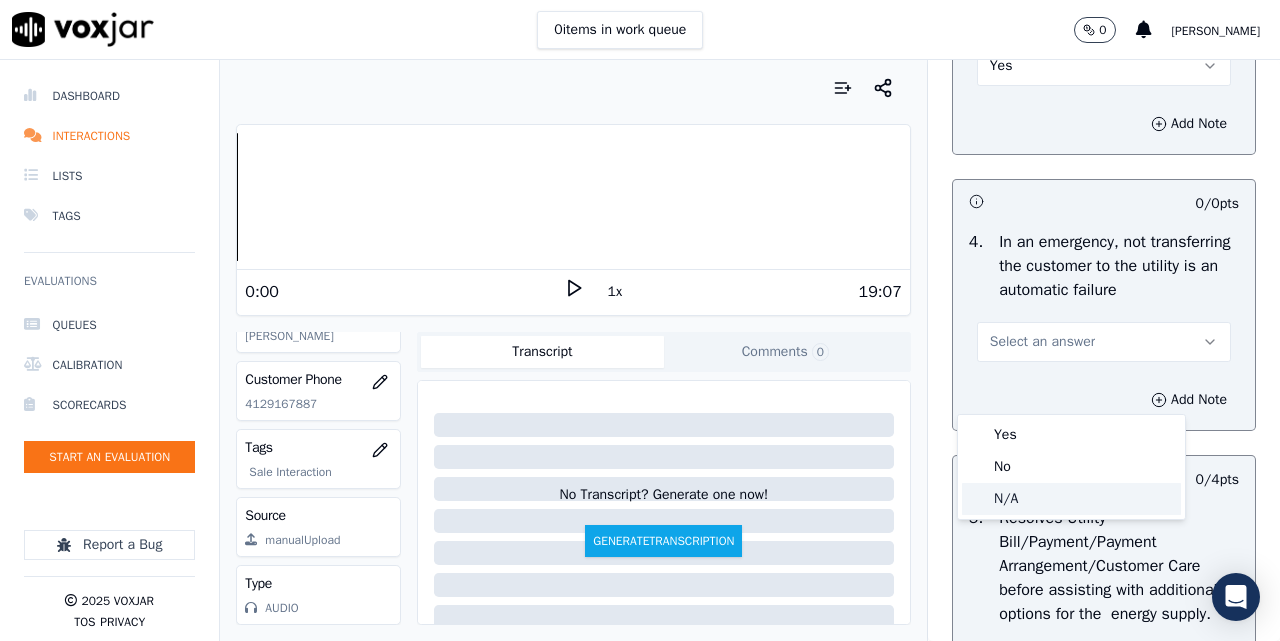drag, startPoint x: 996, startPoint y: 506, endPoint x: 998, endPoint y: 496, distance: 10.198039 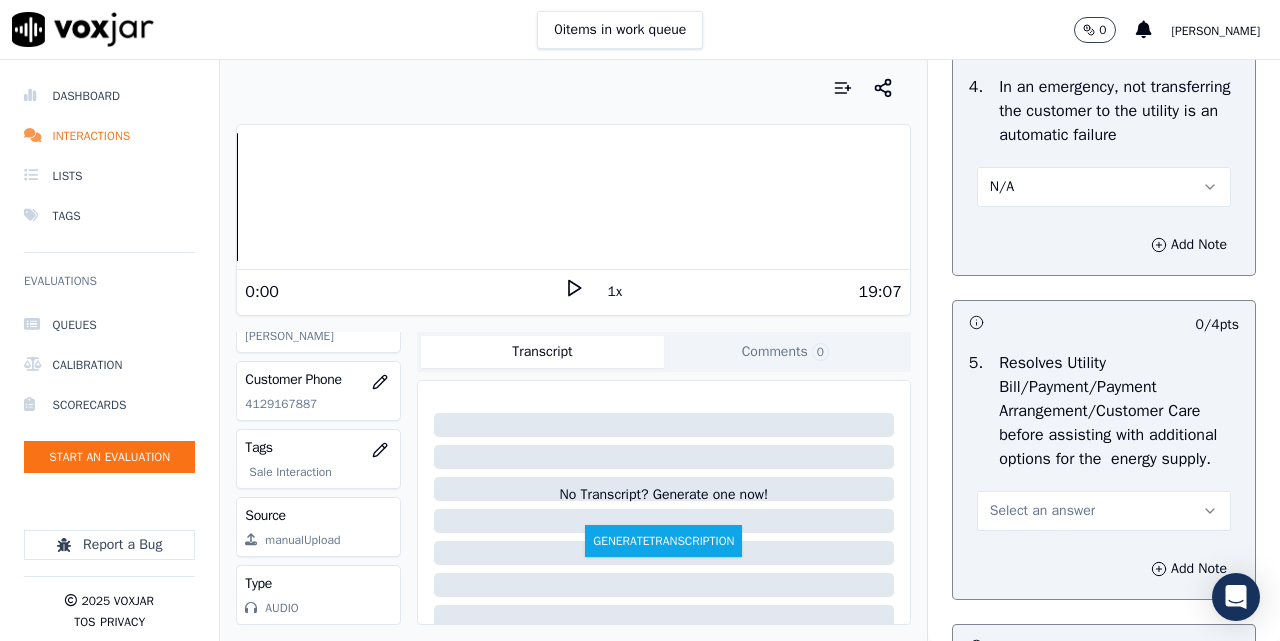 scroll, scrollTop: 1167, scrollLeft: 0, axis: vertical 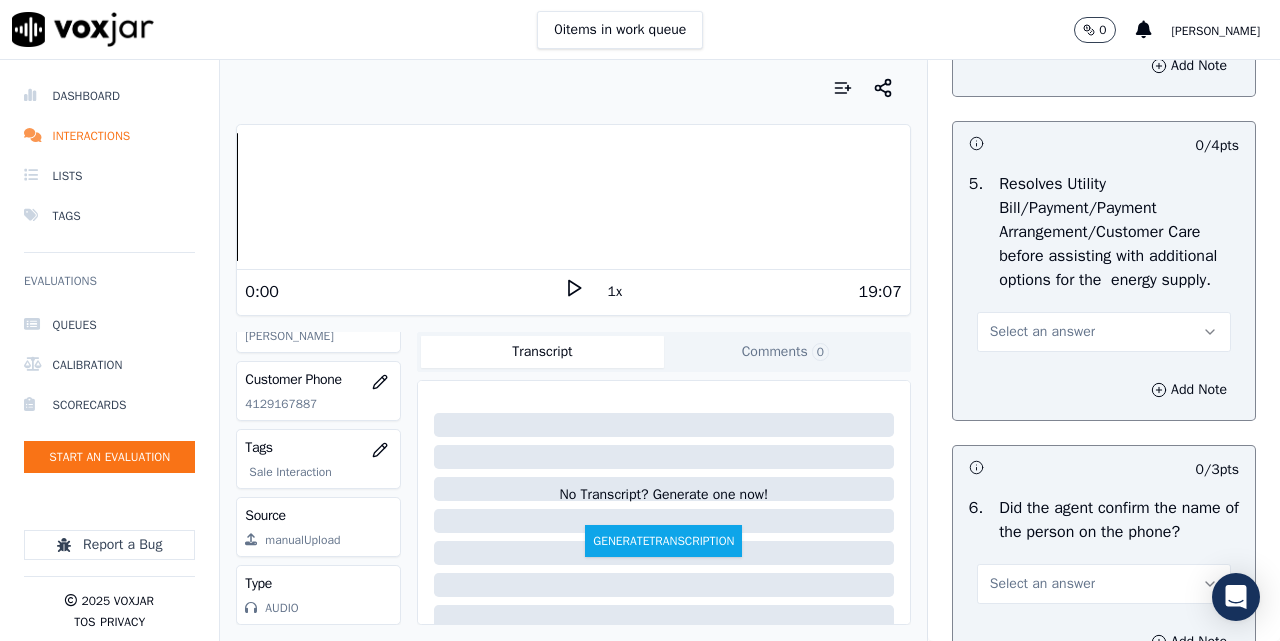click on "Select an answer" at bounding box center (1042, 332) 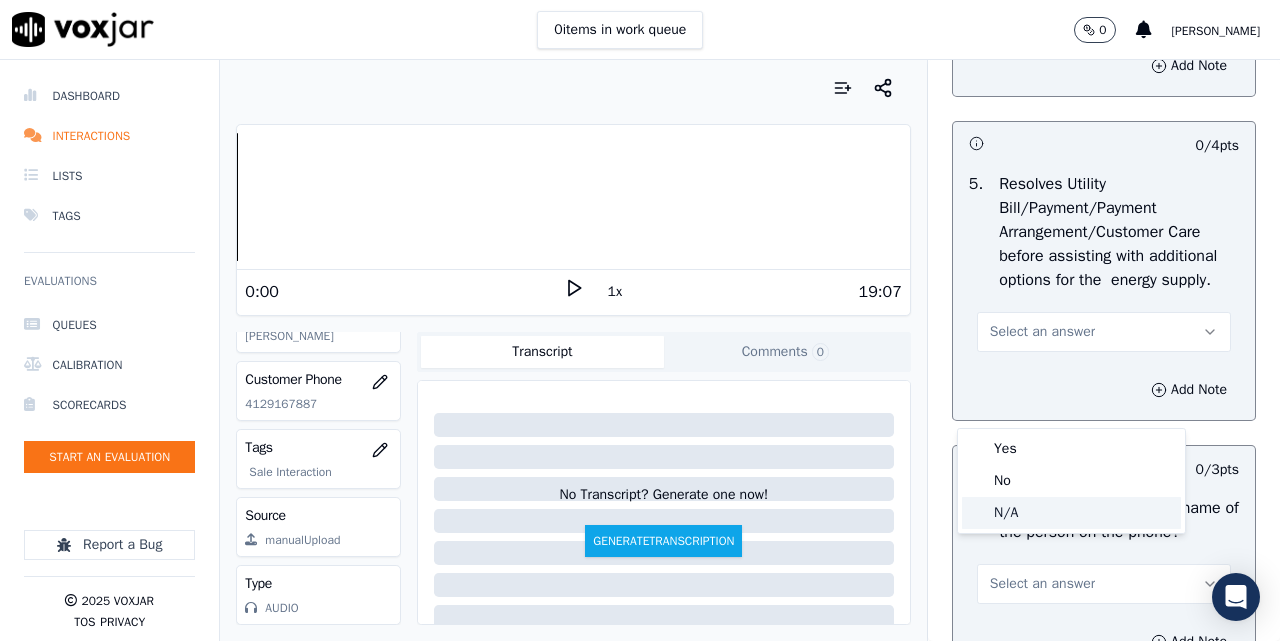 click on "N/A" 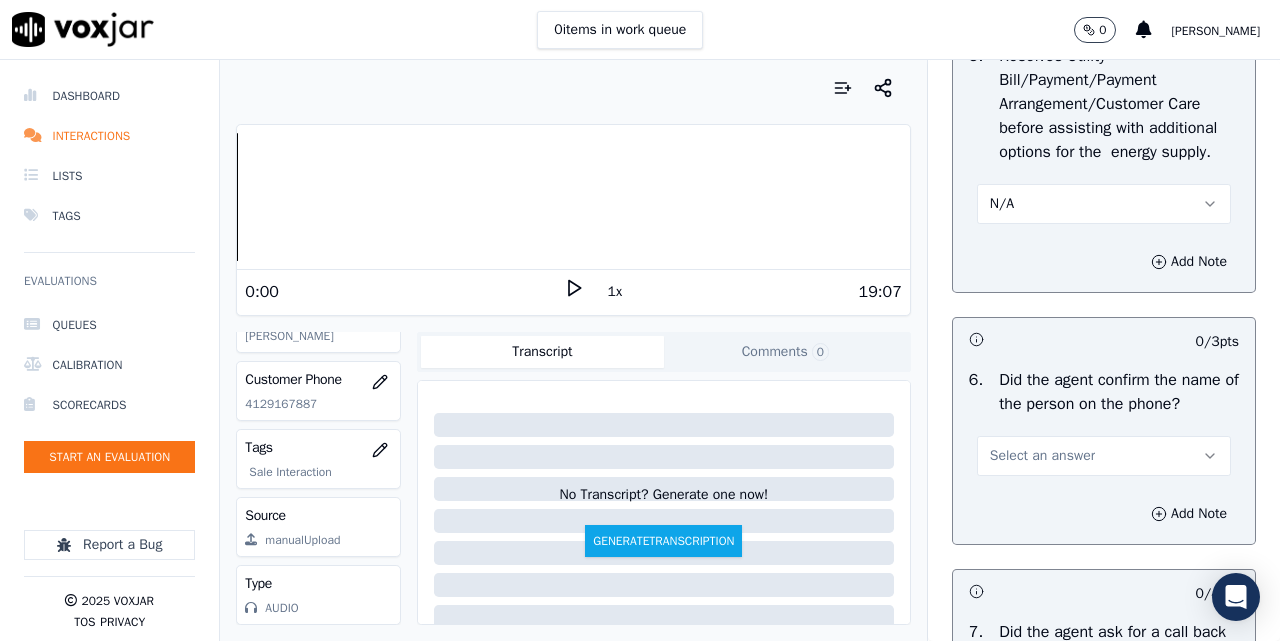 scroll, scrollTop: 1333, scrollLeft: 0, axis: vertical 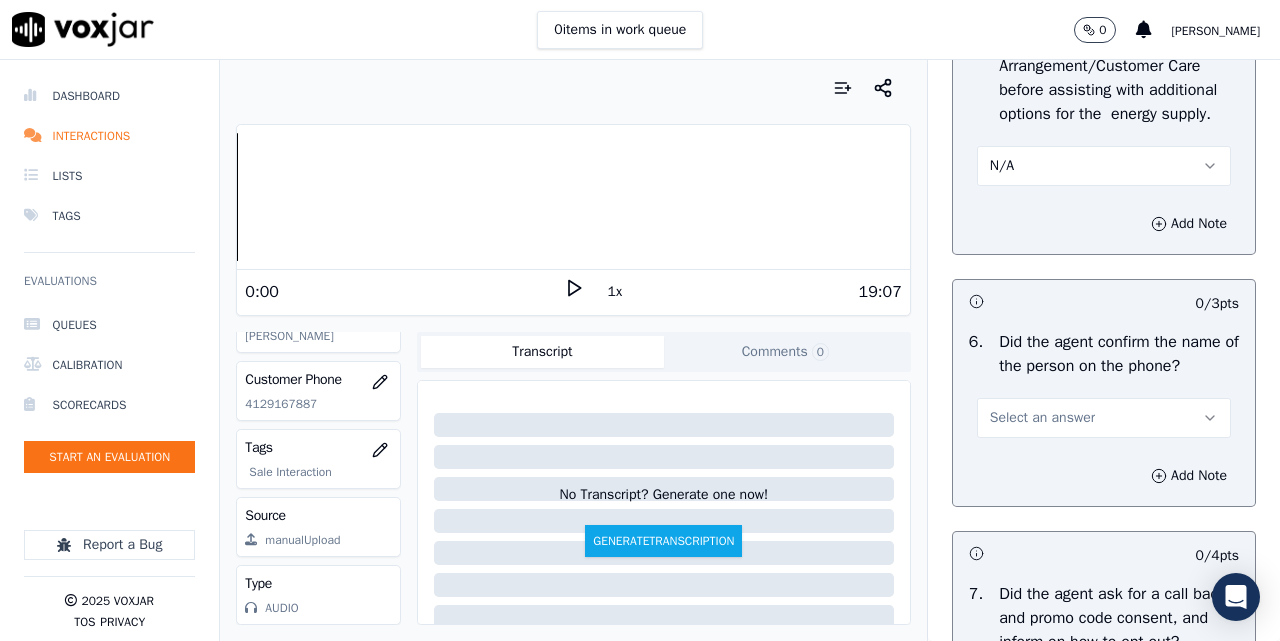 click on "Select an answer" at bounding box center (1104, 416) 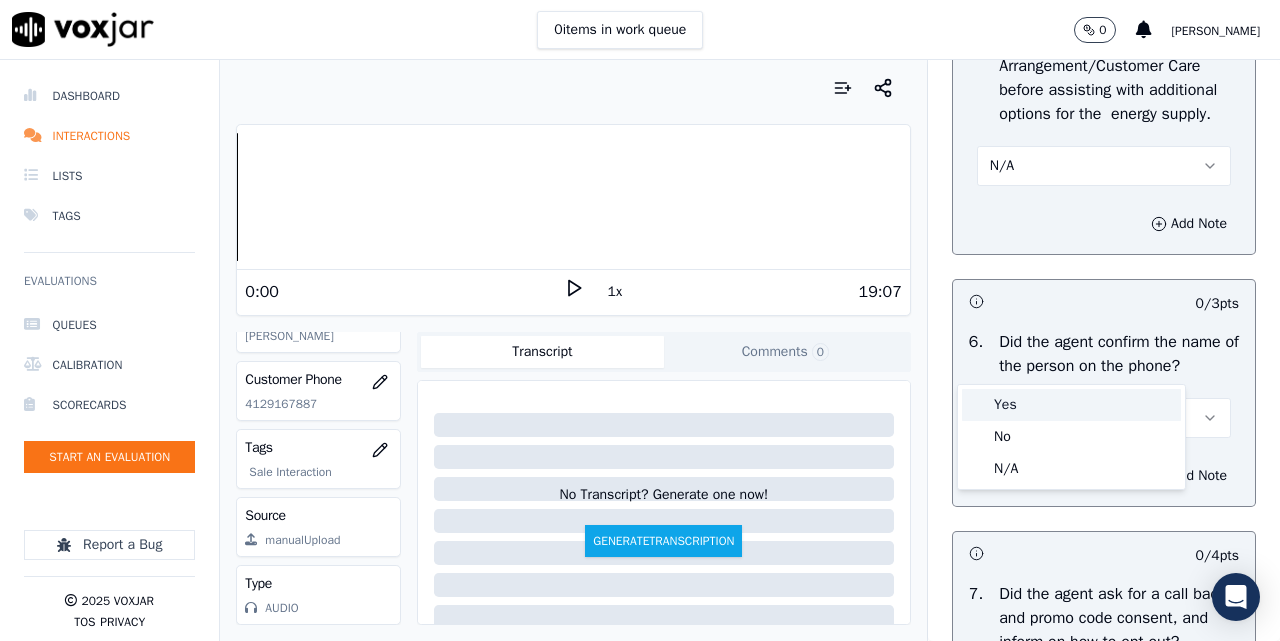 click on "Yes" at bounding box center (1071, 405) 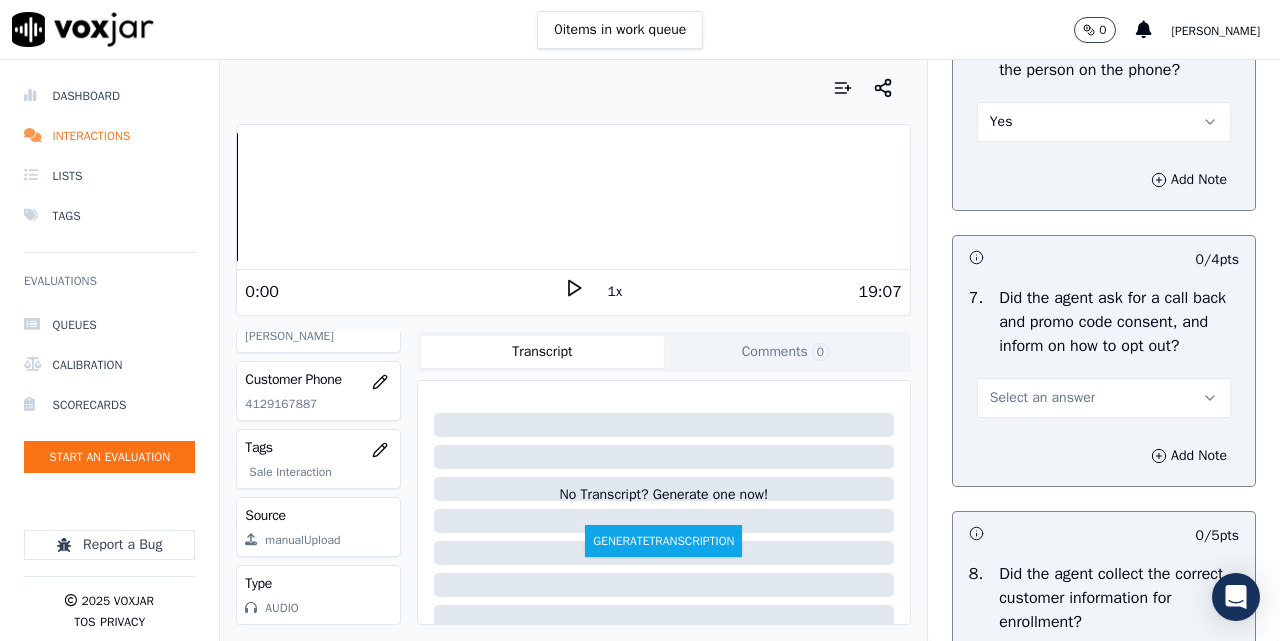 scroll, scrollTop: 1667, scrollLeft: 0, axis: vertical 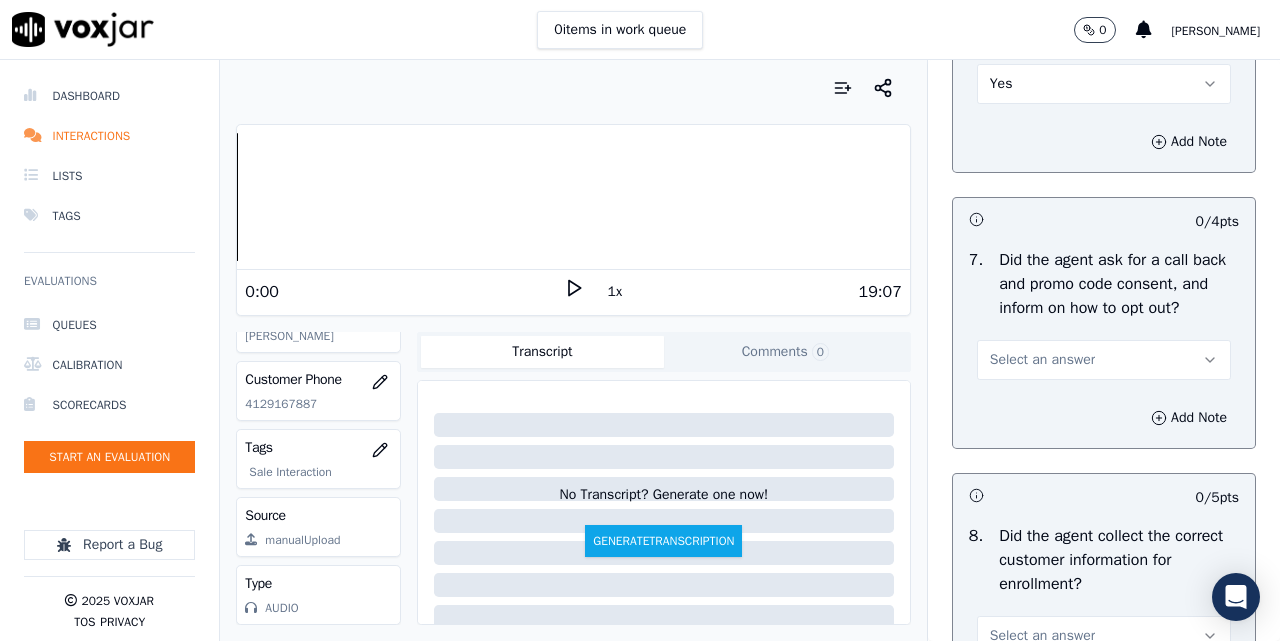 click on "7 .   Did the agent ask for a call back and promo code consent, and inform on how to opt out?
Select an answer" at bounding box center [1104, 314] 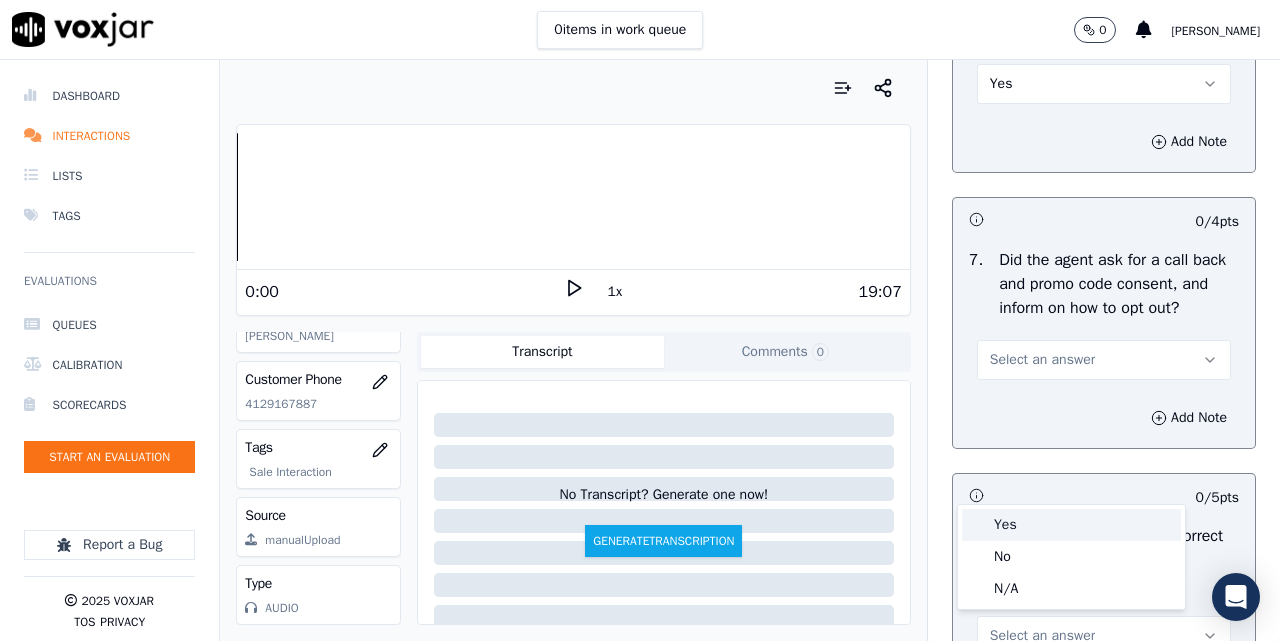 click on "Yes" at bounding box center [1071, 525] 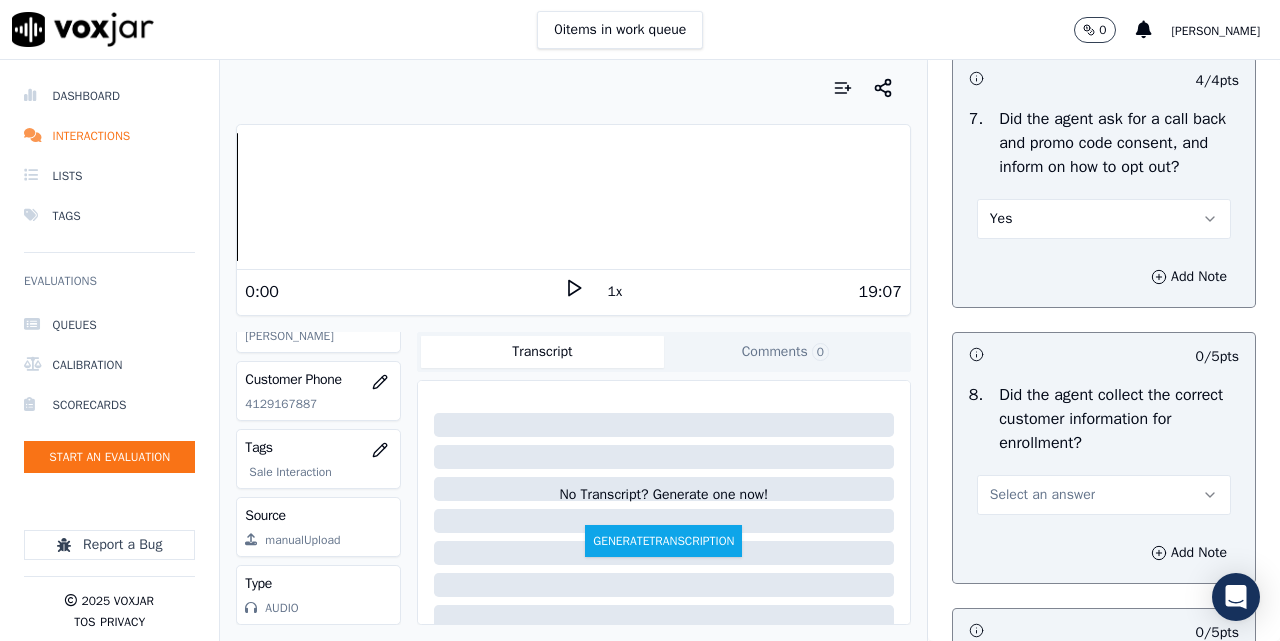 scroll, scrollTop: 2000, scrollLeft: 0, axis: vertical 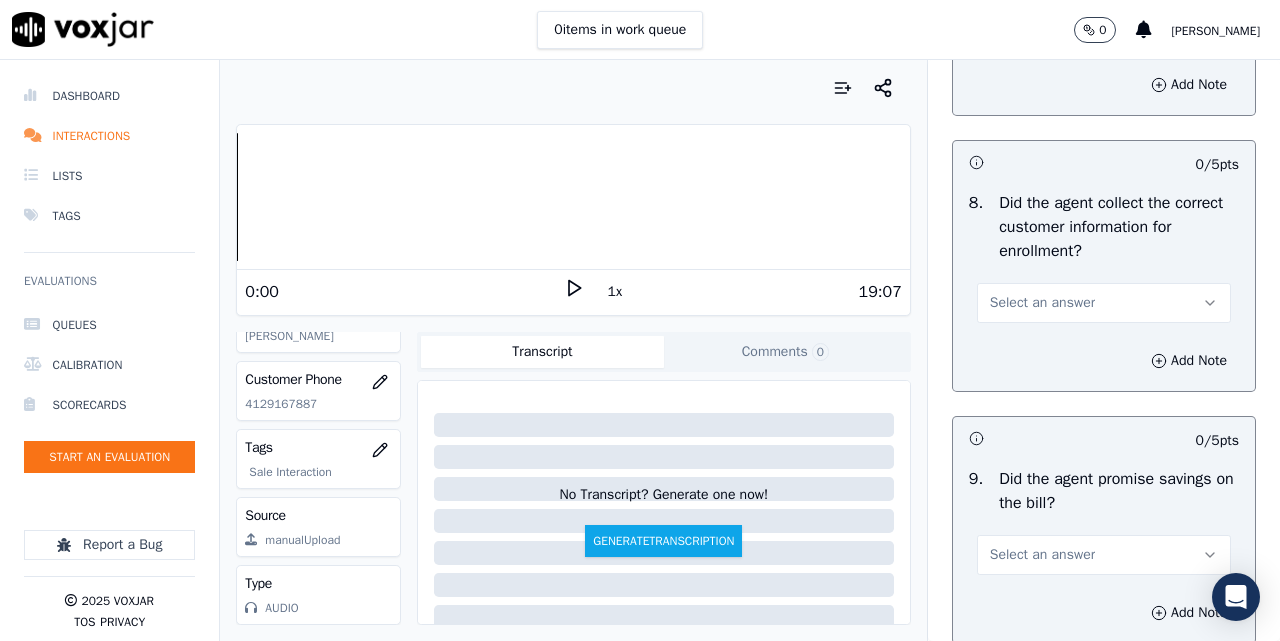 click on "Select an answer" at bounding box center (1042, 303) 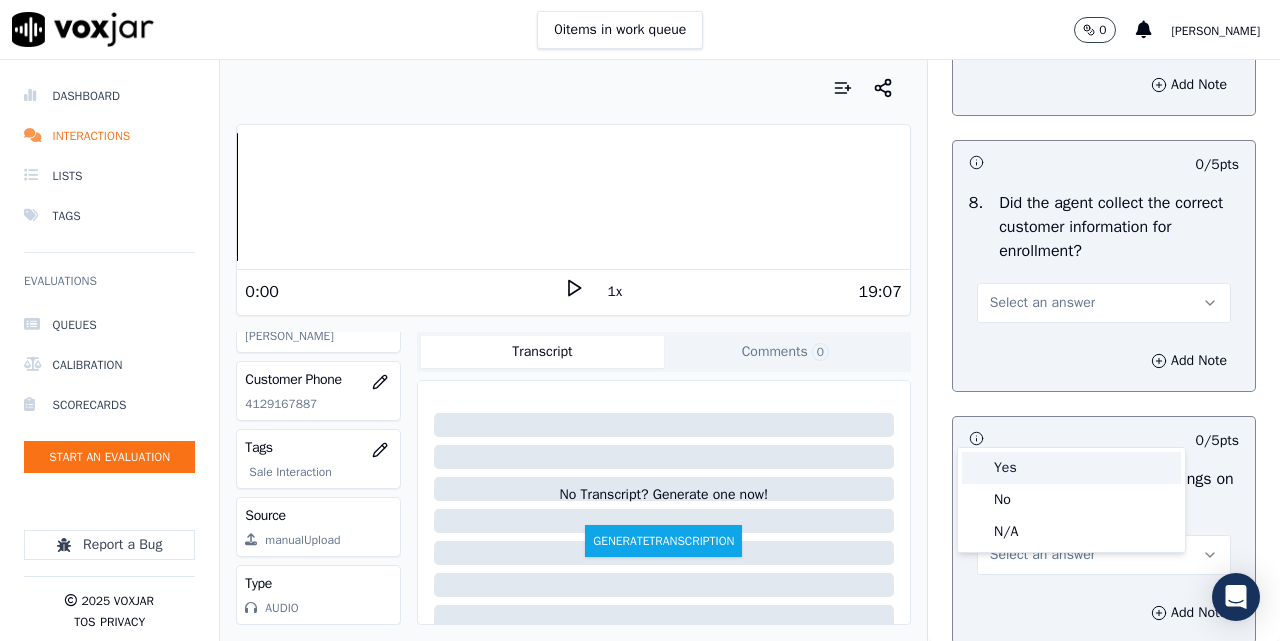 click on "Yes" at bounding box center [1071, 468] 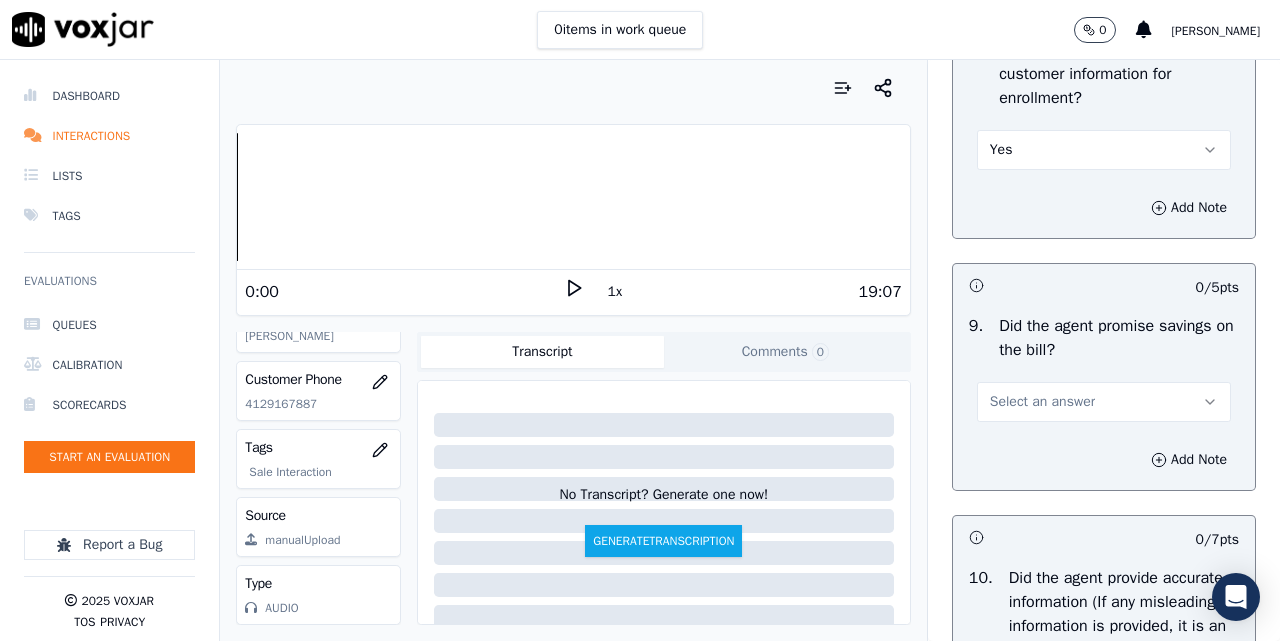 scroll, scrollTop: 2333, scrollLeft: 0, axis: vertical 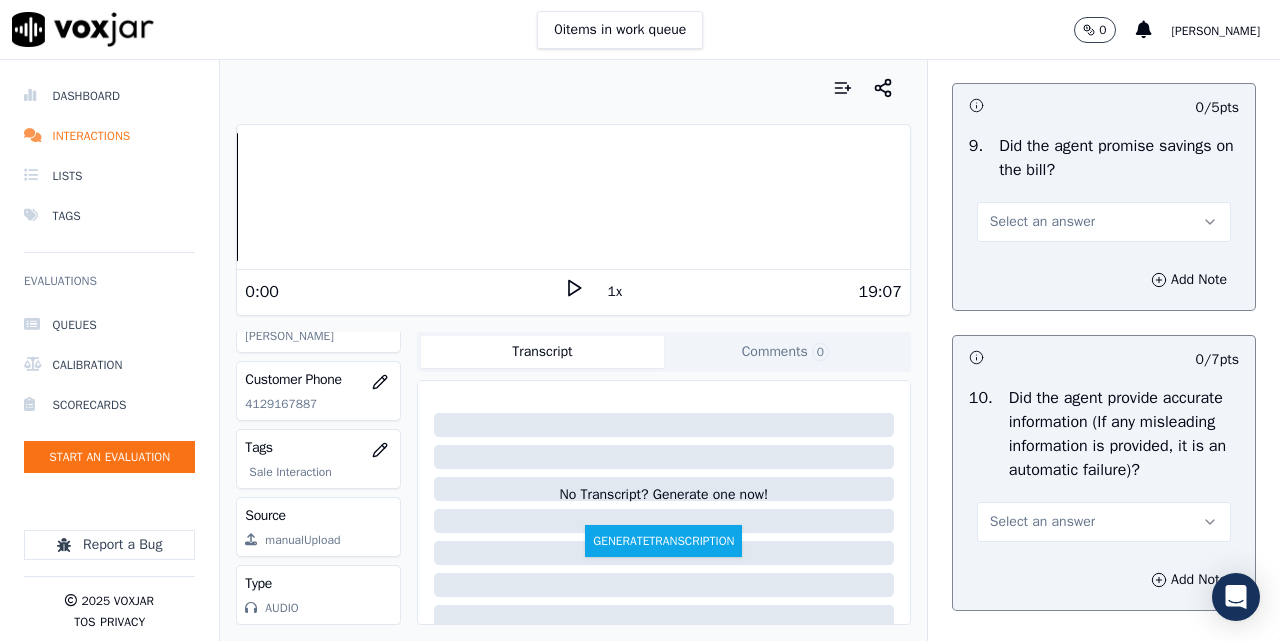 click on "Select an answer" at bounding box center (1042, 222) 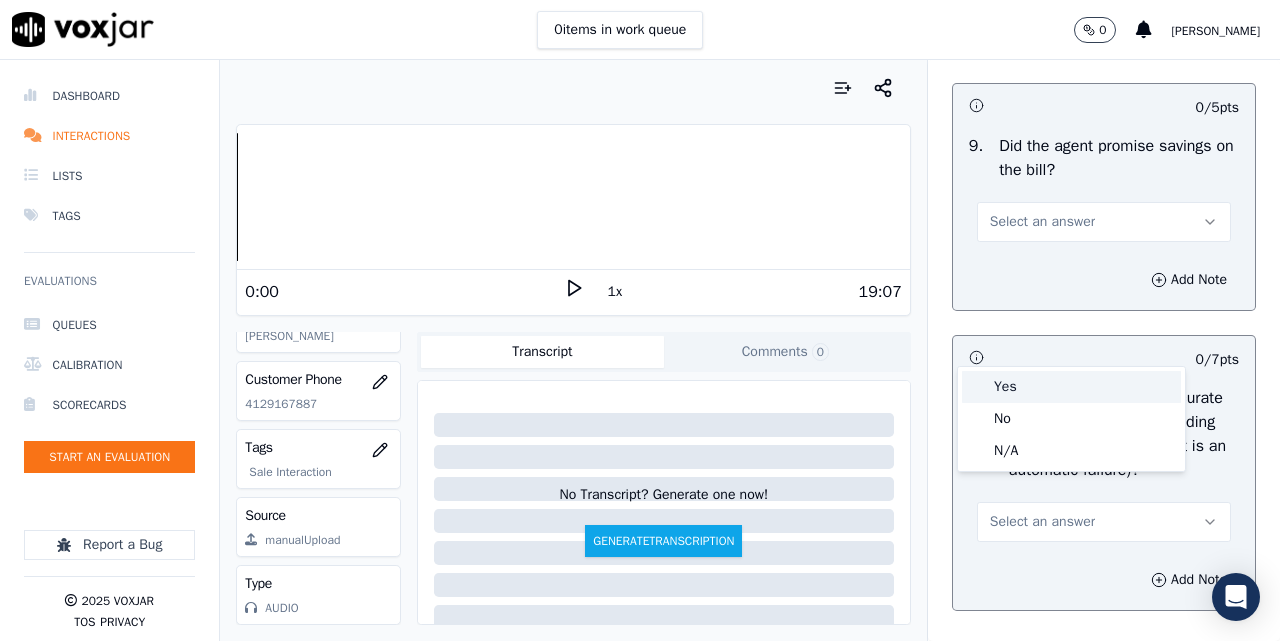 click on "Yes" at bounding box center (1071, 387) 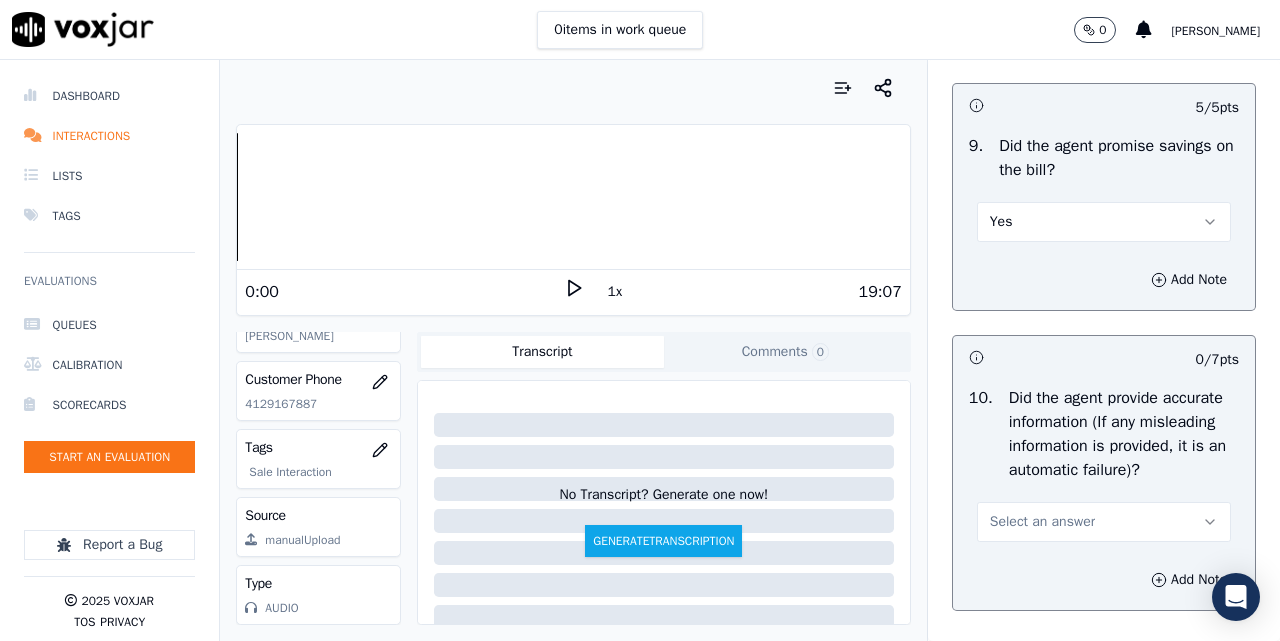 click on "Yes" at bounding box center [1104, 222] 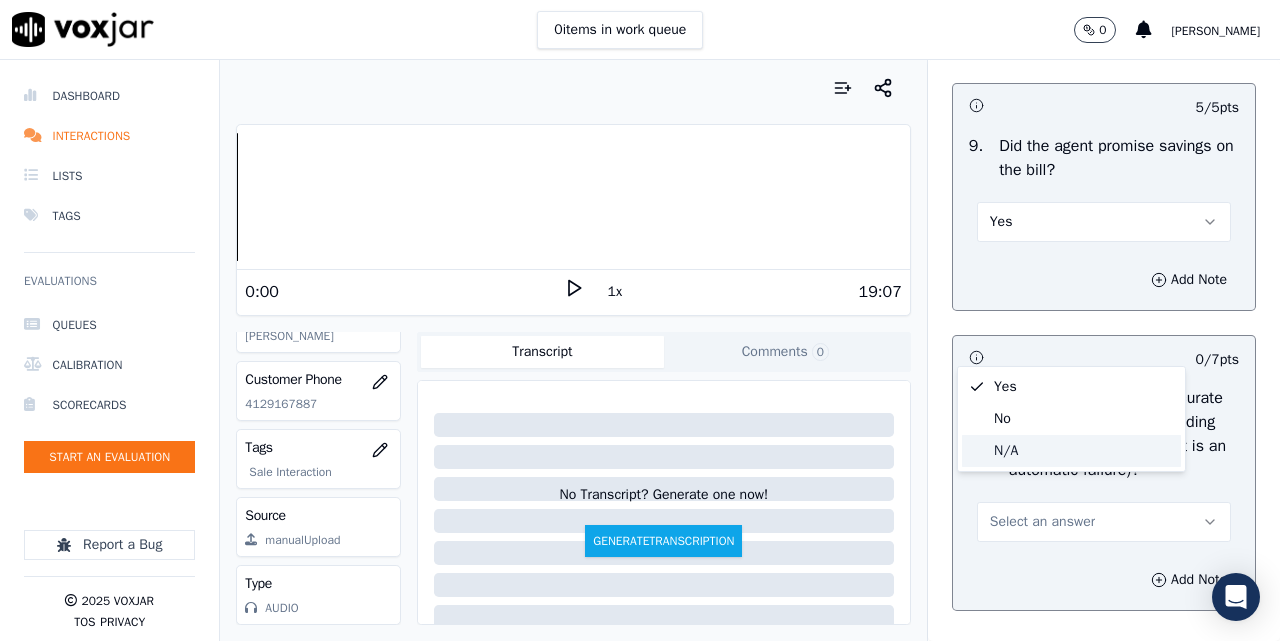 click on "N/A" 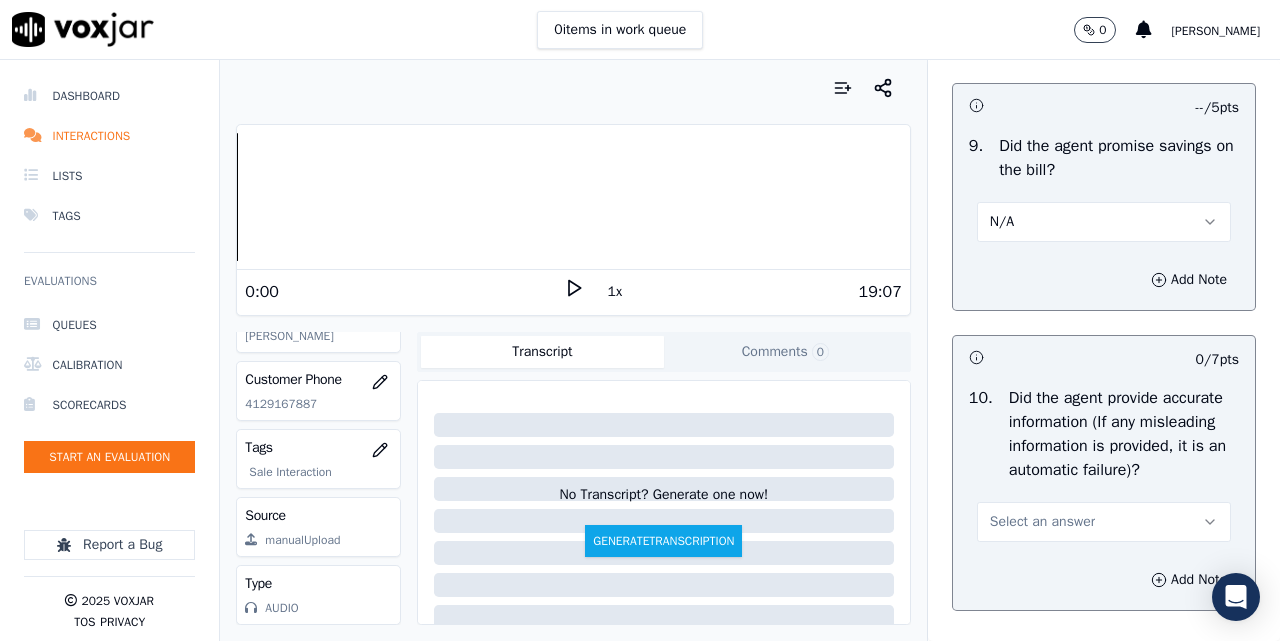 scroll, scrollTop: 2500, scrollLeft: 0, axis: vertical 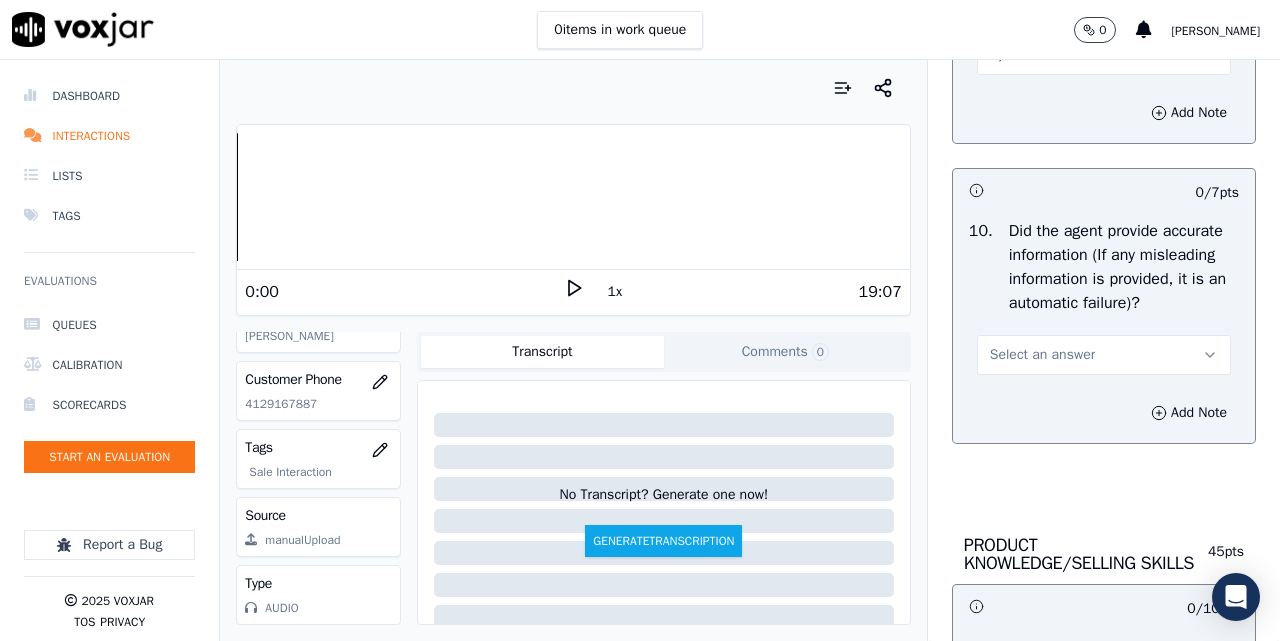 click on "Select an answer" at bounding box center [1042, 355] 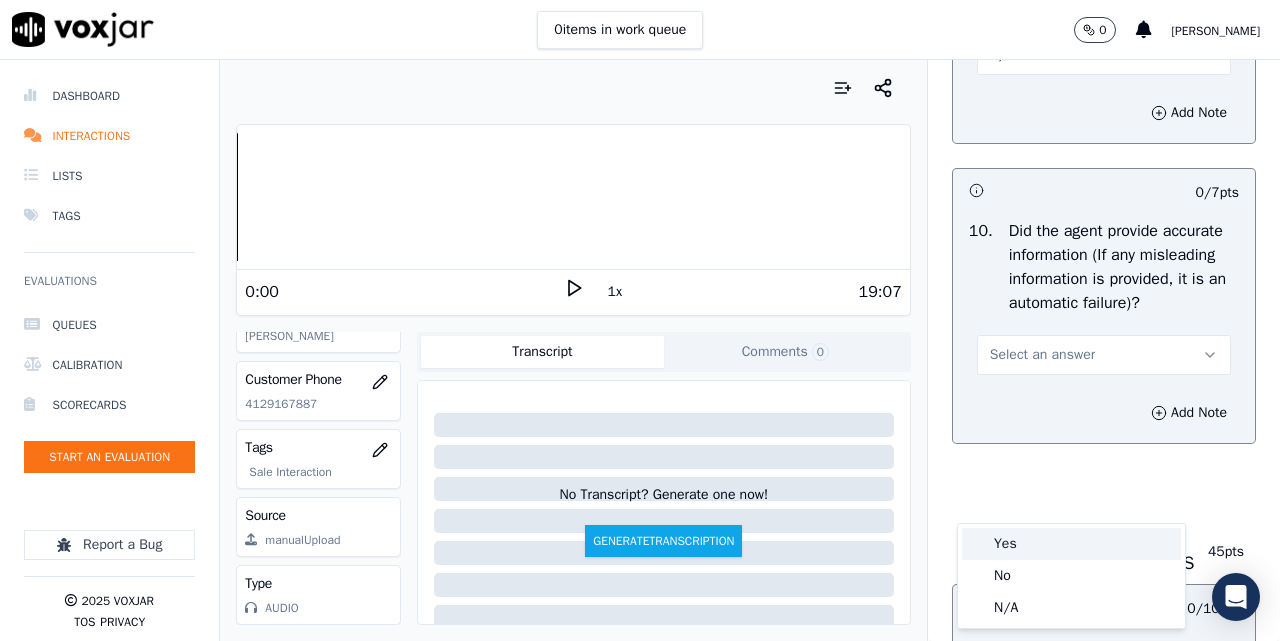 click on "Yes" at bounding box center (1071, 544) 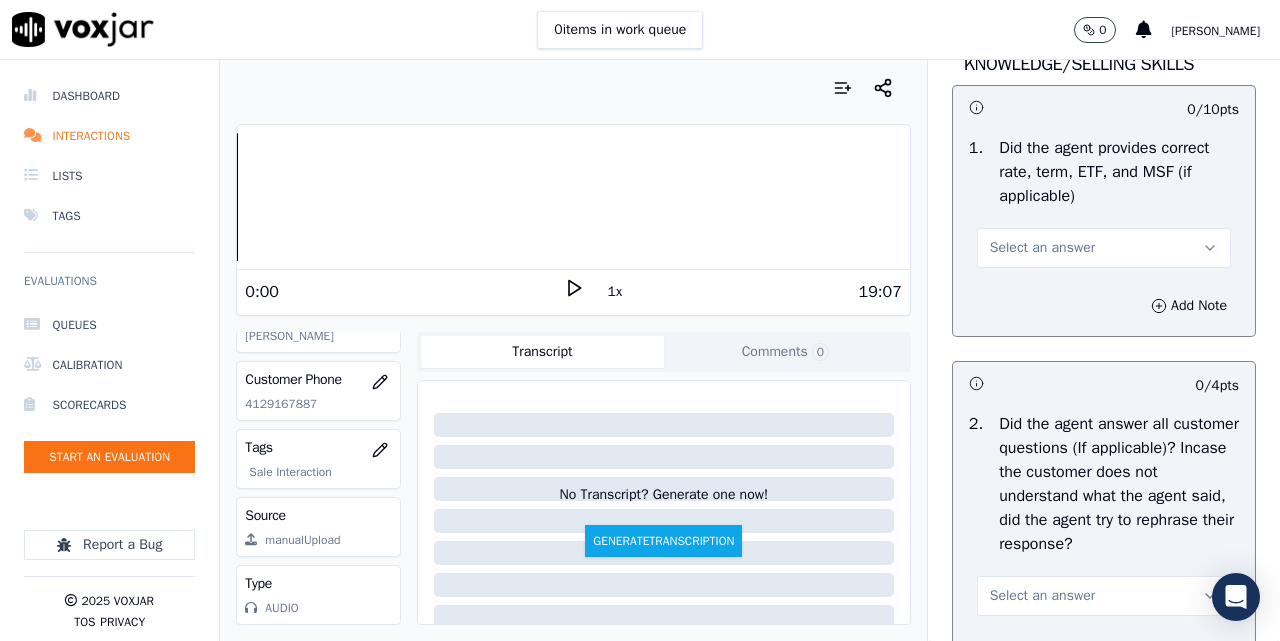 scroll, scrollTop: 3000, scrollLeft: 0, axis: vertical 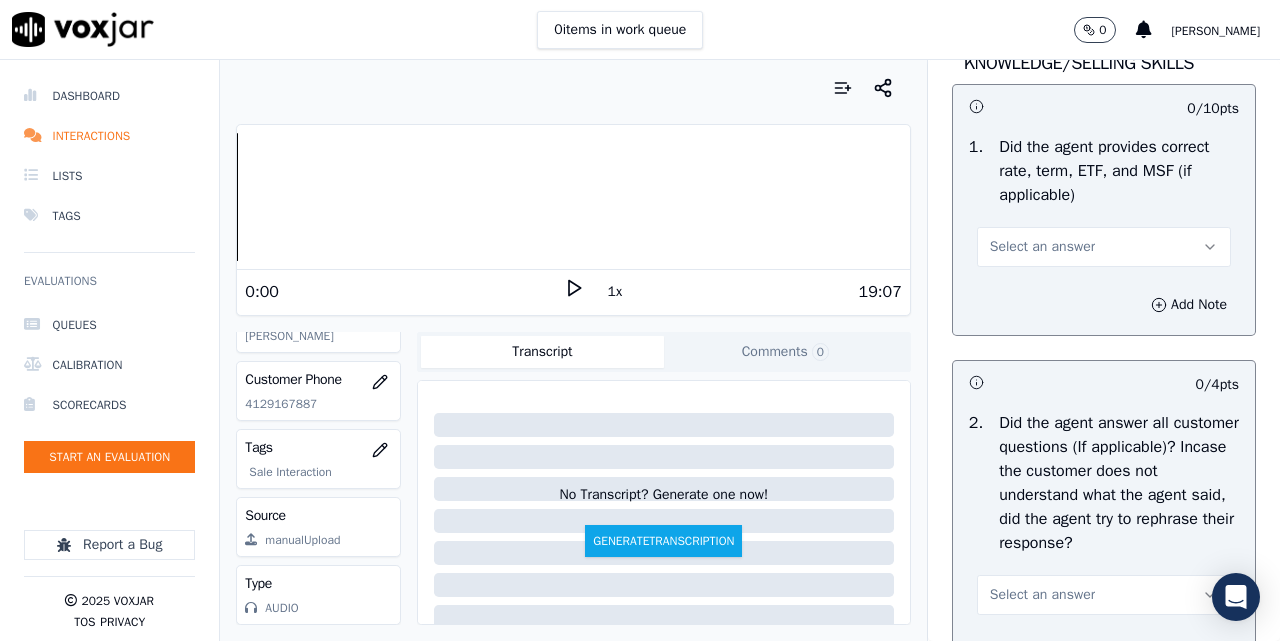 click on "Select an answer" at bounding box center [1104, 247] 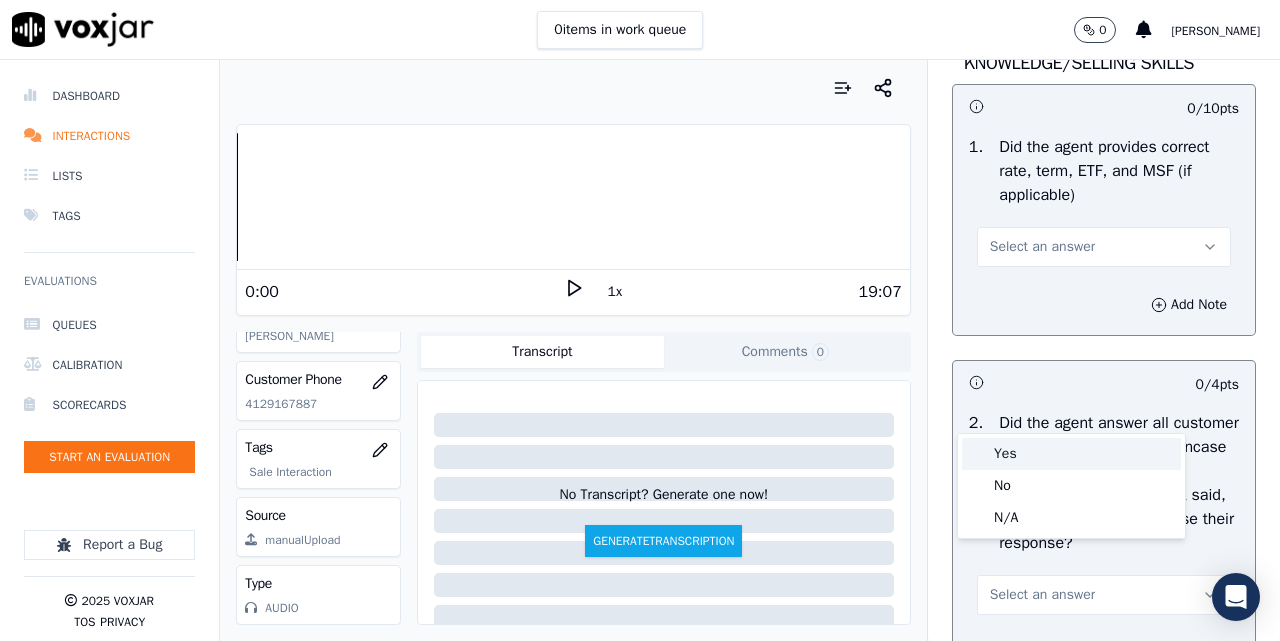 click on "Yes" at bounding box center (1071, 454) 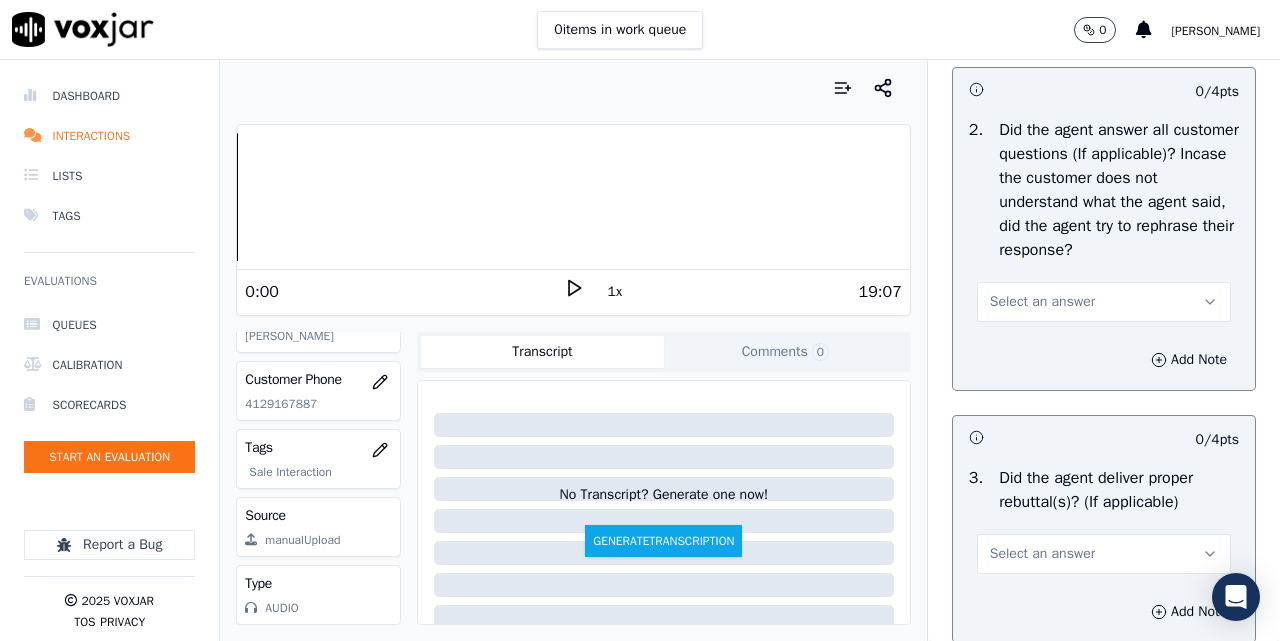 scroll, scrollTop: 3333, scrollLeft: 0, axis: vertical 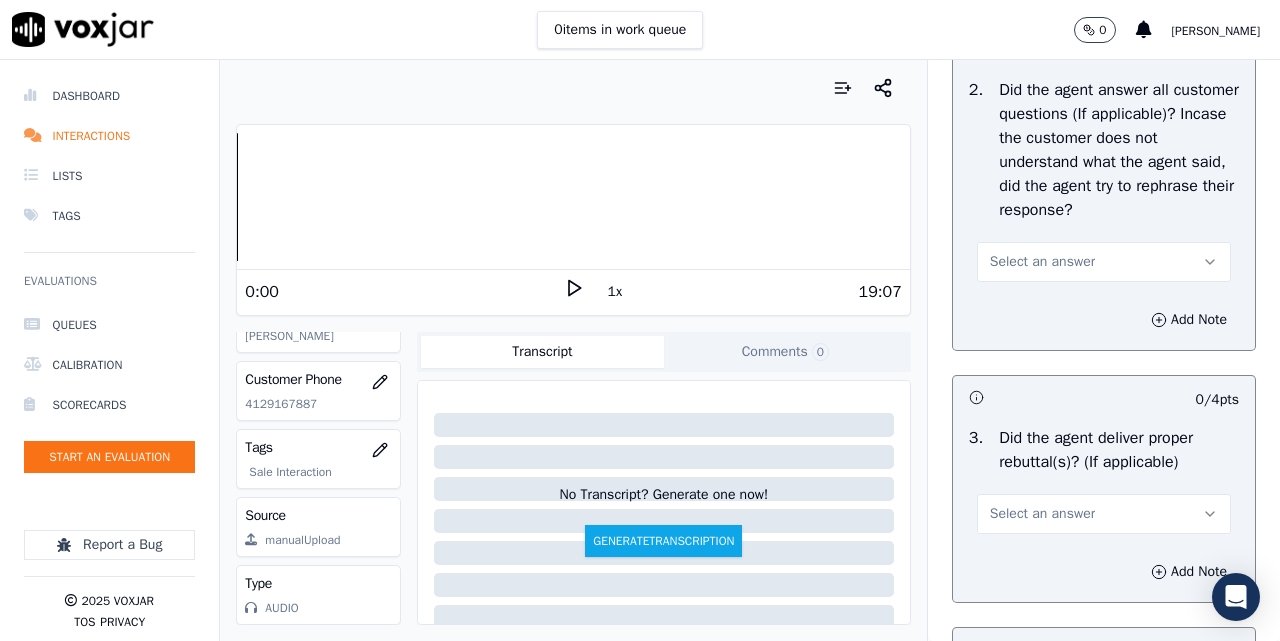 click on "Select an answer" at bounding box center [1042, 262] 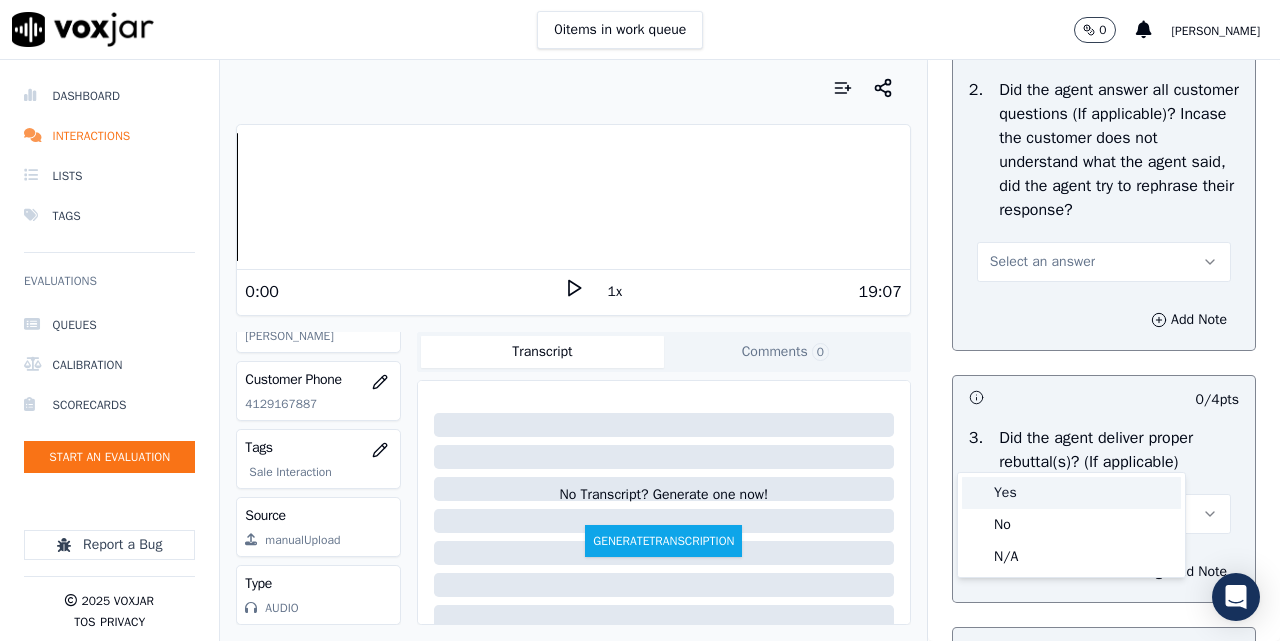 click on "Yes" at bounding box center (1071, 493) 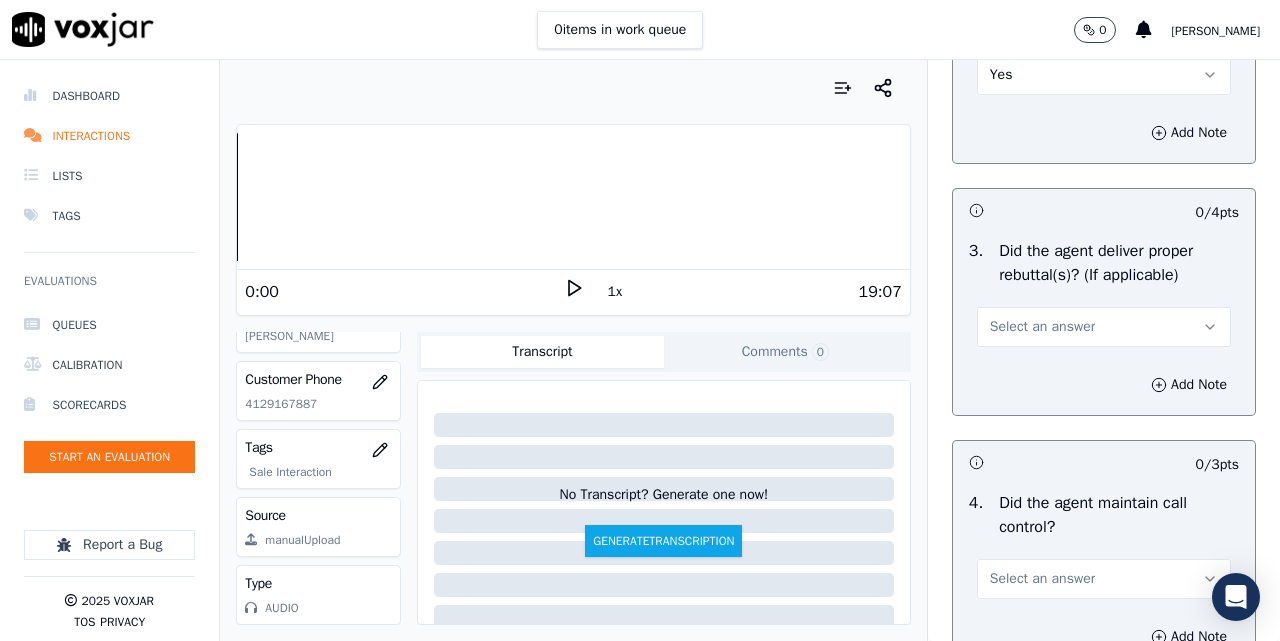 scroll, scrollTop: 3667, scrollLeft: 0, axis: vertical 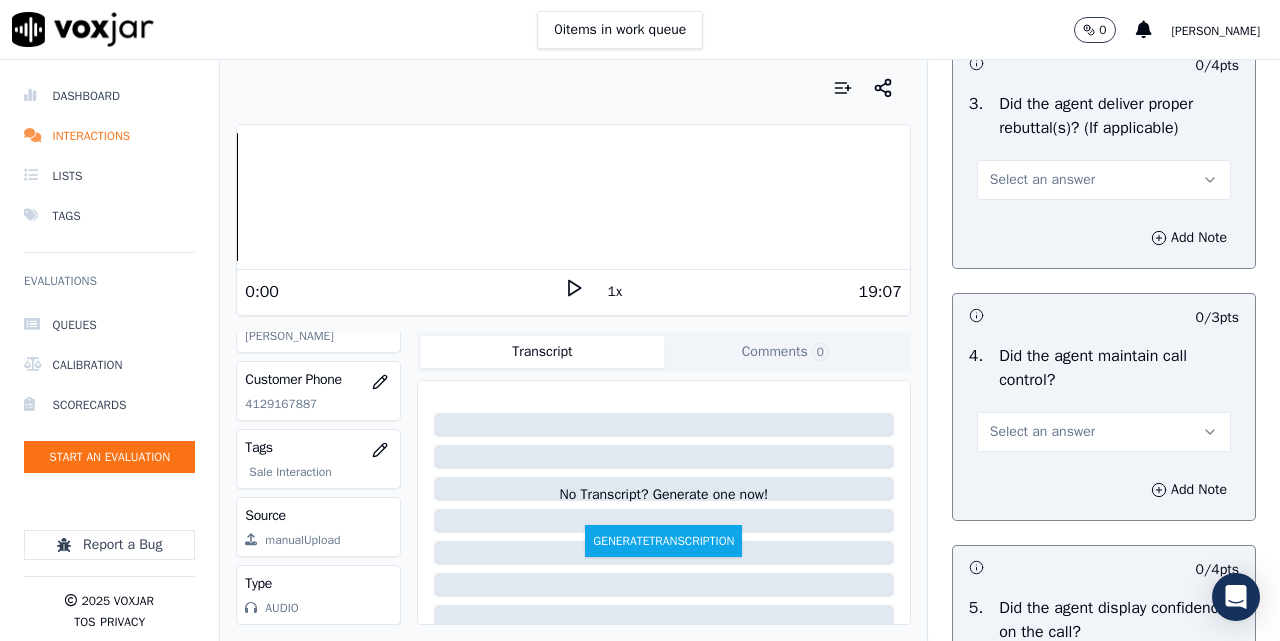 click on "Select an answer" at bounding box center [1104, 180] 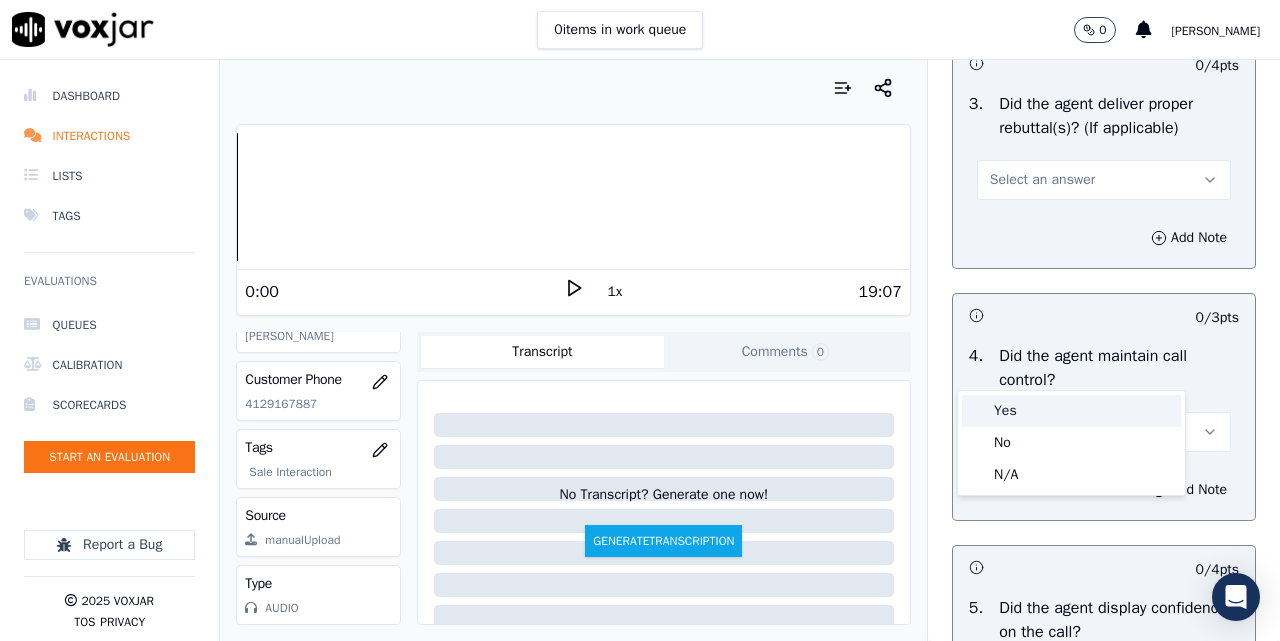 click on "Yes" at bounding box center [1071, 411] 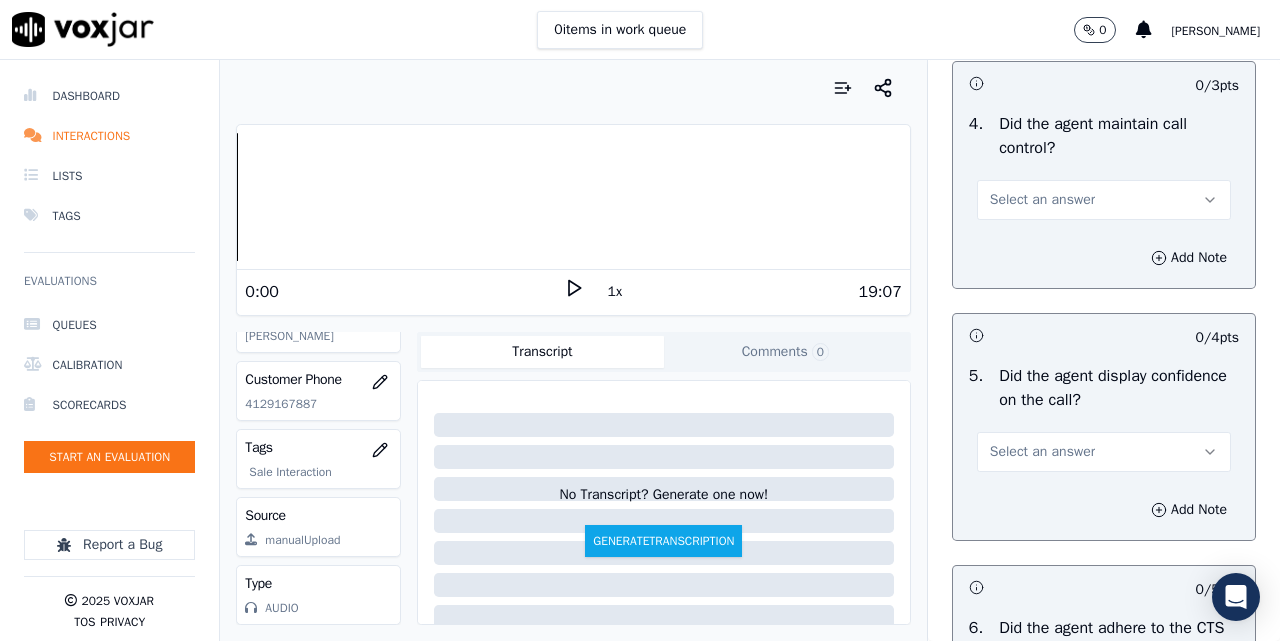 scroll, scrollTop: 4000, scrollLeft: 0, axis: vertical 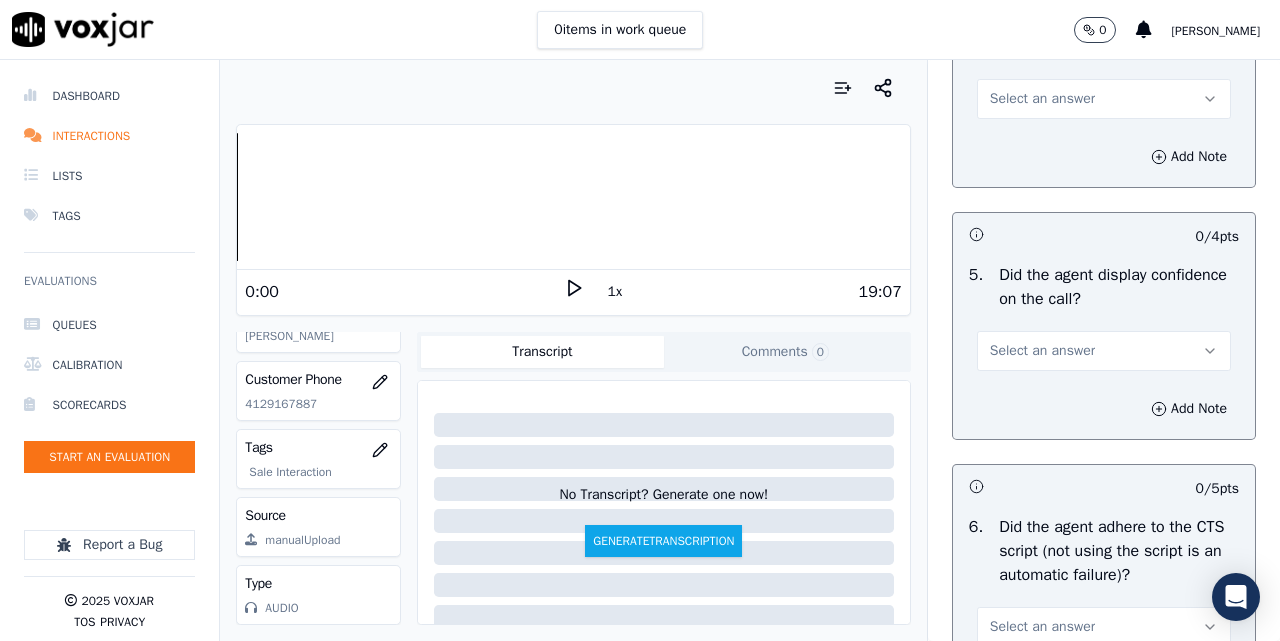 click on "Select an answer" at bounding box center [1042, 99] 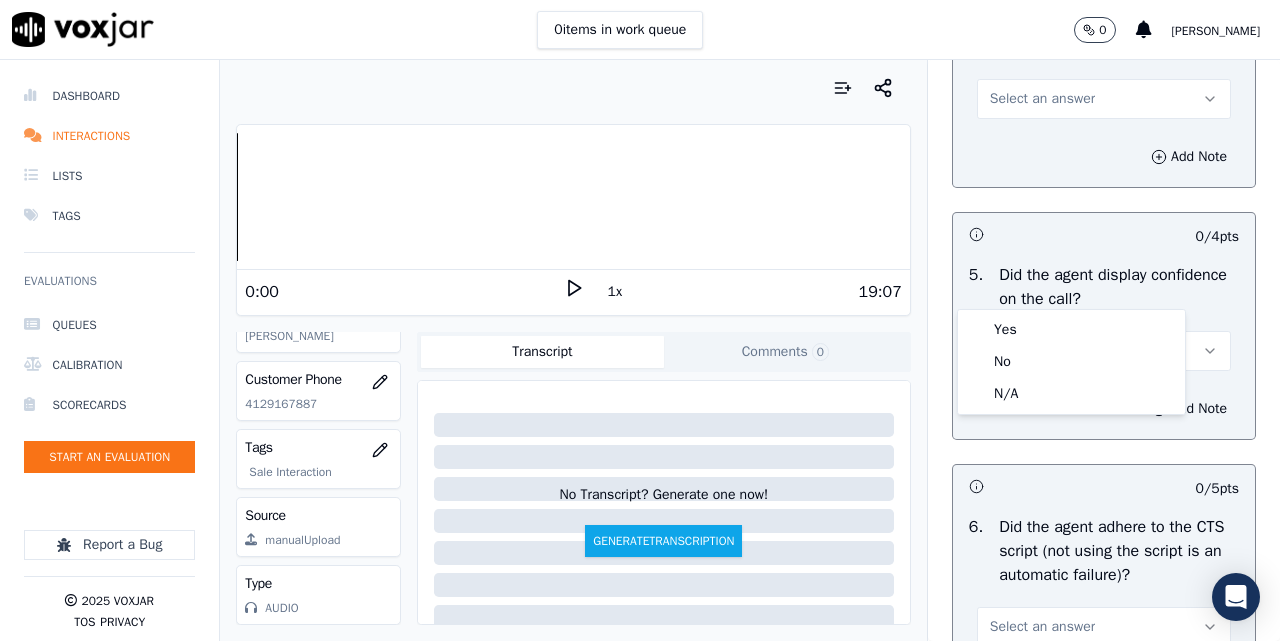 click on "Yes   No     N/A" at bounding box center (1071, 362) 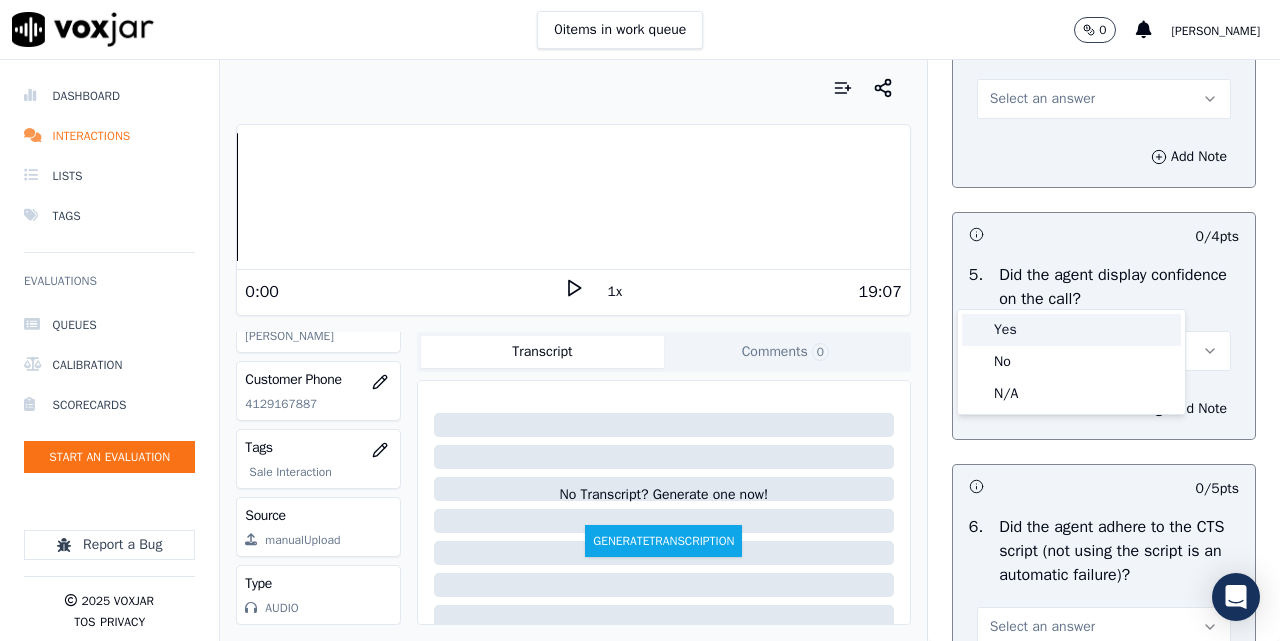 click on "Yes" at bounding box center [1071, 330] 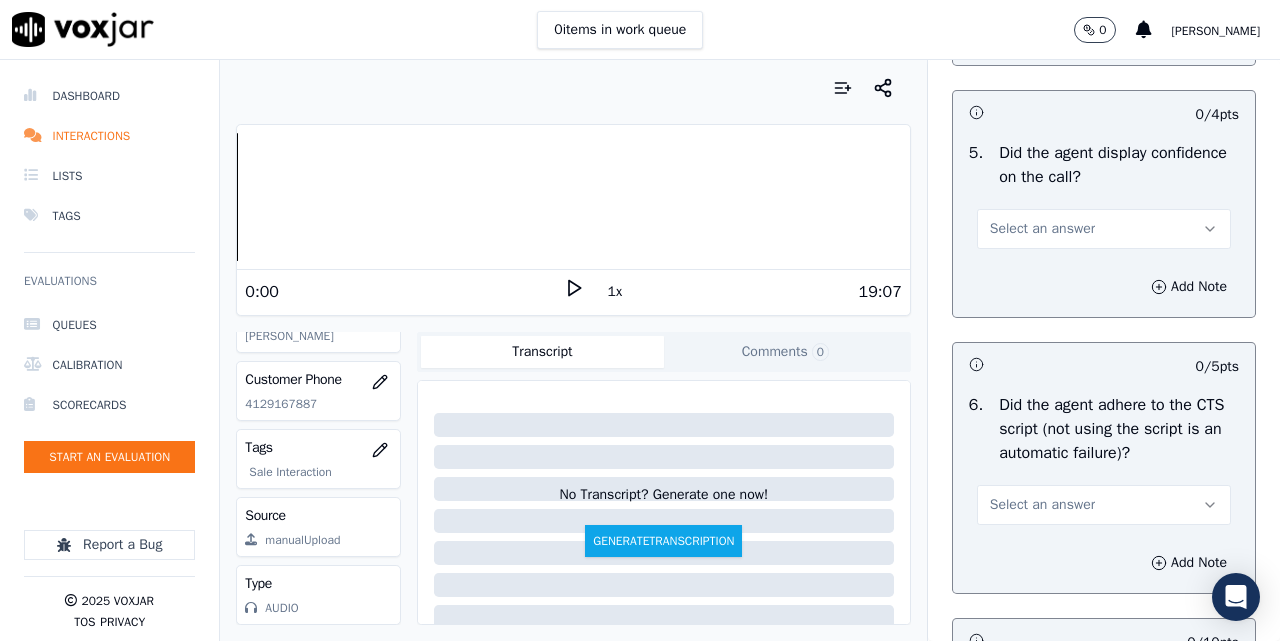 scroll, scrollTop: 4167, scrollLeft: 0, axis: vertical 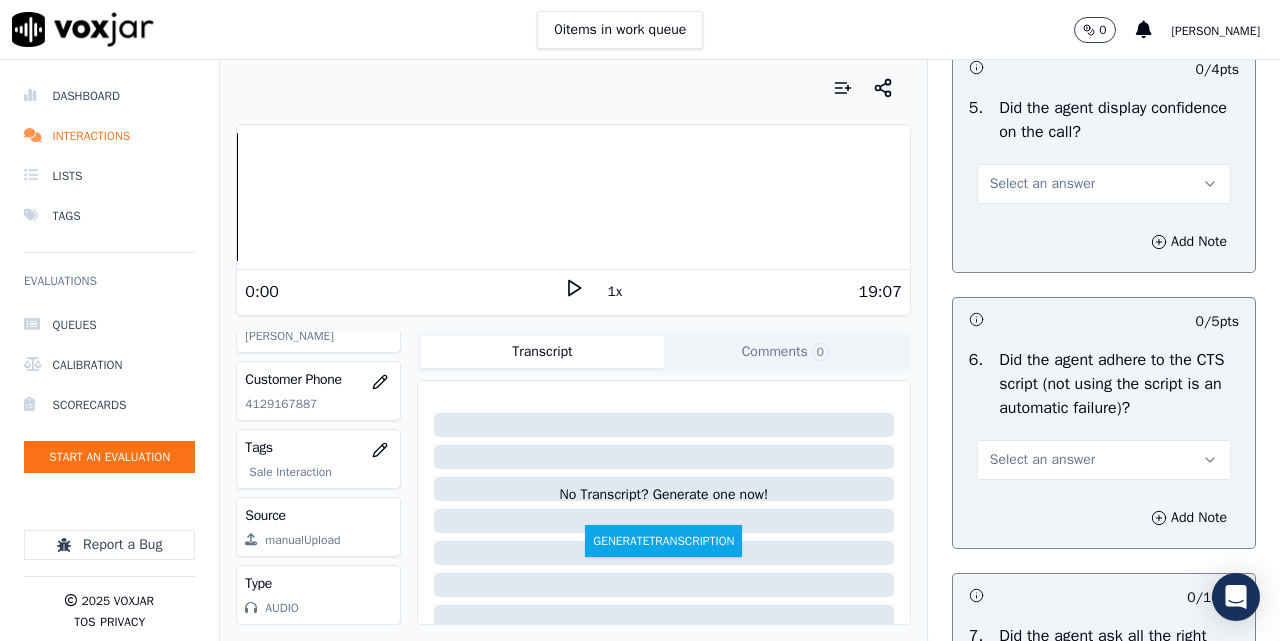 click on "Select an answer" at bounding box center [1104, 184] 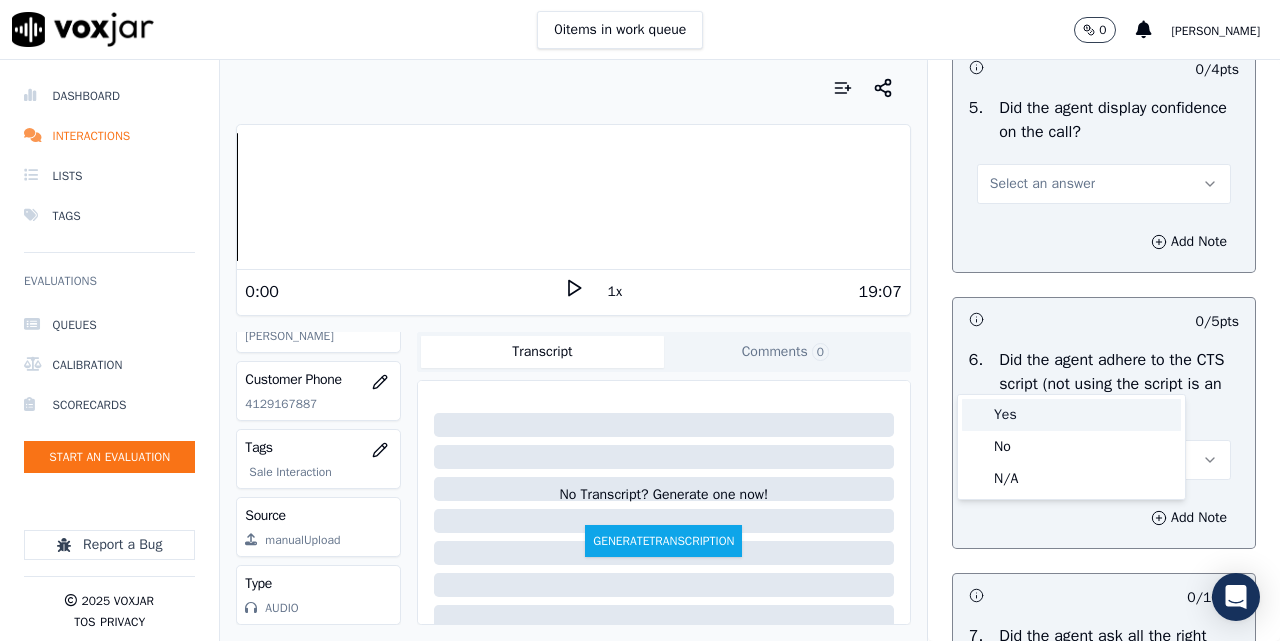 click on "Yes" at bounding box center [1071, 415] 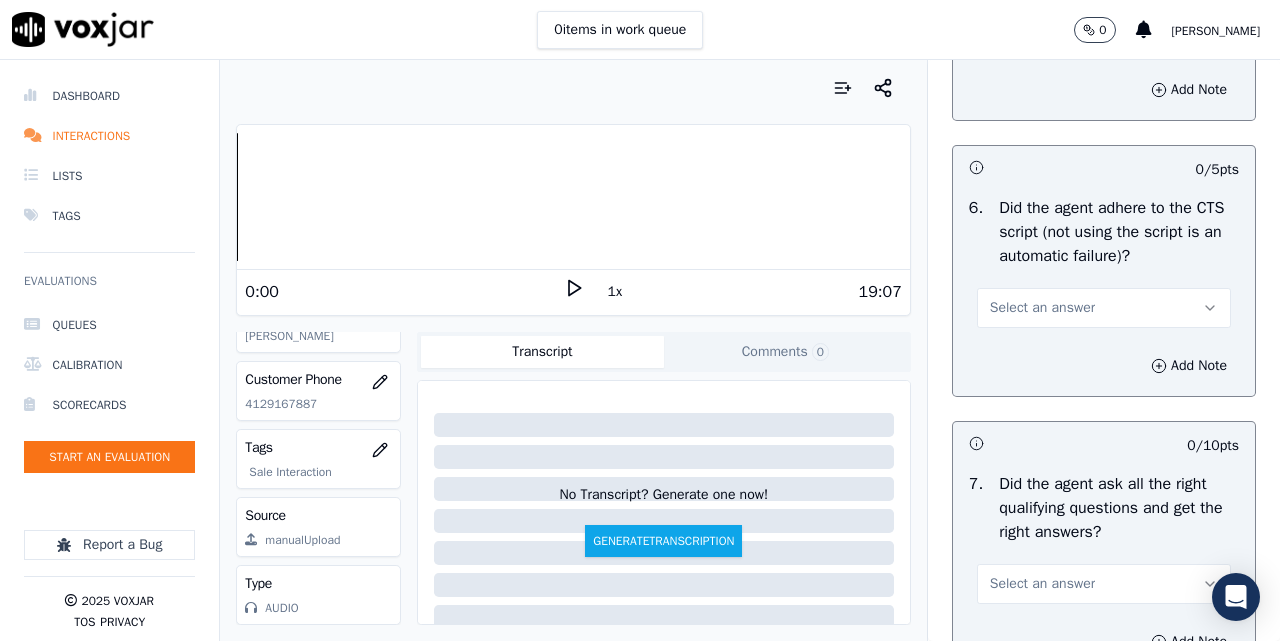 scroll, scrollTop: 4500, scrollLeft: 0, axis: vertical 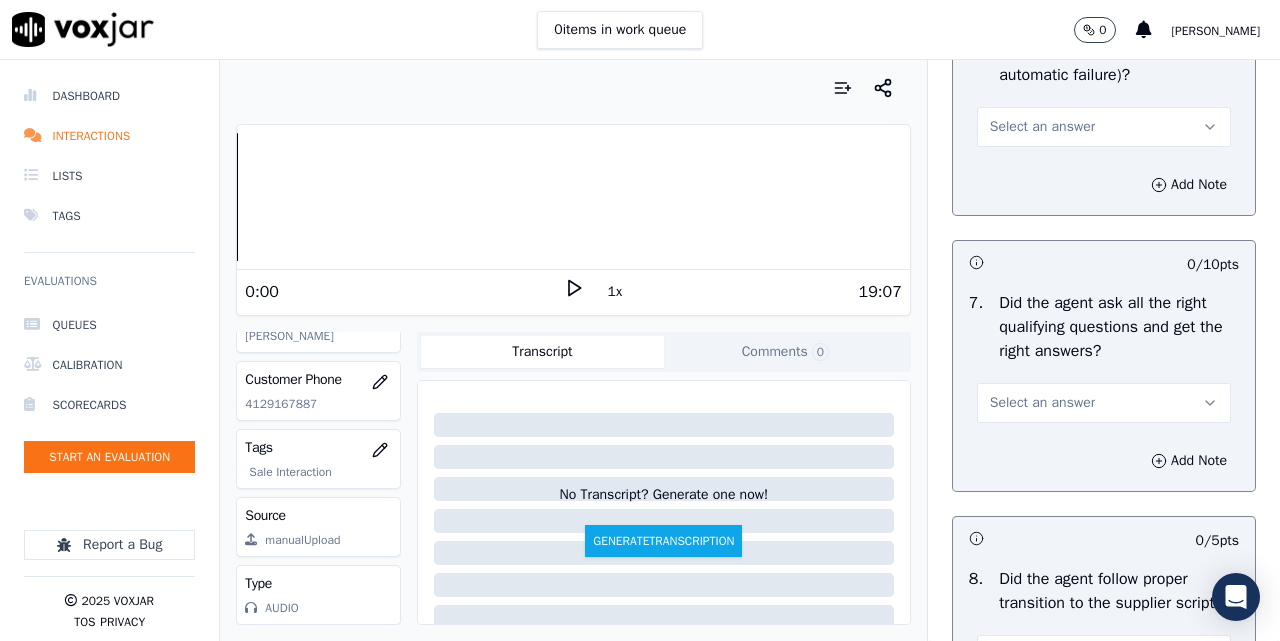 click on "Select an answer" at bounding box center [1104, 127] 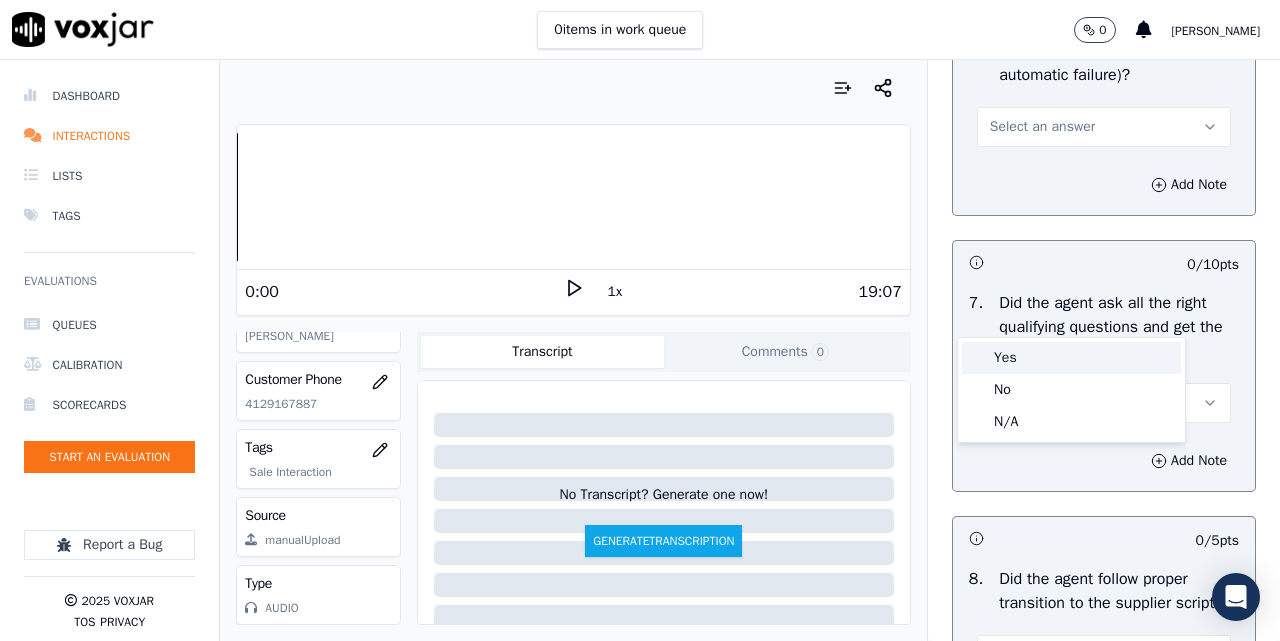 click on "Yes" at bounding box center [1071, 358] 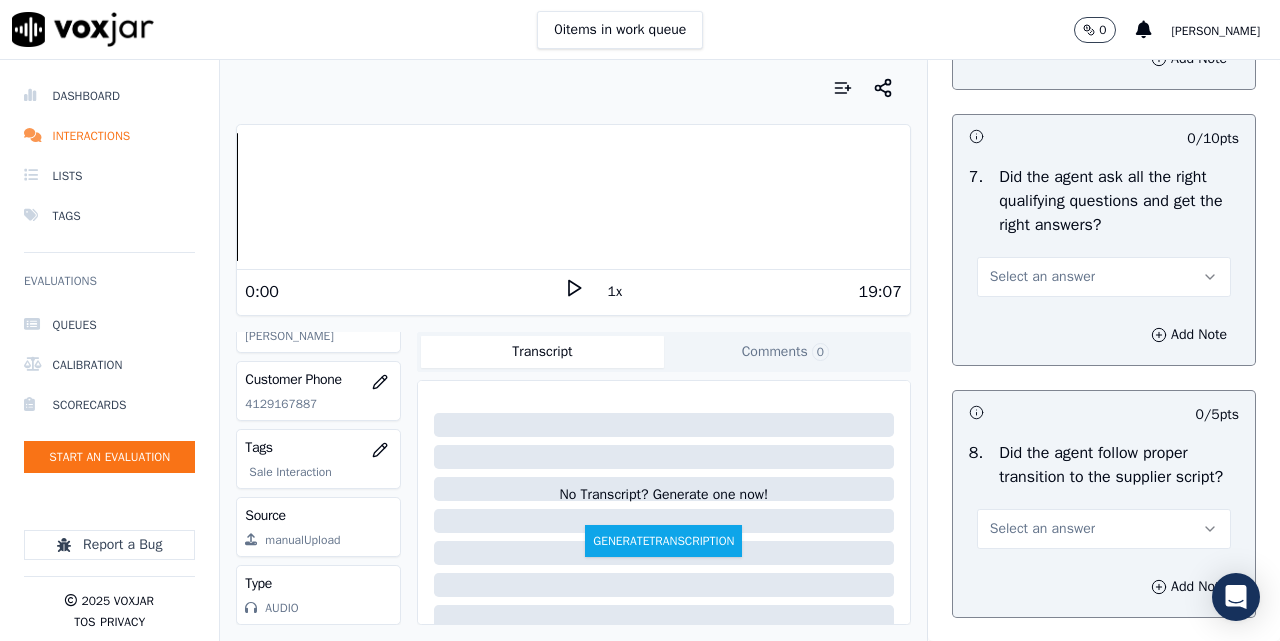 scroll, scrollTop: 4667, scrollLeft: 0, axis: vertical 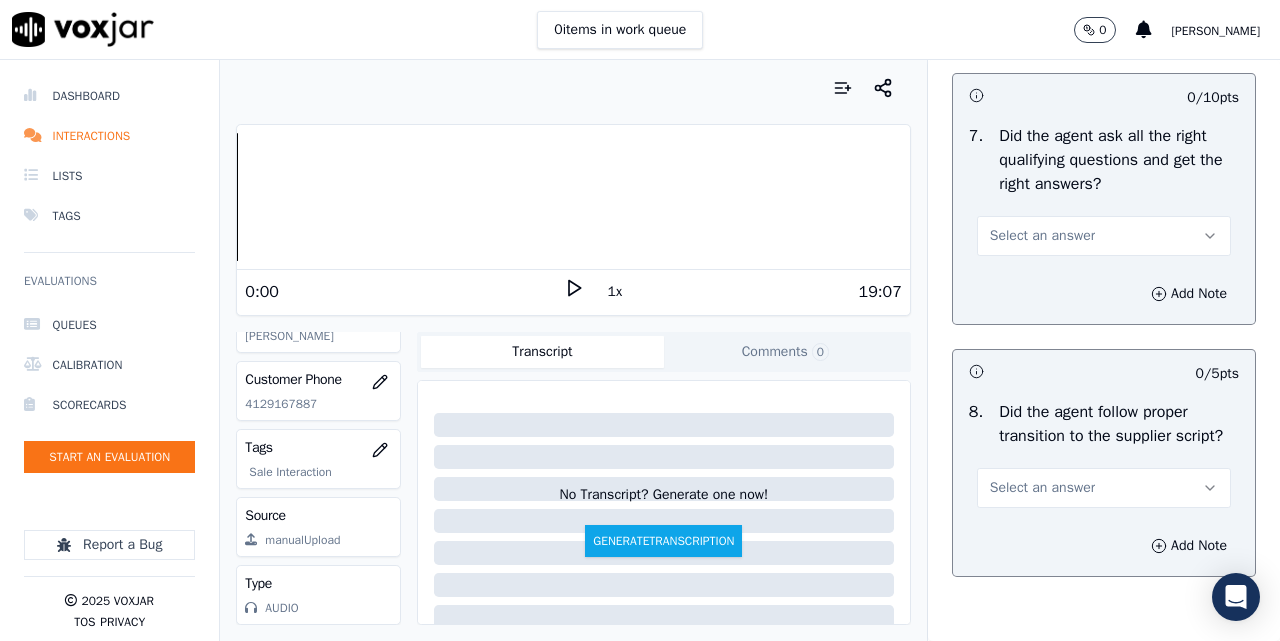 click on "Select an answer" at bounding box center (1042, 236) 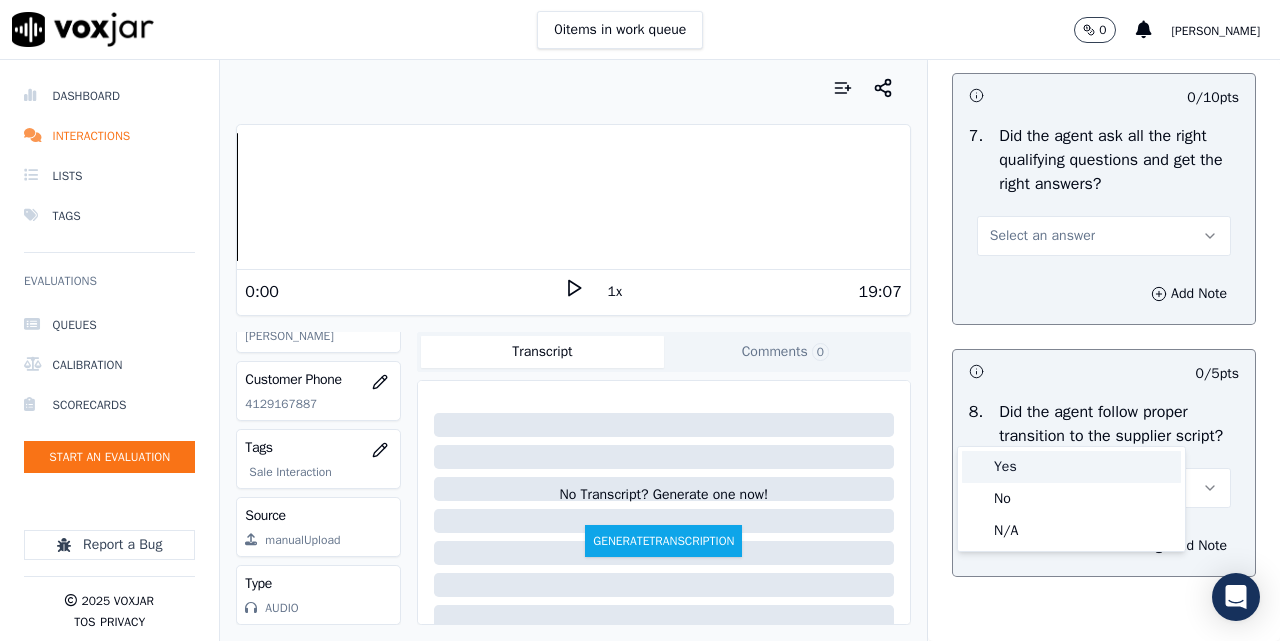 click on "Yes" at bounding box center (1071, 467) 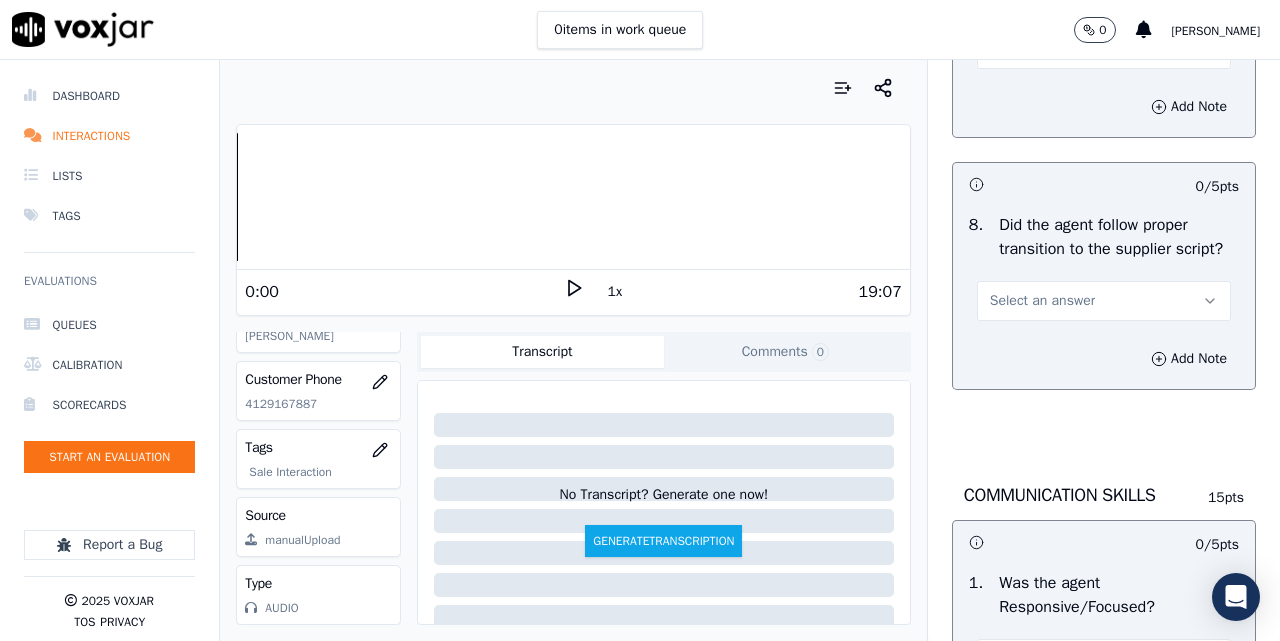 scroll, scrollTop: 5000, scrollLeft: 0, axis: vertical 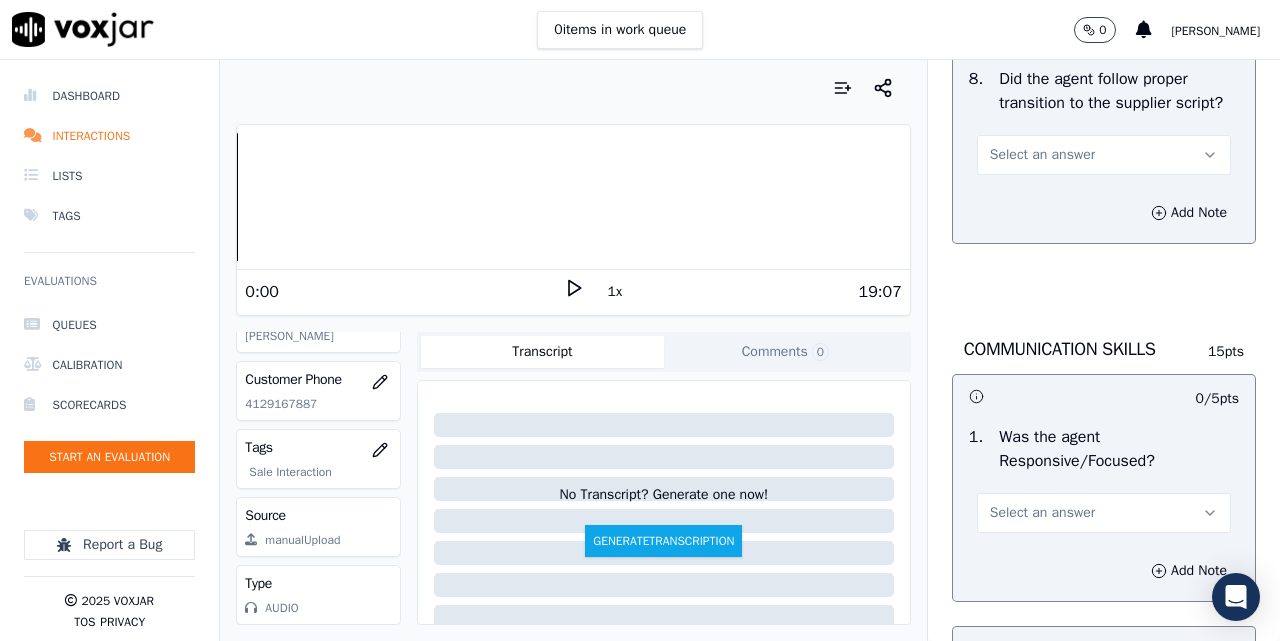 click on "Select an answer" at bounding box center [1104, 155] 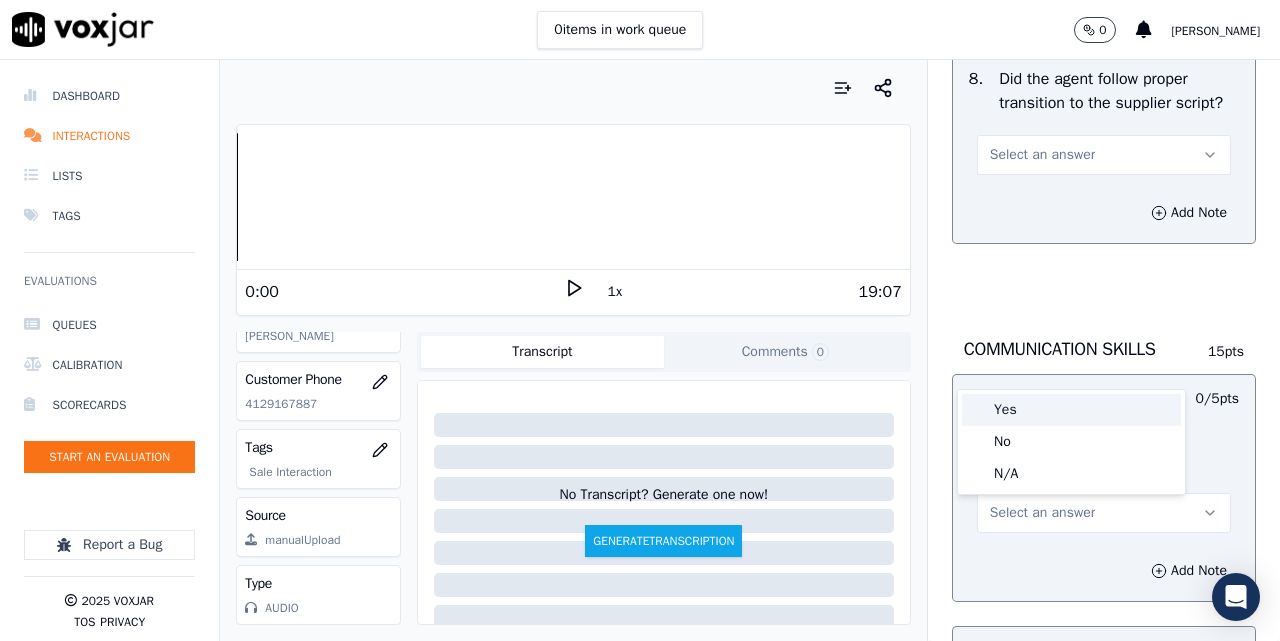 click on "Yes" at bounding box center [1071, 410] 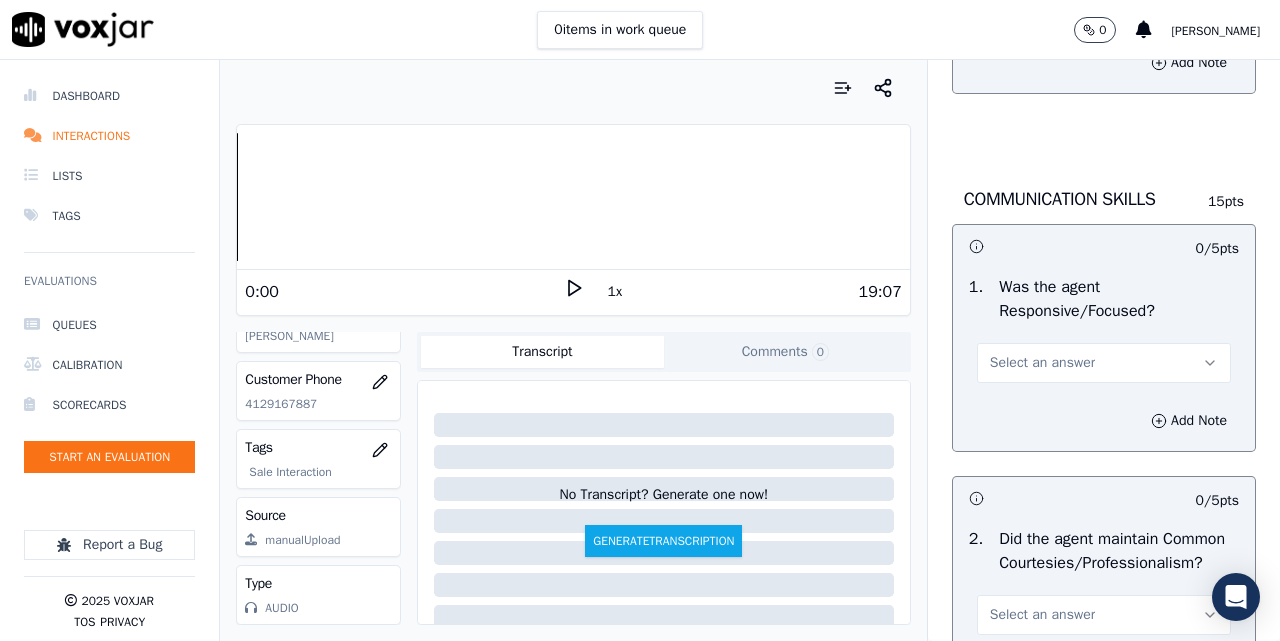 scroll, scrollTop: 5333, scrollLeft: 0, axis: vertical 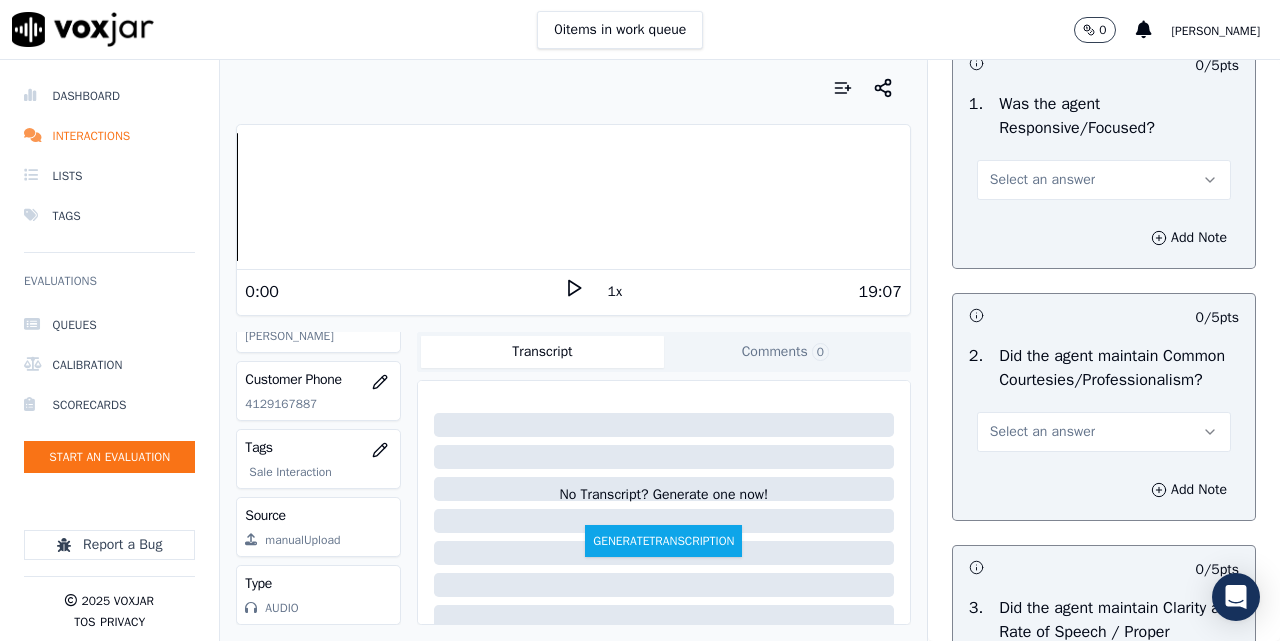 click on "Select an answer" at bounding box center [1104, 180] 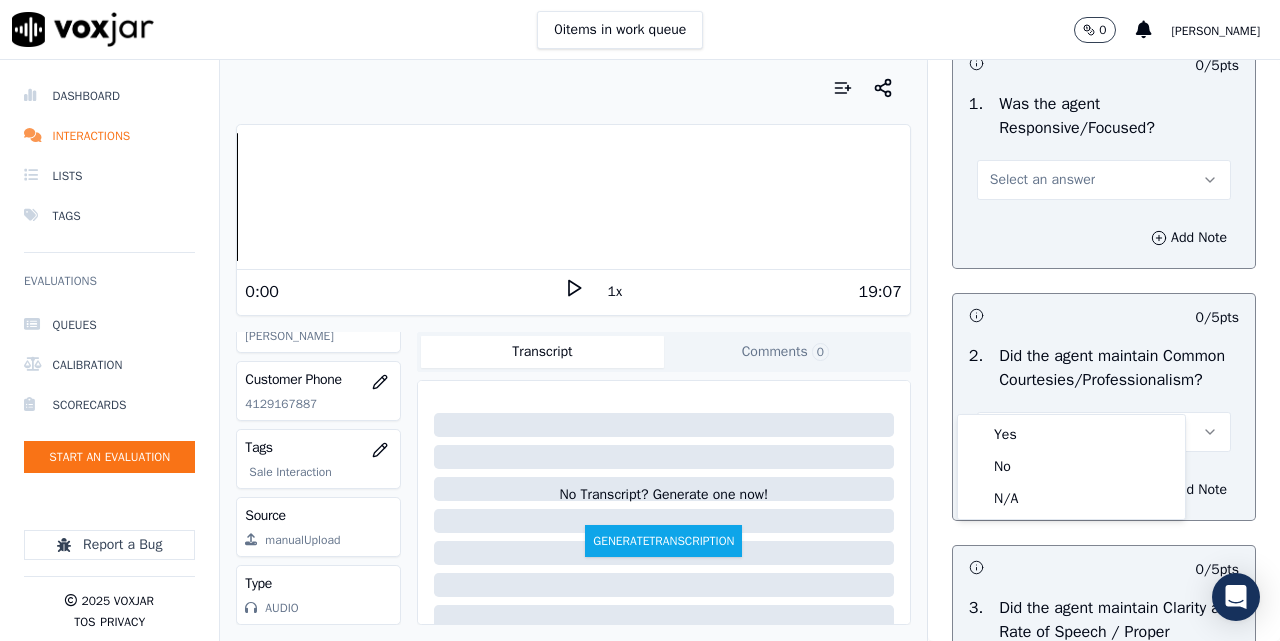 click on "Yes" at bounding box center [1071, 435] 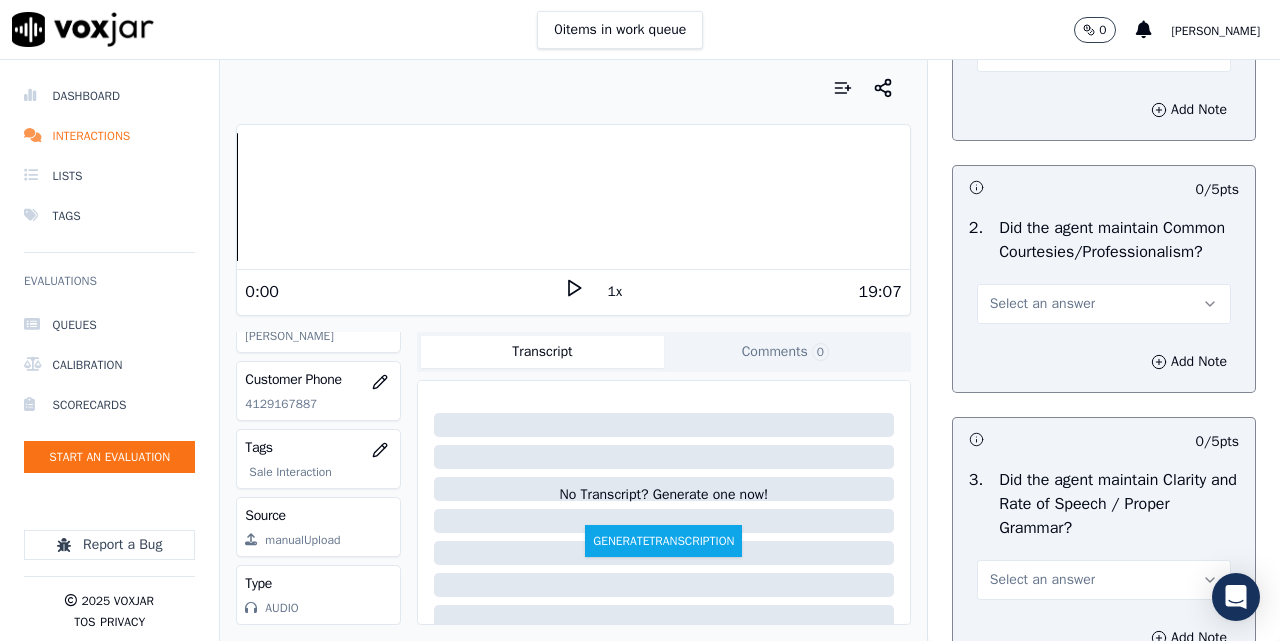 scroll, scrollTop: 5500, scrollLeft: 0, axis: vertical 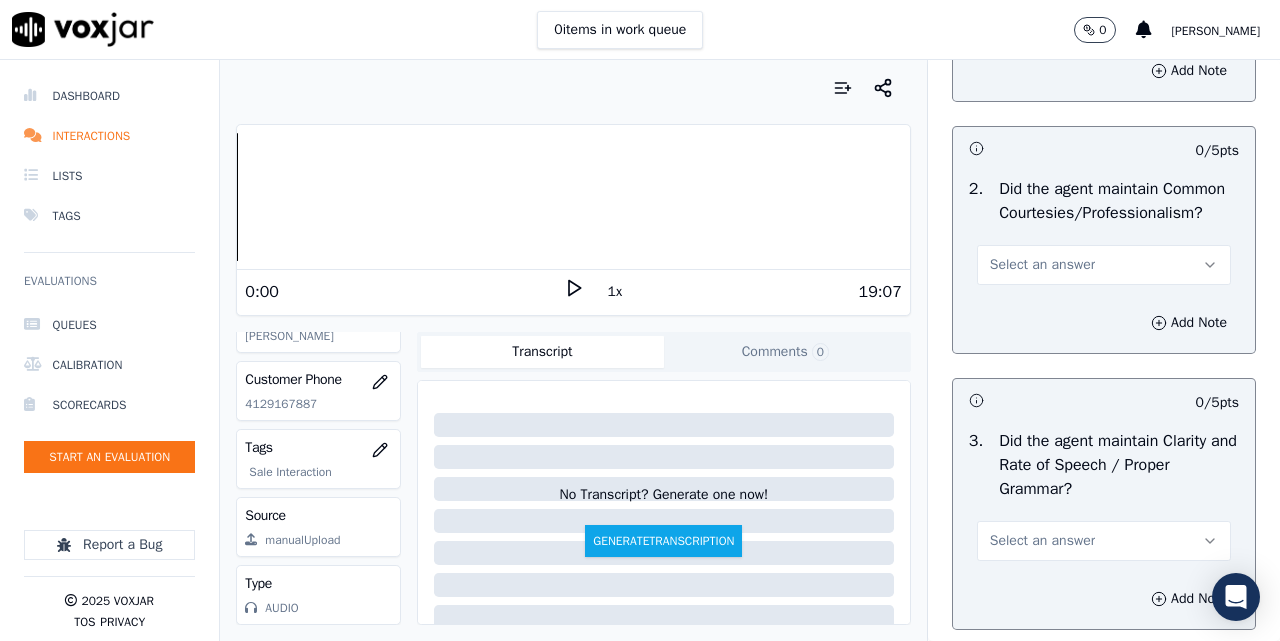 click on "Select an answer" at bounding box center (1104, 263) 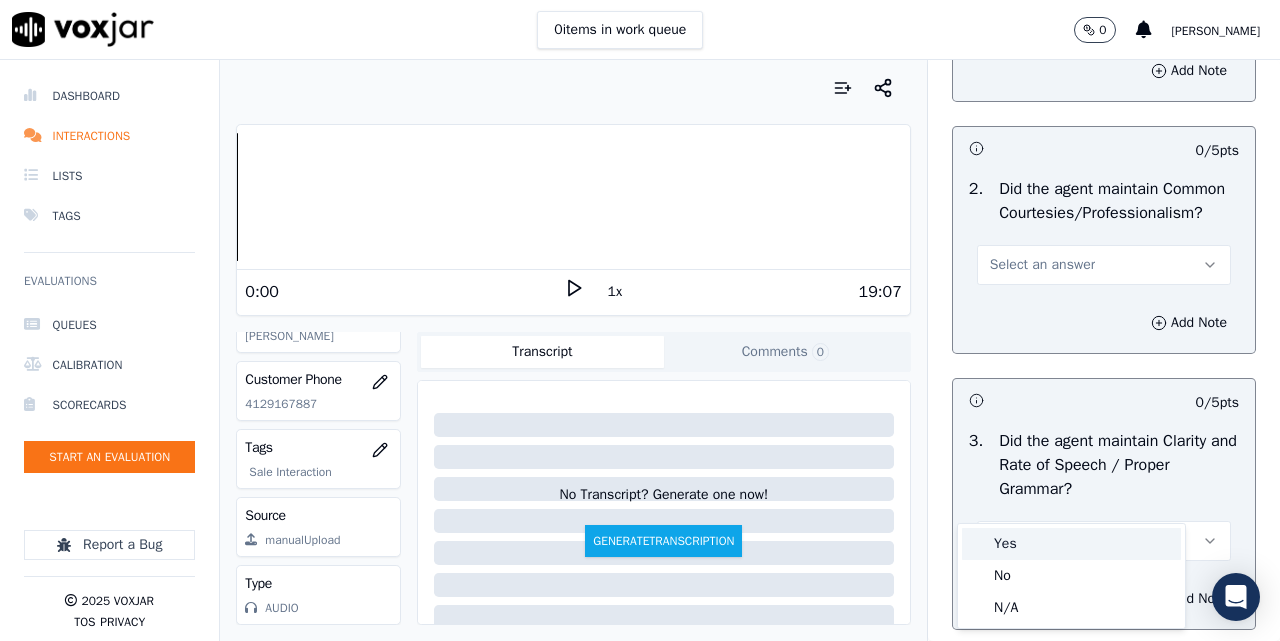 click on "Yes" at bounding box center (1071, 544) 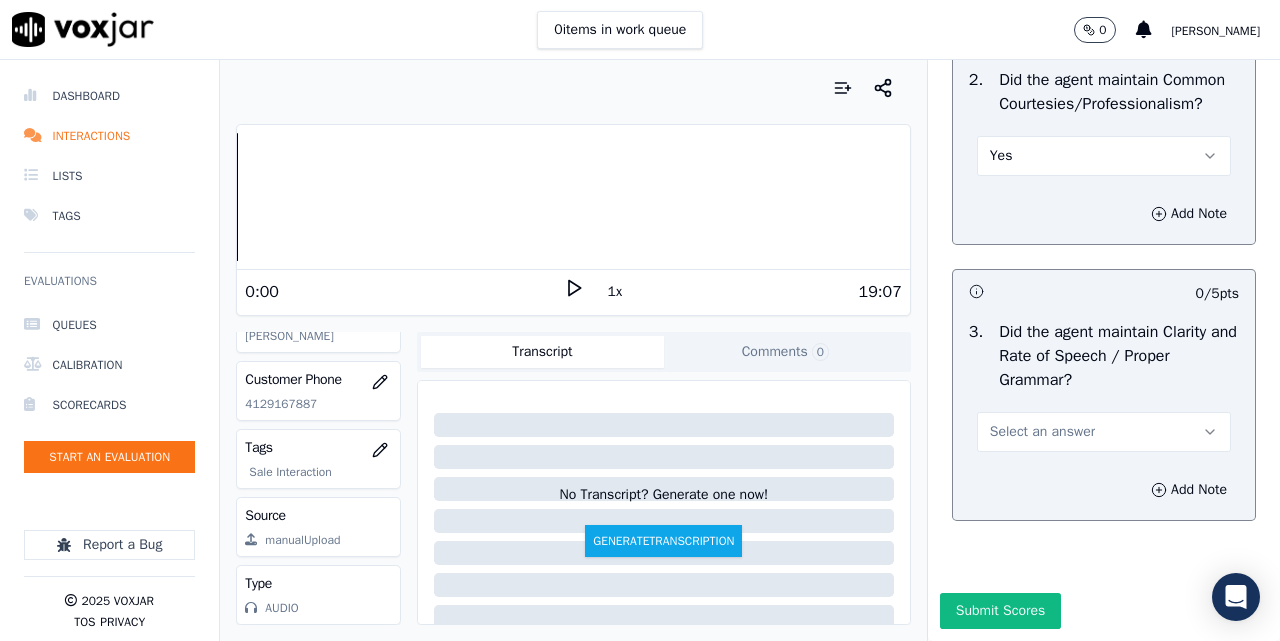 scroll, scrollTop: 5833, scrollLeft: 0, axis: vertical 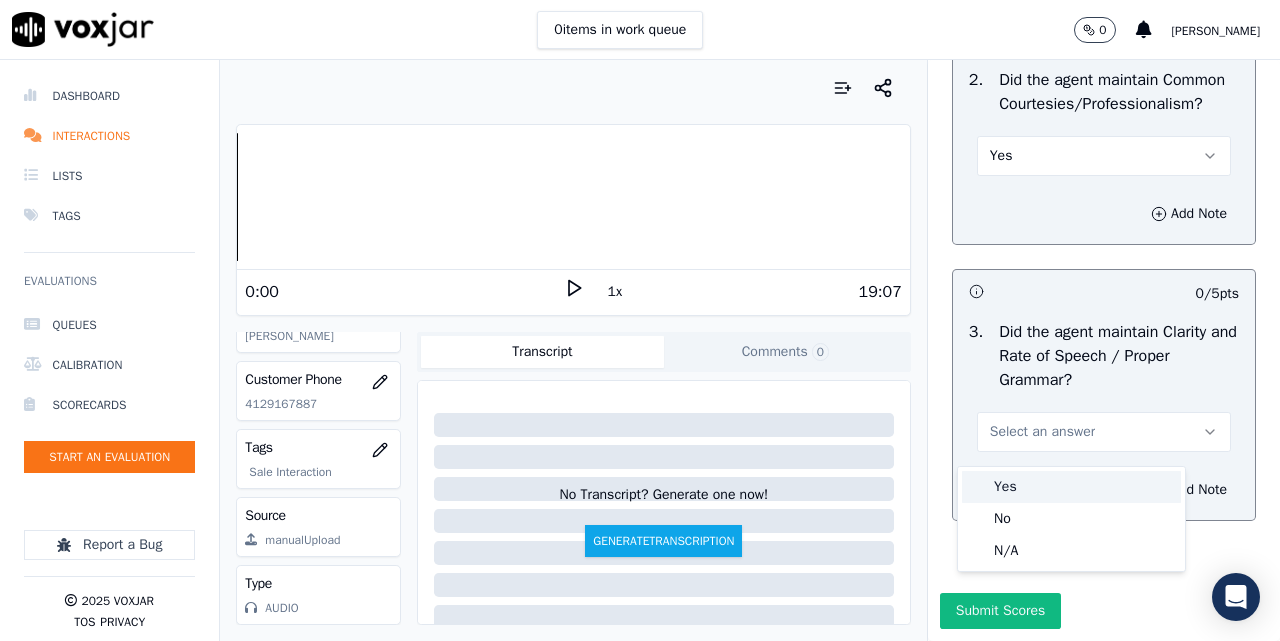 click on "Yes" at bounding box center (1071, 487) 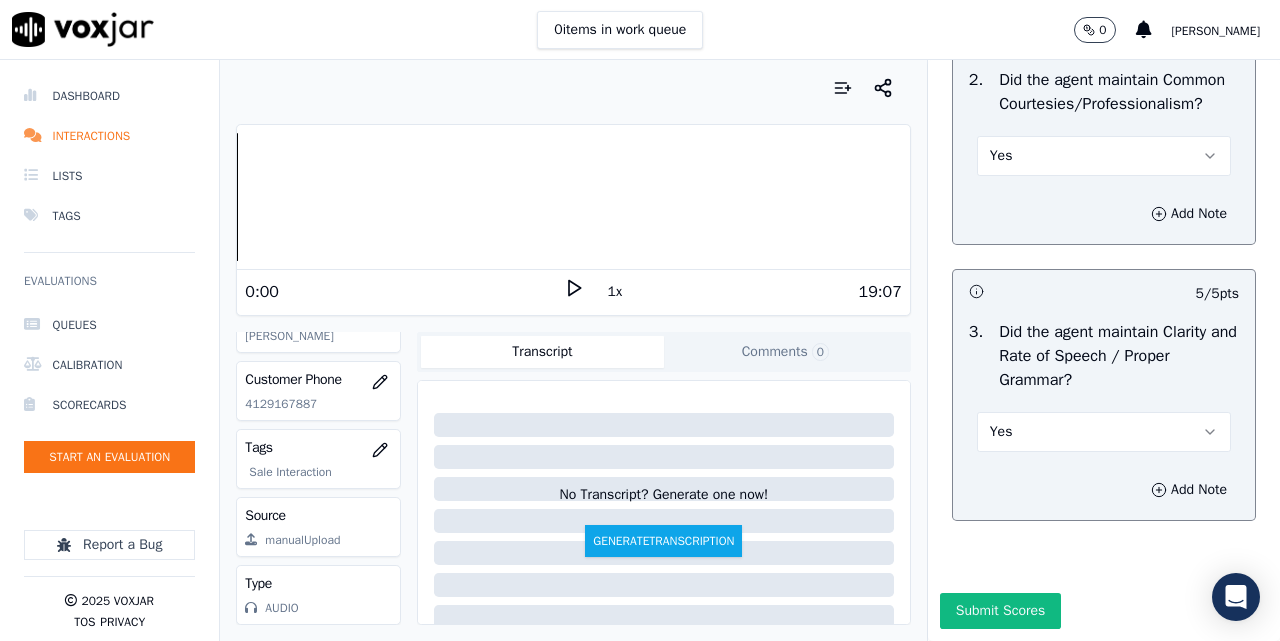scroll, scrollTop: 5888, scrollLeft: 0, axis: vertical 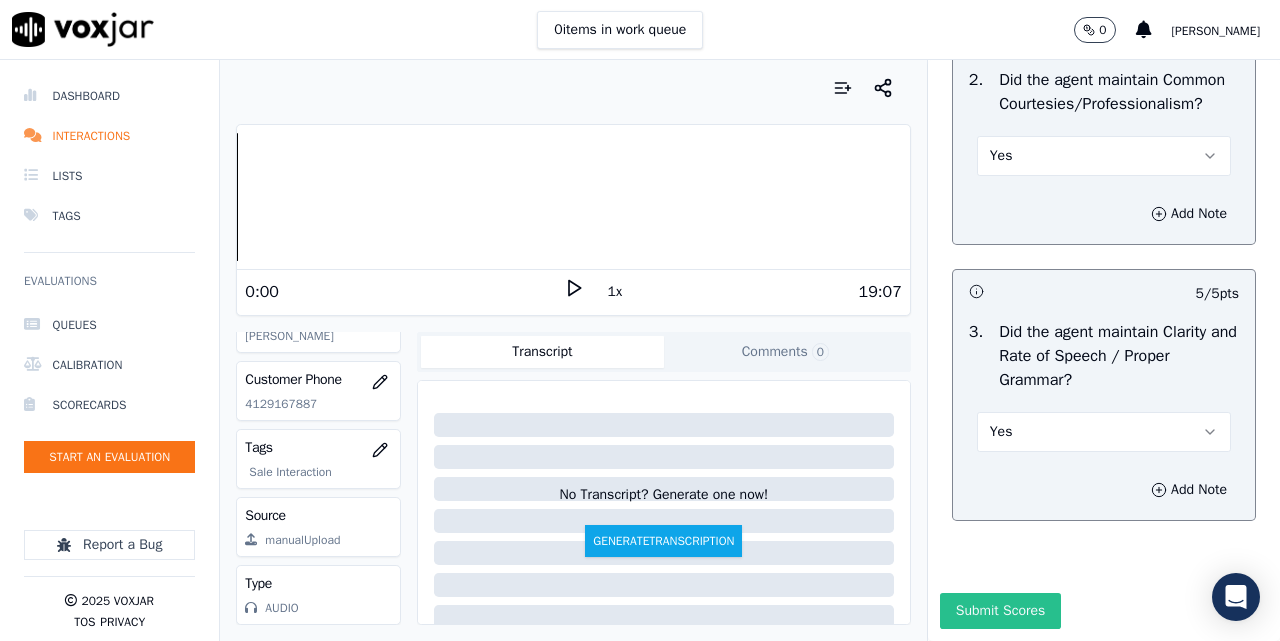 click on "Submit Scores" at bounding box center [1000, 611] 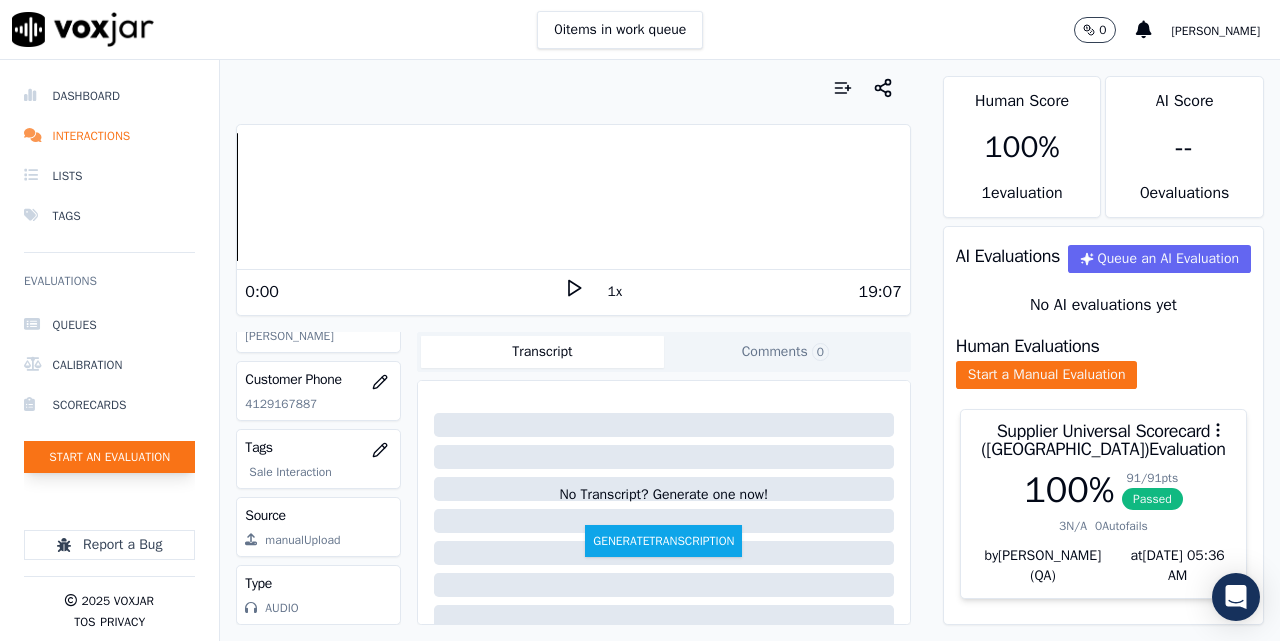 click on "Start an Evaluation" 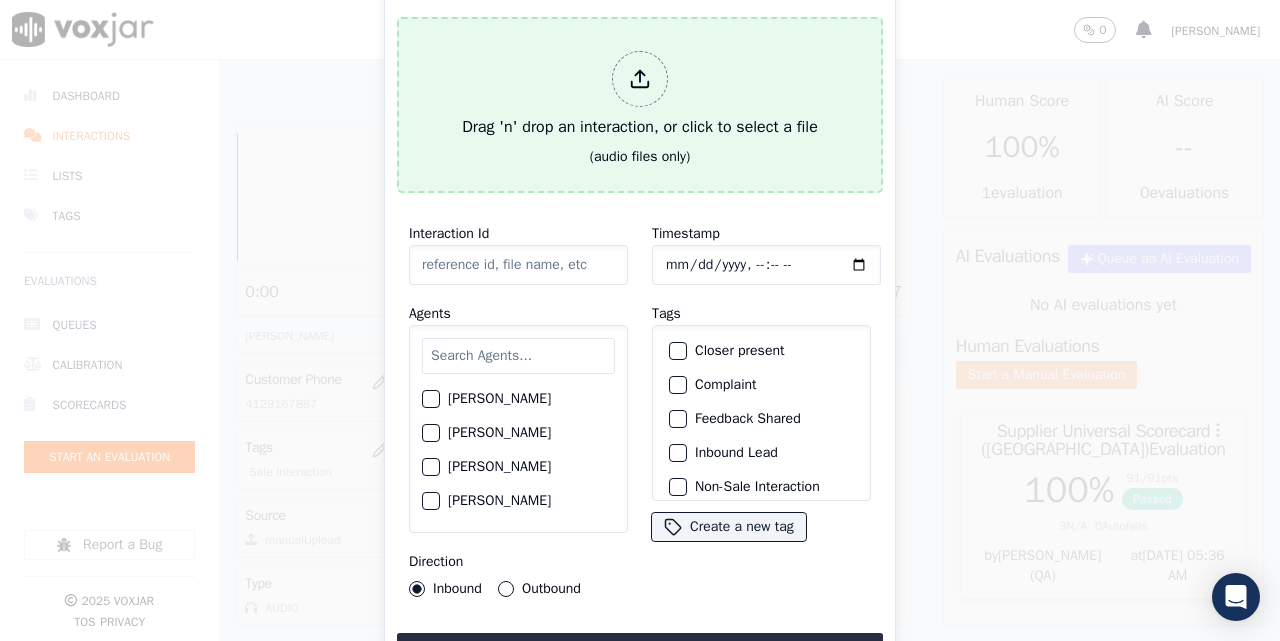 click on "Drag 'n' drop an interaction, or click to select a file" at bounding box center (640, 95) 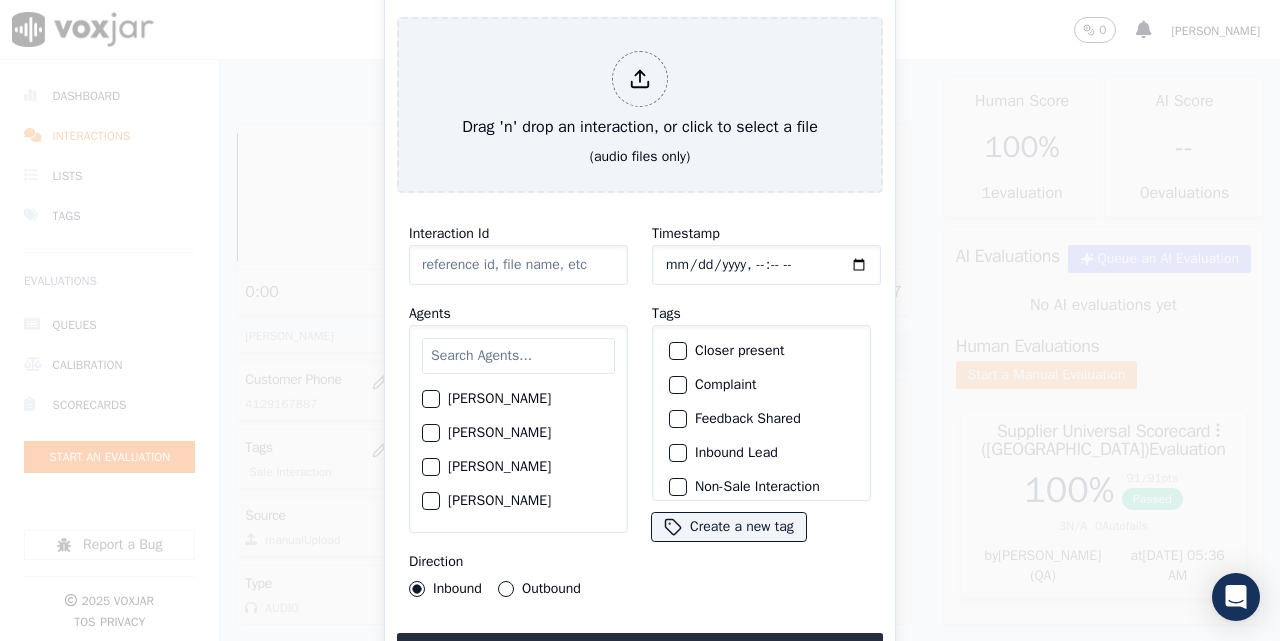 type 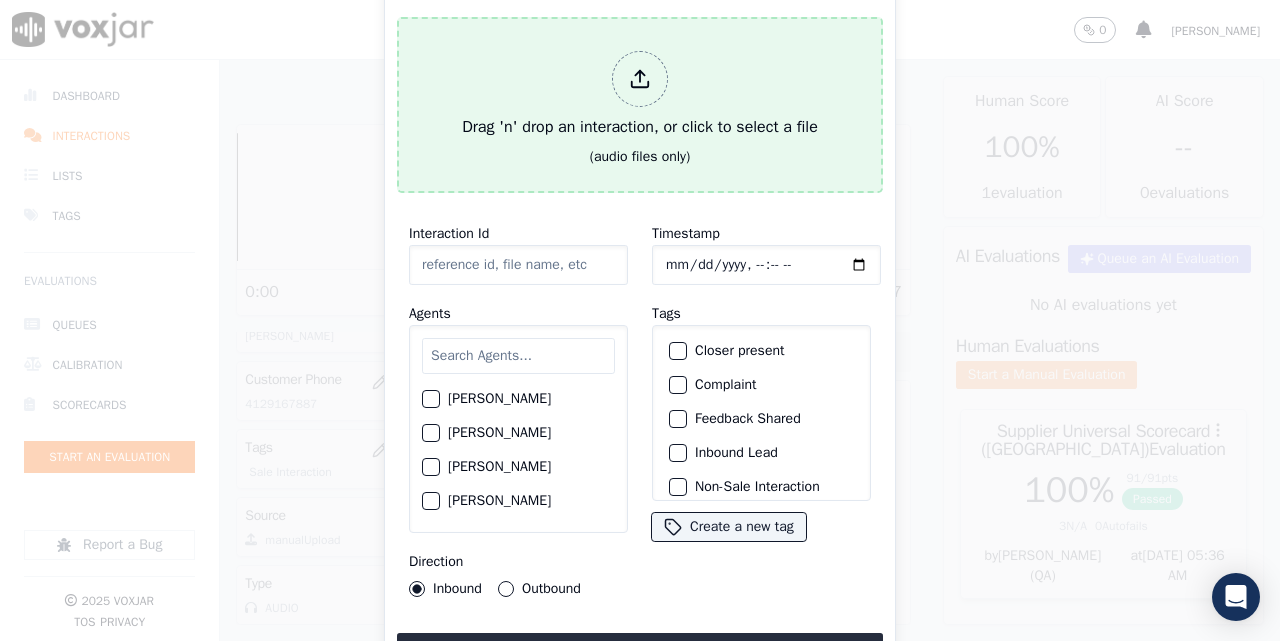 click on "Drag 'n' drop an interaction, or click to select a file   (audio files only)" at bounding box center (640, 105) 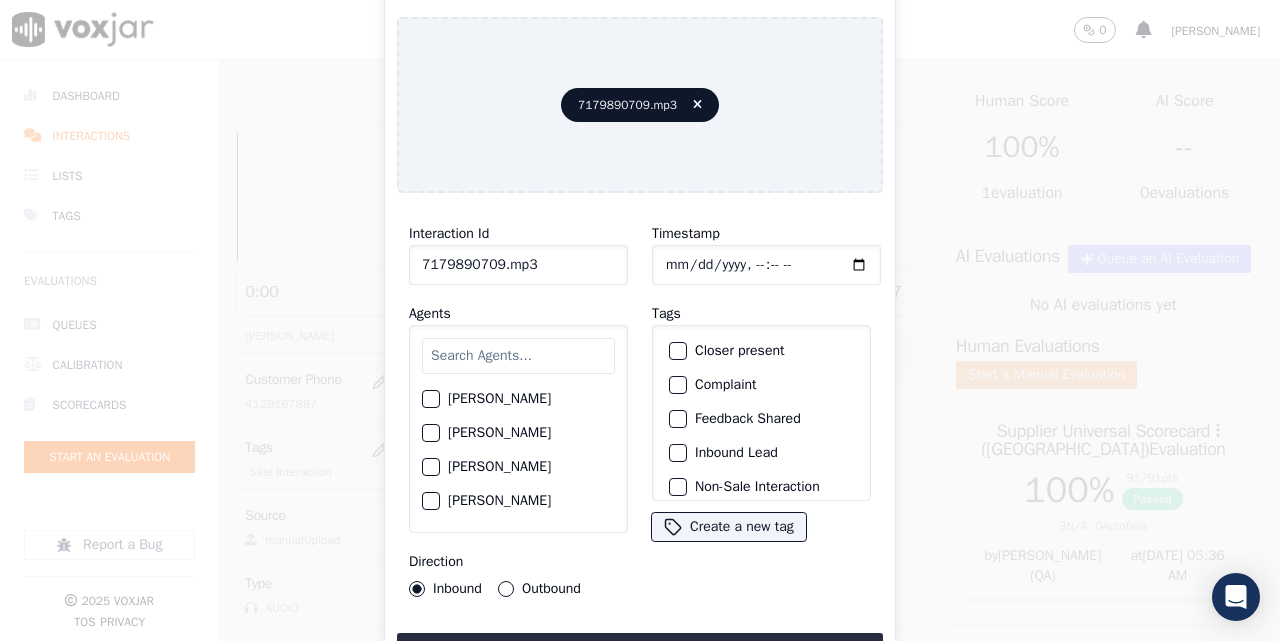 click on "7179890709.mp3" 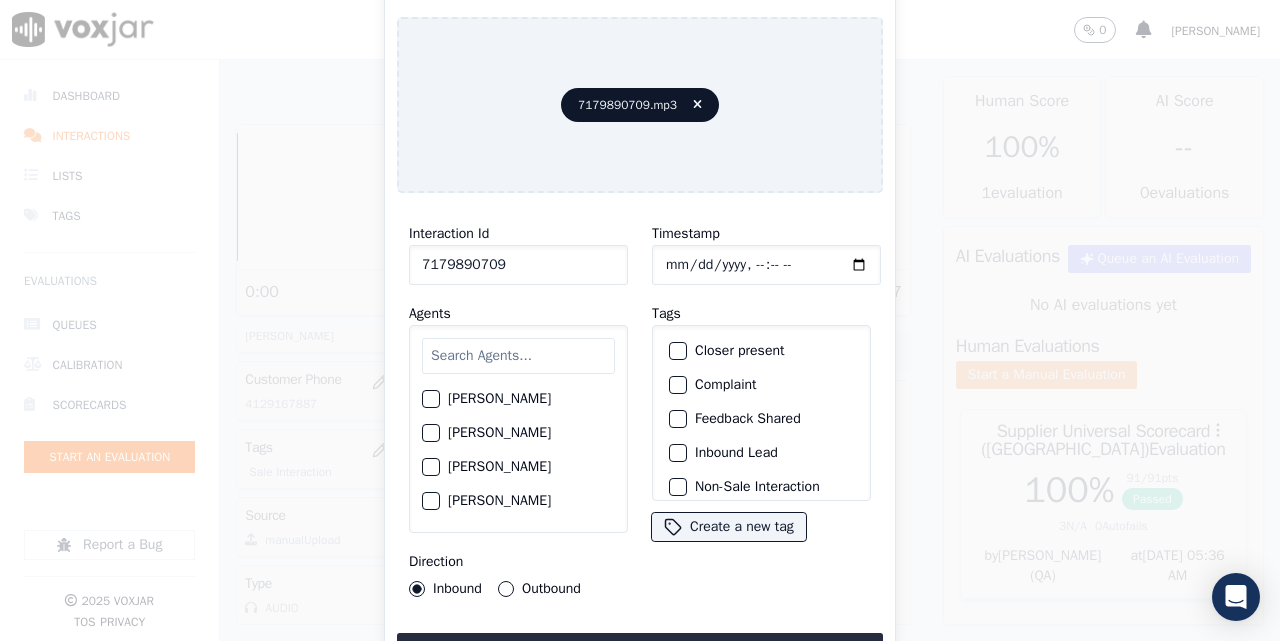 type on "7179890709" 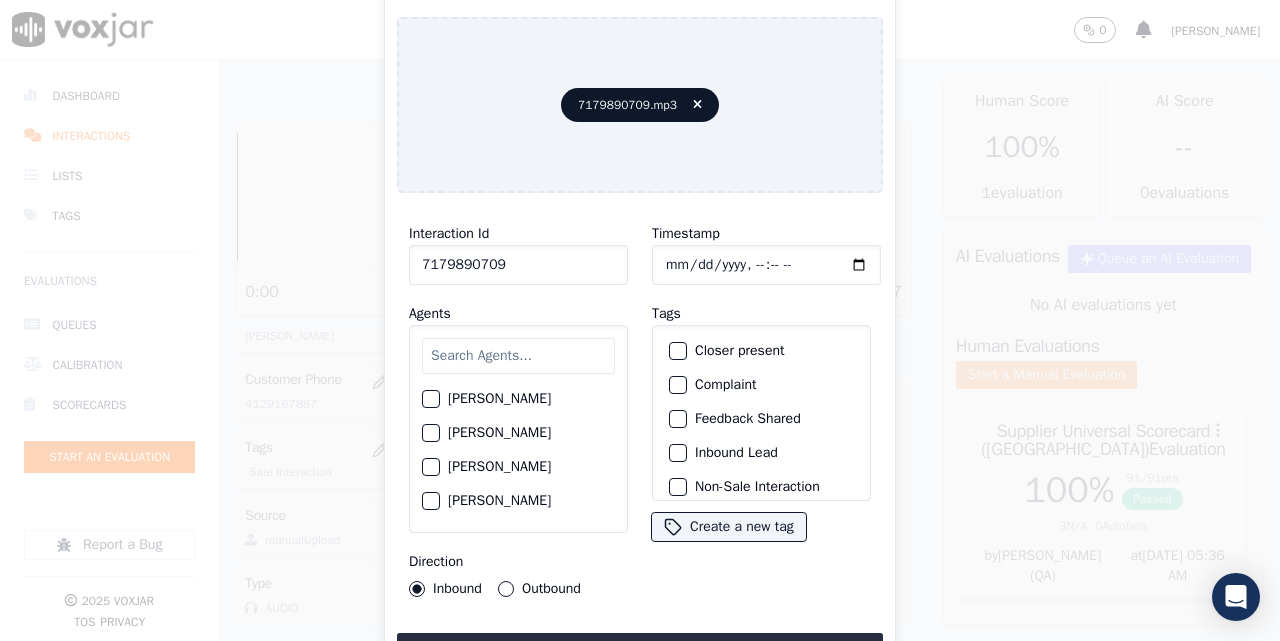 type on "[DATE]T00:07" 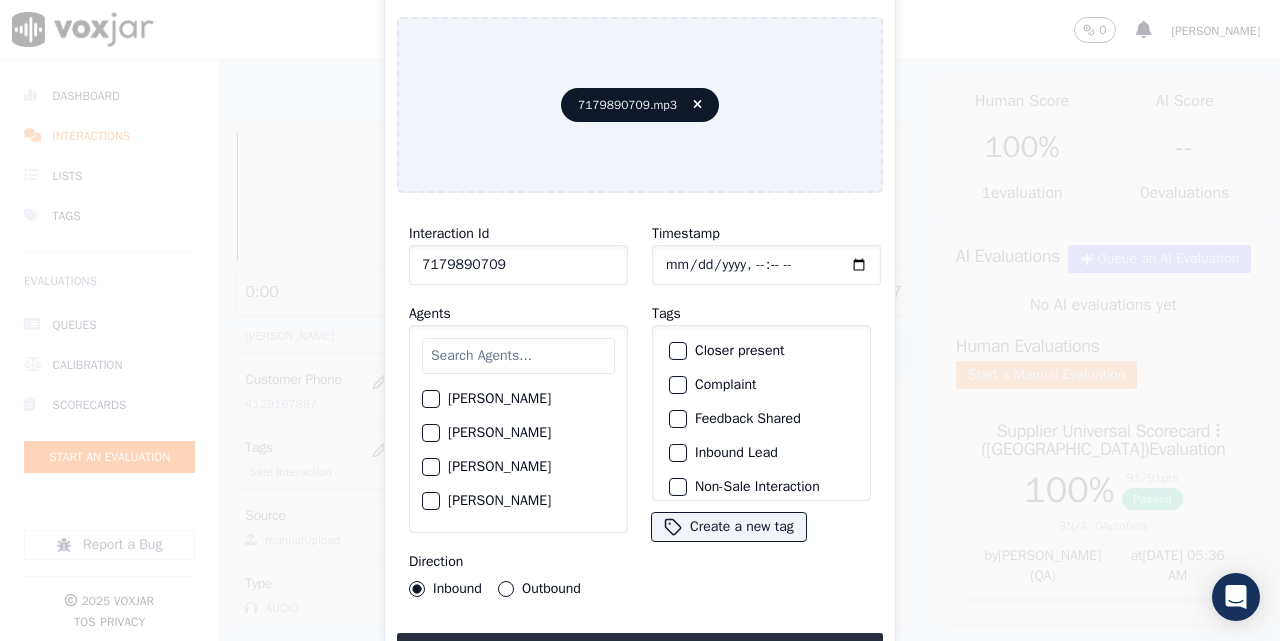 click at bounding box center [518, 356] 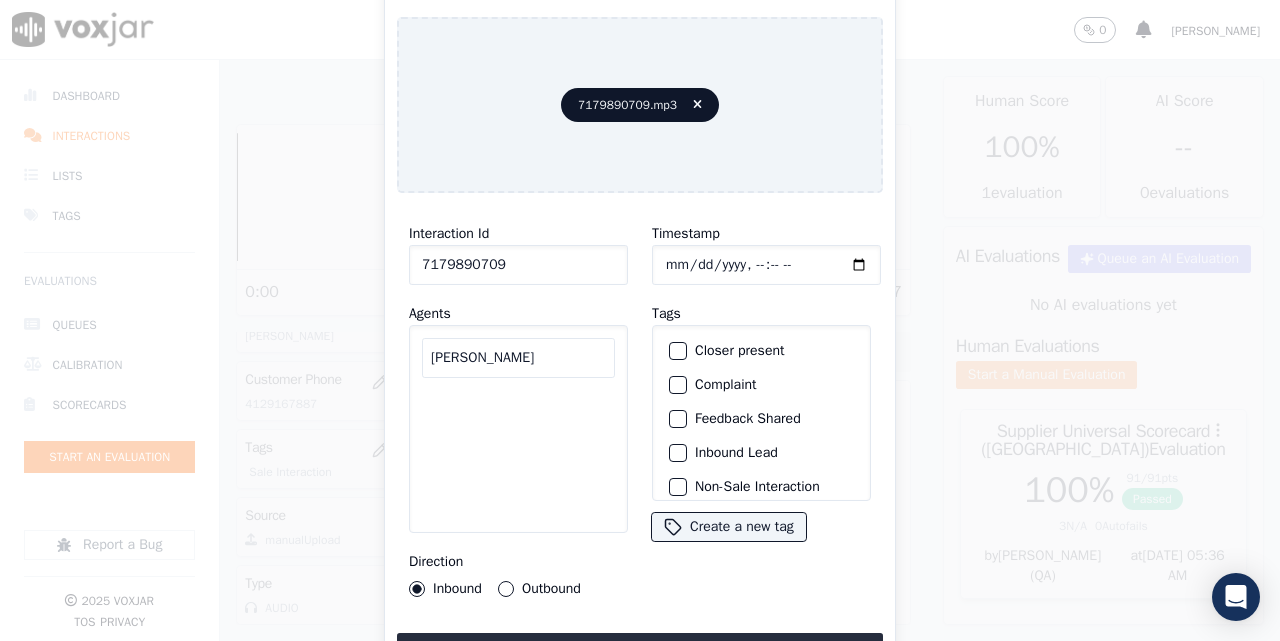 type on "[PERSON_NAME]" 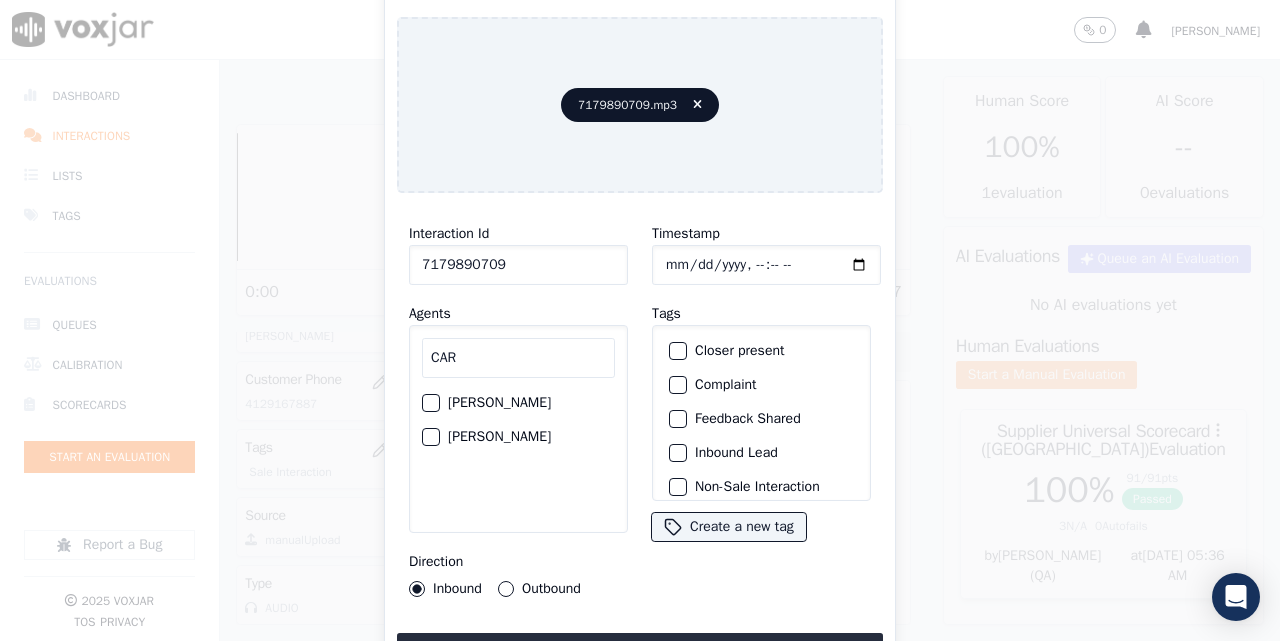 type on "CAR" 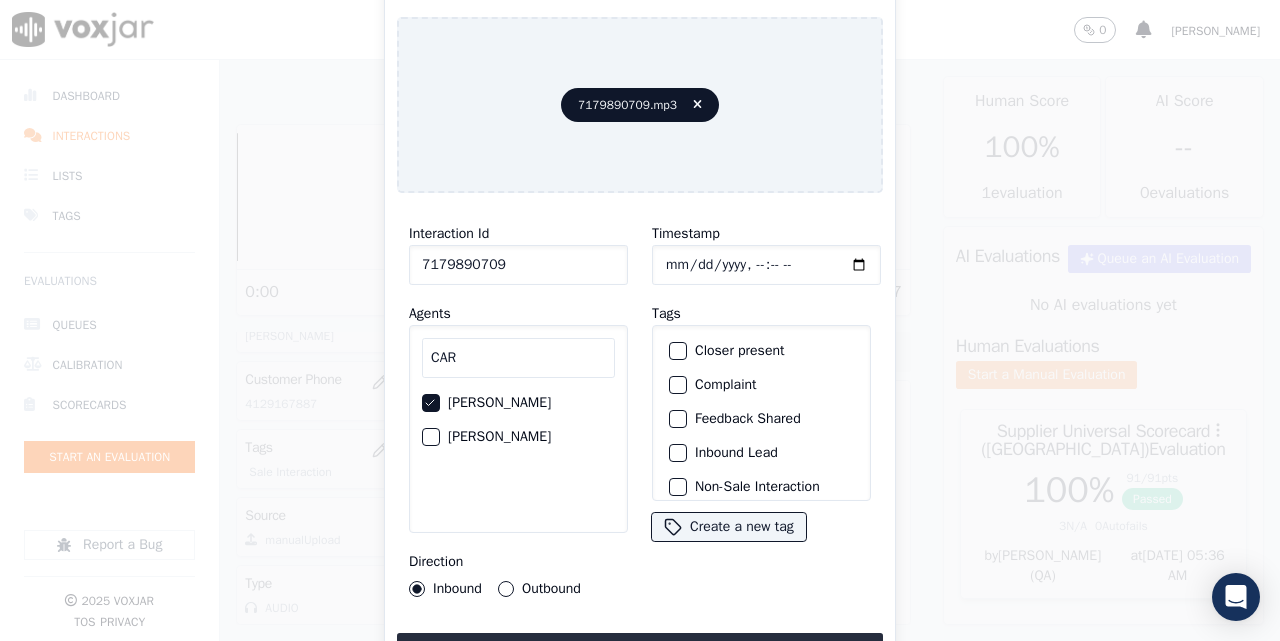 scroll, scrollTop: 187, scrollLeft: 0, axis: vertical 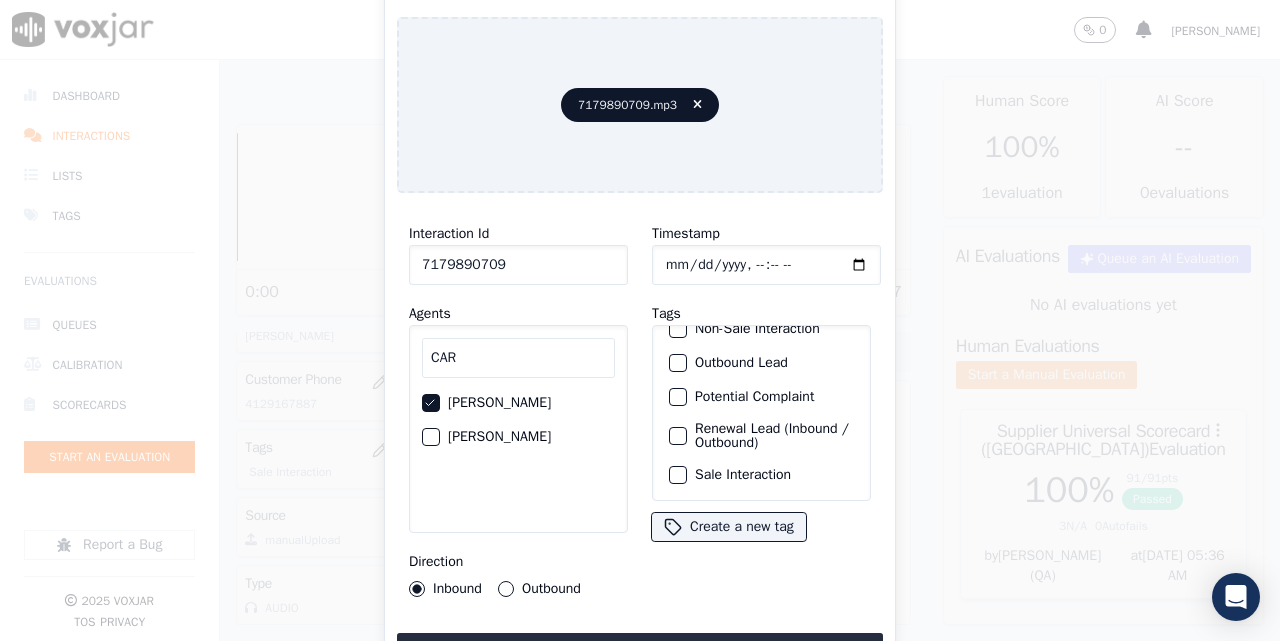 click on "Sale Interaction" 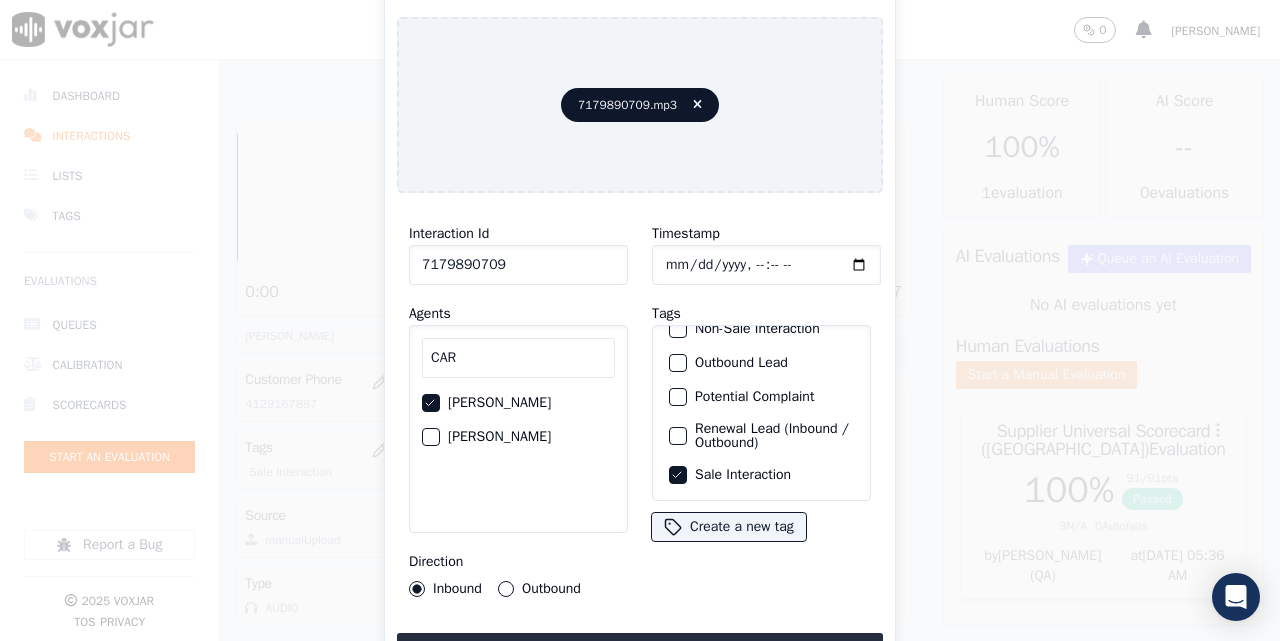 click on "Outbound" at bounding box center (506, 589) 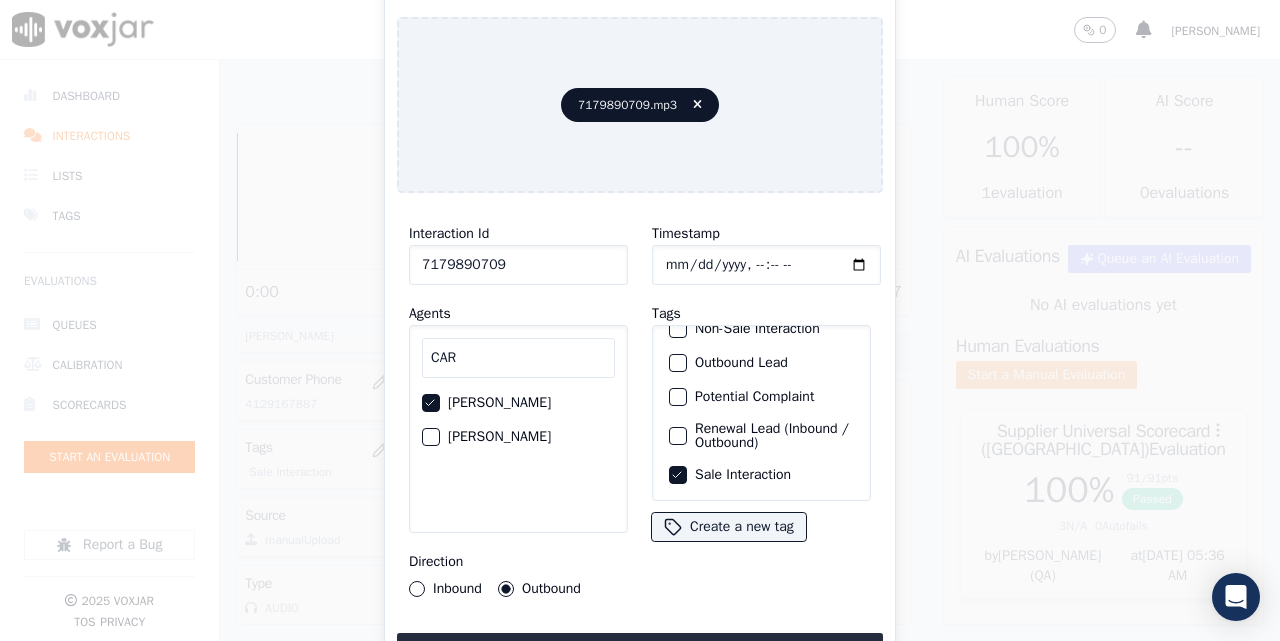 click on "7179890709" 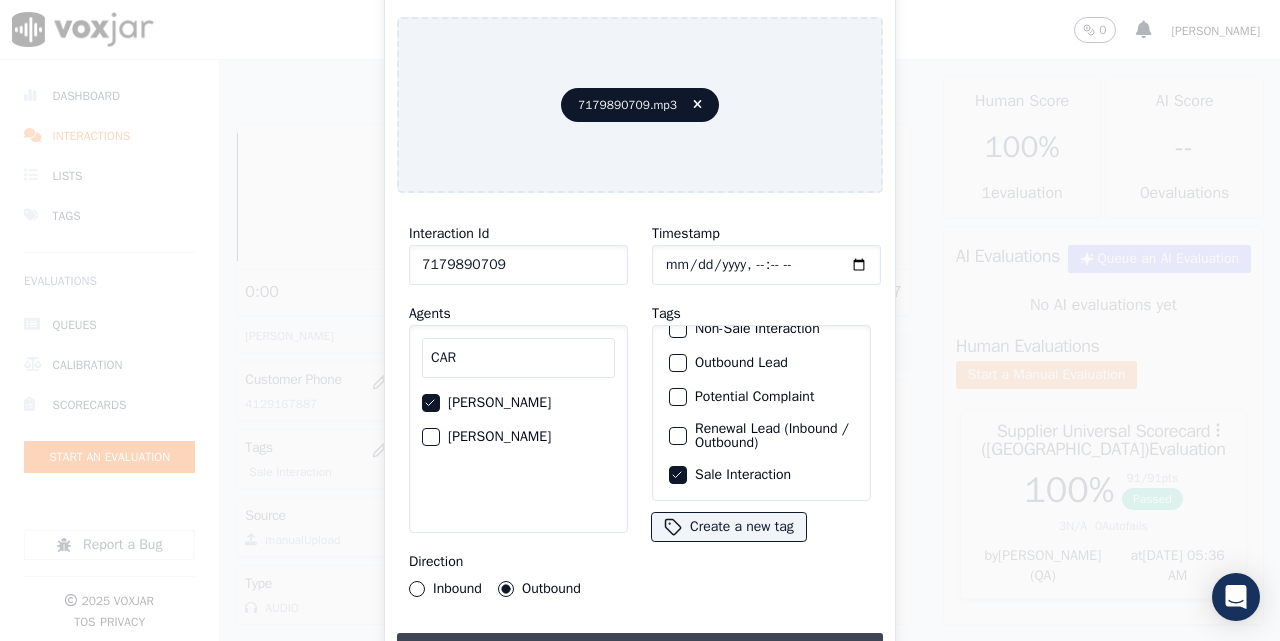 click on "Upload interaction to start evaluation" at bounding box center [640, 651] 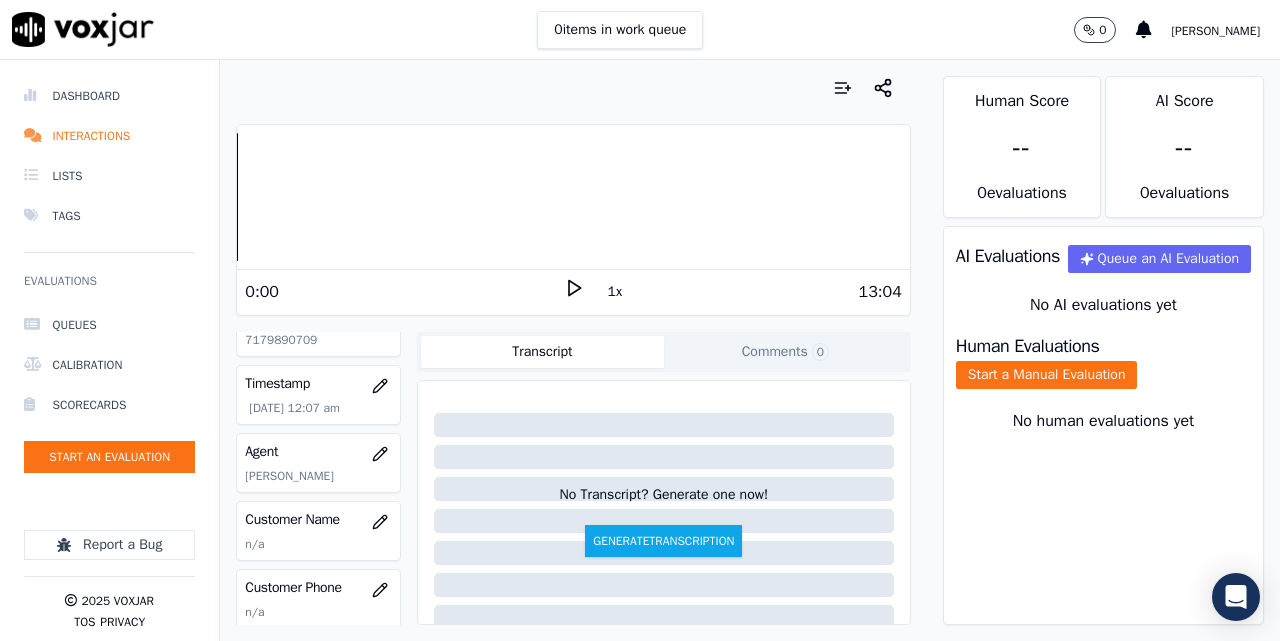 scroll, scrollTop: 167, scrollLeft: 0, axis: vertical 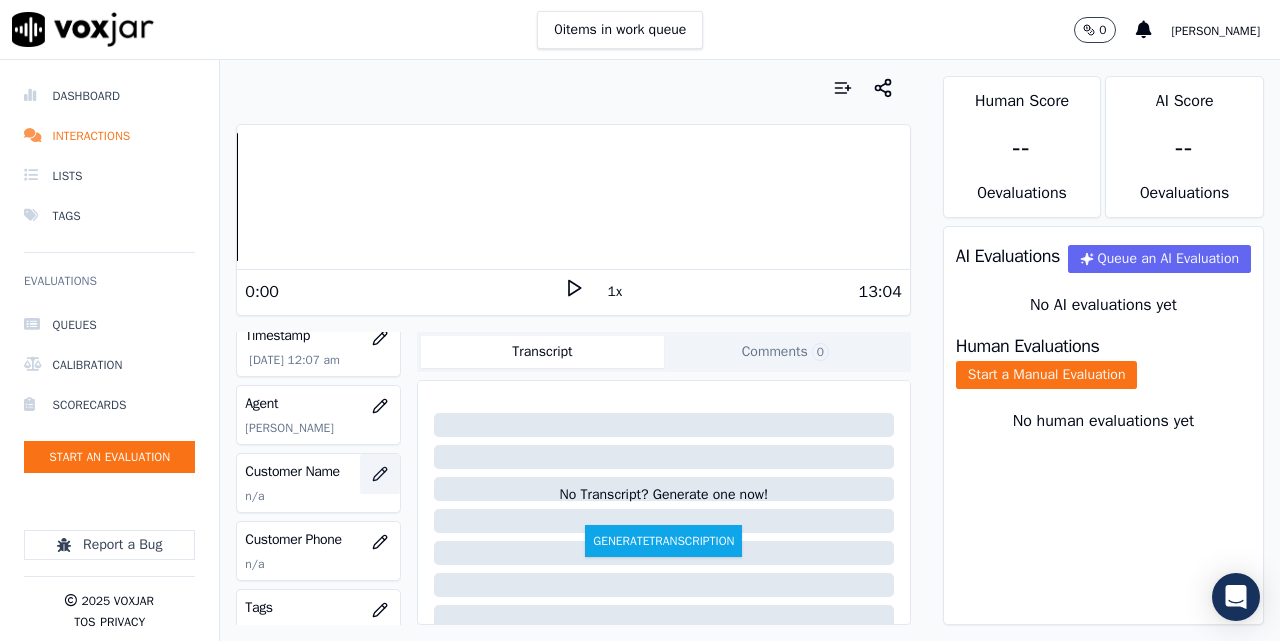 click 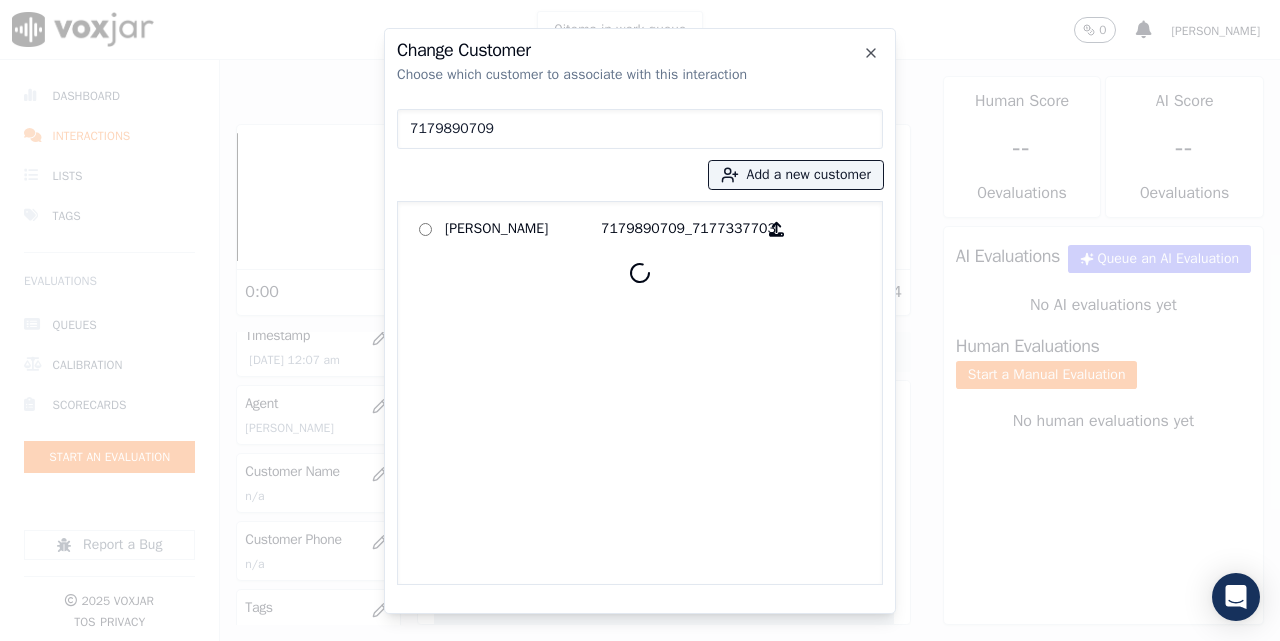 type on "7179890709" 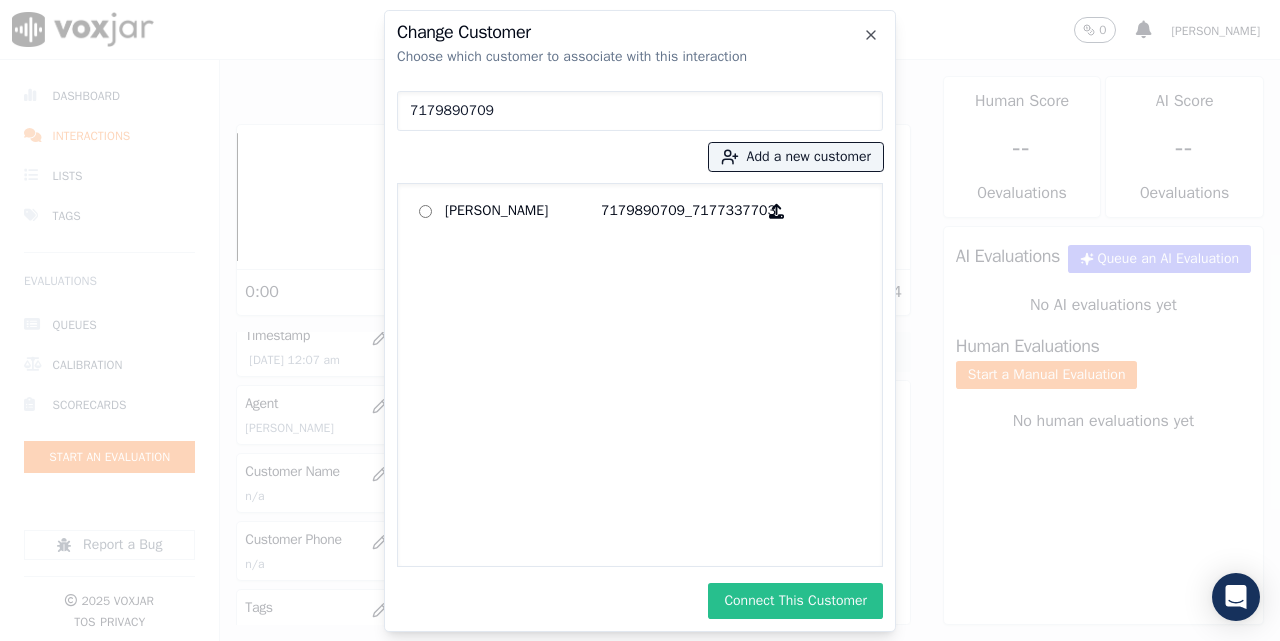 click on "Connect This Customer" at bounding box center (795, 601) 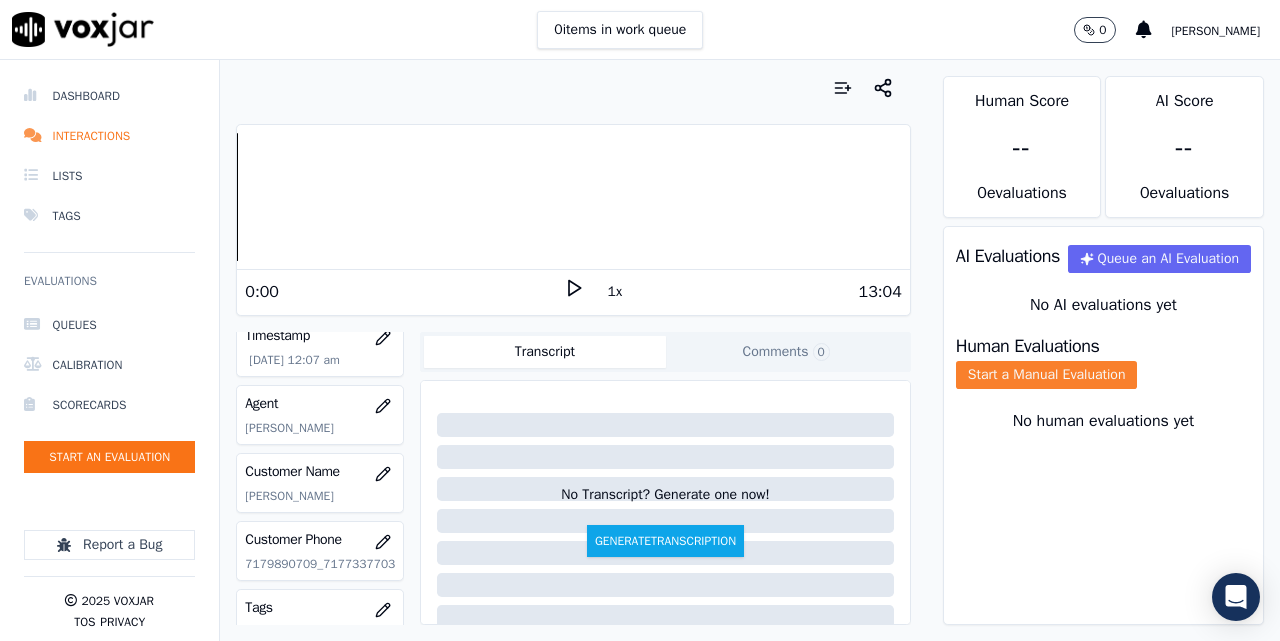 click on "Start a Manual Evaluation" 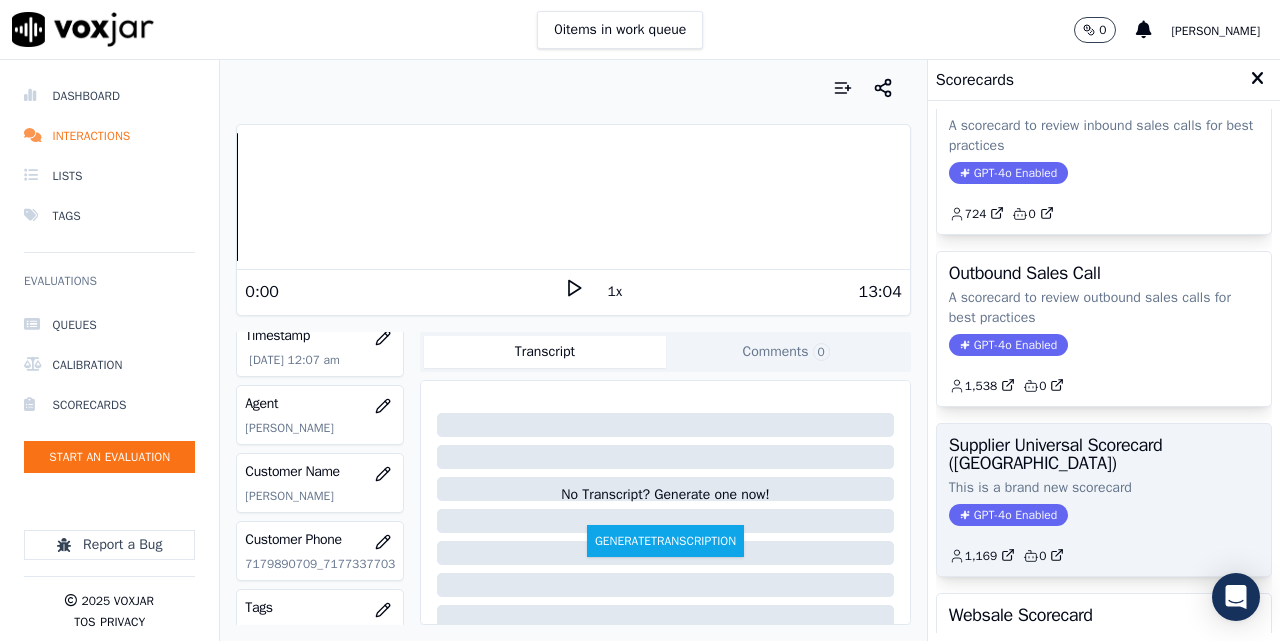 scroll, scrollTop: 403, scrollLeft: 0, axis: vertical 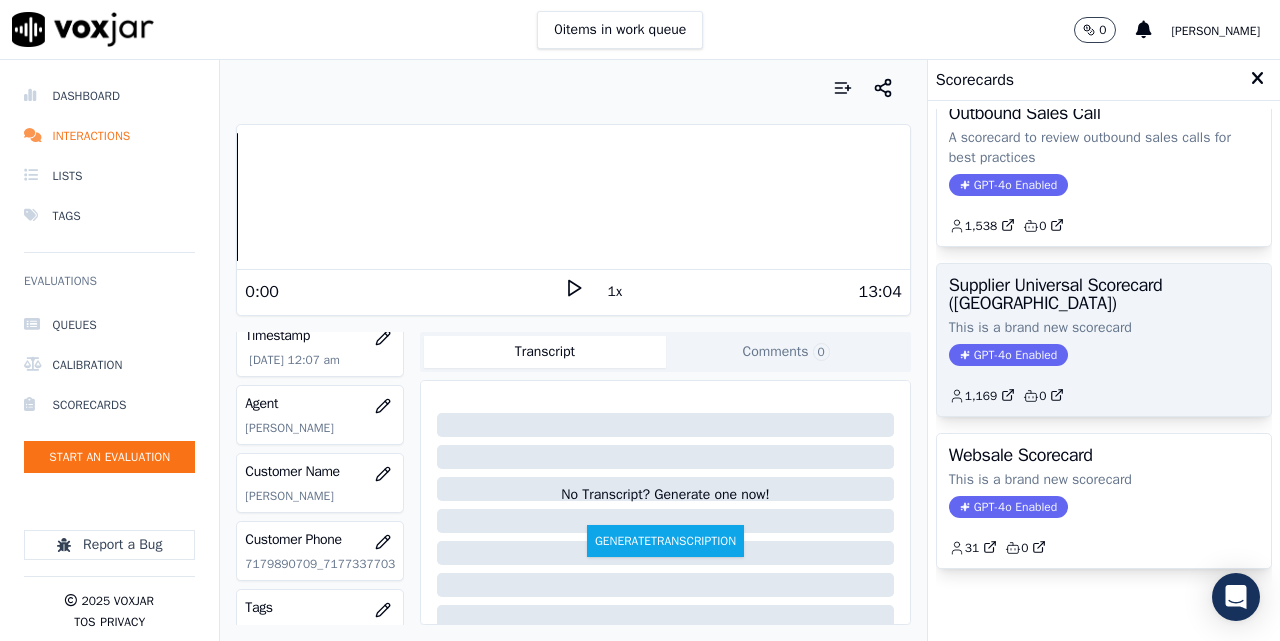 click on "Supplier Universal Scorecard ([GEOGRAPHIC_DATA])   This is a brand new scorecard     GPT-4o Enabled       1,169         0" at bounding box center (1104, 340) 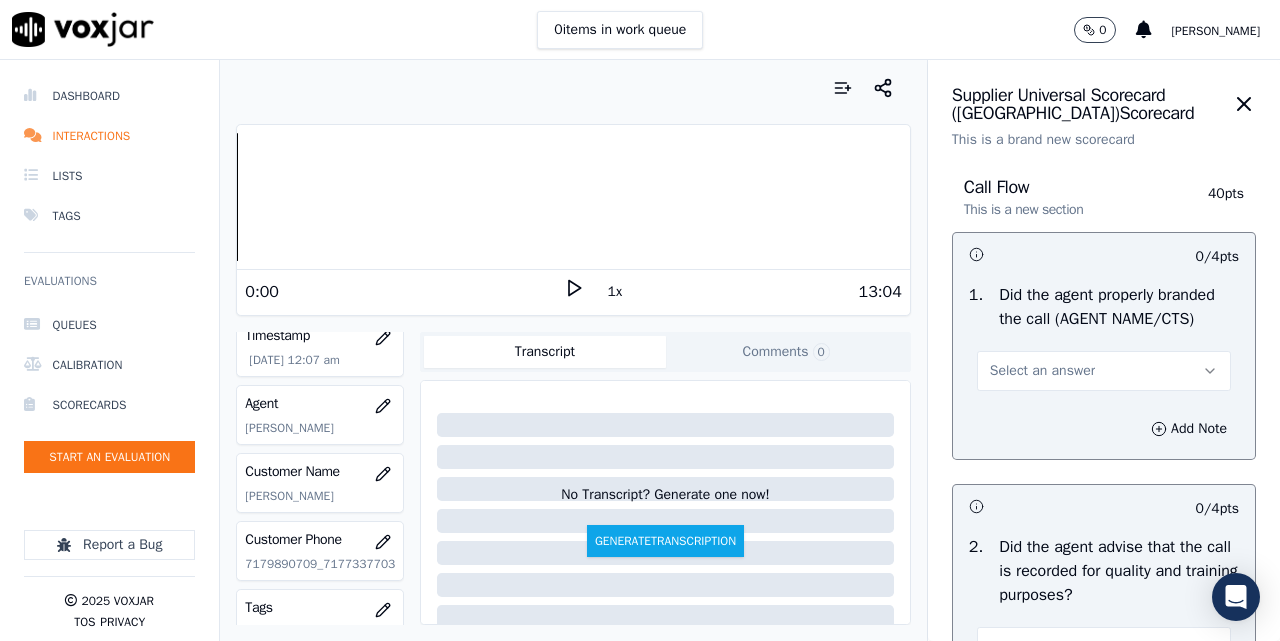 click on "Select an answer" at bounding box center [1042, 371] 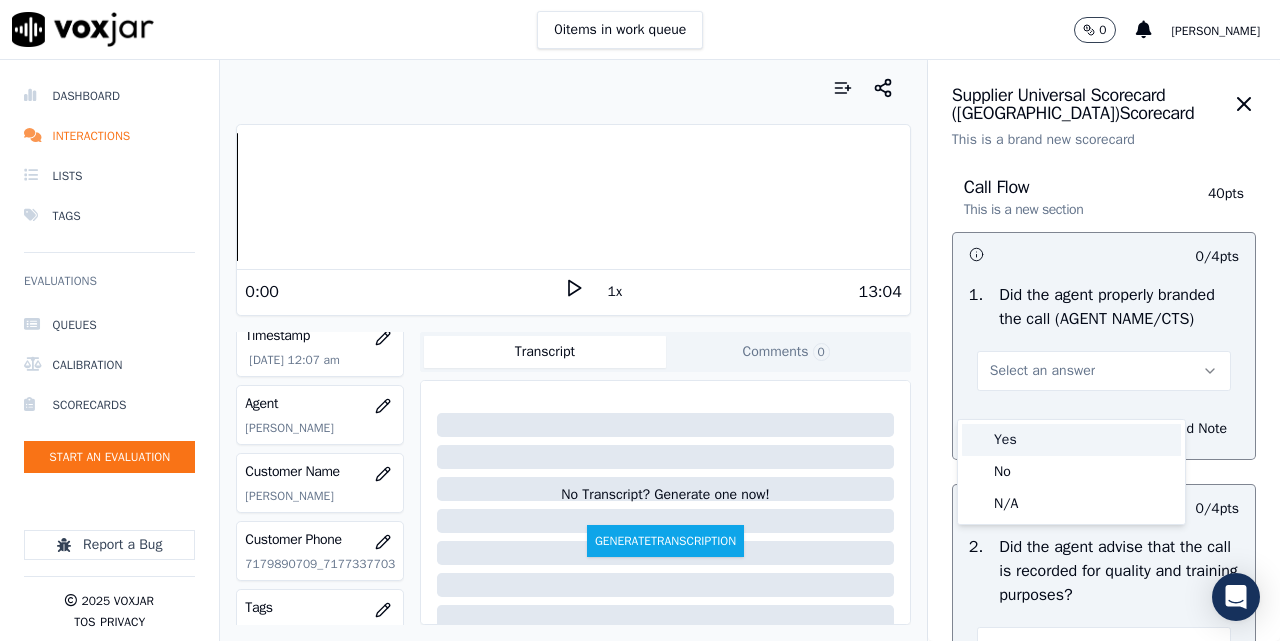 click on "Yes" at bounding box center (1071, 440) 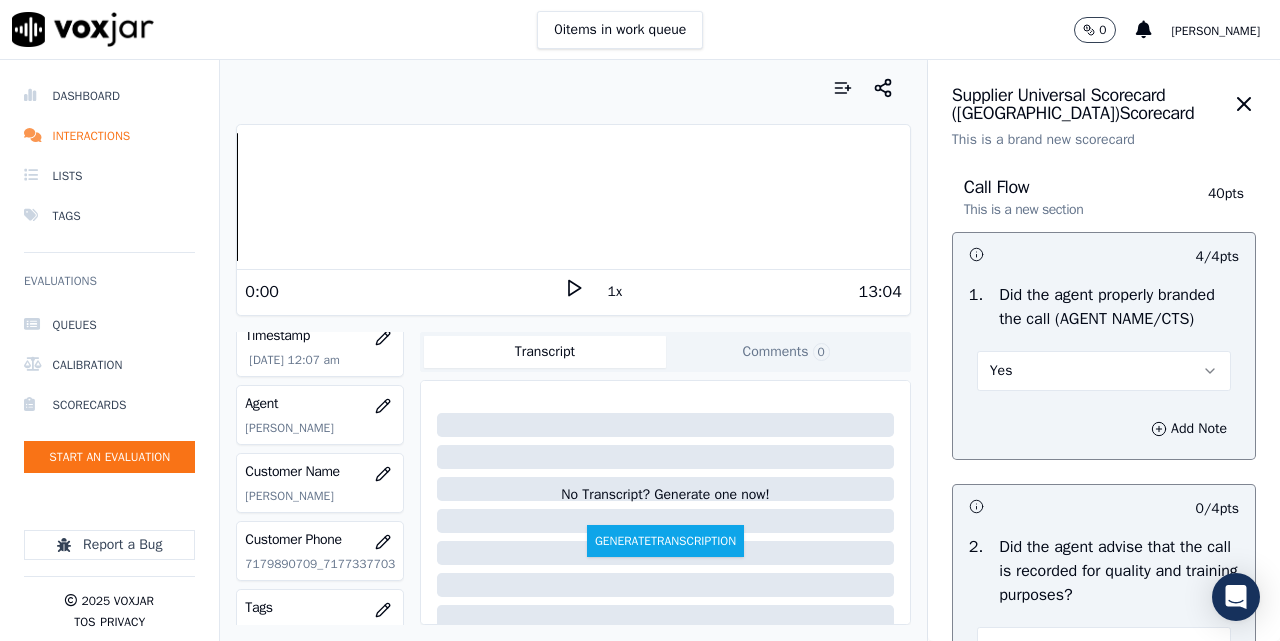 click on "0:00" at bounding box center [404, 292] 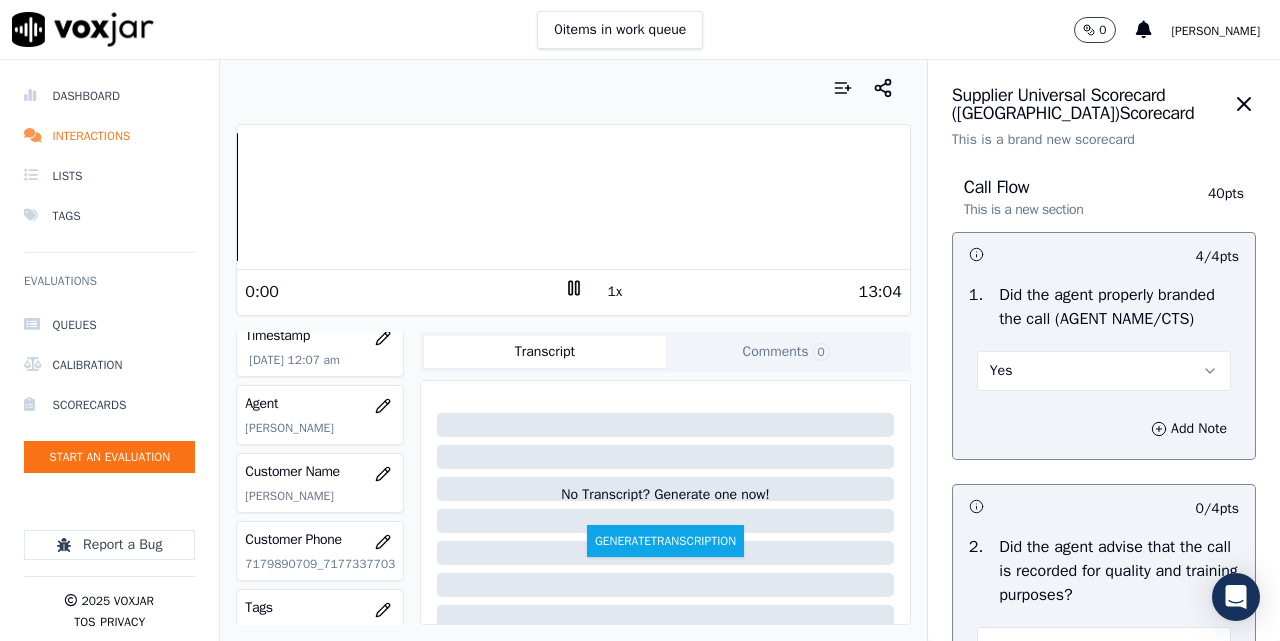 click on "1x" at bounding box center [615, 292] 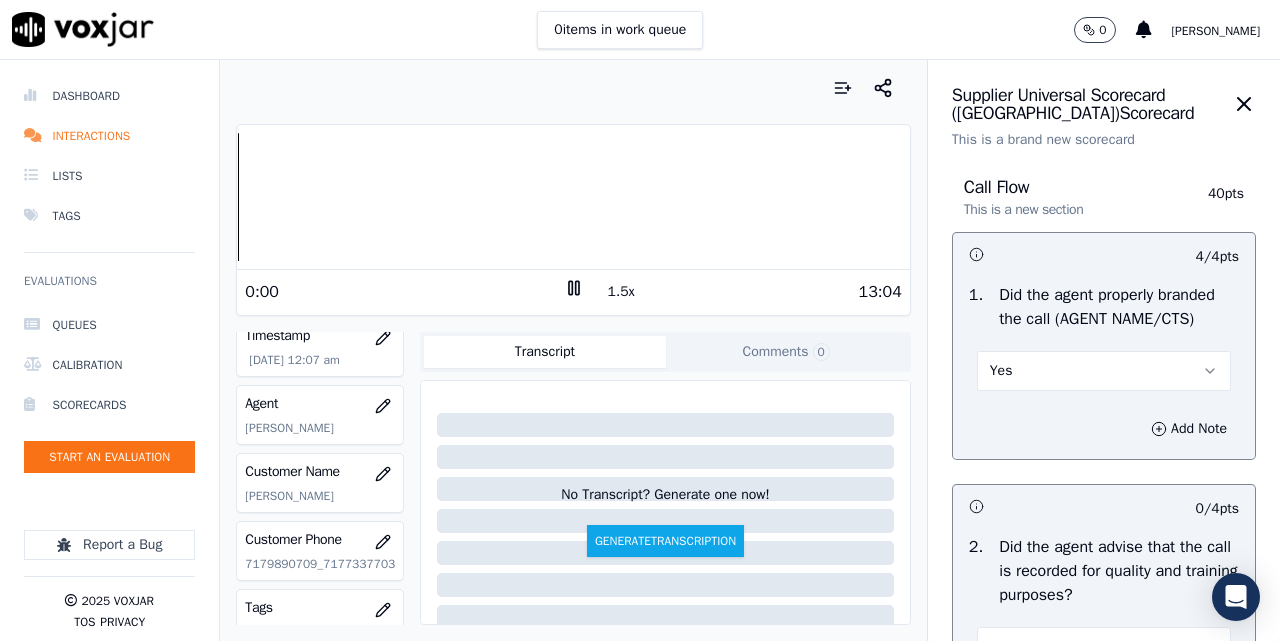 click on "1.5x" at bounding box center [621, 292] 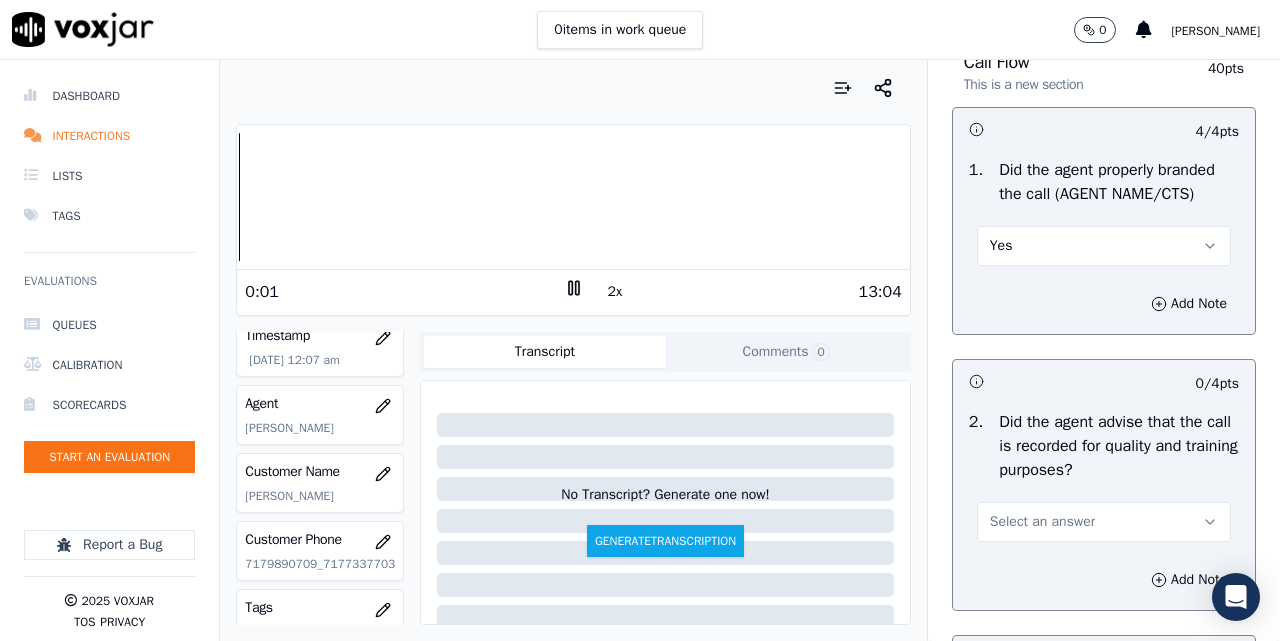 scroll, scrollTop: 167, scrollLeft: 0, axis: vertical 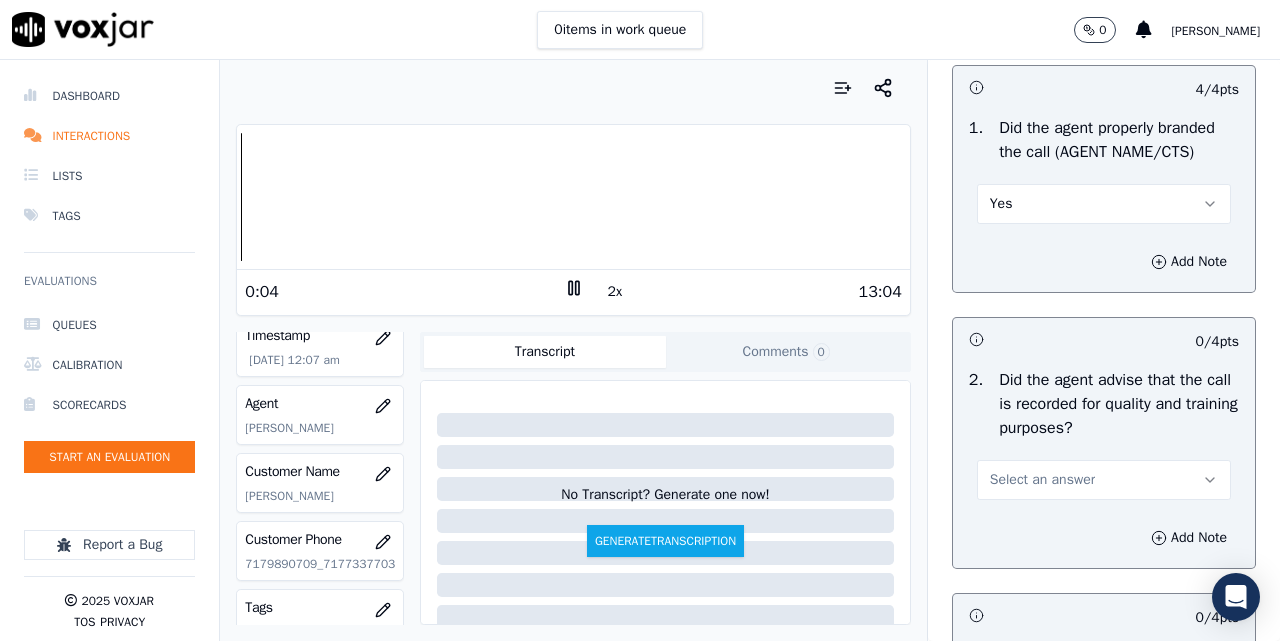 click on "Select an answer" at bounding box center (1042, 480) 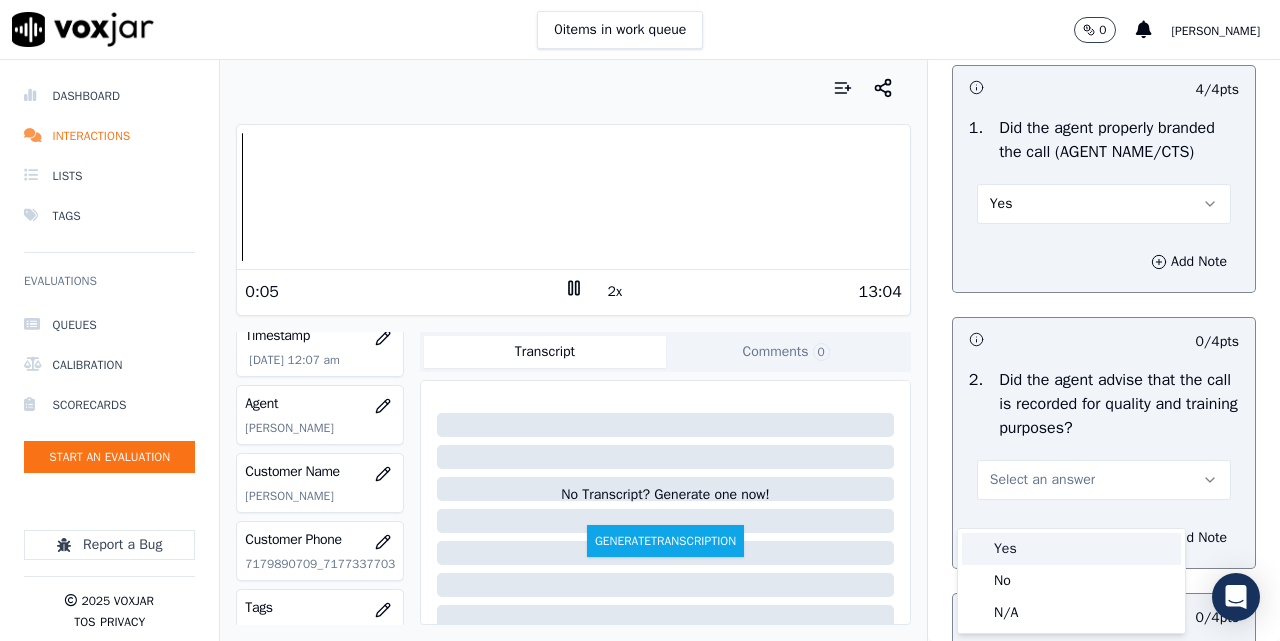 click on "Yes" at bounding box center [1071, 549] 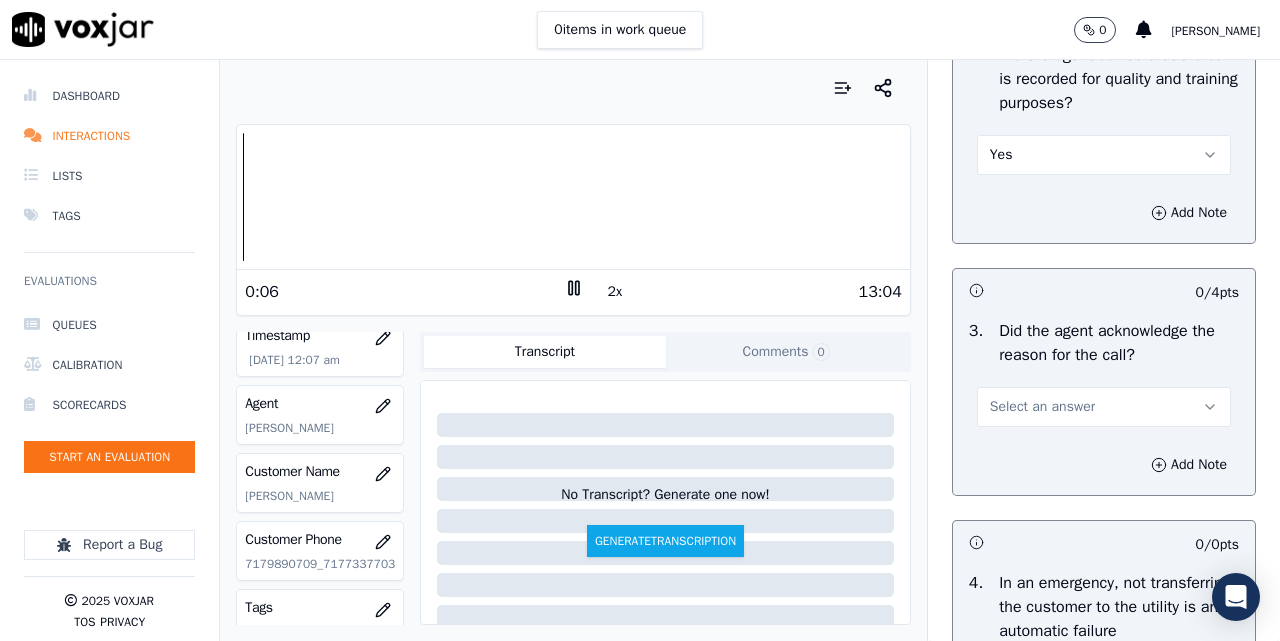 scroll, scrollTop: 500, scrollLeft: 0, axis: vertical 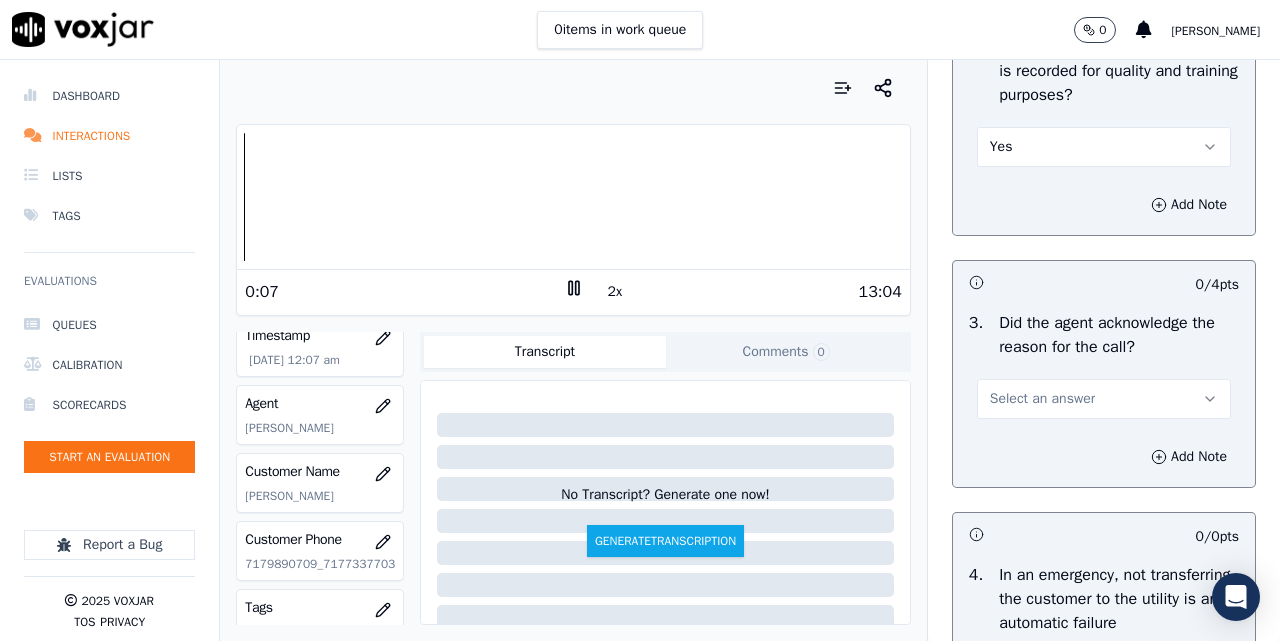 click on "Select an answer" at bounding box center [1104, 399] 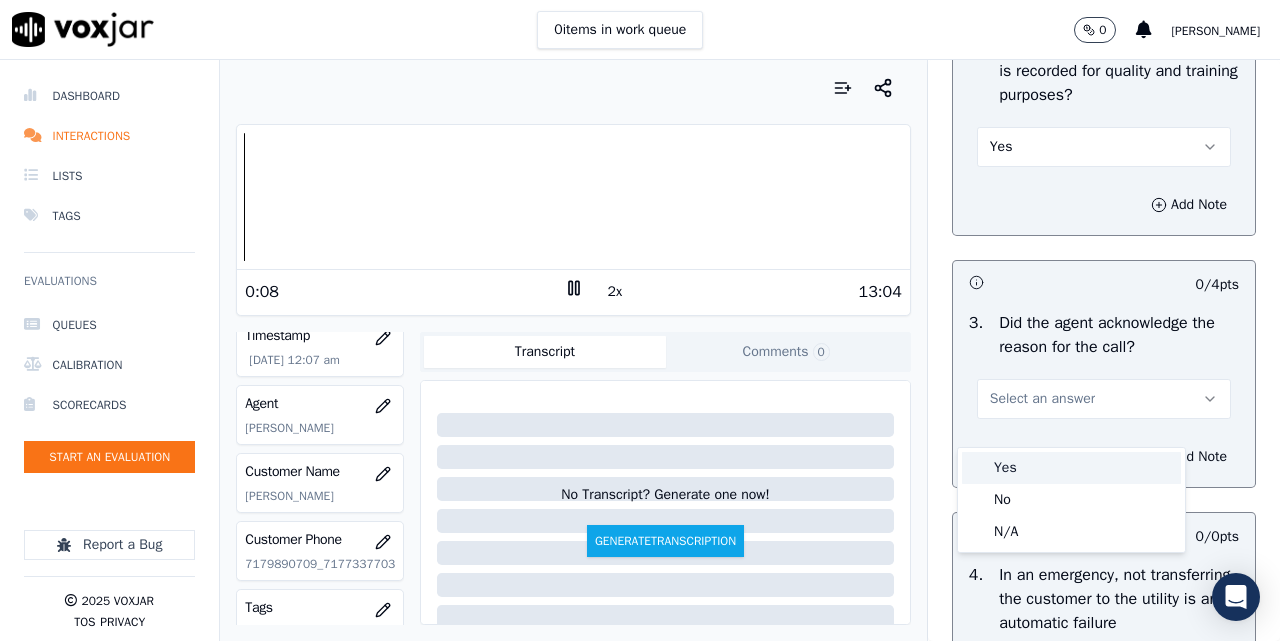 click on "Yes" at bounding box center (1071, 468) 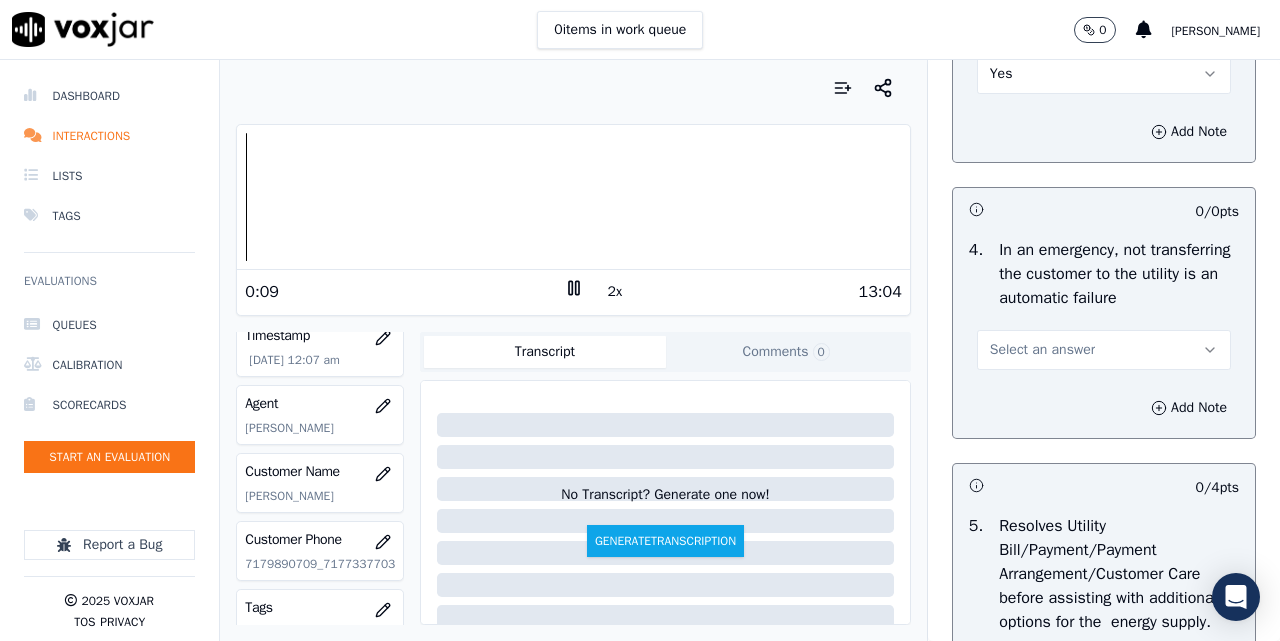 scroll, scrollTop: 833, scrollLeft: 0, axis: vertical 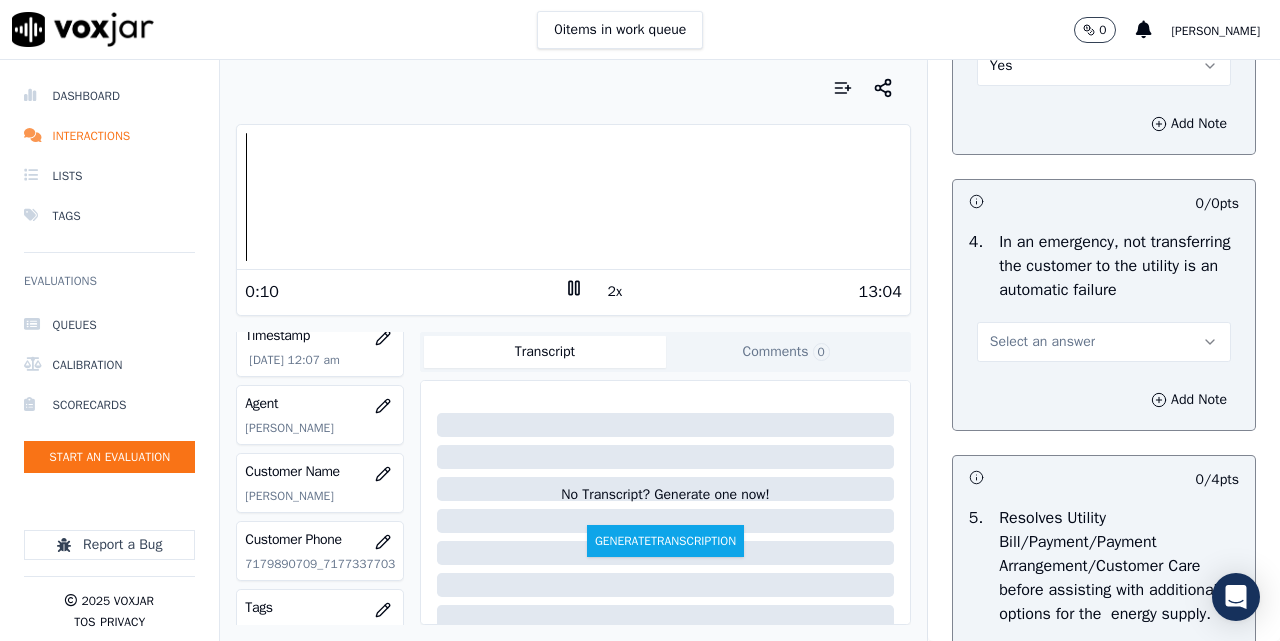 click on "Select an answer" at bounding box center (1104, 342) 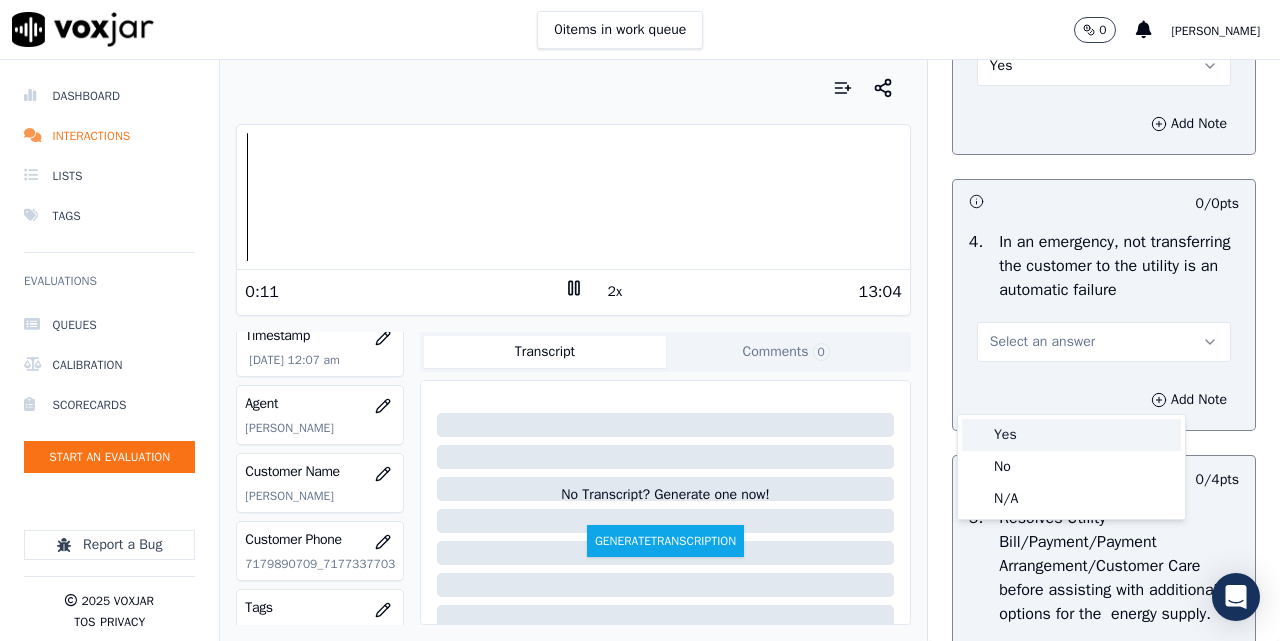 click on "Yes" at bounding box center (1071, 435) 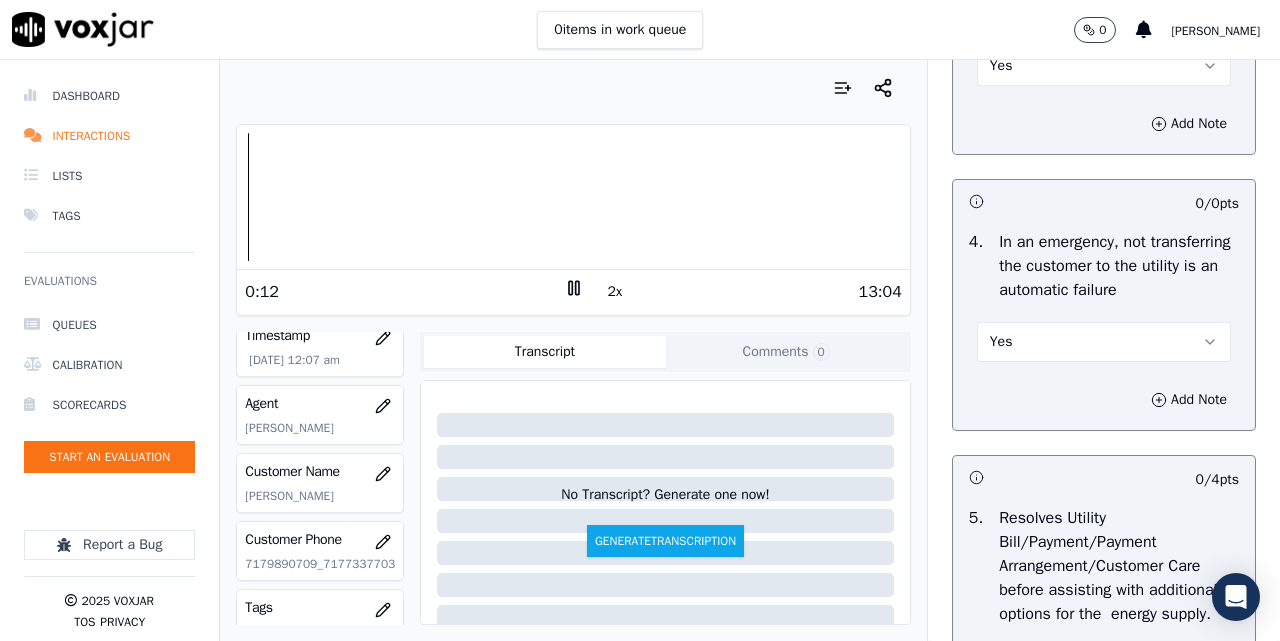 click on "Yes" at bounding box center [1104, 342] 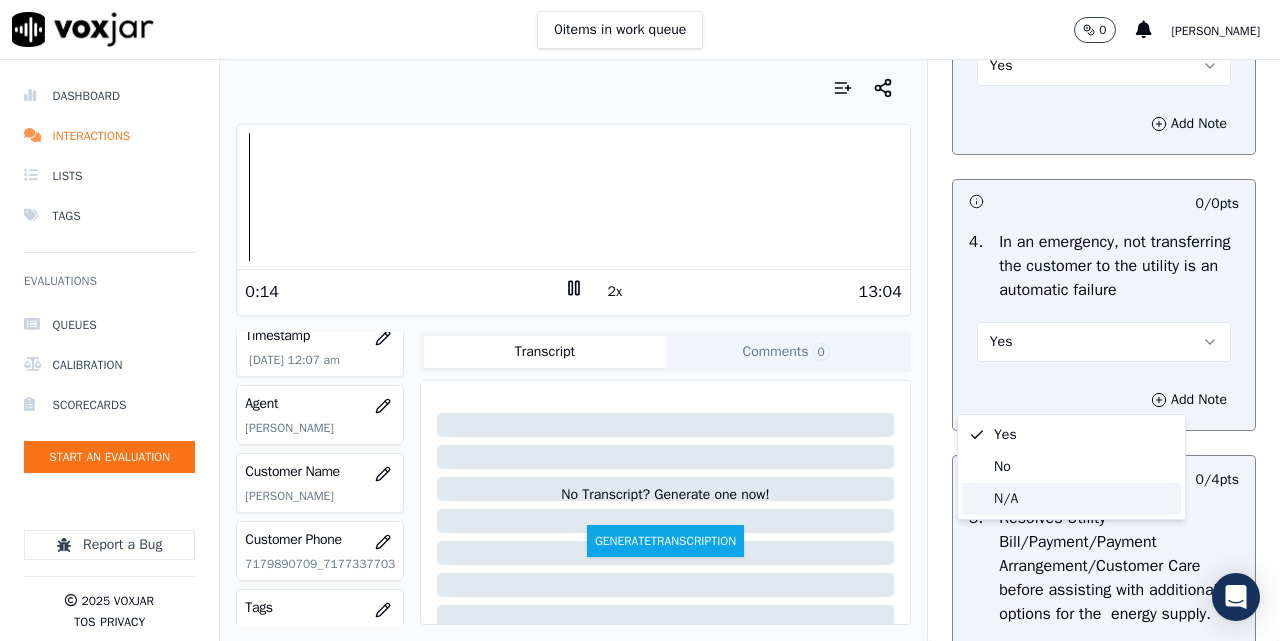 click on "N/A" 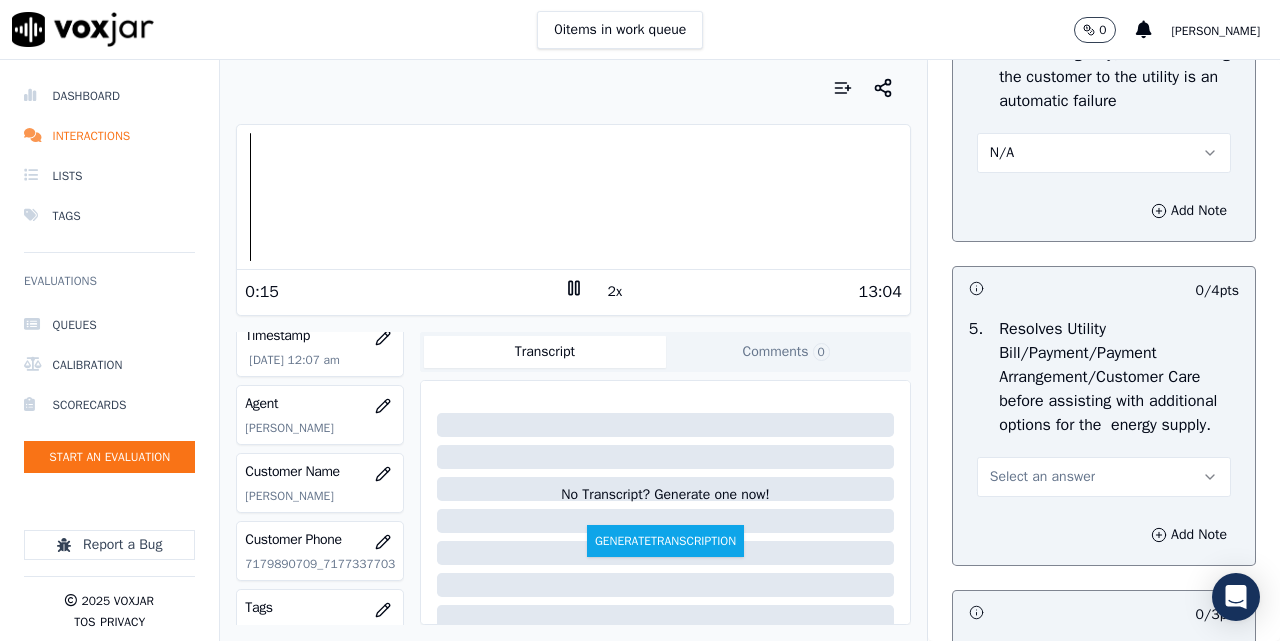 scroll, scrollTop: 1167, scrollLeft: 0, axis: vertical 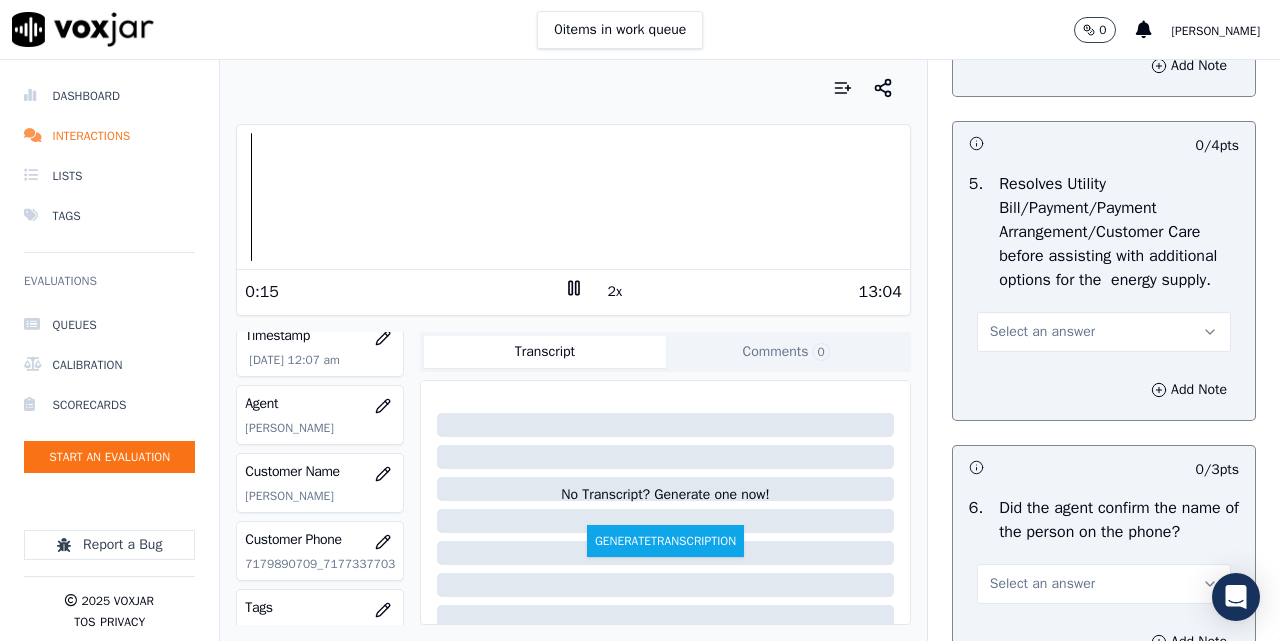 click on "Select an answer" at bounding box center [1104, 332] 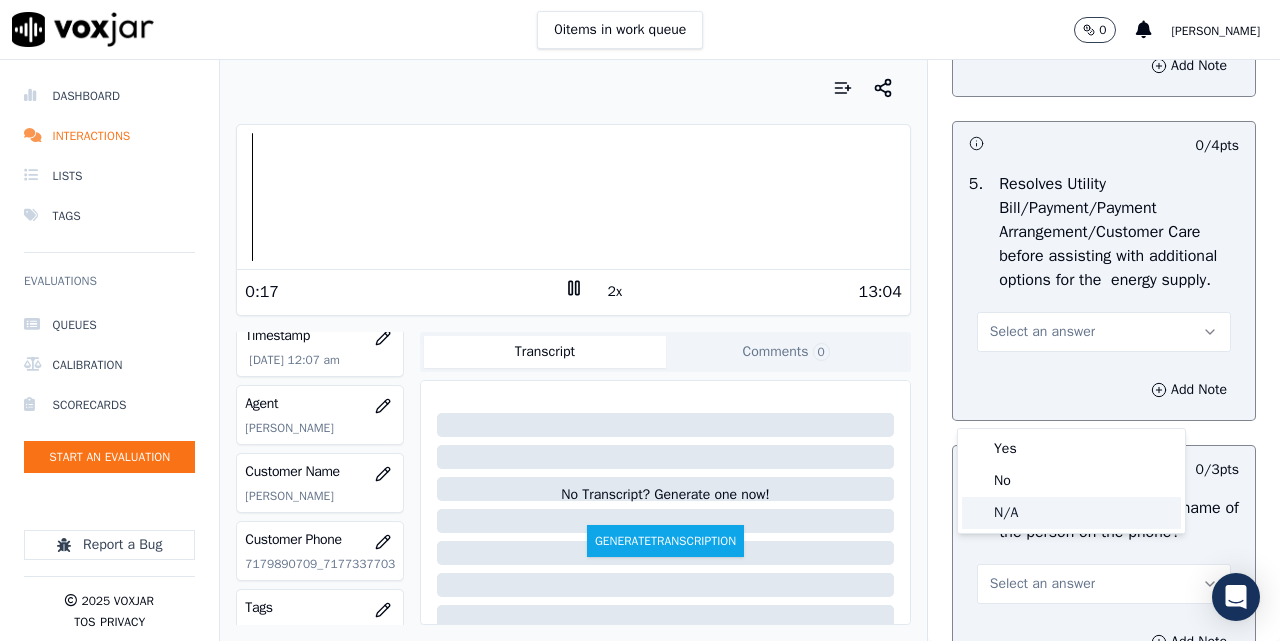 click on "N/A" 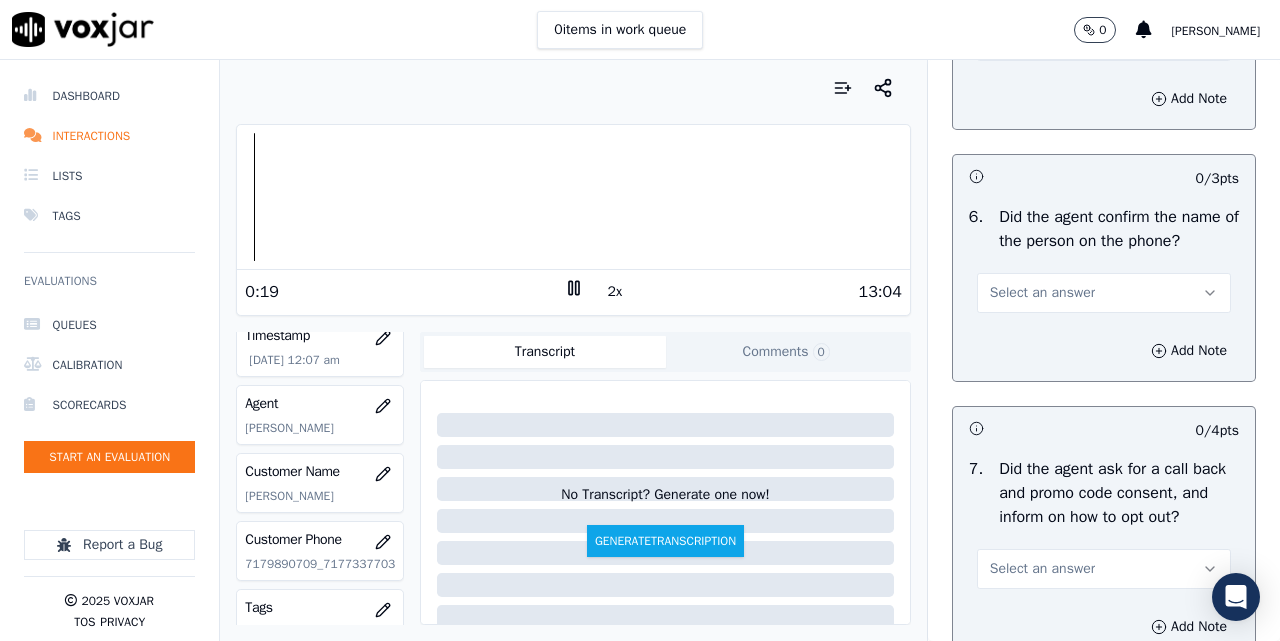 scroll, scrollTop: 1500, scrollLeft: 0, axis: vertical 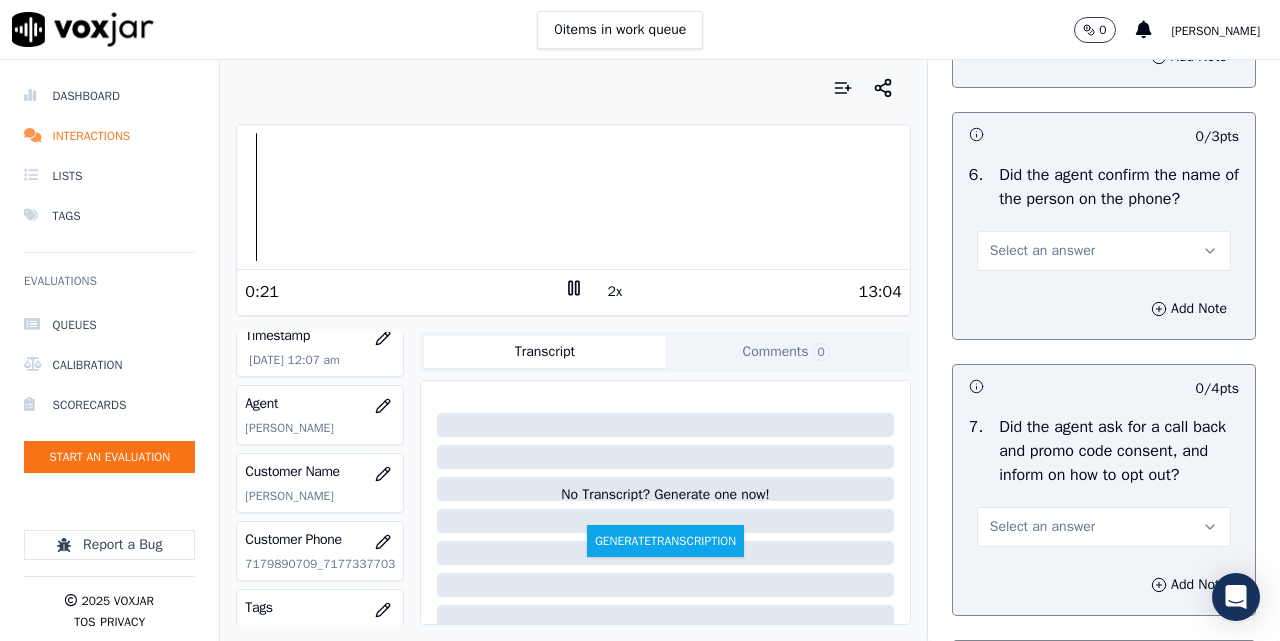click on "Select an answer" at bounding box center (1042, 251) 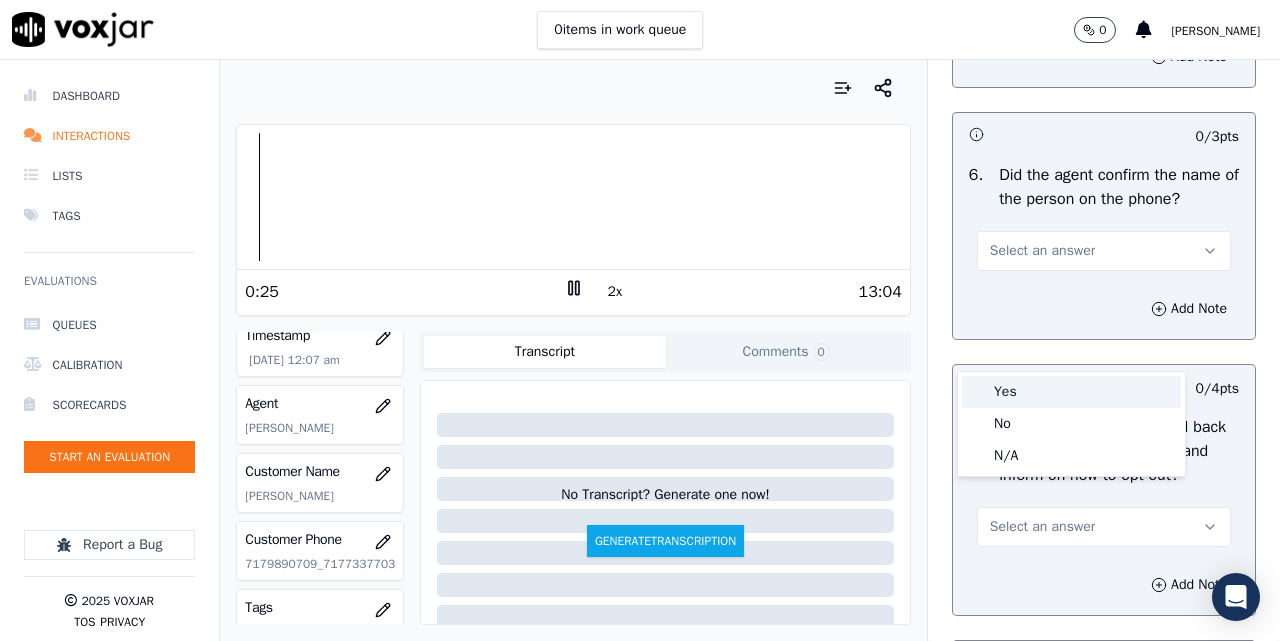 click on "Yes" at bounding box center (1071, 392) 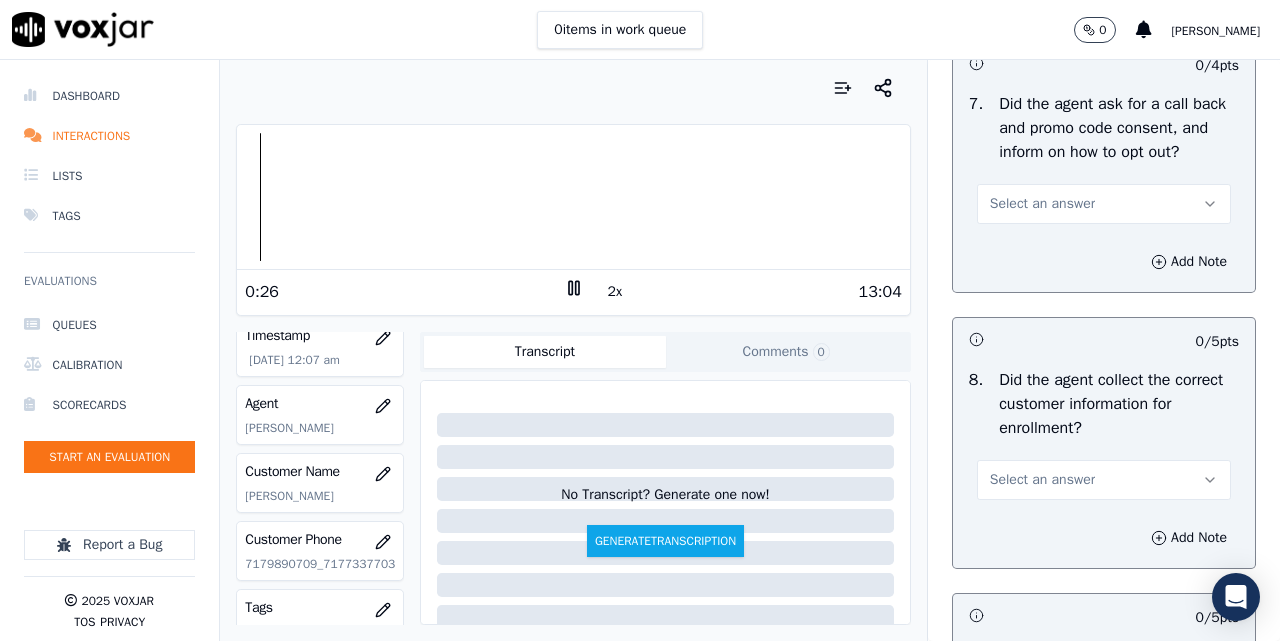 scroll, scrollTop: 1833, scrollLeft: 0, axis: vertical 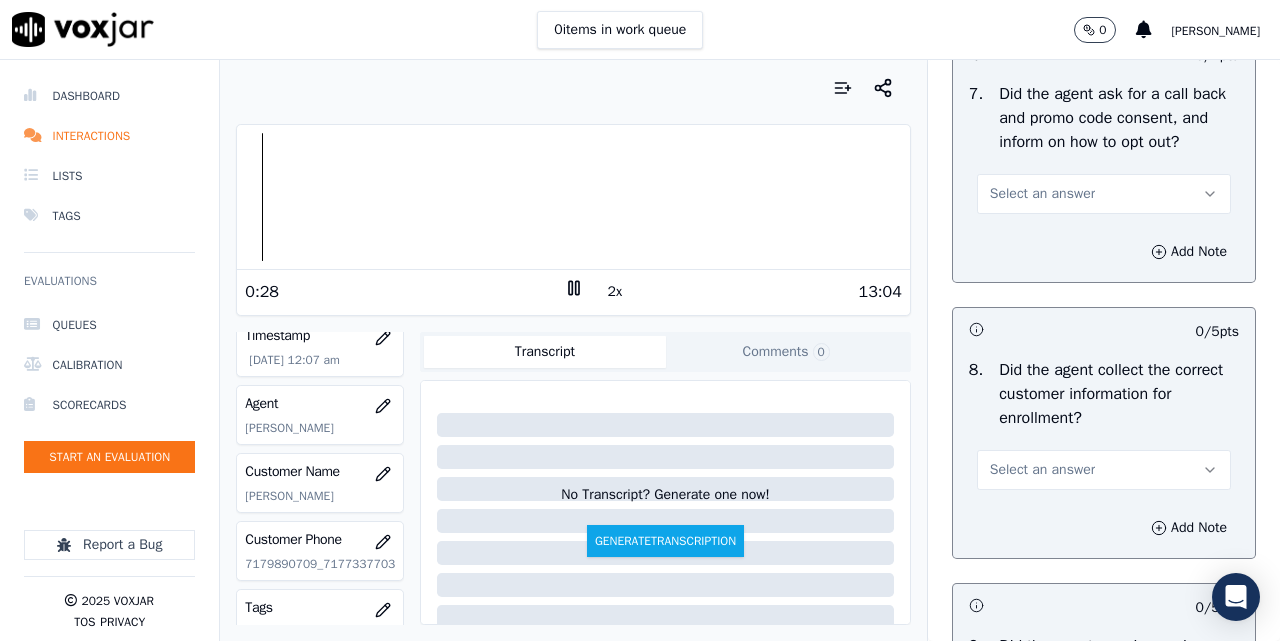click on "Select an answer" at bounding box center (1042, 194) 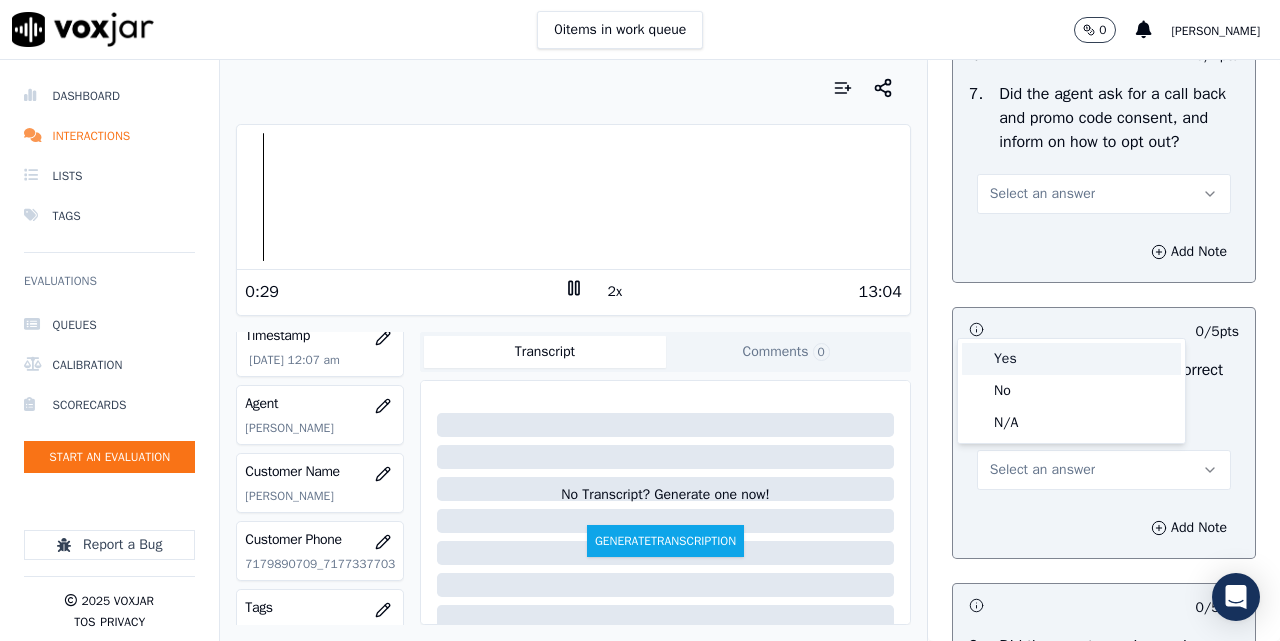 click on "Yes" at bounding box center (1071, 359) 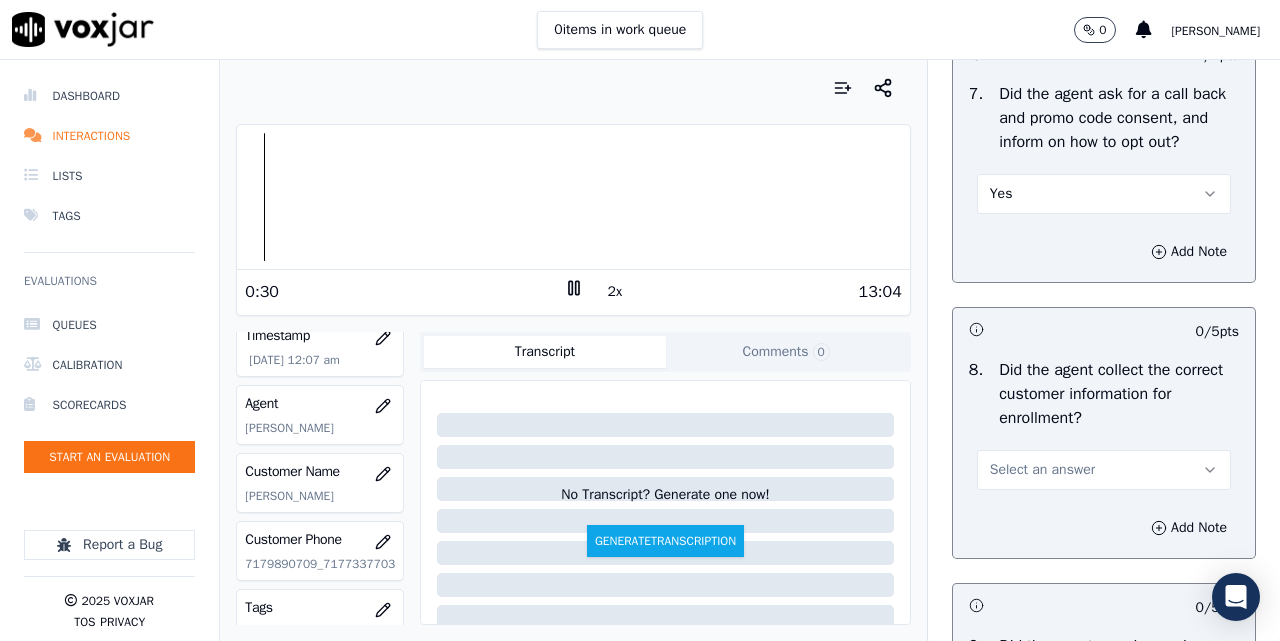 scroll, scrollTop: 2167, scrollLeft: 0, axis: vertical 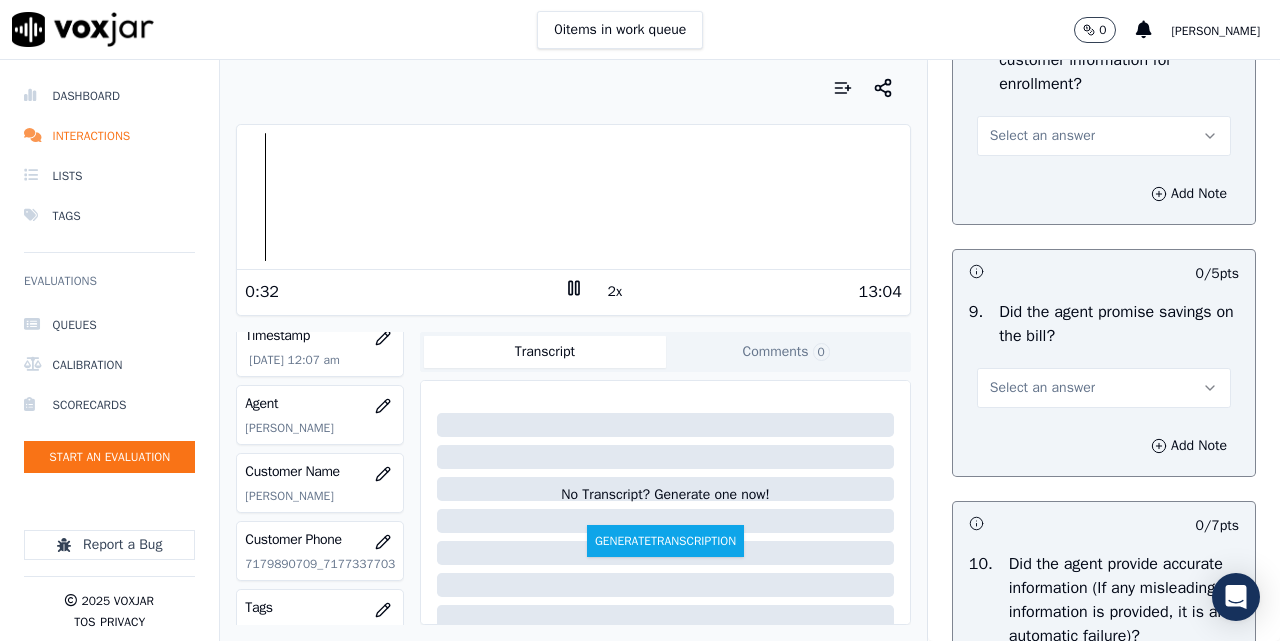 click on "Select an answer" at bounding box center [1042, 136] 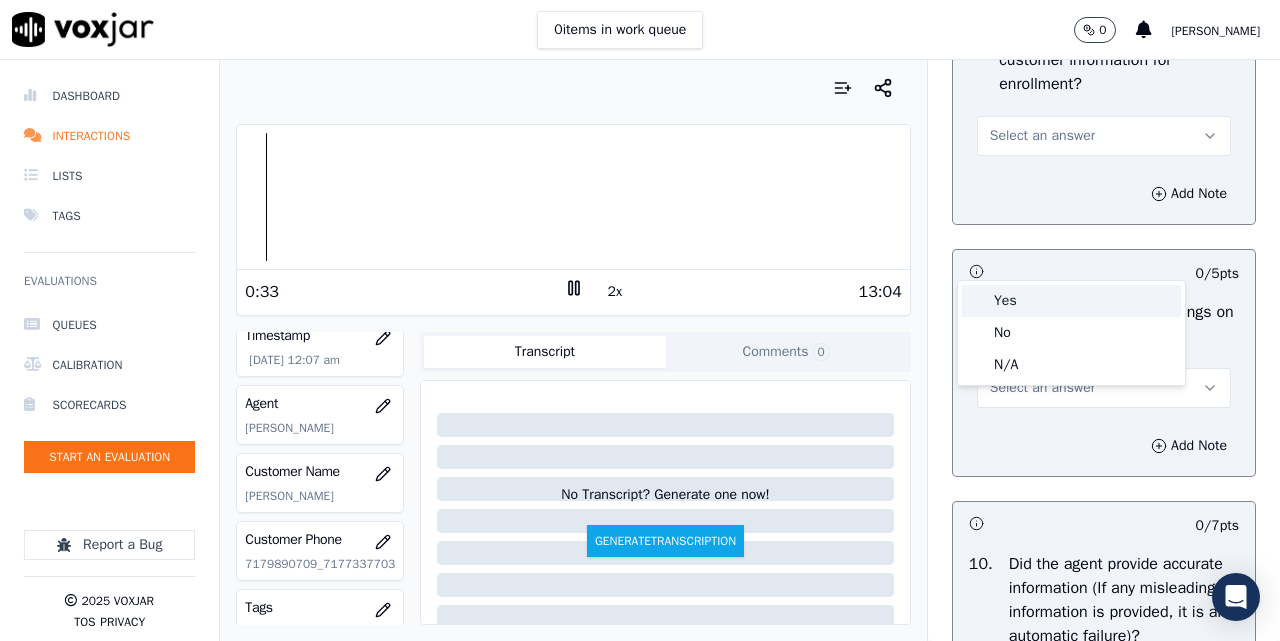 click on "Yes" at bounding box center (1071, 301) 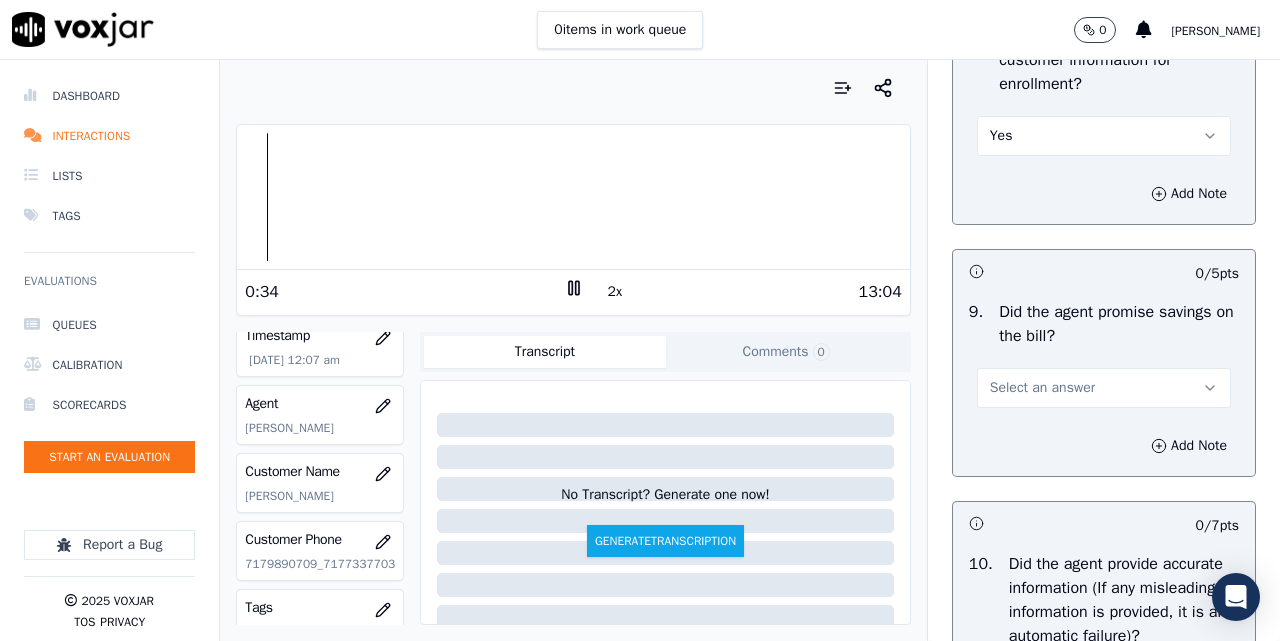 click on "Yes" at bounding box center [1104, 136] 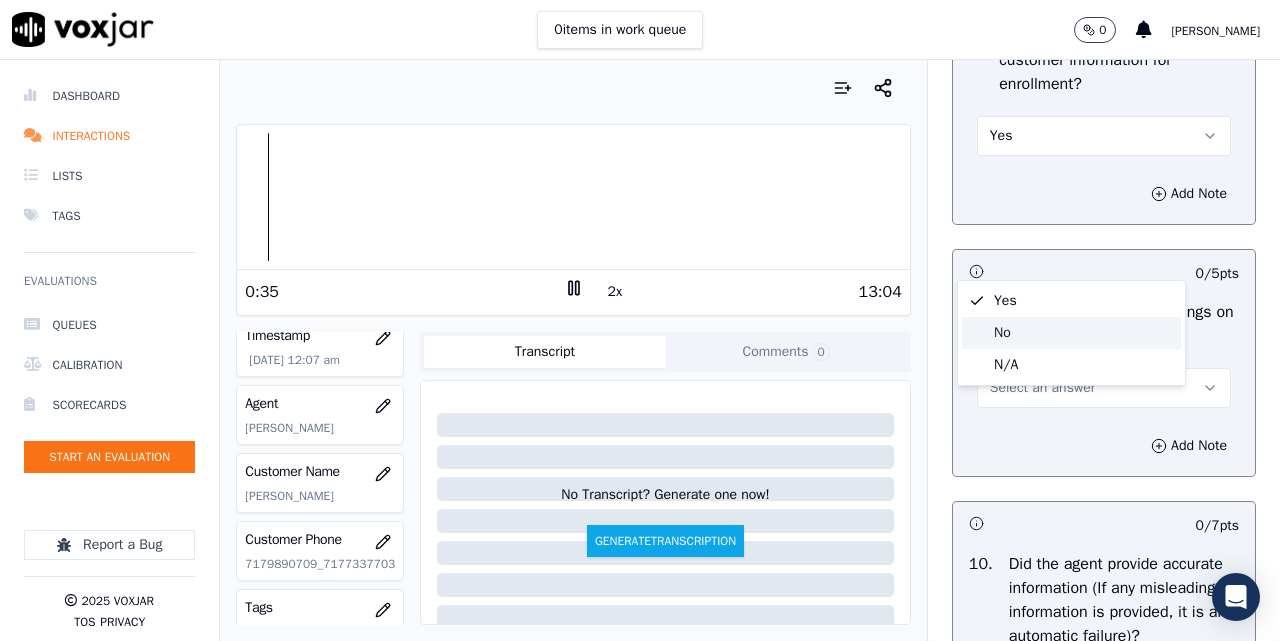click on "No" 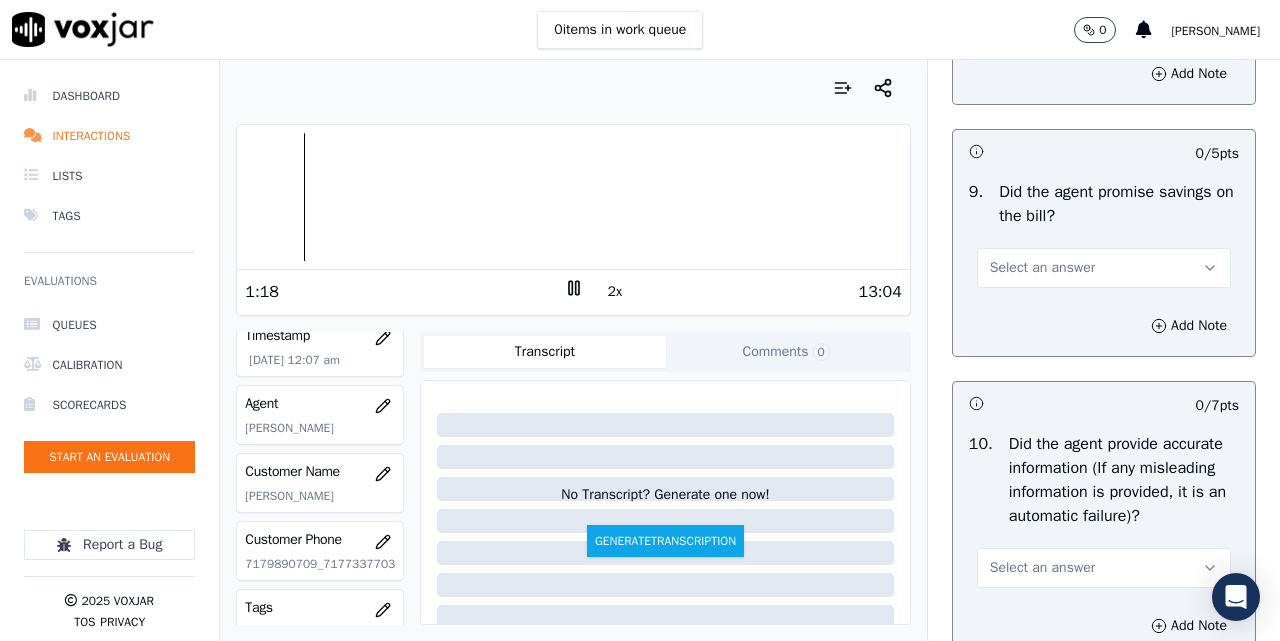 scroll, scrollTop: 2333, scrollLeft: 0, axis: vertical 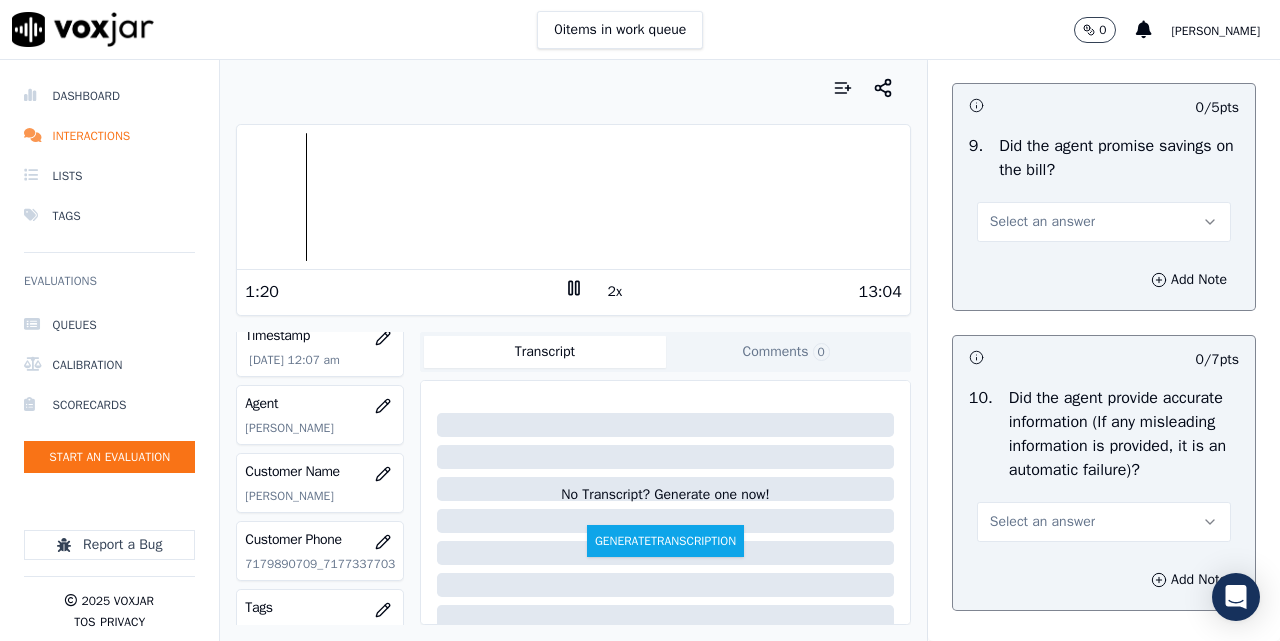 click on "Select an answer" at bounding box center [1042, 222] 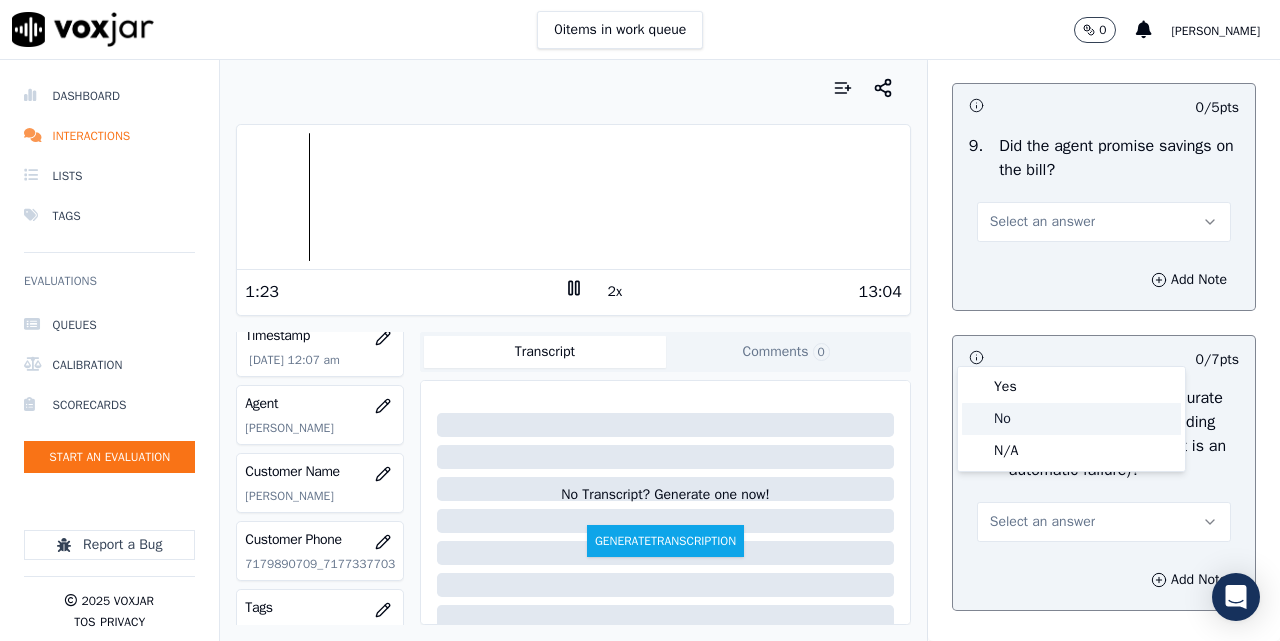 click on "No" 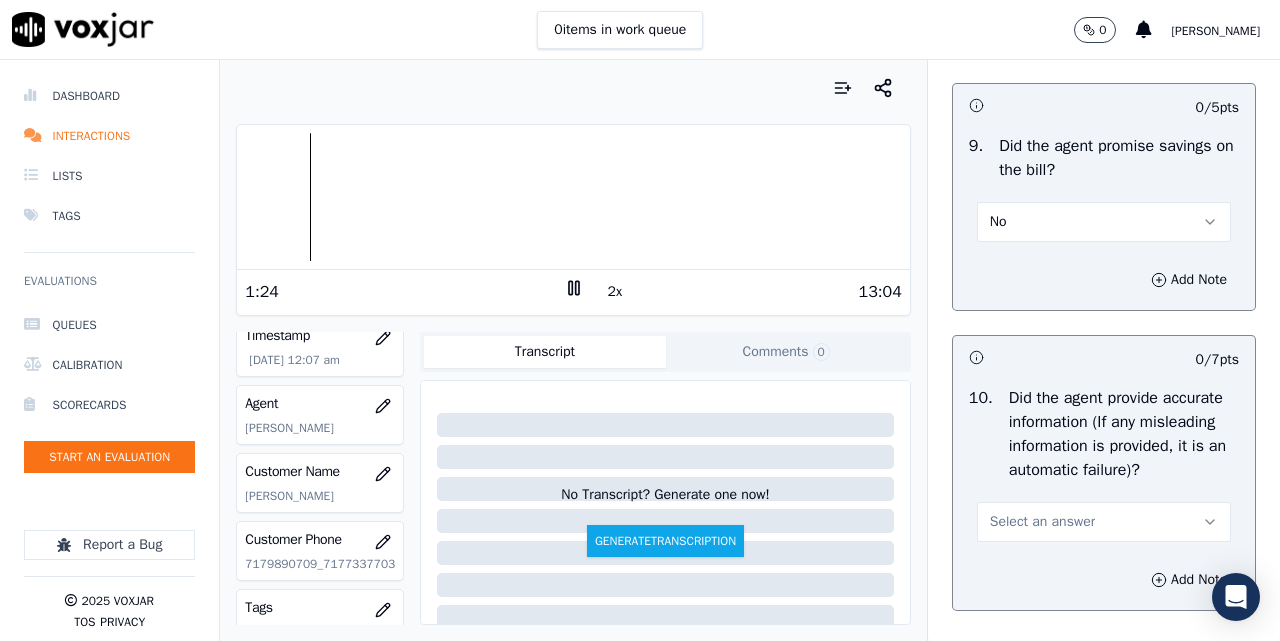 click on "No" at bounding box center [1104, 222] 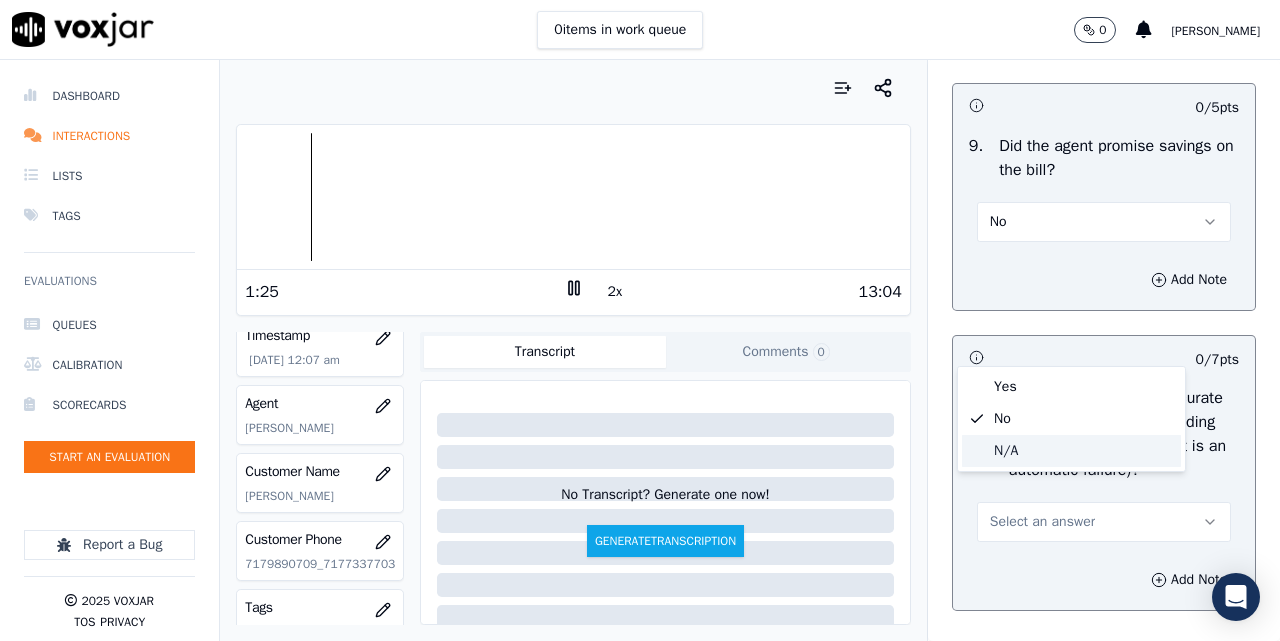 click on "N/A" 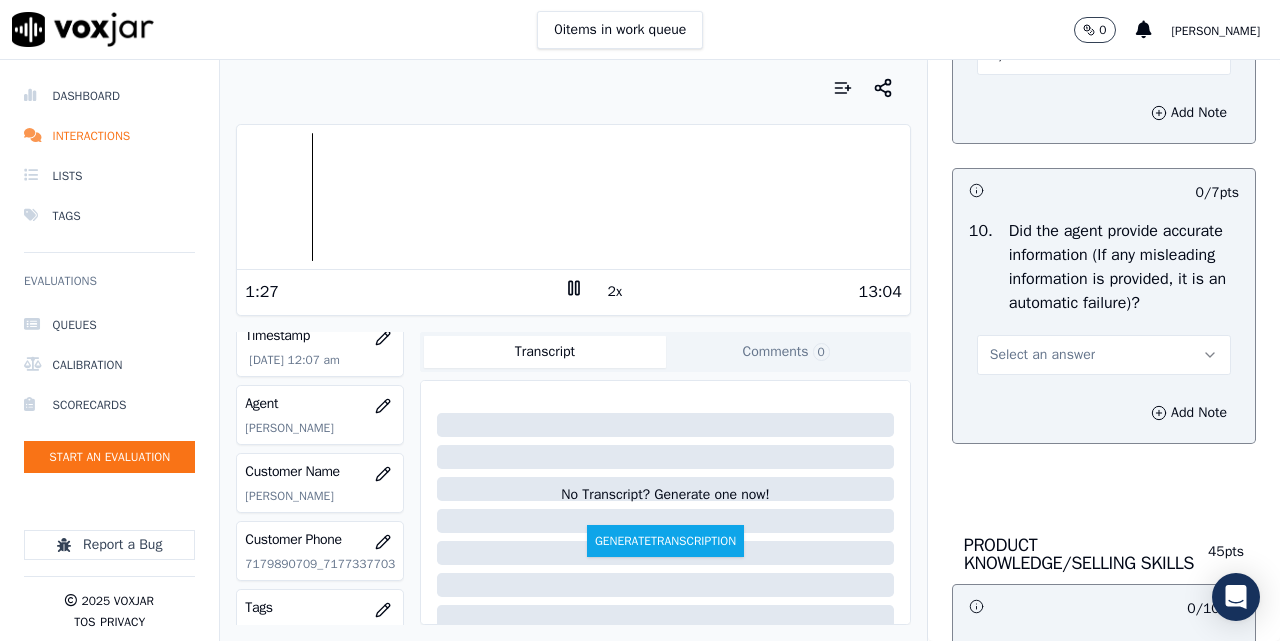 scroll, scrollTop: 2667, scrollLeft: 0, axis: vertical 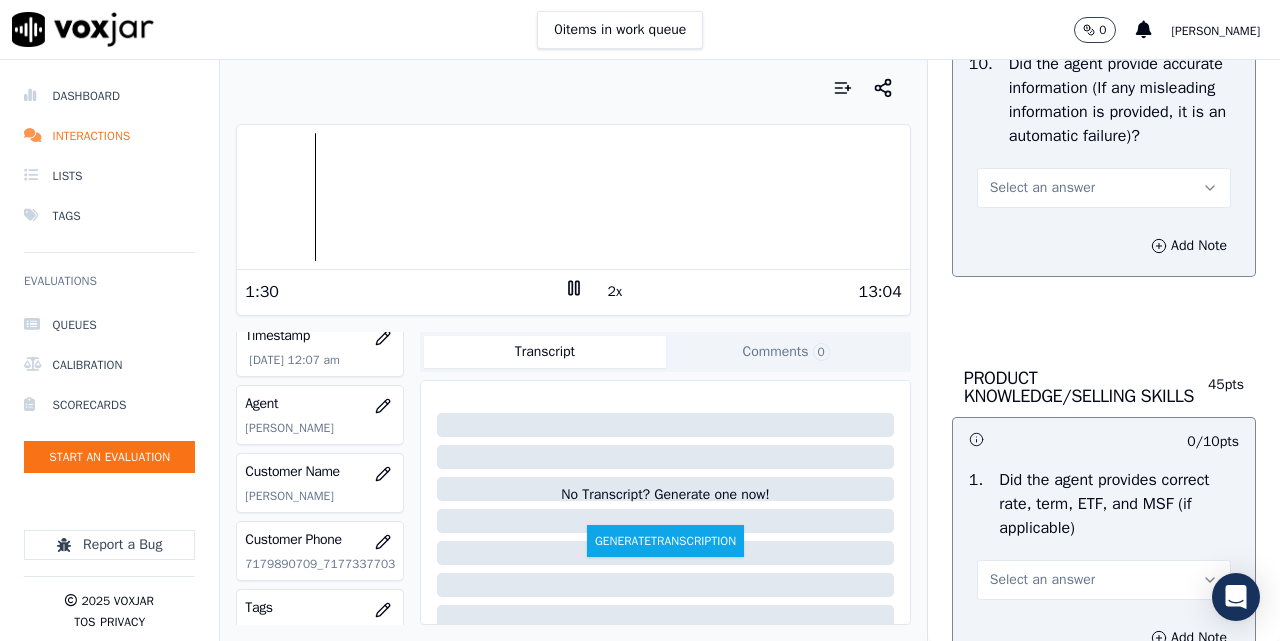 click on "Select an answer" at bounding box center (1042, 188) 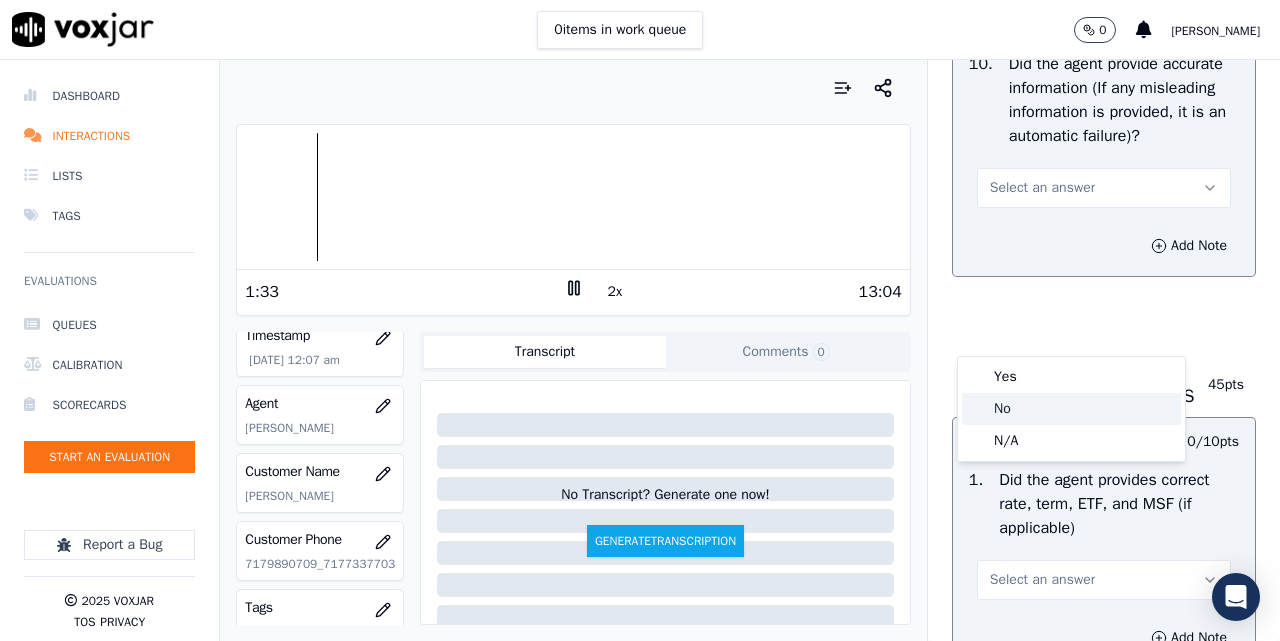 click on "No" 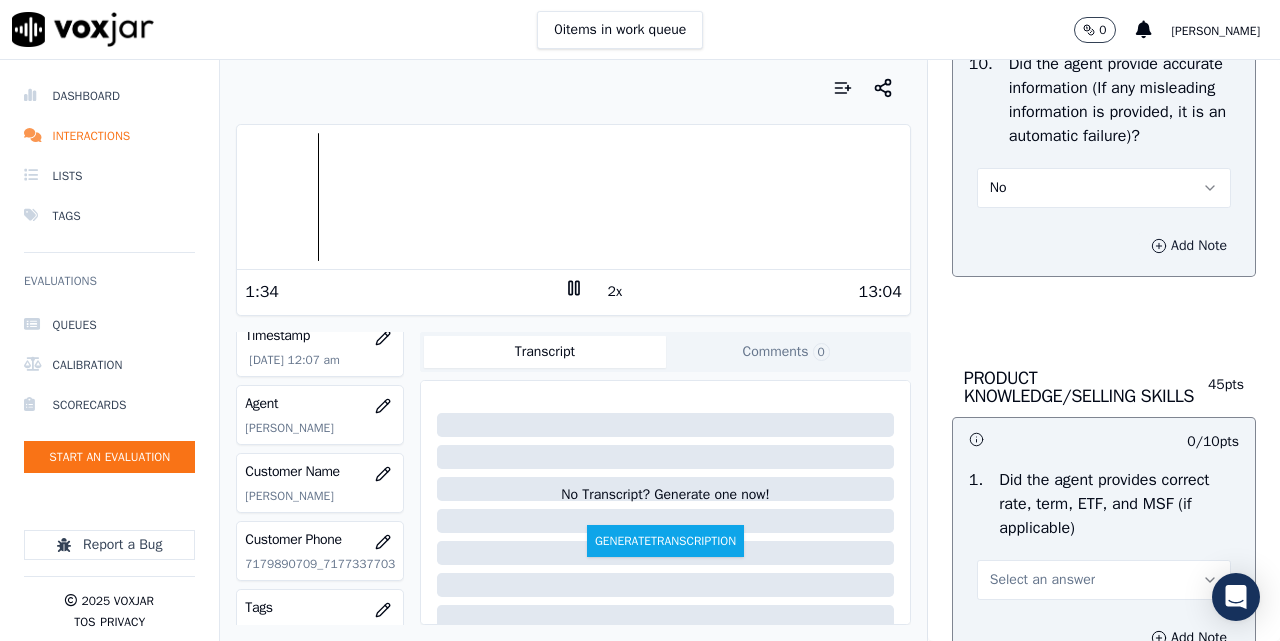 click on "Add Note" at bounding box center [1189, 246] 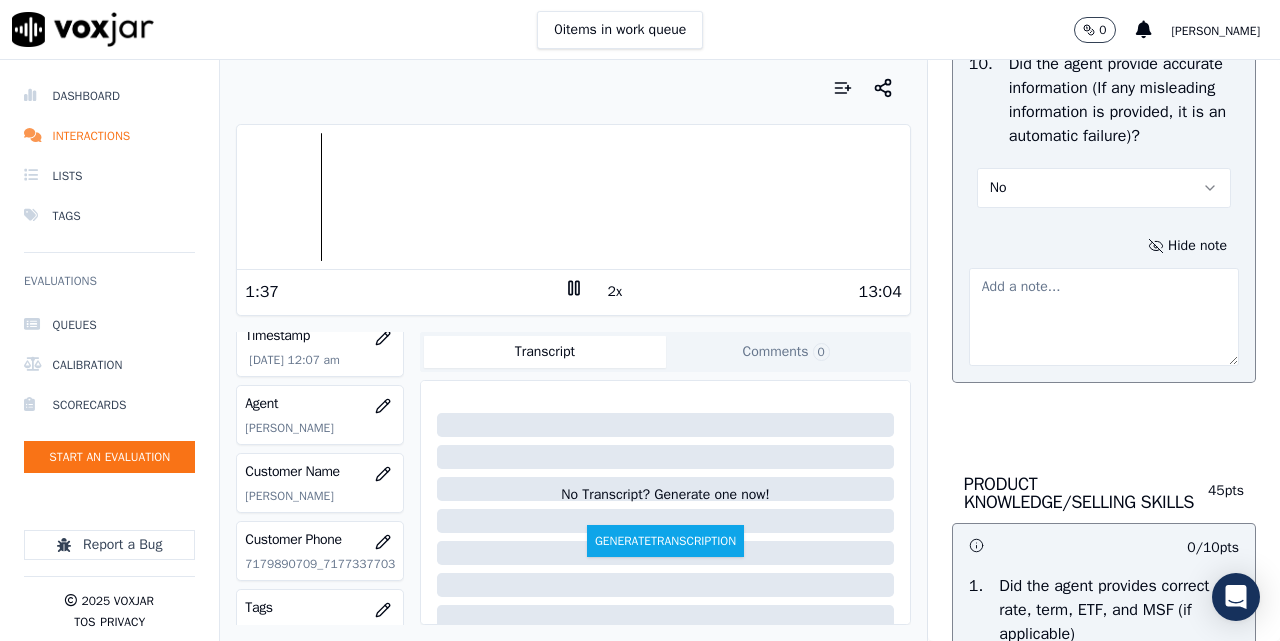 click at bounding box center (1104, 317) 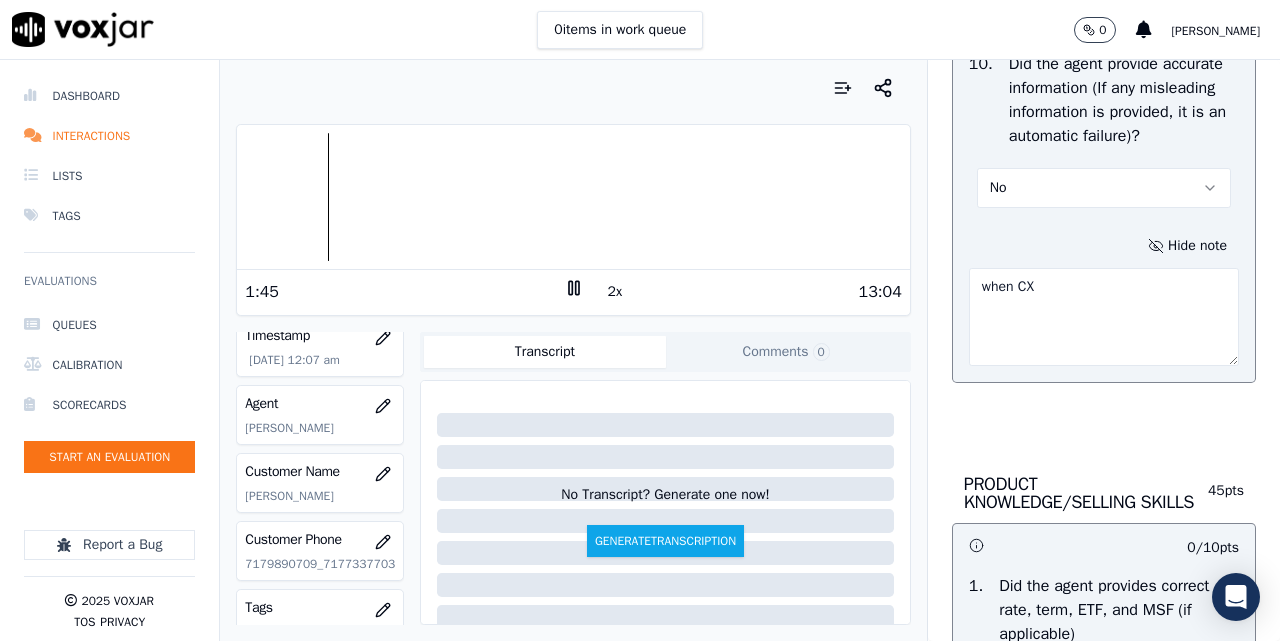 type on "when" 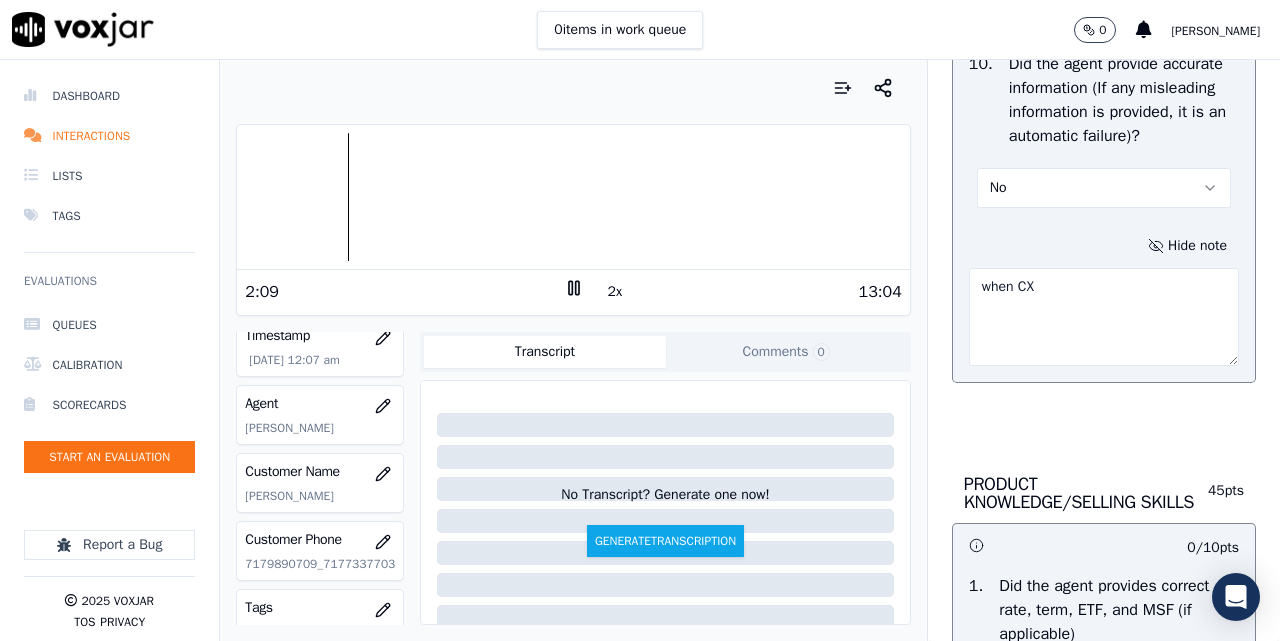 type on "when" 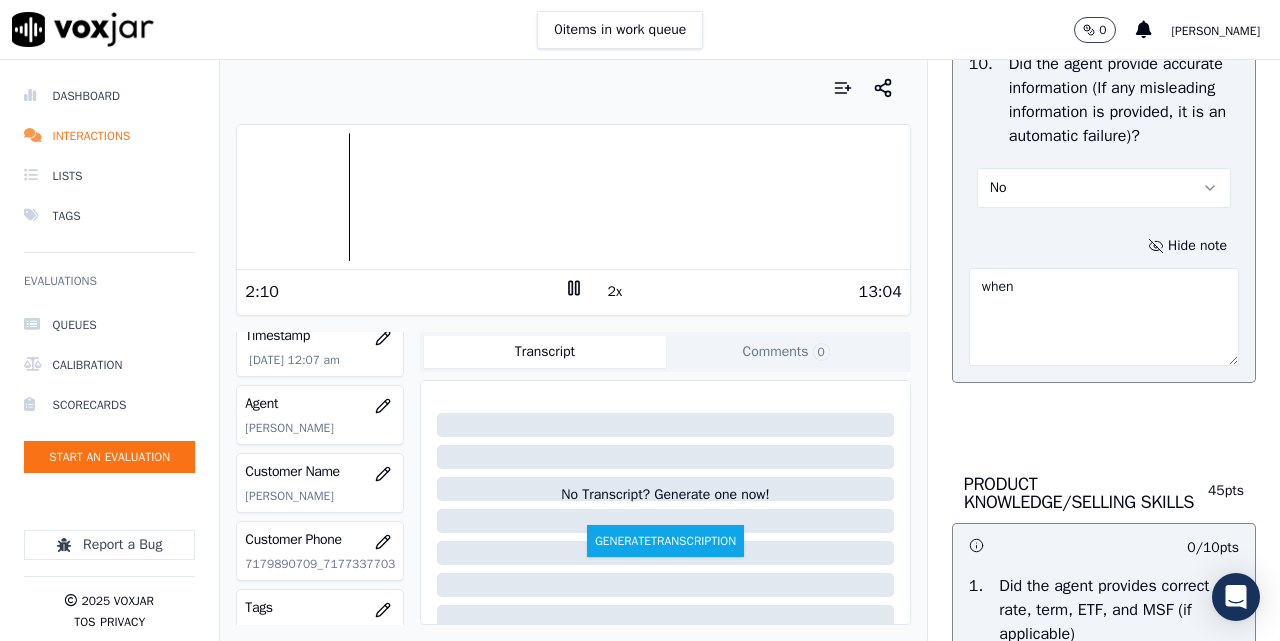 type 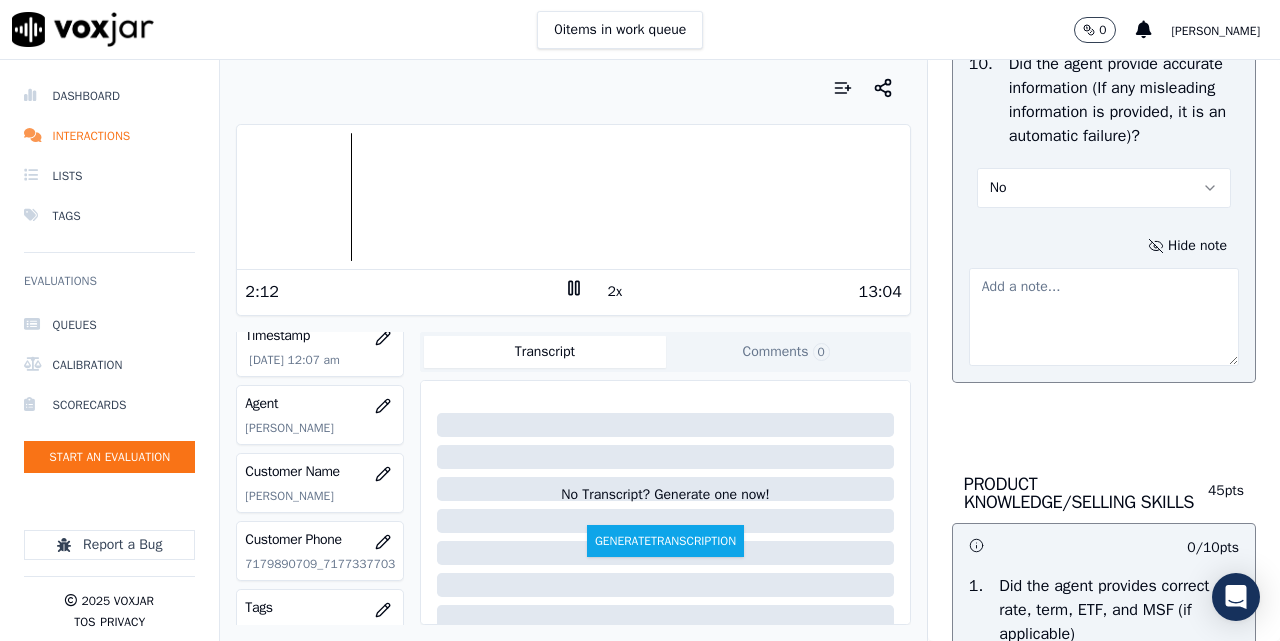 drag, startPoint x: 1043, startPoint y: 326, endPoint x: 1032, endPoint y: 336, distance: 14.866069 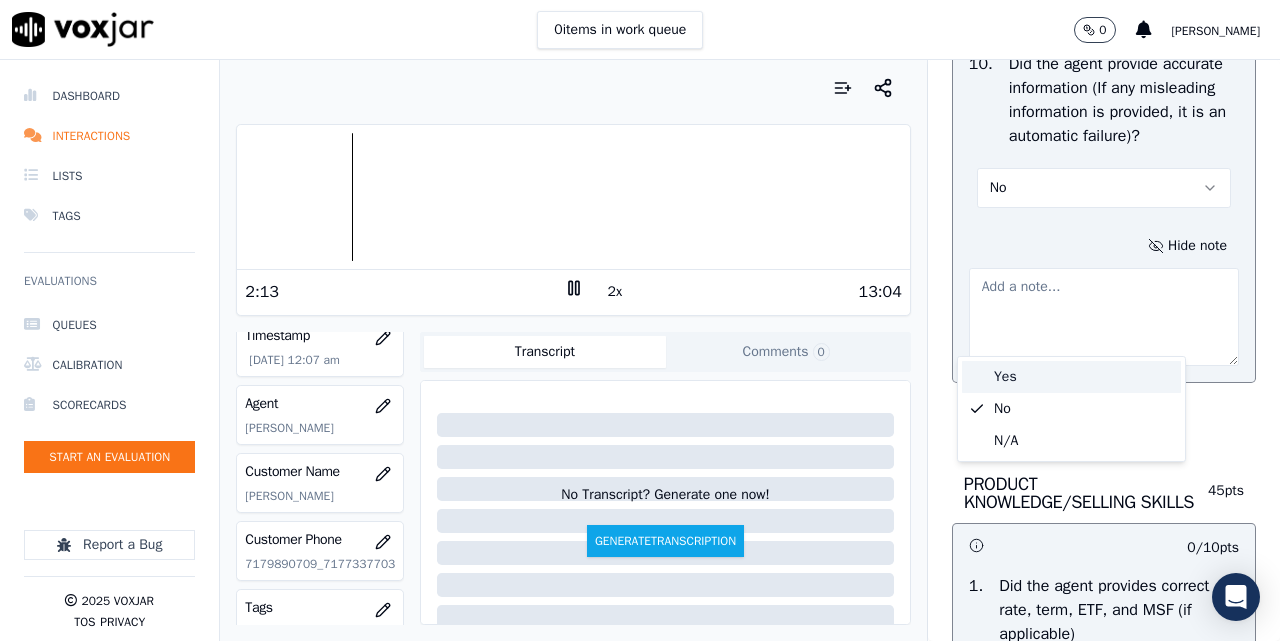 click on "Yes" at bounding box center (1071, 377) 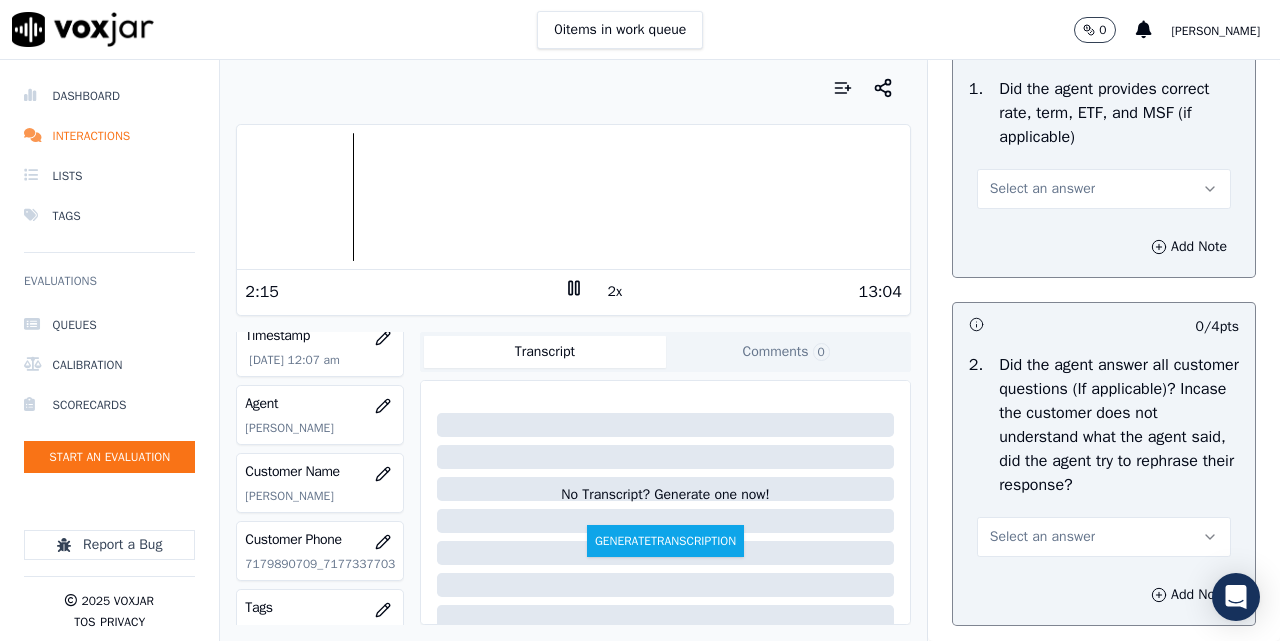 scroll, scrollTop: 3167, scrollLeft: 0, axis: vertical 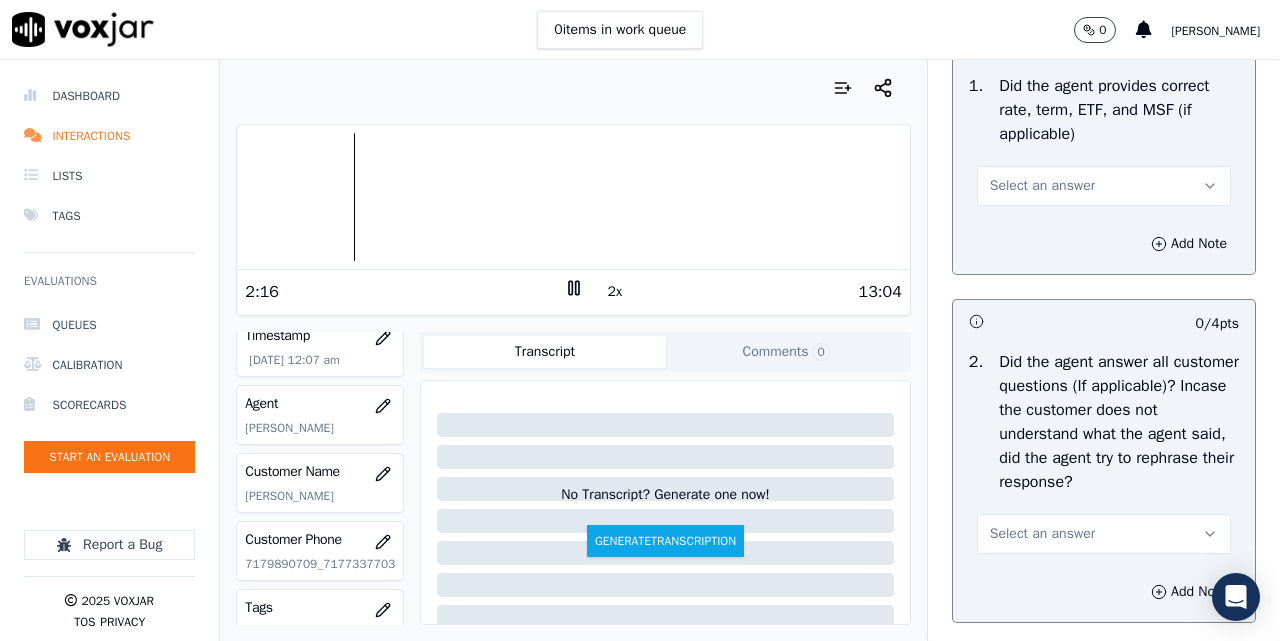 click on "Select an answer" at bounding box center [1042, 186] 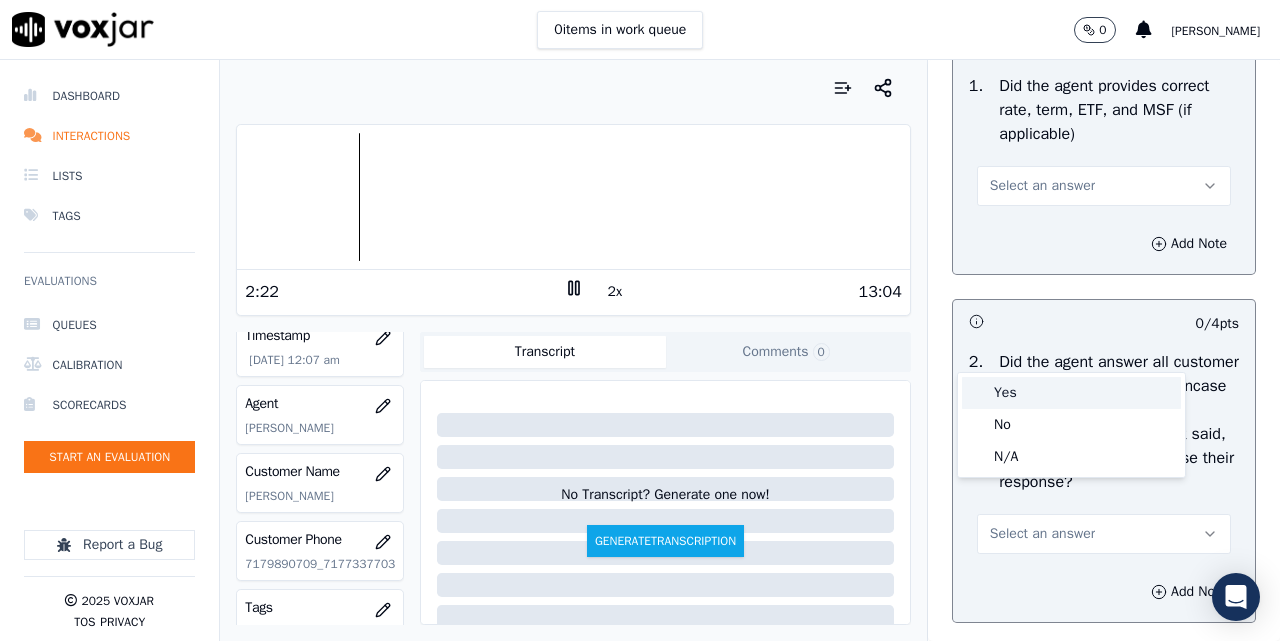 click on "Yes" at bounding box center [1071, 393] 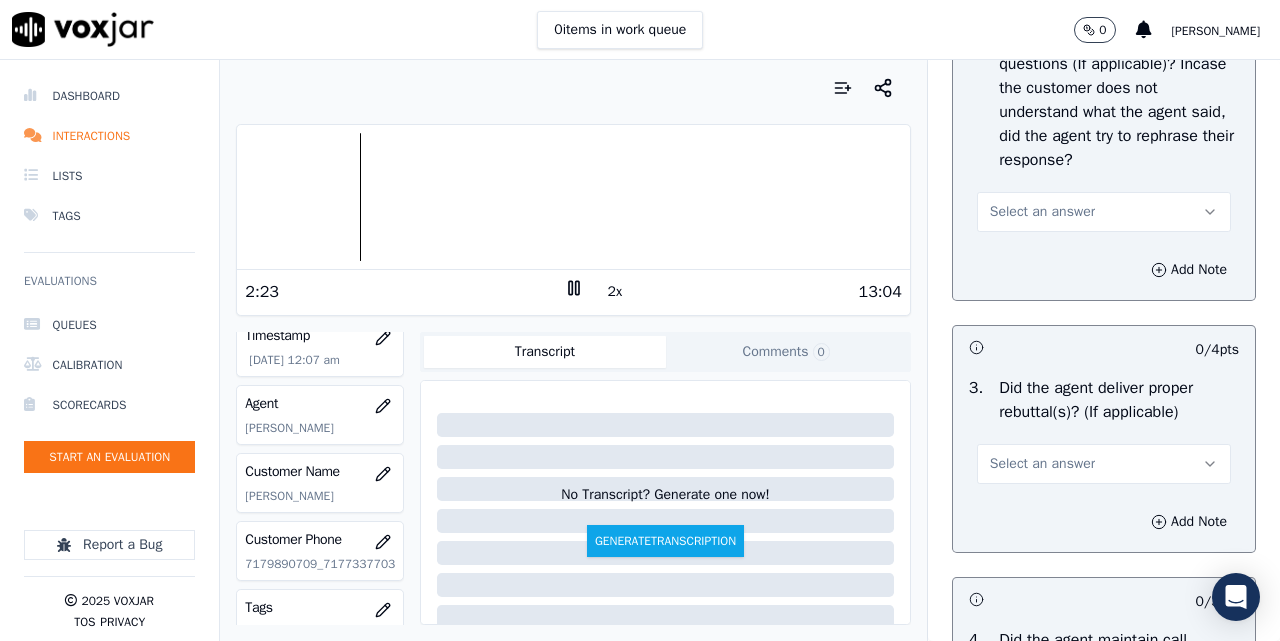 scroll, scrollTop: 3500, scrollLeft: 0, axis: vertical 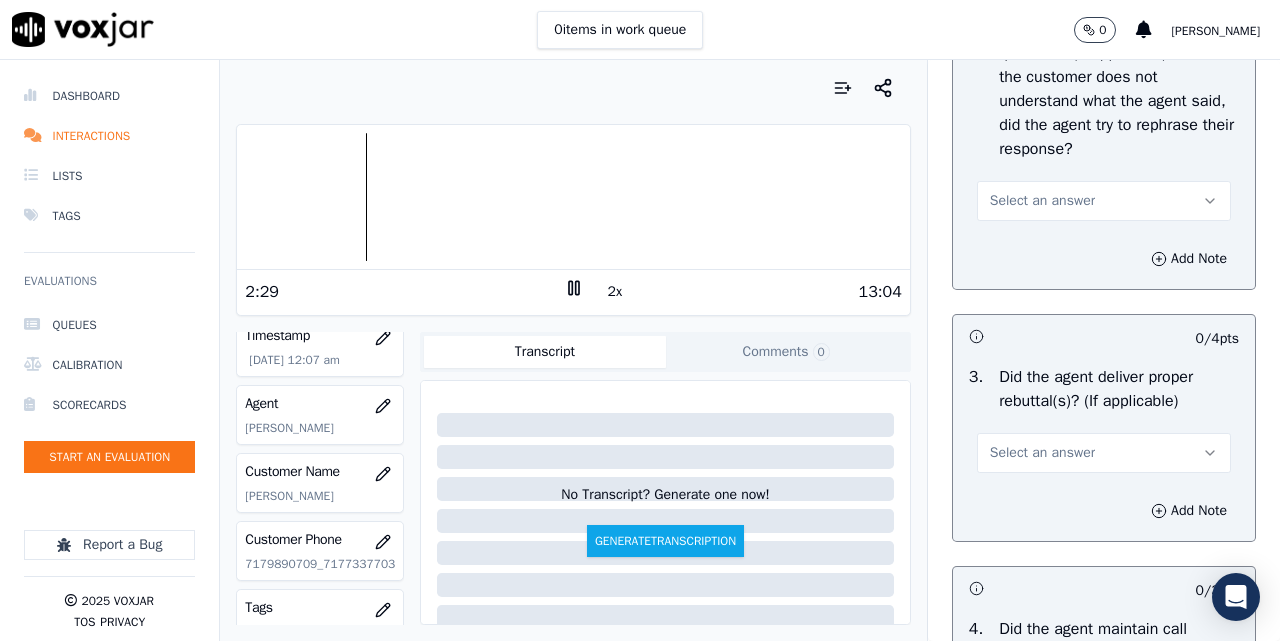 click on "Select an answer" at bounding box center [1042, 201] 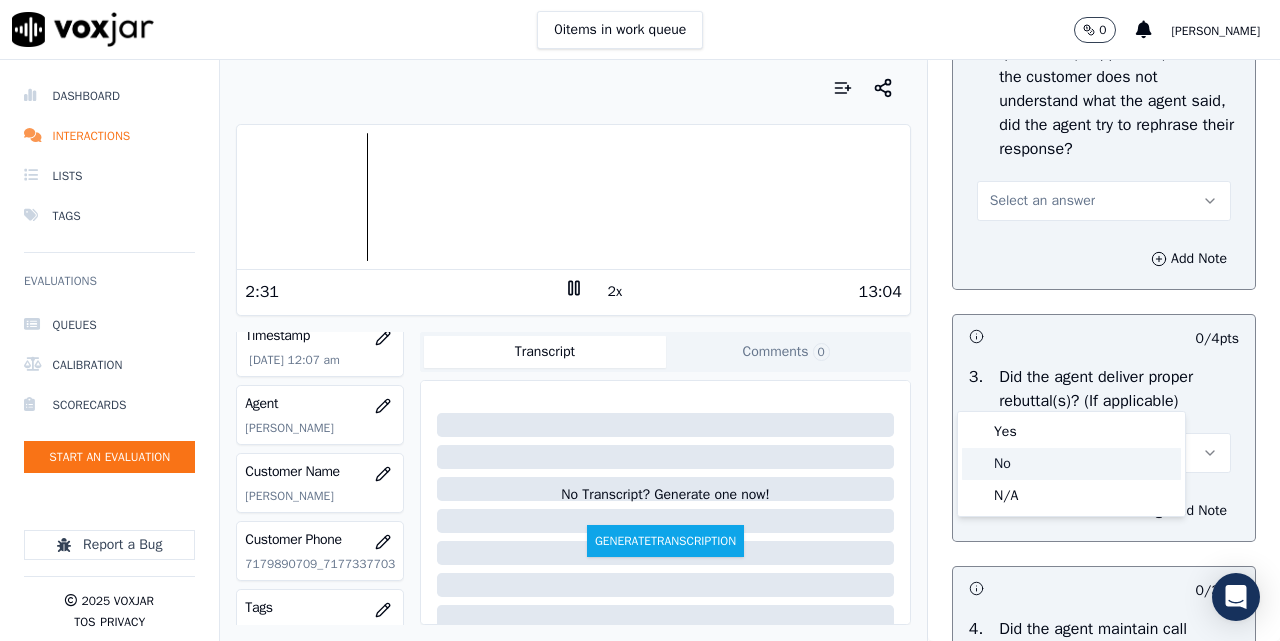 click on "No" 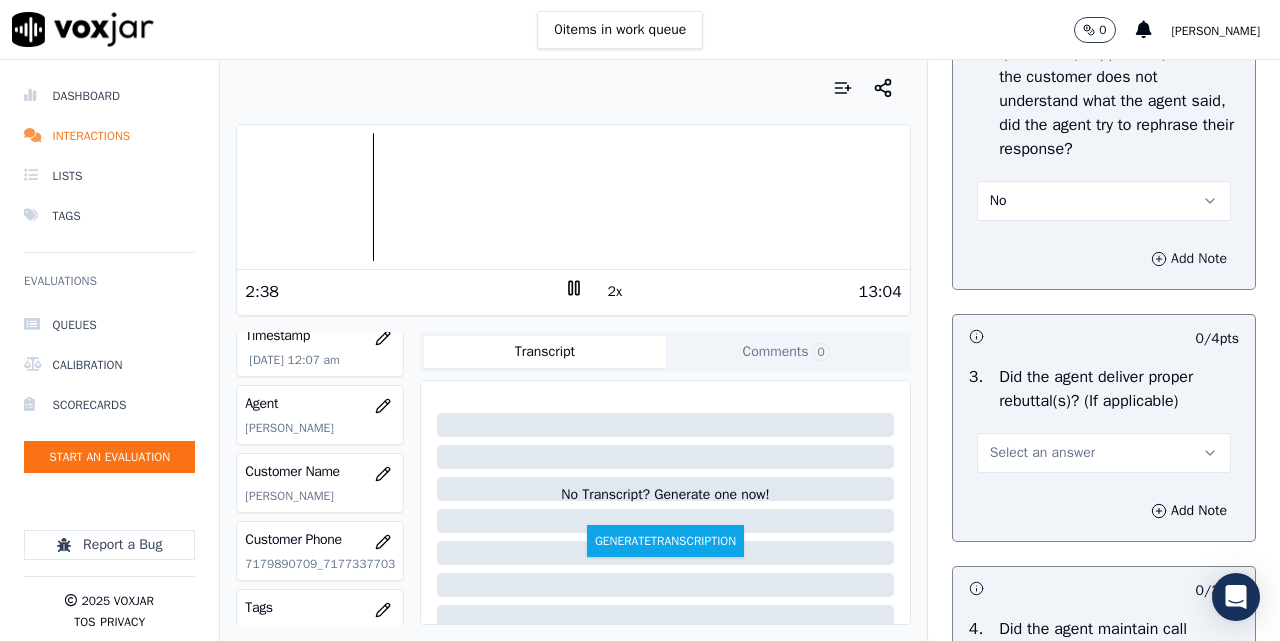 click on "Add Note" at bounding box center [1189, 259] 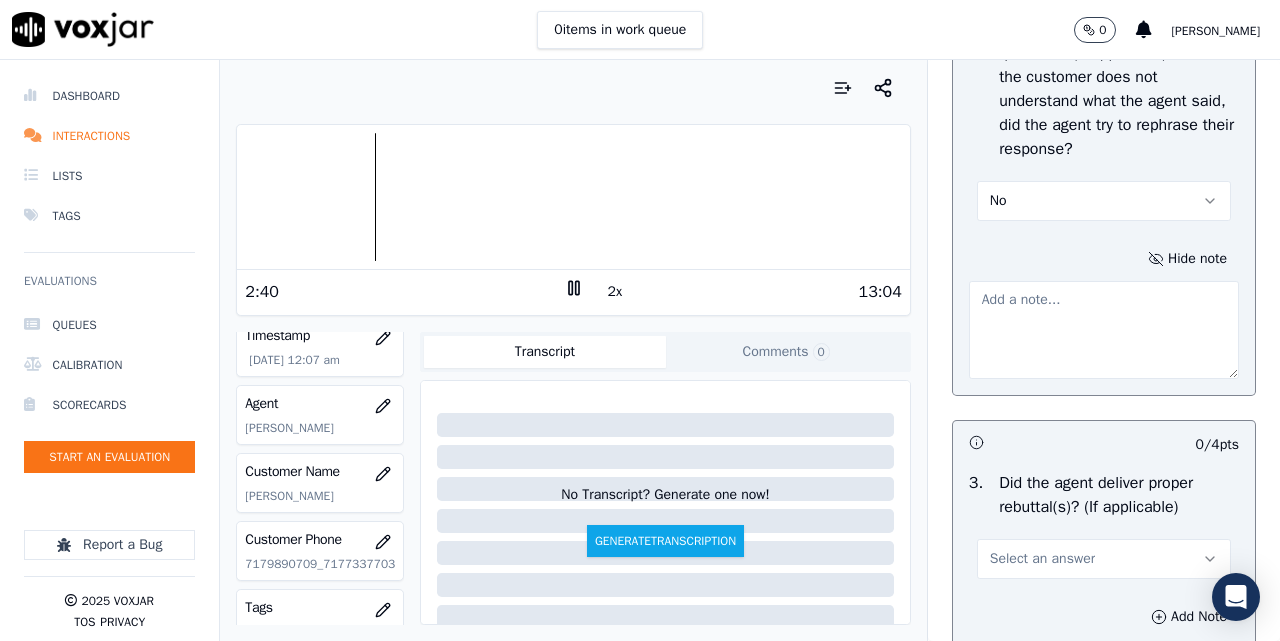 drag, startPoint x: 993, startPoint y: 510, endPoint x: 1021, endPoint y: 529, distance: 33.83785 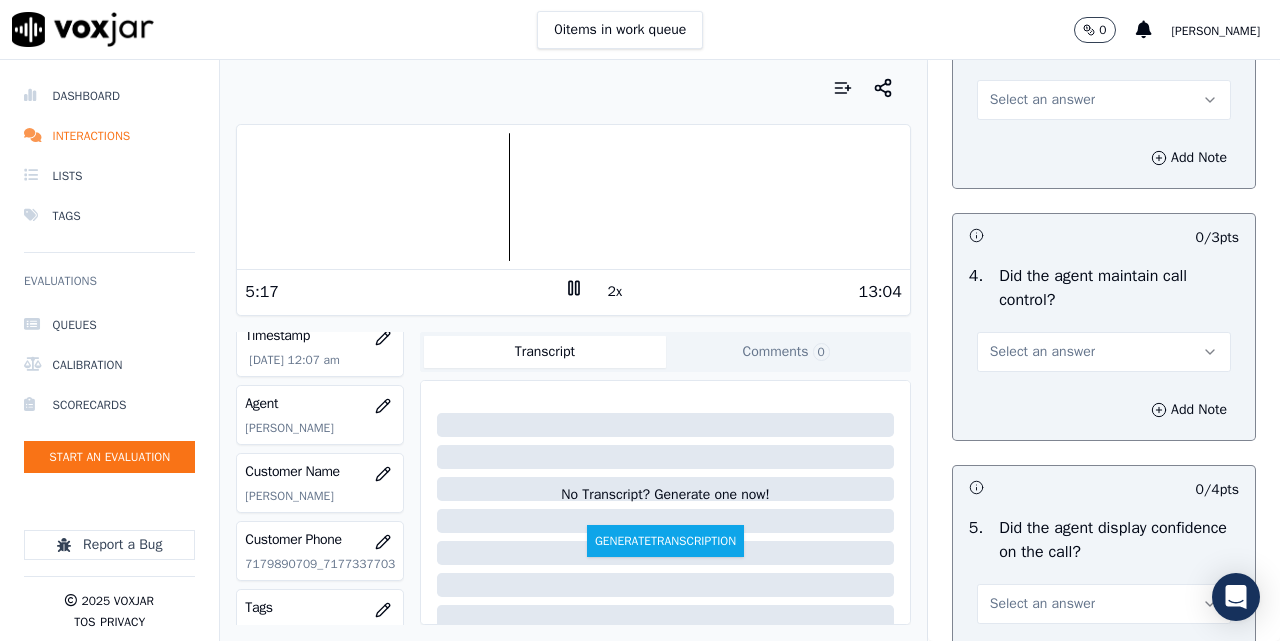 scroll, scrollTop: 4000, scrollLeft: 0, axis: vertical 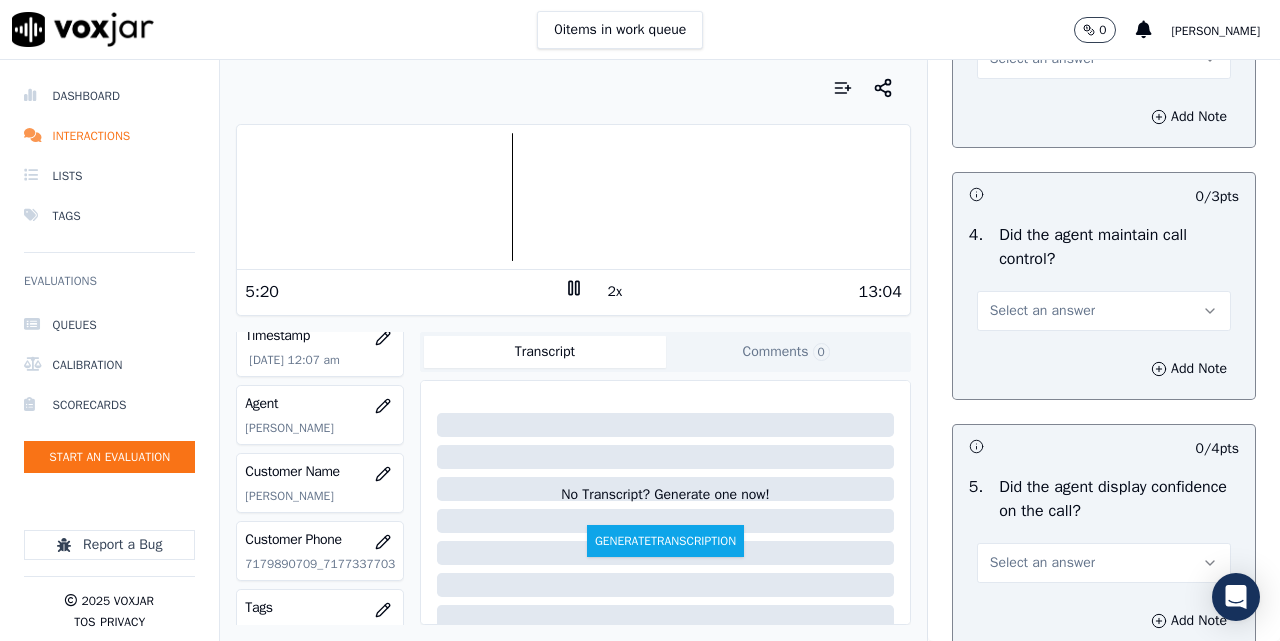 type on "when CX asked to know the rate , Agent informed that he will get the  confirmation number" 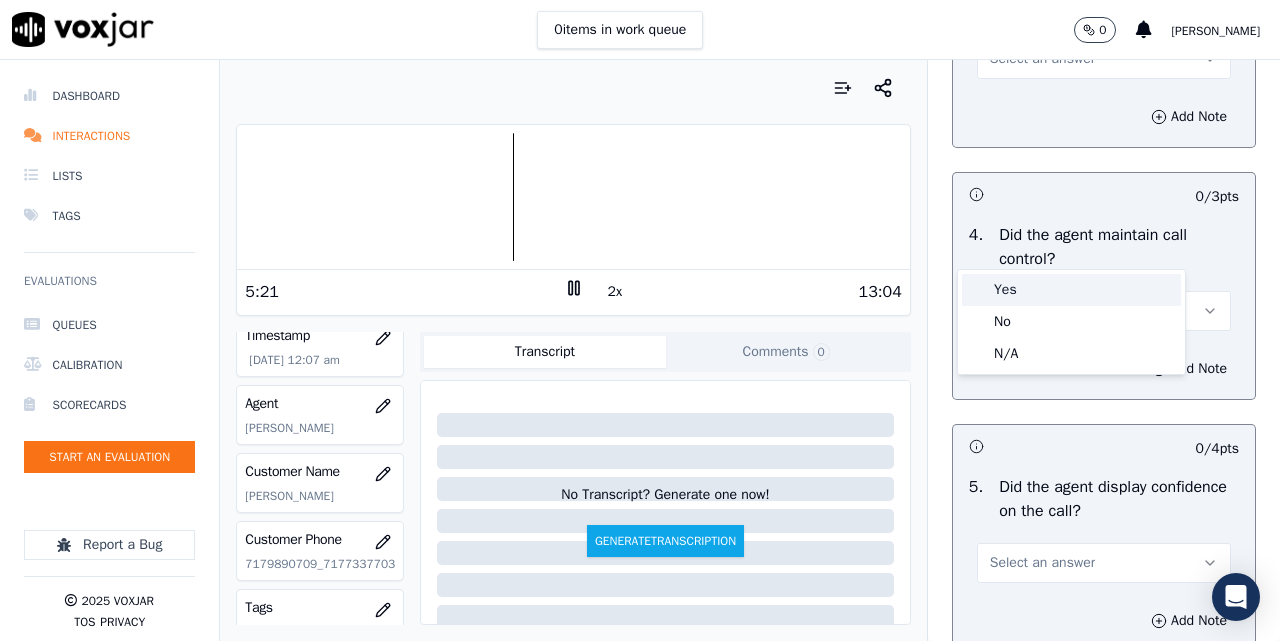 click on "Yes" at bounding box center [1071, 290] 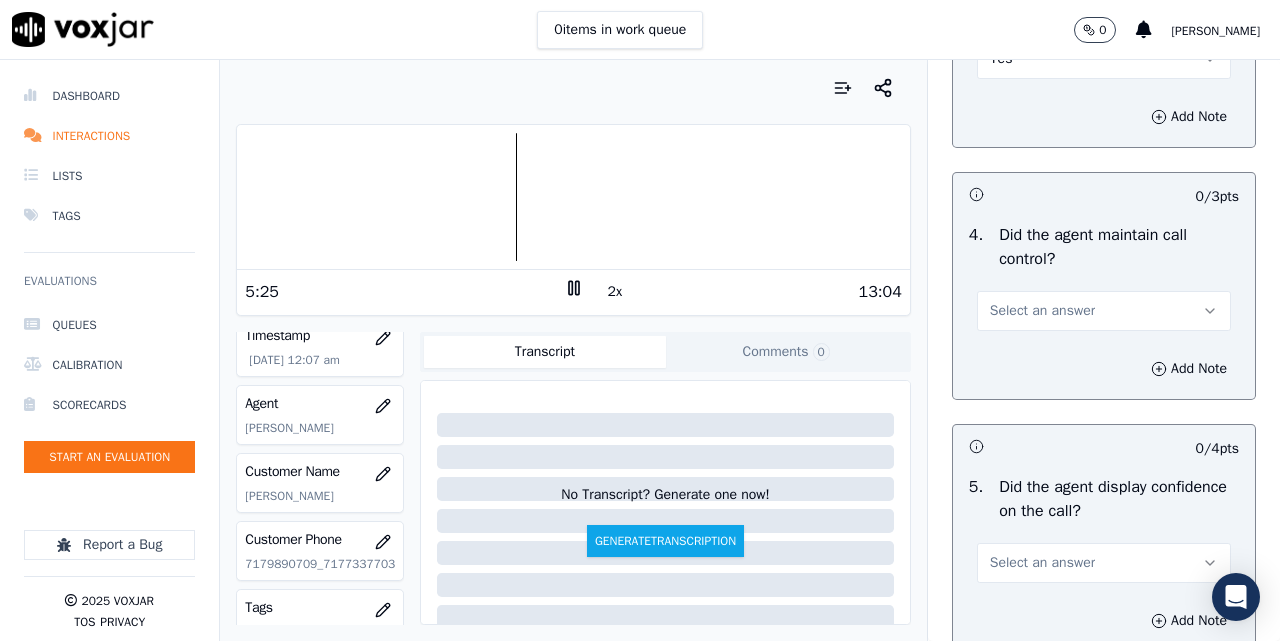 click on "Yes" at bounding box center [1104, 59] 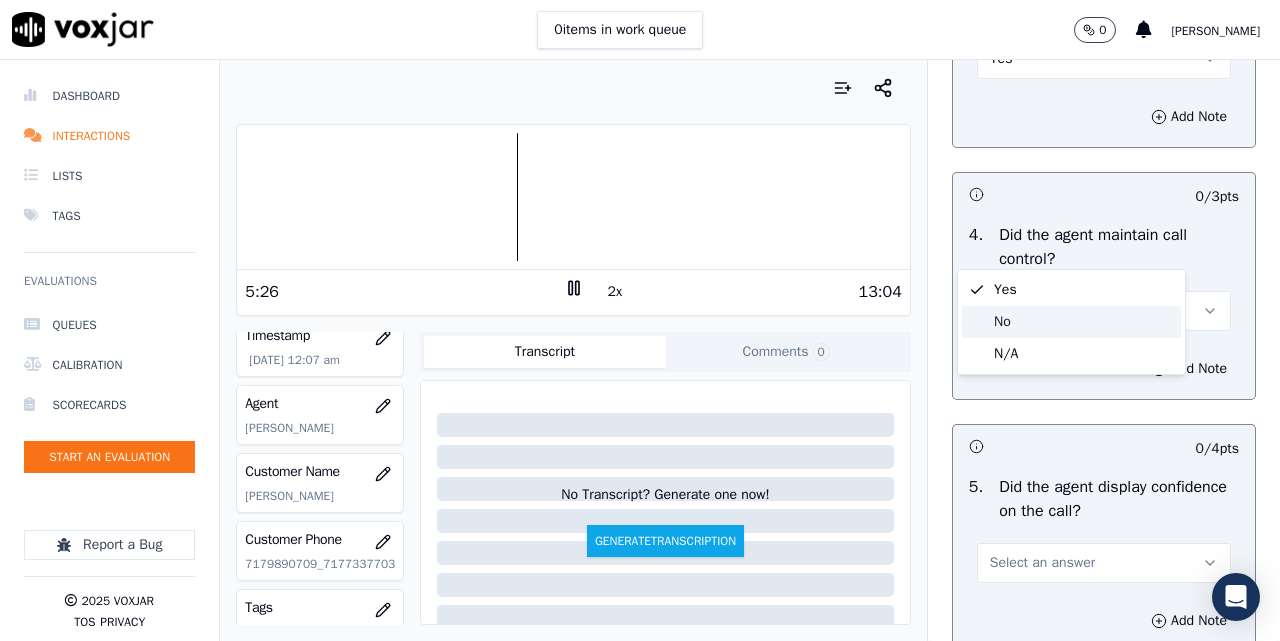 click on "No" 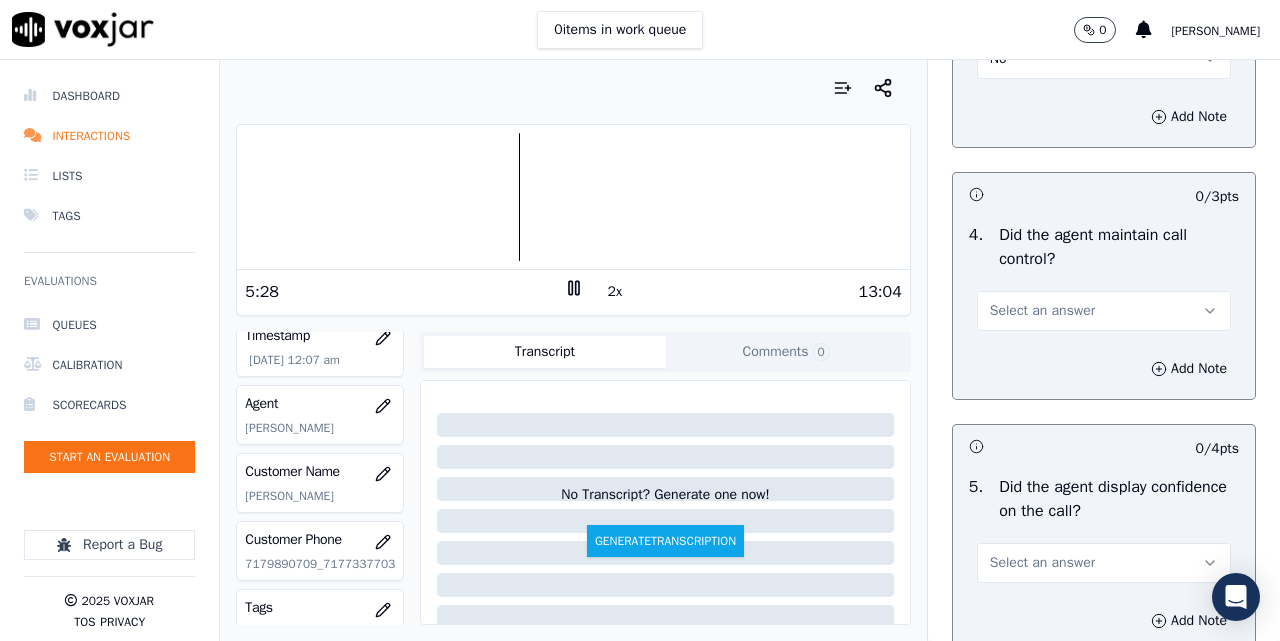 scroll, scrollTop: 3833, scrollLeft: 0, axis: vertical 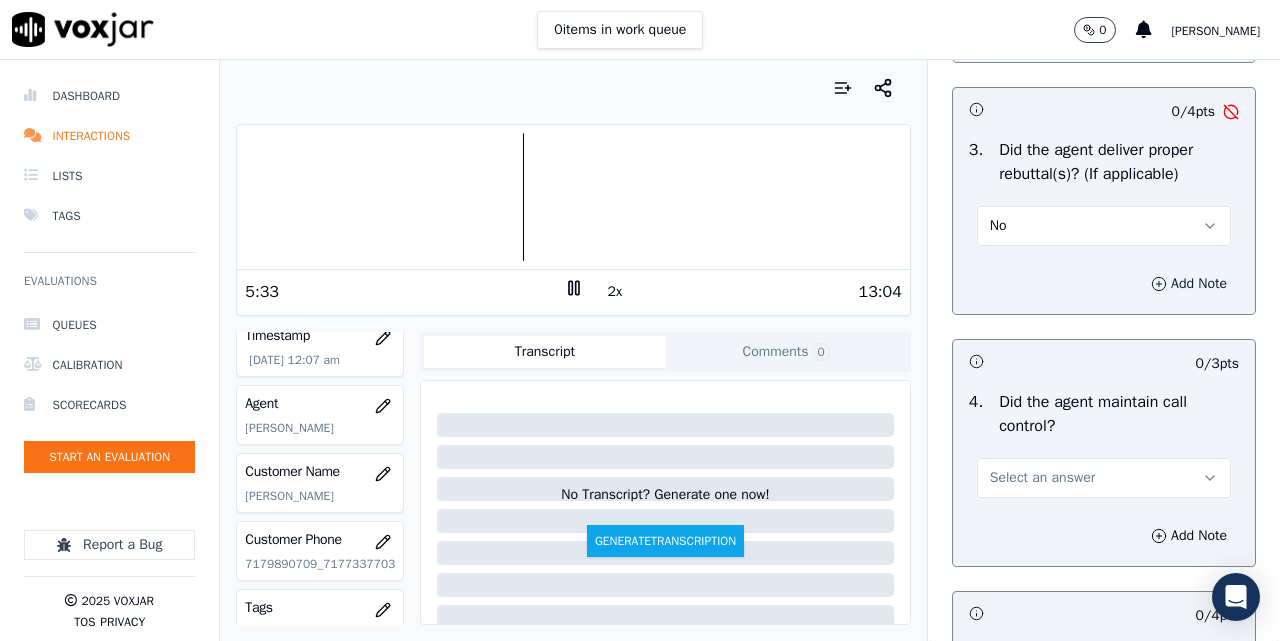 click on "Add Note" at bounding box center (1189, 284) 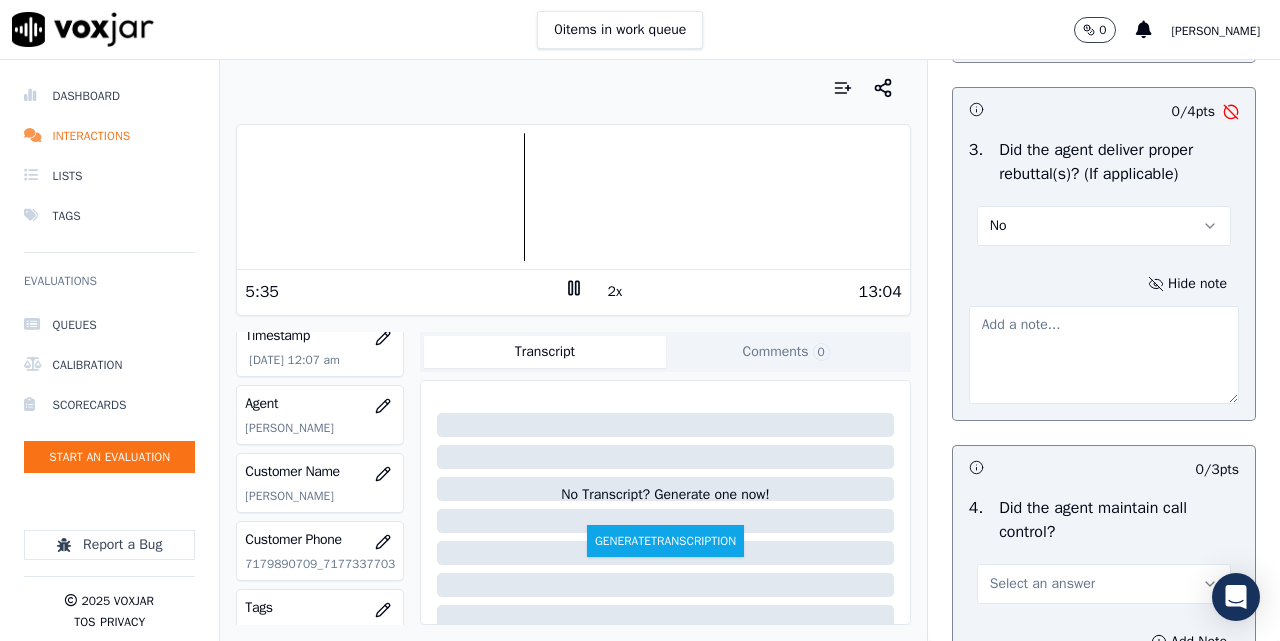 scroll, scrollTop: 4000, scrollLeft: 0, axis: vertical 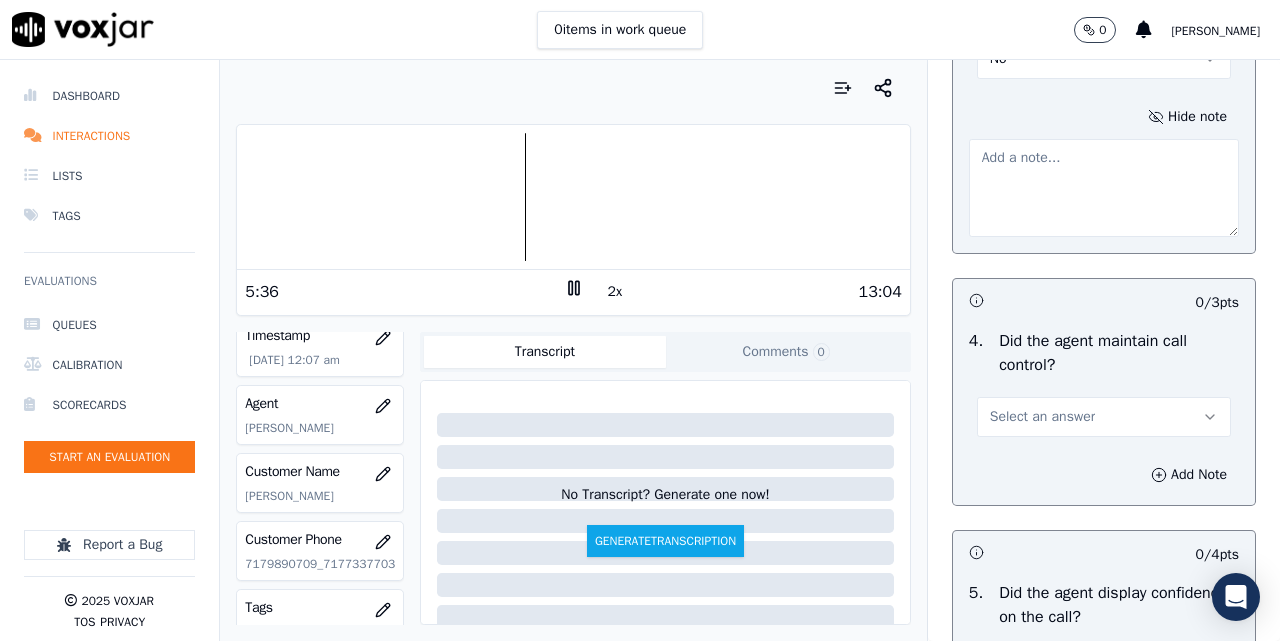 click at bounding box center [1104, 188] 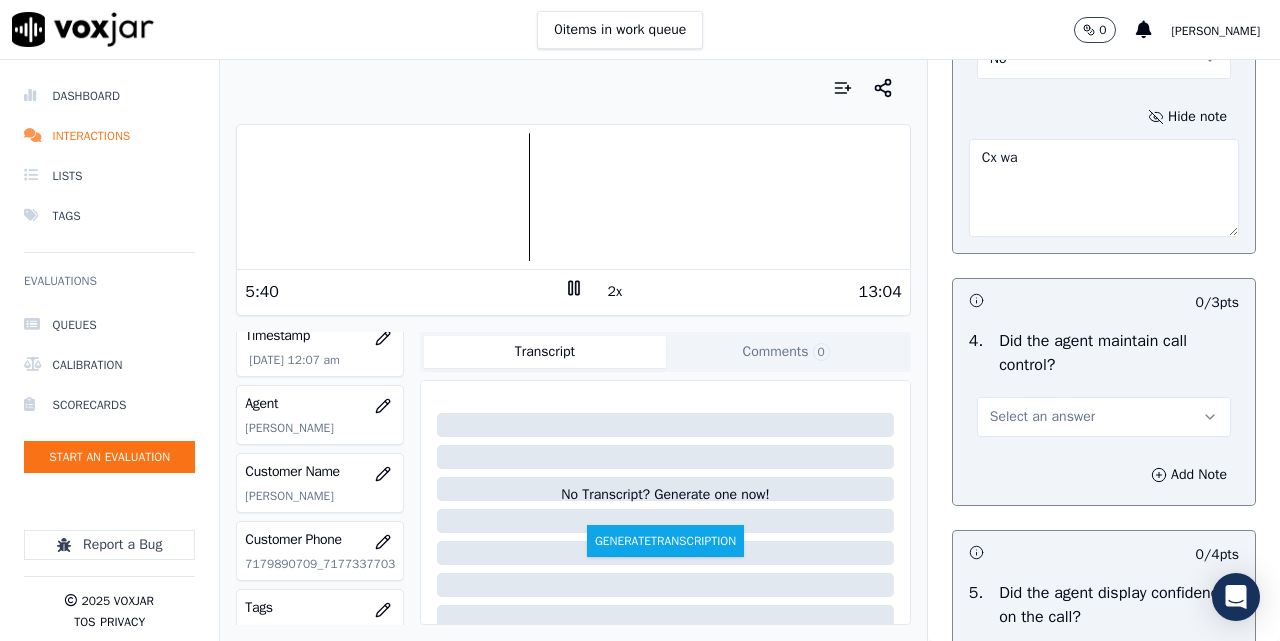 type on "Cx" 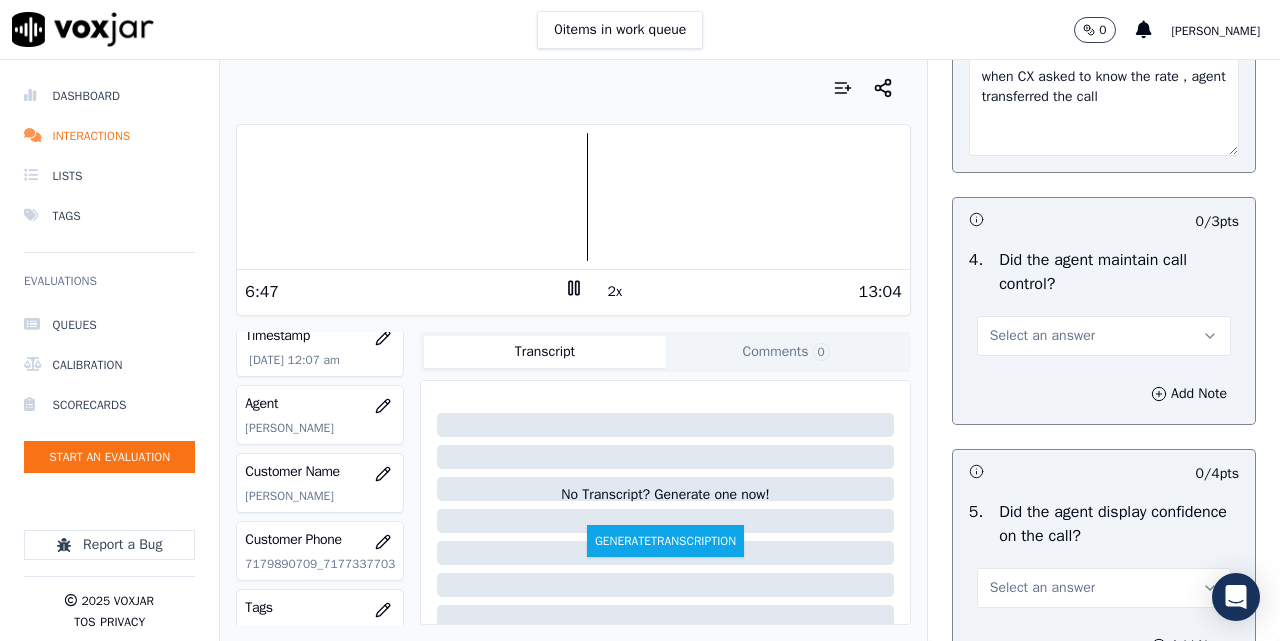 scroll, scrollTop: 4167, scrollLeft: 0, axis: vertical 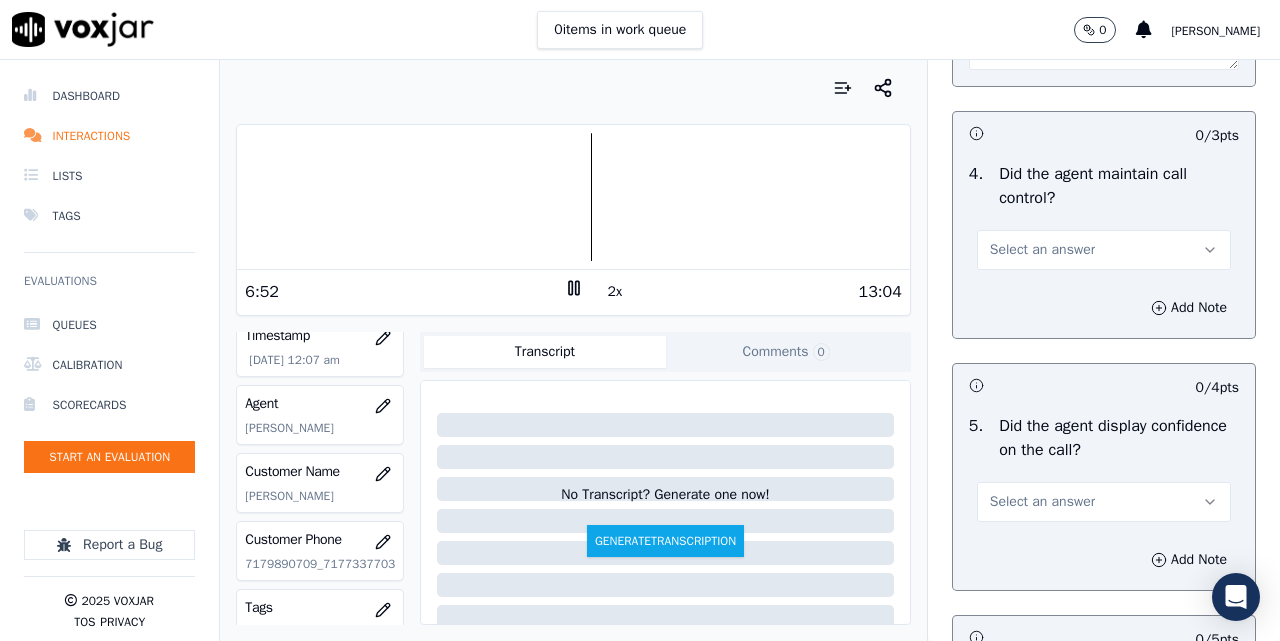 type on "when CX asked to know the rate , agent transferred the call" 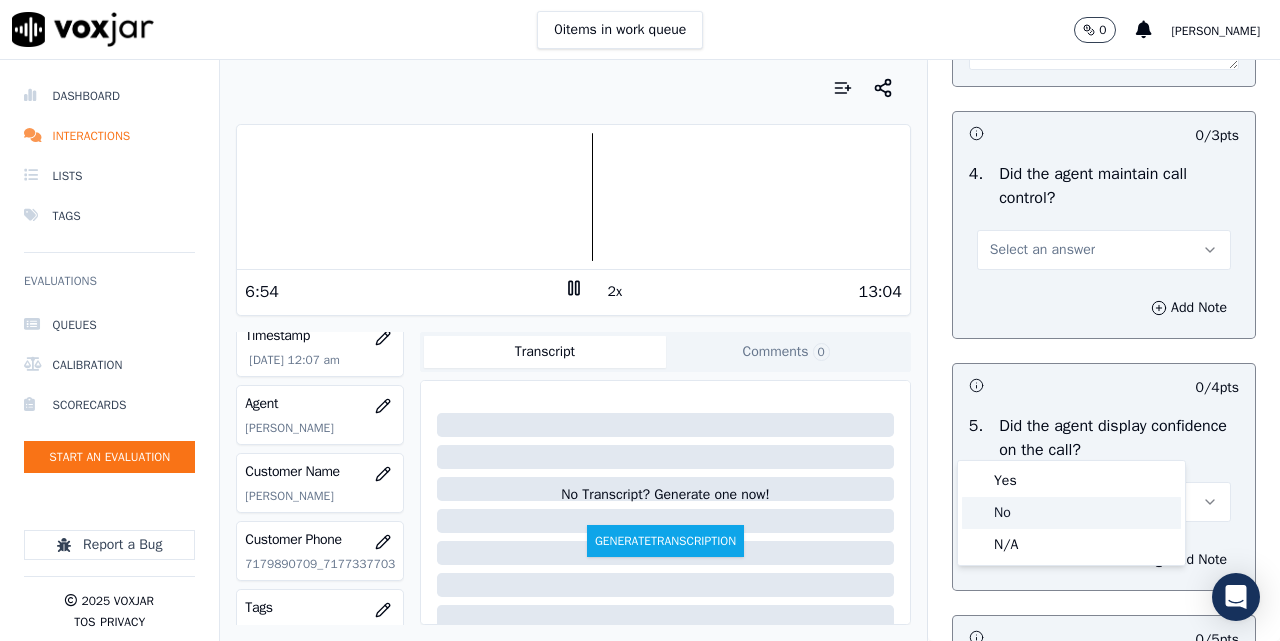 click on "No" 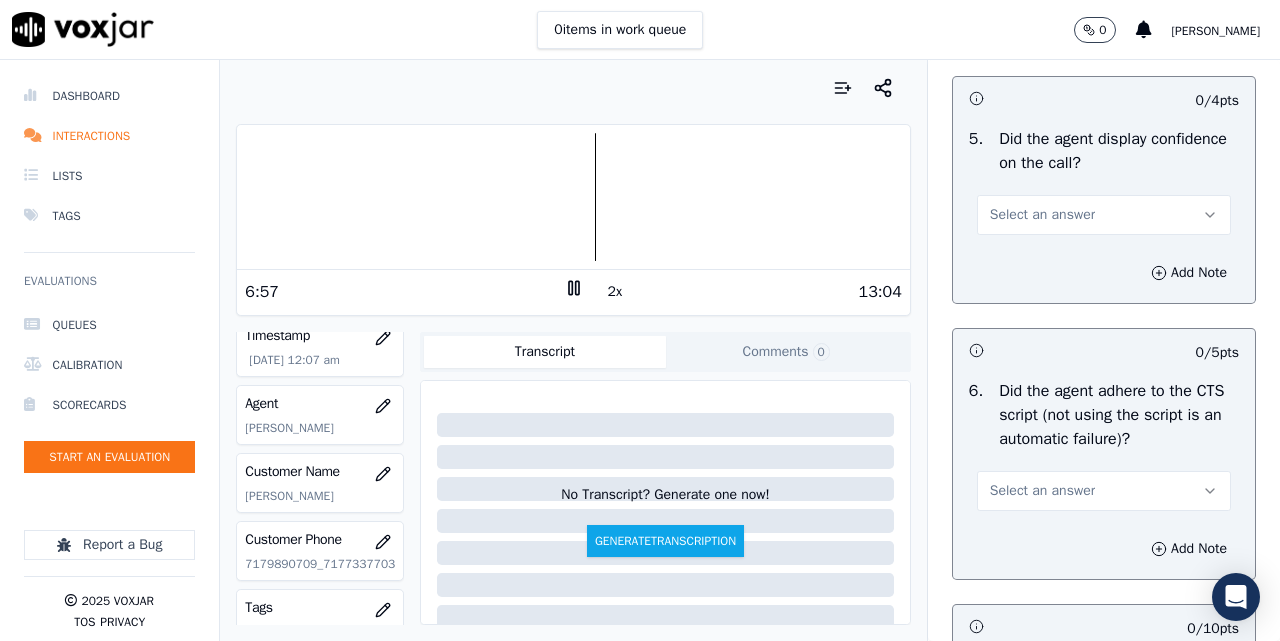 scroll, scrollTop: 4500, scrollLeft: 0, axis: vertical 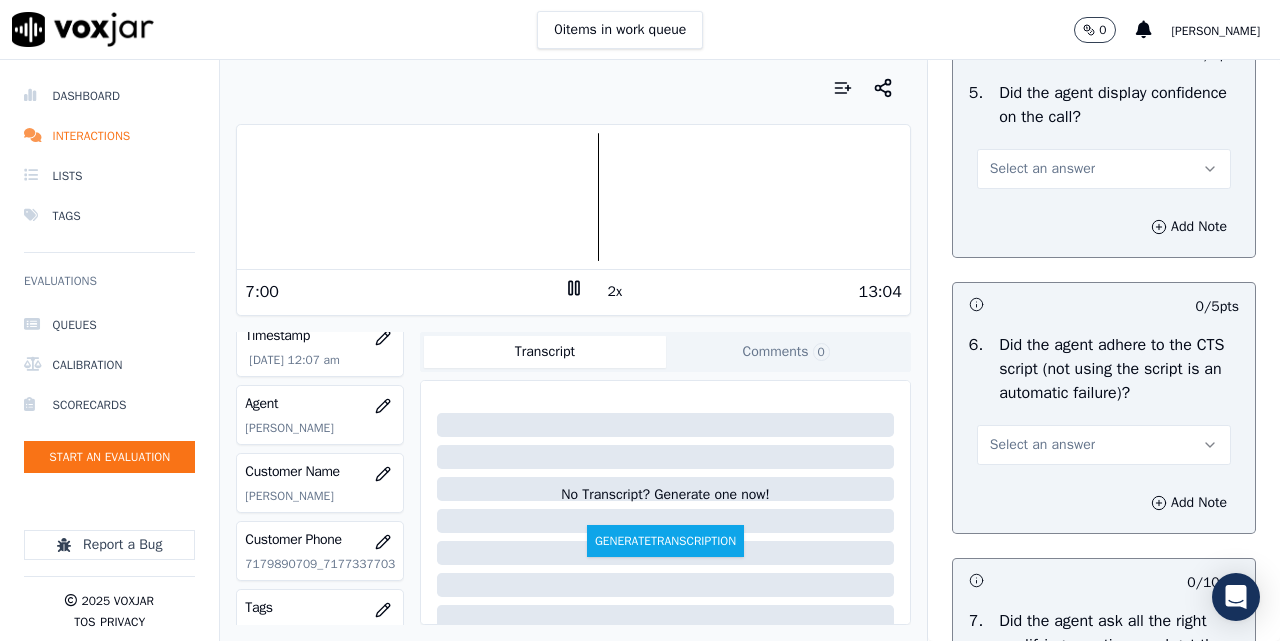 click on "Select an answer" at bounding box center [1104, 169] 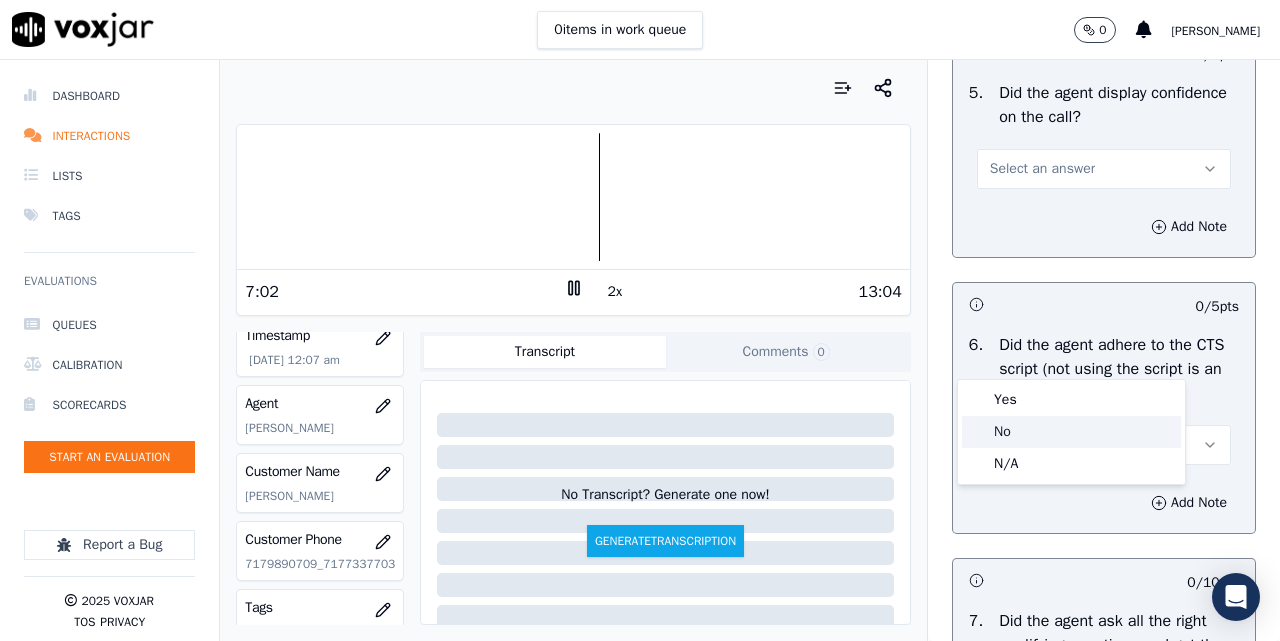 click on "No" 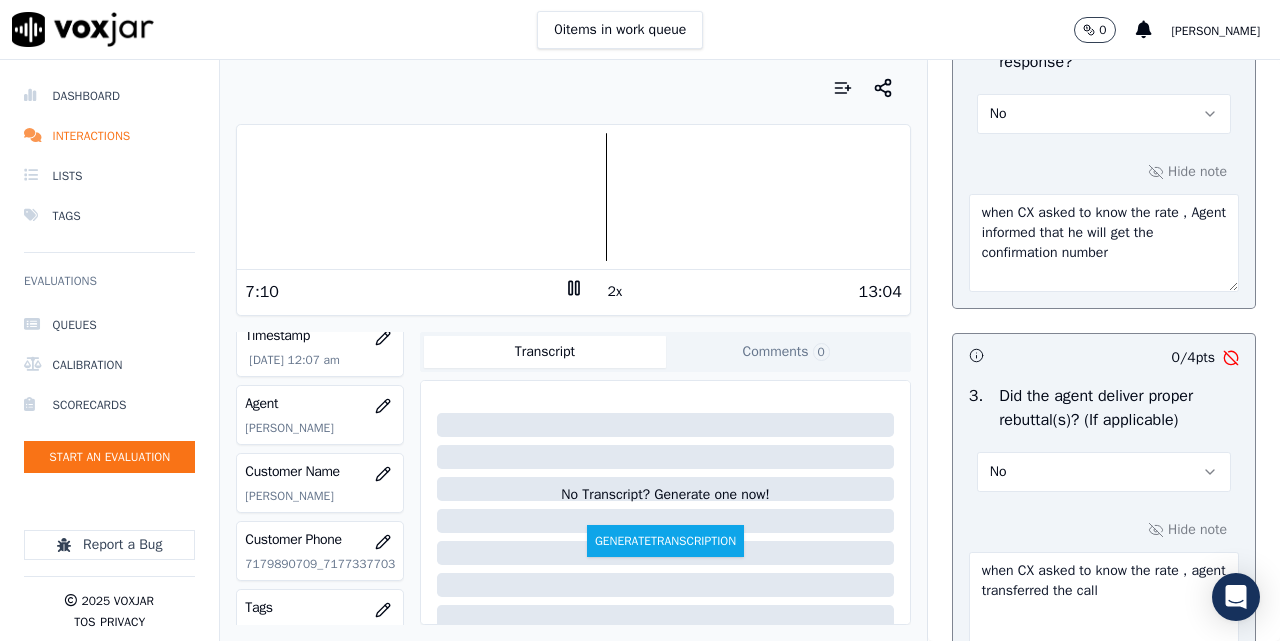 scroll, scrollTop: 3500, scrollLeft: 0, axis: vertical 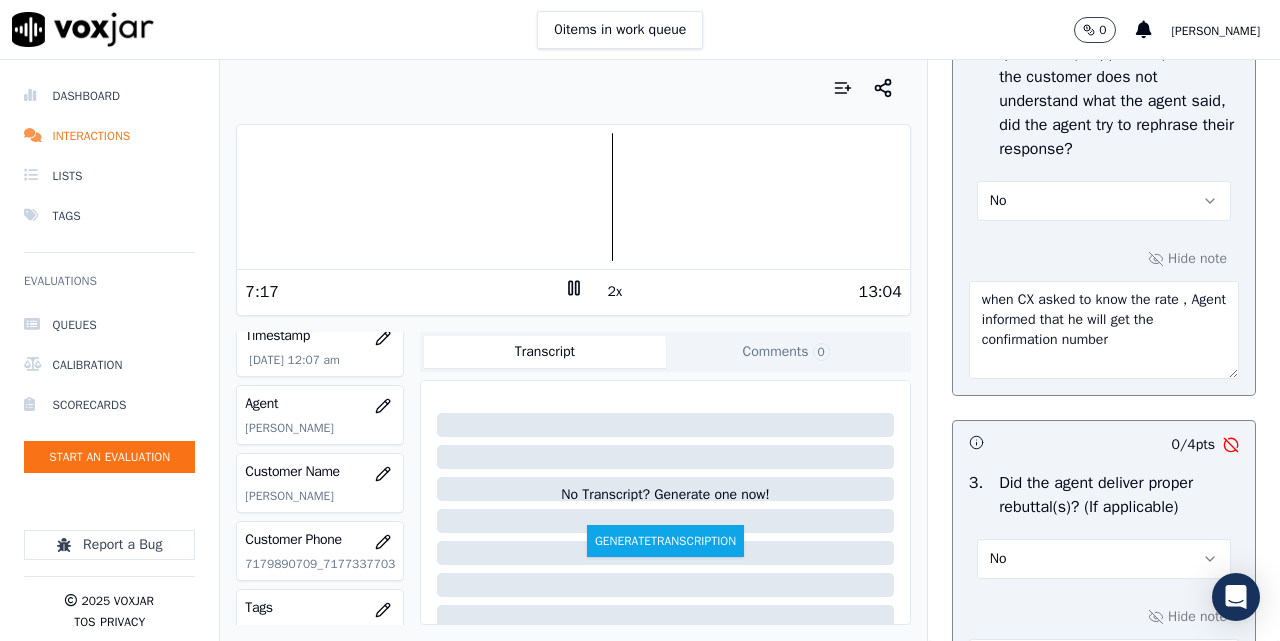 click 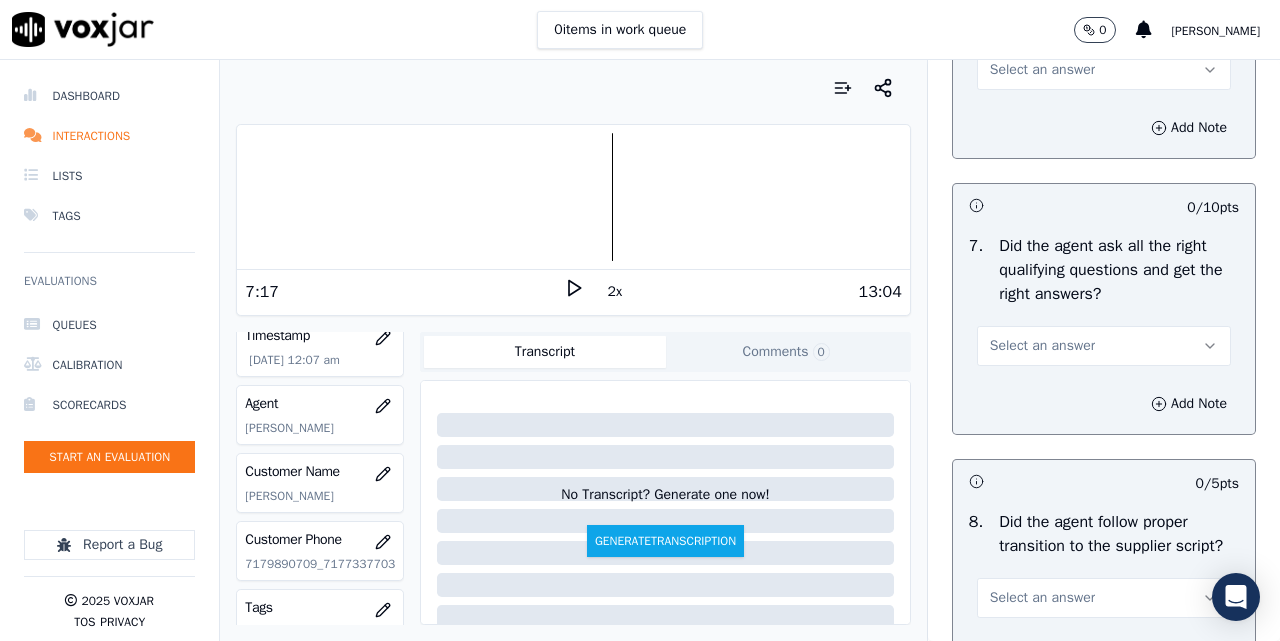 scroll, scrollTop: 4833, scrollLeft: 0, axis: vertical 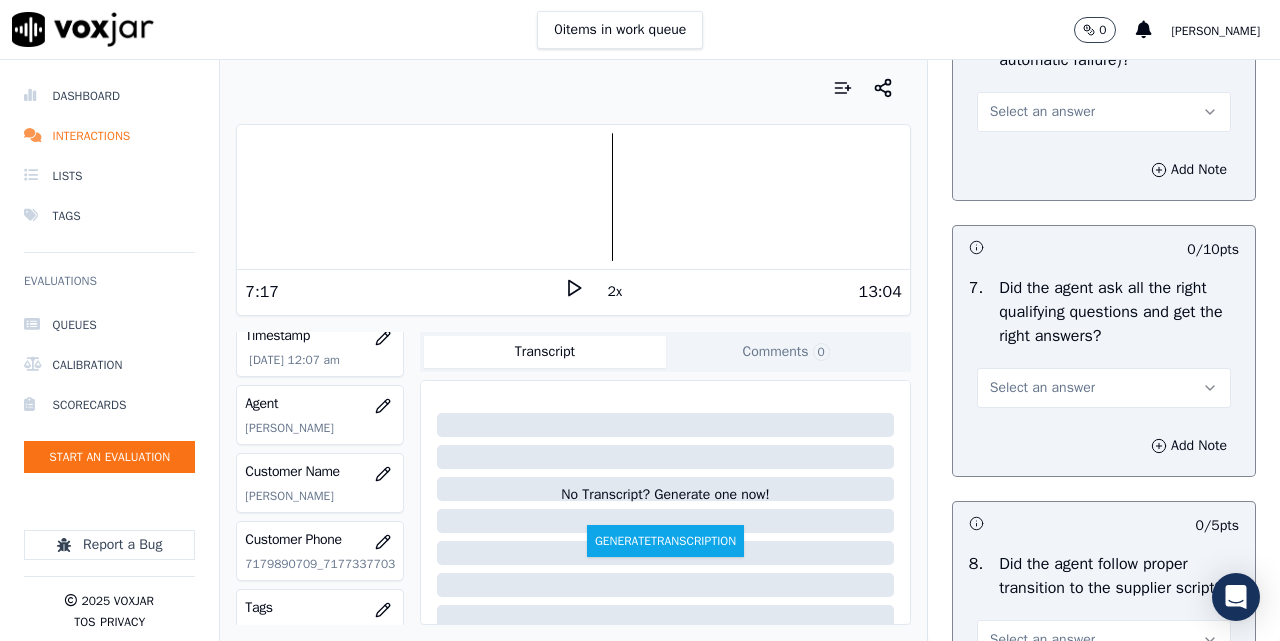 click on "Select an answer" at bounding box center [1104, 112] 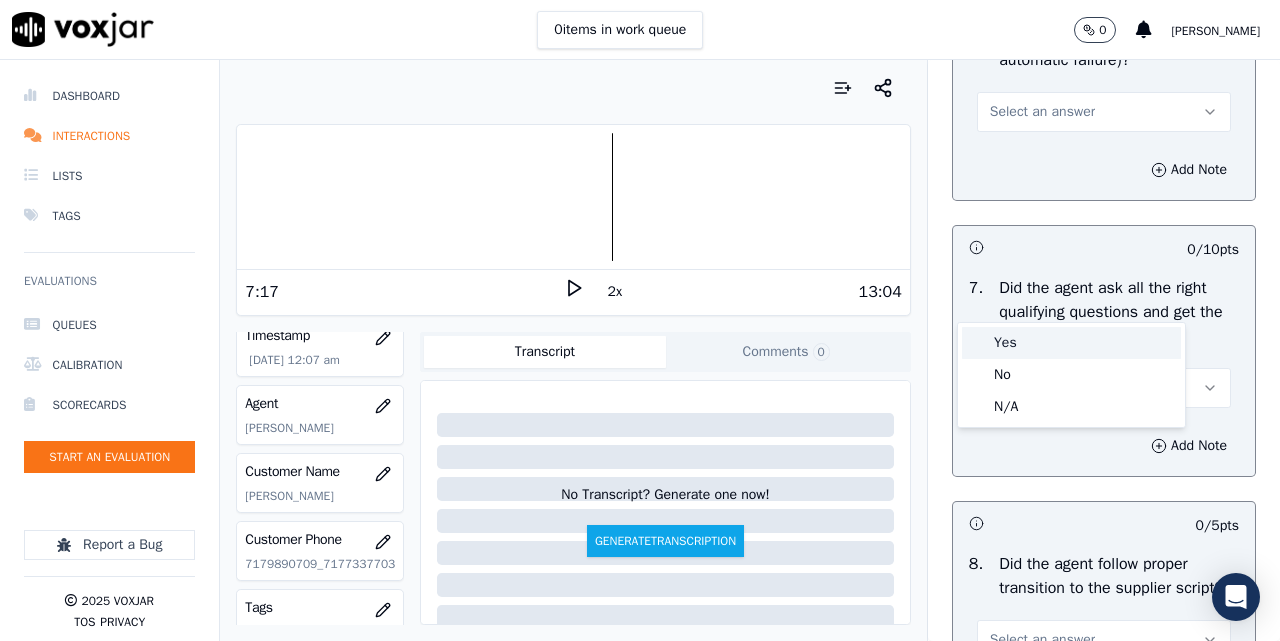 click on "Yes" at bounding box center [1071, 343] 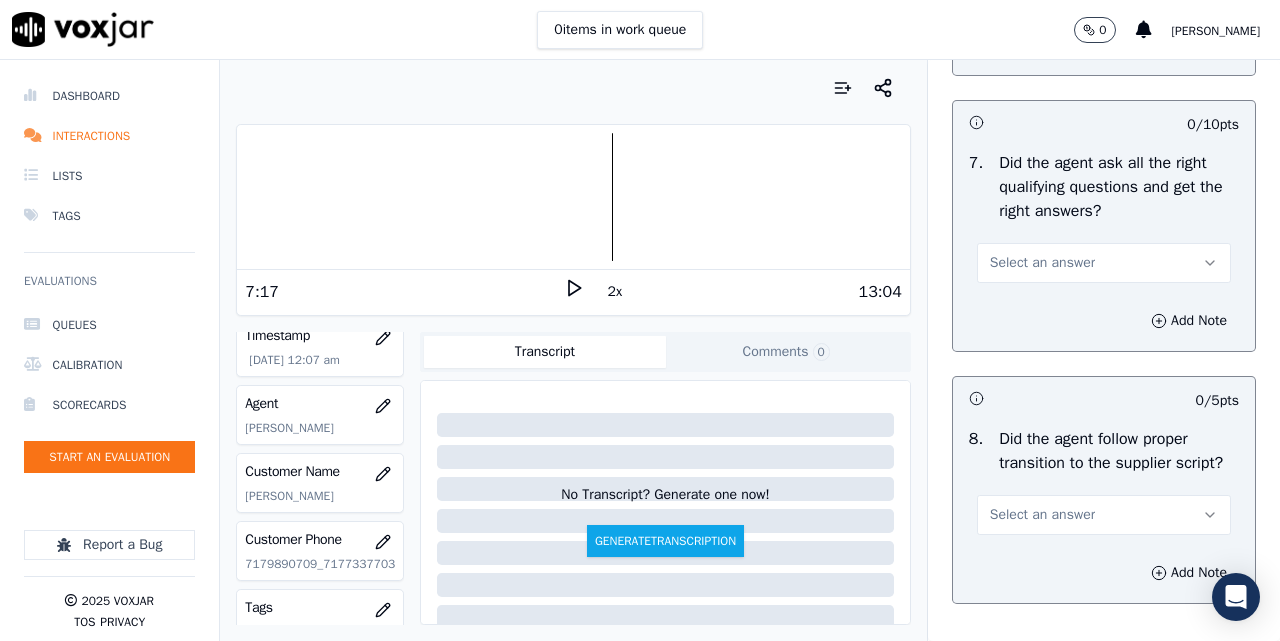 scroll, scrollTop: 5000, scrollLeft: 0, axis: vertical 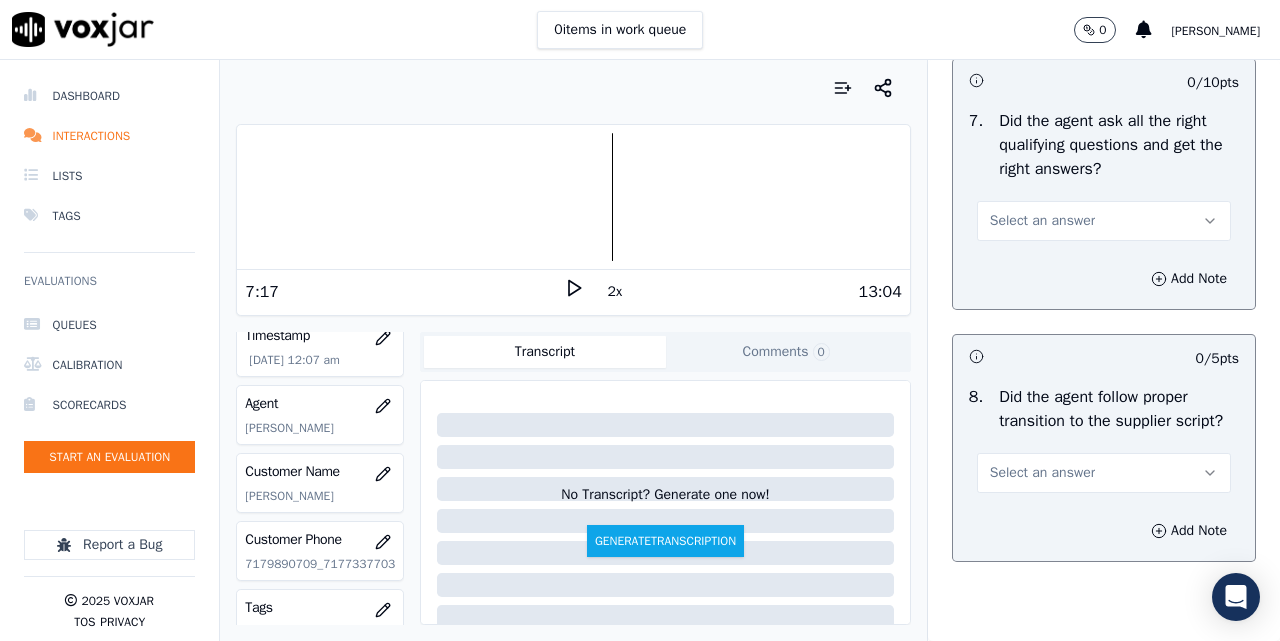 click on "Select an answer" at bounding box center (1042, 221) 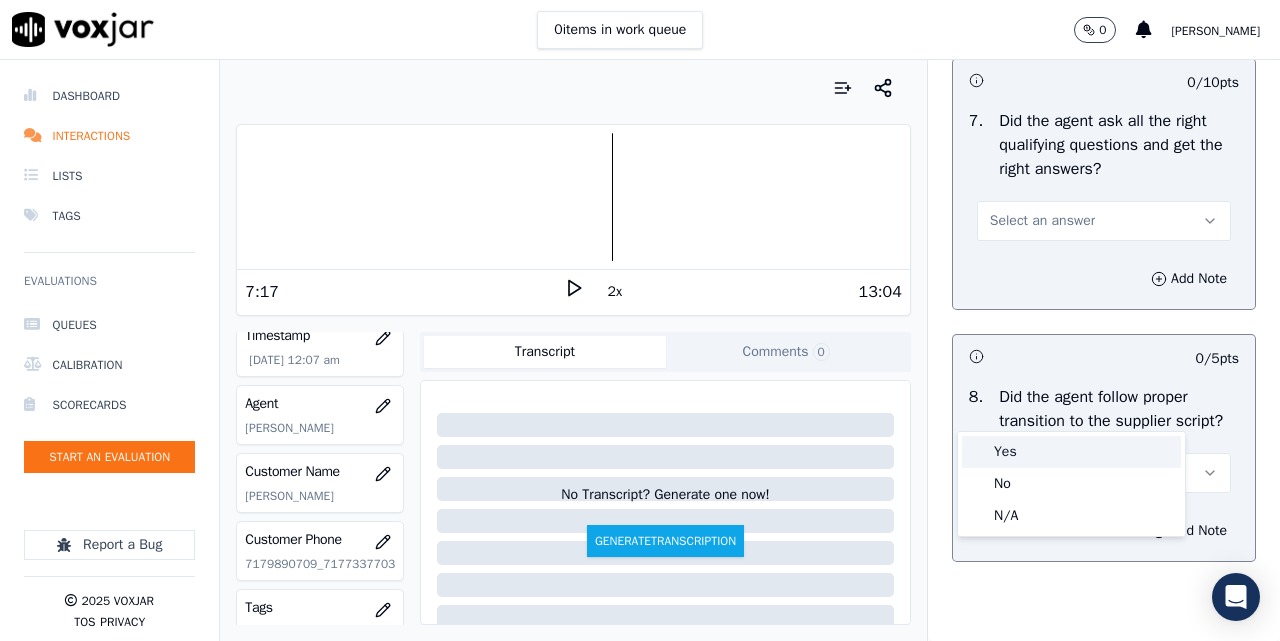 click on "Yes" at bounding box center (1071, 452) 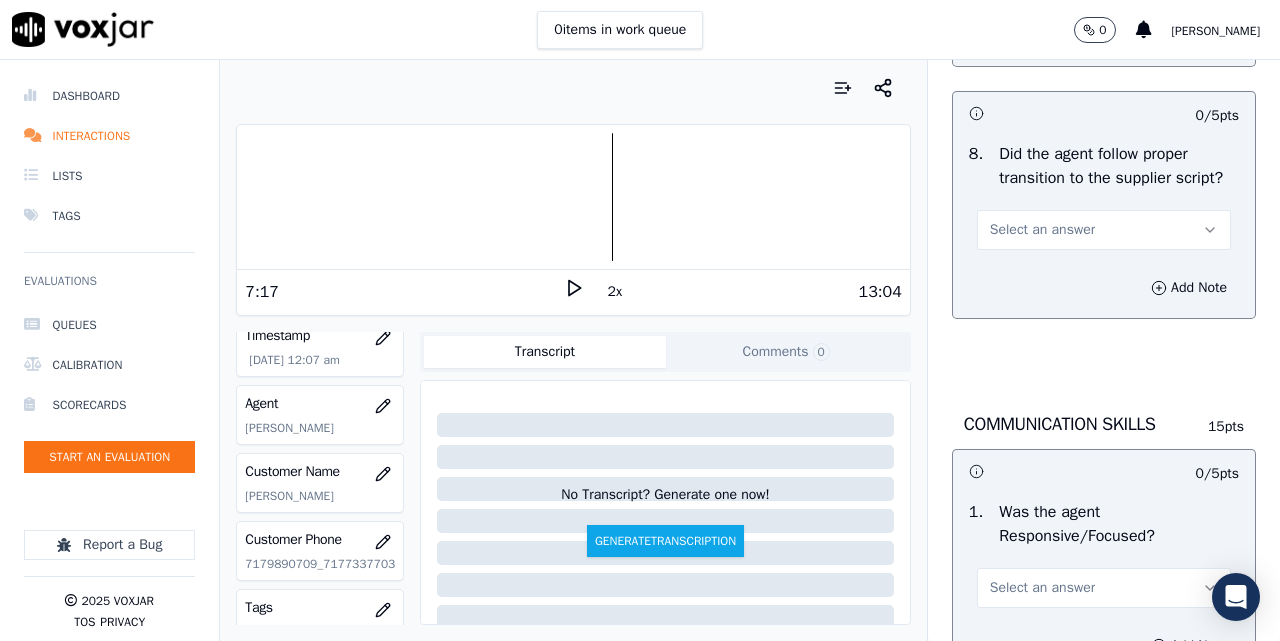 scroll, scrollTop: 5333, scrollLeft: 0, axis: vertical 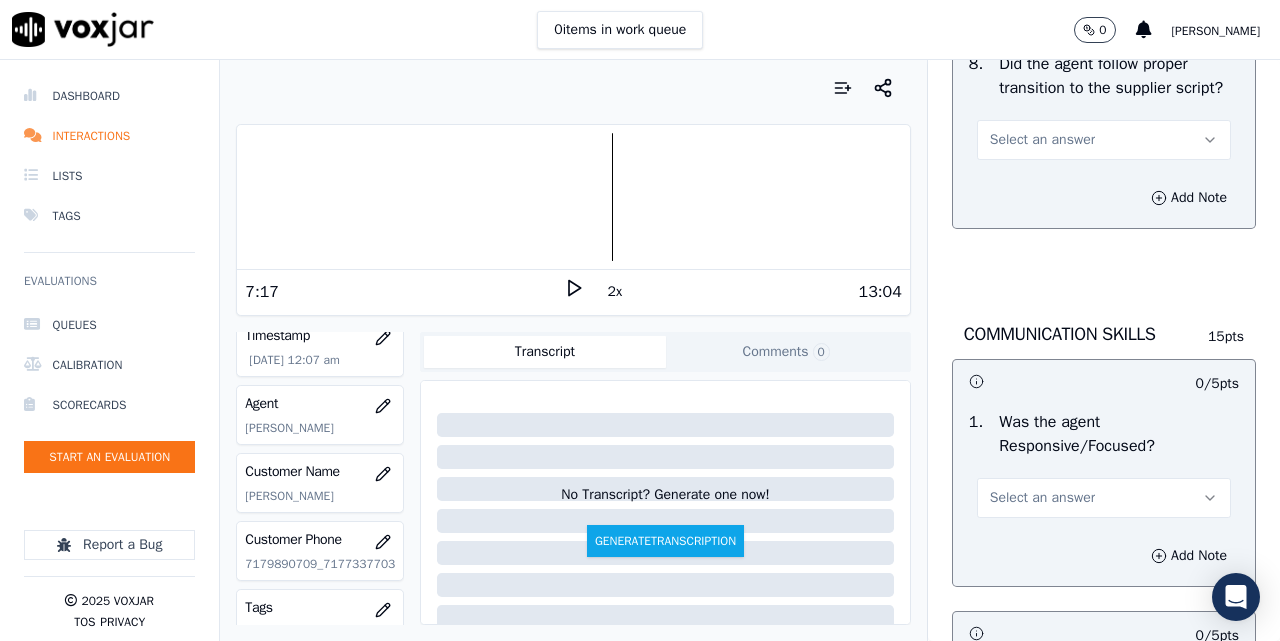 click on "Select an answer" at bounding box center [1042, 140] 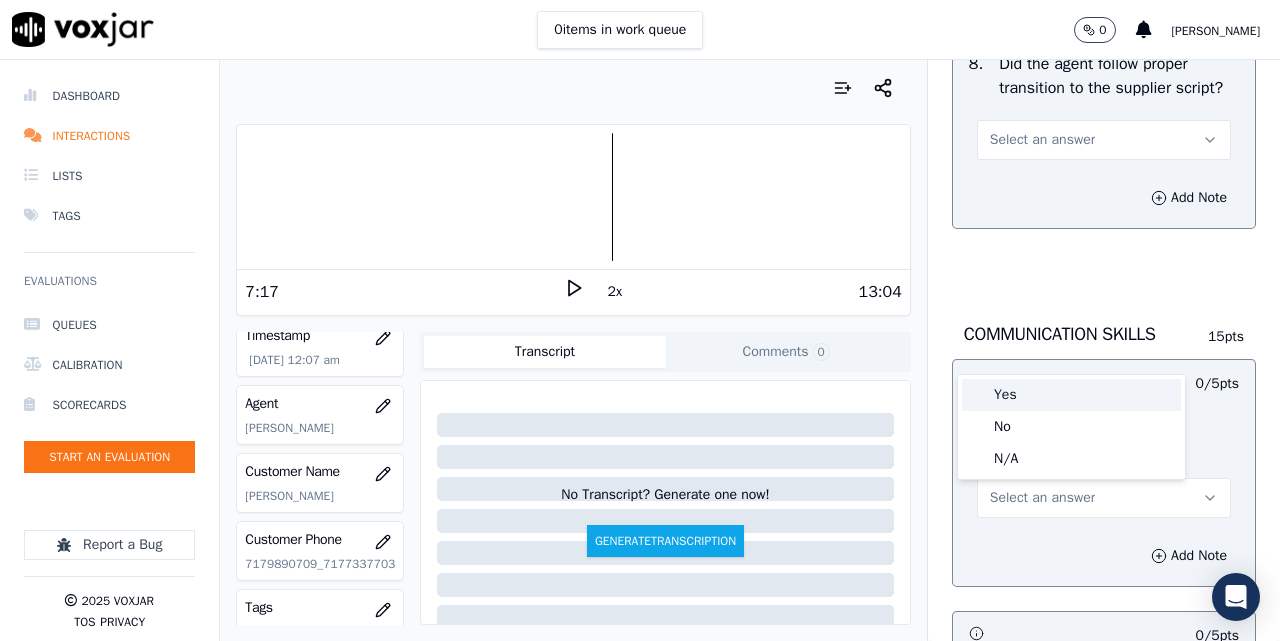 click on "Yes" at bounding box center [1071, 395] 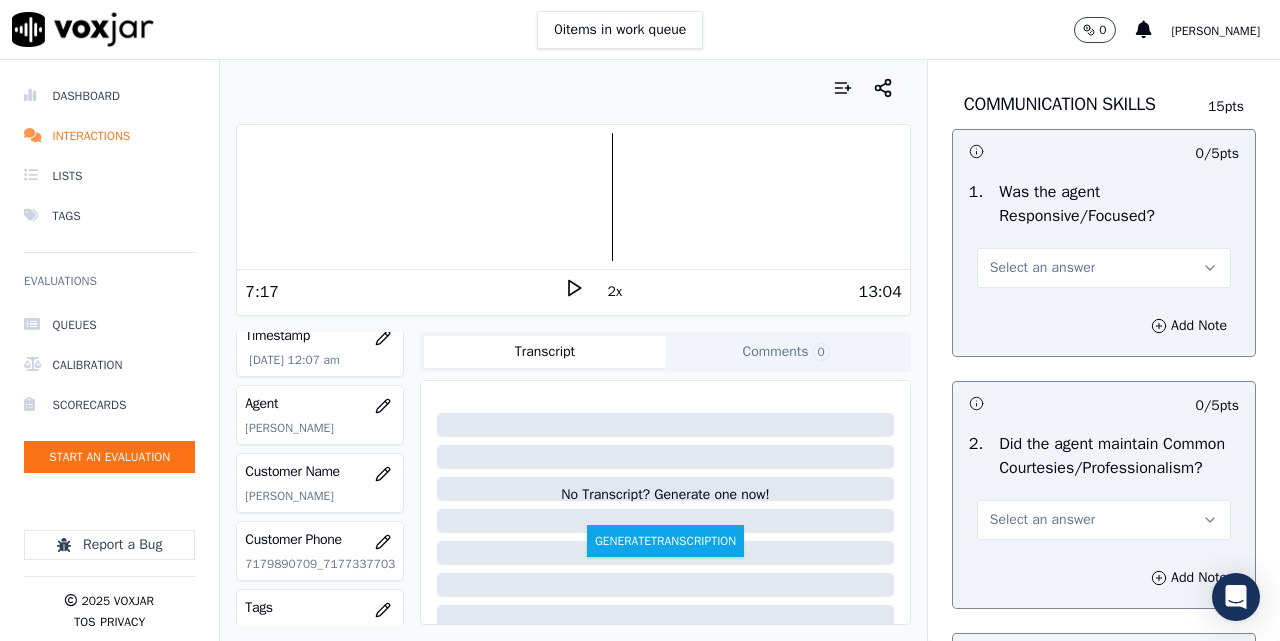 scroll, scrollTop: 5667, scrollLeft: 0, axis: vertical 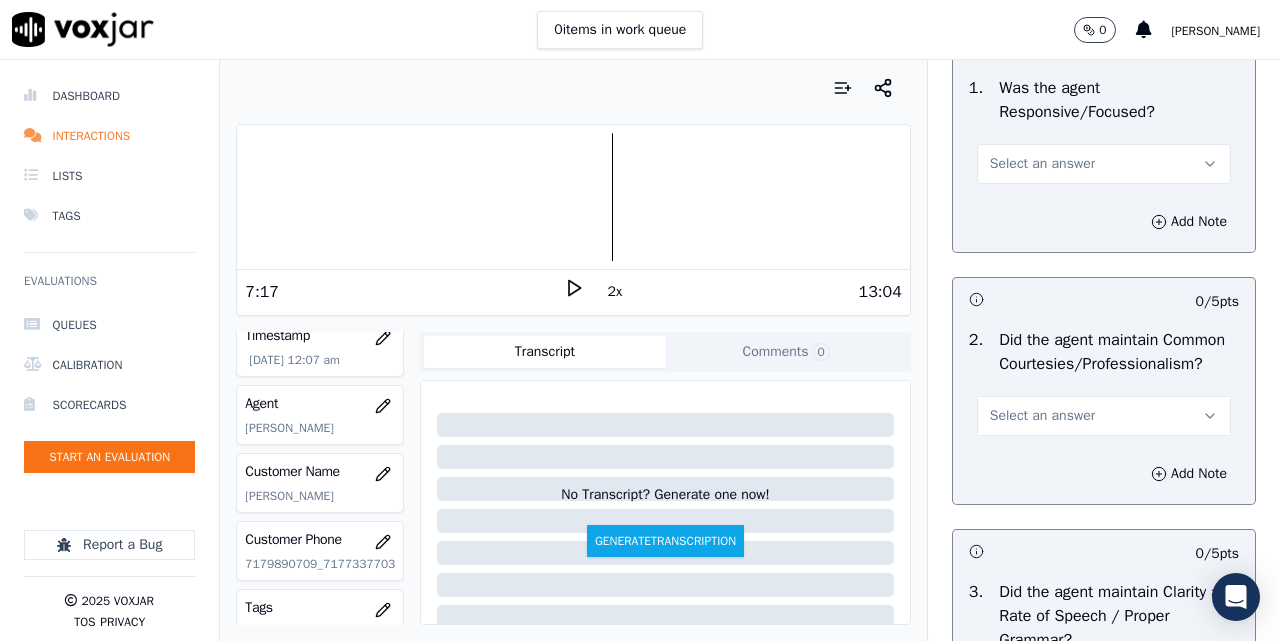 click on "Select an answer" at bounding box center (1042, 164) 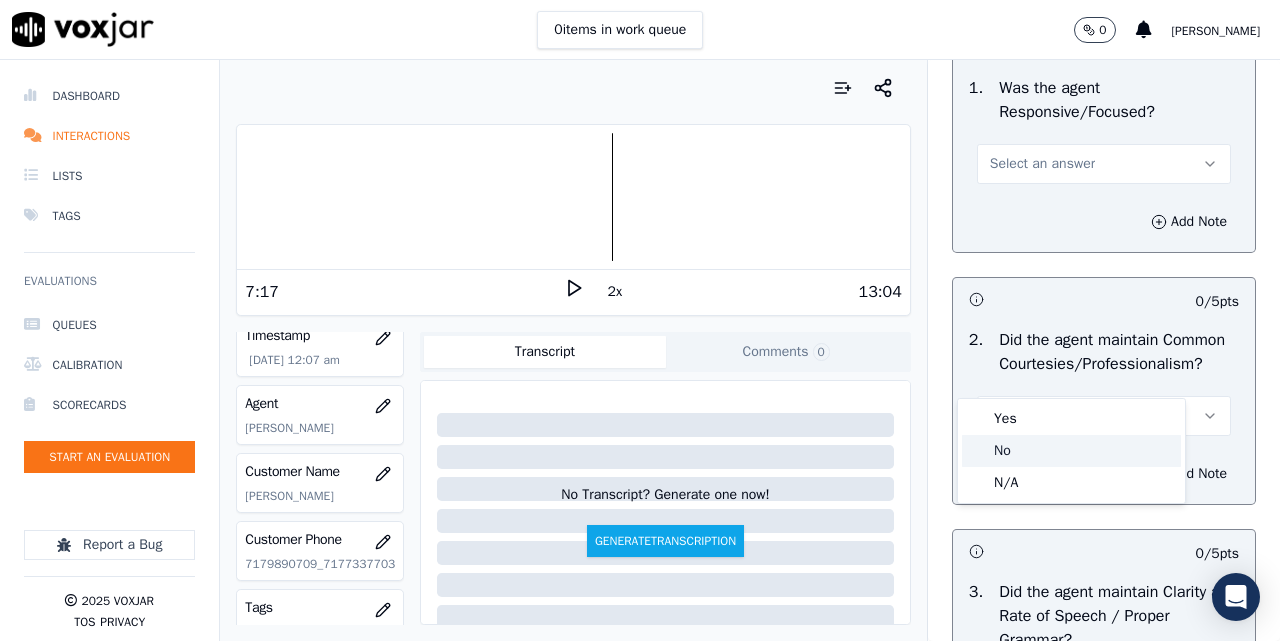 click on "No" 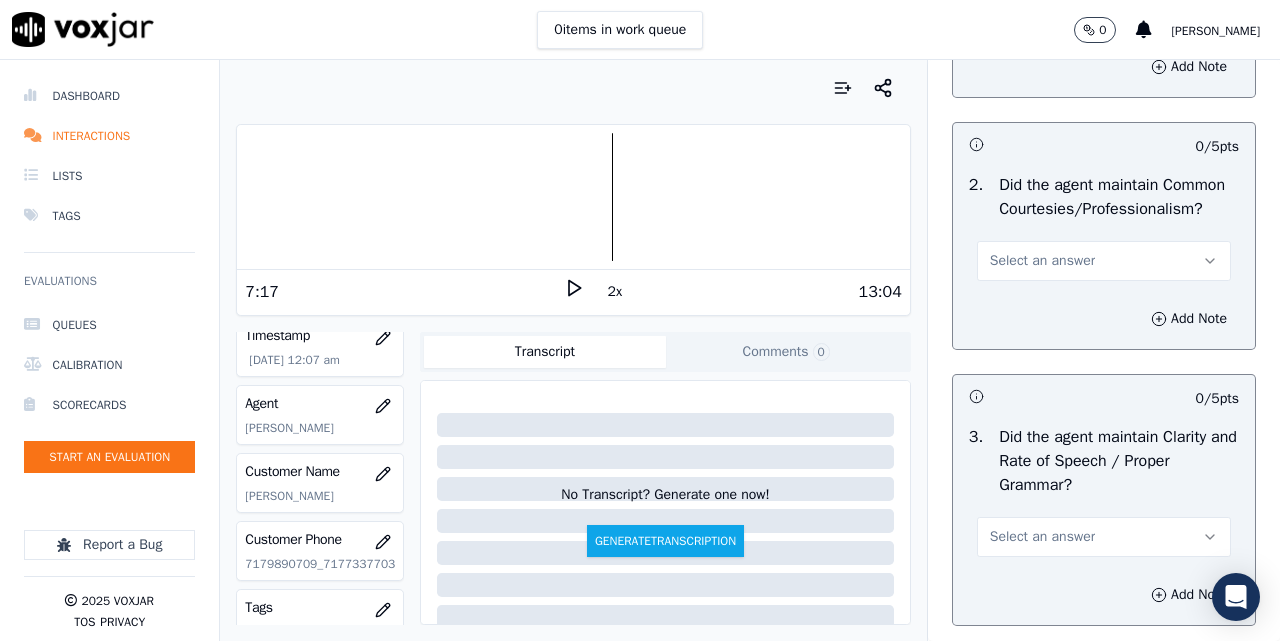 scroll, scrollTop: 6000, scrollLeft: 0, axis: vertical 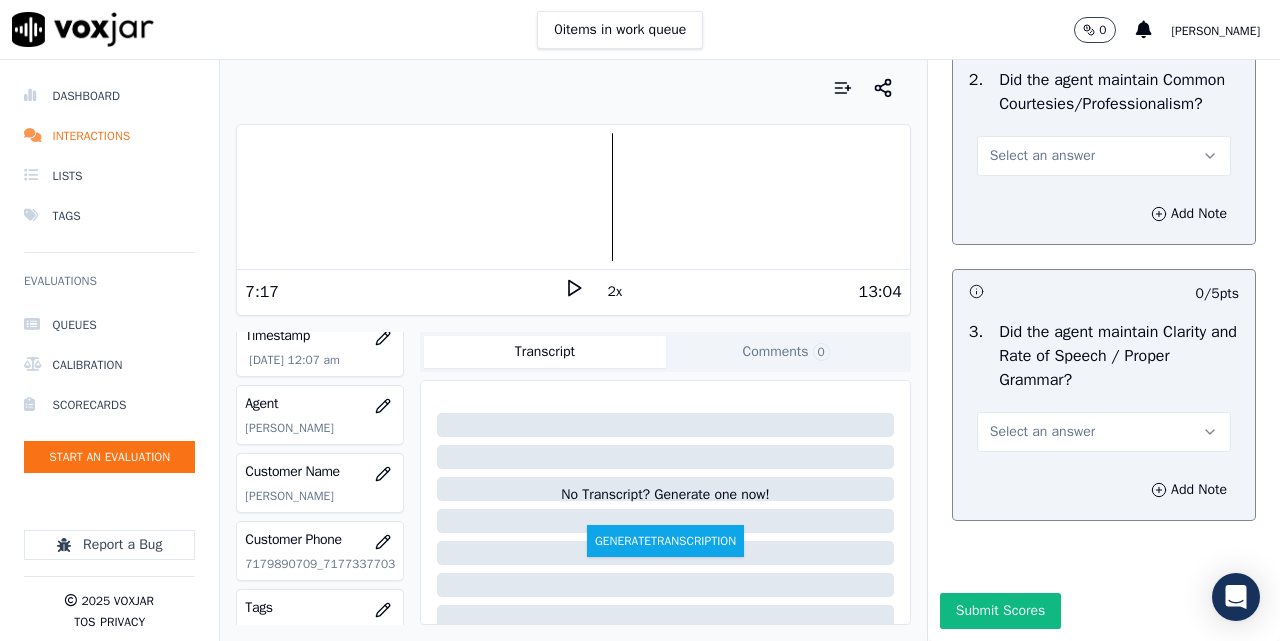 click on "Select an answer" at bounding box center [1042, 156] 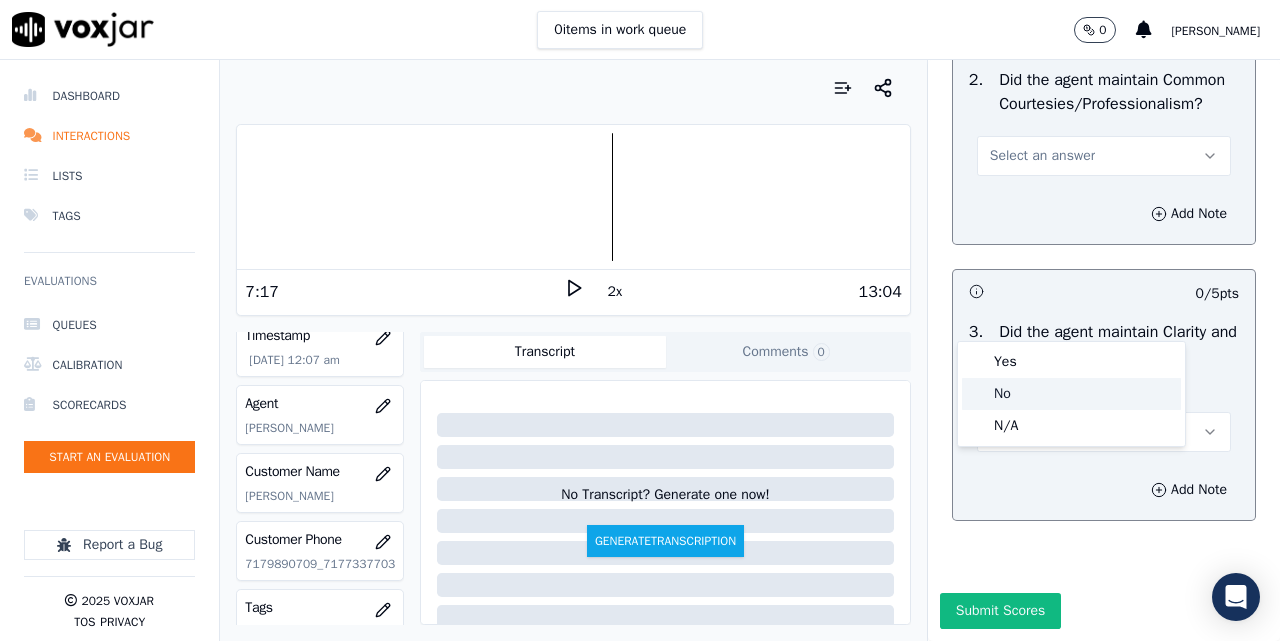 click on "No" 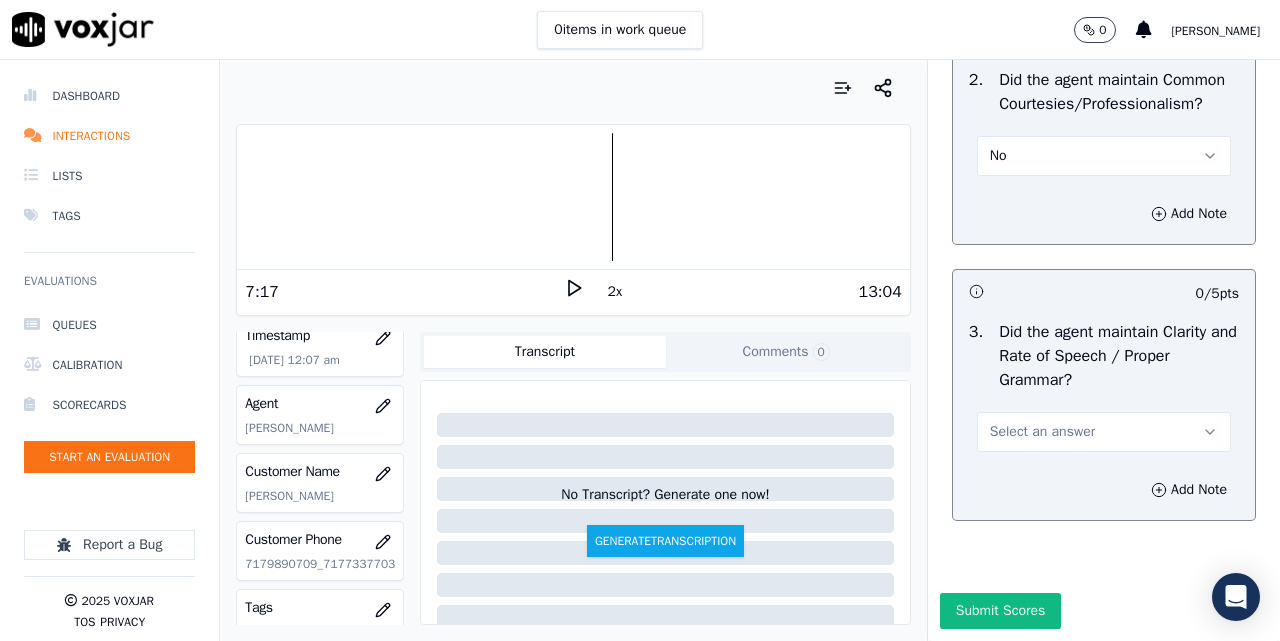 click on "No" at bounding box center [1104, 156] 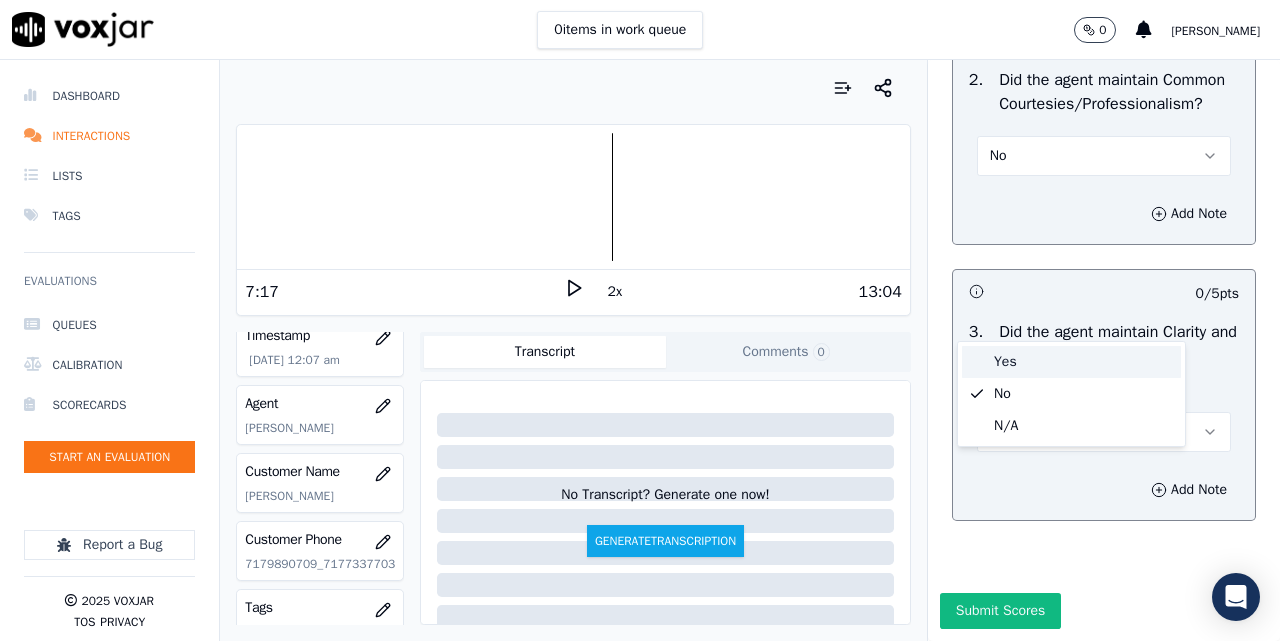 click on "Yes" at bounding box center (1071, 362) 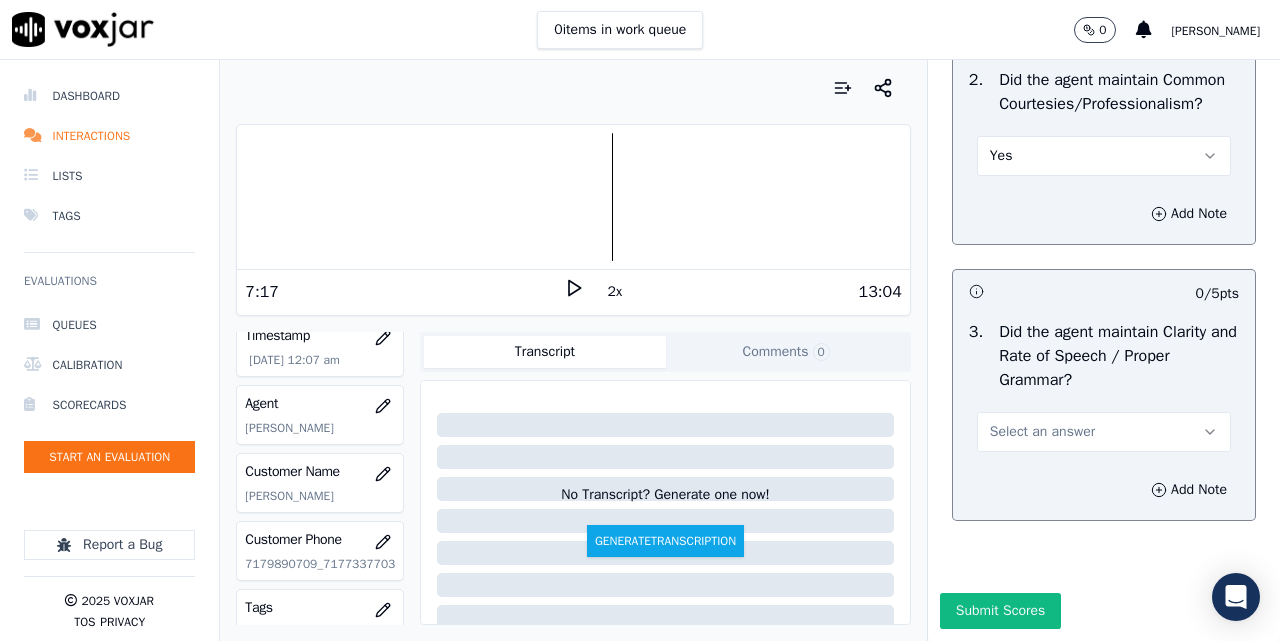 scroll, scrollTop: 6167, scrollLeft: 0, axis: vertical 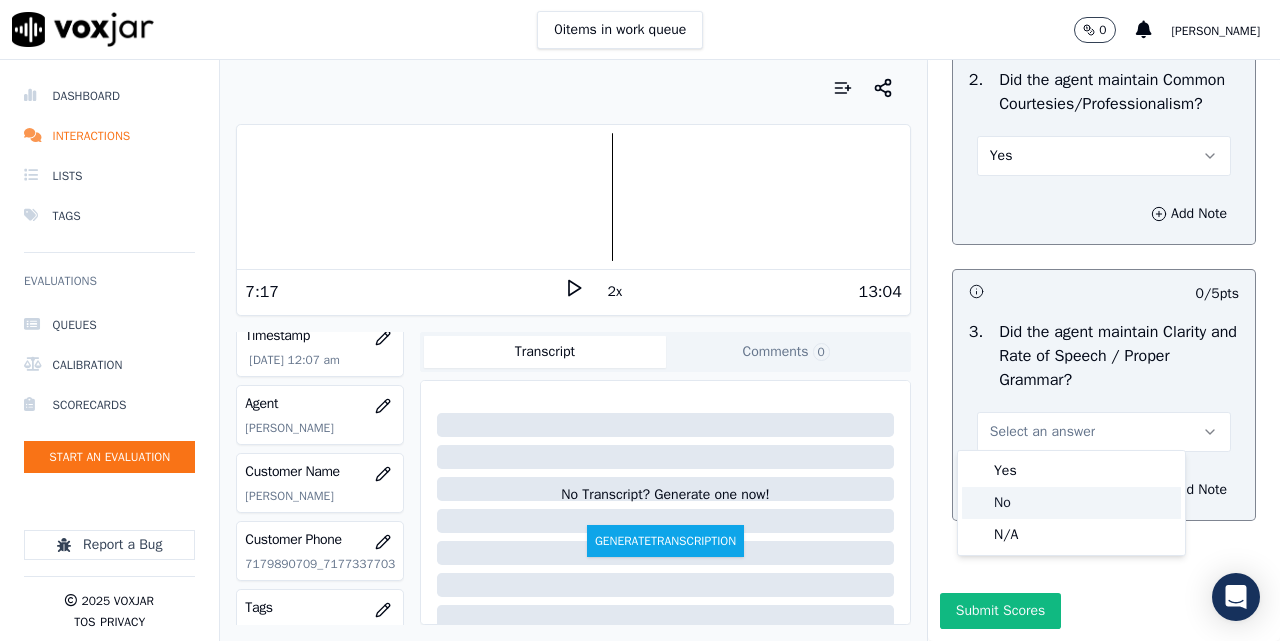 click on "No" 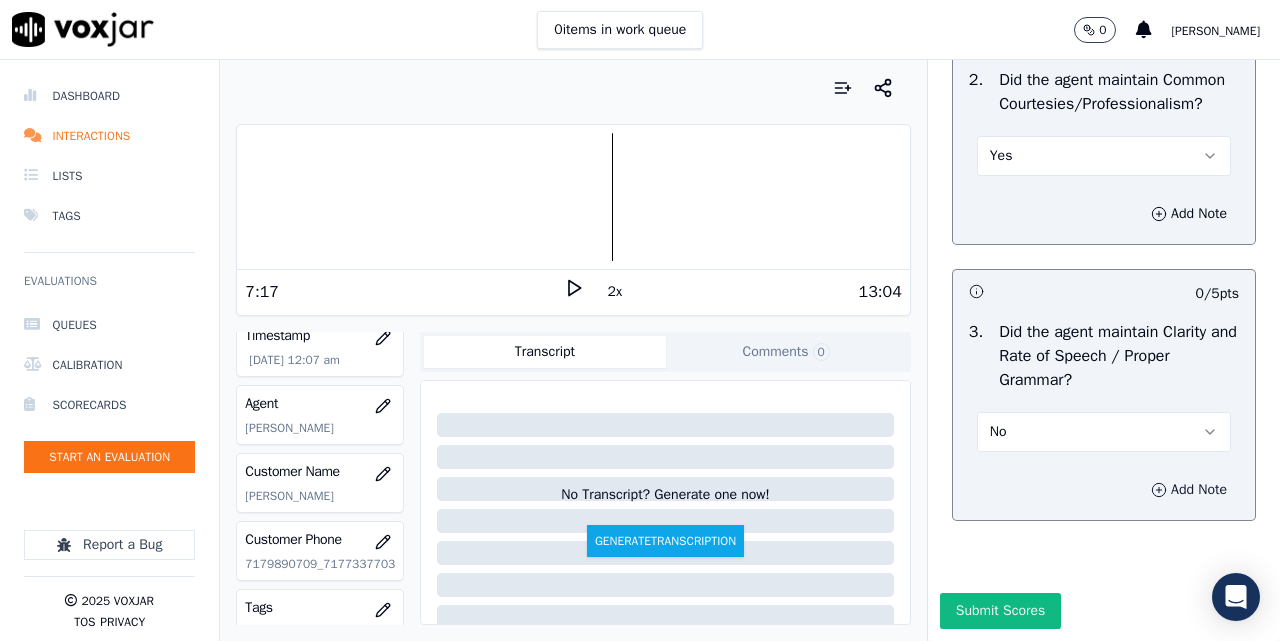 click on "Add Note" at bounding box center [1189, 490] 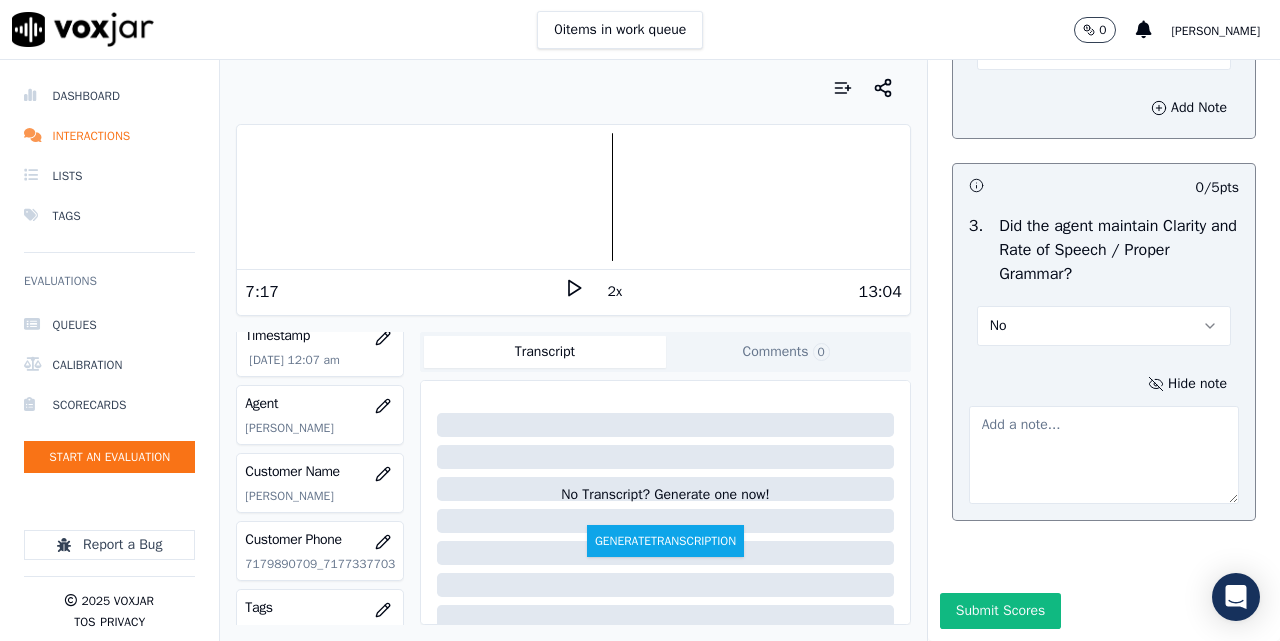 scroll, scrollTop: 6312, scrollLeft: 0, axis: vertical 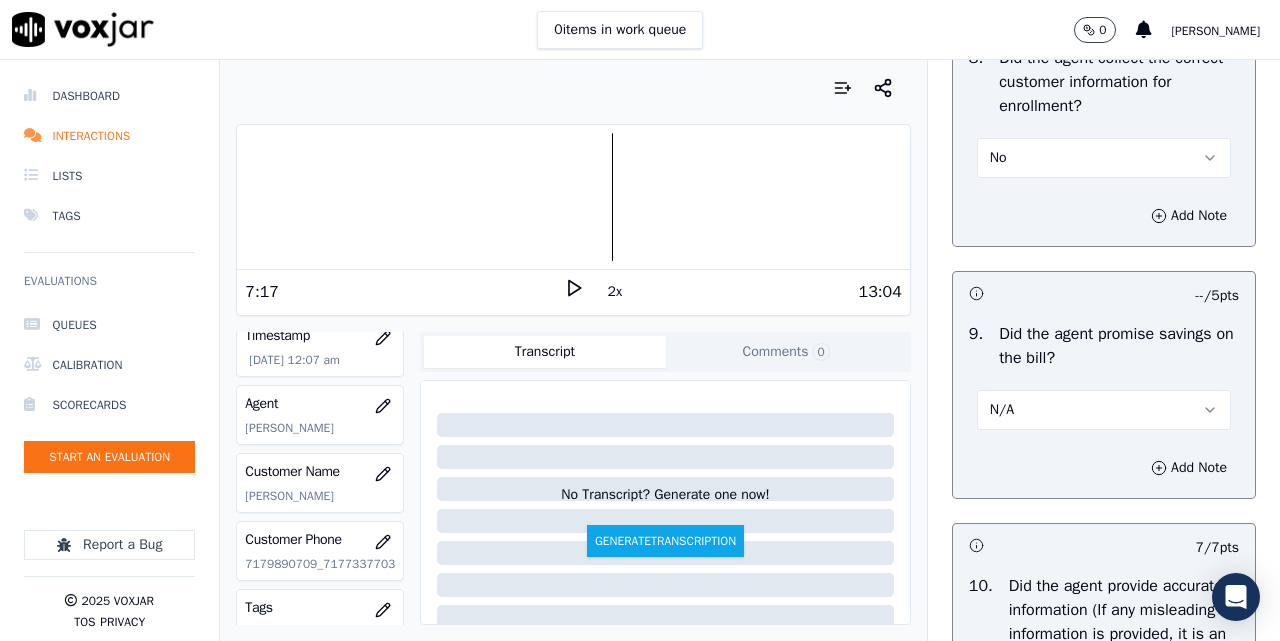 drag, startPoint x: 1090, startPoint y: 291, endPoint x: 1077, endPoint y: 298, distance: 14.764823 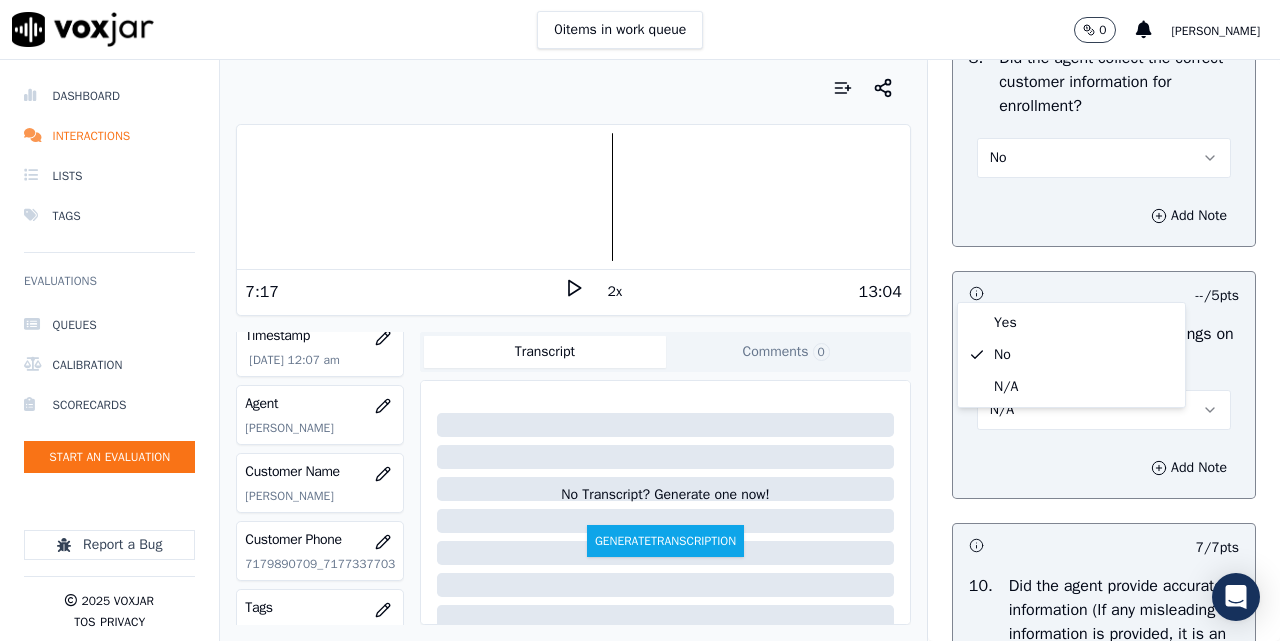 click 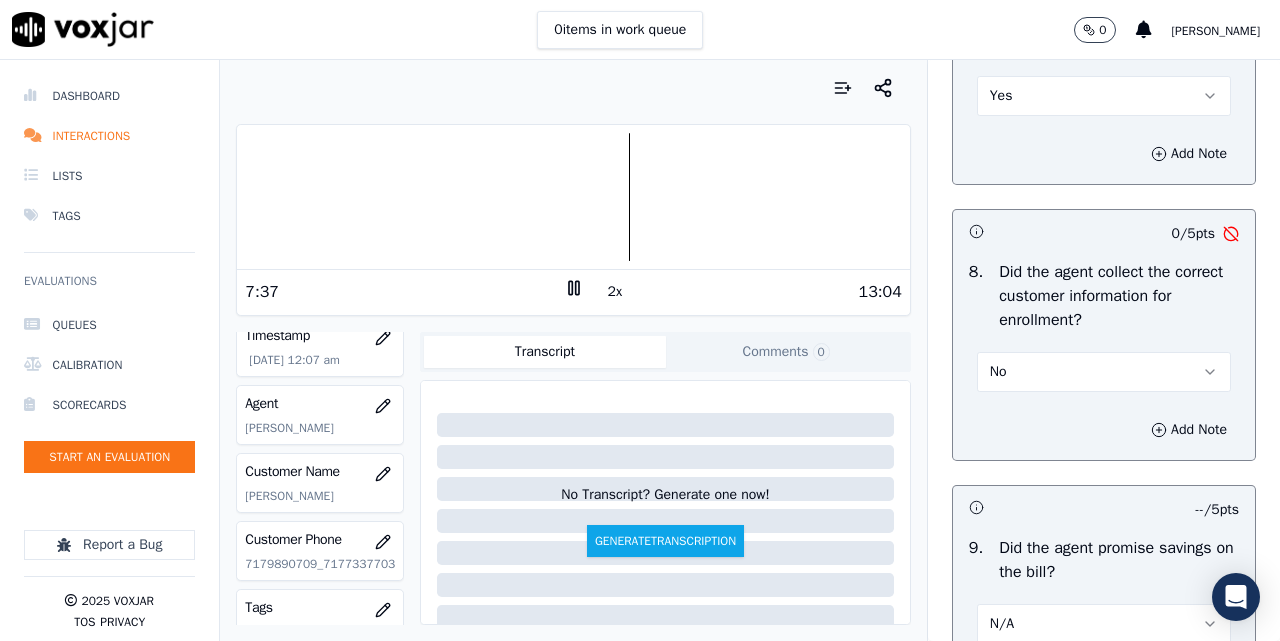 scroll, scrollTop: 1979, scrollLeft: 0, axis: vertical 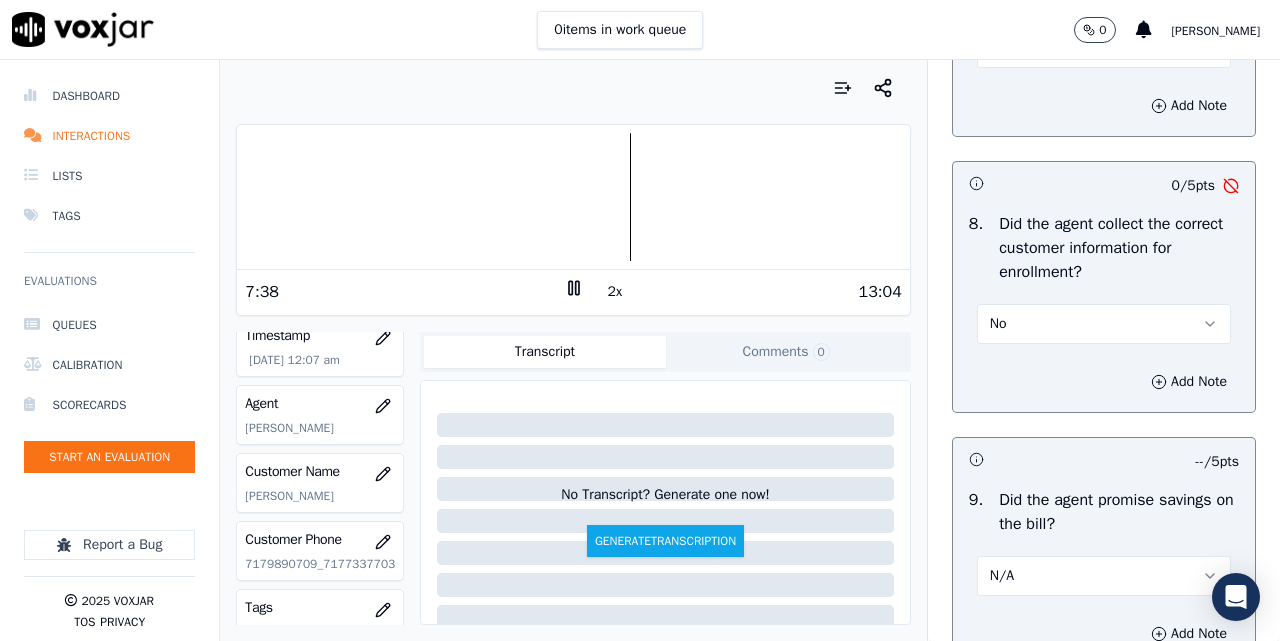 click on "No" at bounding box center (1104, 324) 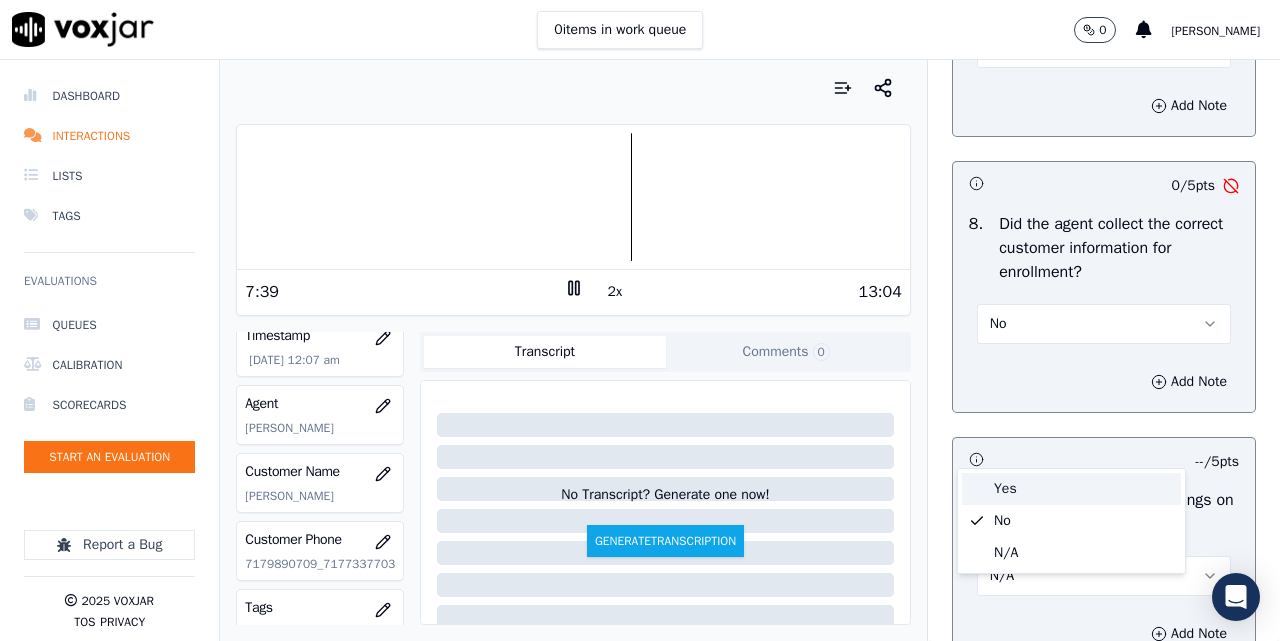 drag, startPoint x: 1008, startPoint y: 492, endPoint x: 1011, endPoint y: 468, distance: 24.186773 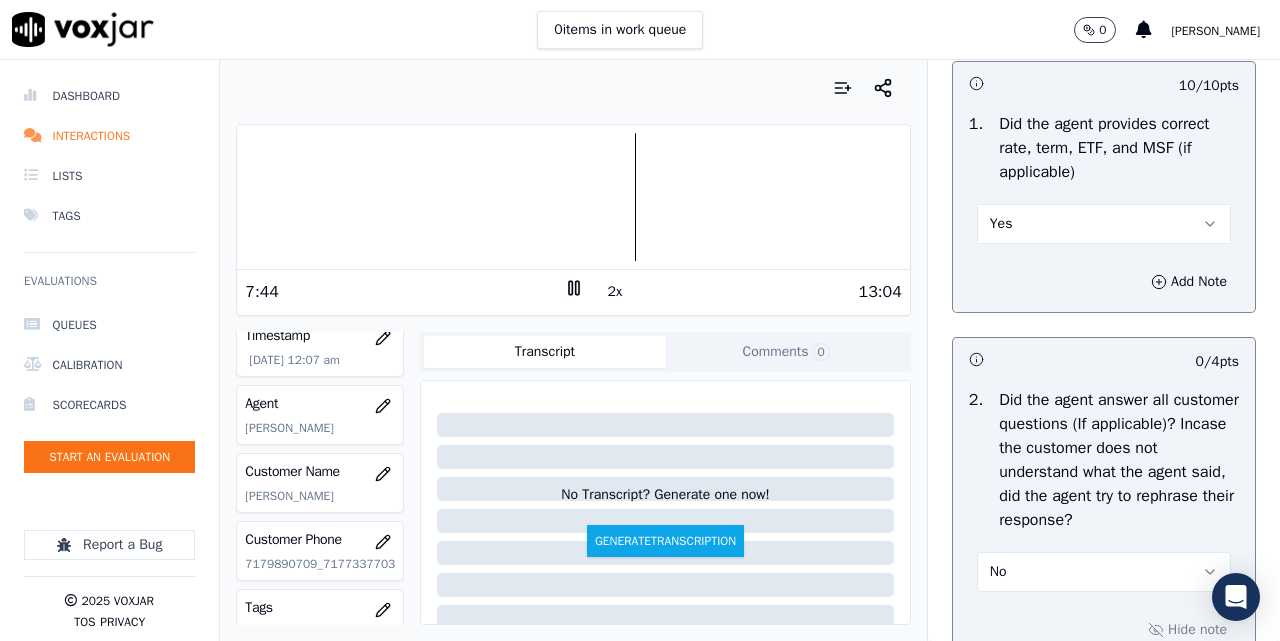 scroll, scrollTop: 3312, scrollLeft: 0, axis: vertical 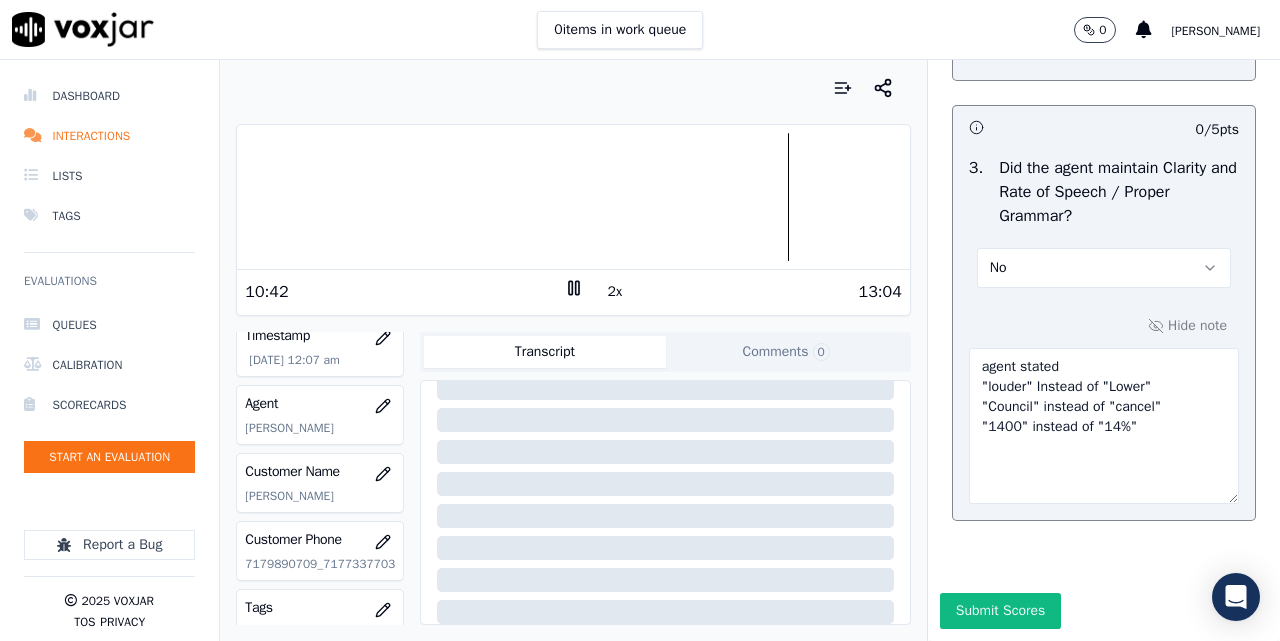 drag, startPoint x: 1188, startPoint y: 449, endPoint x: 1199, endPoint y: 507, distance: 59.03389 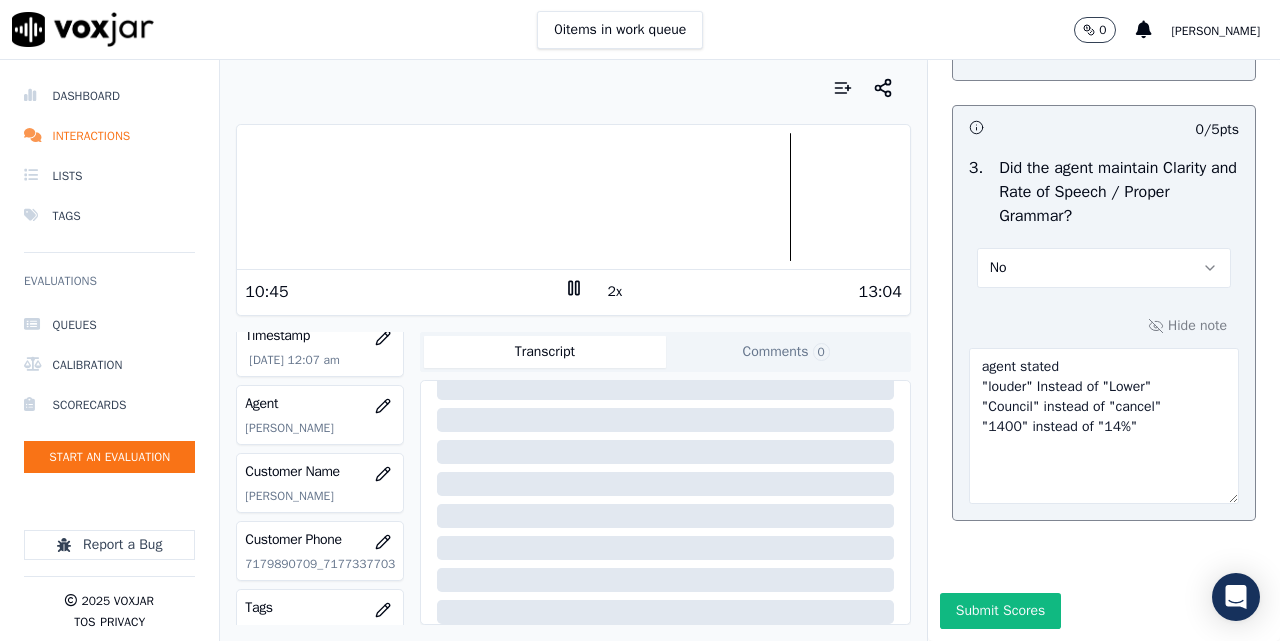 click on "agent stated
"louder" Instead of "Lower"
"Council" instead of "cancel"
"1400" instead of "14%"" at bounding box center (1104, 426) 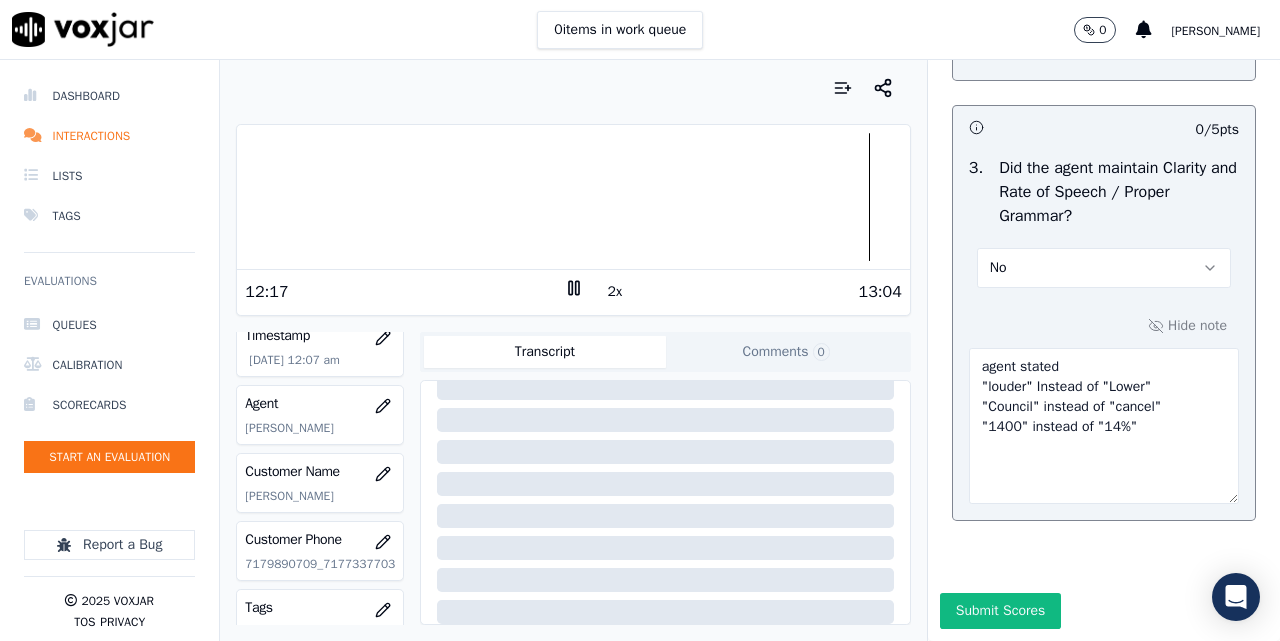 click at bounding box center (573, 197) 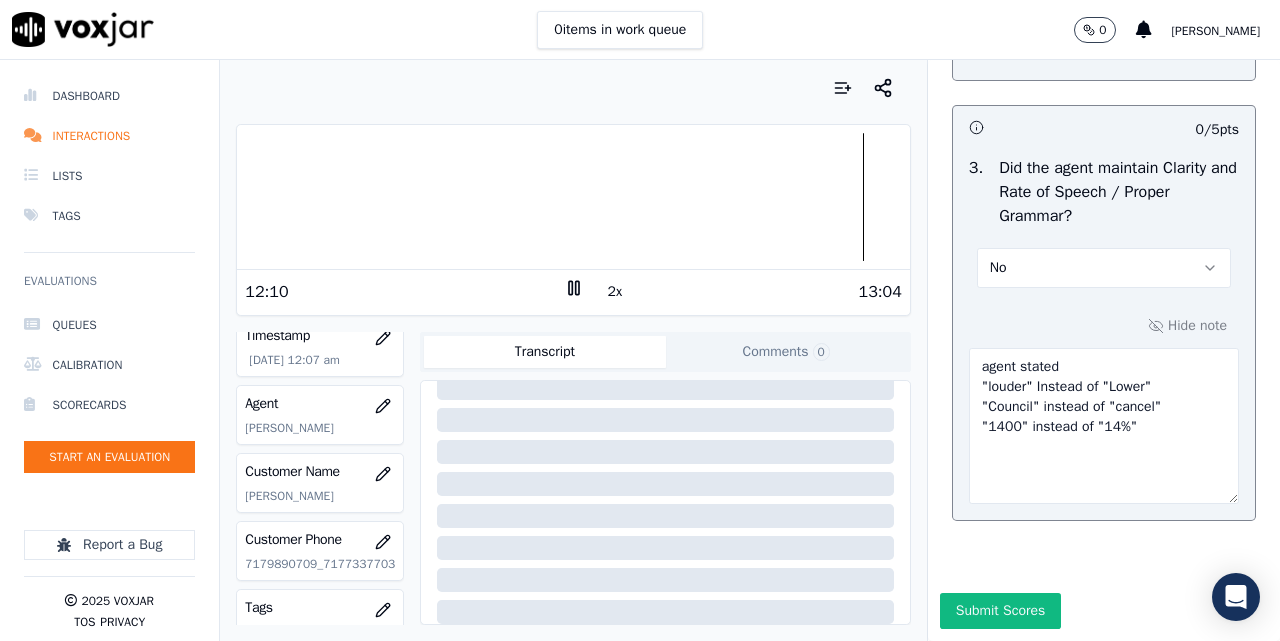 type on "agent stated
"louder" Instead of "Lower"
"Council" instead of "cancel"
"1400" instead of "14%"" 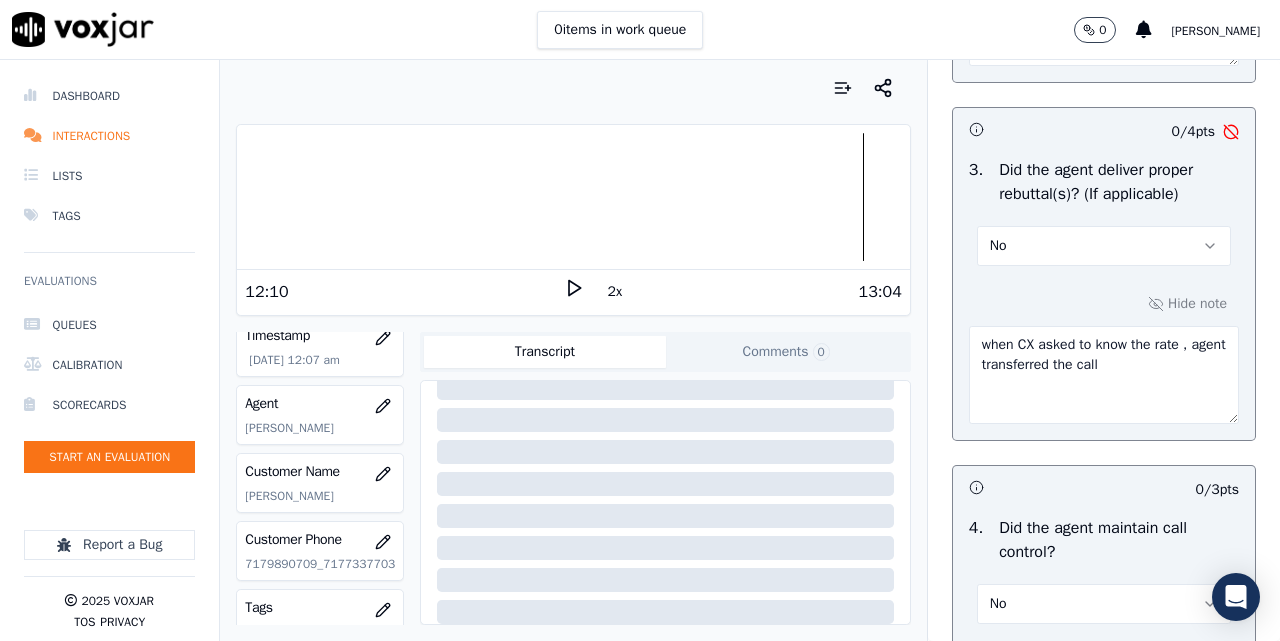 scroll, scrollTop: 3812, scrollLeft: 0, axis: vertical 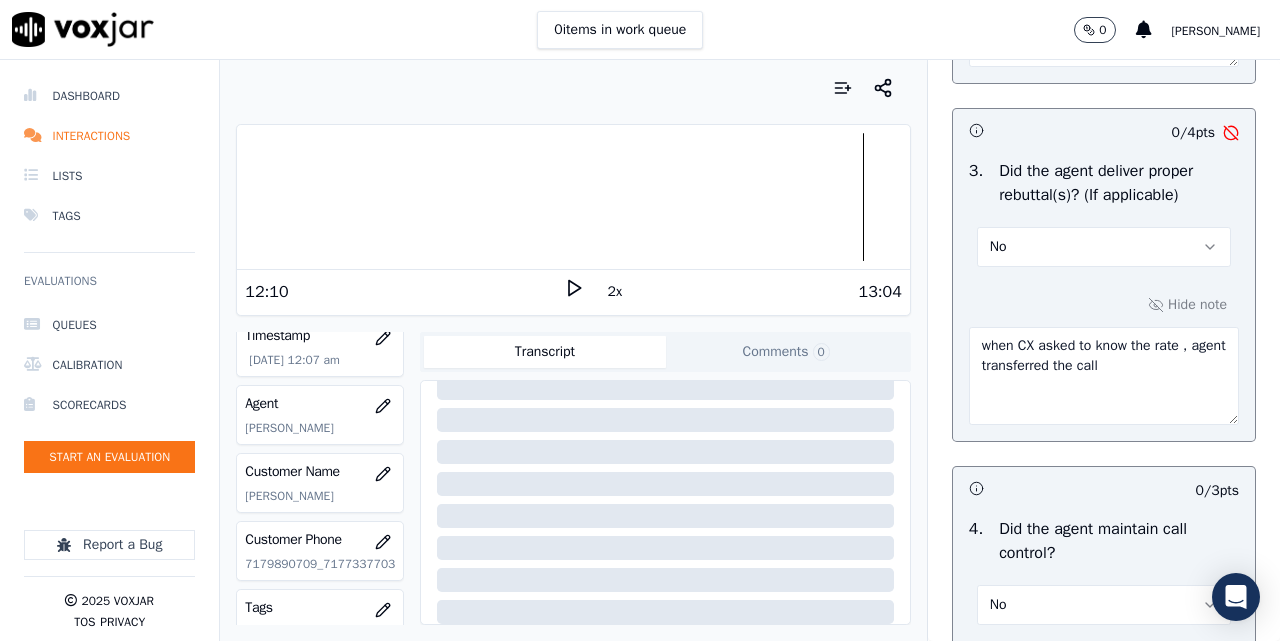 click on "when CX asked to know the rate , Agent informed that he will get the  confirmation number" at bounding box center [1104, 18] 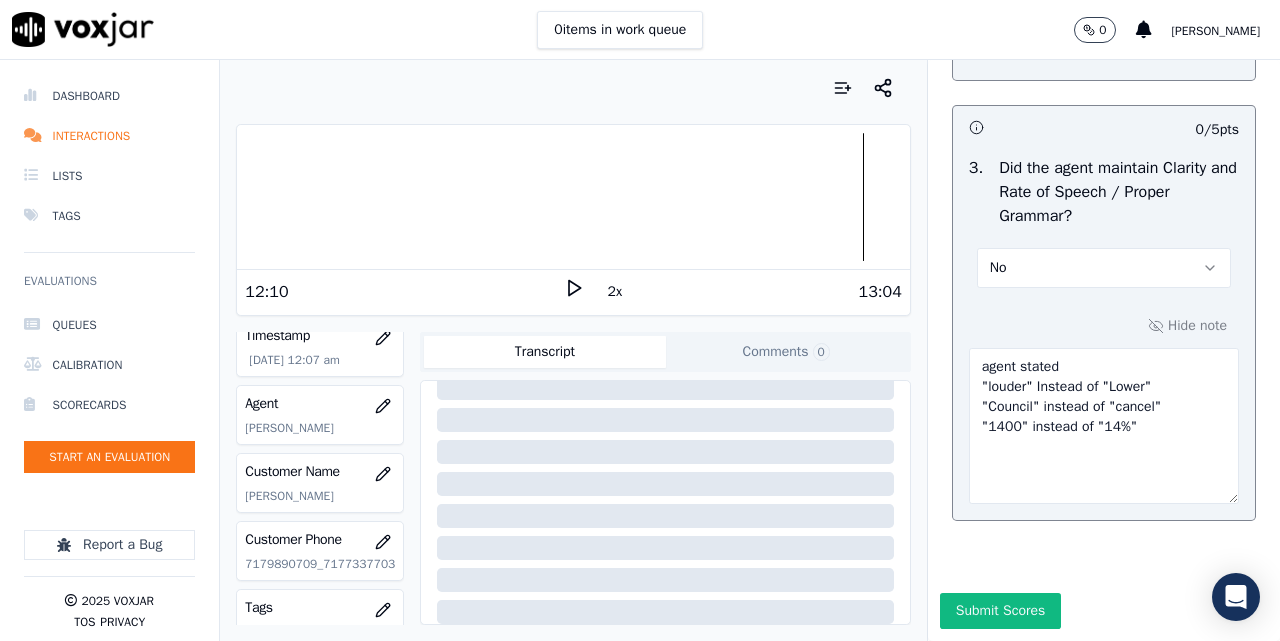 scroll, scrollTop: 6370, scrollLeft: 0, axis: vertical 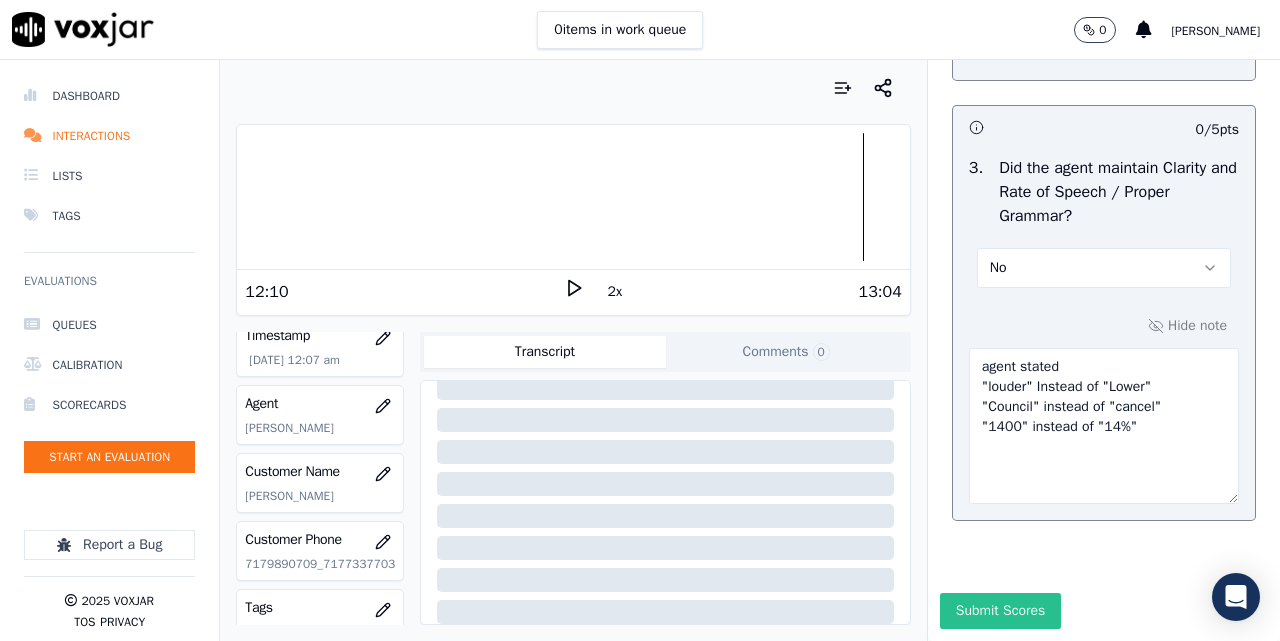 type on "@12.10 when CX asked to know the rate , Agent informed that he will get the confirmation number" 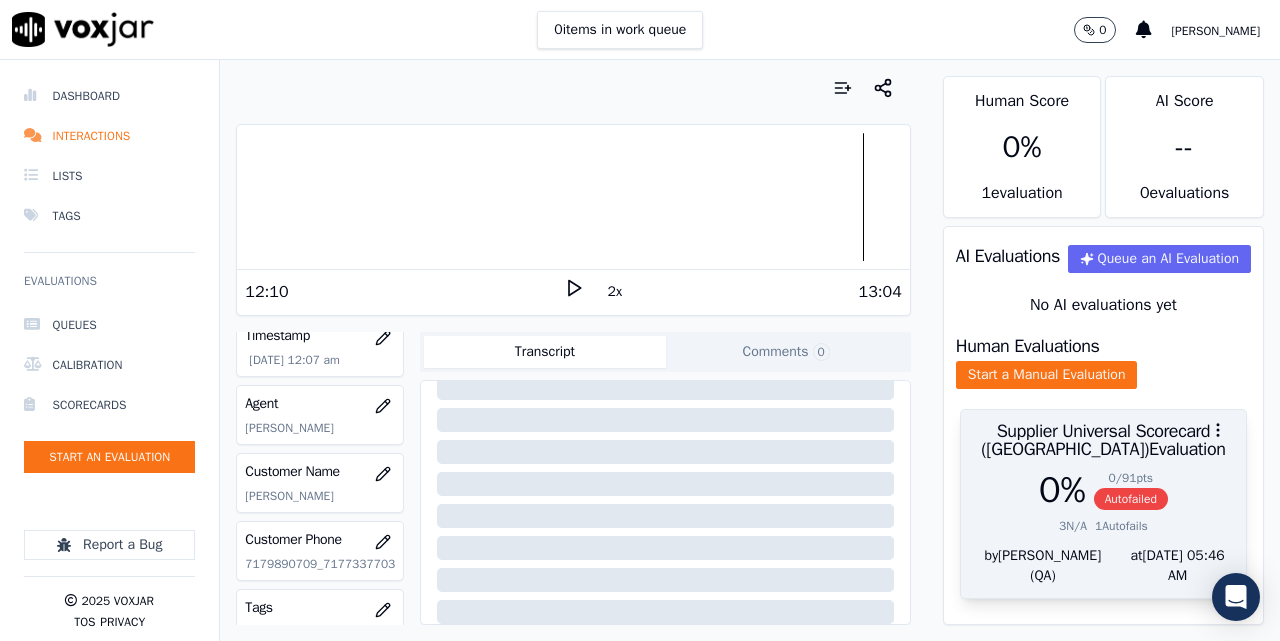 scroll, scrollTop: 62, scrollLeft: 0, axis: vertical 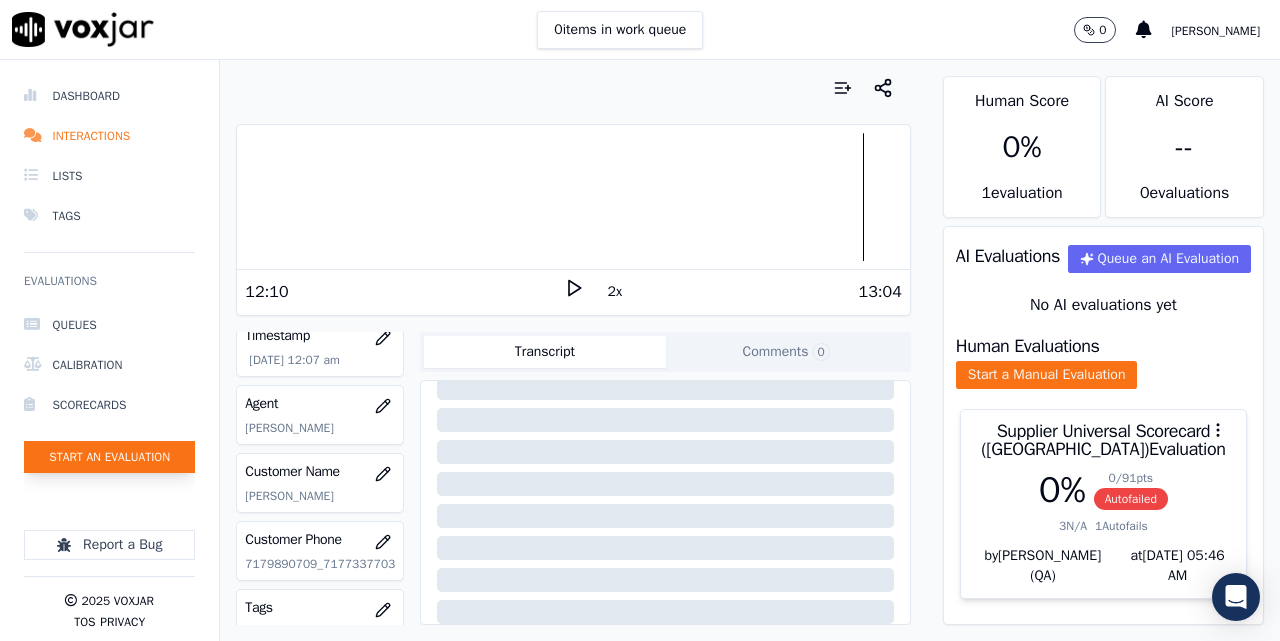 click on "Start an Evaluation" 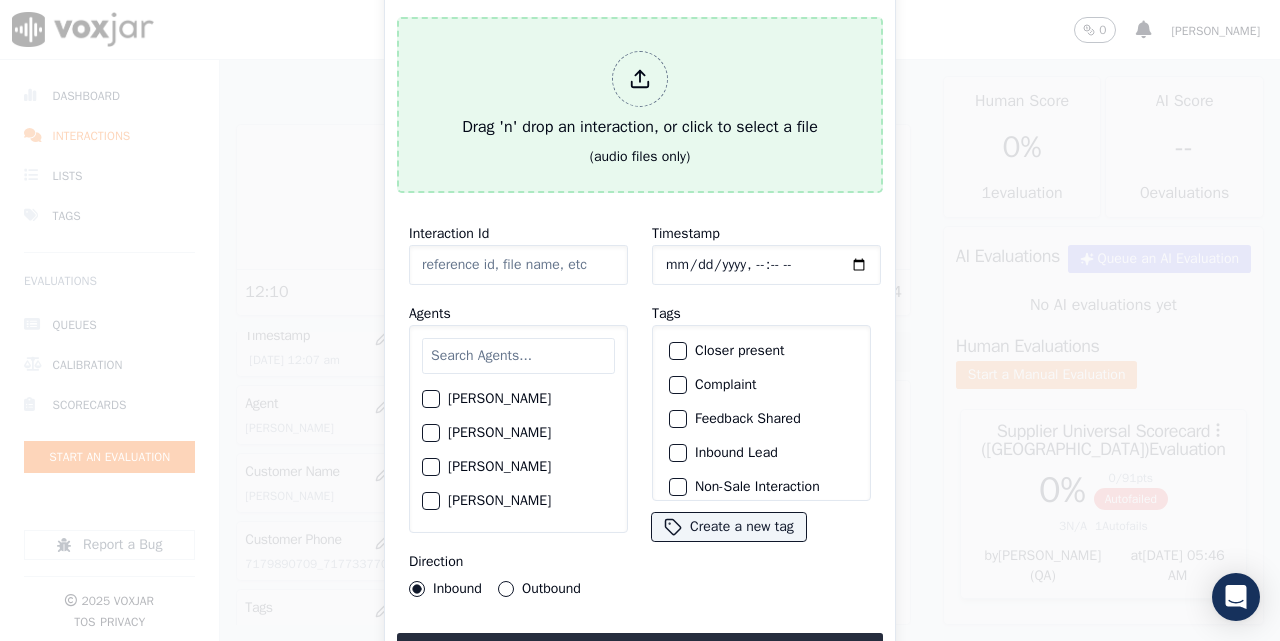 click at bounding box center [640, 79] 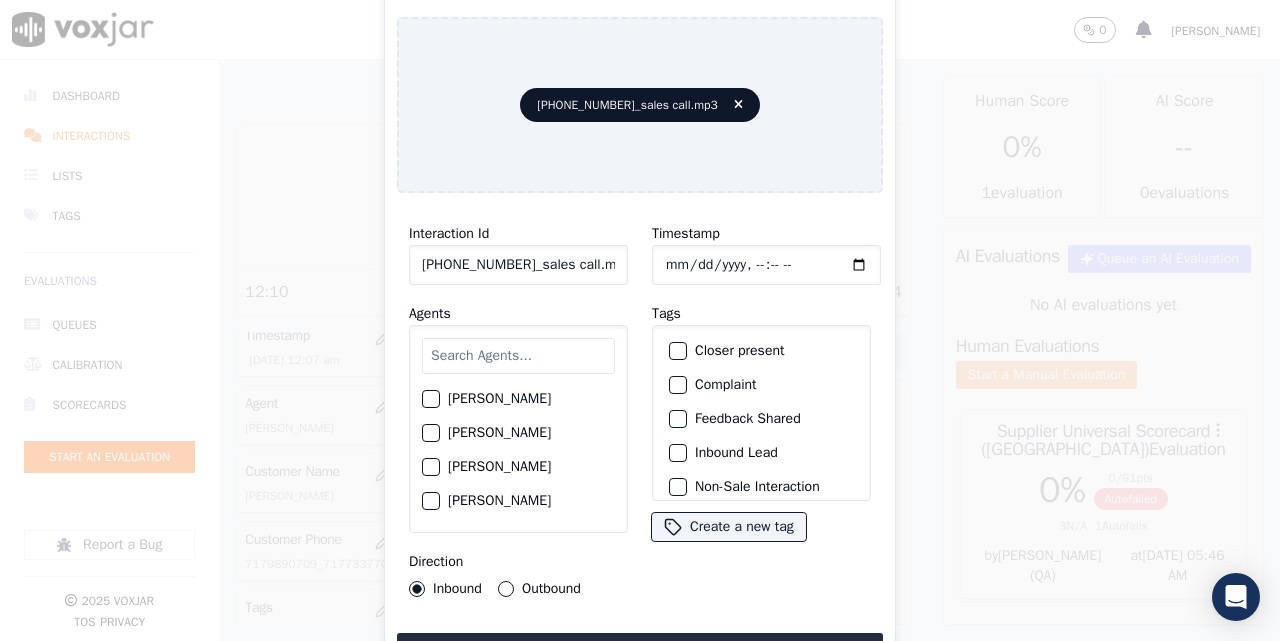 click on "[PHONE_NUMBER]_sales call.mp3" 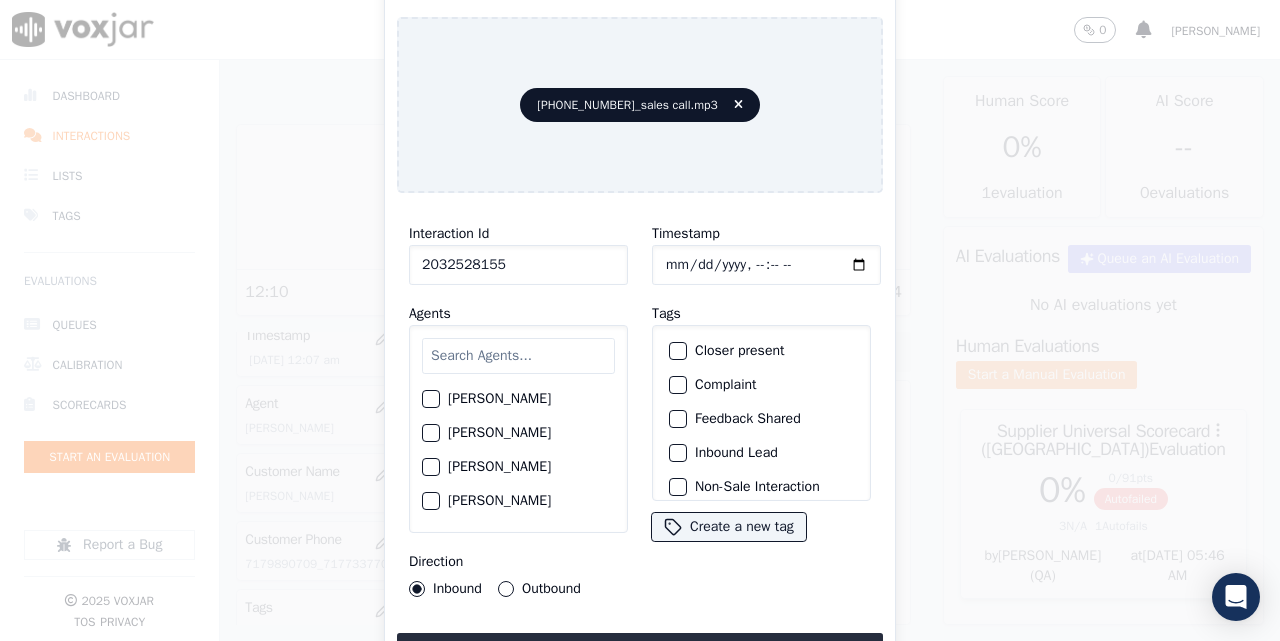 type on "2032528155" 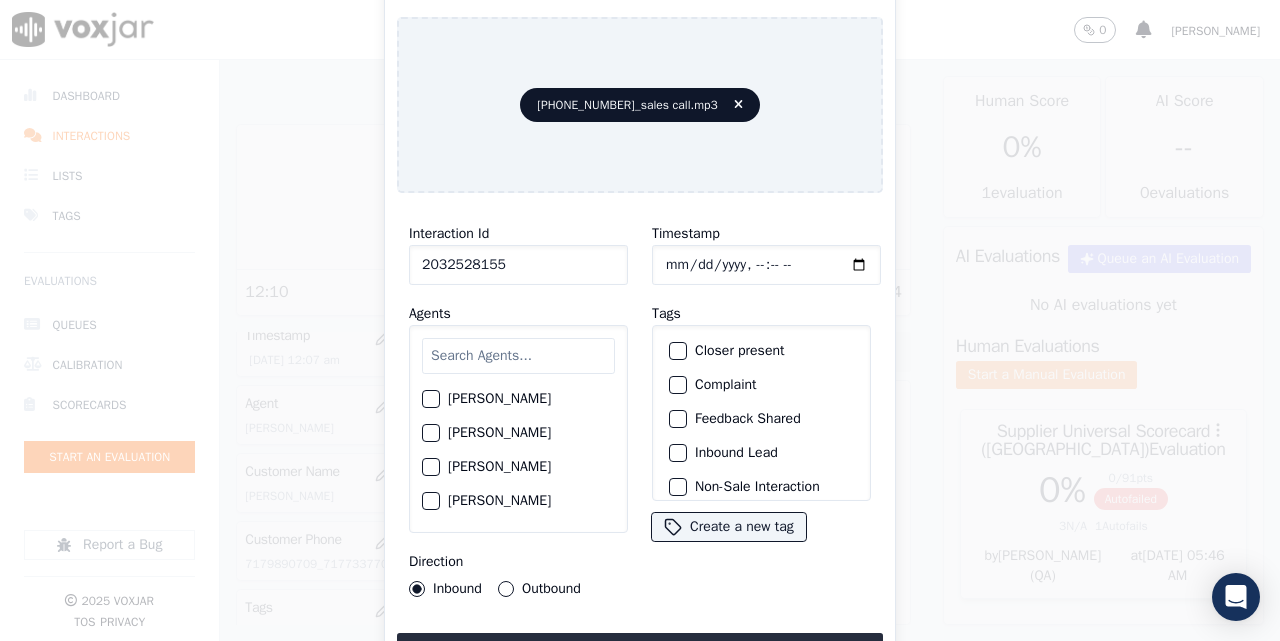 type on "[DATE]T00:17" 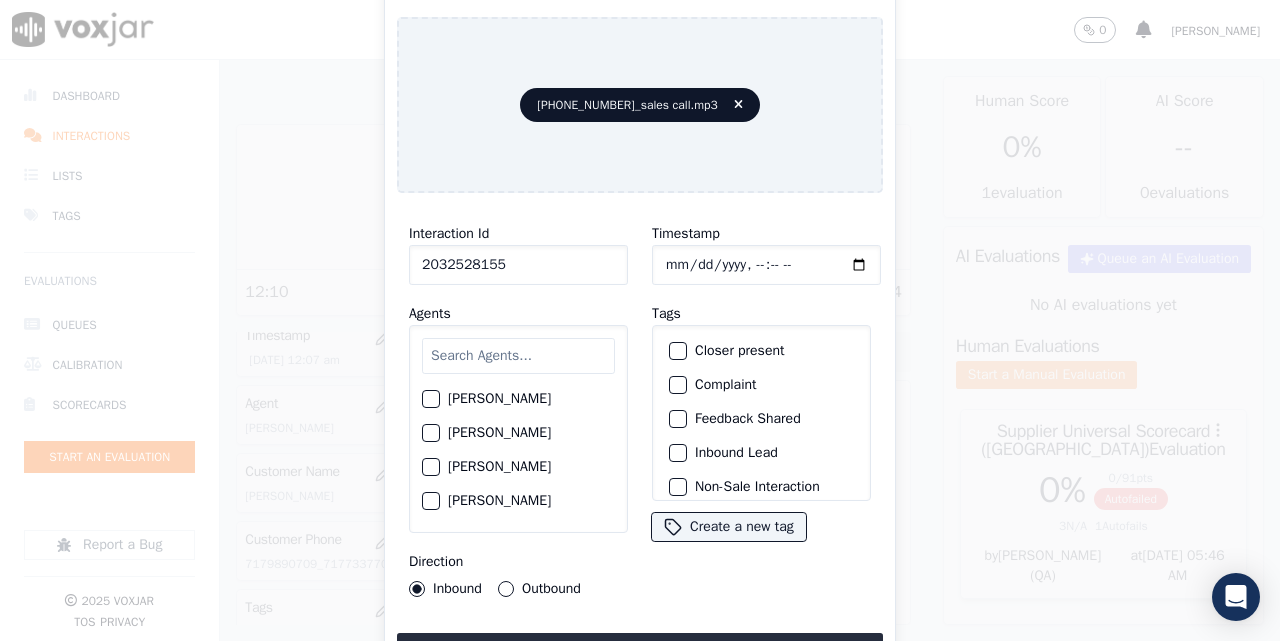 click on "Timestamp" 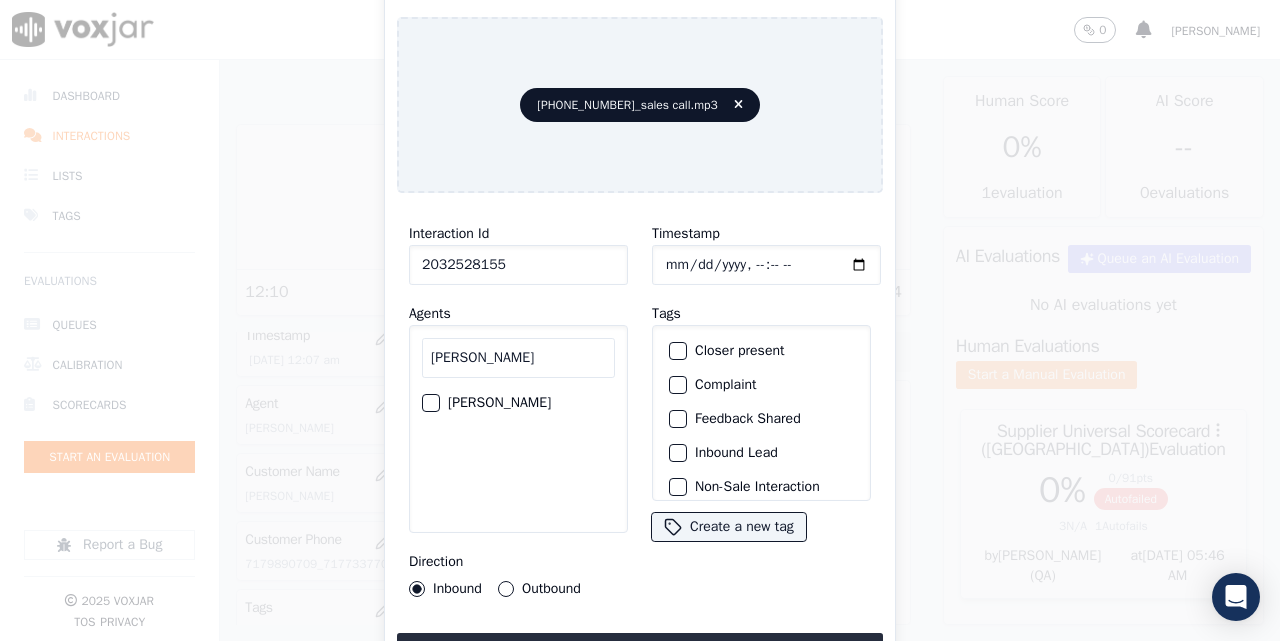 type on "[PERSON_NAME]" 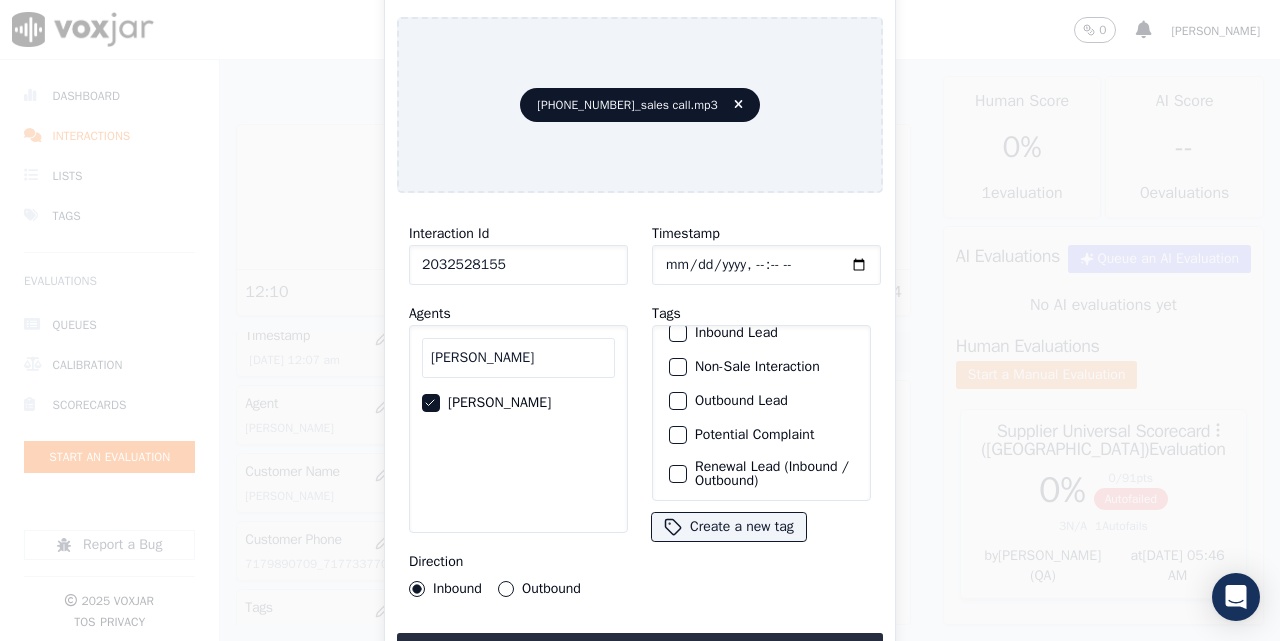 scroll, scrollTop: 187, scrollLeft: 0, axis: vertical 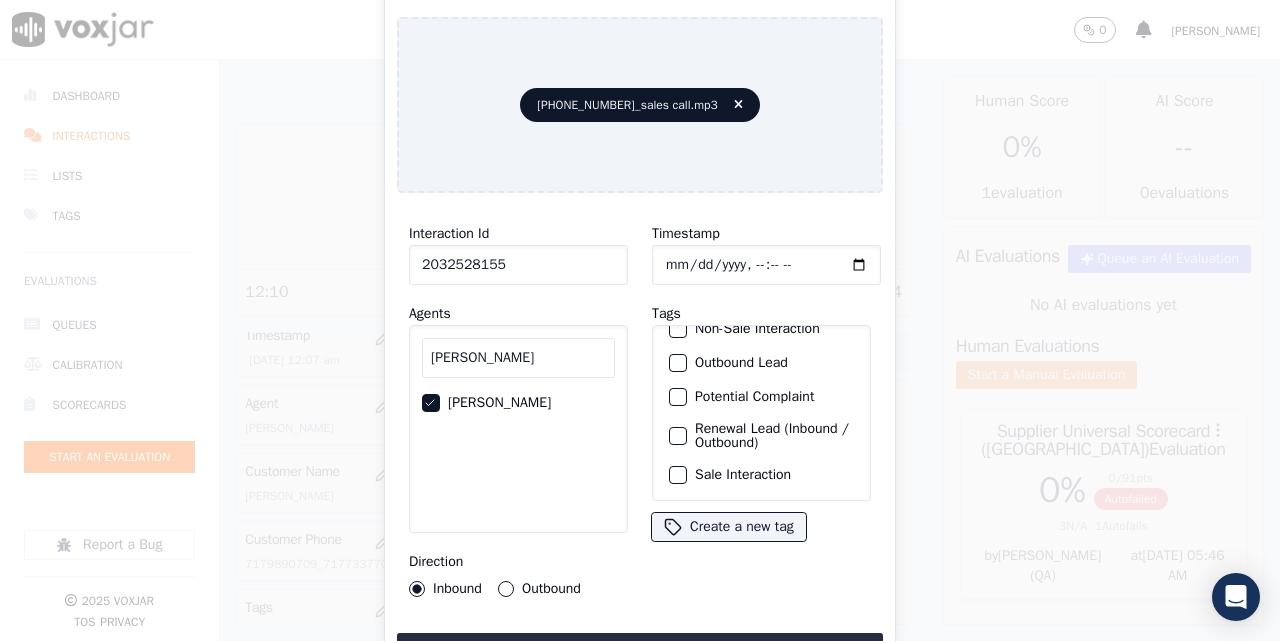 click on "Sale Interaction" 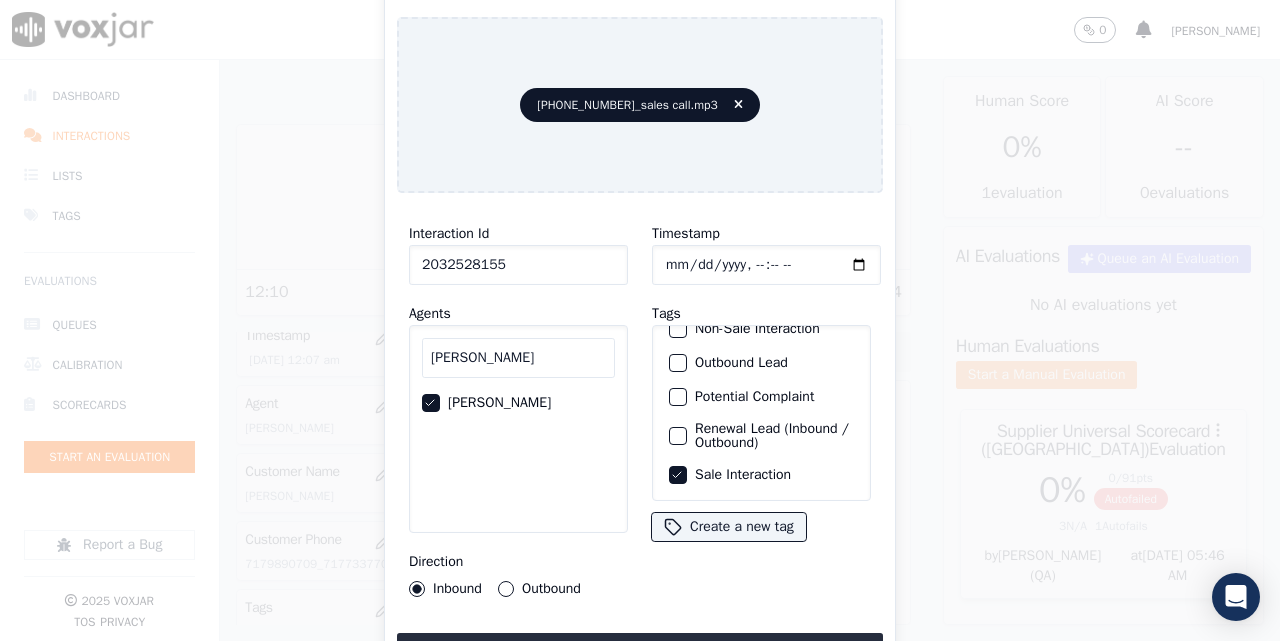 click on "Outbound" 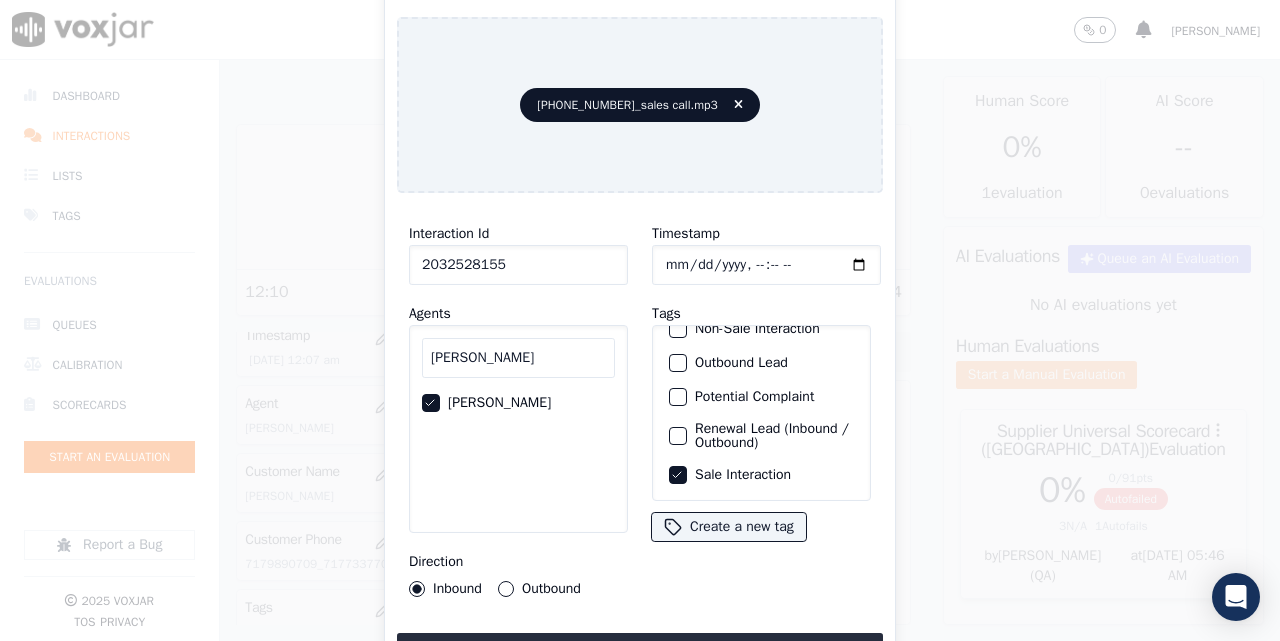 click on "Outbound" at bounding box center (506, 589) 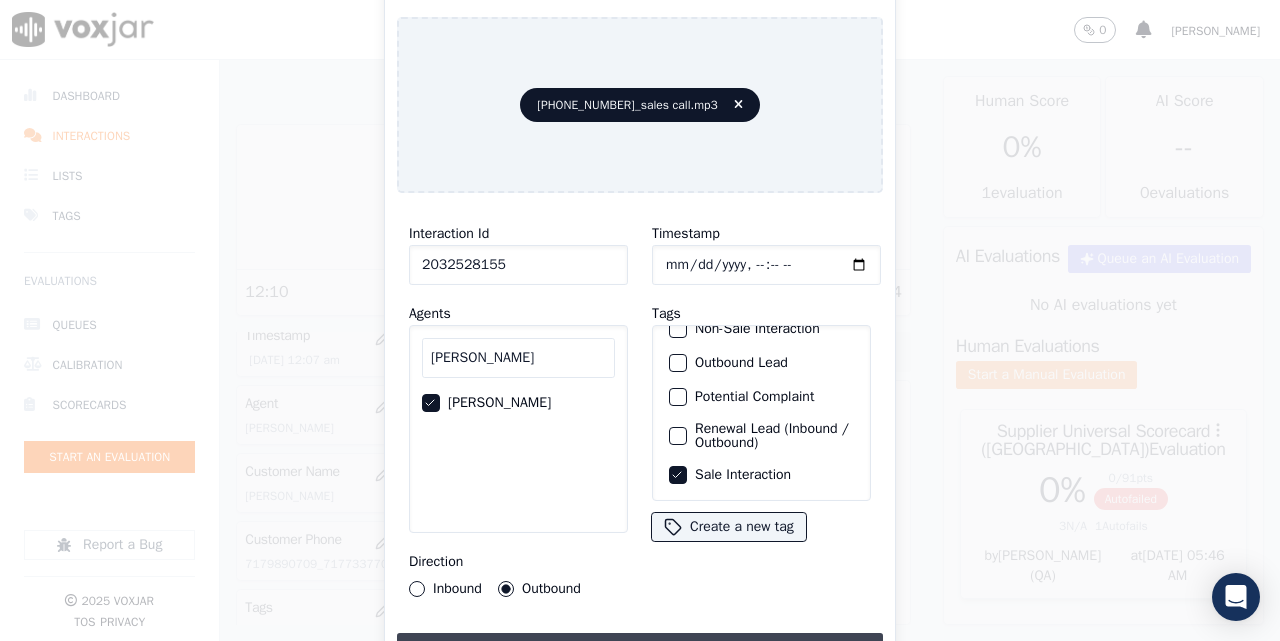 click on "Upload interaction to start evaluation" at bounding box center [640, 651] 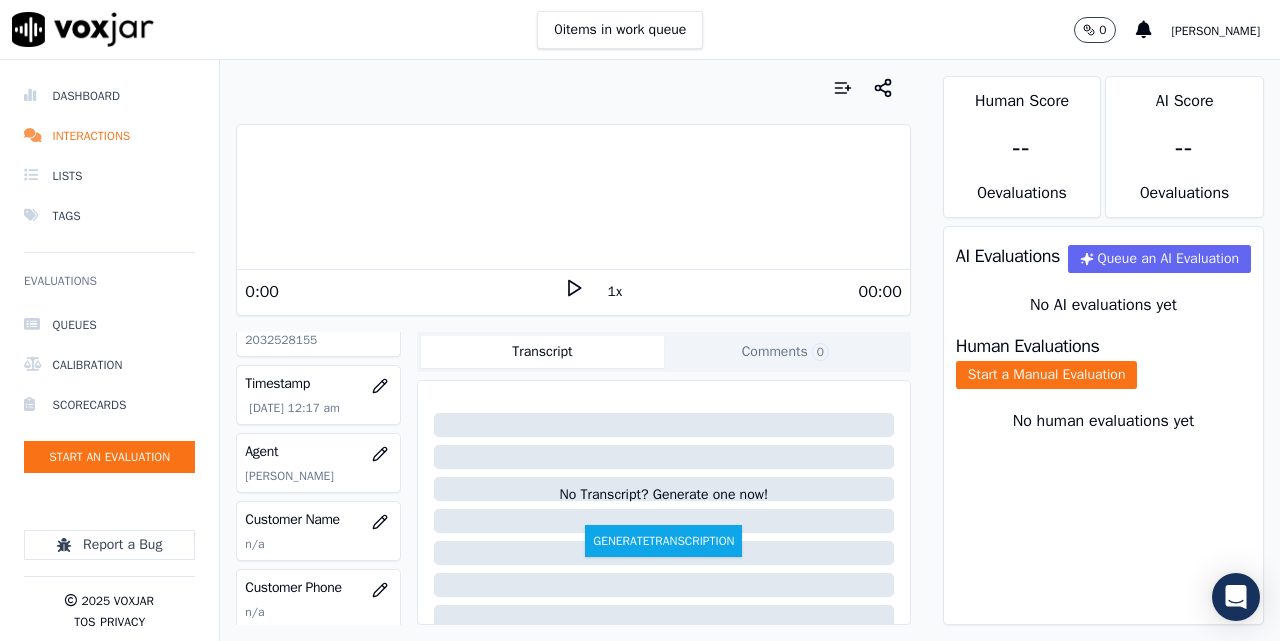 scroll, scrollTop: 167, scrollLeft: 0, axis: vertical 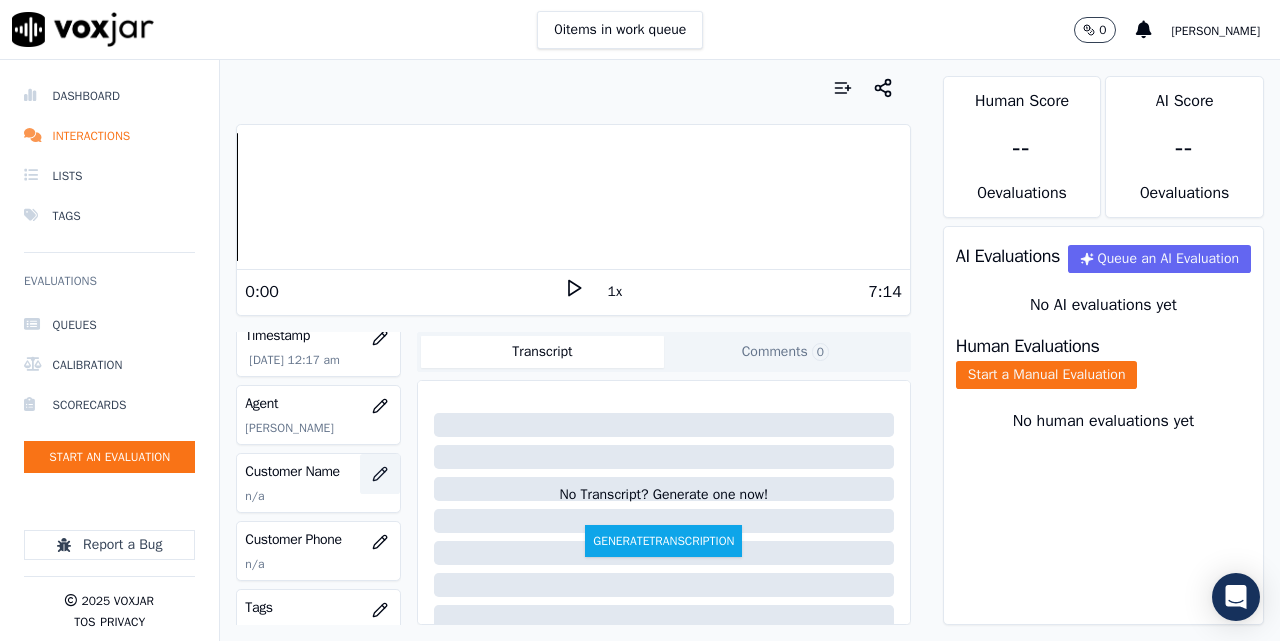 click at bounding box center (380, 474) 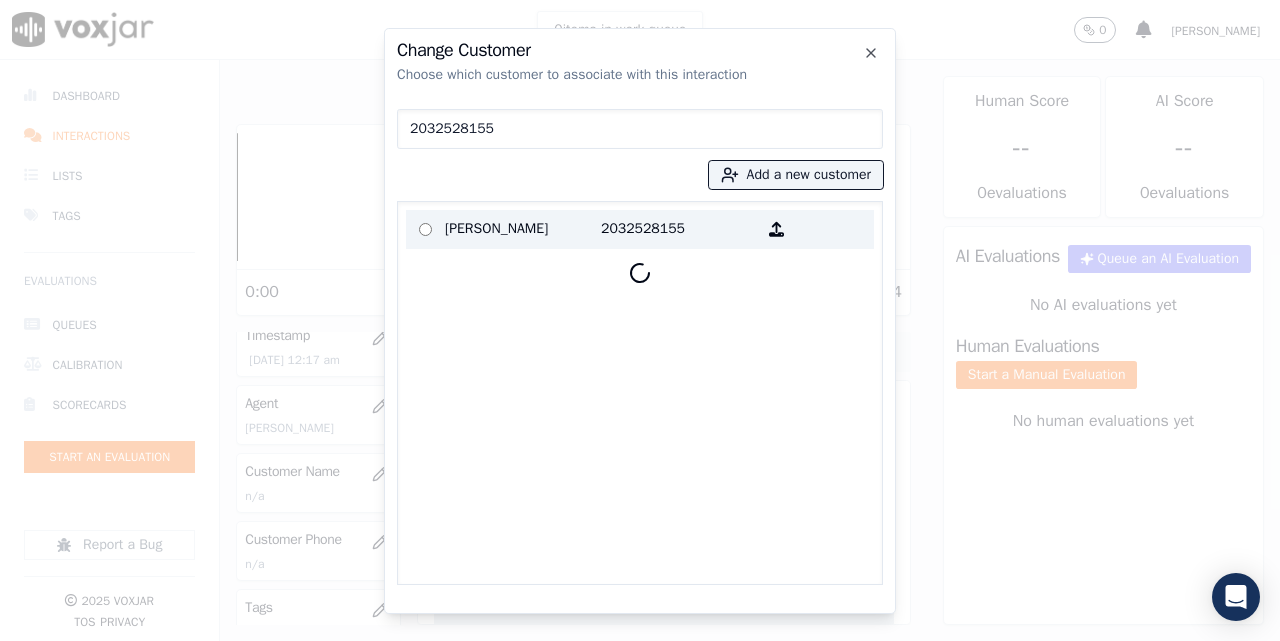 type on "2032528155" 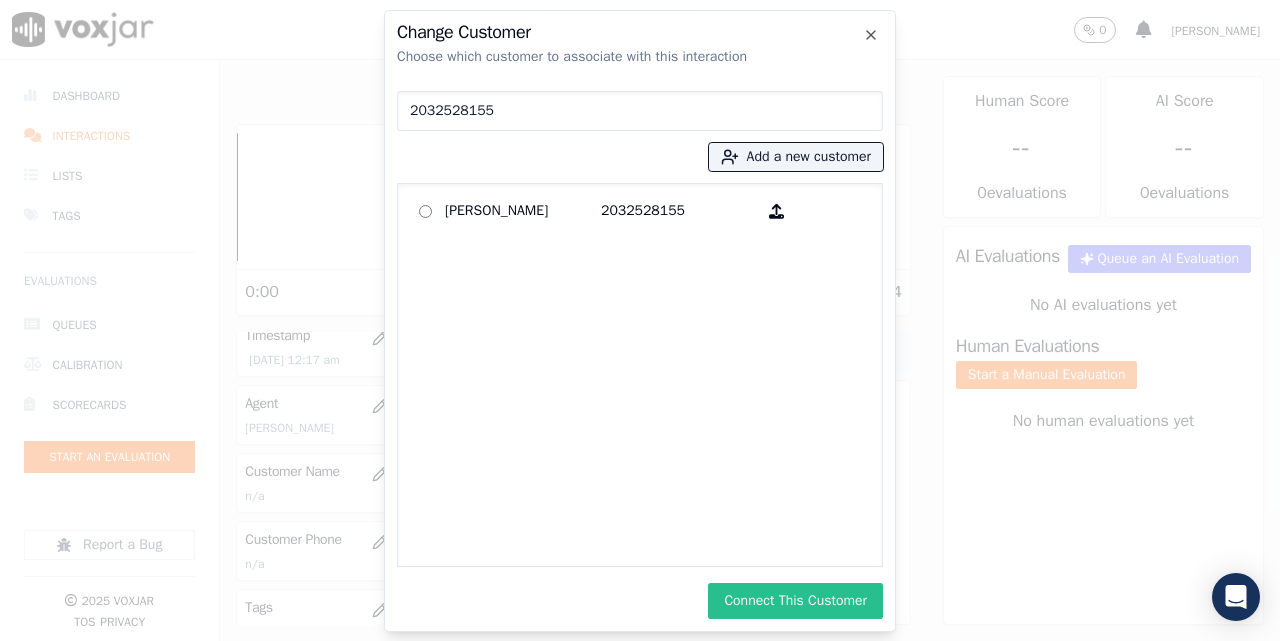 click on "Connect This Customer" at bounding box center [795, 601] 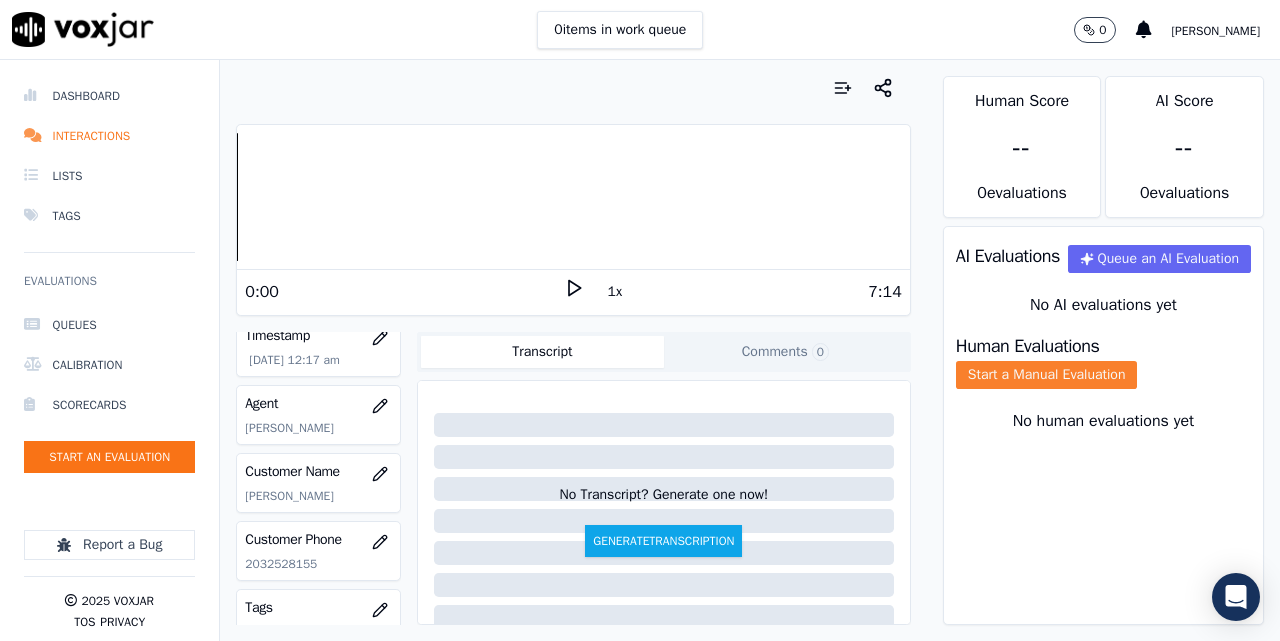 click on "Start a Manual Evaluation" 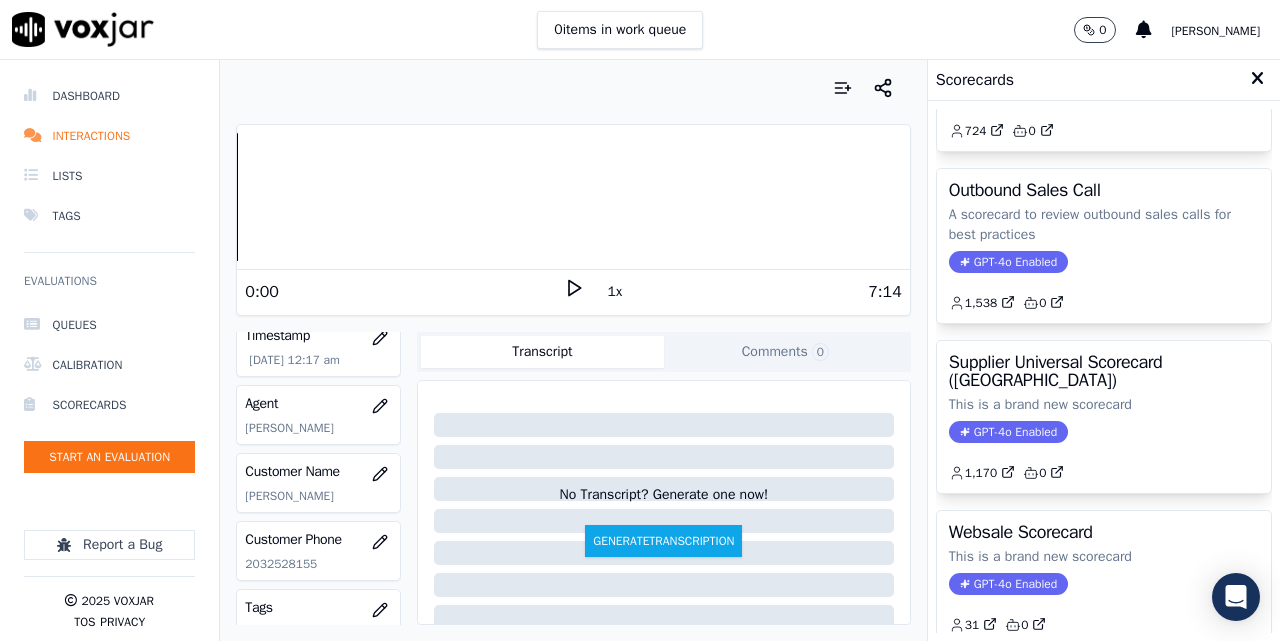 scroll, scrollTop: 403, scrollLeft: 0, axis: vertical 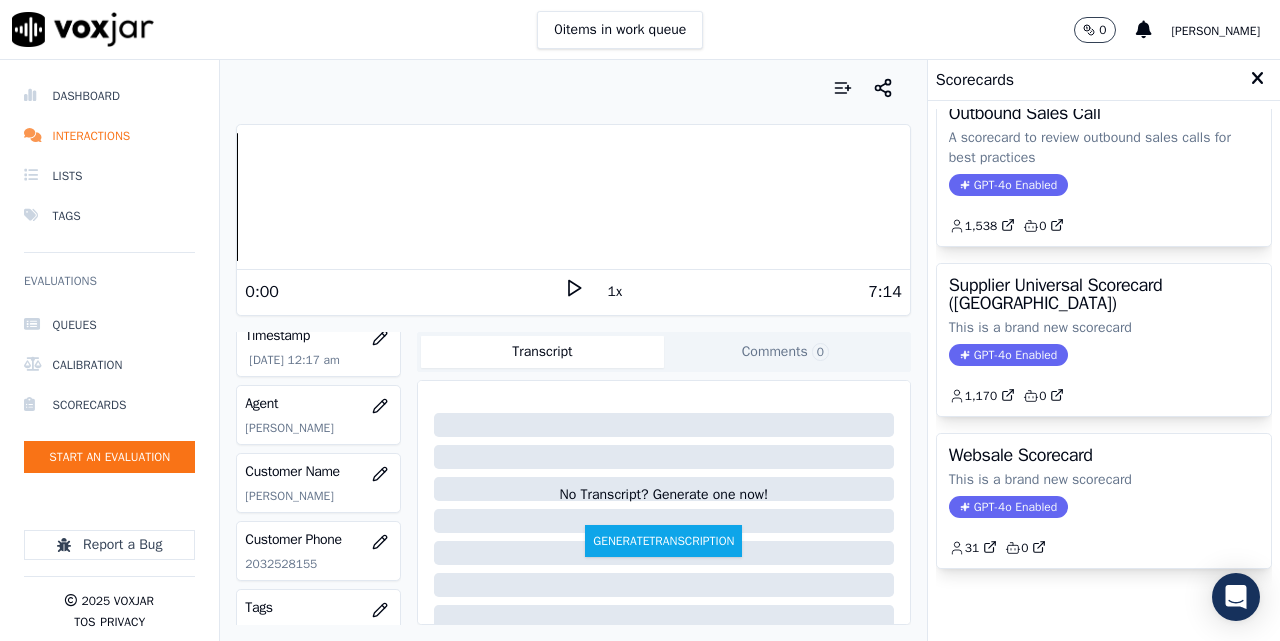 click on "GPT-4o Enabled" 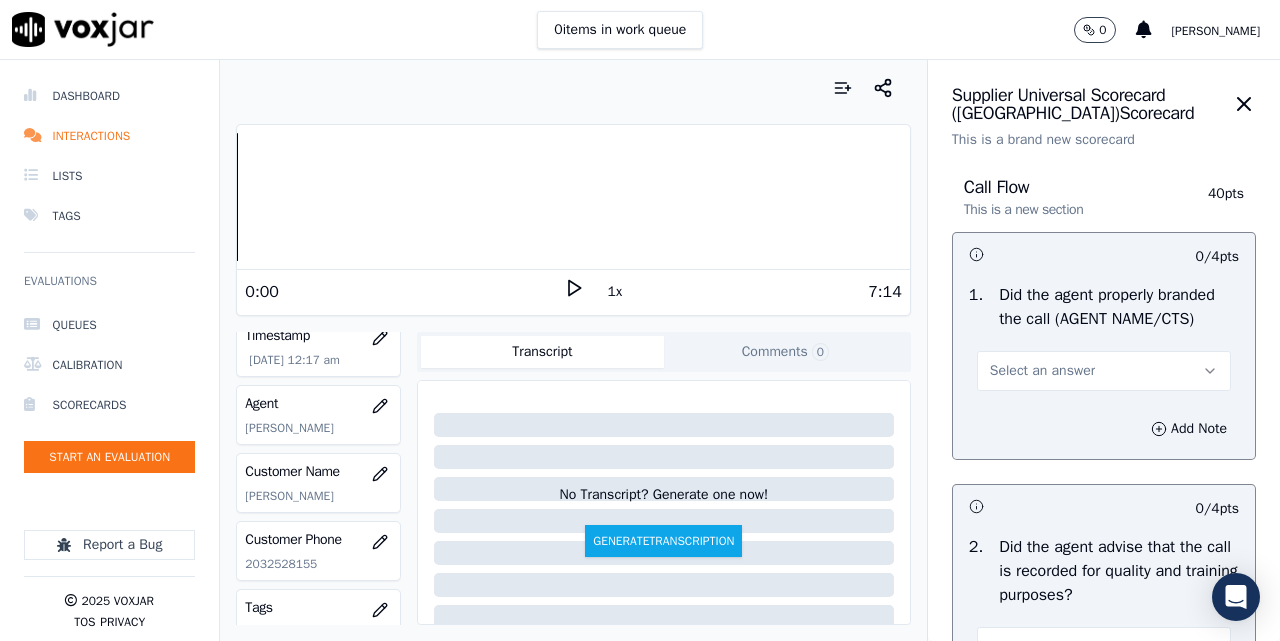 click on "Select an answer" at bounding box center [1042, 371] 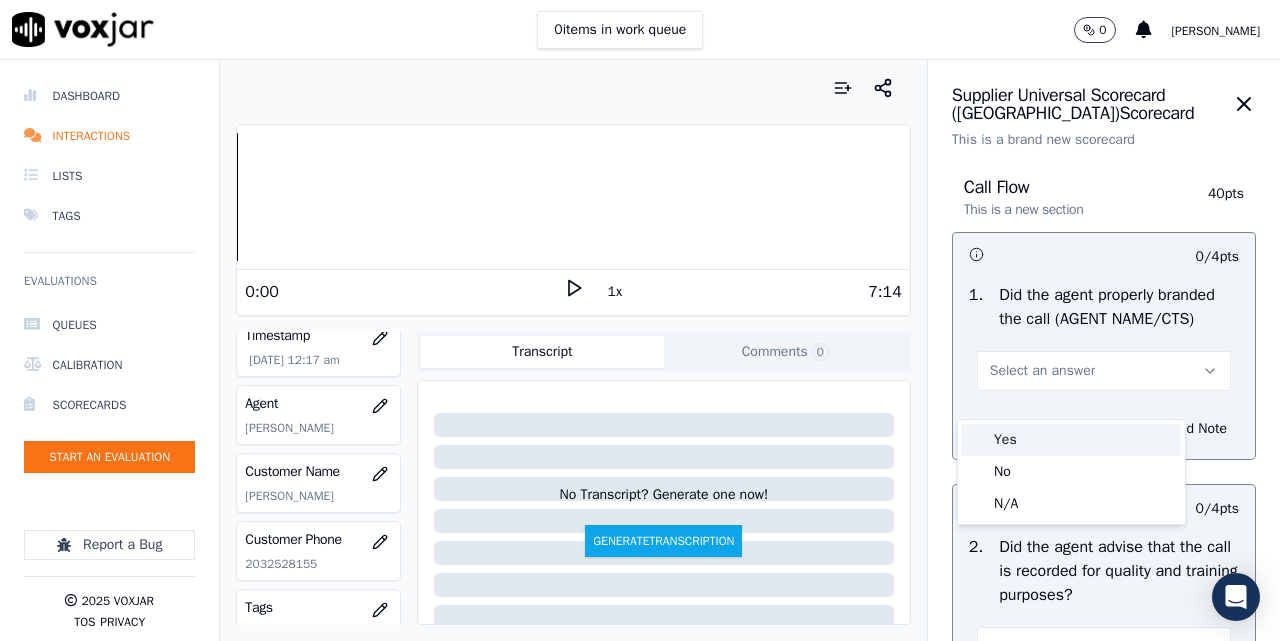 click on "Yes" at bounding box center [1071, 440] 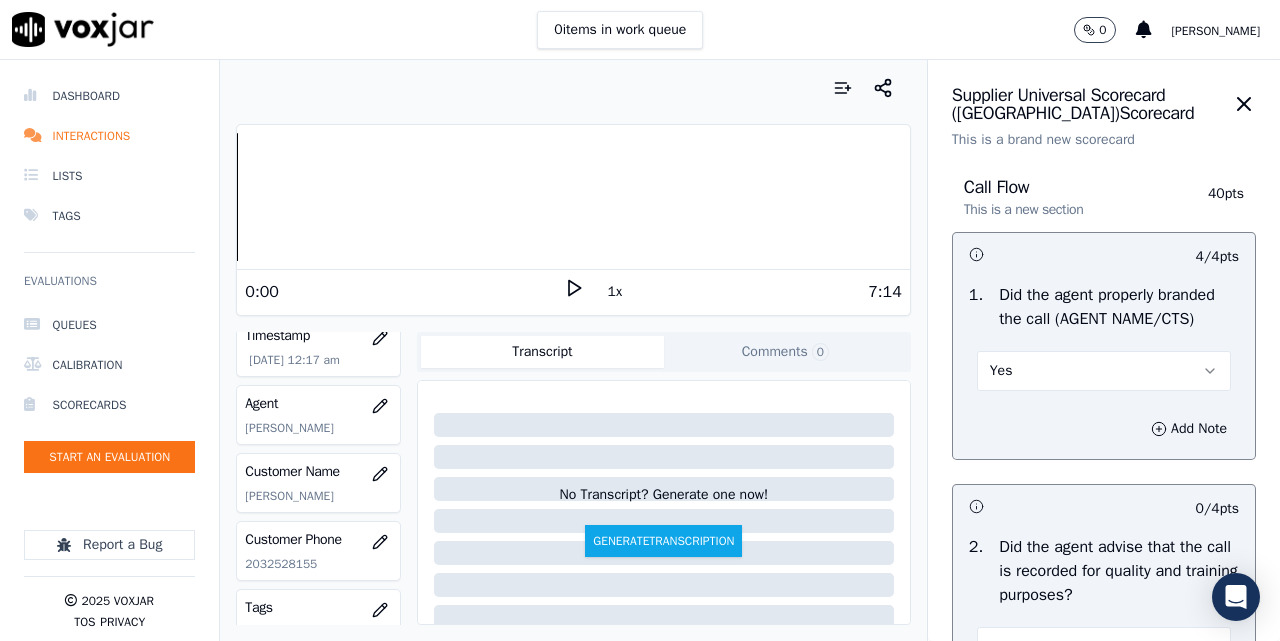 scroll, scrollTop: 333, scrollLeft: 0, axis: vertical 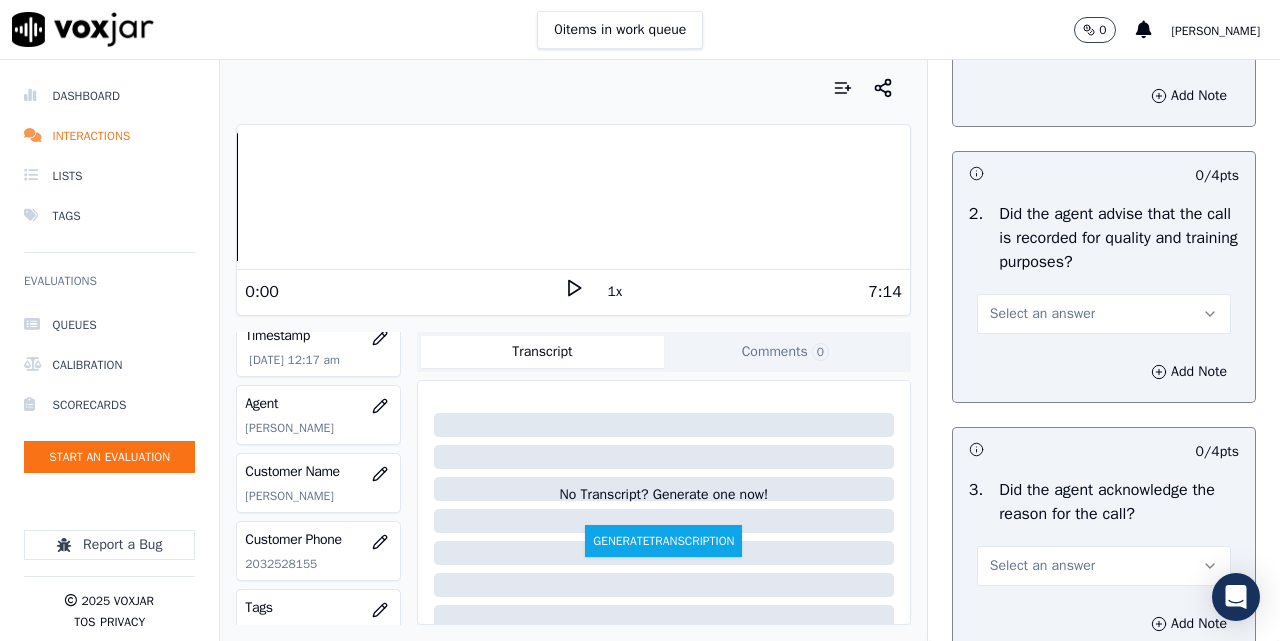 click on "Select an answer" at bounding box center [1042, 314] 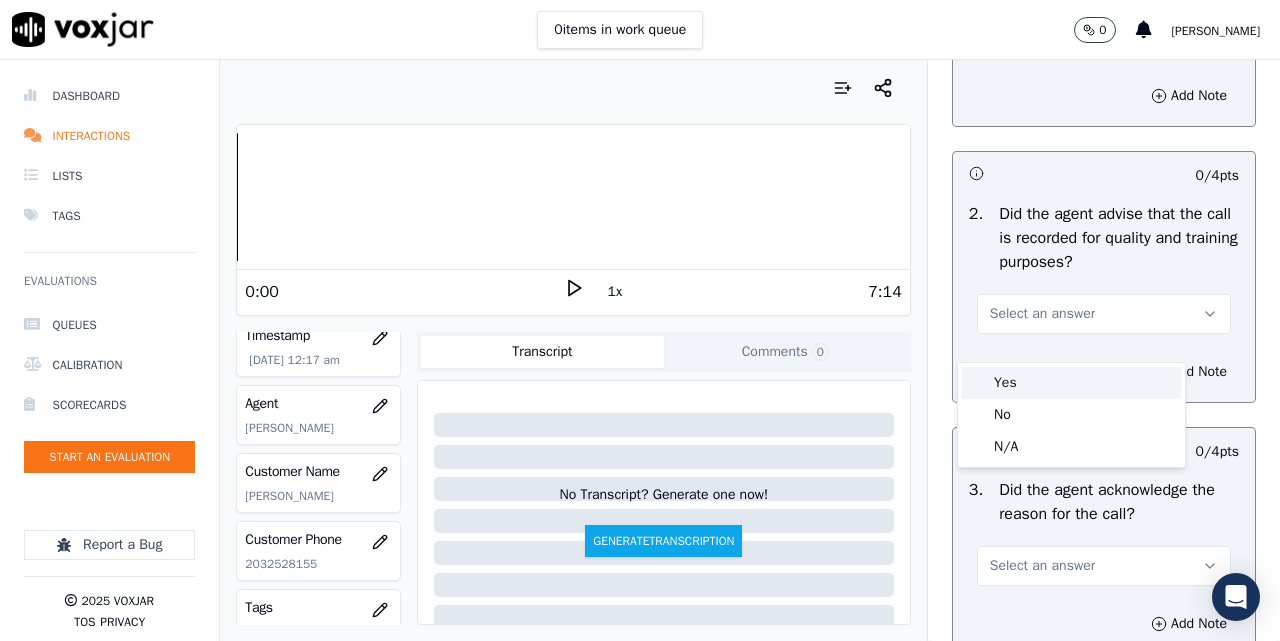 click on "Yes" at bounding box center (1071, 383) 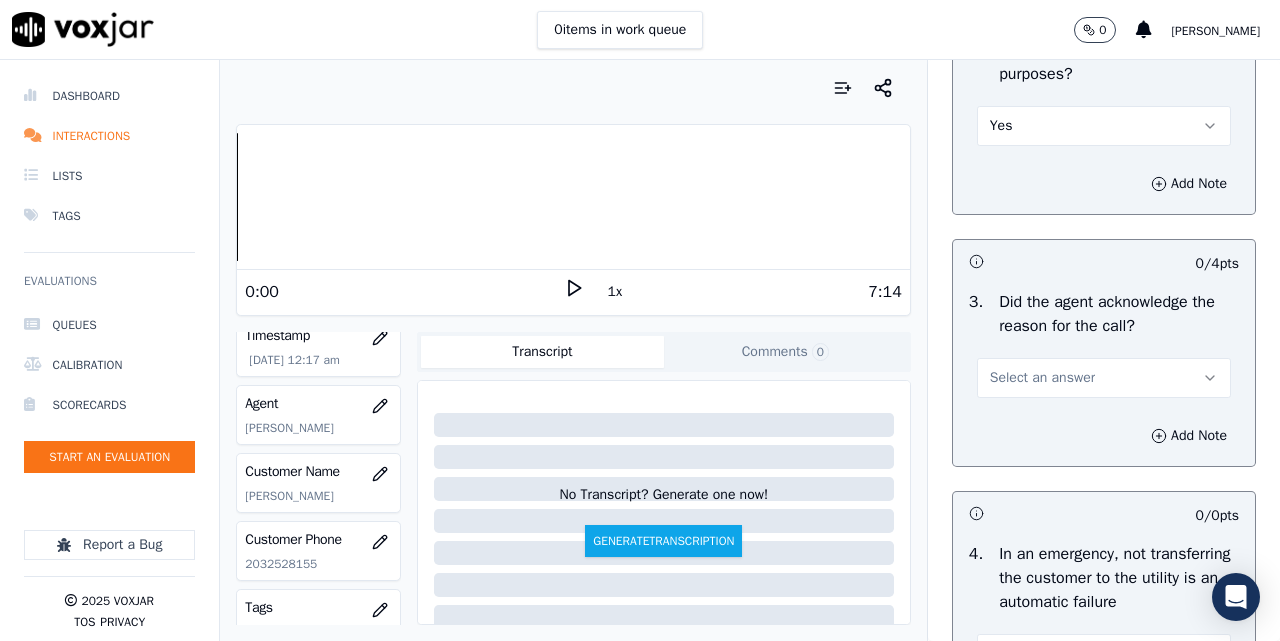scroll, scrollTop: 667, scrollLeft: 0, axis: vertical 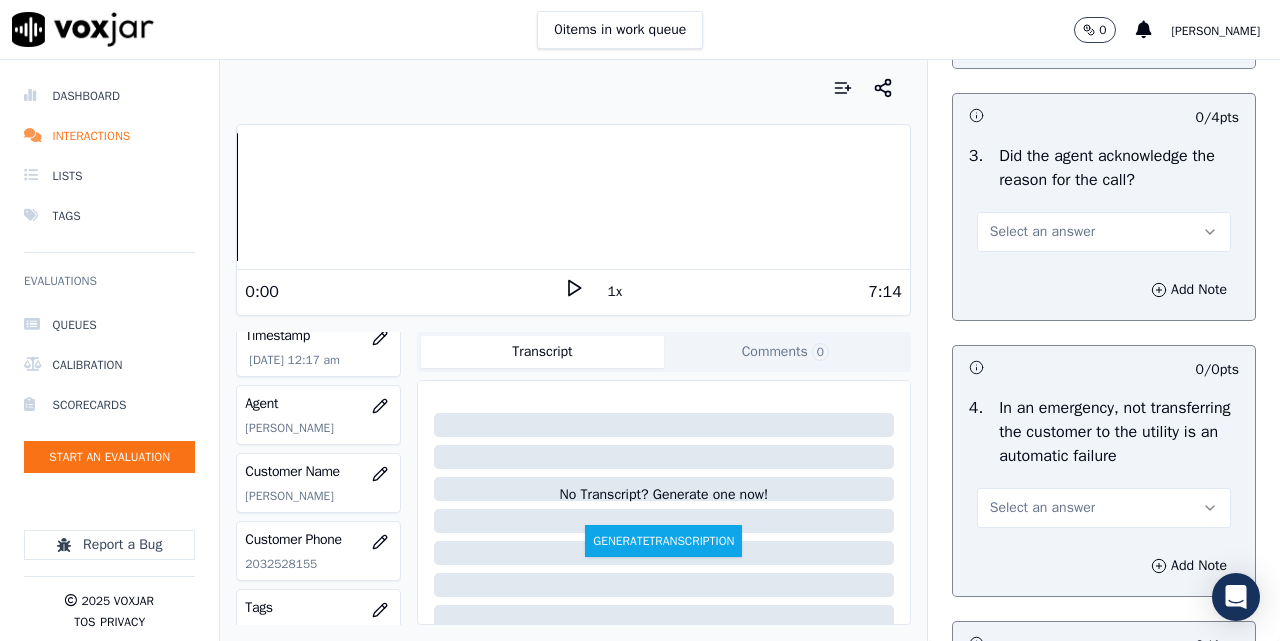 click on "Select an answer" at bounding box center [1042, 232] 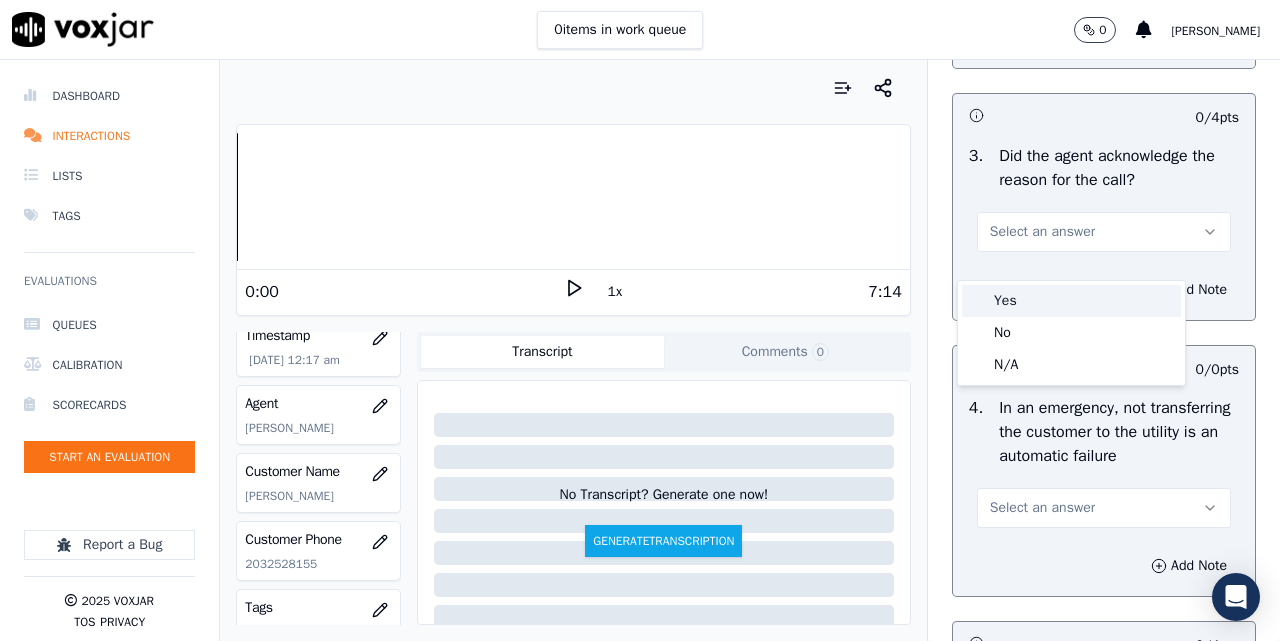 click on "Yes" at bounding box center [1071, 301] 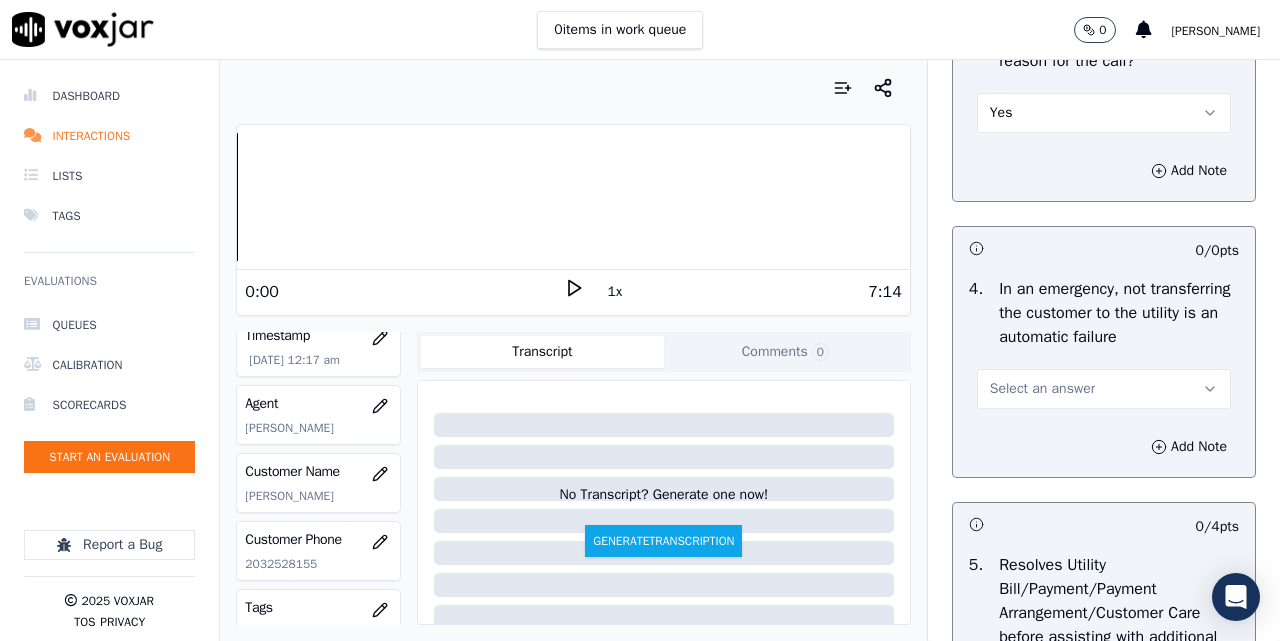 scroll, scrollTop: 833, scrollLeft: 0, axis: vertical 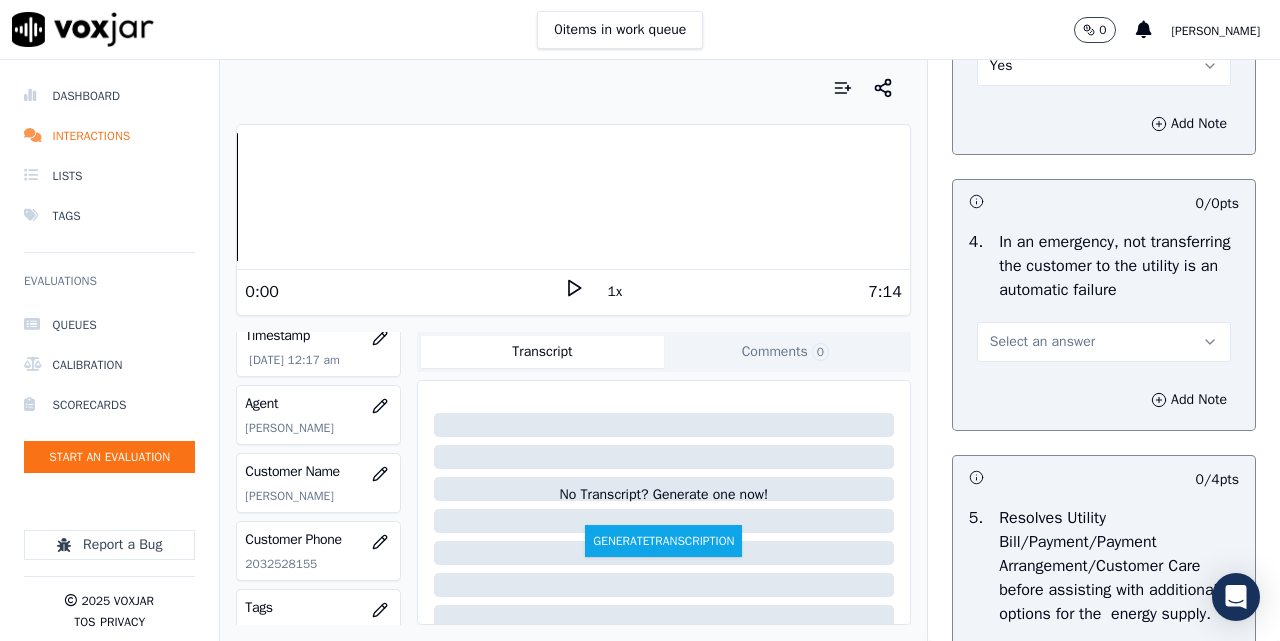 click on "Select an answer" at bounding box center (1042, 342) 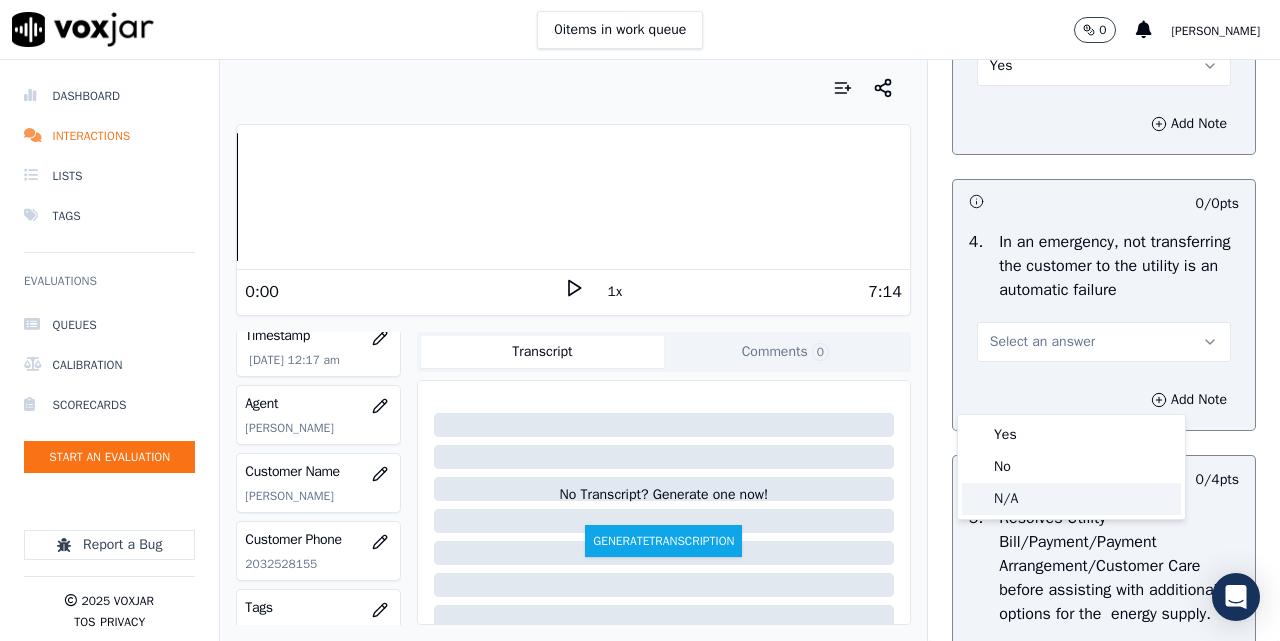 click on "N/A" 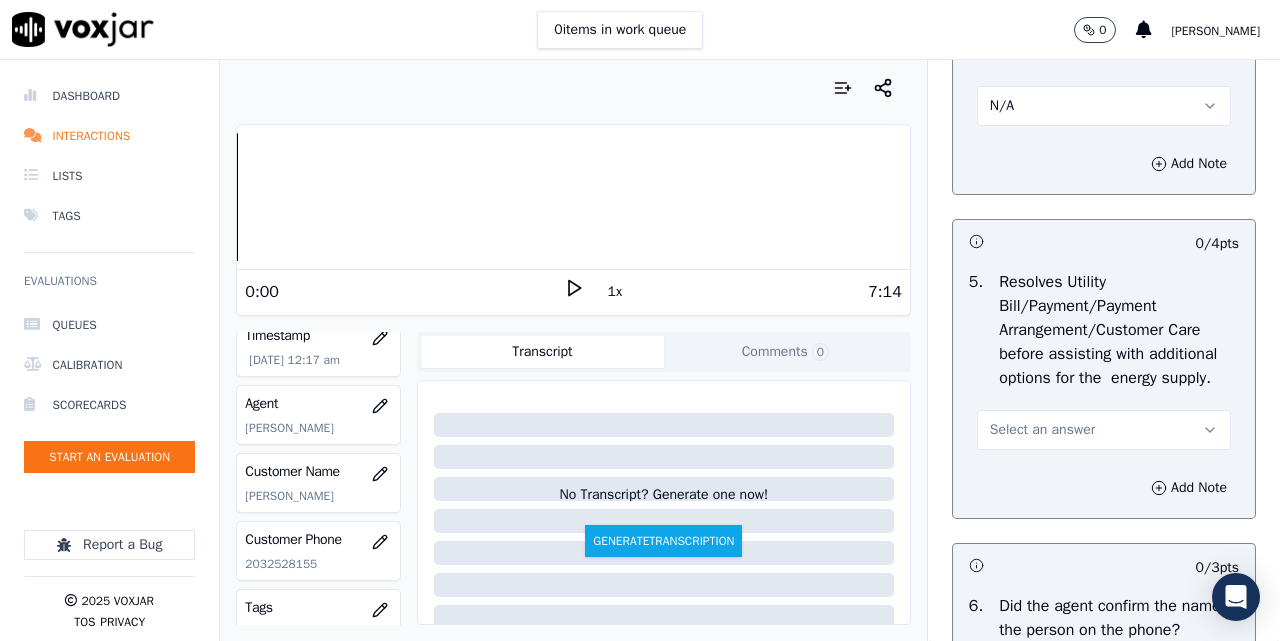 scroll, scrollTop: 1167, scrollLeft: 0, axis: vertical 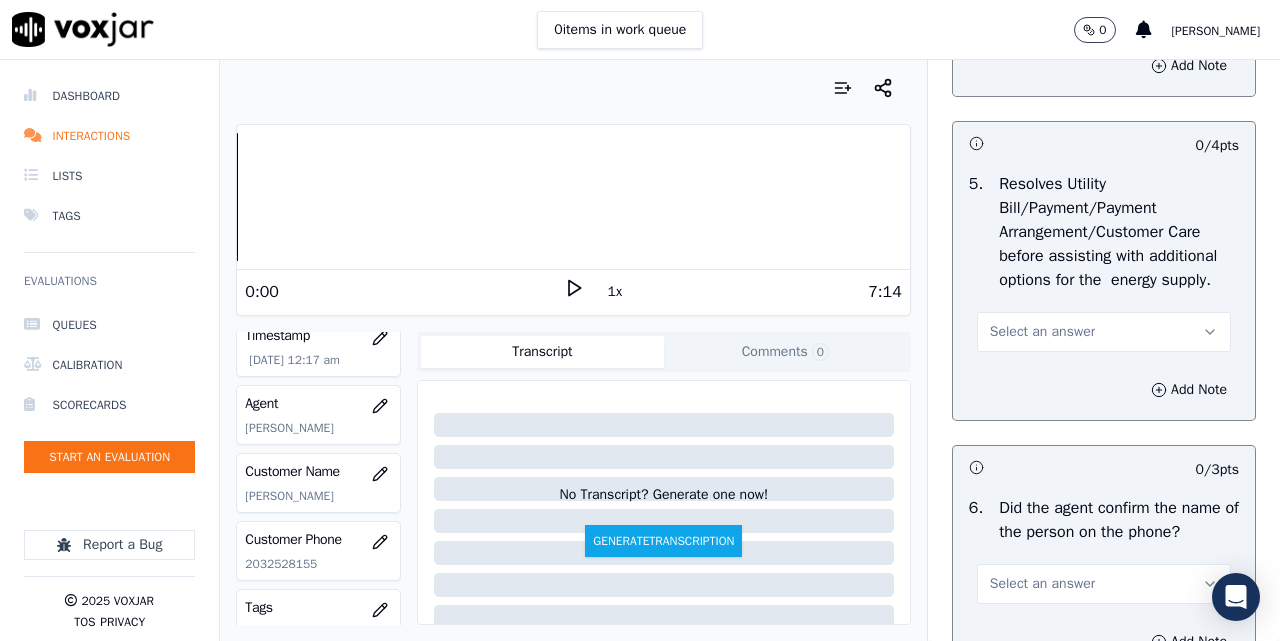 click on "Select an answer" at bounding box center (1104, 332) 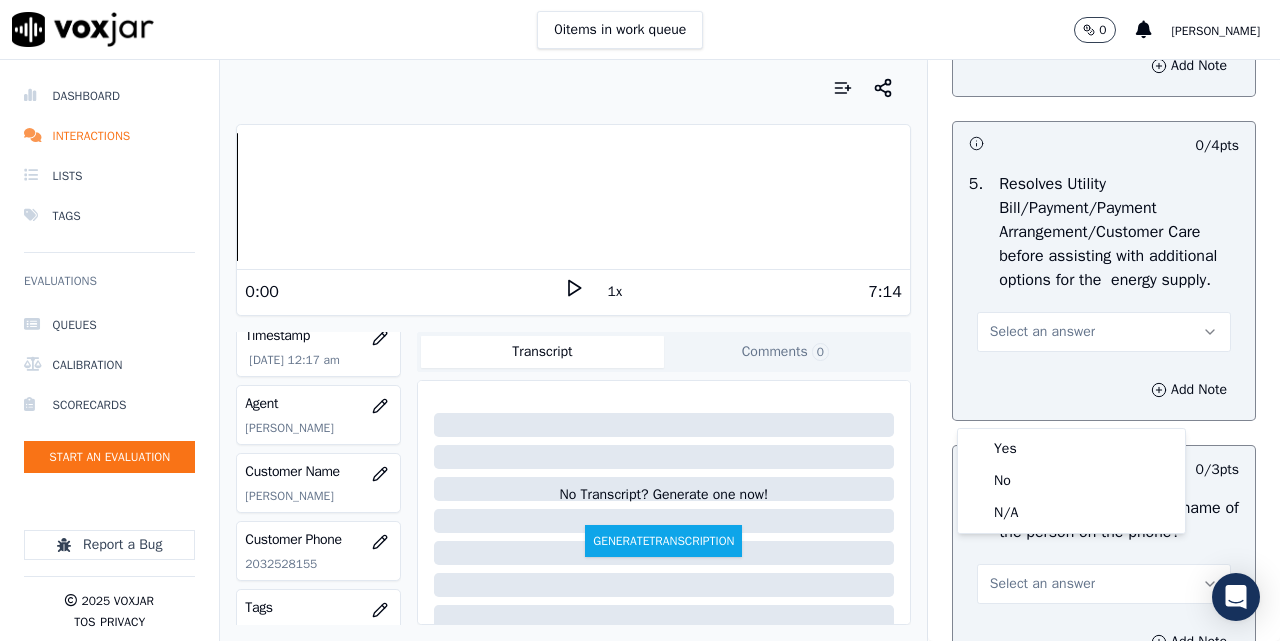 click at bounding box center [1036, 467] 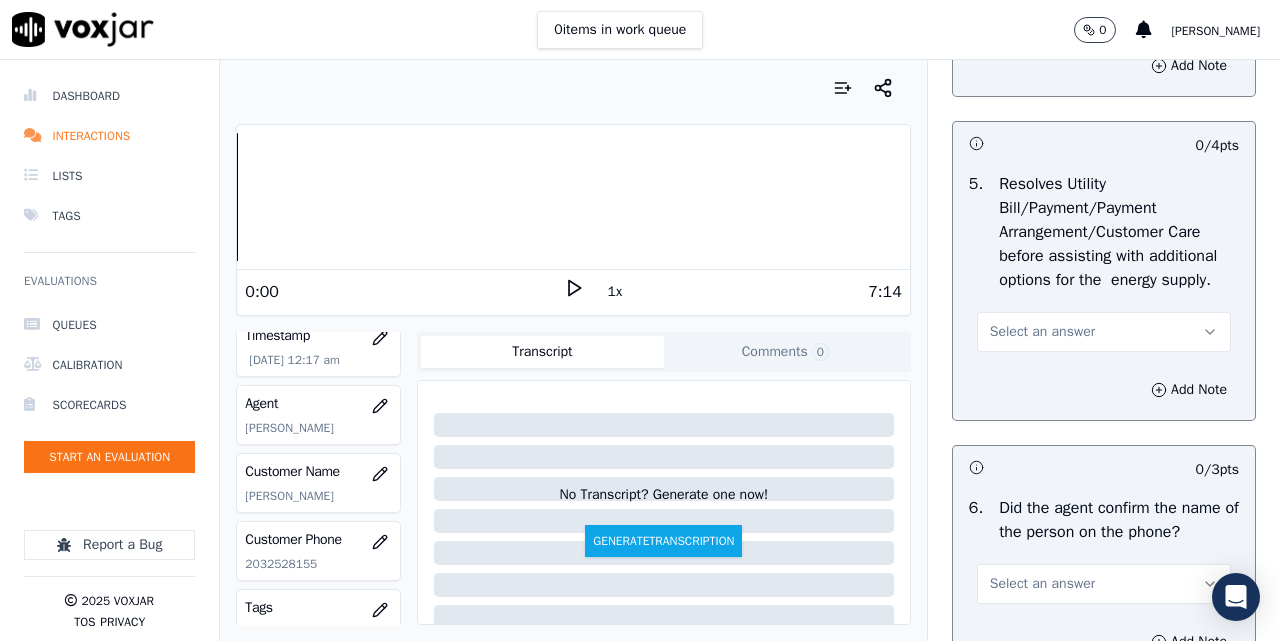 click on "0 / 3  pts" at bounding box center (1104, 467) 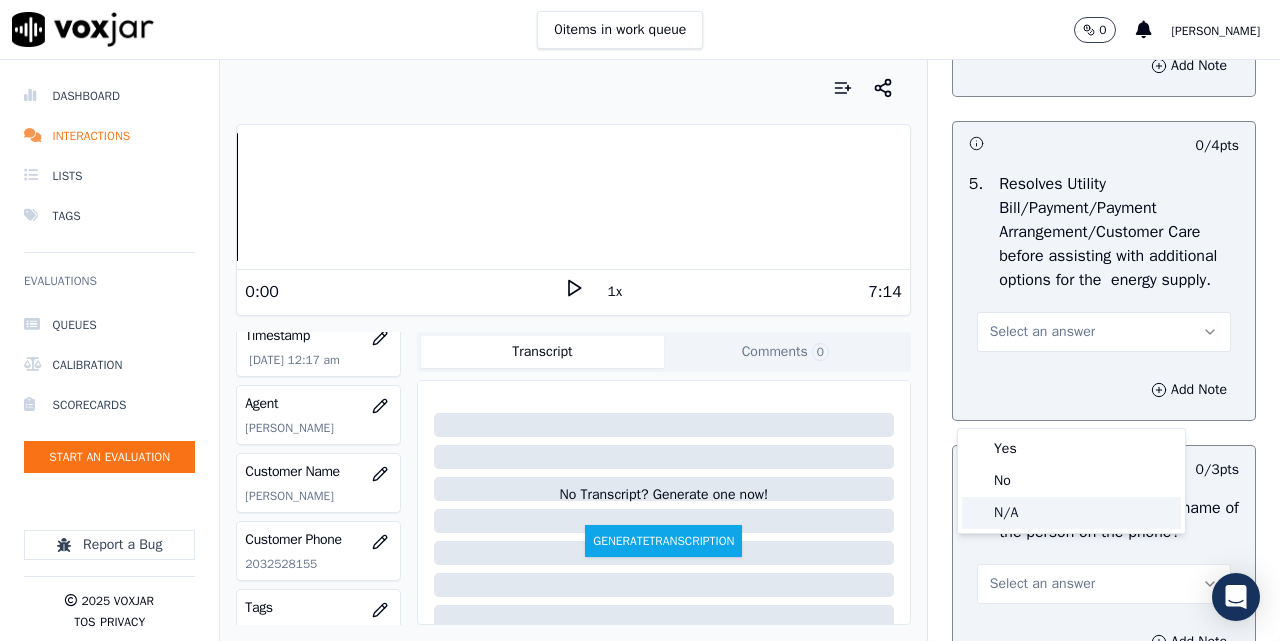 click on "N/A" 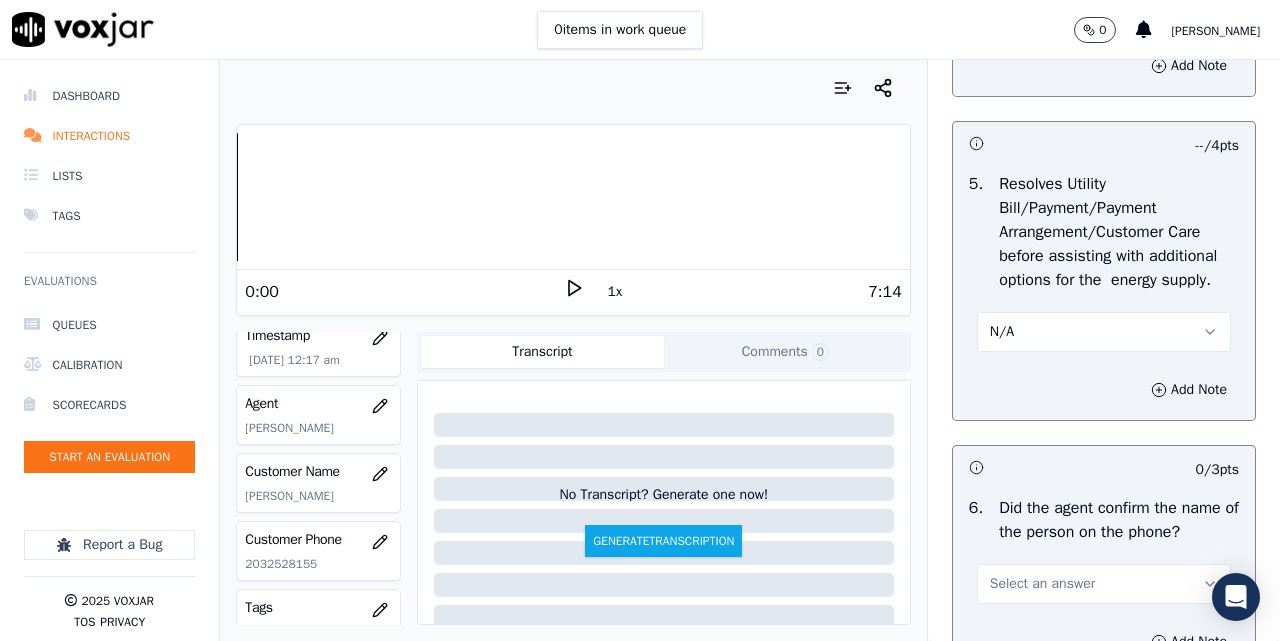 scroll, scrollTop: 1500, scrollLeft: 0, axis: vertical 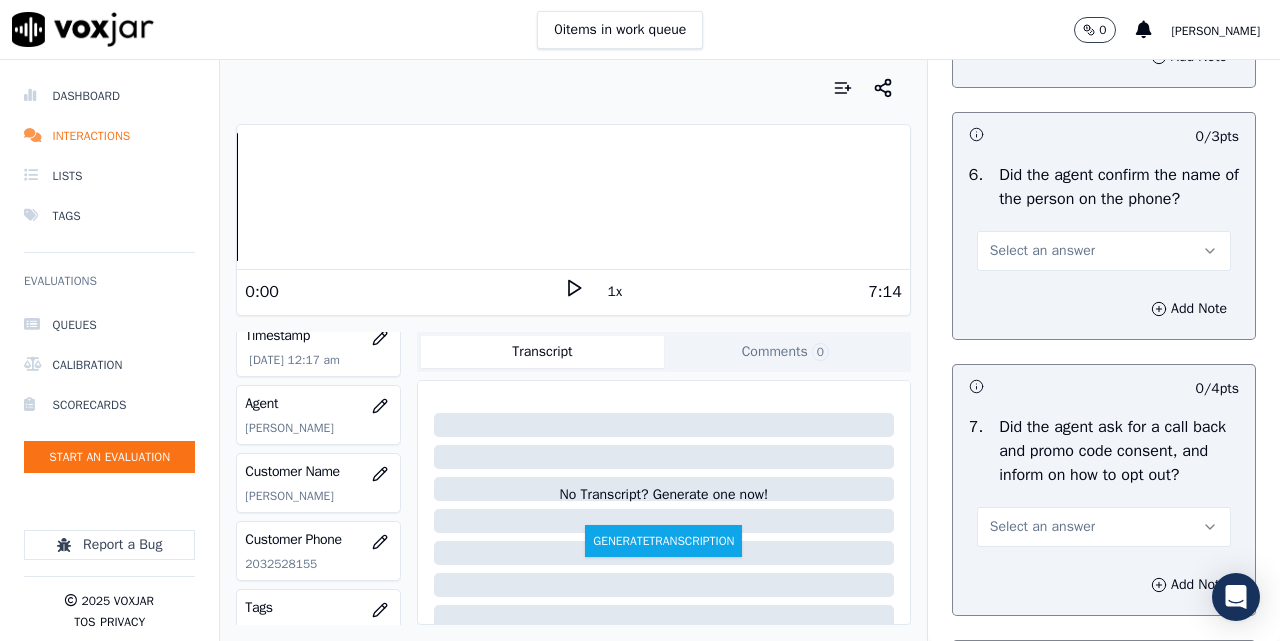 click on "Select an answer" at bounding box center [1042, 251] 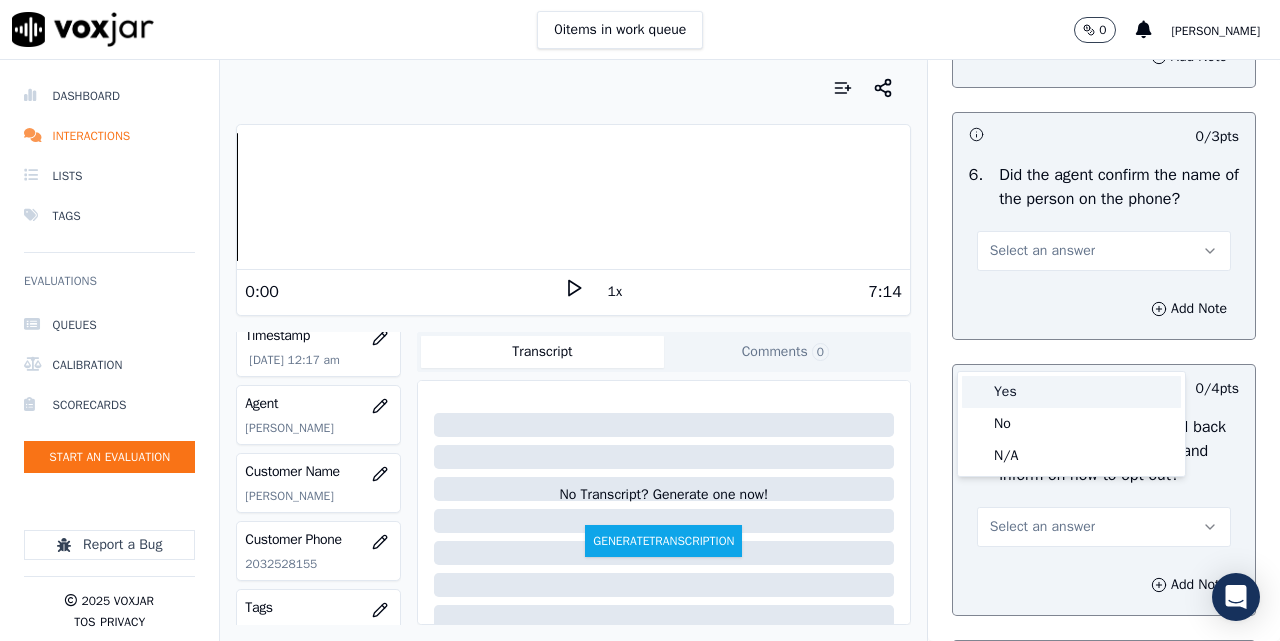 click on "Yes" at bounding box center (1071, 392) 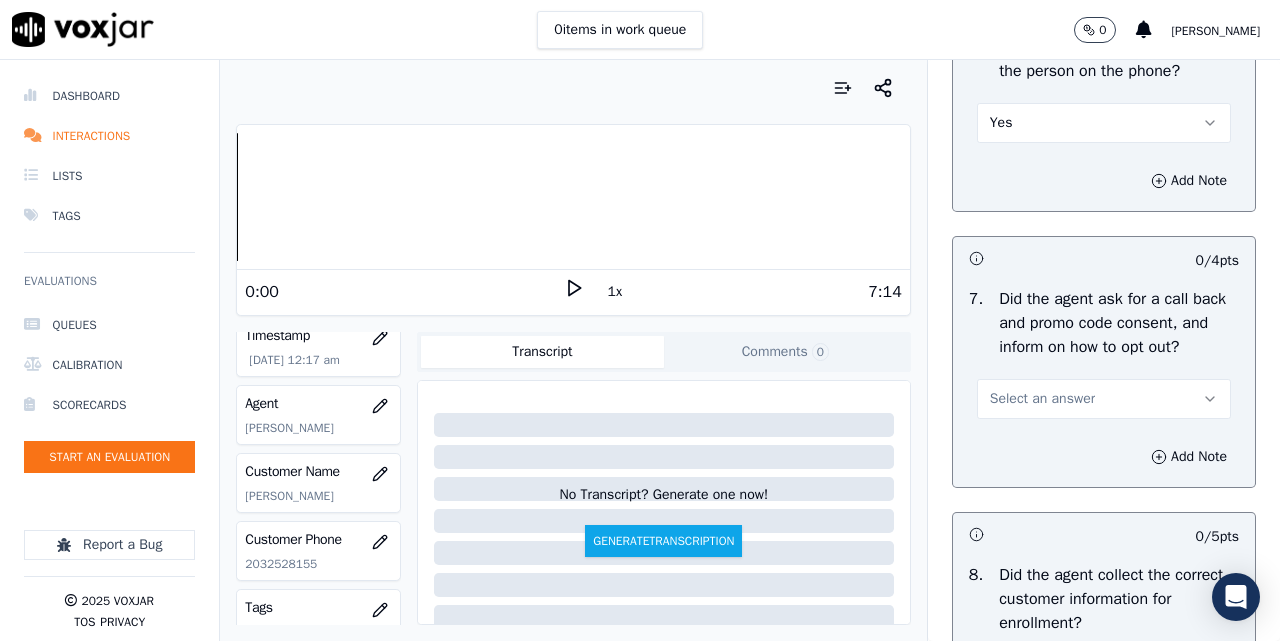 scroll, scrollTop: 1667, scrollLeft: 0, axis: vertical 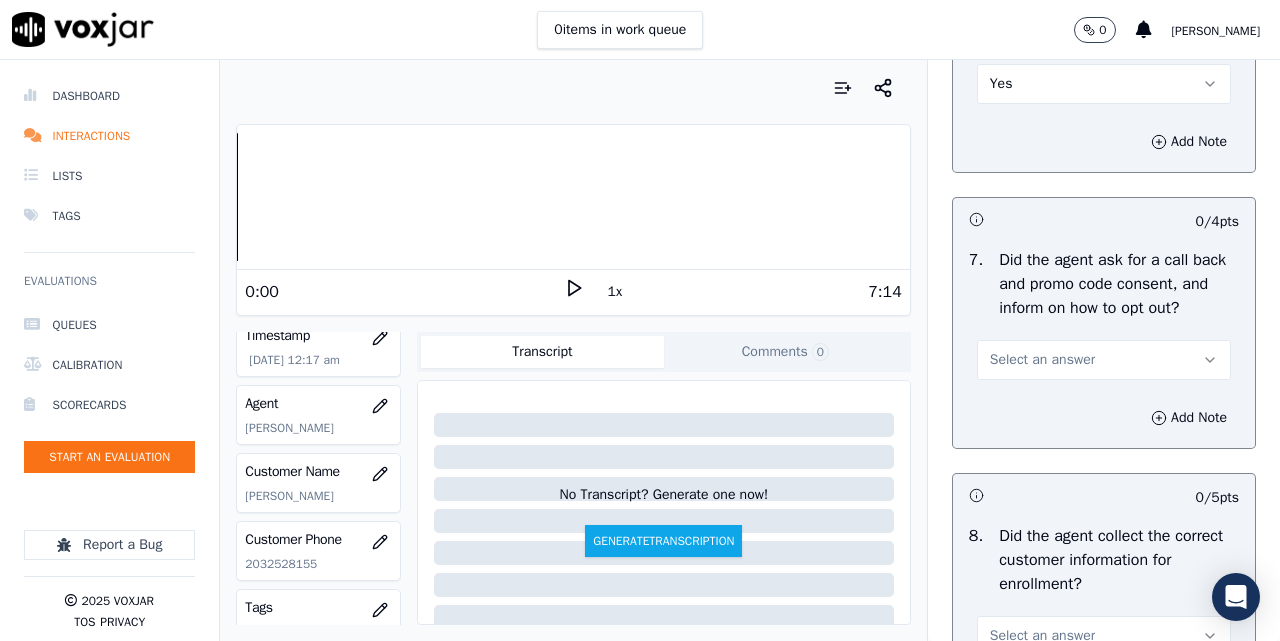 drag, startPoint x: 1013, startPoint y: 472, endPoint x: 1013, endPoint y: 496, distance: 24 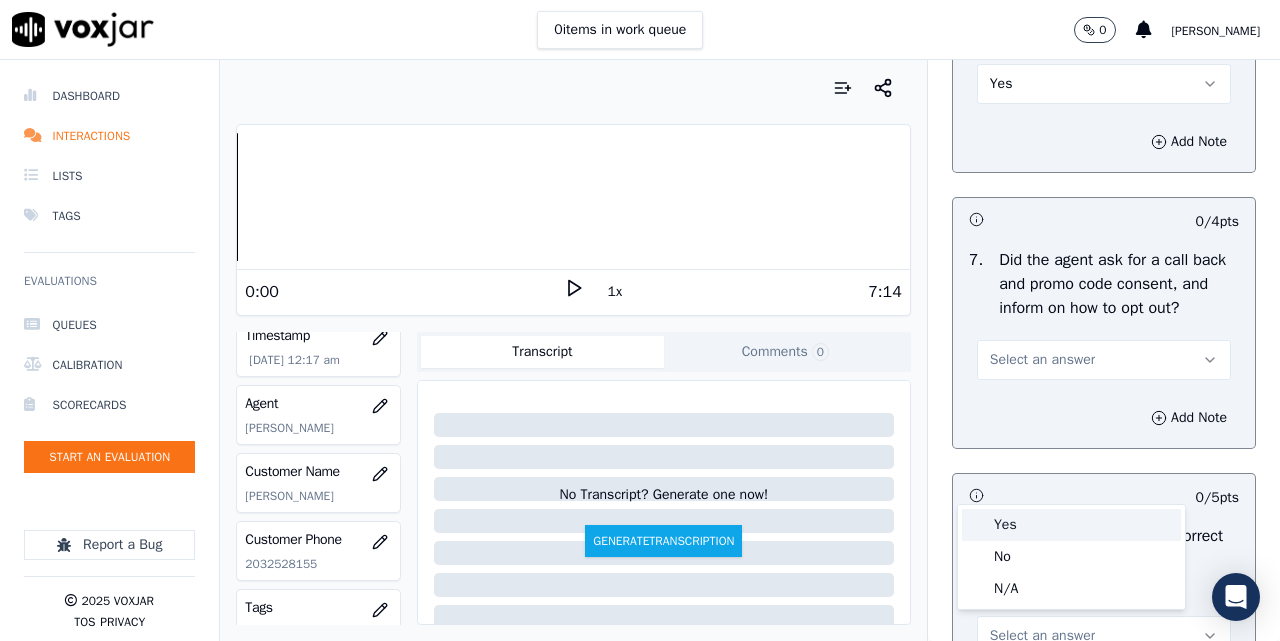 click on "Yes" at bounding box center [1071, 525] 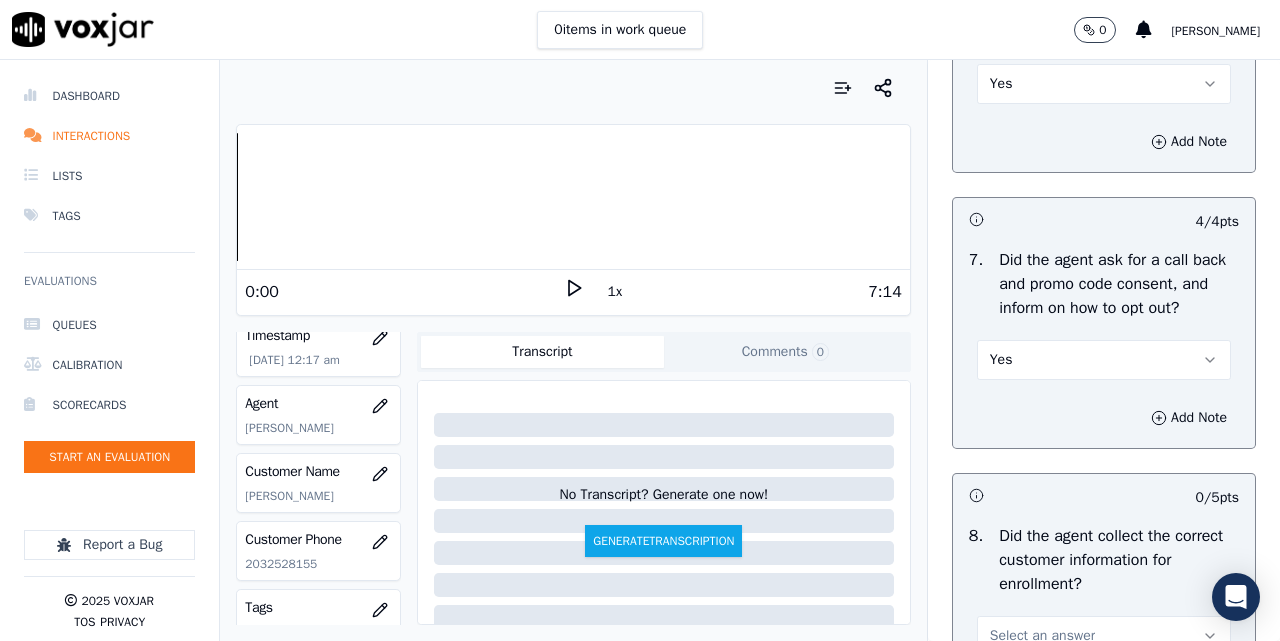 scroll, scrollTop: 2000, scrollLeft: 0, axis: vertical 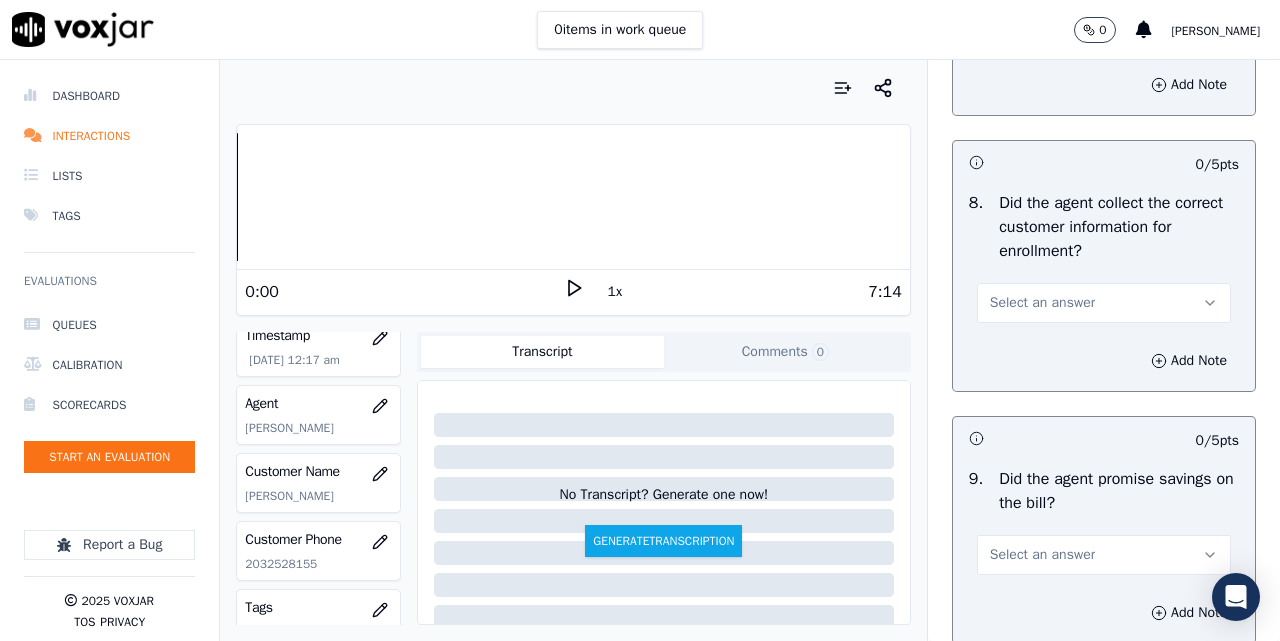click on "8 .   Did the agent collect the correct customer information for enrollment?
Select an answer" at bounding box center (1104, 257) 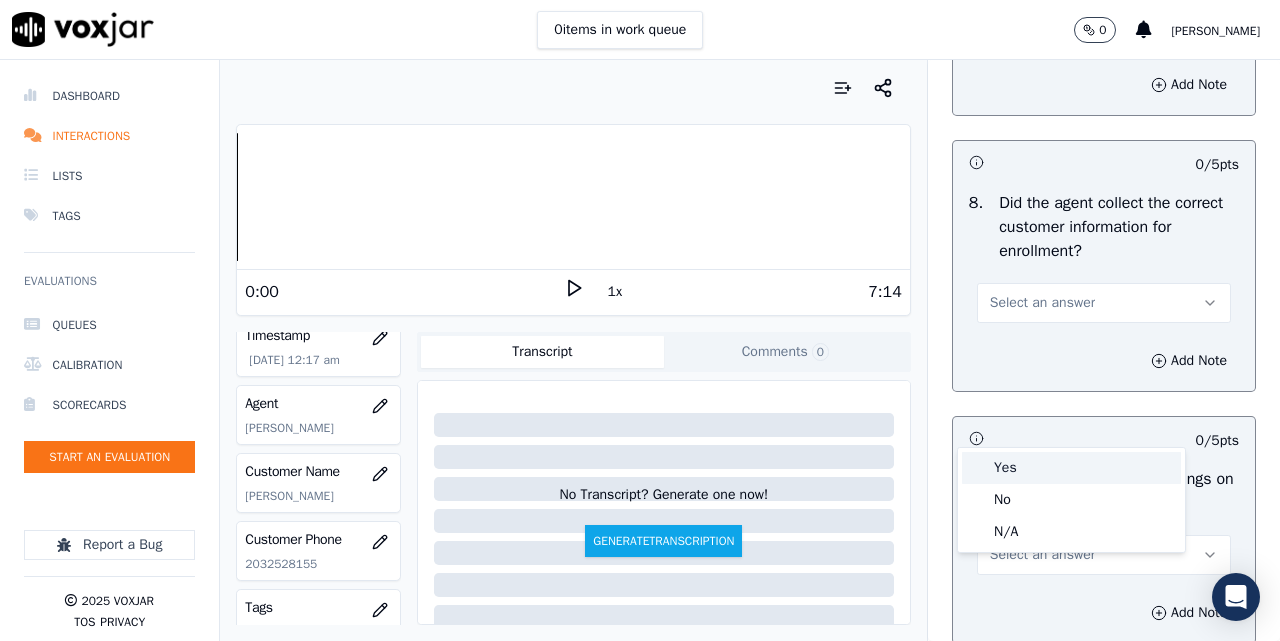 click on "Yes" at bounding box center [1071, 468] 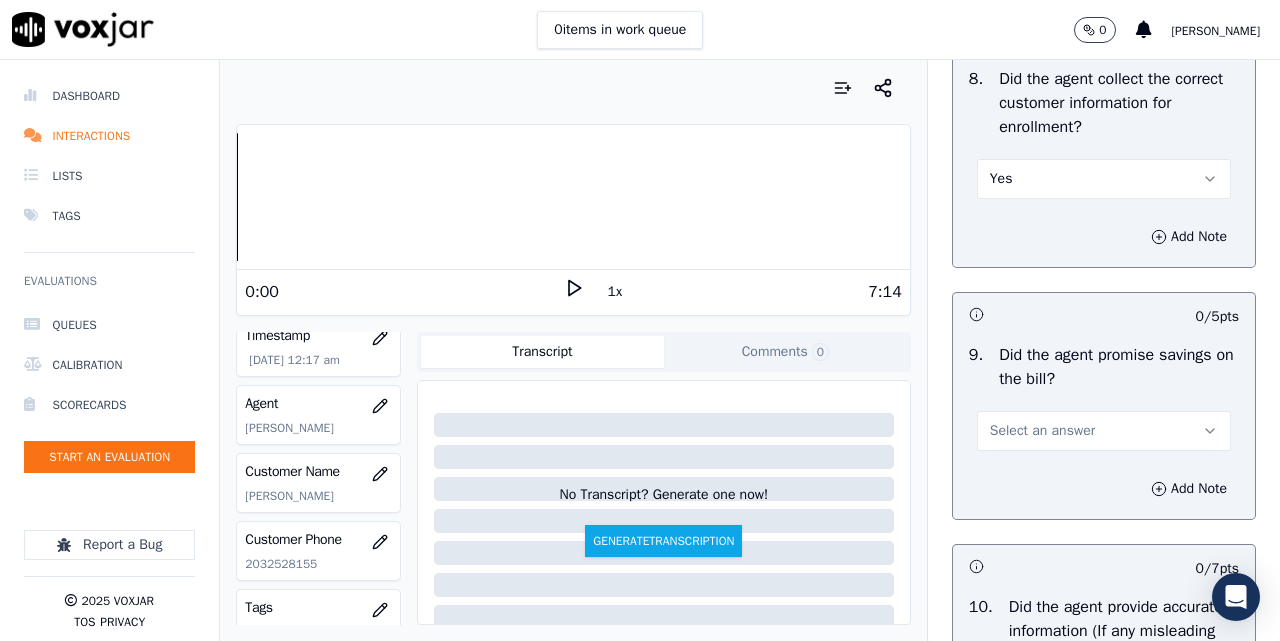 scroll, scrollTop: 2167, scrollLeft: 0, axis: vertical 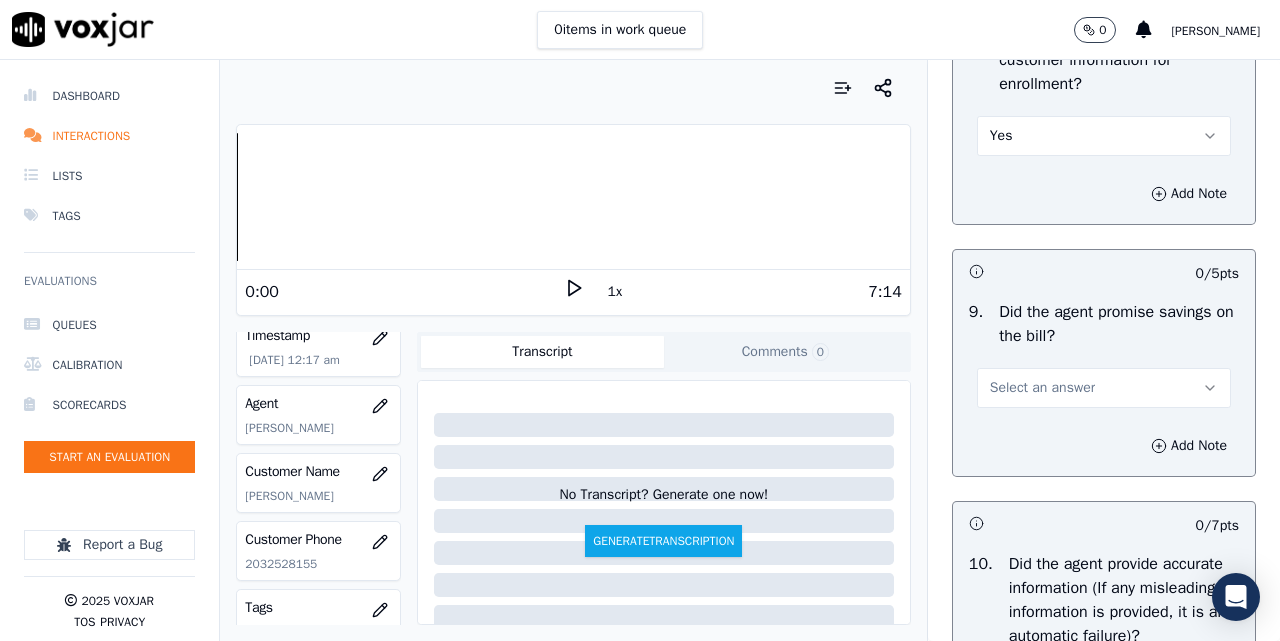 drag, startPoint x: 1023, startPoint y: 488, endPoint x: 1018, endPoint y: 513, distance: 25.495098 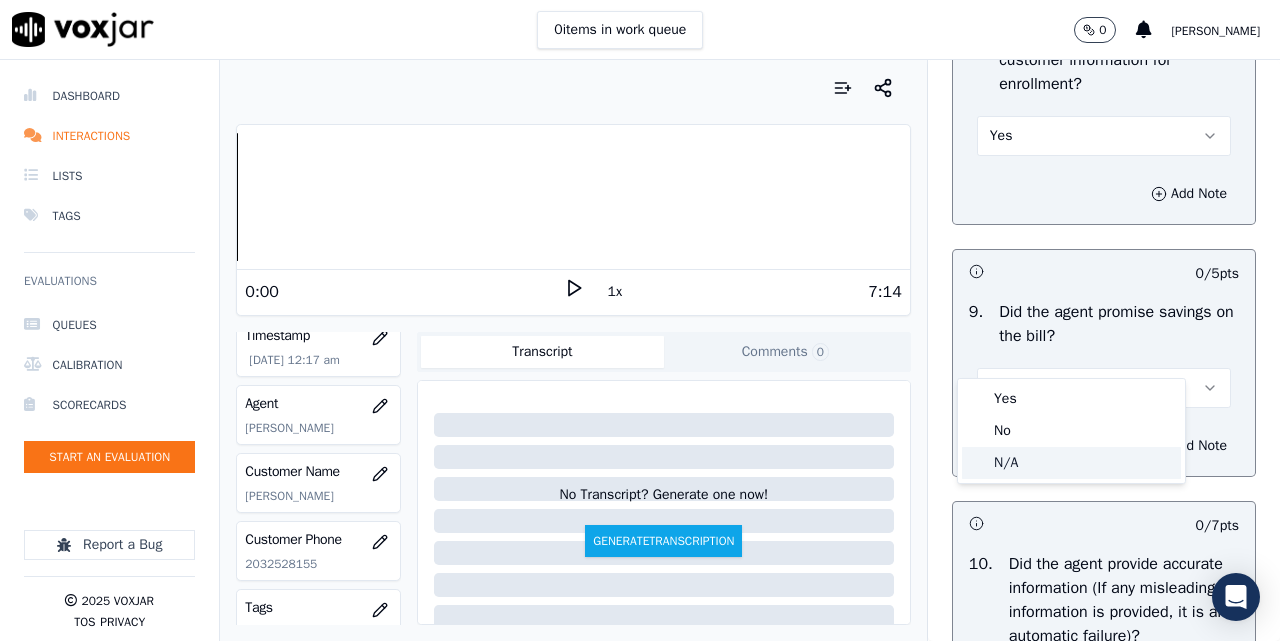 click on "N/A" 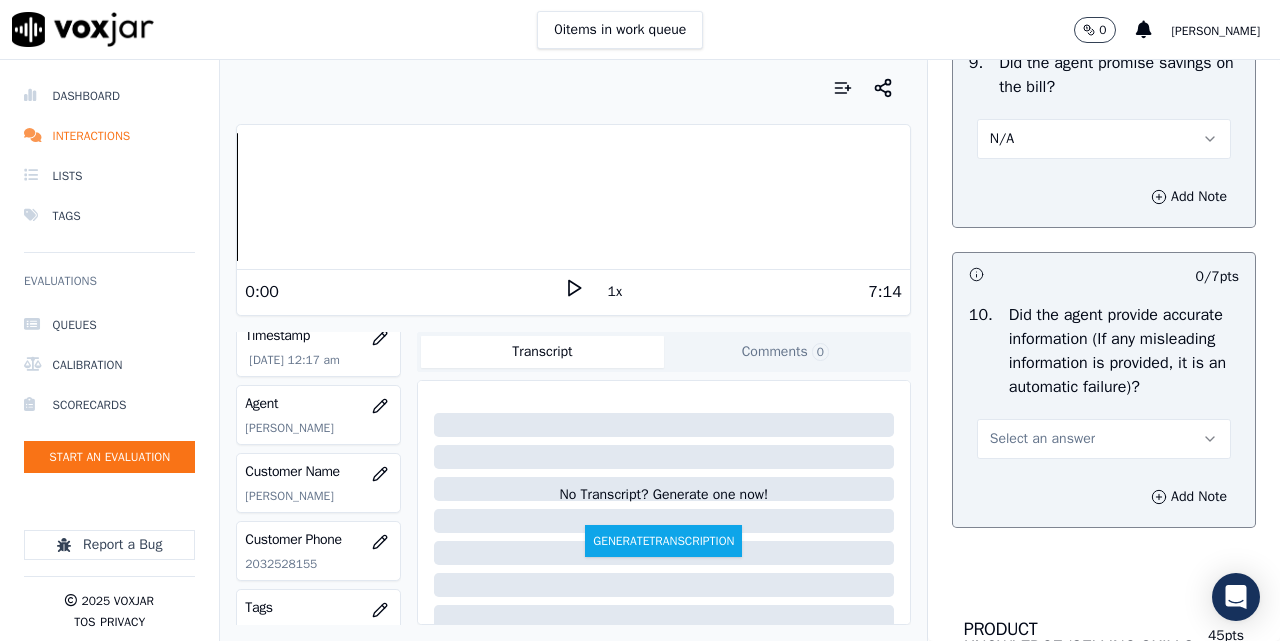 scroll, scrollTop: 2667, scrollLeft: 0, axis: vertical 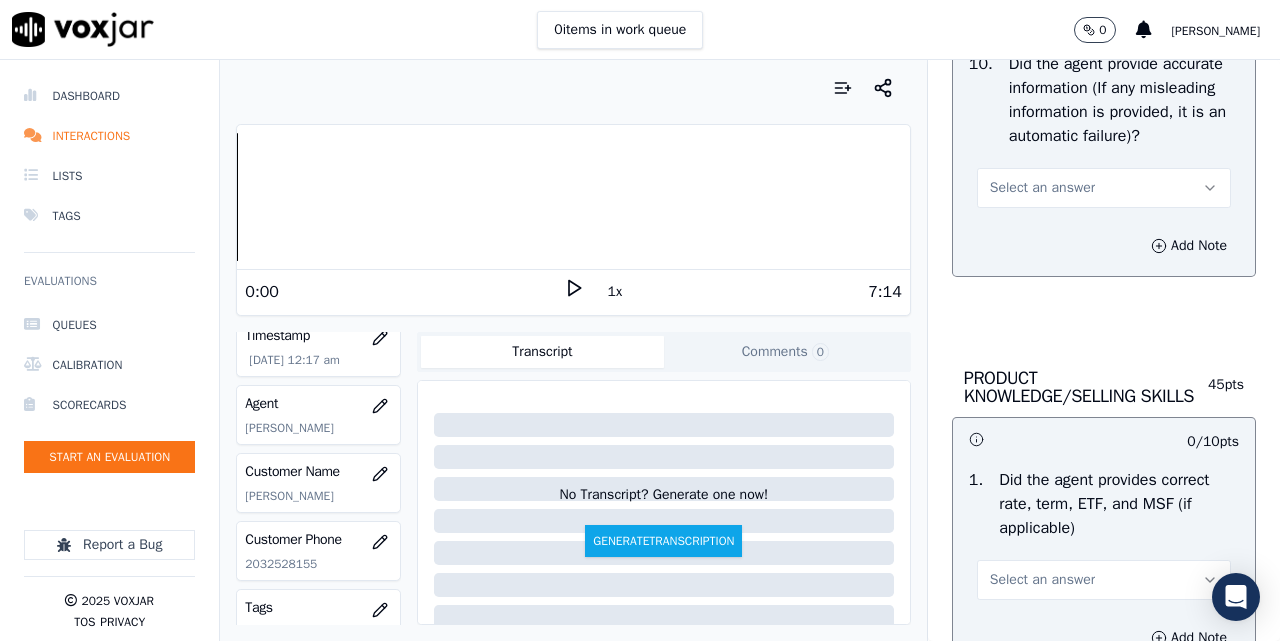 click on "Select an answer" at bounding box center [1042, 188] 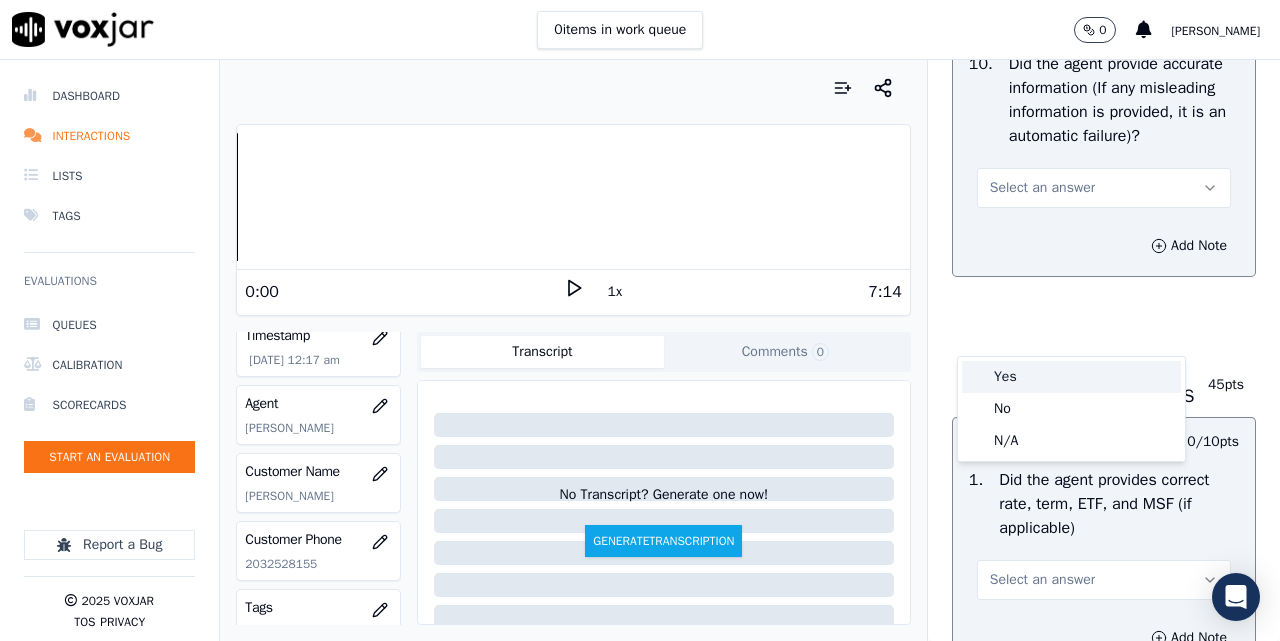 click on "Yes" at bounding box center (1071, 377) 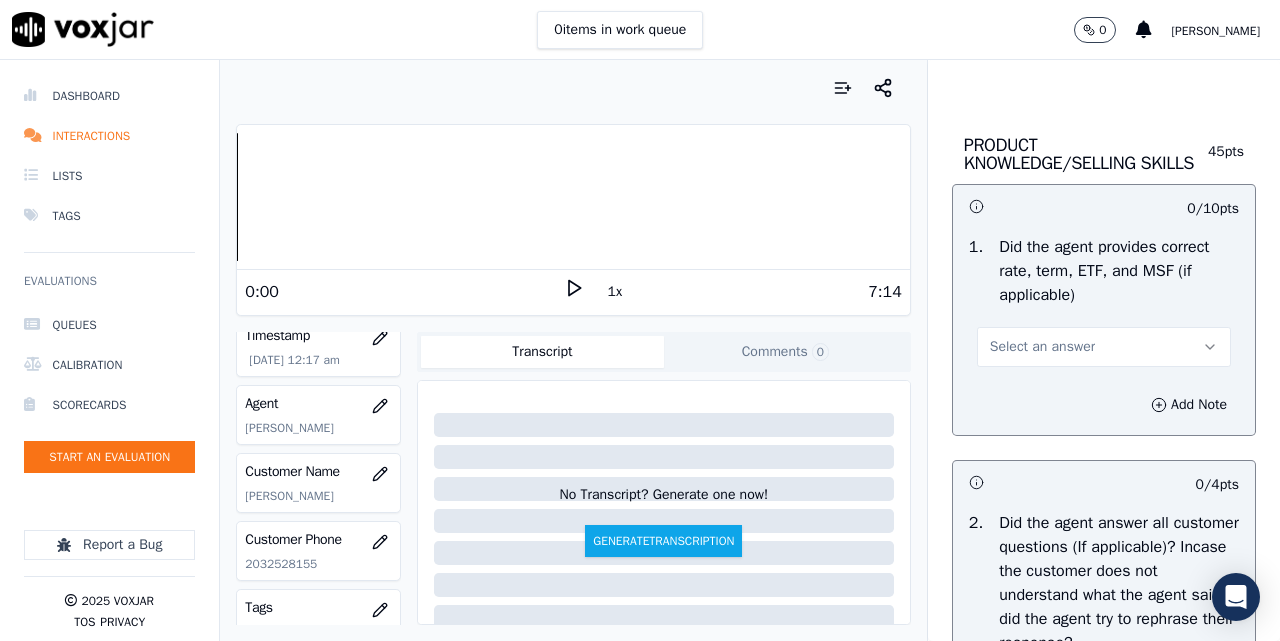 scroll, scrollTop: 3000, scrollLeft: 0, axis: vertical 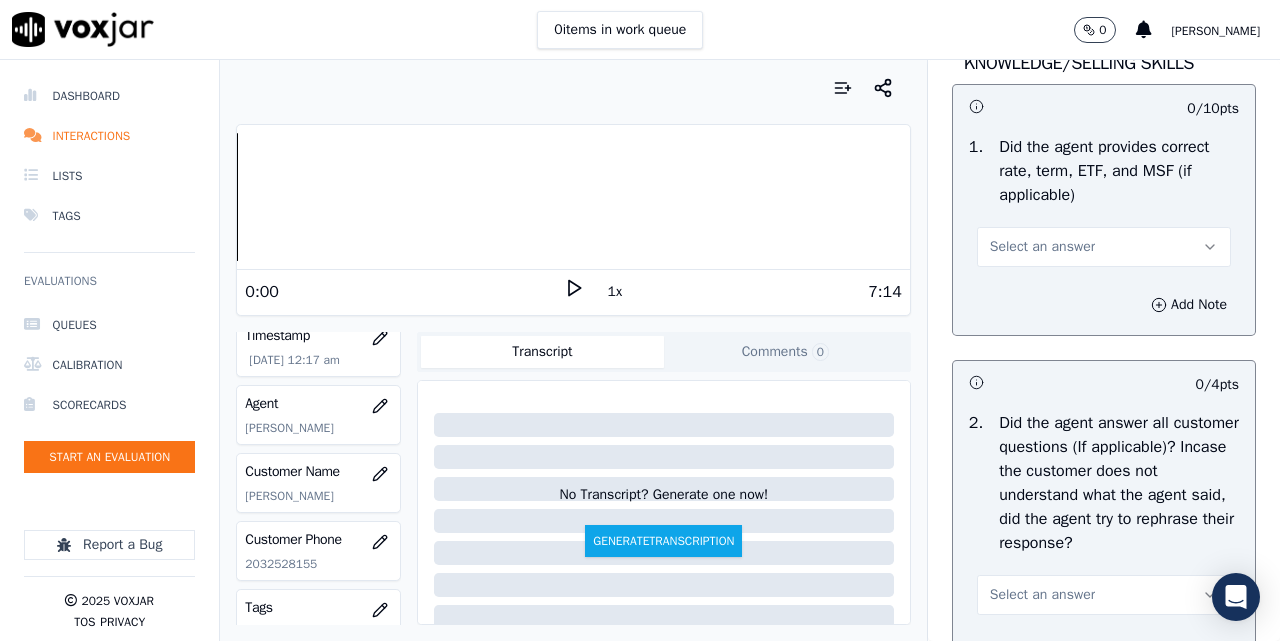 click on "Select an answer" at bounding box center [1104, 247] 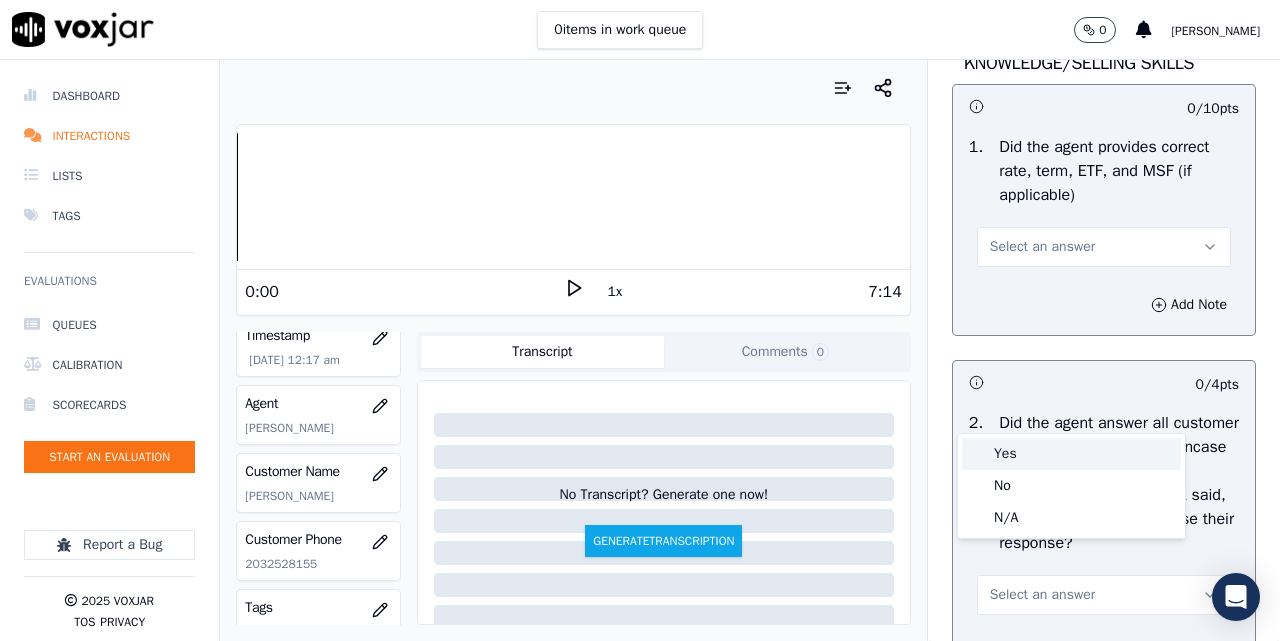 click on "Yes" at bounding box center (1071, 454) 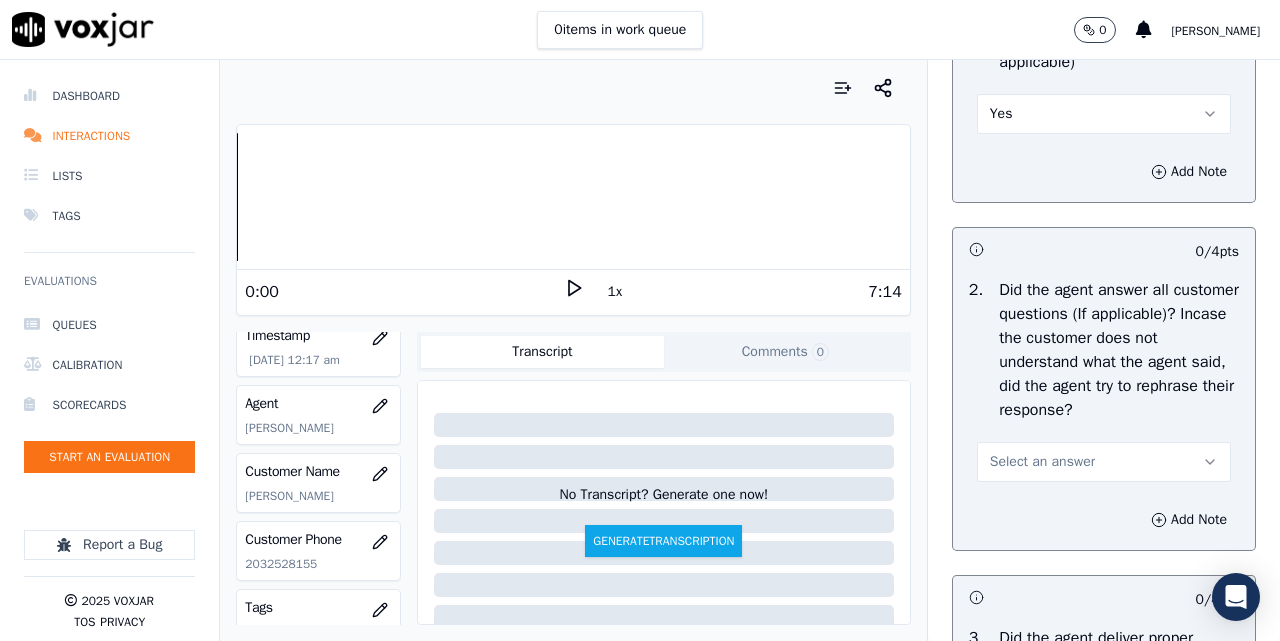 scroll, scrollTop: 3333, scrollLeft: 0, axis: vertical 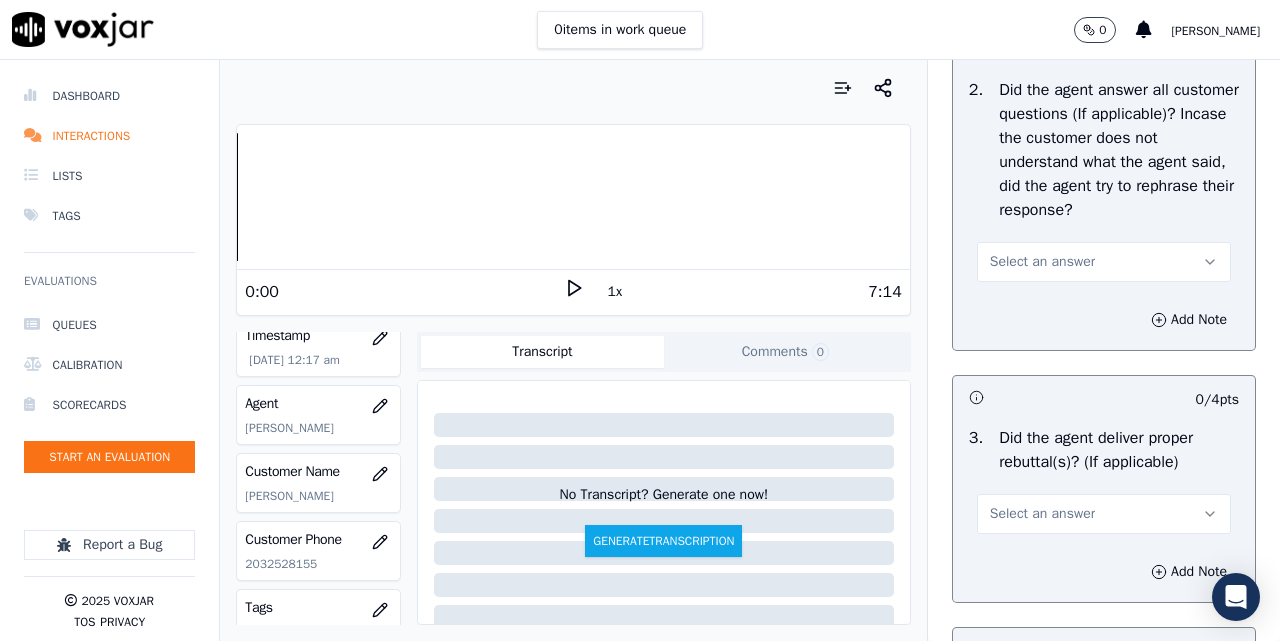 click on "Select an answer" at bounding box center (1104, 262) 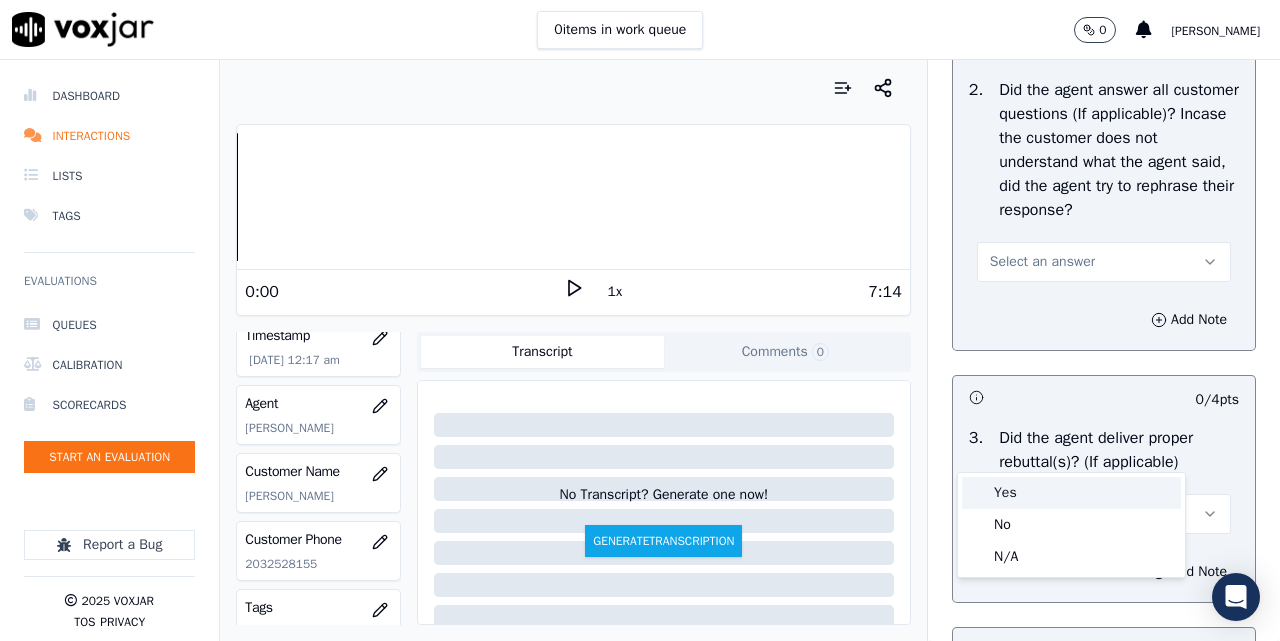 click on "Yes" at bounding box center [1071, 493] 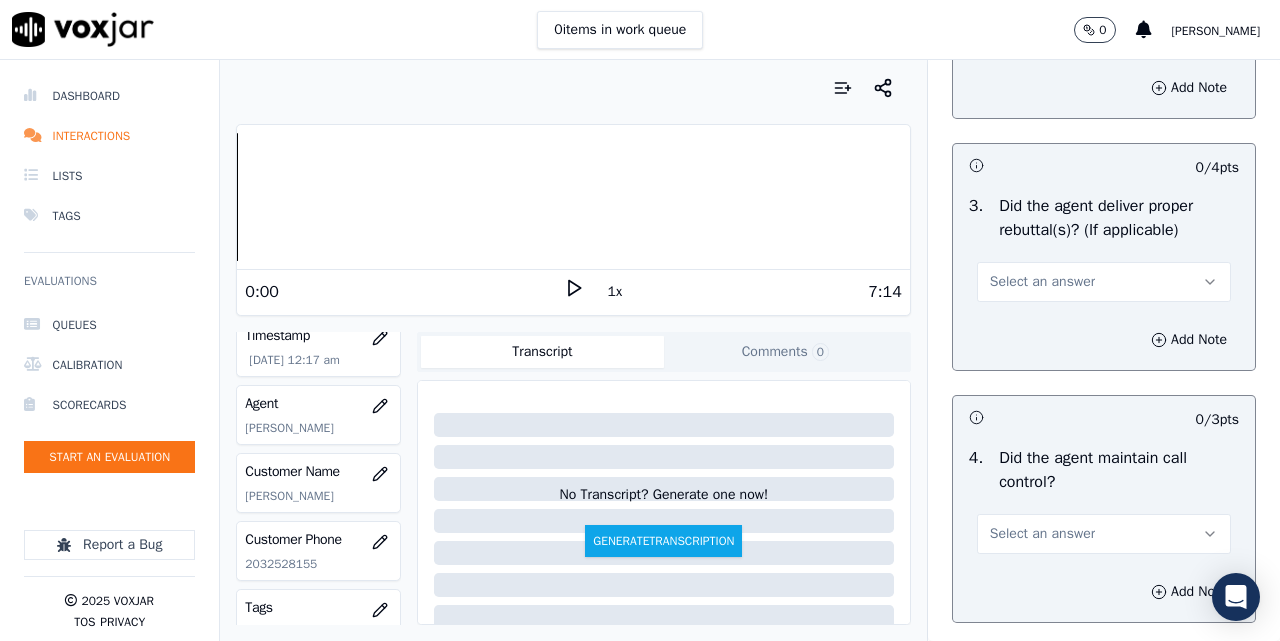 scroll, scrollTop: 3667, scrollLeft: 0, axis: vertical 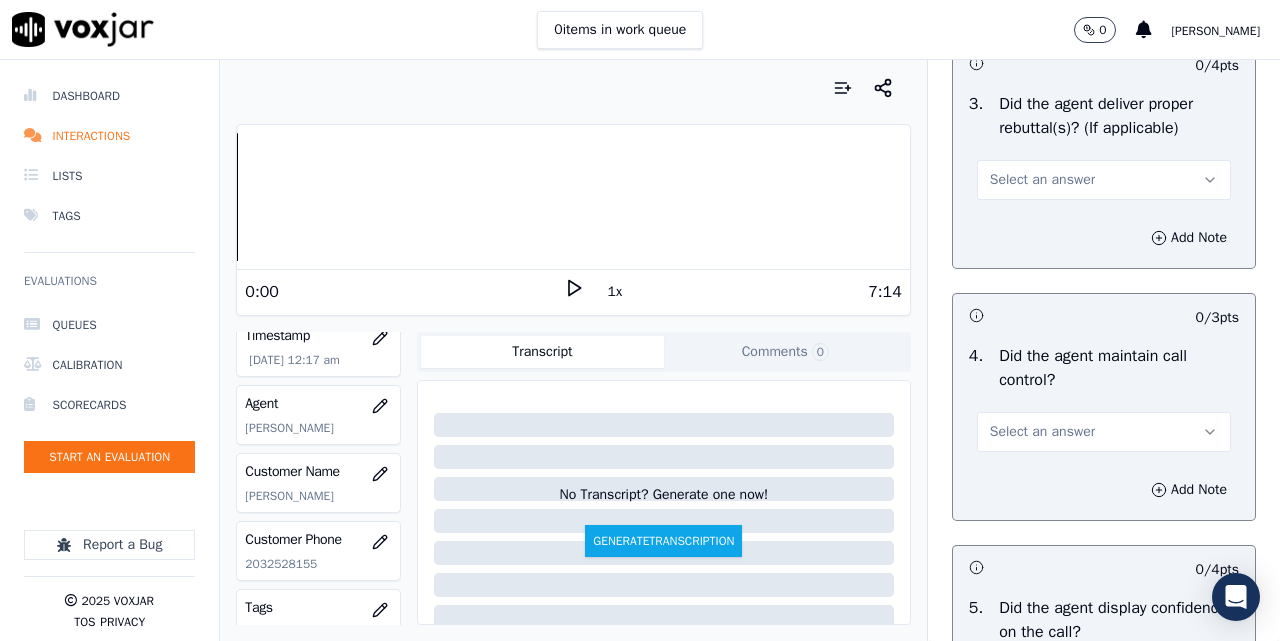 click on "Select an answer" at bounding box center (1042, 180) 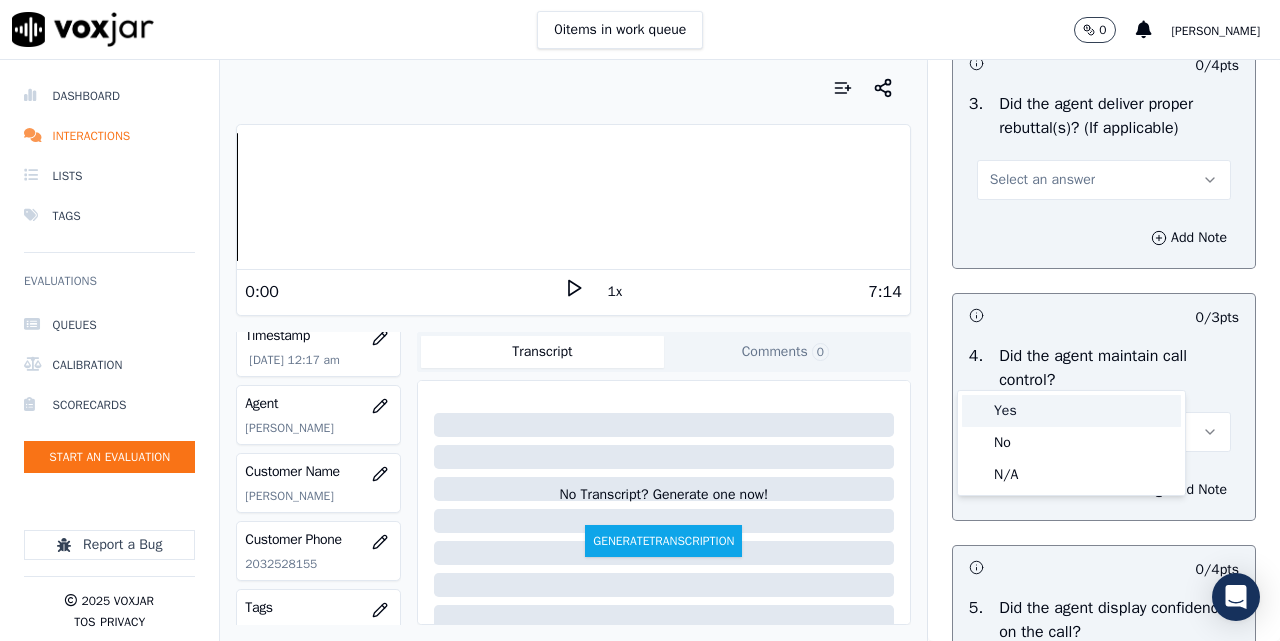click on "Yes" at bounding box center [1071, 411] 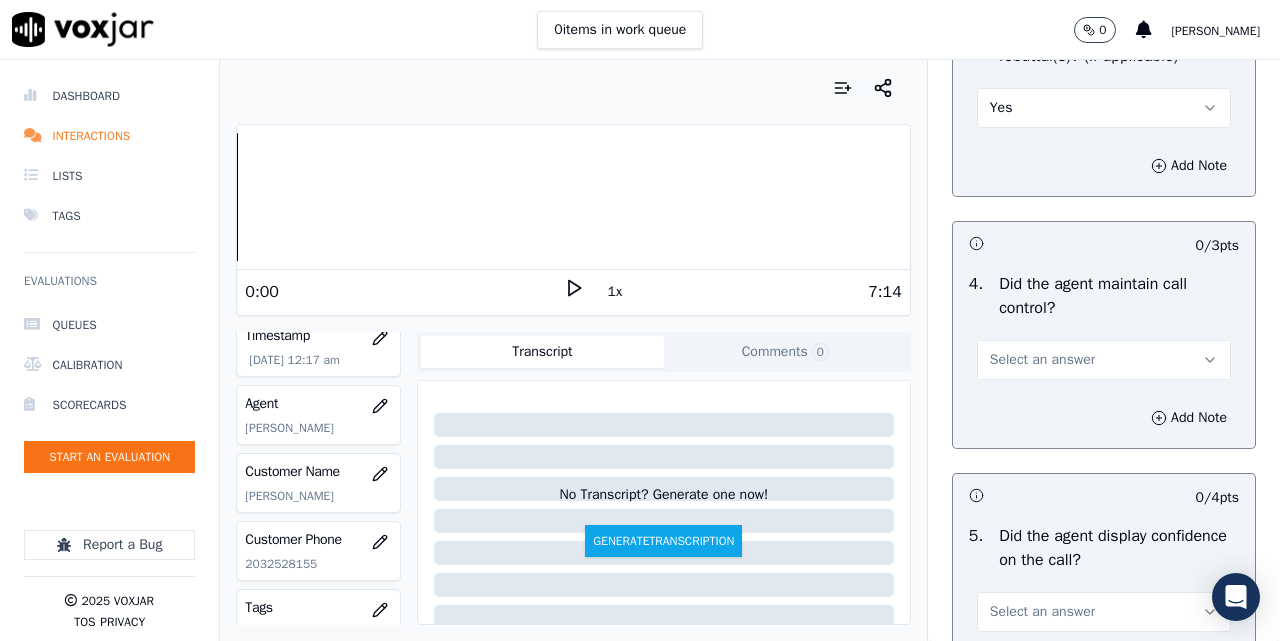 scroll, scrollTop: 3833, scrollLeft: 0, axis: vertical 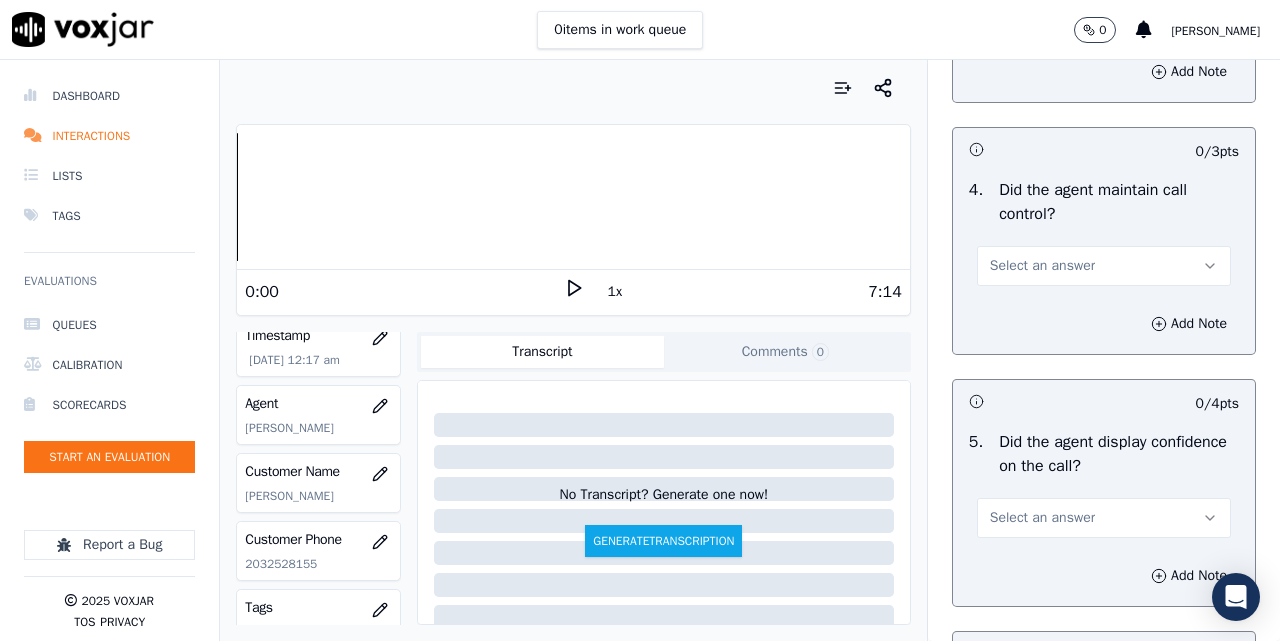 click on "Select an answer" at bounding box center (1042, 266) 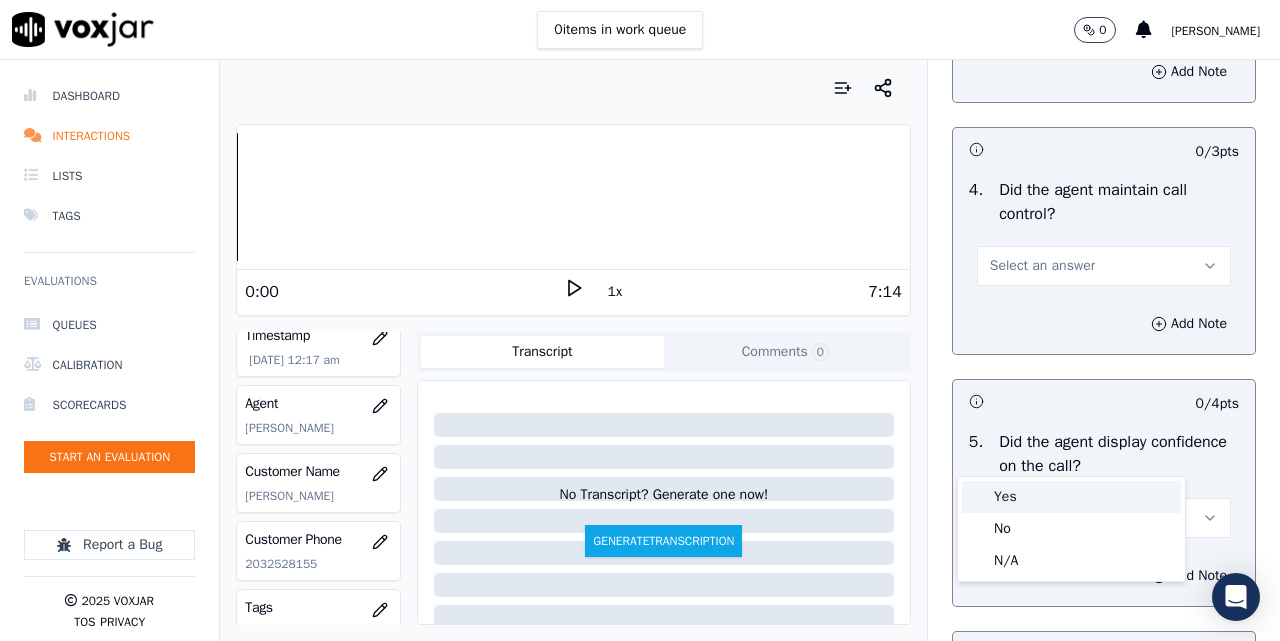 click at bounding box center [977, 497] 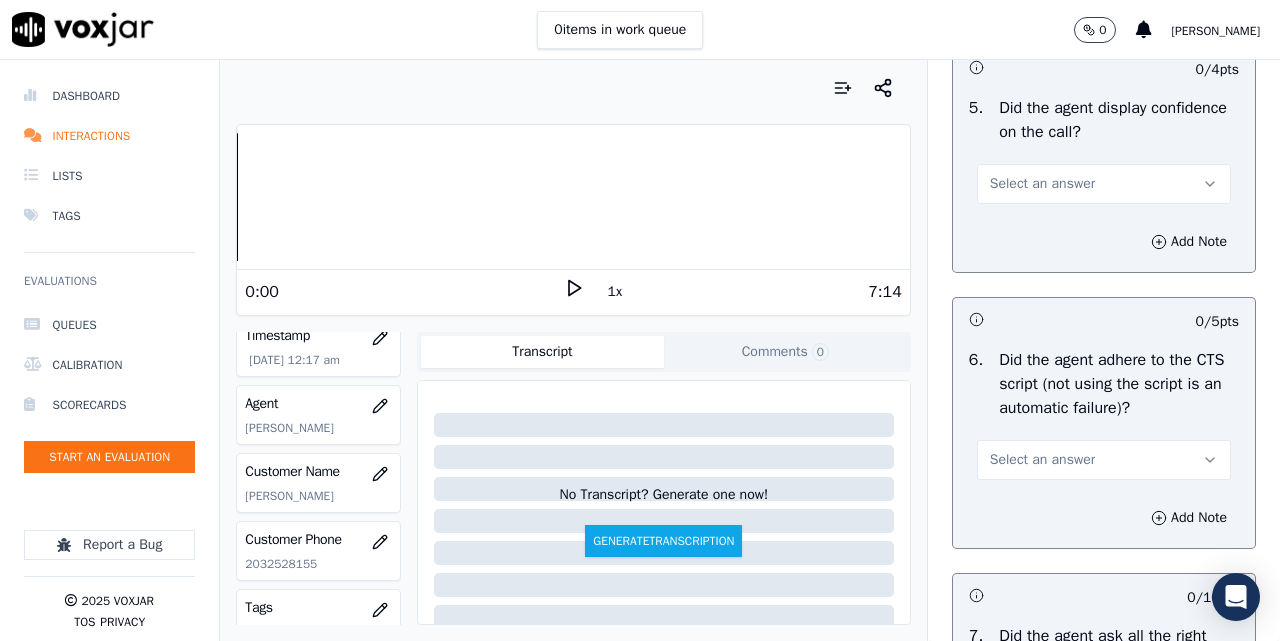 click on "Select an answer" at bounding box center [1042, 184] 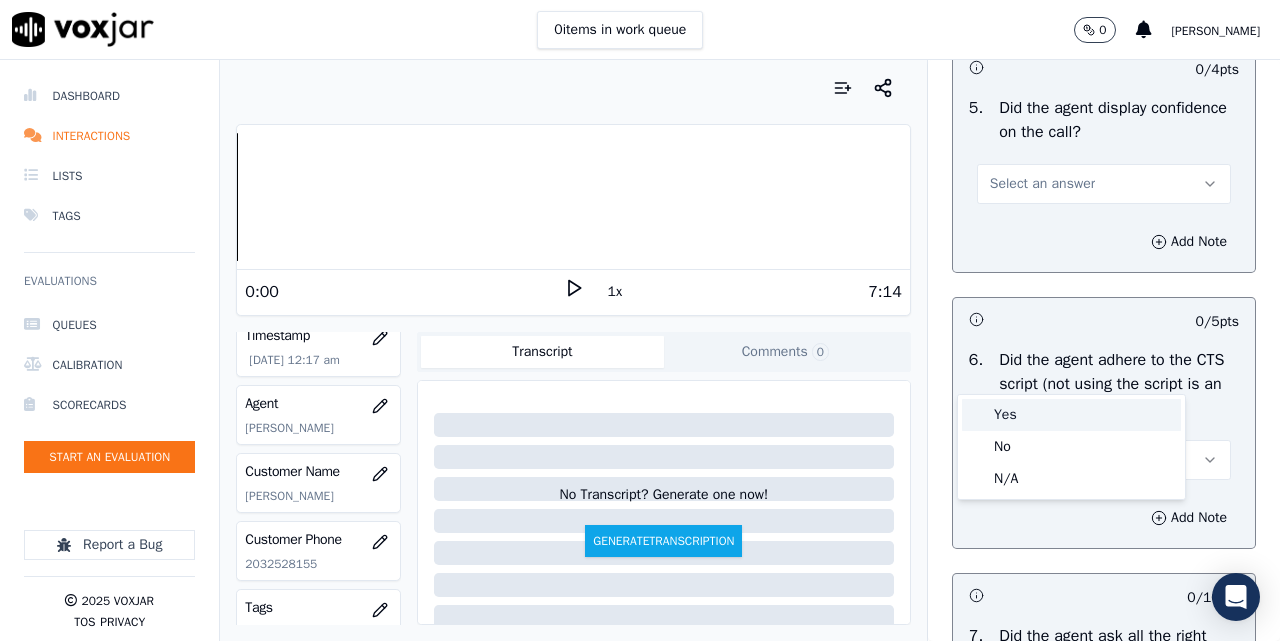 click on "Yes" at bounding box center [1071, 415] 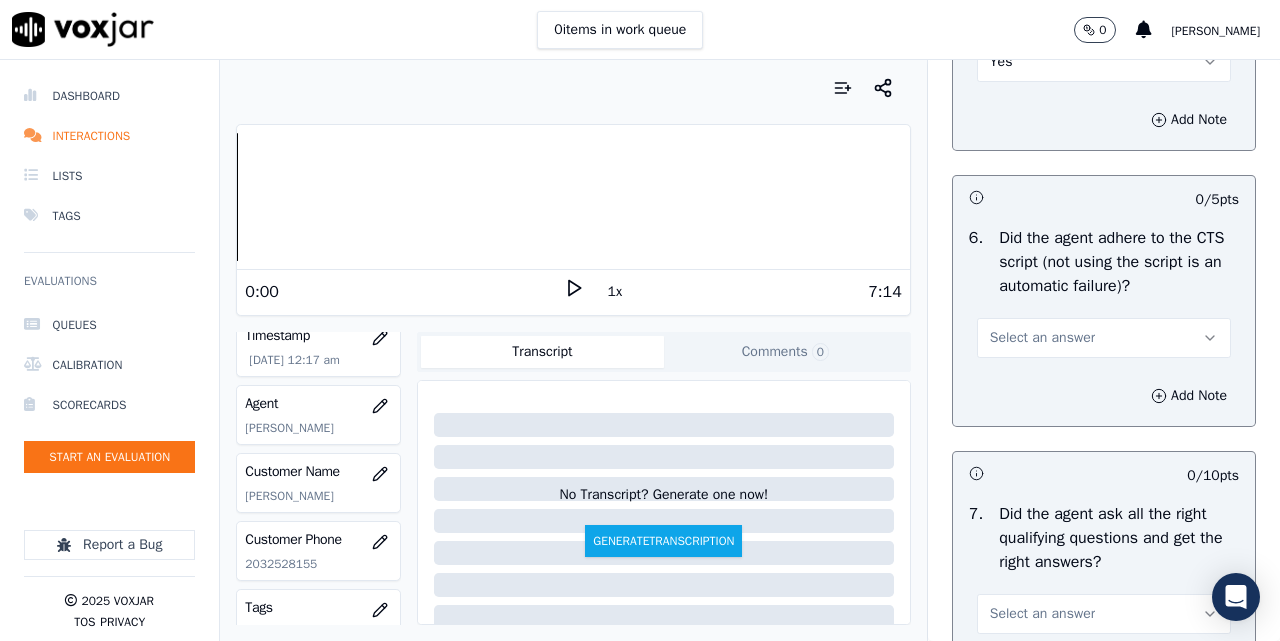 scroll, scrollTop: 4333, scrollLeft: 0, axis: vertical 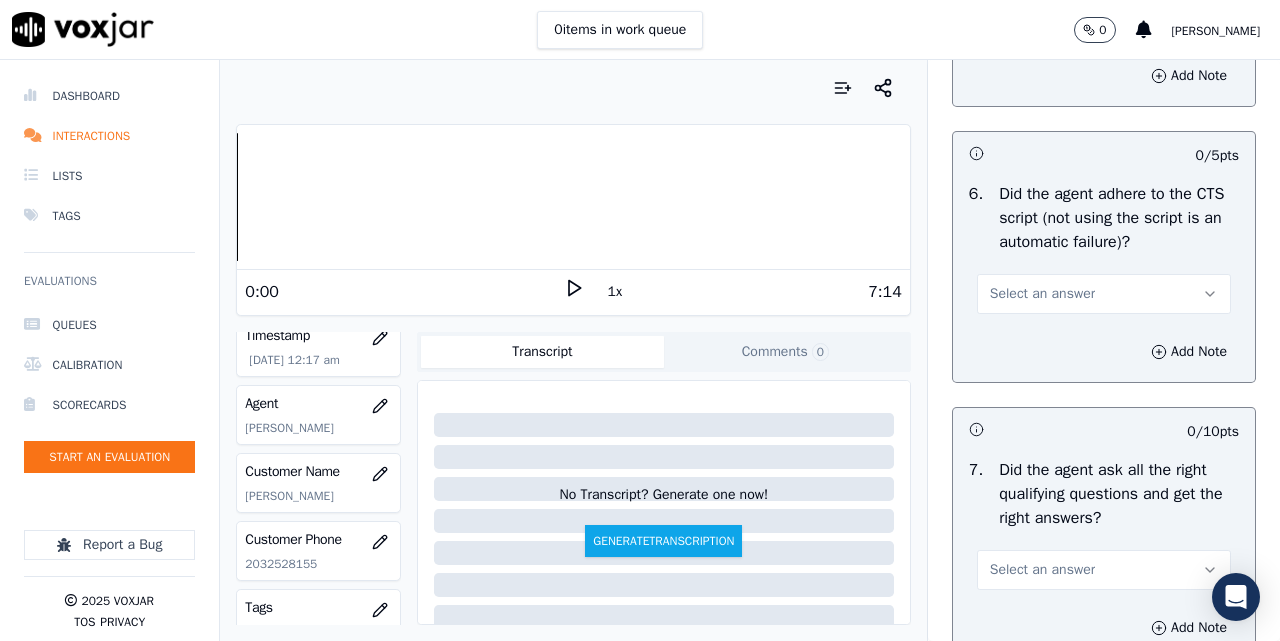 click on "Select an answer" at bounding box center (1042, 294) 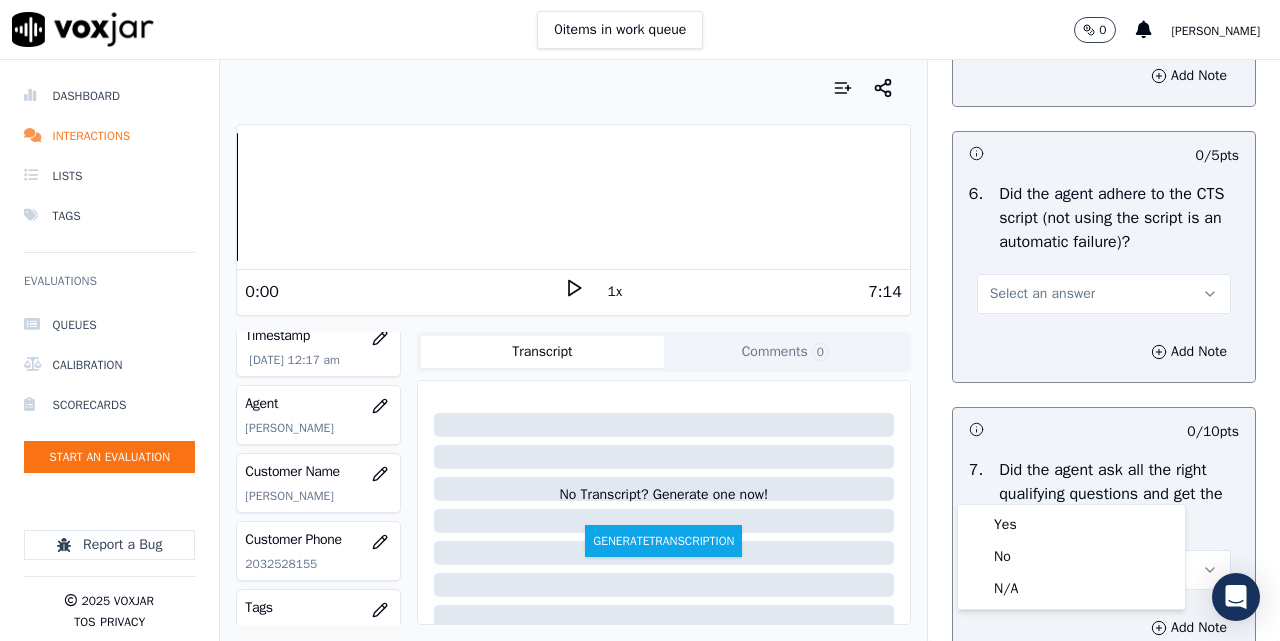 click on "Yes" at bounding box center [1071, 525] 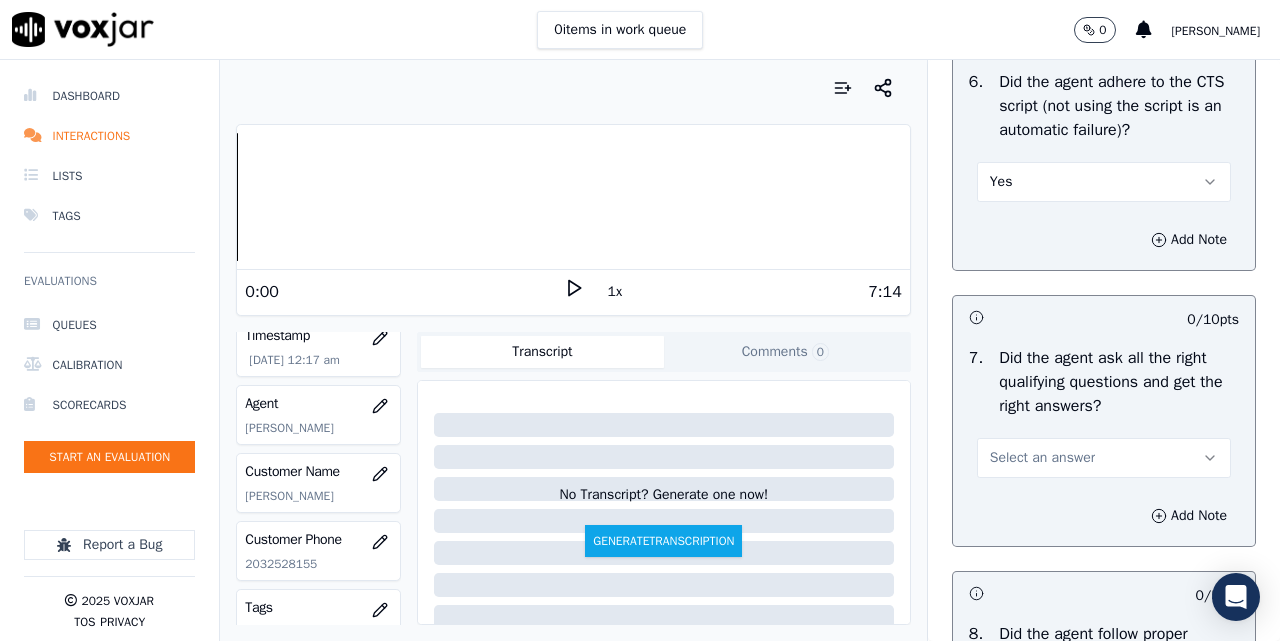 scroll, scrollTop: 4667, scrollLeft: 0, axis: vertical 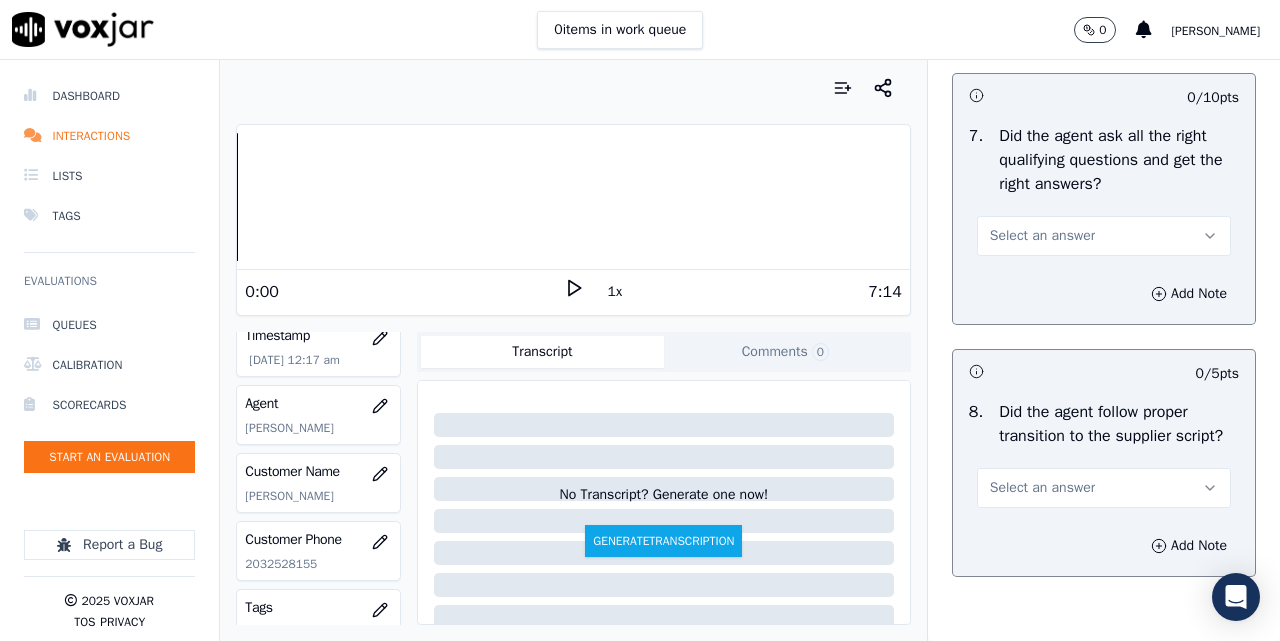 drag, startPoint x: 995, startPoint y: 410, endPoint x: 991, endPoint y: 424, distance: 14.56022 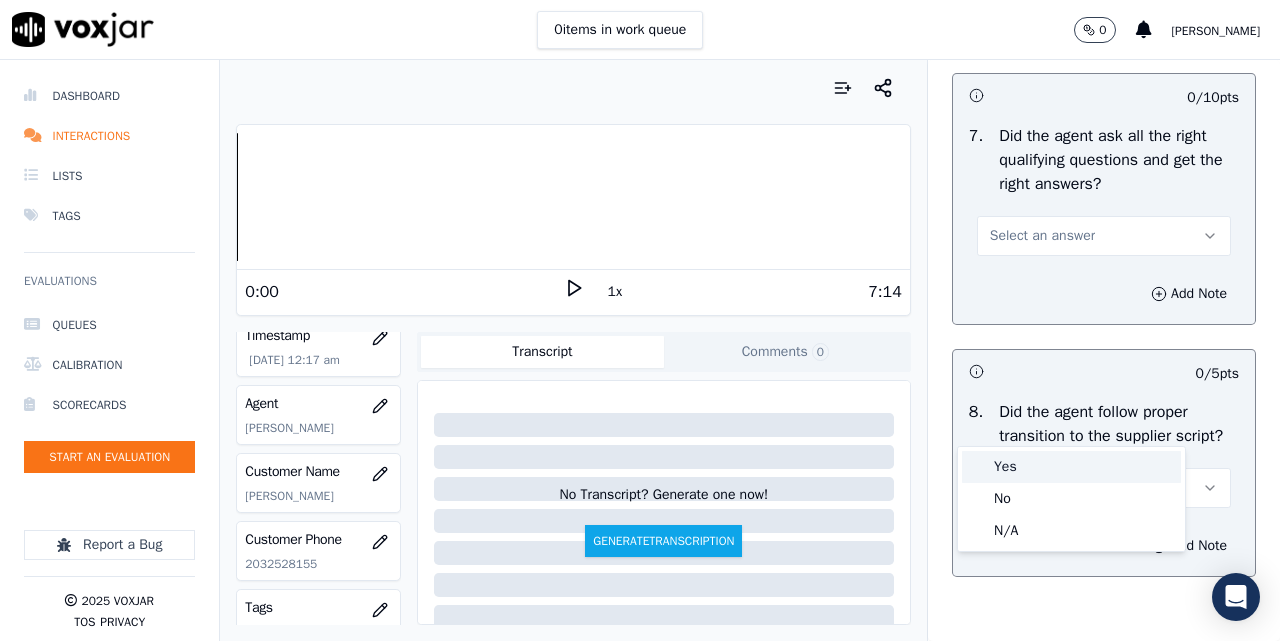 click at bounding box center (977, 467) 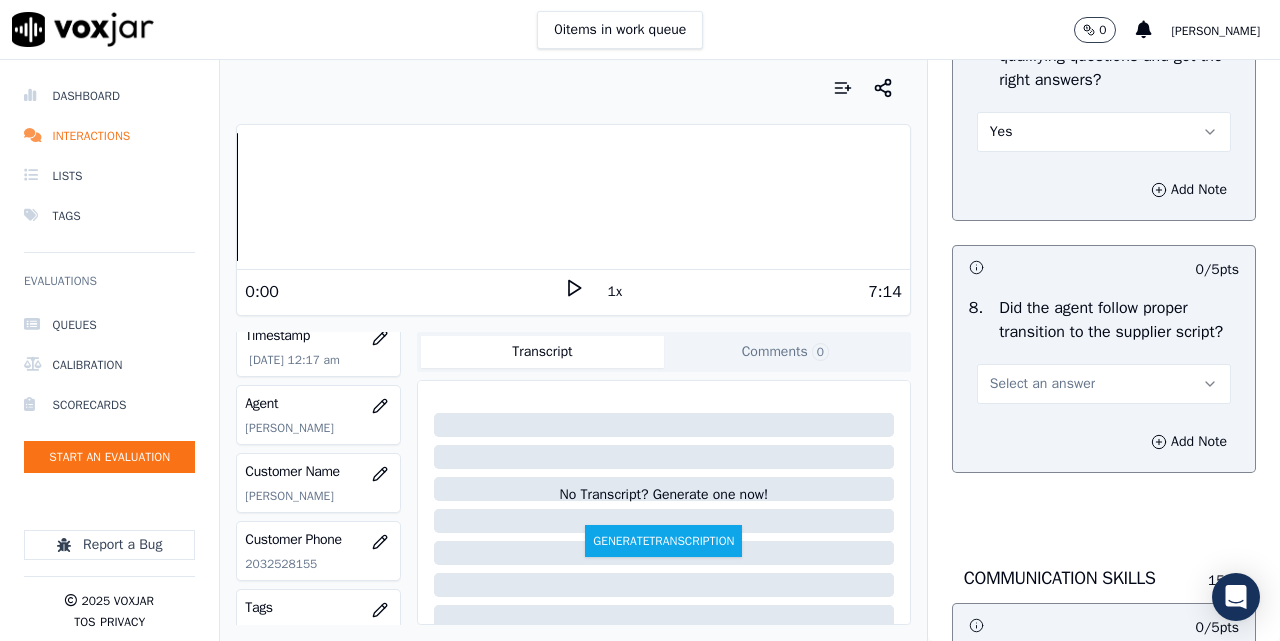 scroll, scrollTop: 4833, scrollLeft: 0, axis: vertical 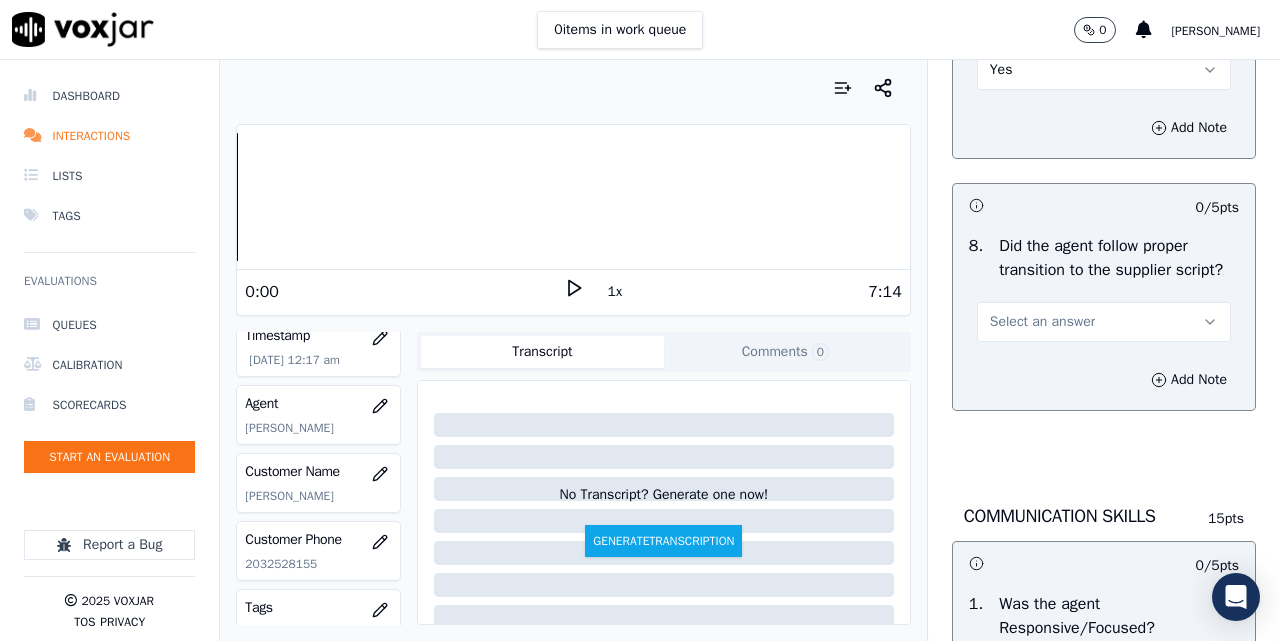 drag, startPoint x: 994, startPoint y: 522, endPoint x: 994, endPoint y: 547, distance: 25 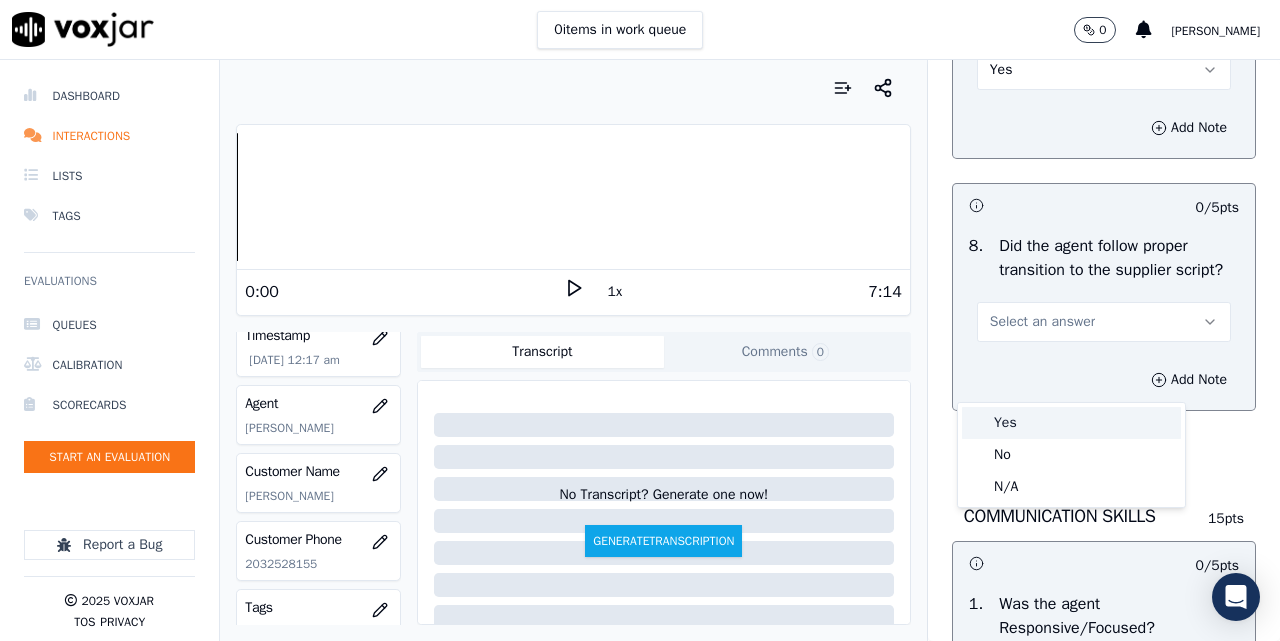 click on "Yes" at bounding box center (1071, 423) 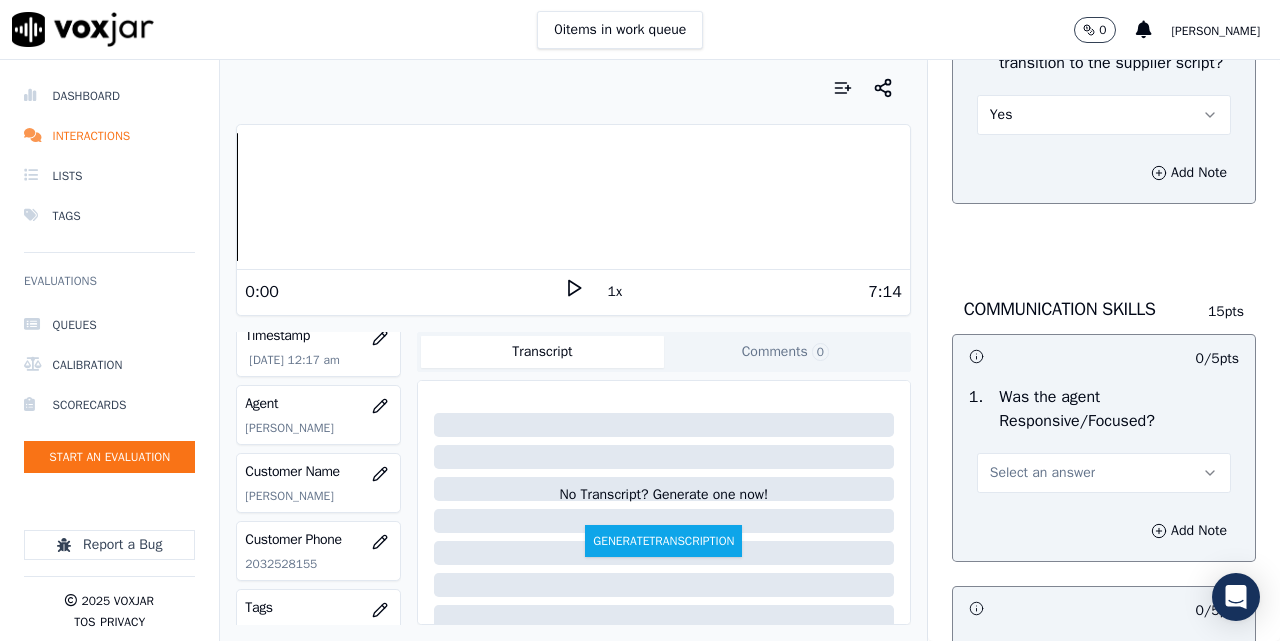 scroll, scrollTop: 5333, scrollLeft: 0, axis: vertical 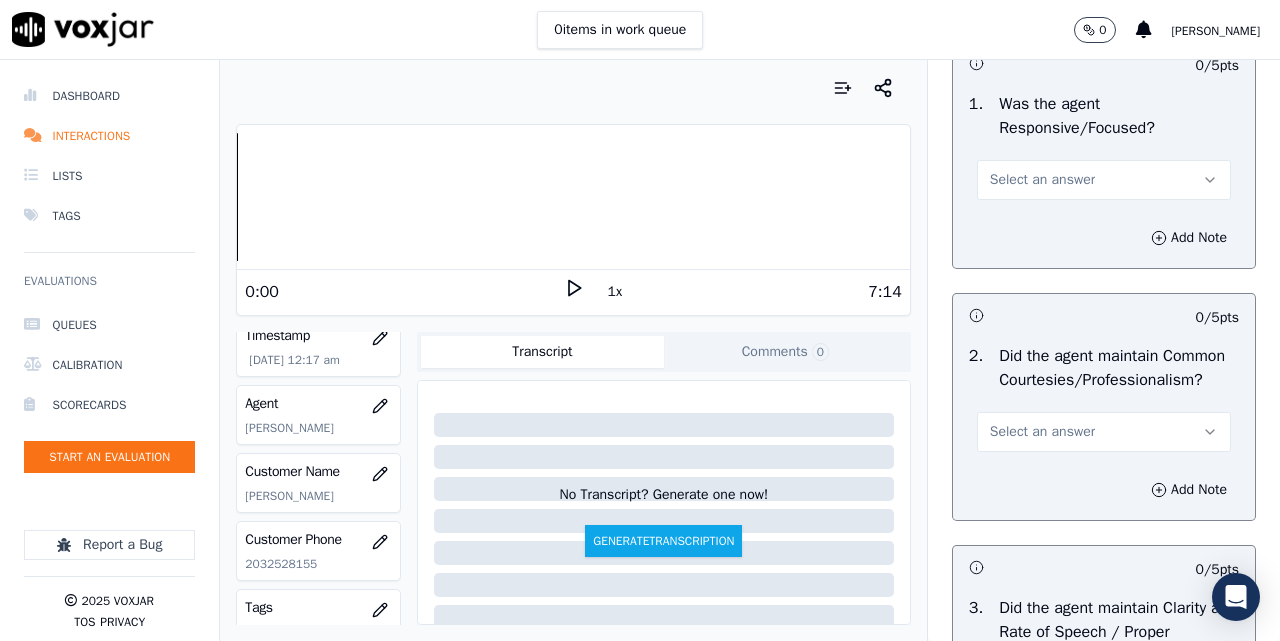 click on "Select an answer" at bounding box center [1042, 180] 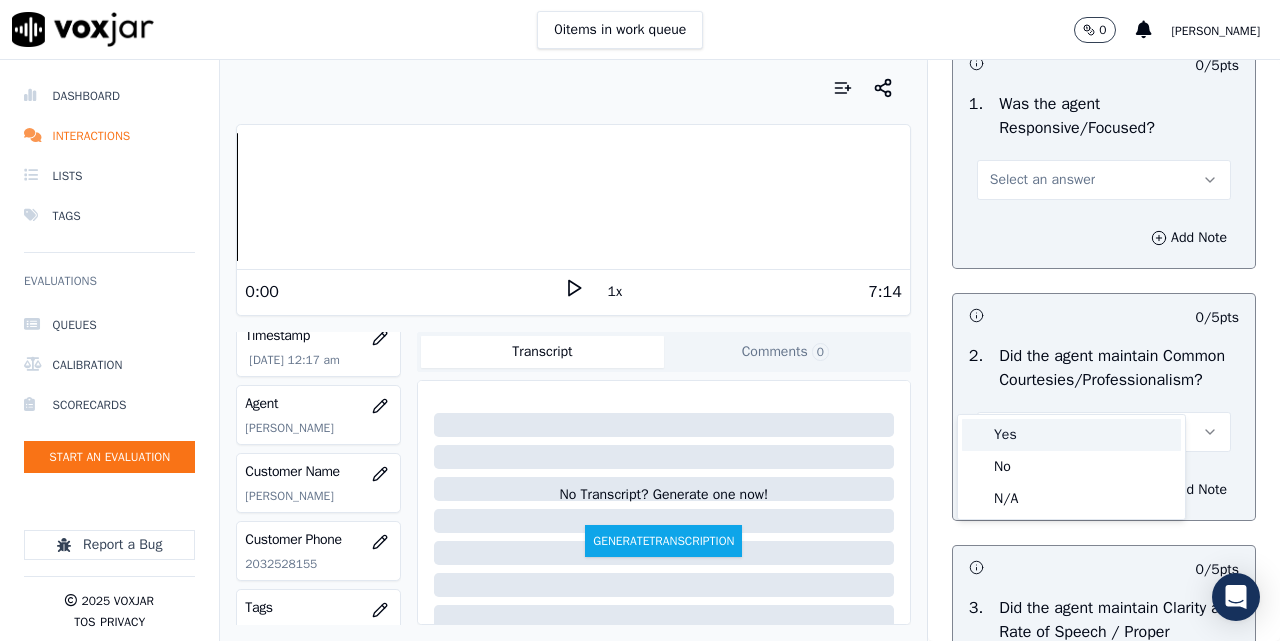 click on "Yes" at bounding box center (1071, 435) 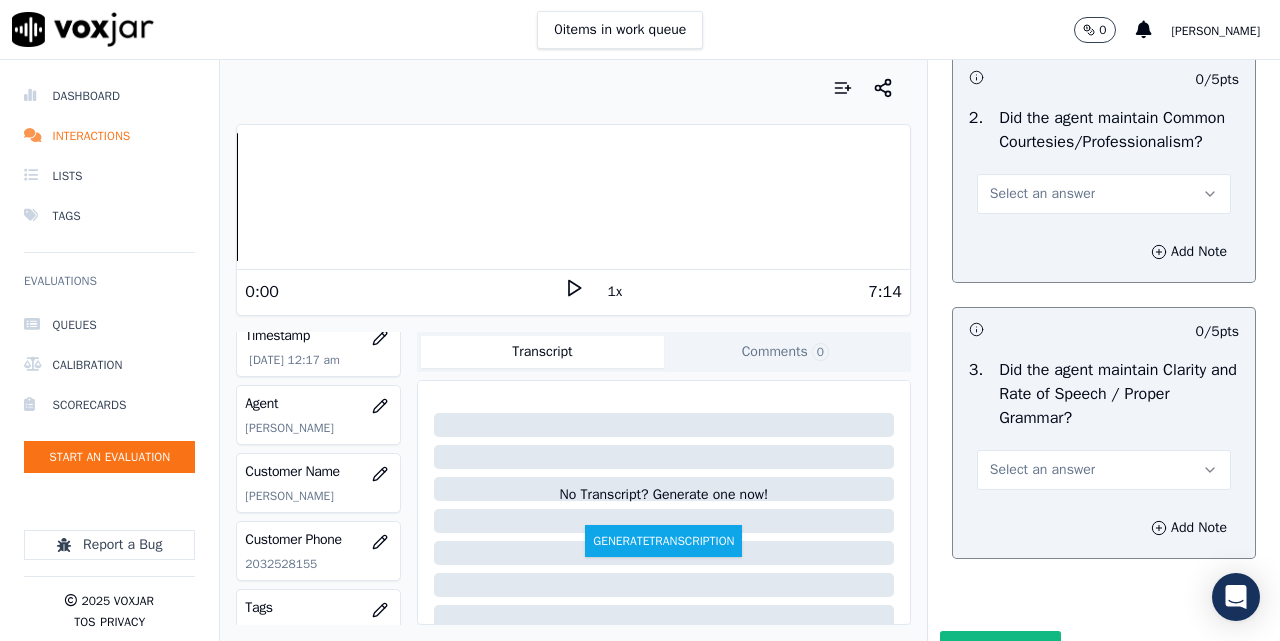 scroll, scrollTop: 5833, scrollLeft: 0, axis: vertical 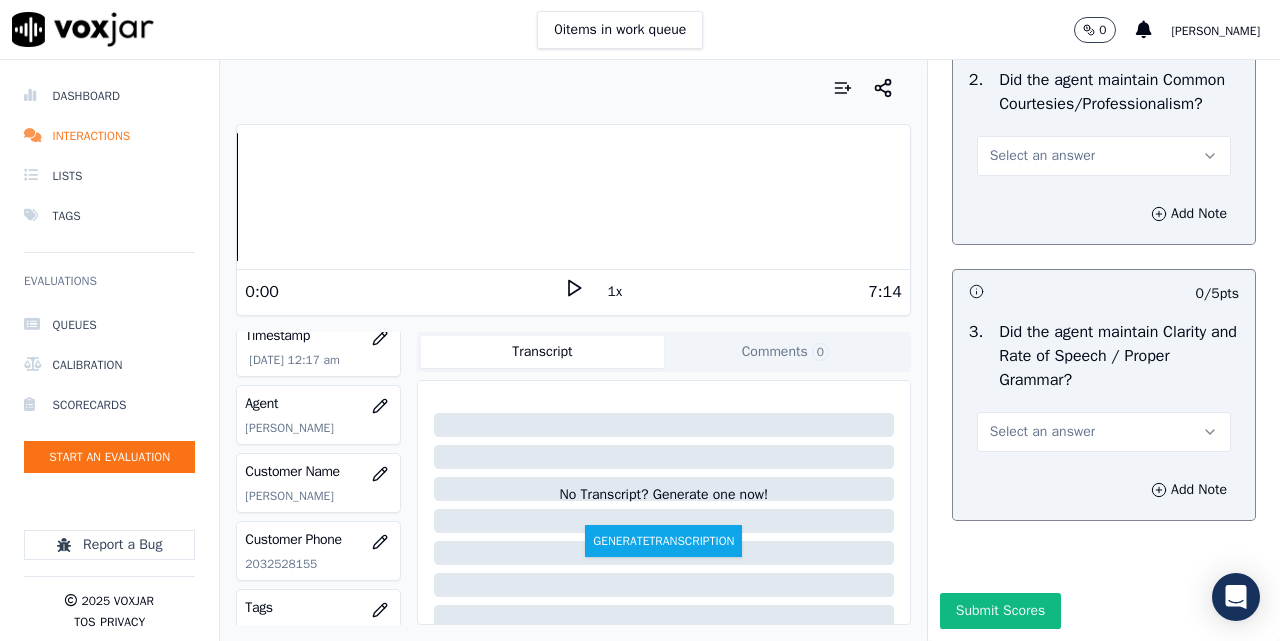 click on "Select an answer" at bounding box center (1042, 156) 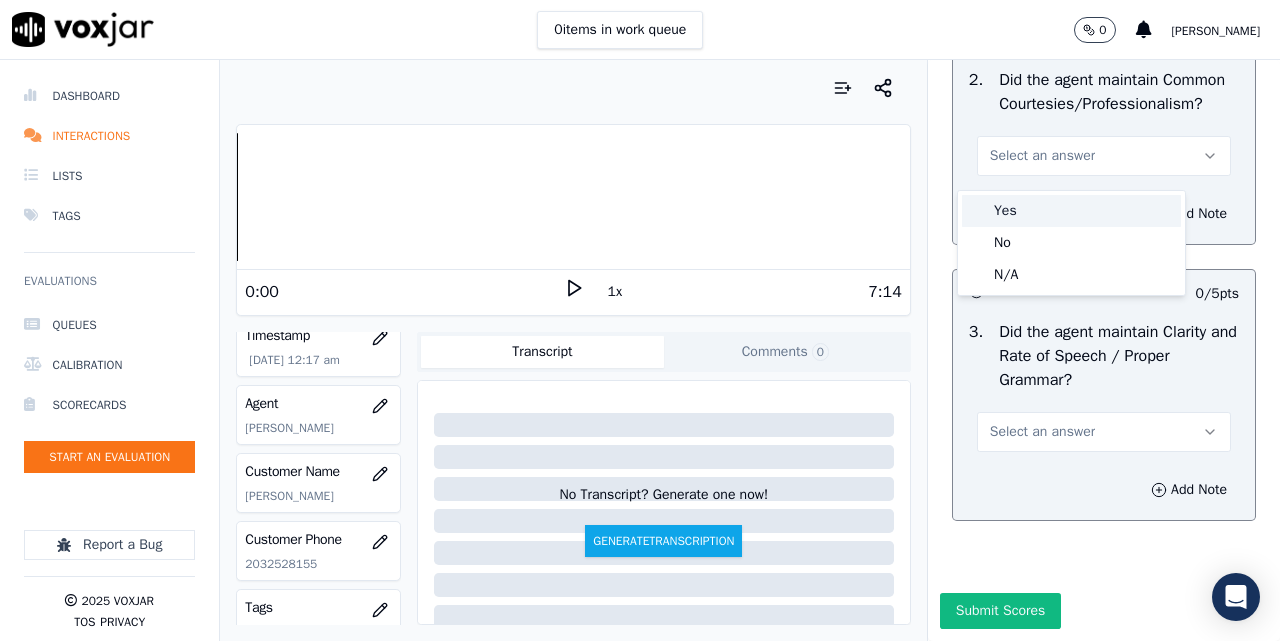 click on "Yes" at bounding box center [1071, 211] 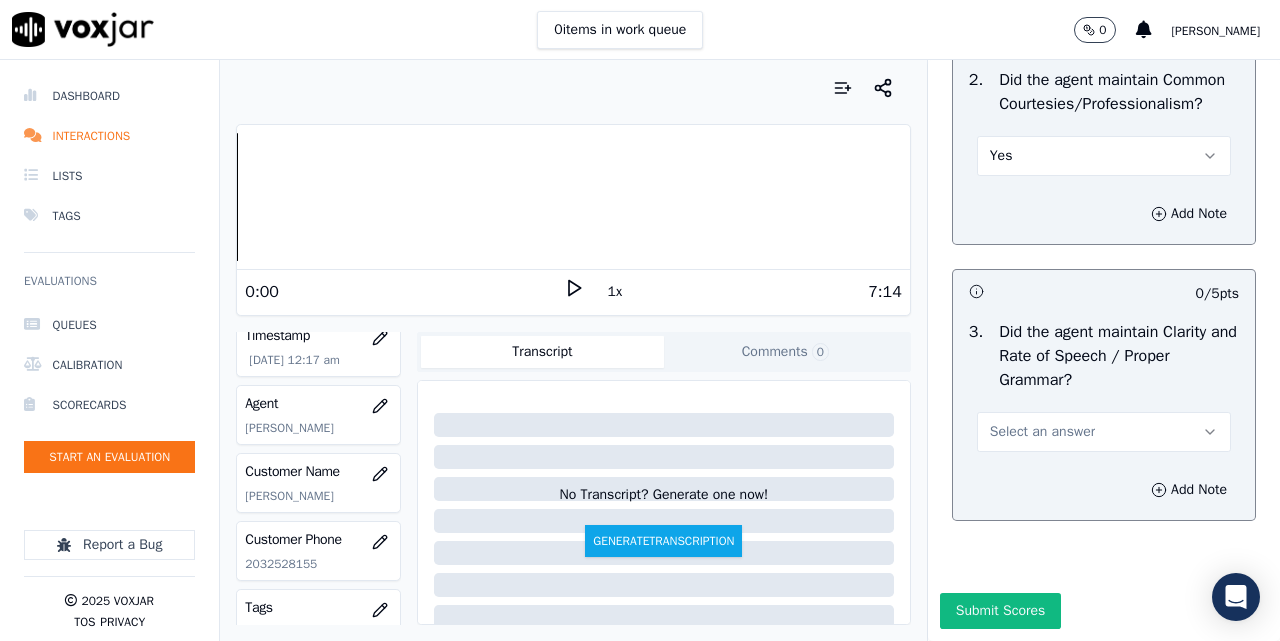 click on "Select an answer" at bounding box center [1042, 432] 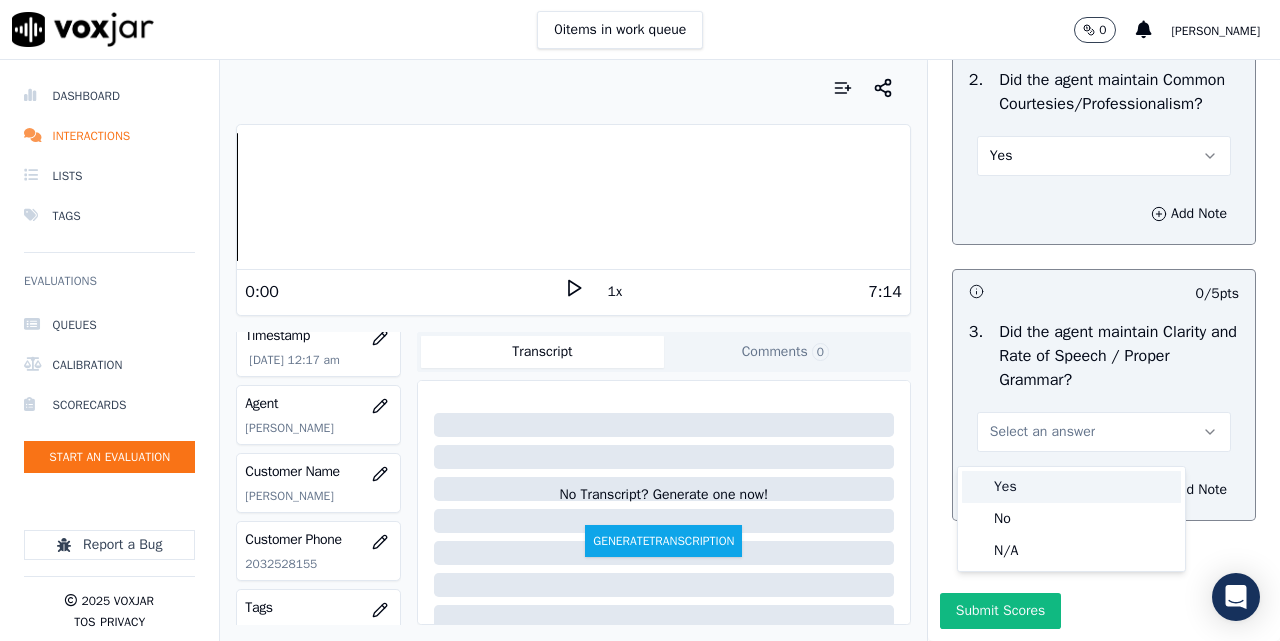 click on "Yes" at bounding box center (1071, 487) 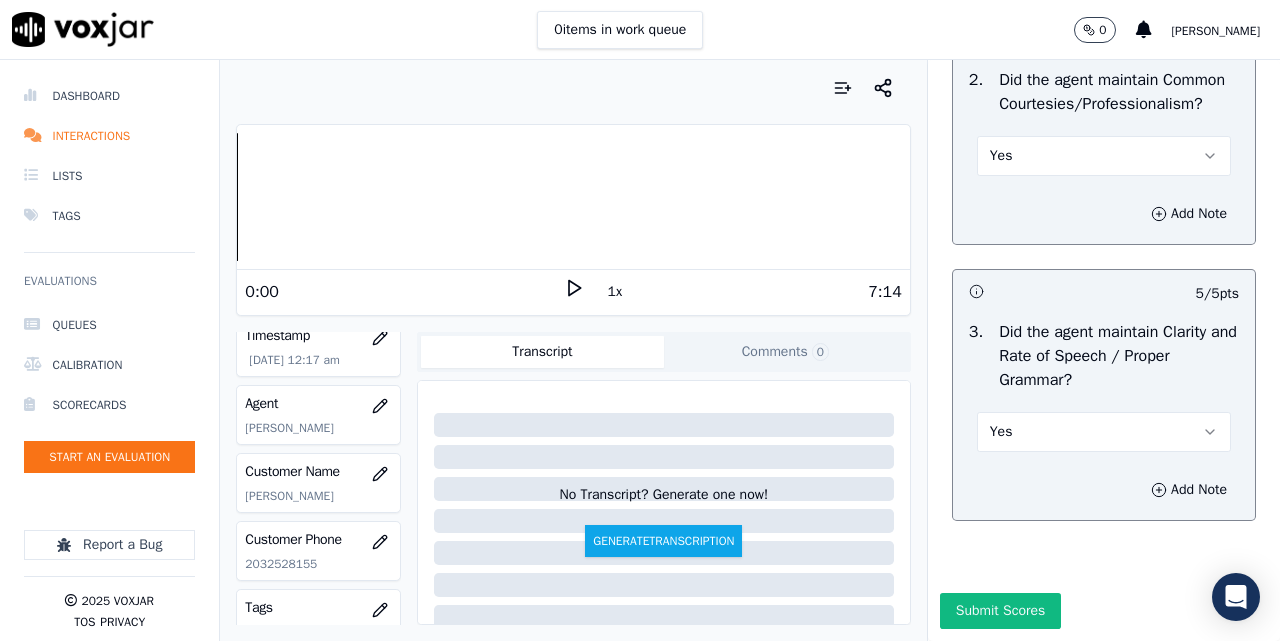 scroll, scrollTop: 5888, scrollLeft: 0, axis: vertical 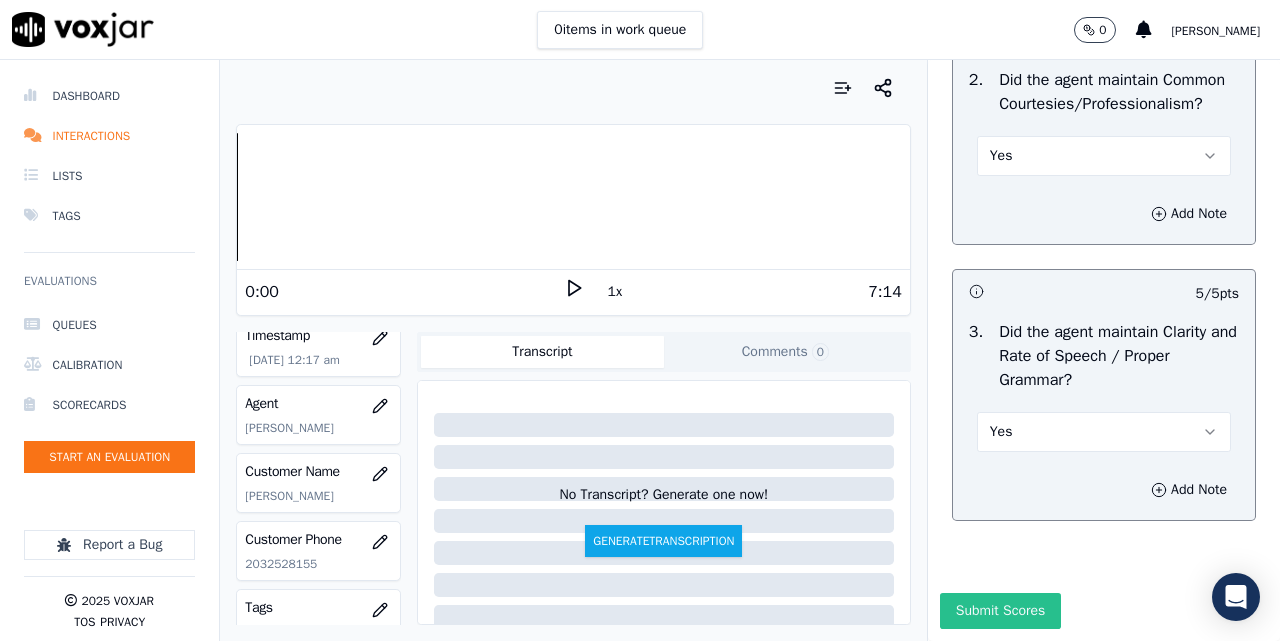 click on "Submit Scores" at bounding box center (1000, 611) 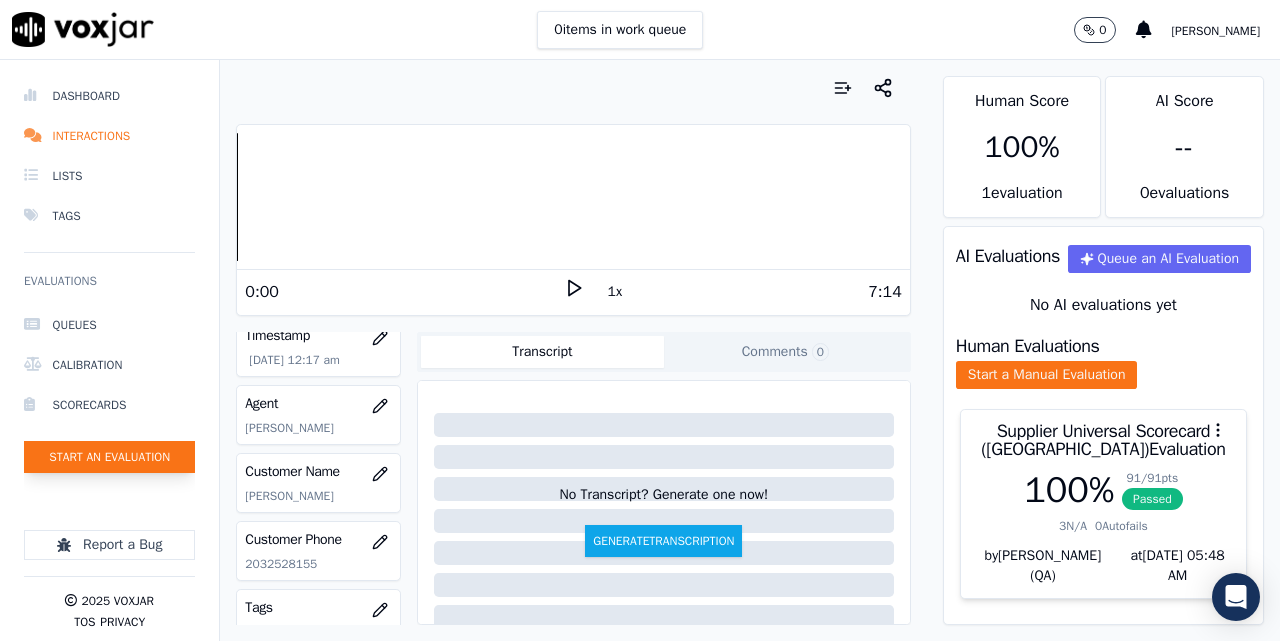 click on "Start an Evaluation" 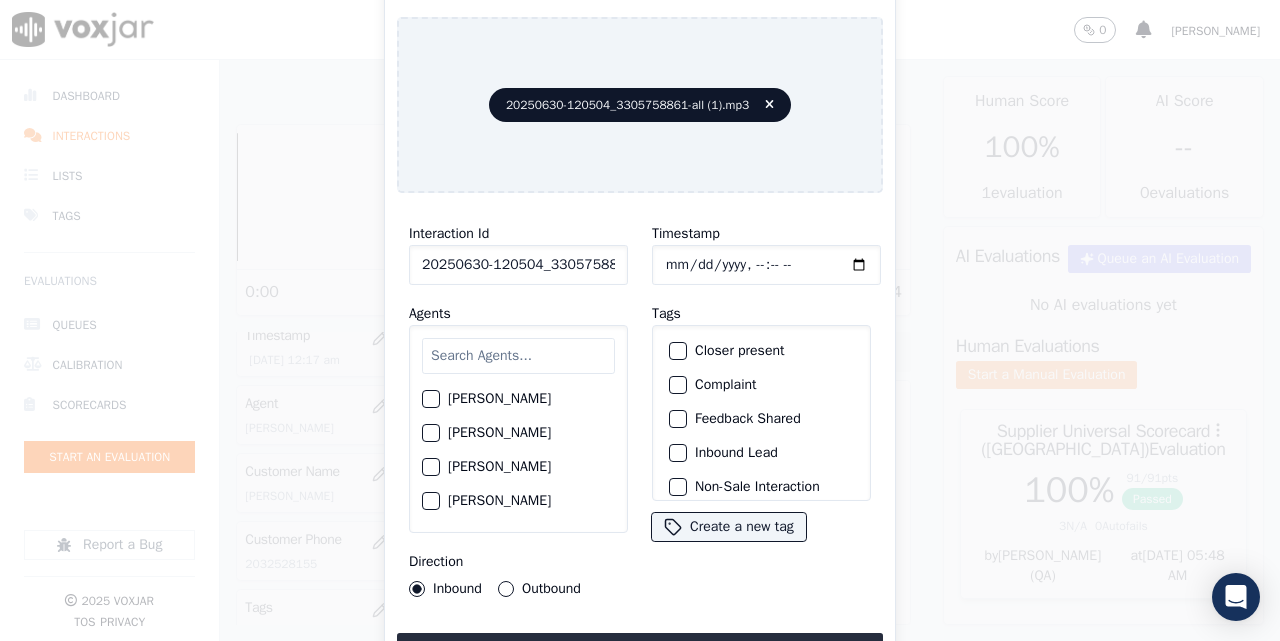 click on "20250630-120504_3305758861-all (1).mp3" 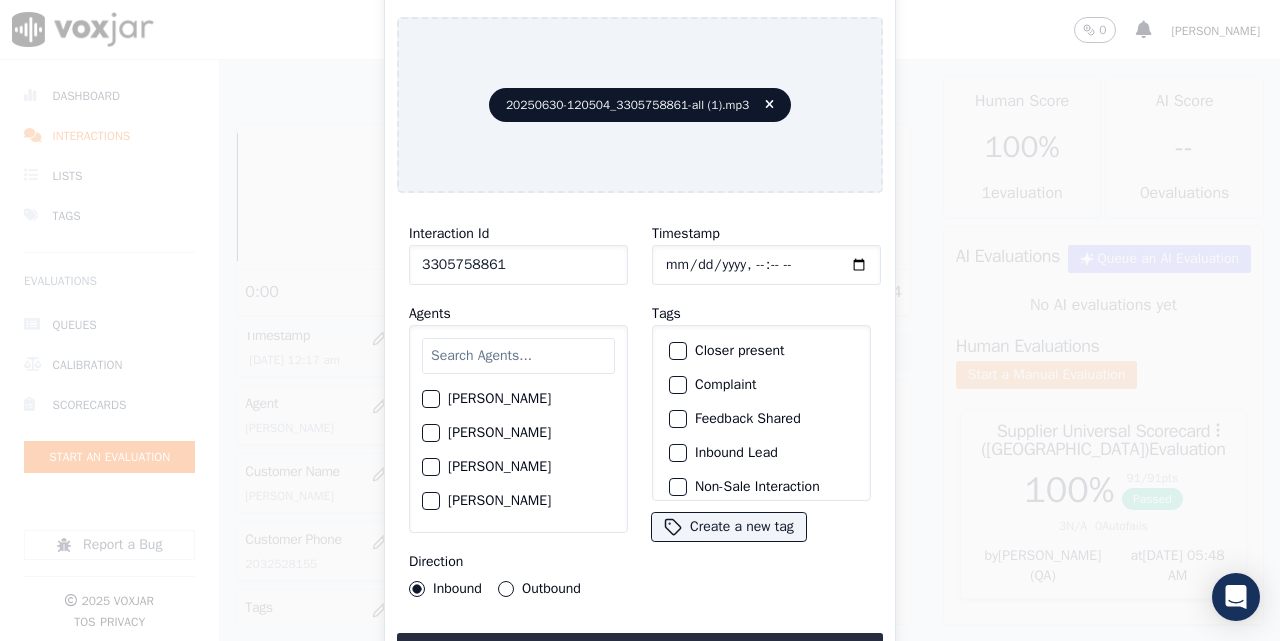 type on "3305758861" 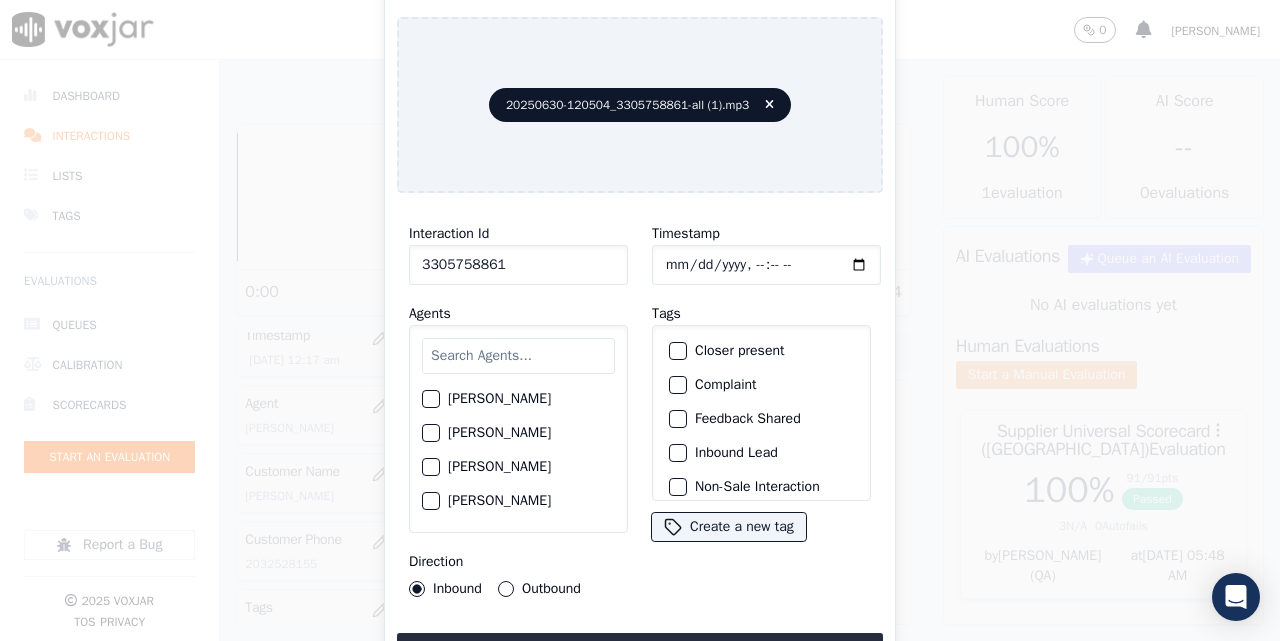 type on "[DATE]T00:19" 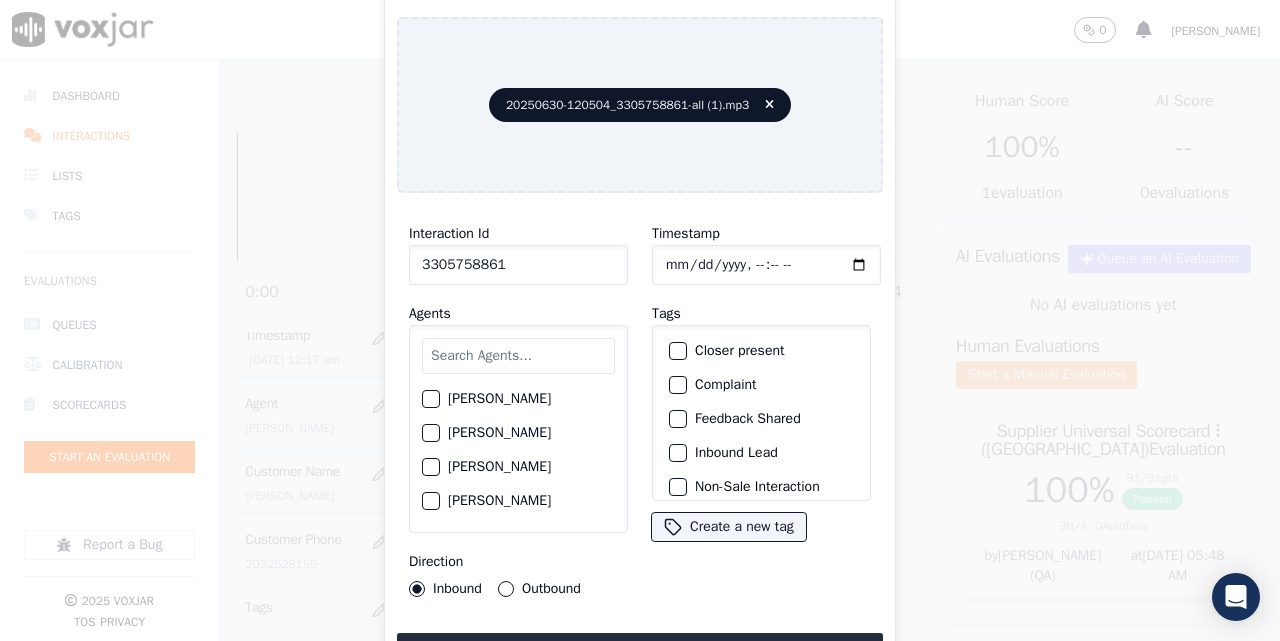 click on "Timestamp" 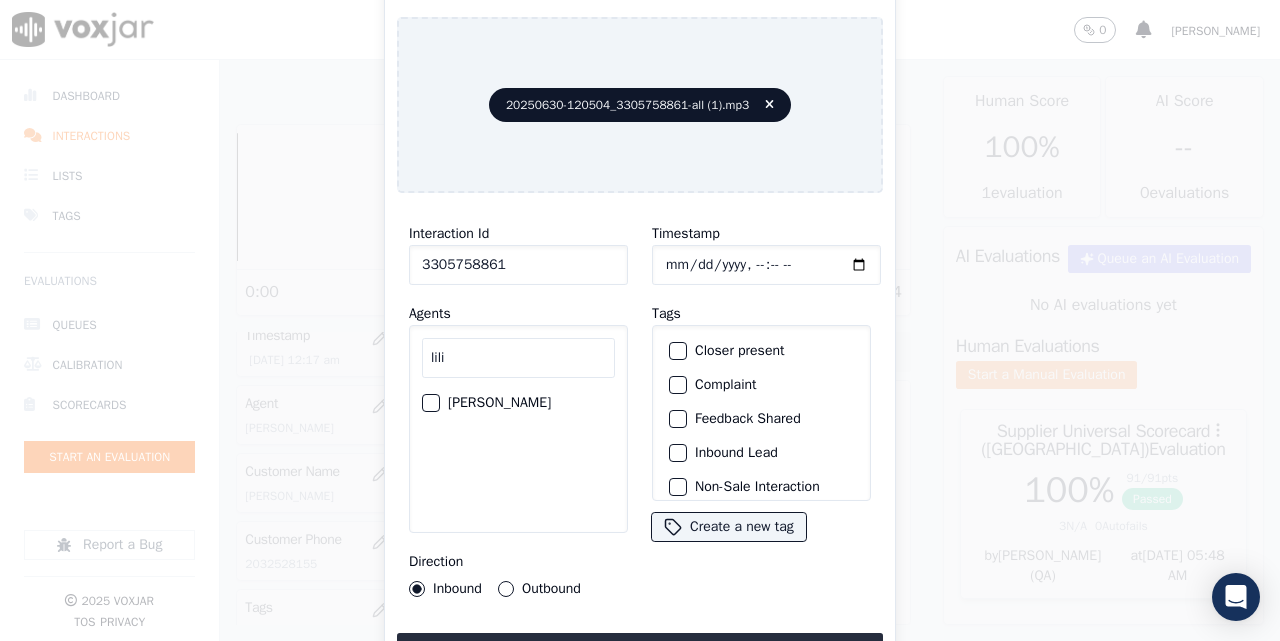 type on "lili" 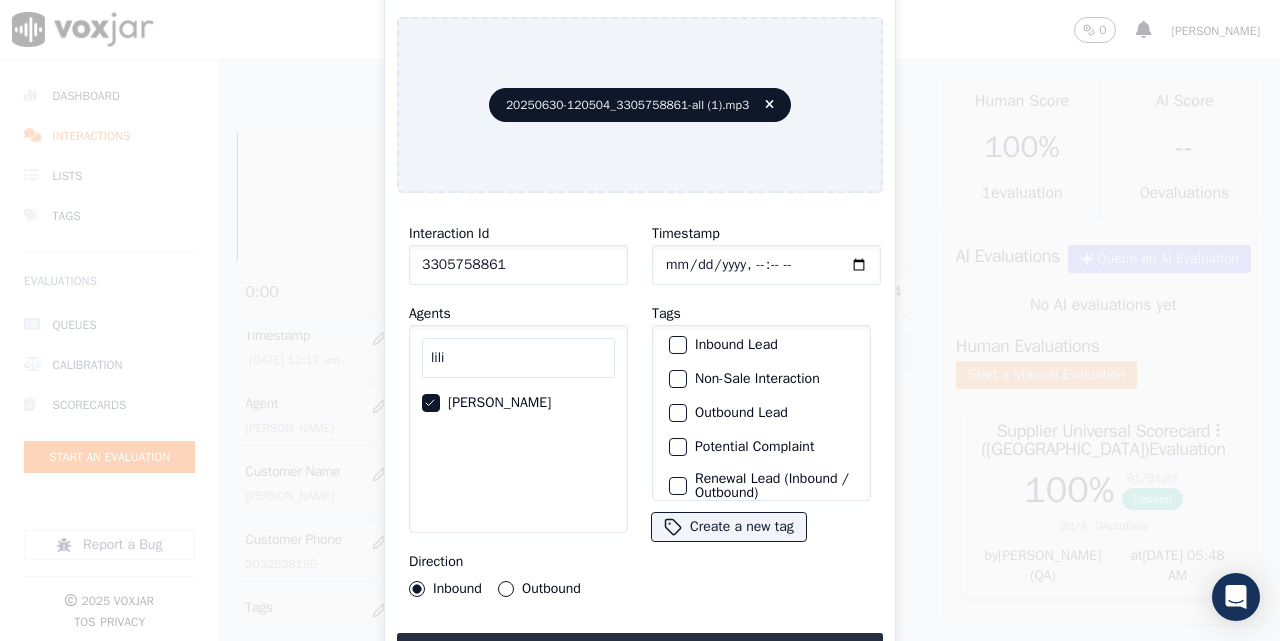 scroll, scrollTop: 187, scrollLeft: 0, axis: vertical 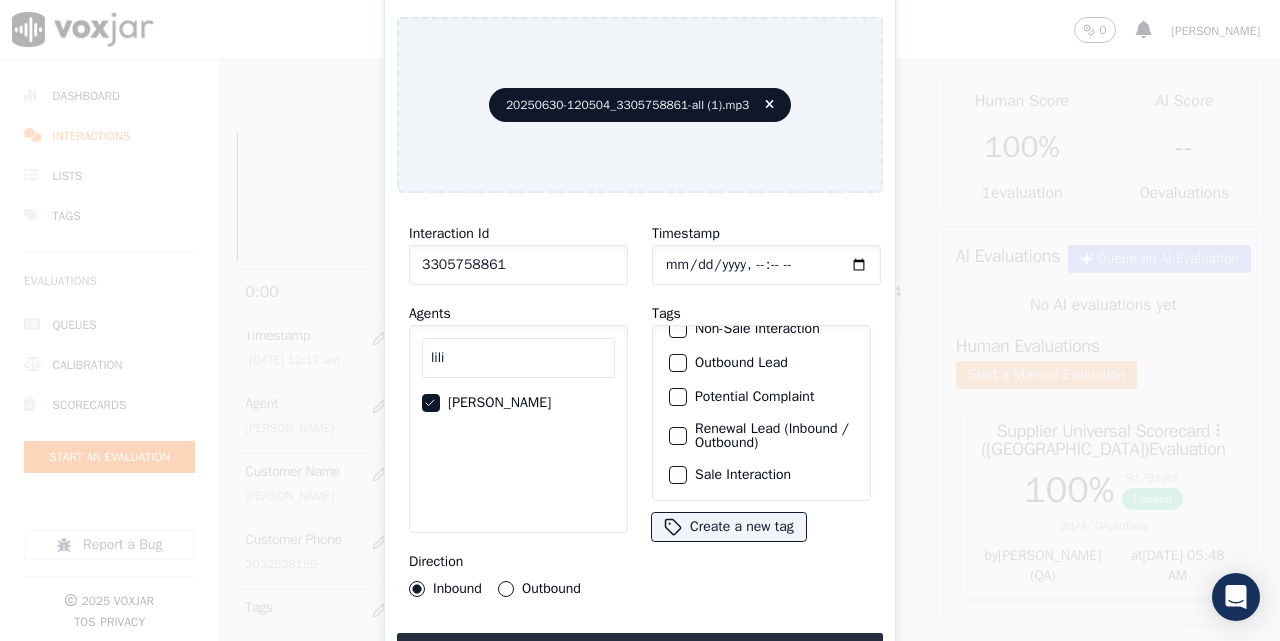 click at bounding box center (677, 475) 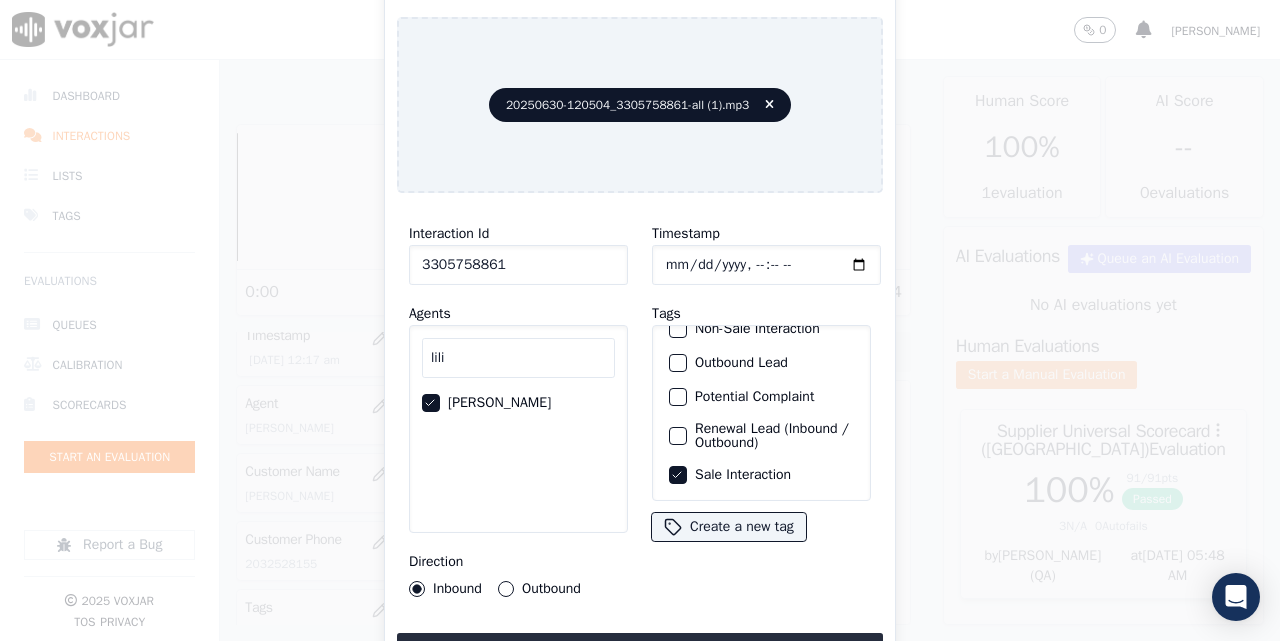 click on "Outbound" 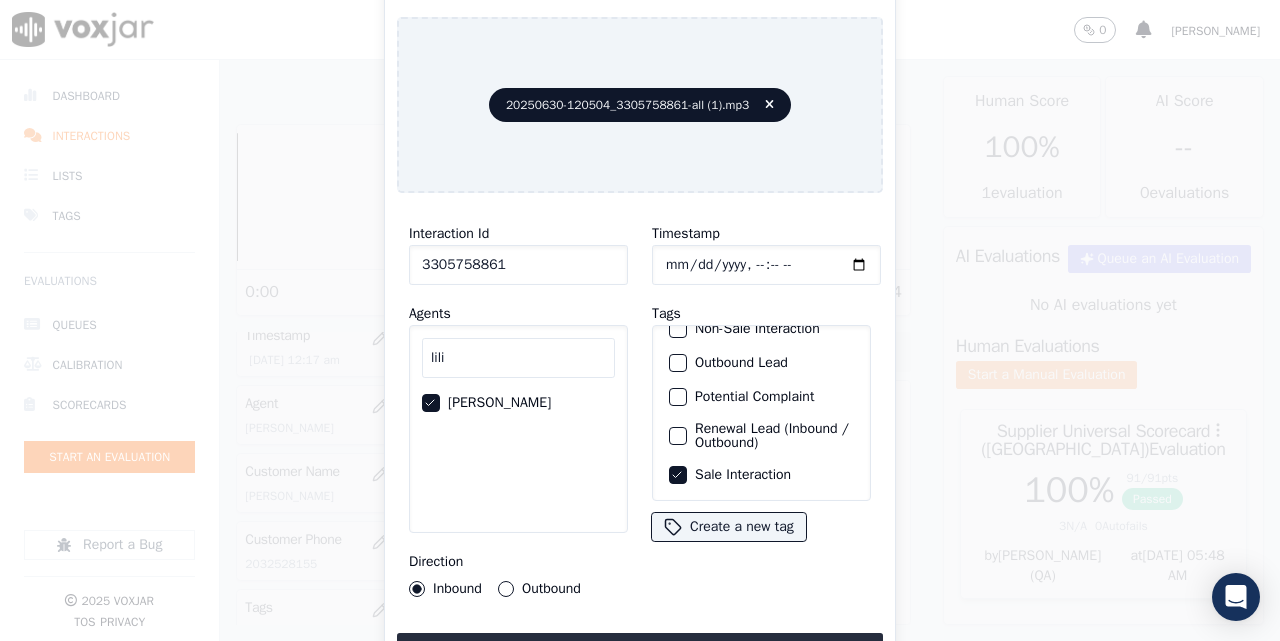 click on "Outbound" at bounding box center [506, 589] 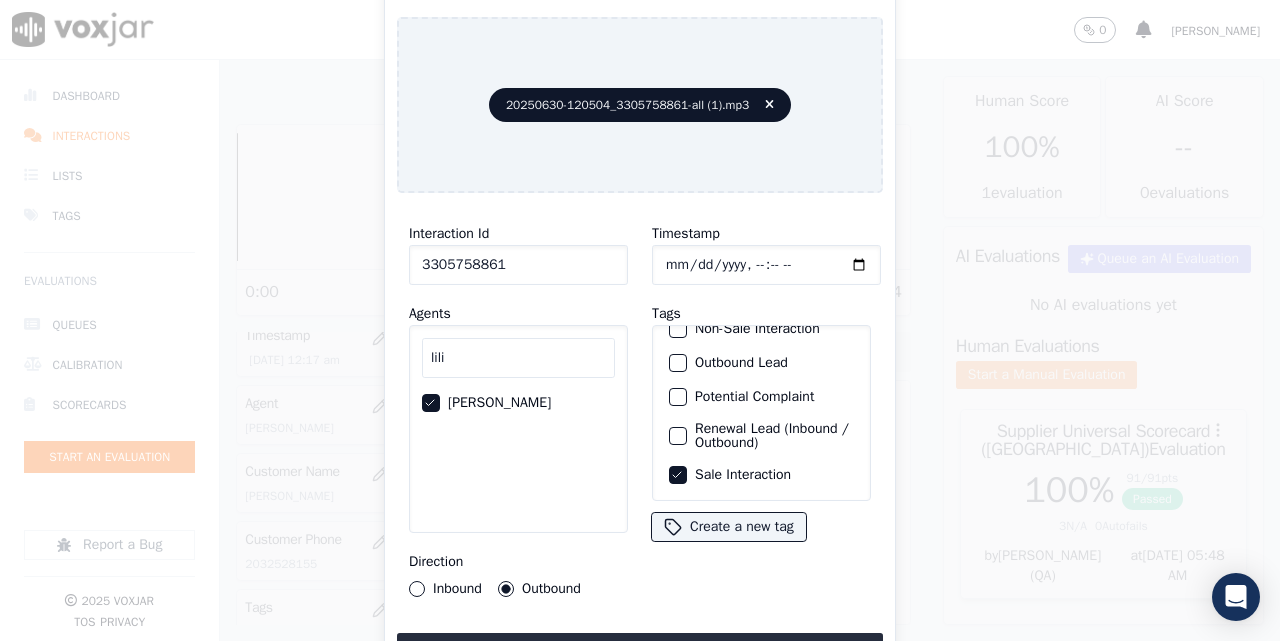 click on "Upload interaction to start evaluation" at bounding box center [640, 651] 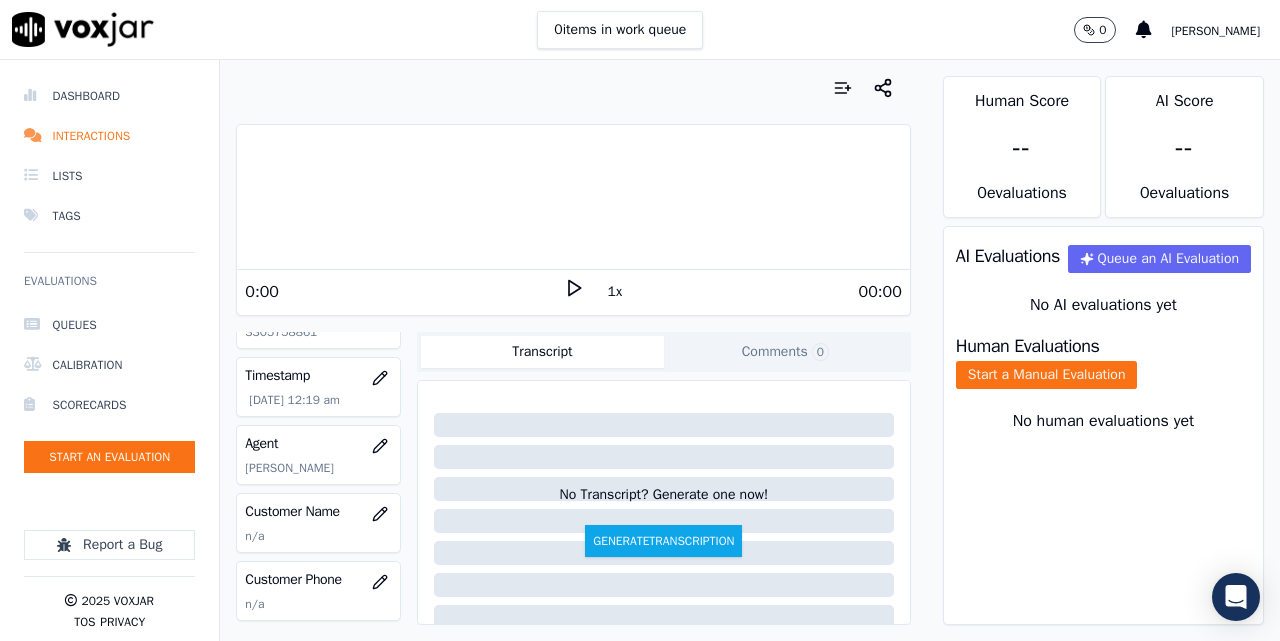 scroll, scrollTop: 167, scrollLeft: 0, axis: vertical 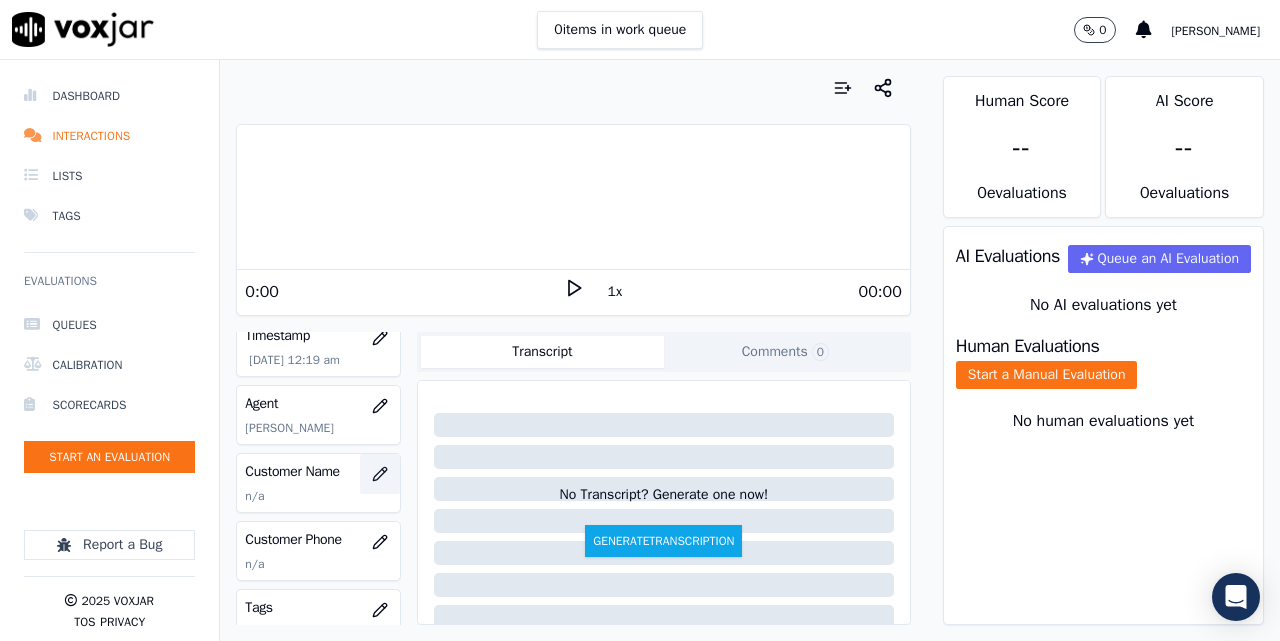 click at bounding box center (380, 474) 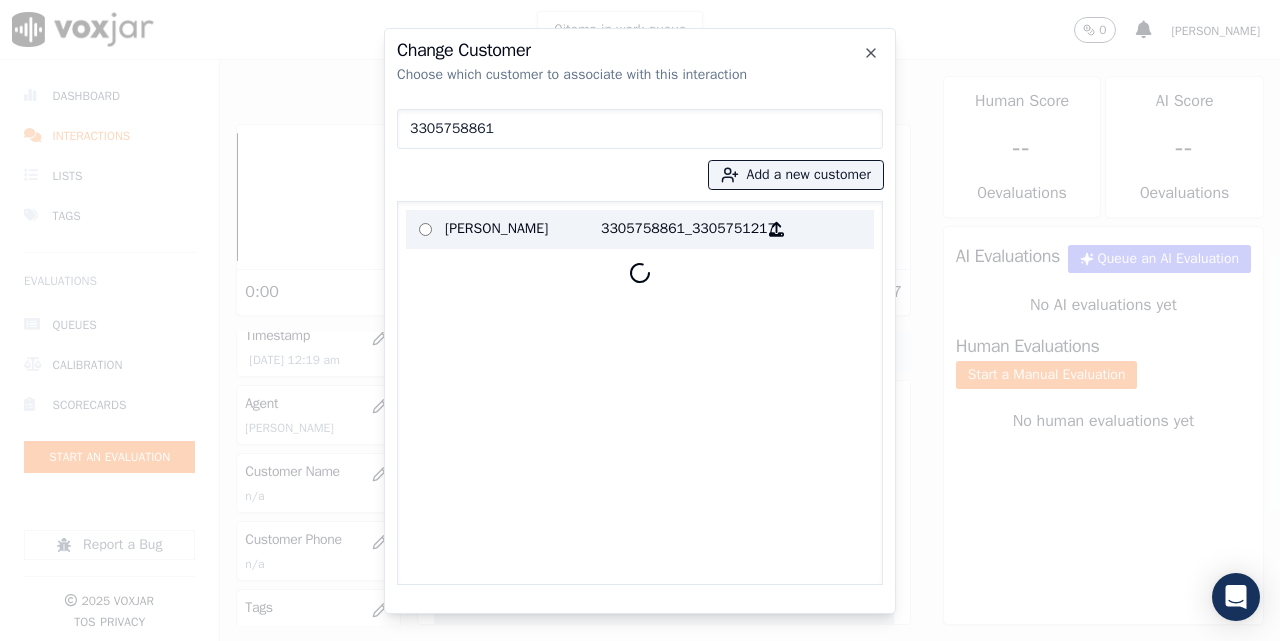 type on "3305758861" 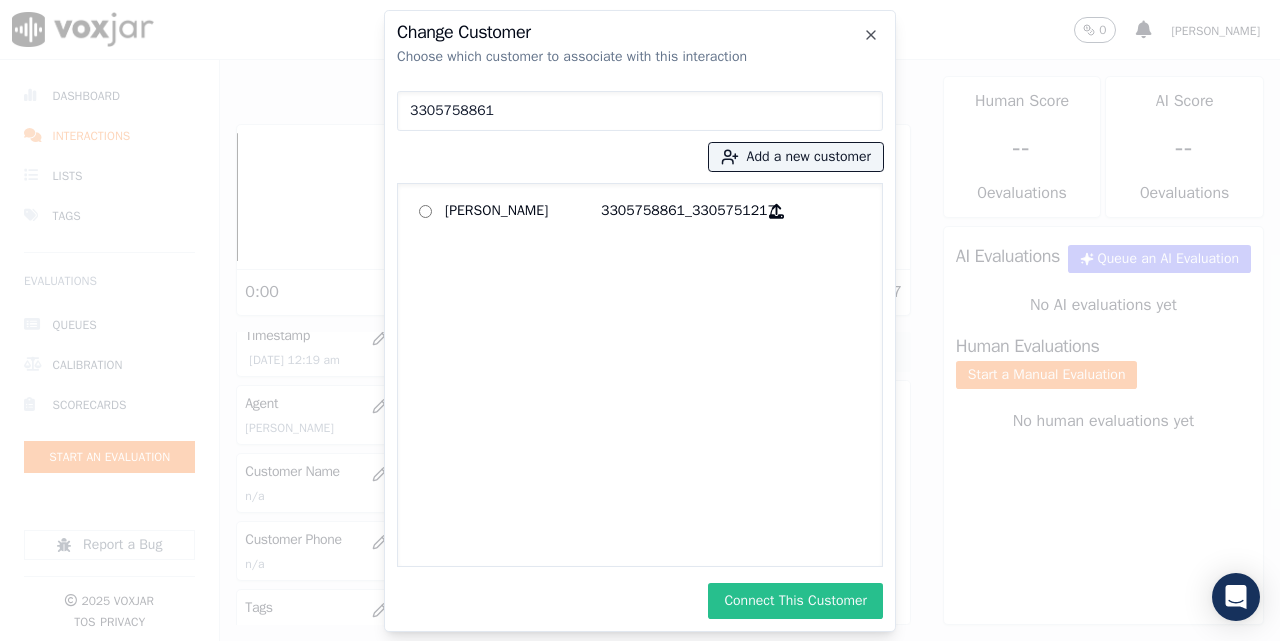 click on "Connect This Customer" at bounding box center (795, 601) 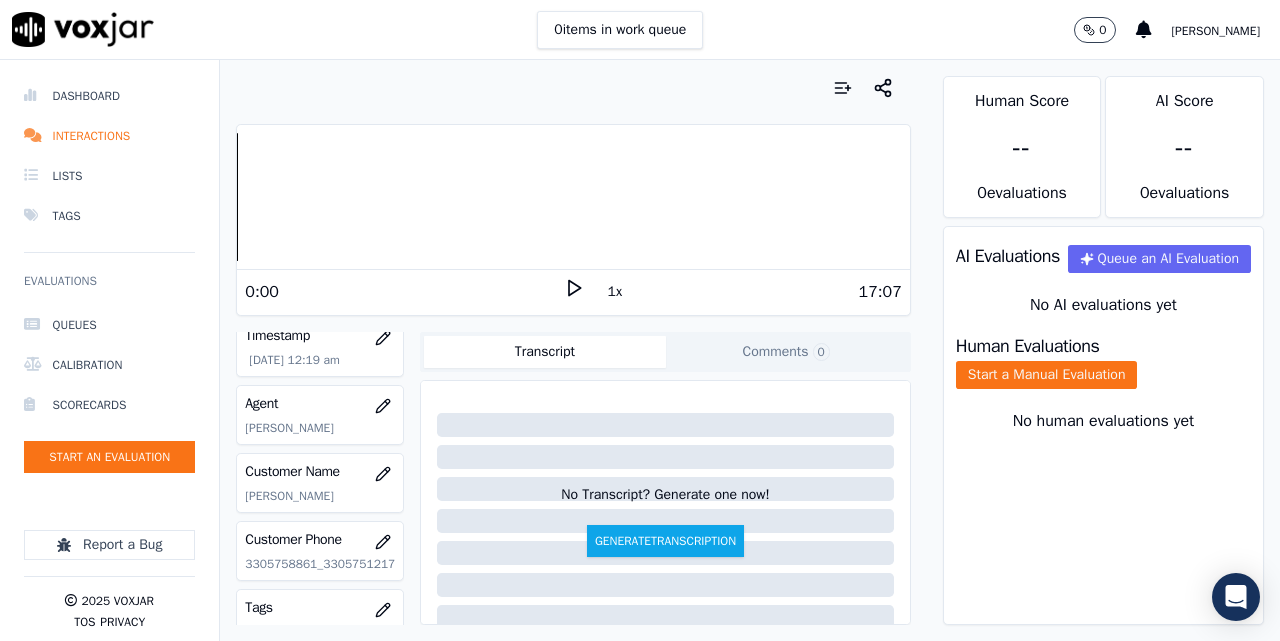 click on "0:00" at bounding box center (404, 292) 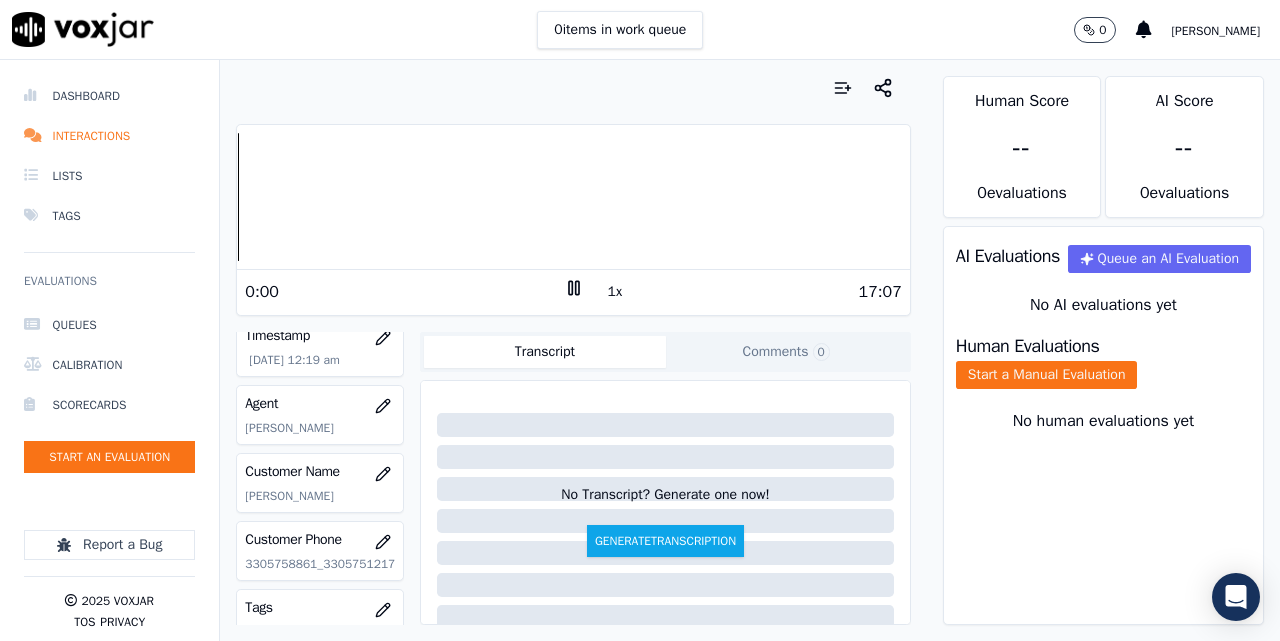 click on "1x" at bounding box center (615, 292) 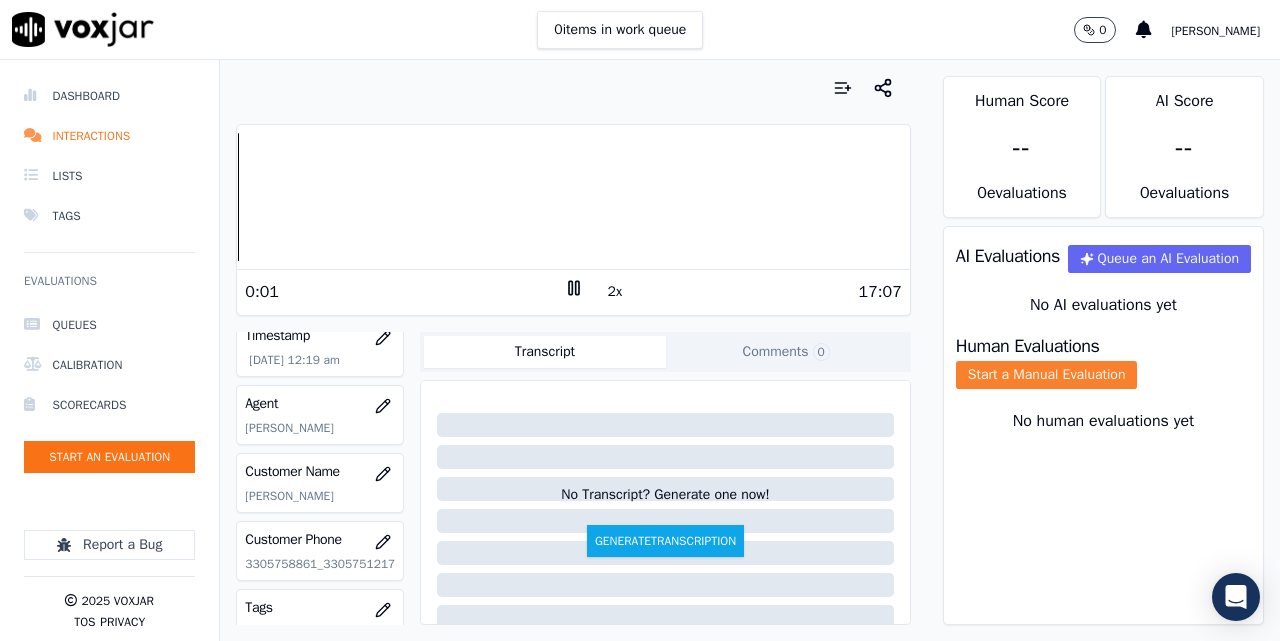click on "Start a Manual Evaluation" 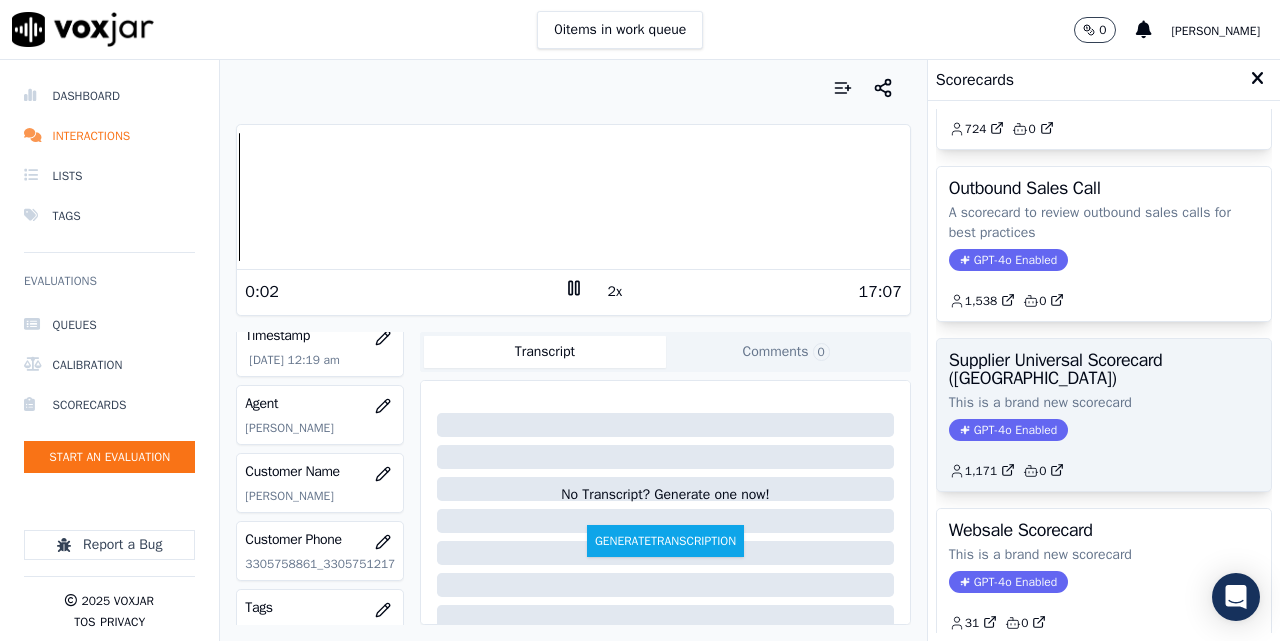 scroll, scrollTop: 403, scrollLeft: 0, axis: vertical 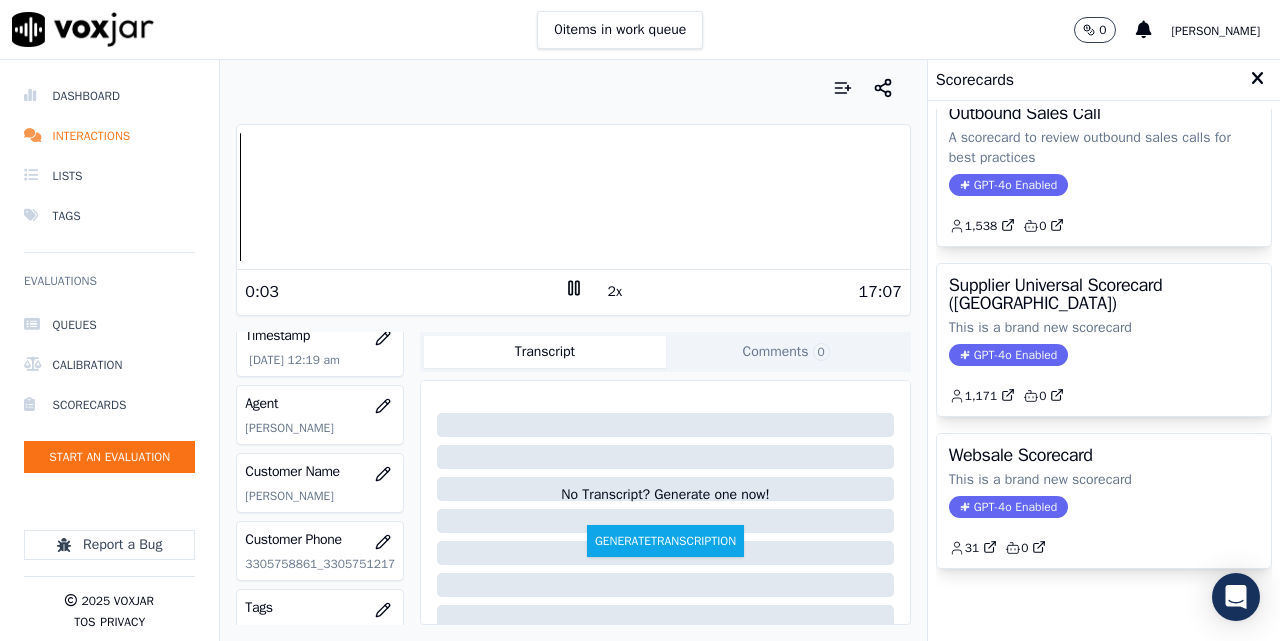 click on "1,171         0" 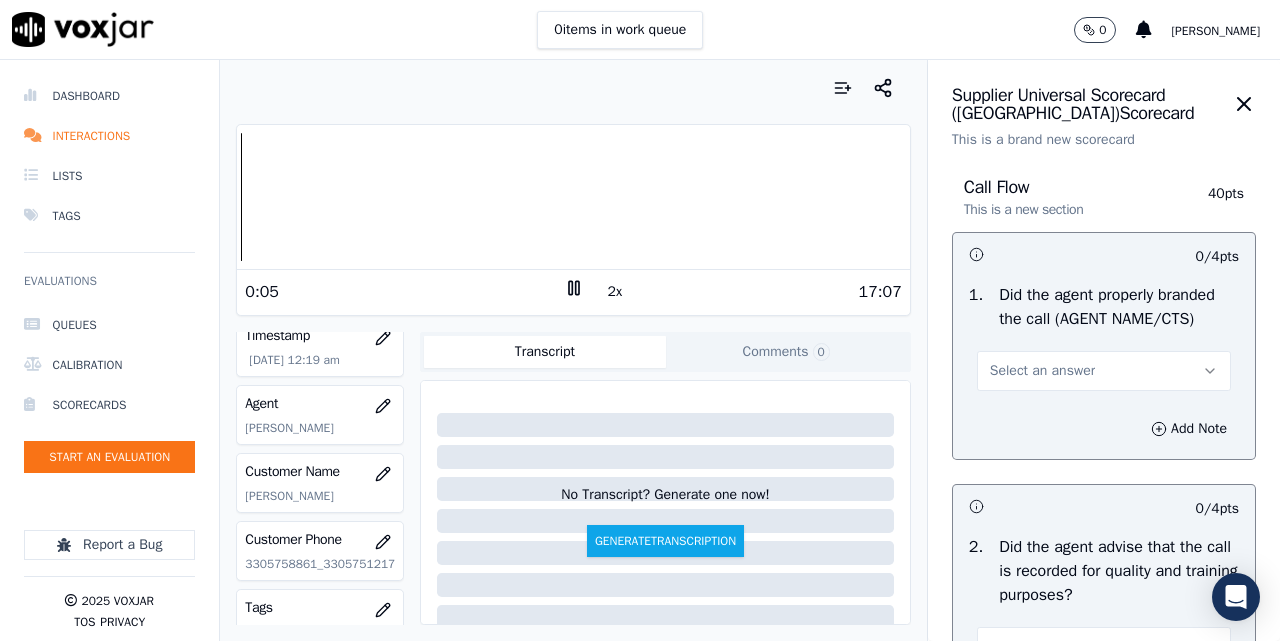 click on "Select an answer" at bounding box center [1042, 371] 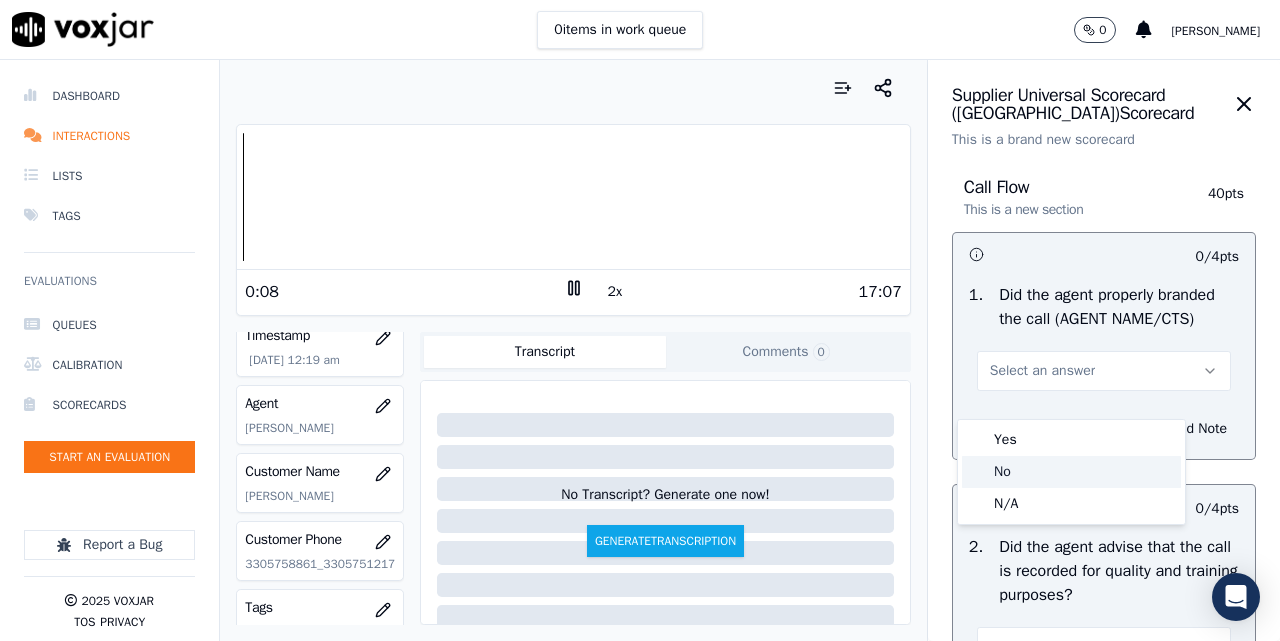 click on "No" 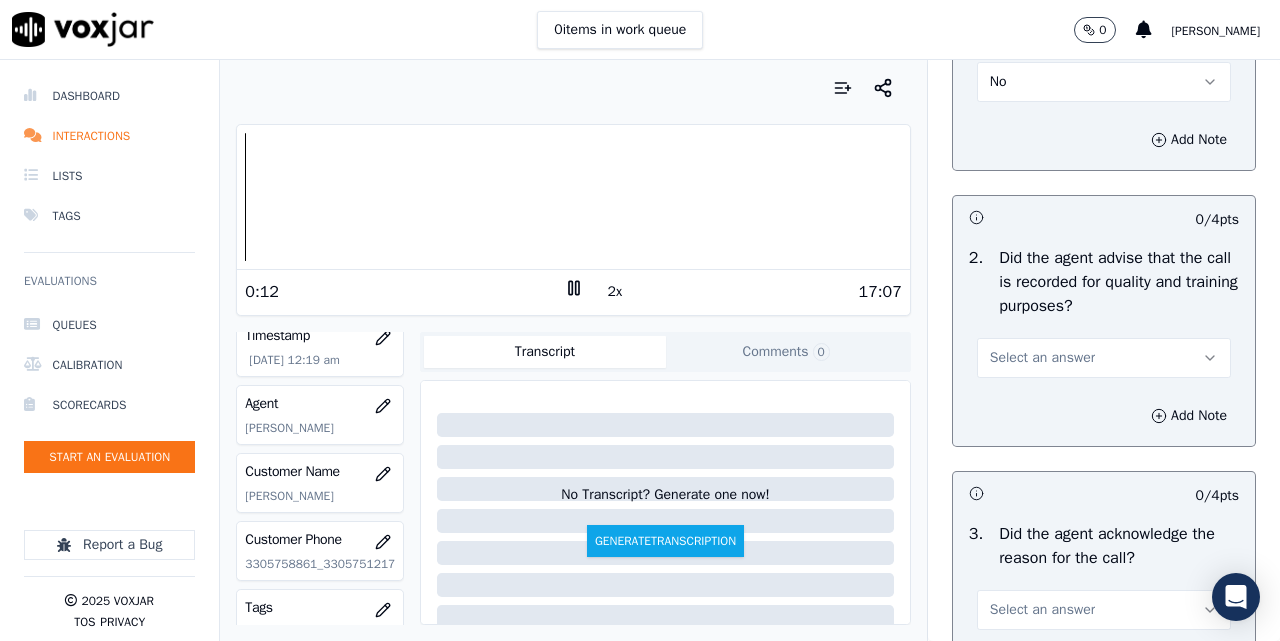 scroll, scrollTop: 333, scrollLeft: 0, axis: vertical 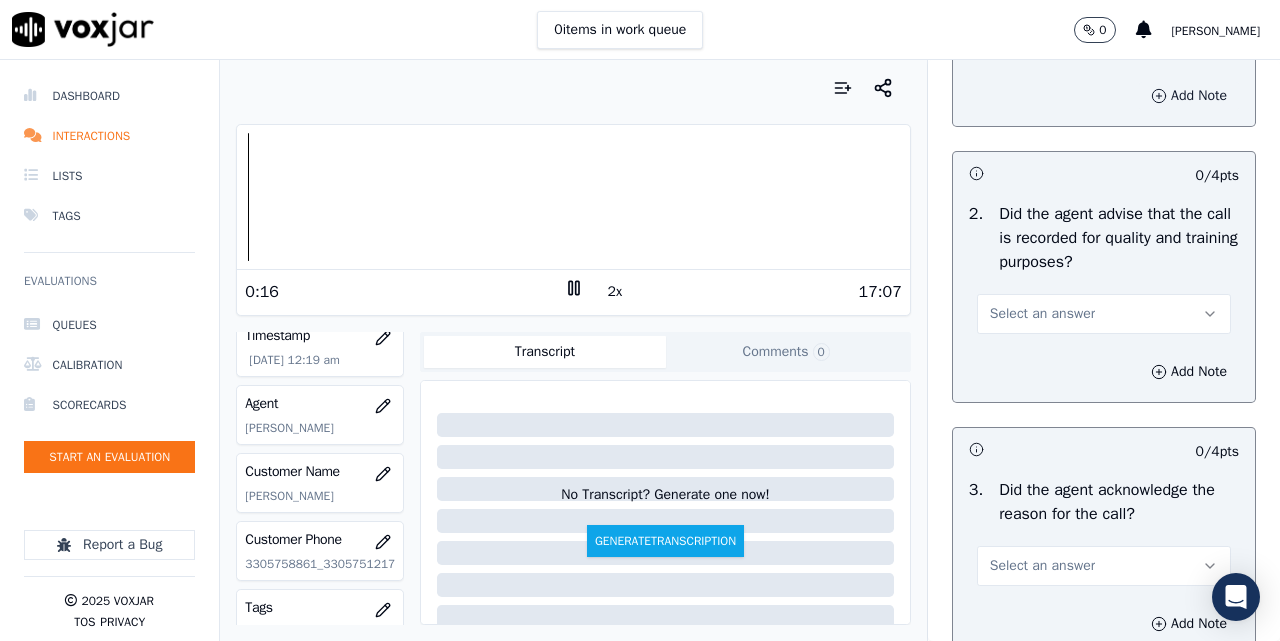 click on "Add Note" at bounding box center [1189, 96] 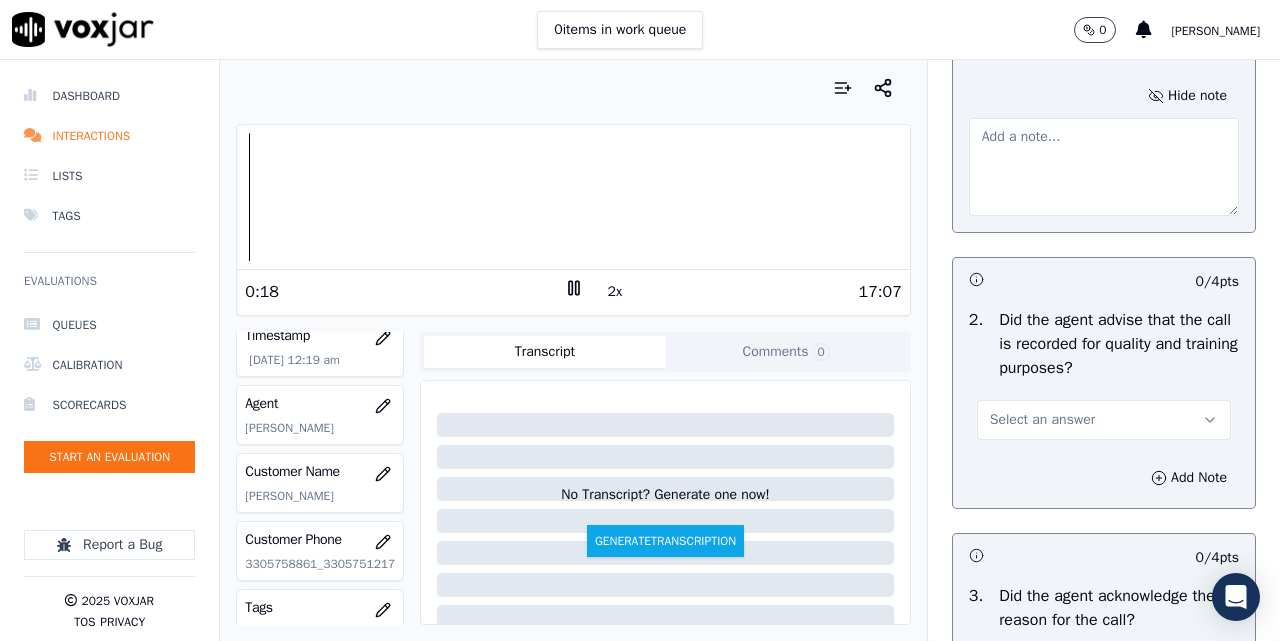 click at bounding box center [1104, 167] 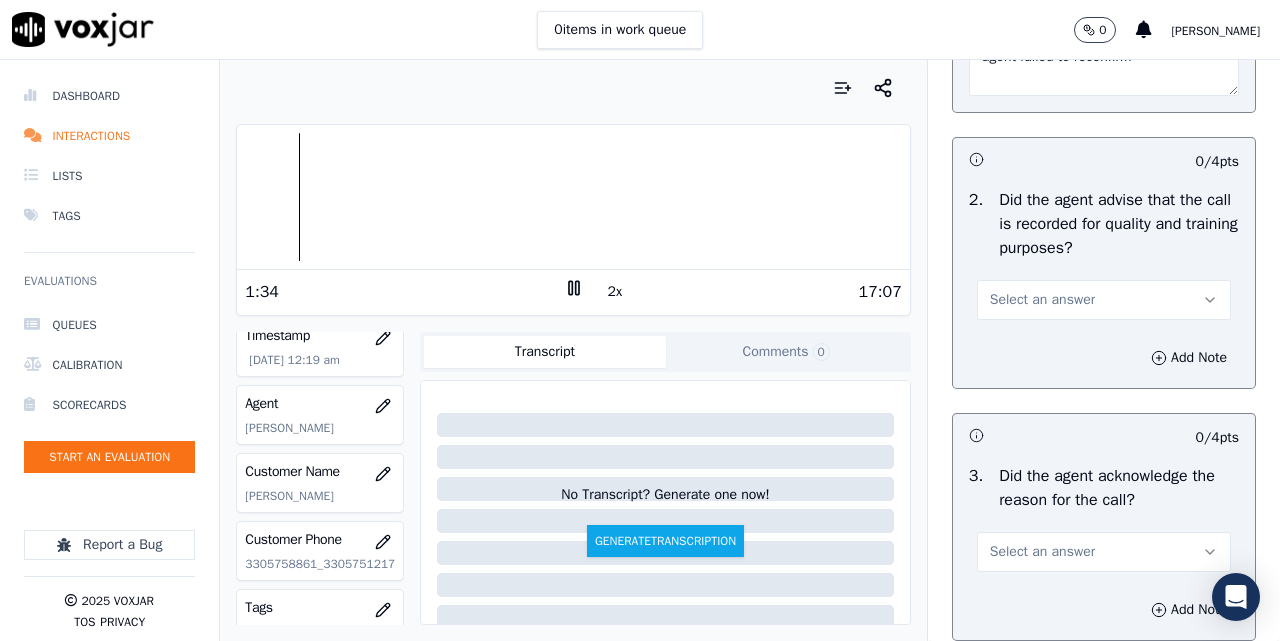 scroll, scrollTop: 500, scrollLeft: 0, axis: vertical 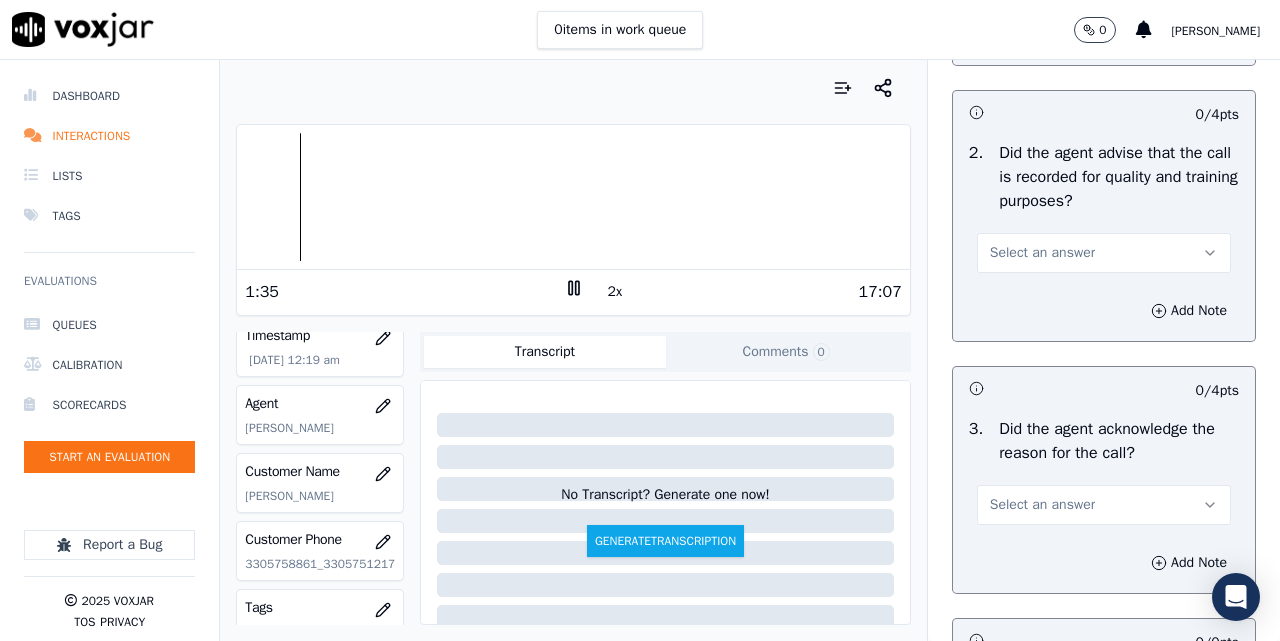 type on "cx was asked for the name , CX stated something which was inaudible , CTS agent failed to reconfirm" 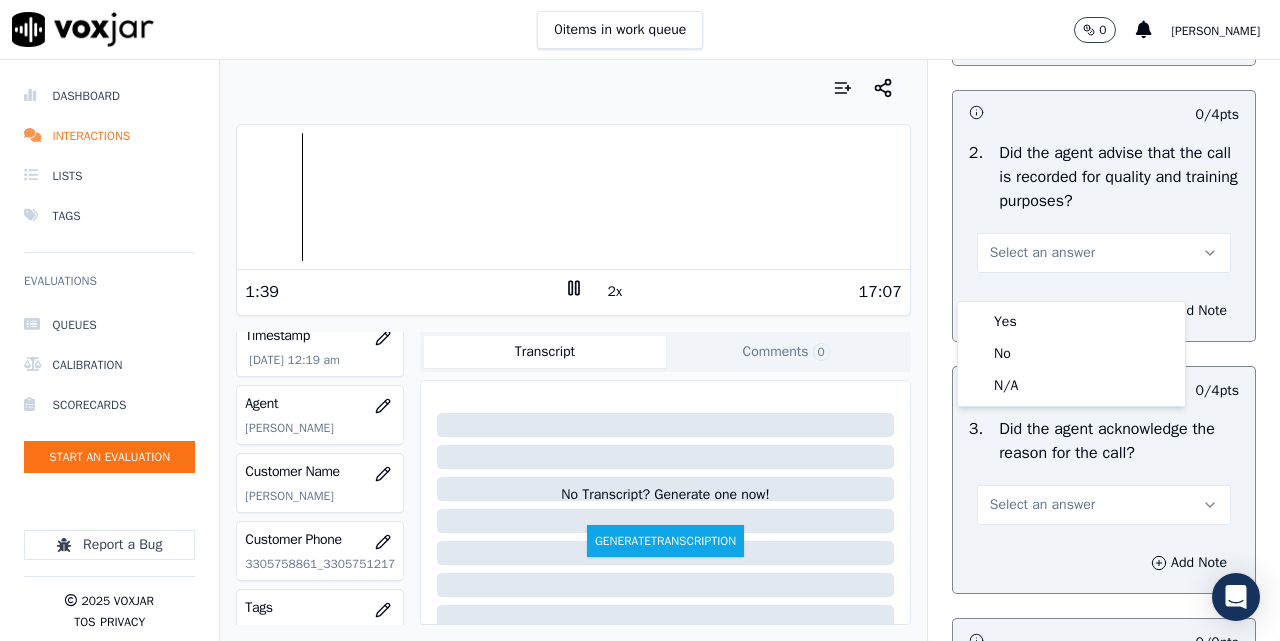 click at bounding box center (573, 197) 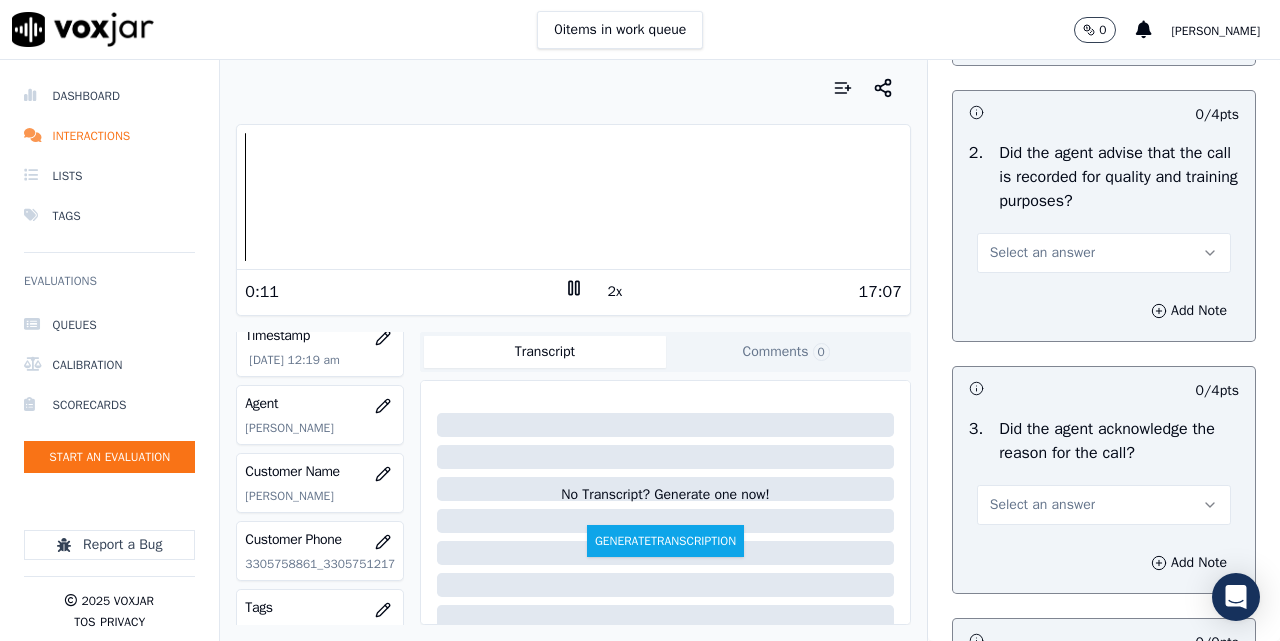 click on "Select an answer" at bounding box center (1042, 253) 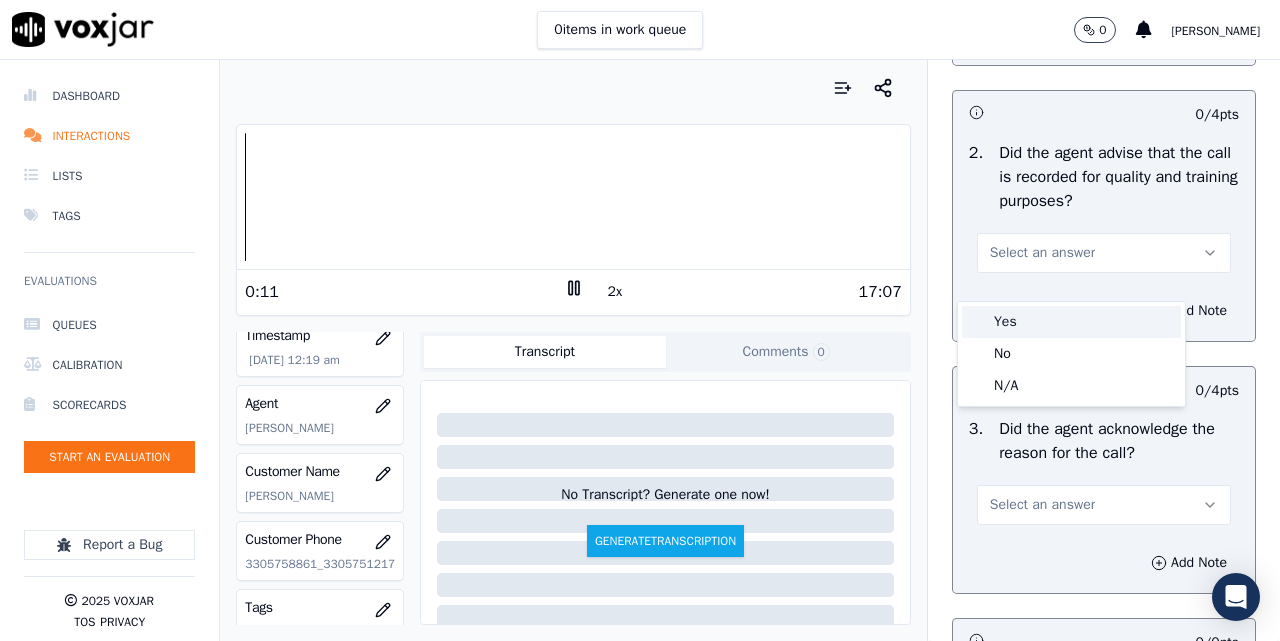click on "Yes" at bounding box center [1071, 322] 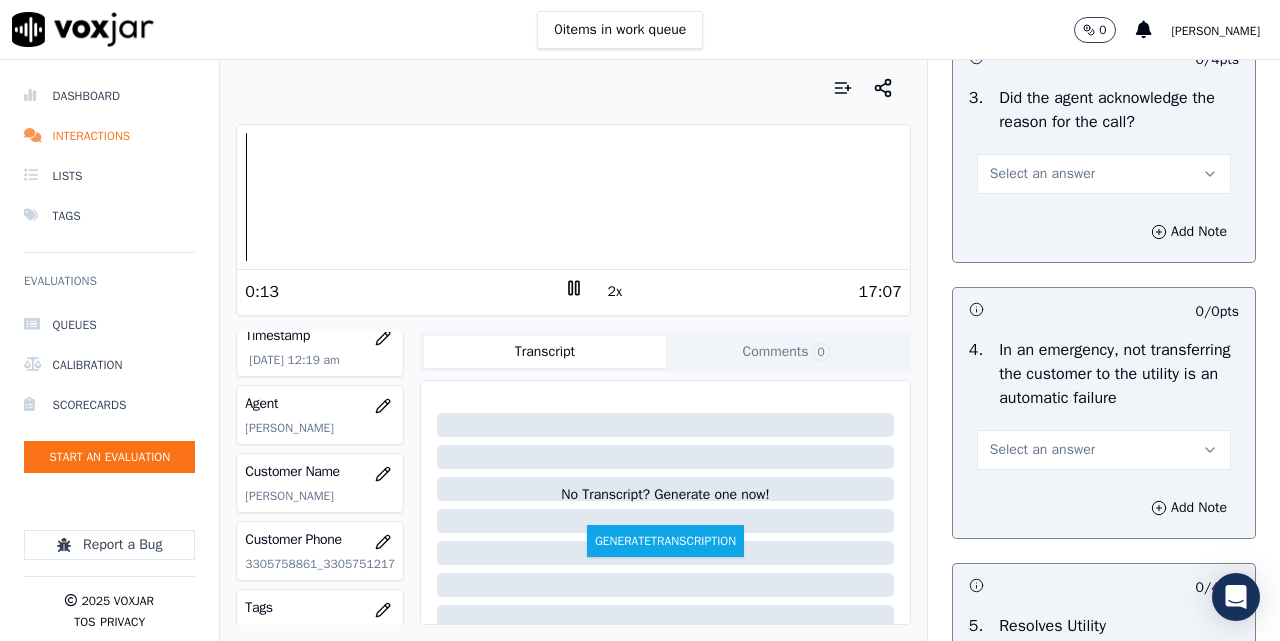 scroll, scrollTop: 833, scrollLeft: 0, axis: vertical 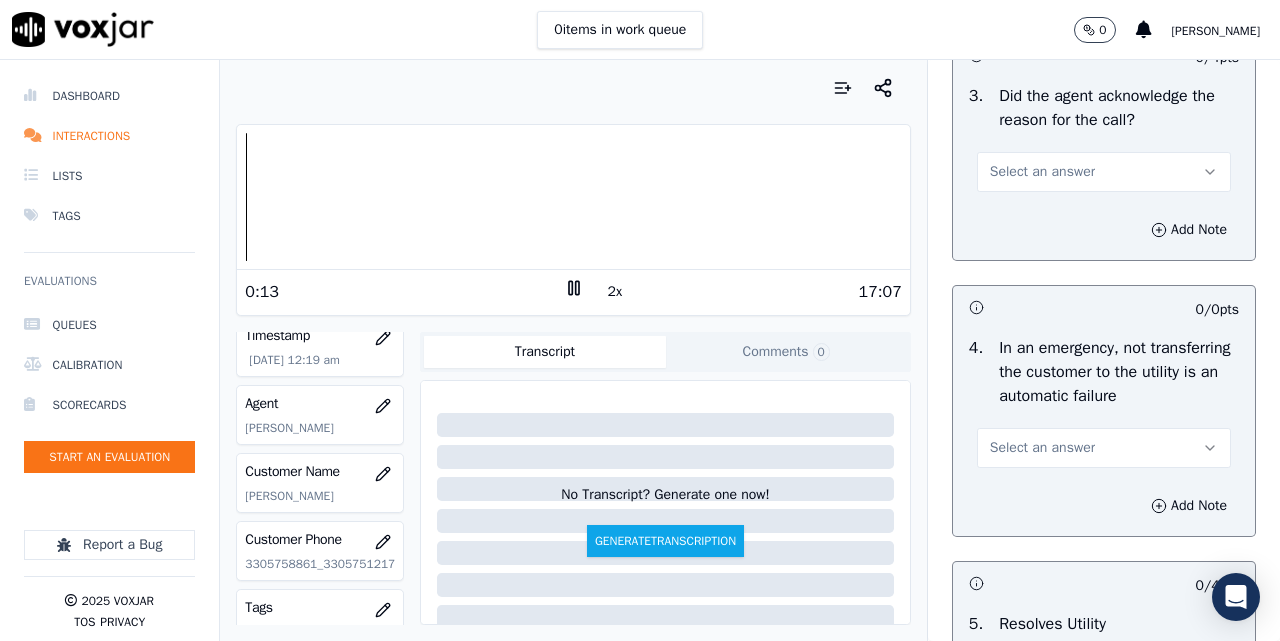 click on "Select an answer" at bounding box center [1042, 172] 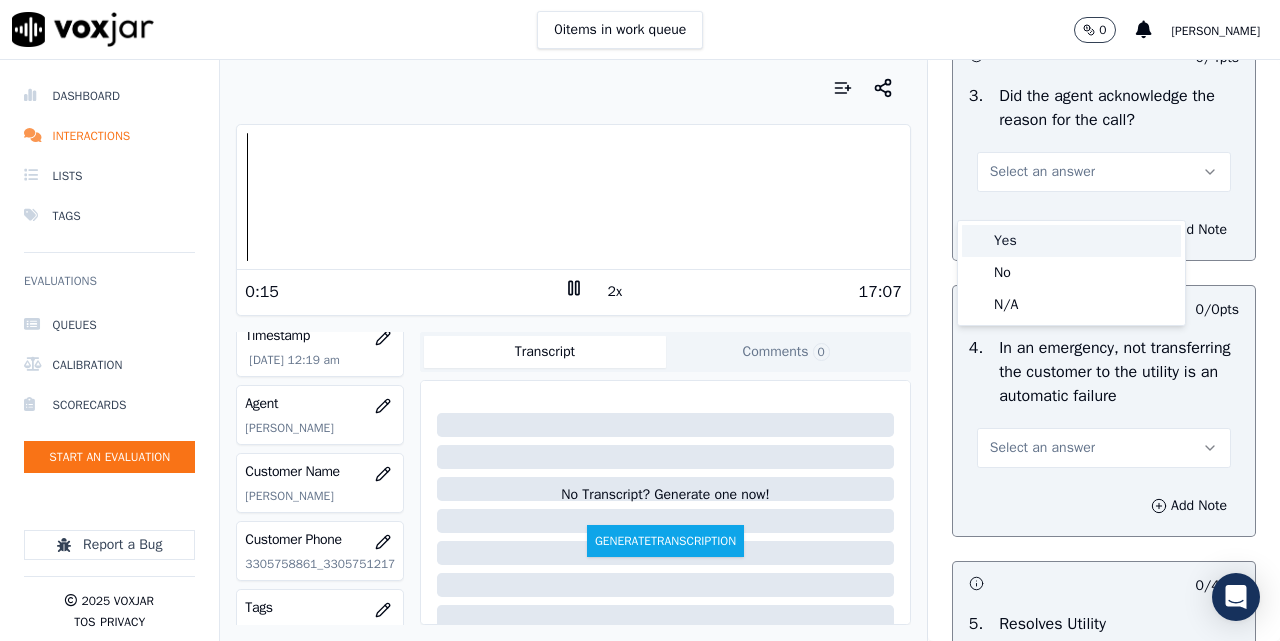 click on "Yes" at bounding box center [1071, 241] 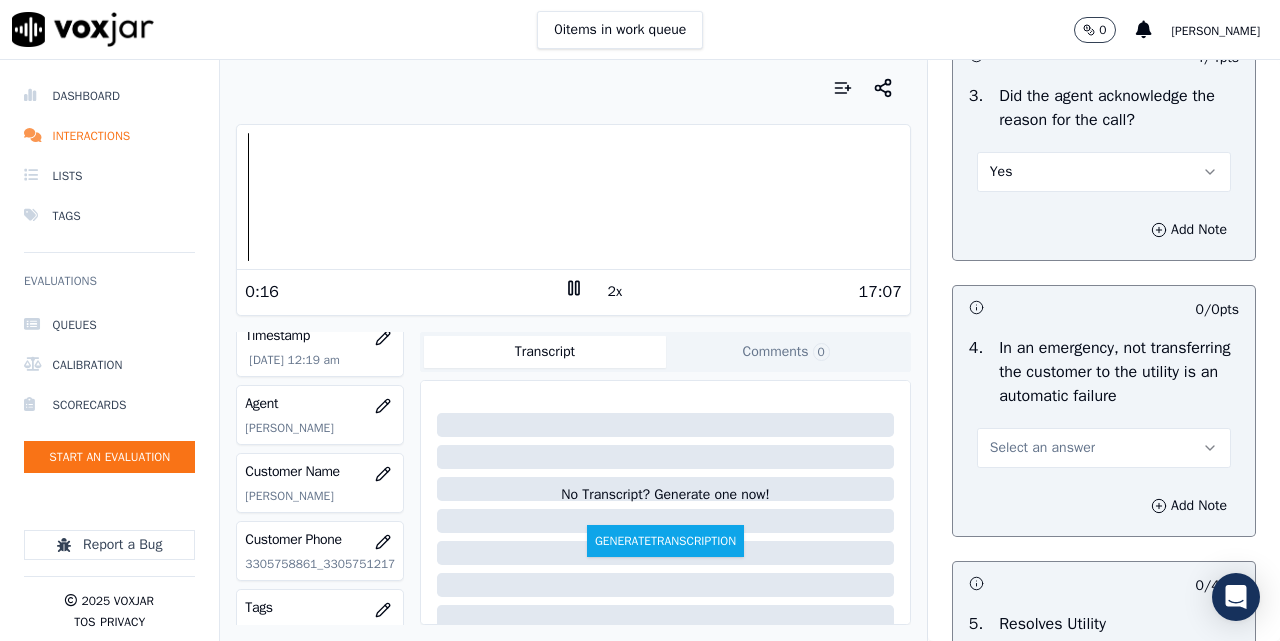 scroll, scrollTop: 1000, scrollLeft: 0, axis: vertical 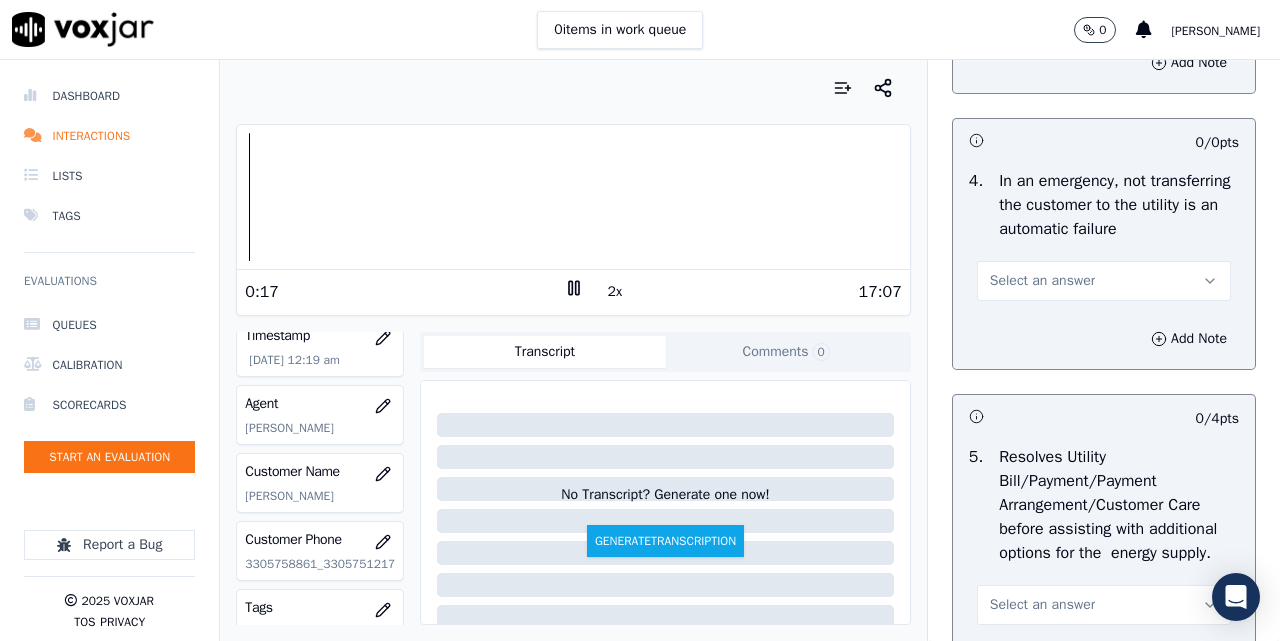 click on "Select an answer" at bounding box center [1042, 281] 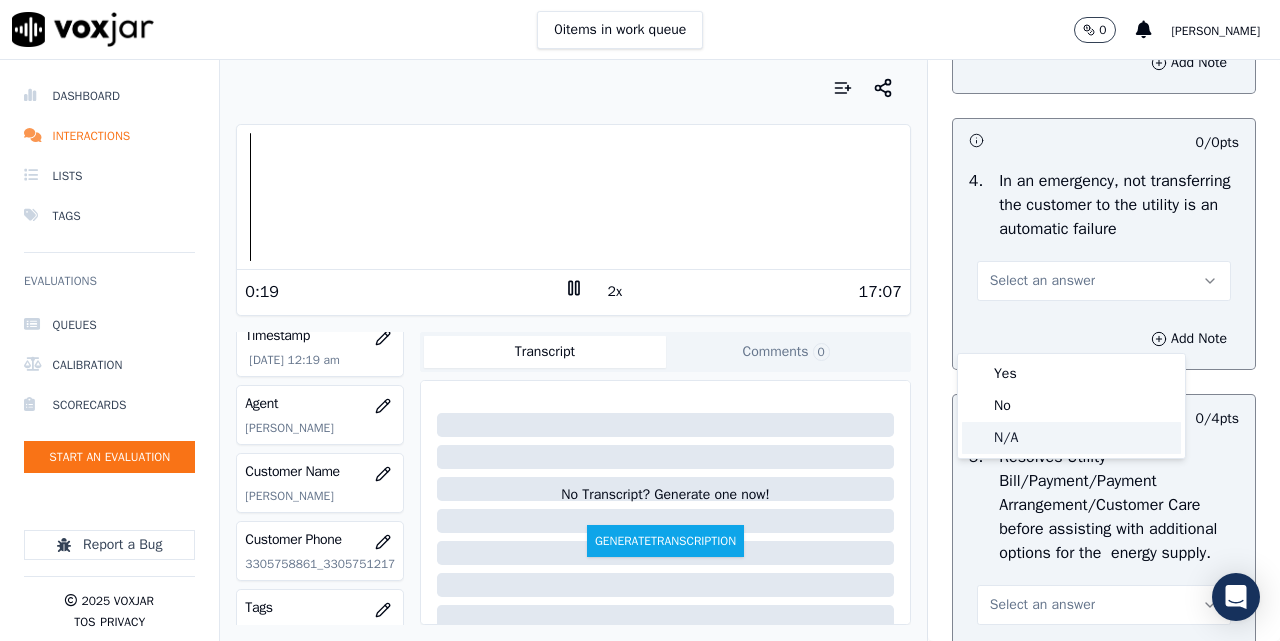 click on "N/A" 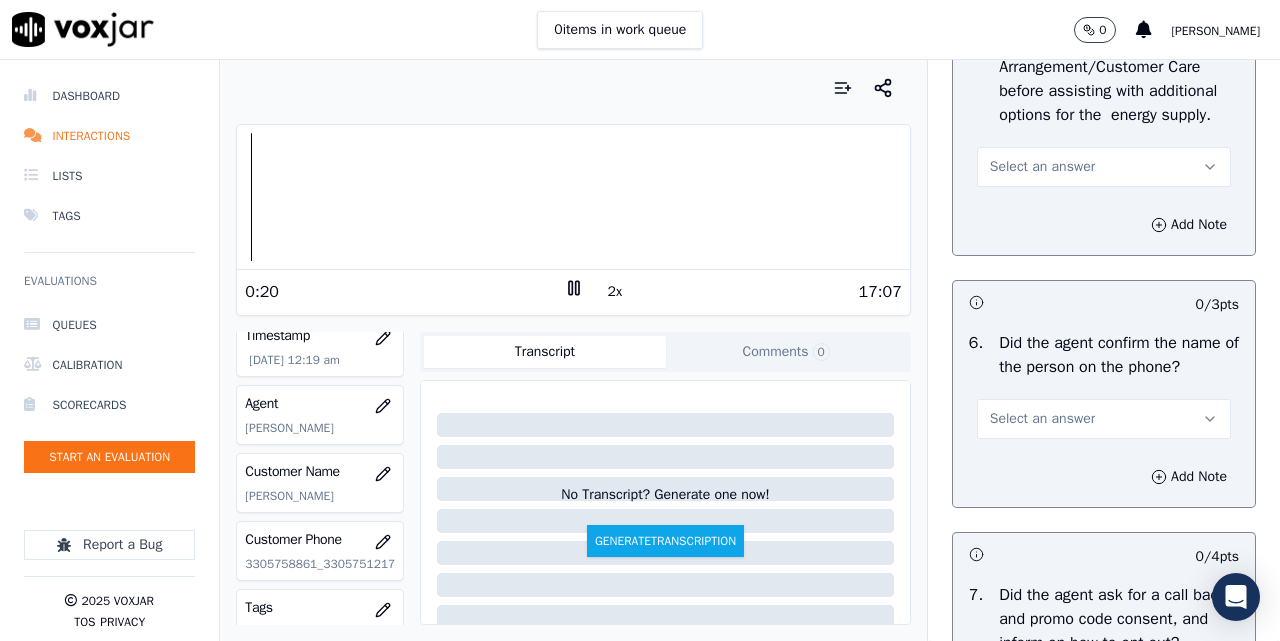 scroll, scrollTop: 1500, scrollLeft: 0, axis: vertical 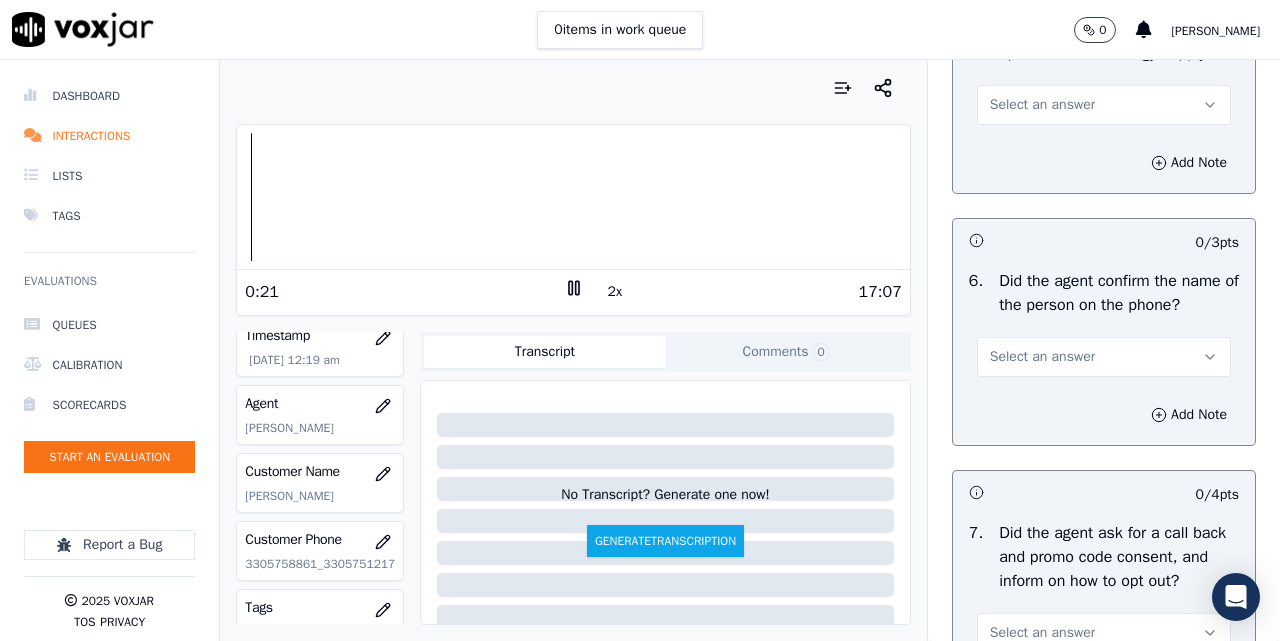 drag, startPoint x: 1019, startPoint y: 173, endPoint x: 1018, endPoint y: 193, distance: 20.024984 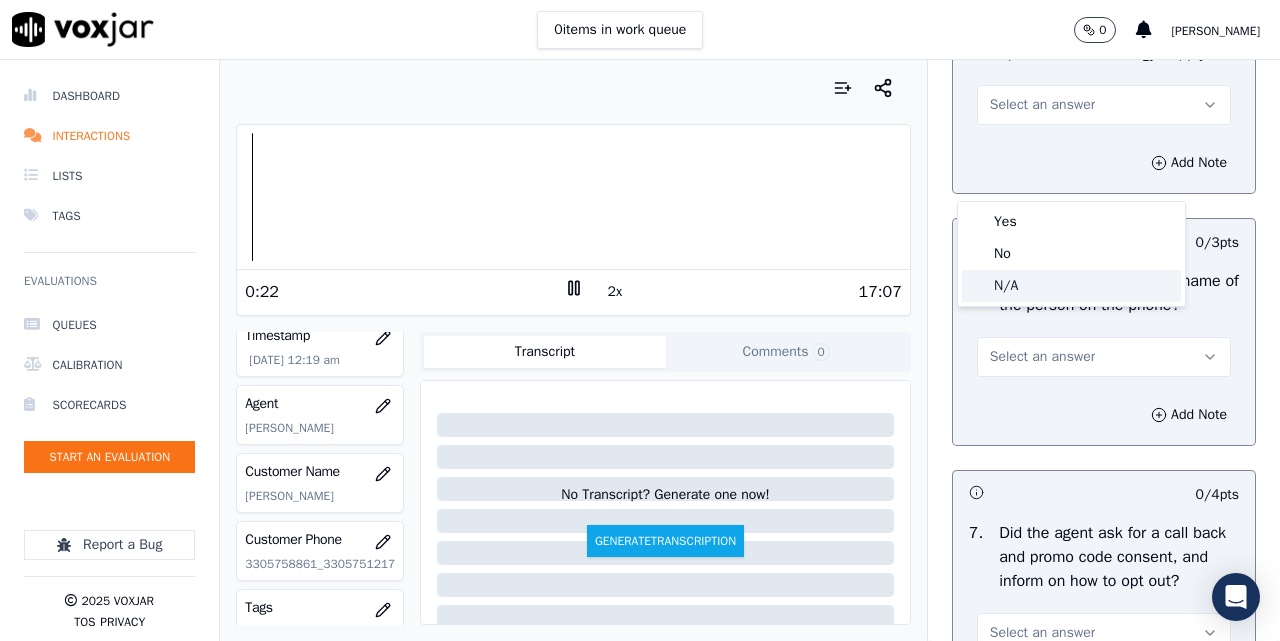 click on "N/A" 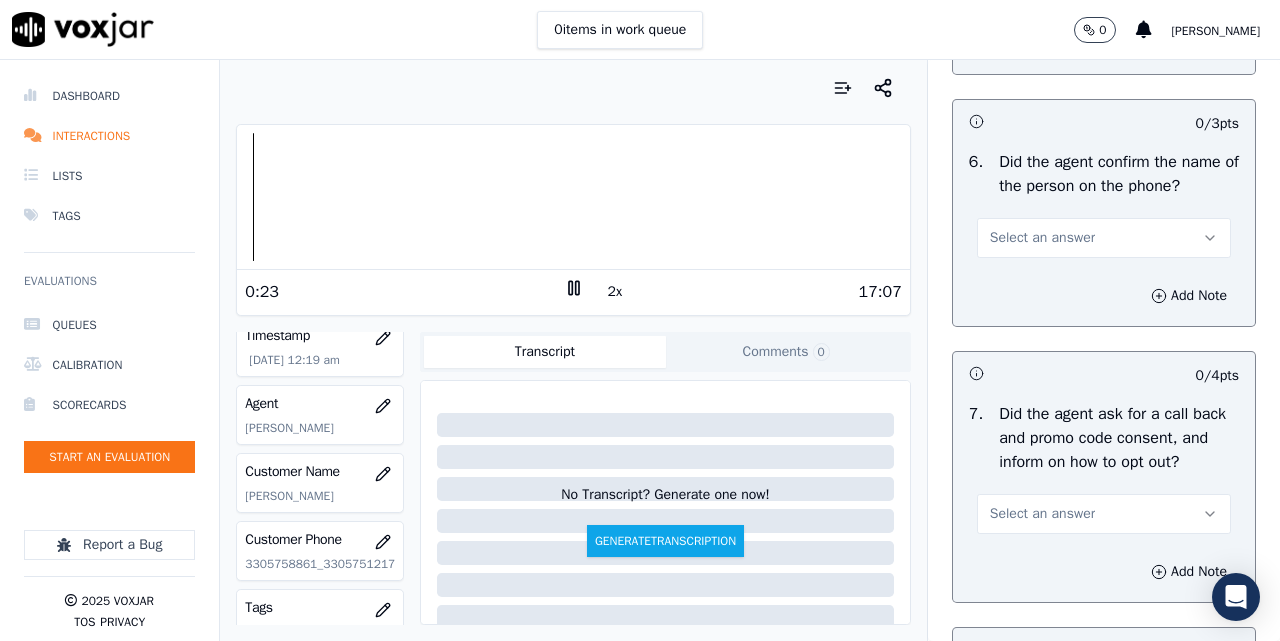 scroll, scrollTop: 1667, scrollLeft: 0, axis: vertical 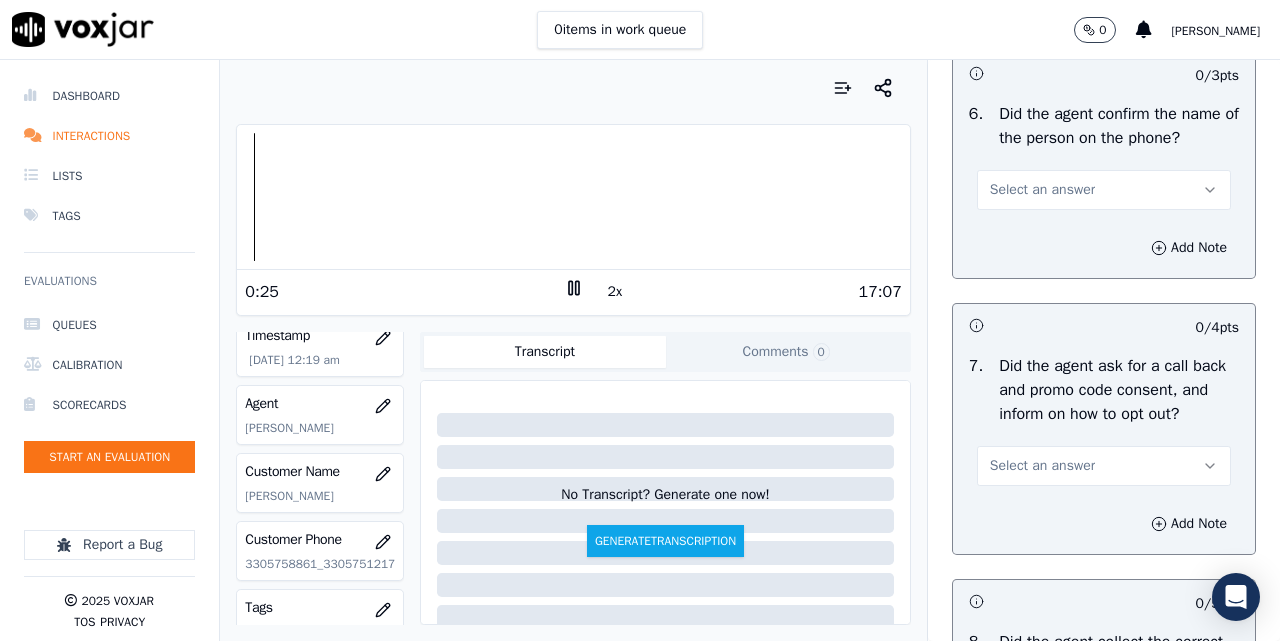 click on "Select an answer" at bounding box center (1042, 190) 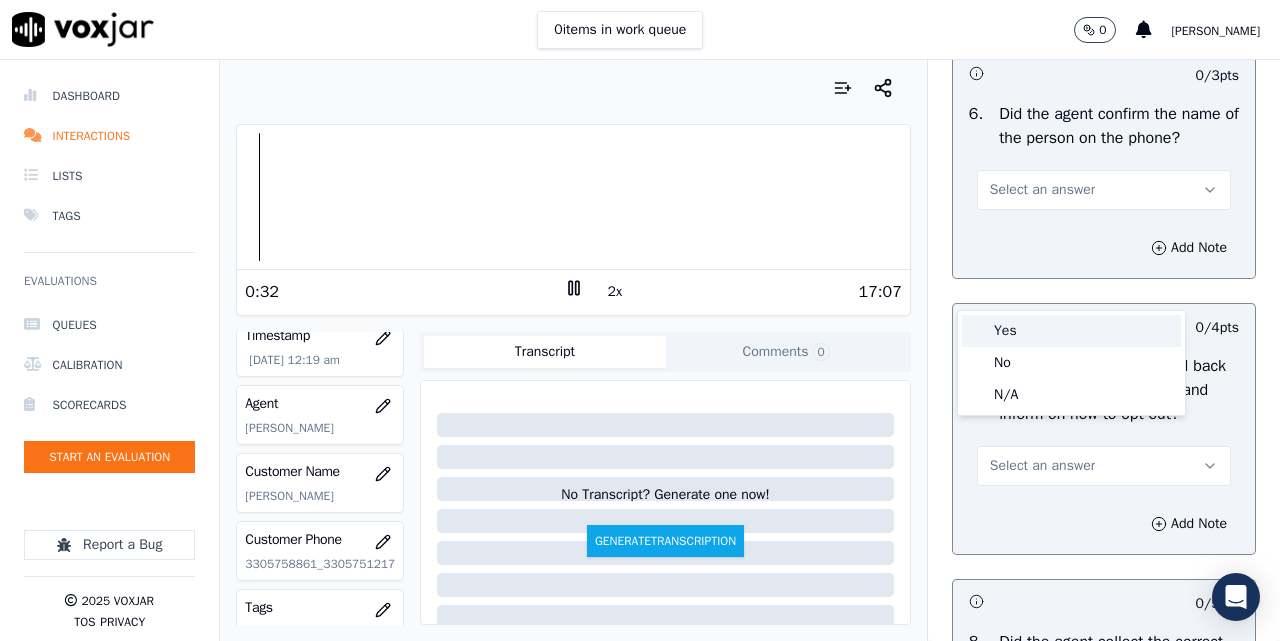 click on "Yes" at bounding box center (1071, 331) 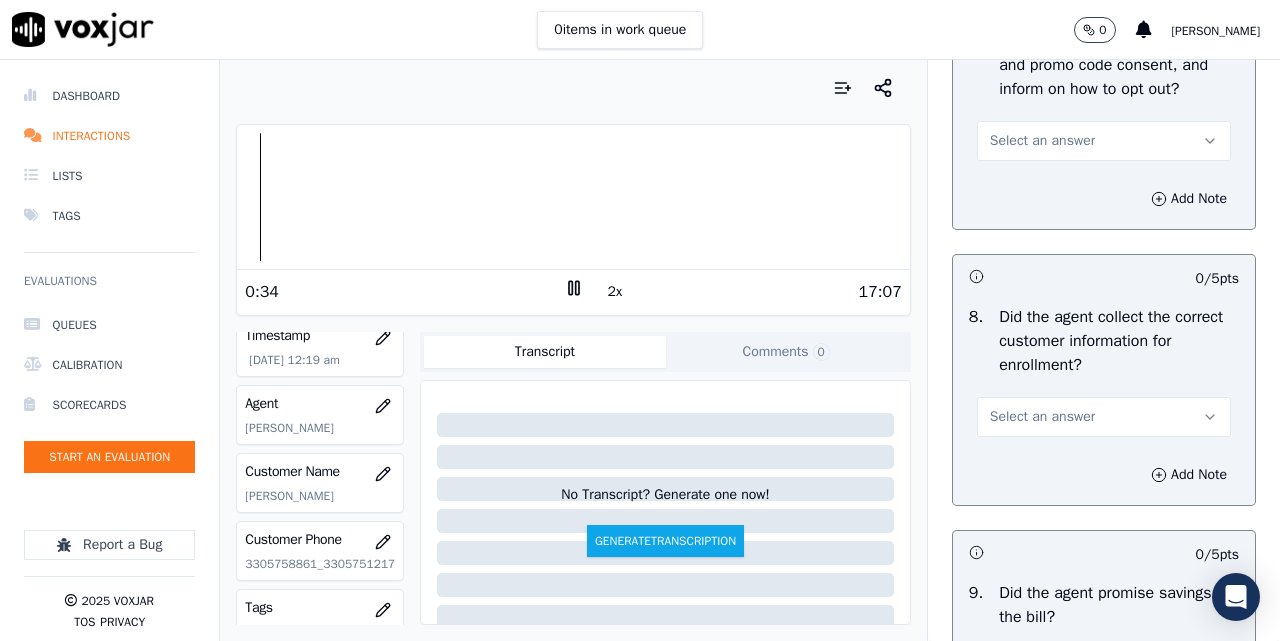 scroll, scrollTop: 2000, scrollLeft: 0, axis: vertical 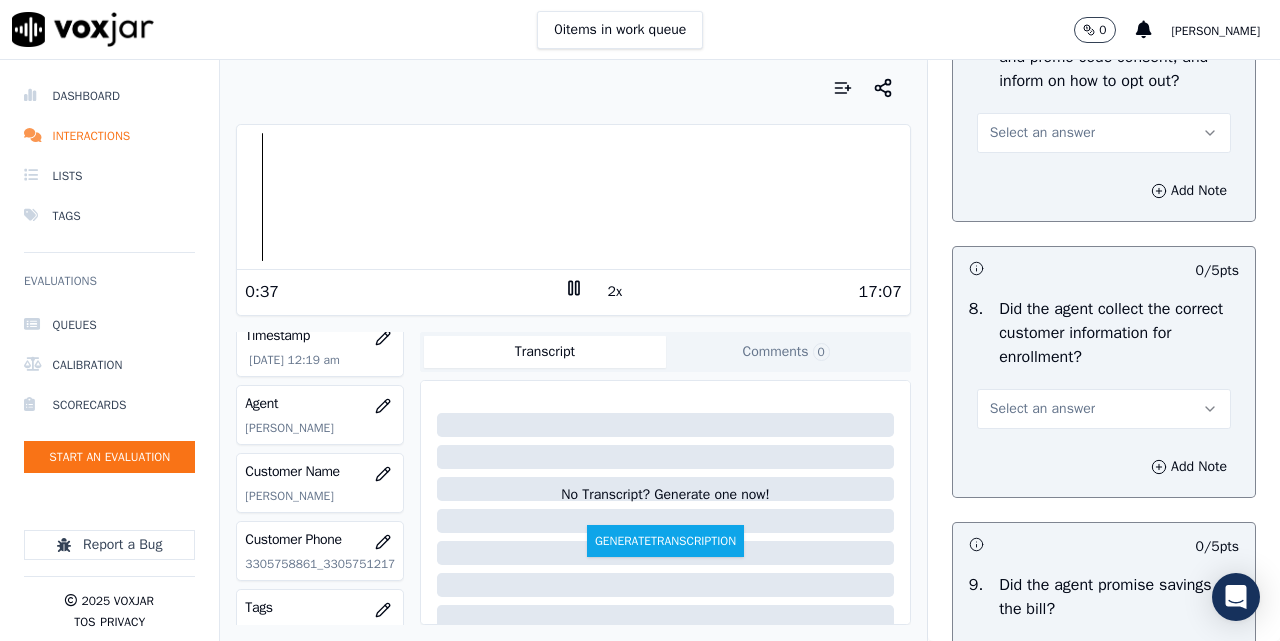 click on "Select an answer" at bounding box center [1042, 133] 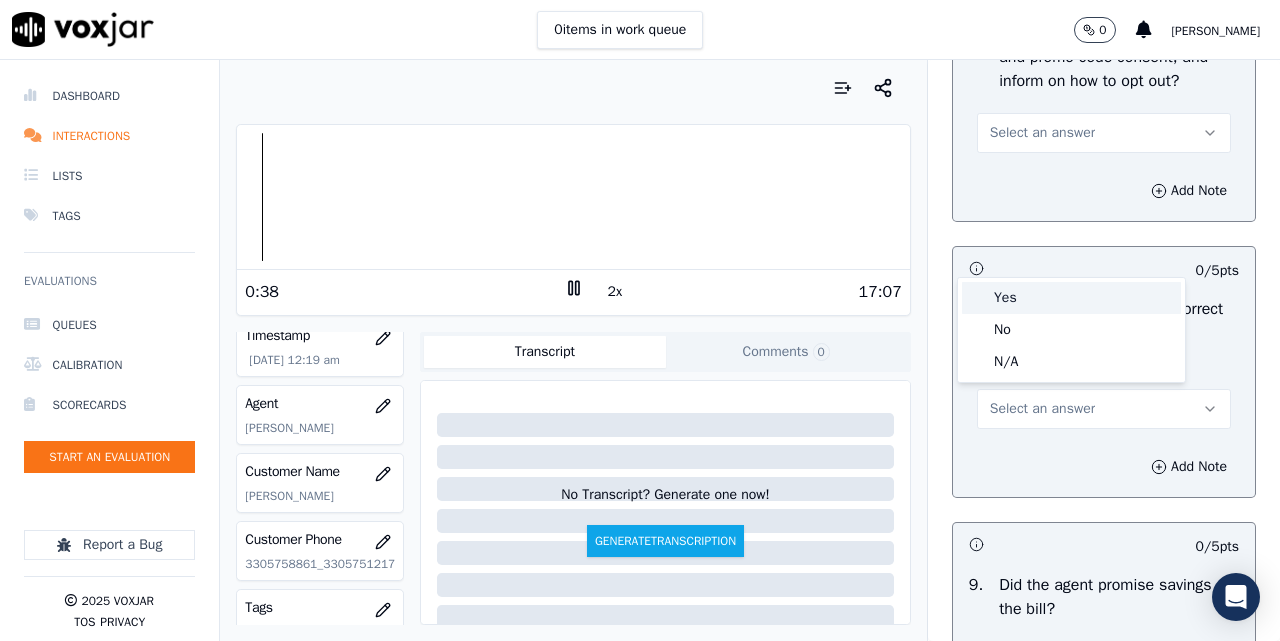 click on "Yes" at bounding box center [1071, 298] 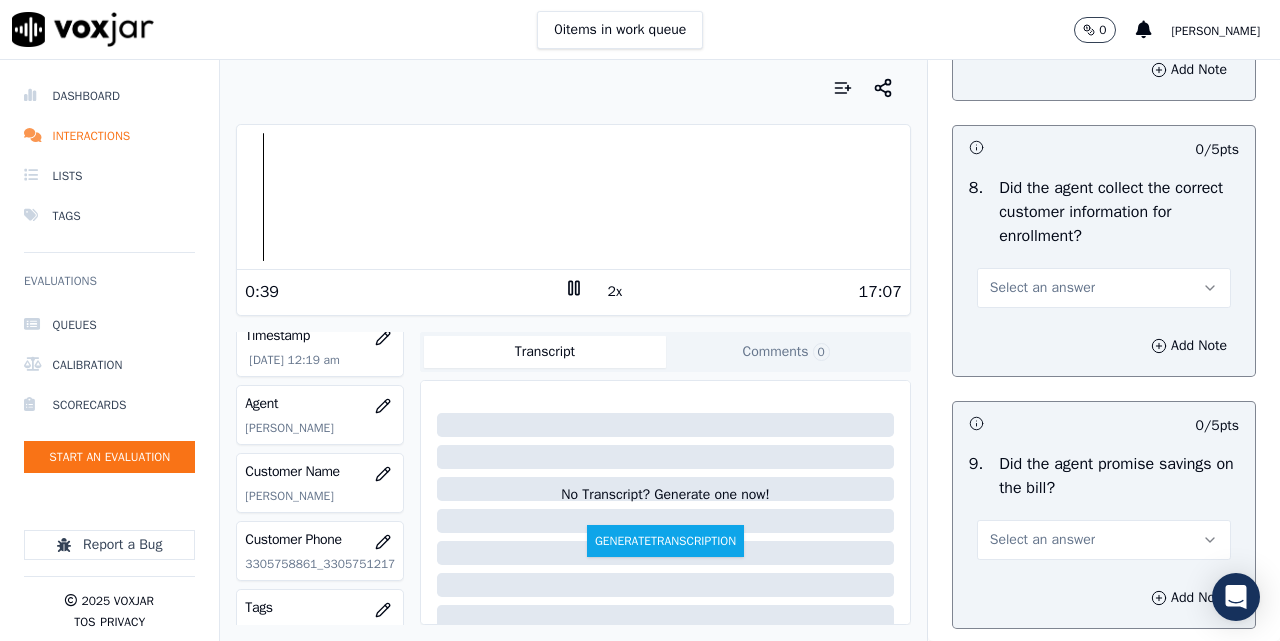 scroll, scrollTop: 2167, scrollLeft: 0, axis: vertical 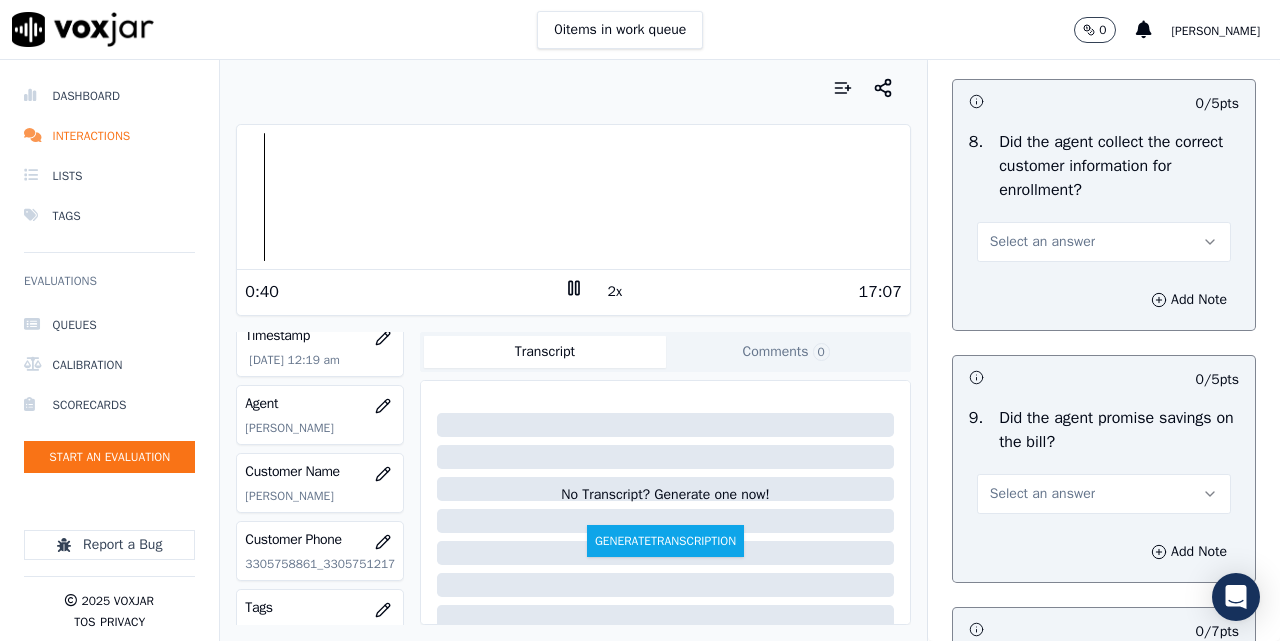click on "Select an answer" at bounding box center (1042, 242) 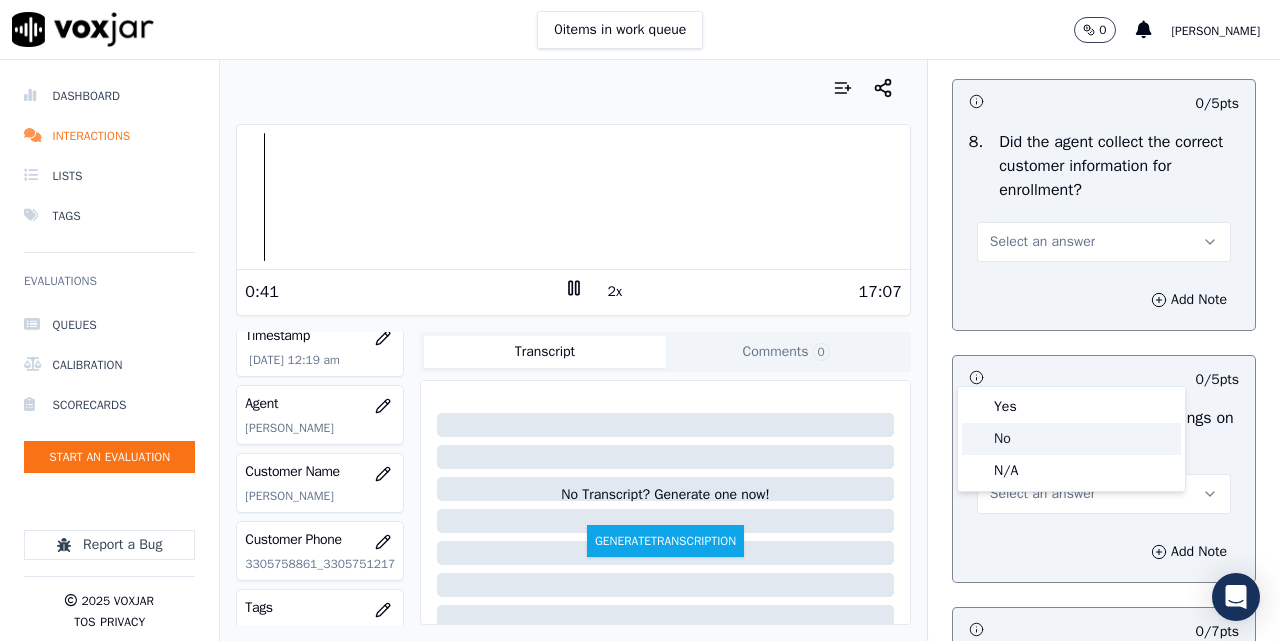 click on "No" 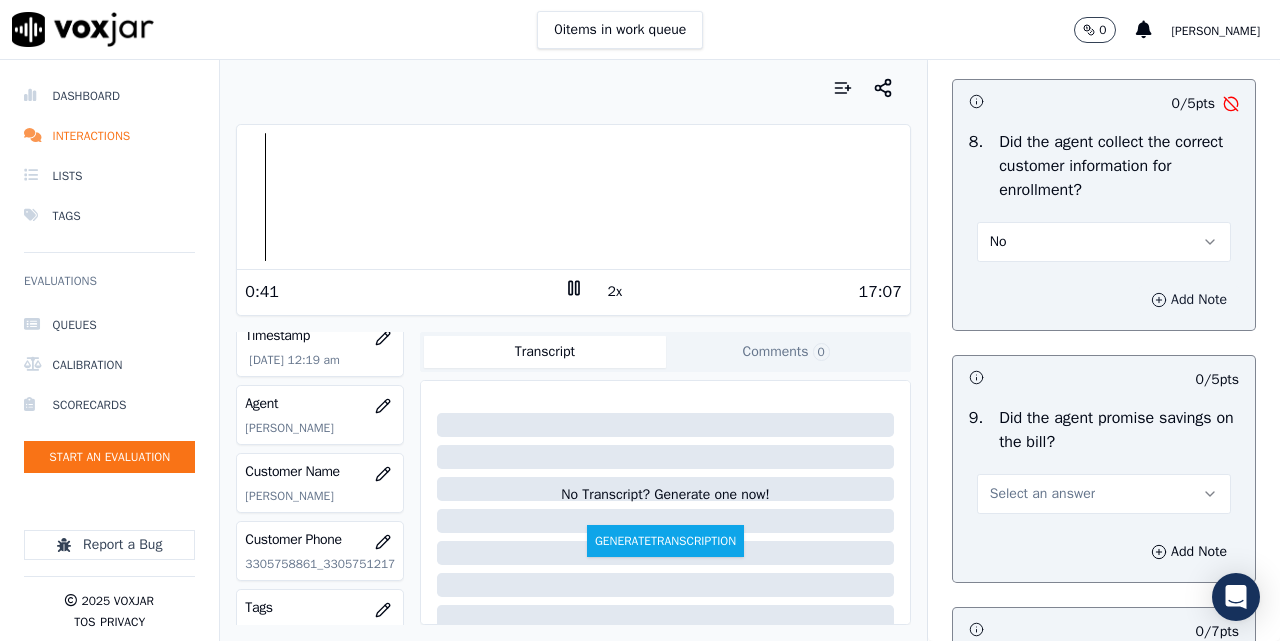 click on "Add Note" at bounding box center (1189, 300) 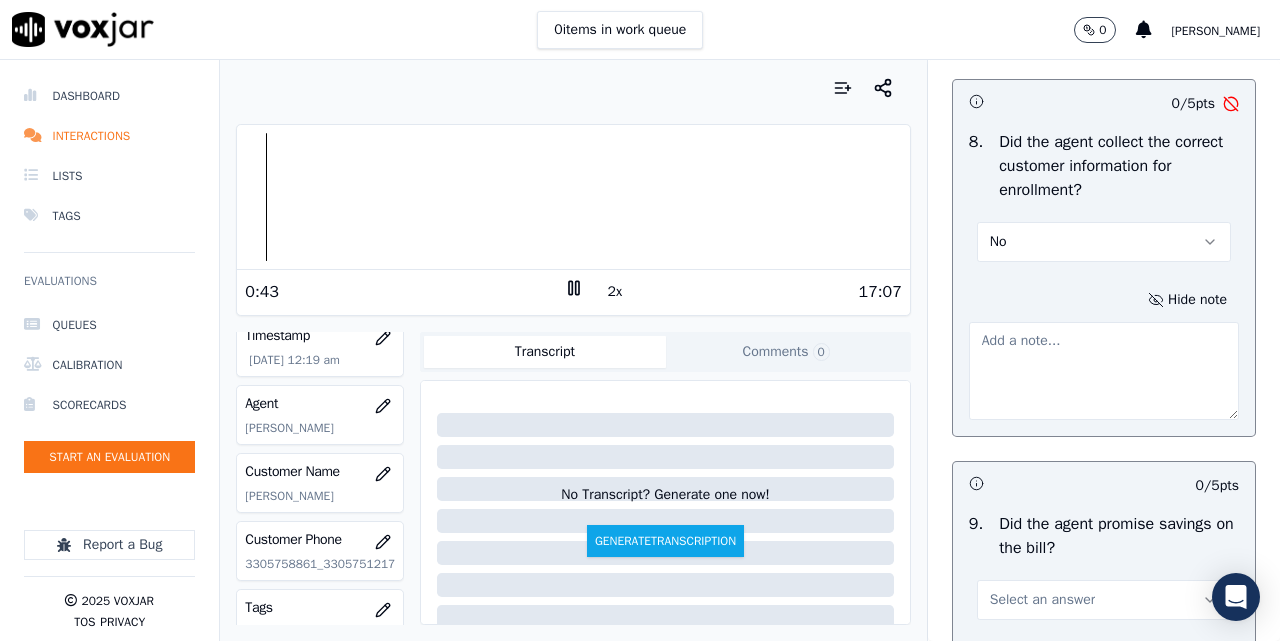 click at bounding box center (1104, 371) 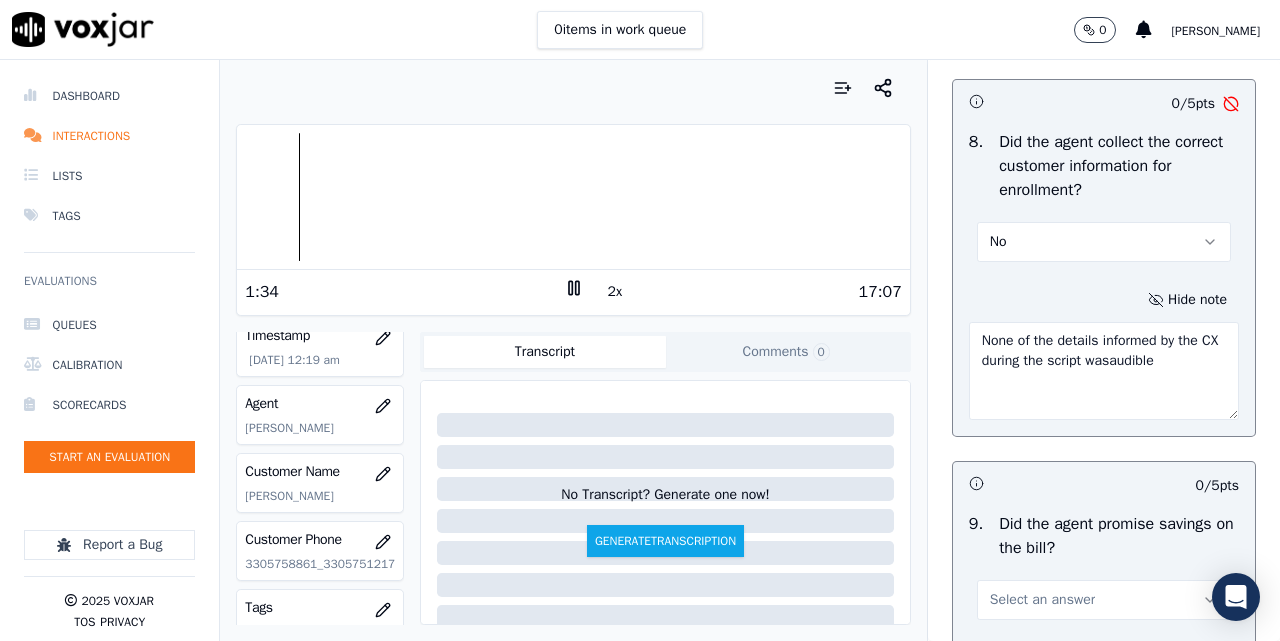 scroll, scrollTop: 2333, scrollLeft: 0, axis: vertical 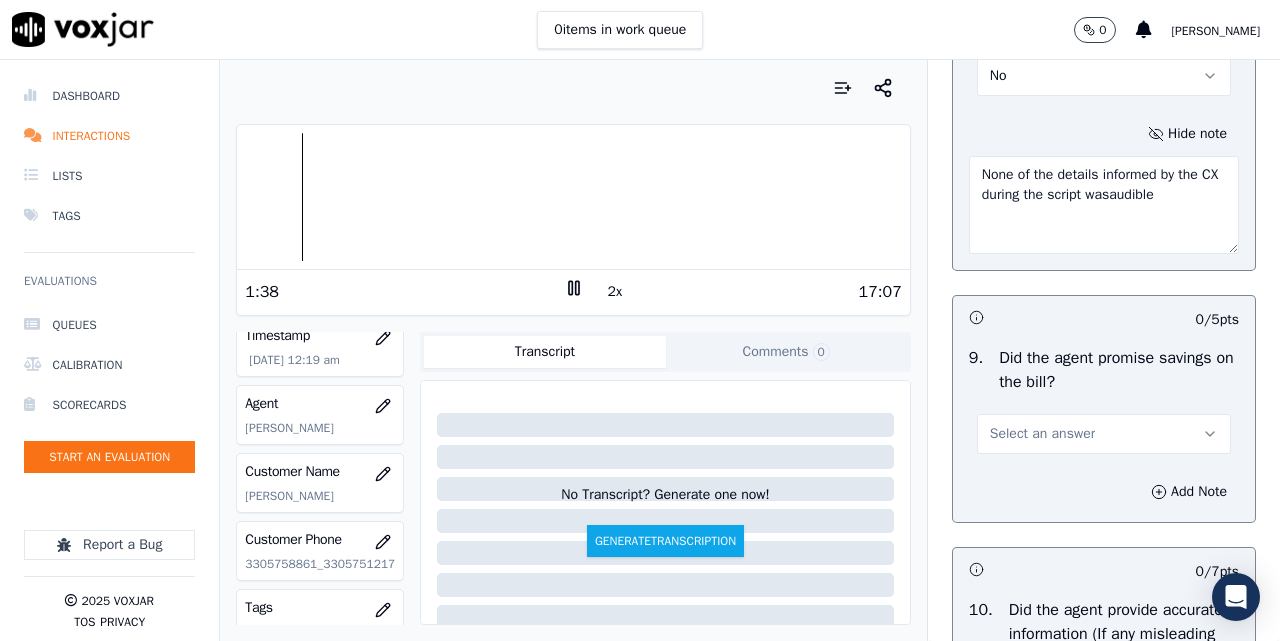 drag, startPoint x: 1136, startPoint y: 319, endPoint x: 1131, endPoint y: 330, distance: 12.083046 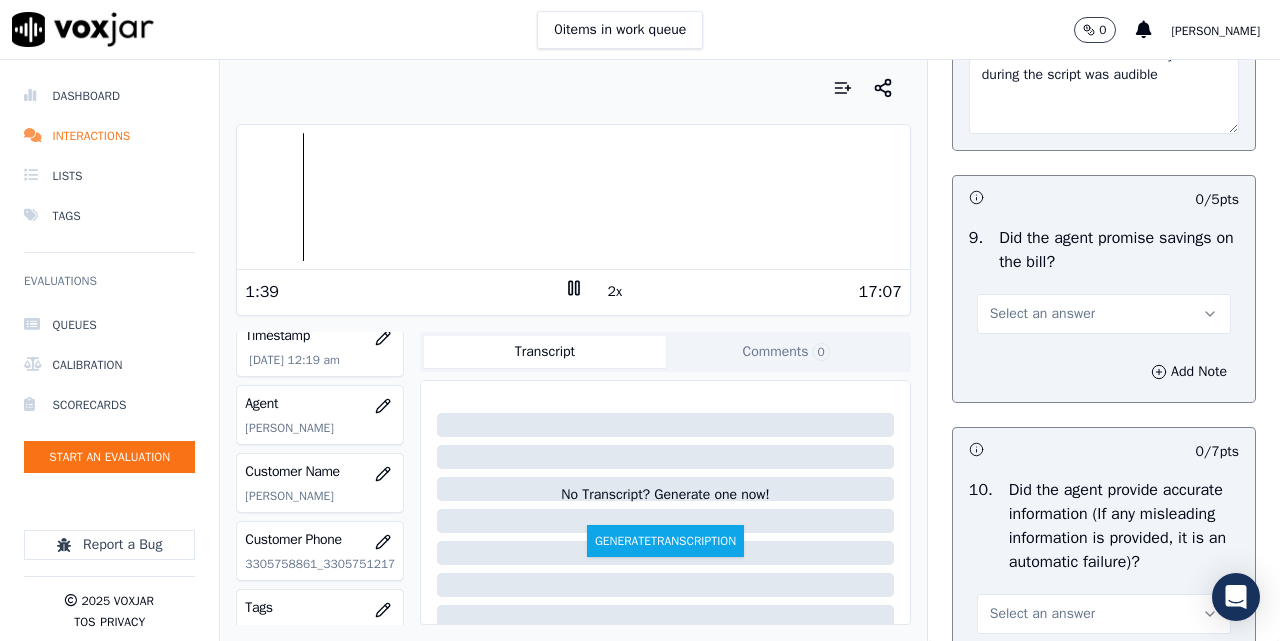 scroll, scrollTop: 2500, scrollLeft: 0, axis: vertical 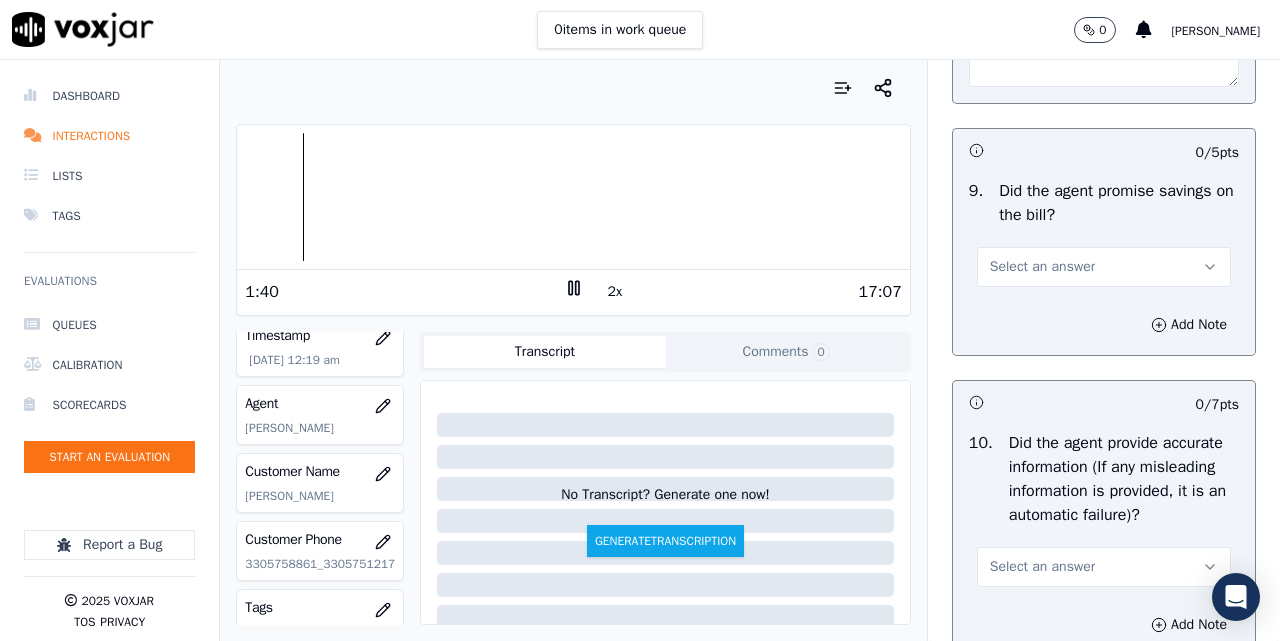 type on "None of the details informed by the CX during the script was audible" 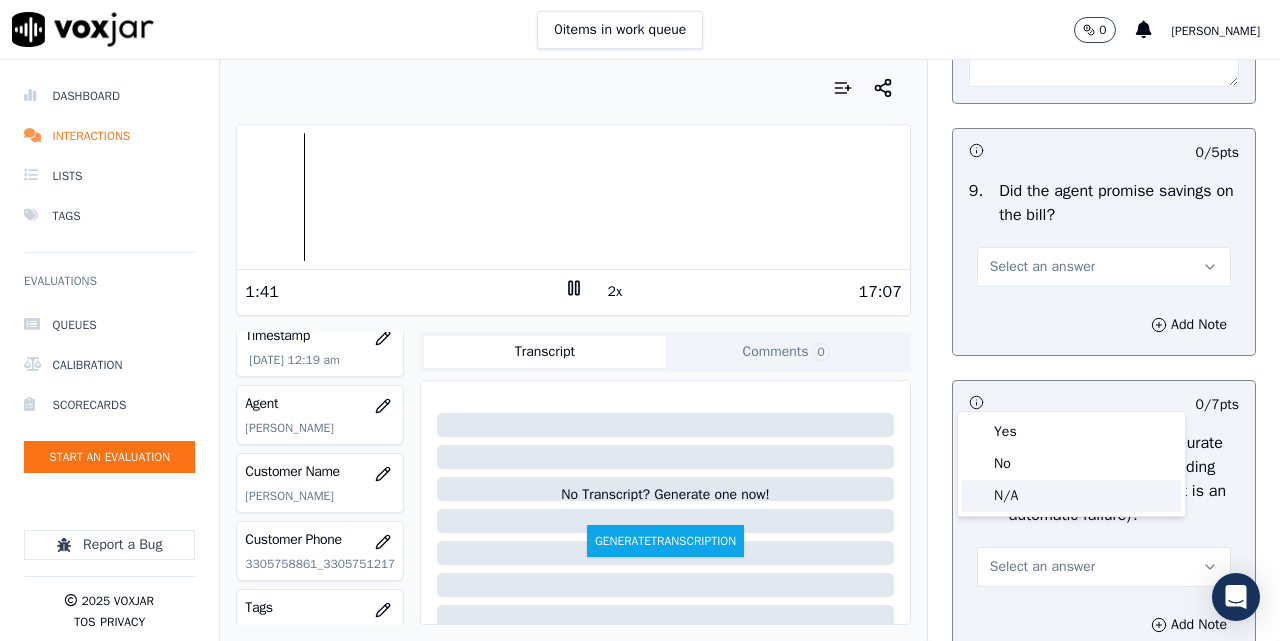 click on "N/A" 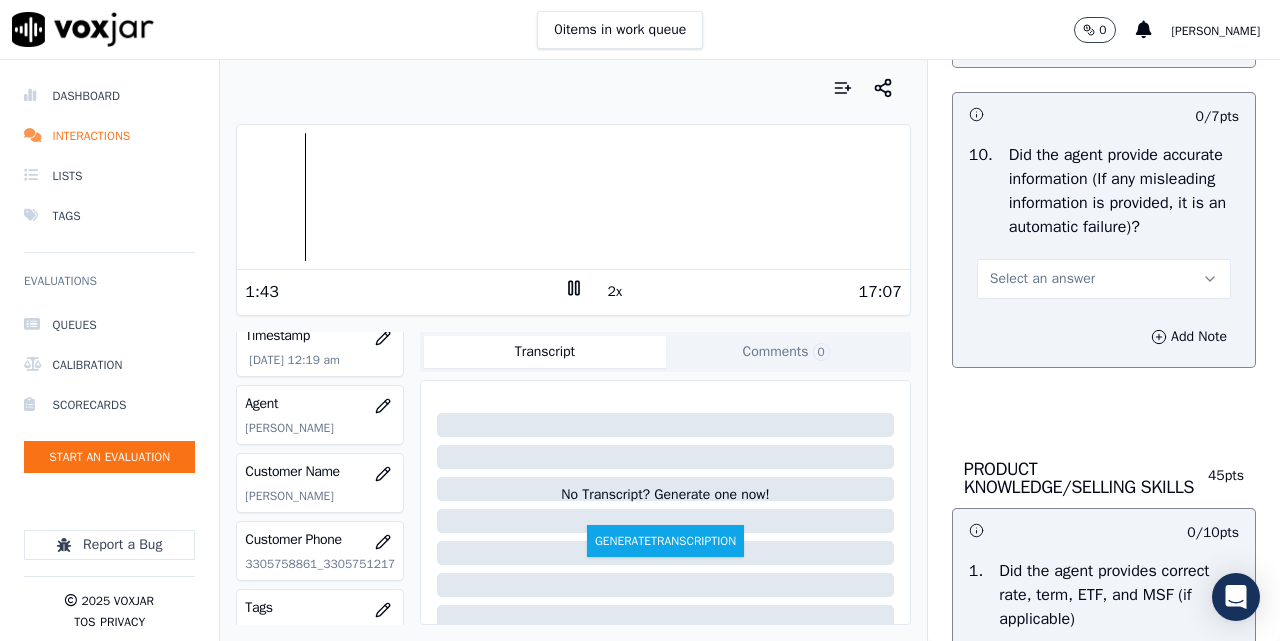 scroll, scrollTop: 2833, scrollLeft: 0, axis: vertical 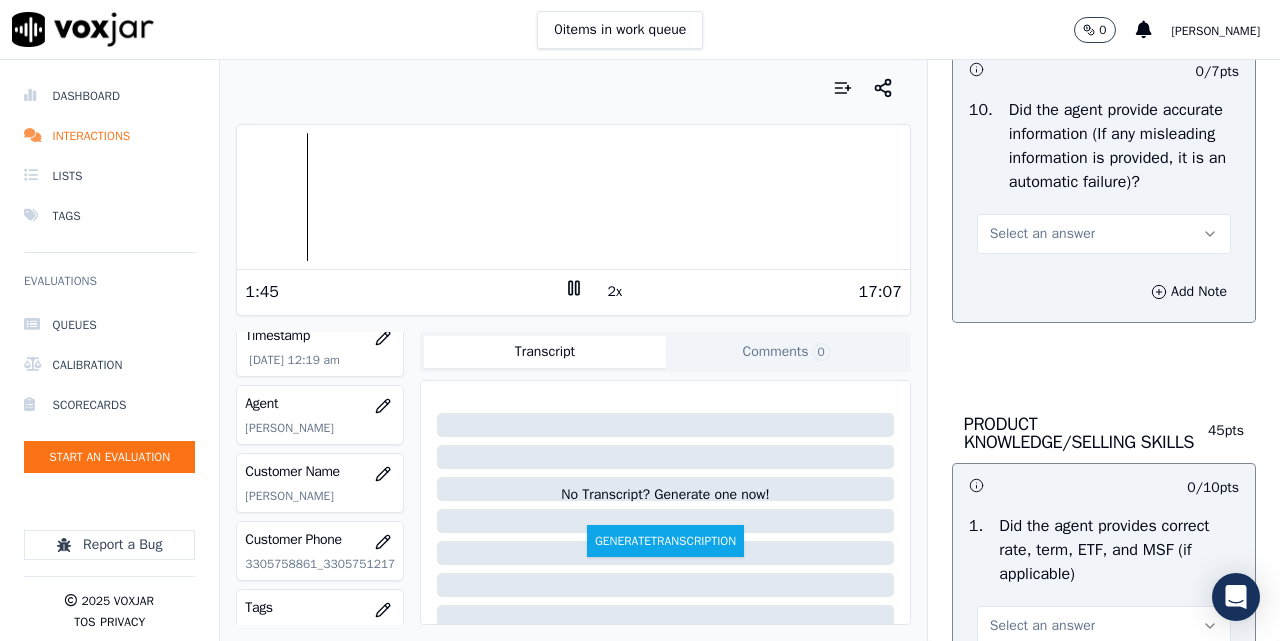 click on "Select an answer" at bounding box center (1104, 234) 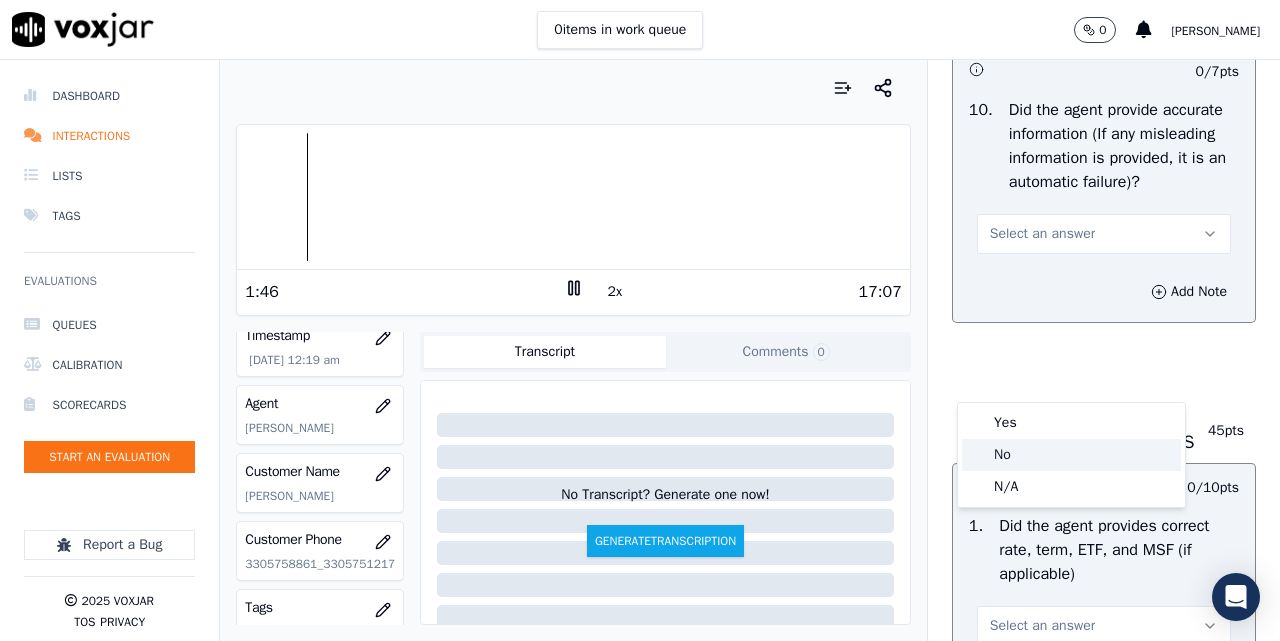 click on "No" 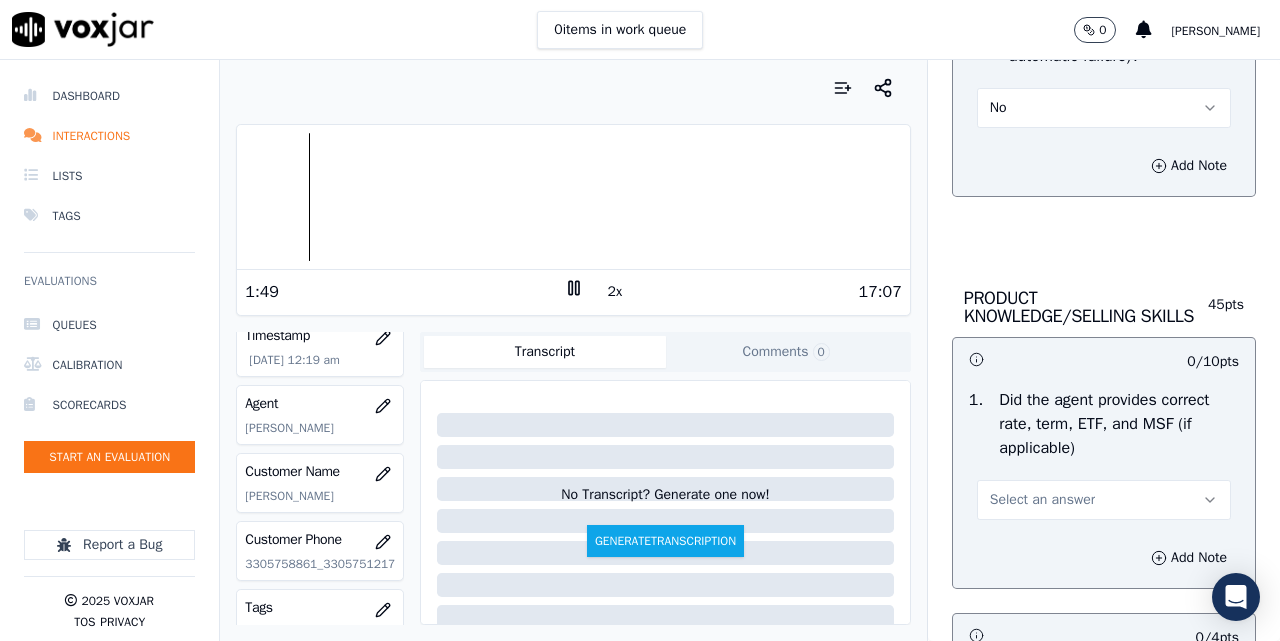 scroll, scrollTop: 3000, scrollLeft: 0, axis: vertical 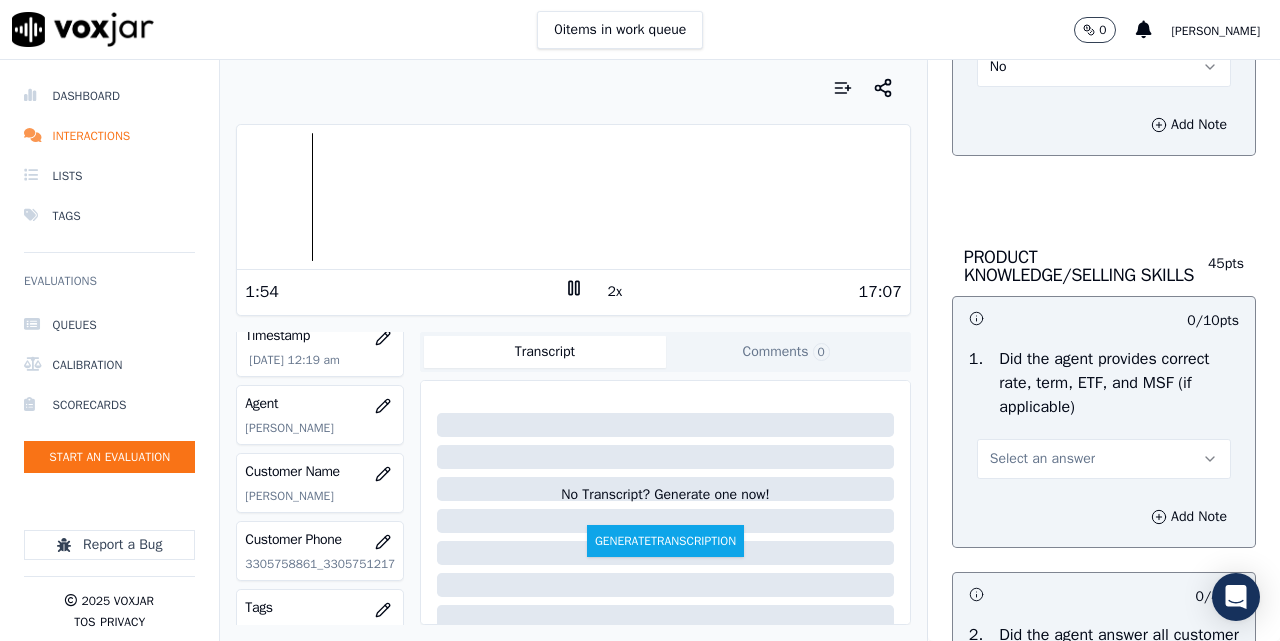 click on "No" at bounding box center (1104, 67) 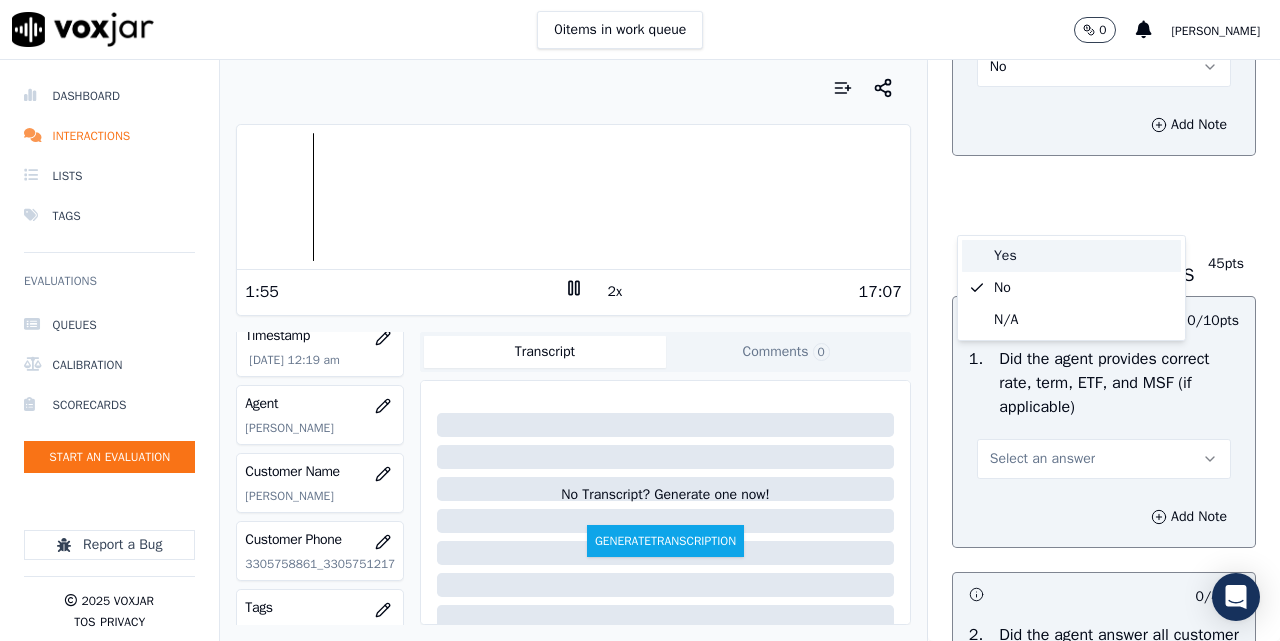 click on "Yes" at bounding box center (1071, 256) 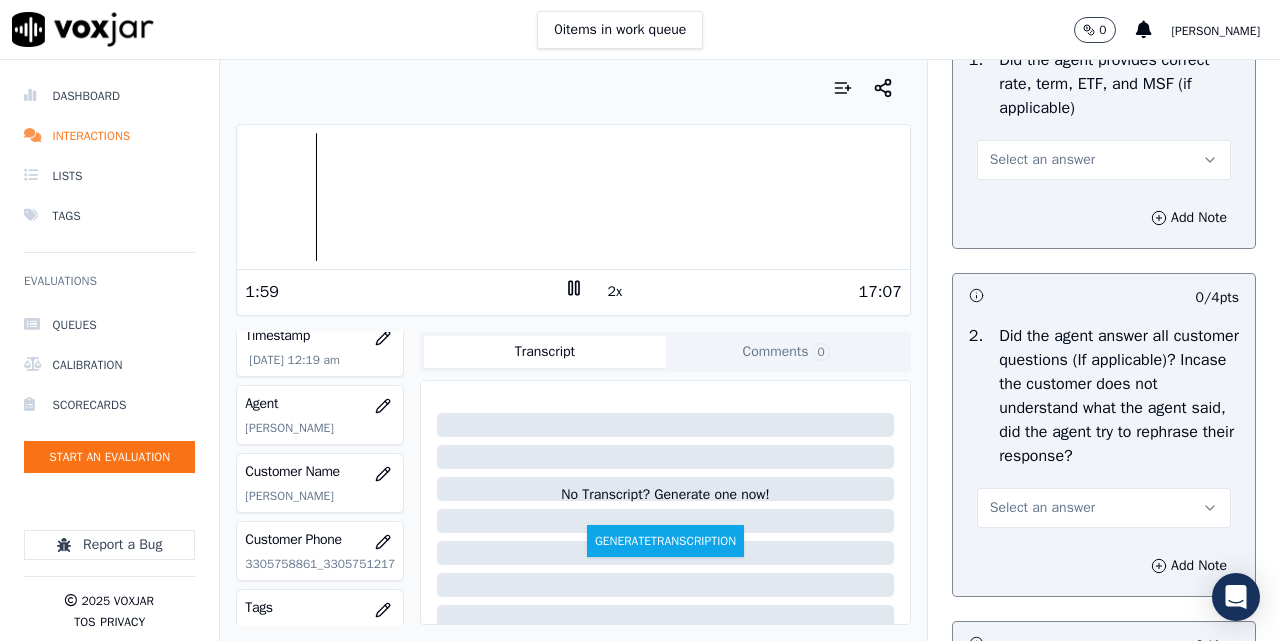 scroll, scrollTop: 3333, scrollLeft: 0, axis: vertical 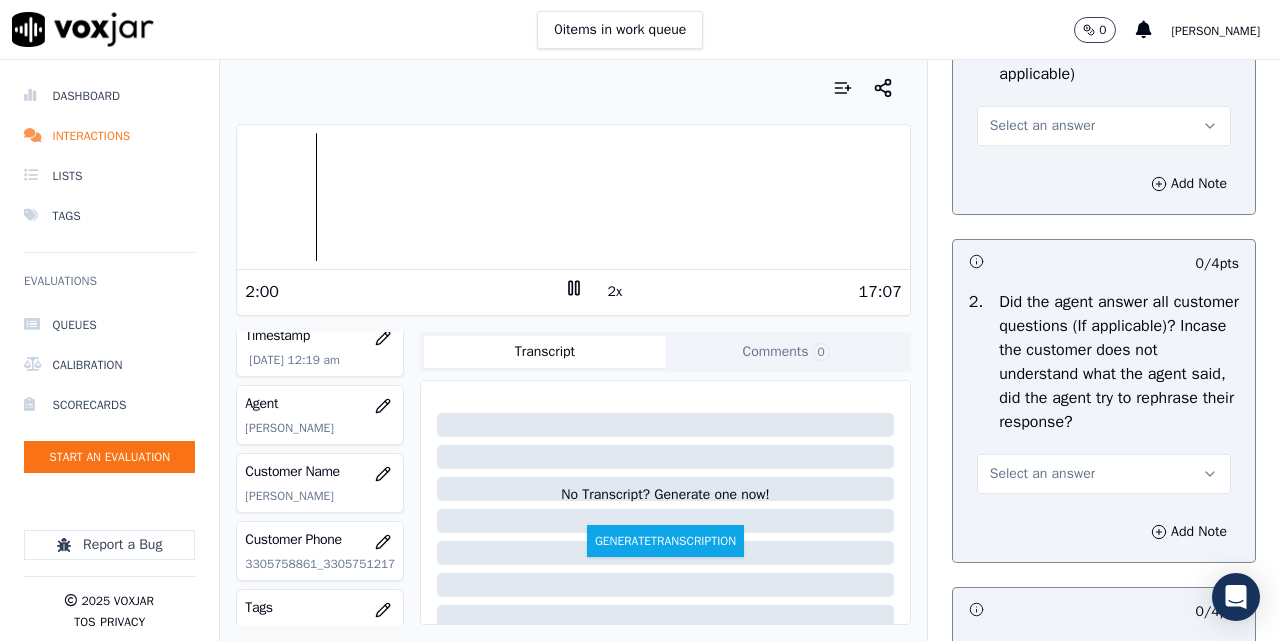 click on "Select an answer" at bounding box center (1104, 126) 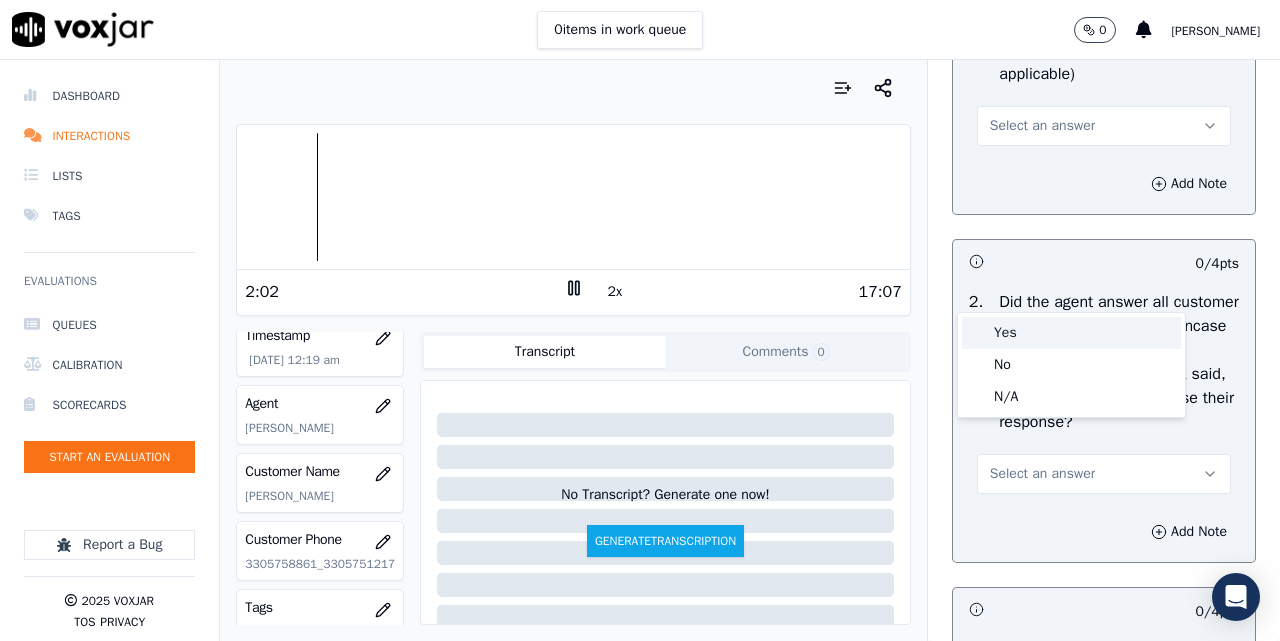 click on "Yes" at bounding box center (1071, 333) 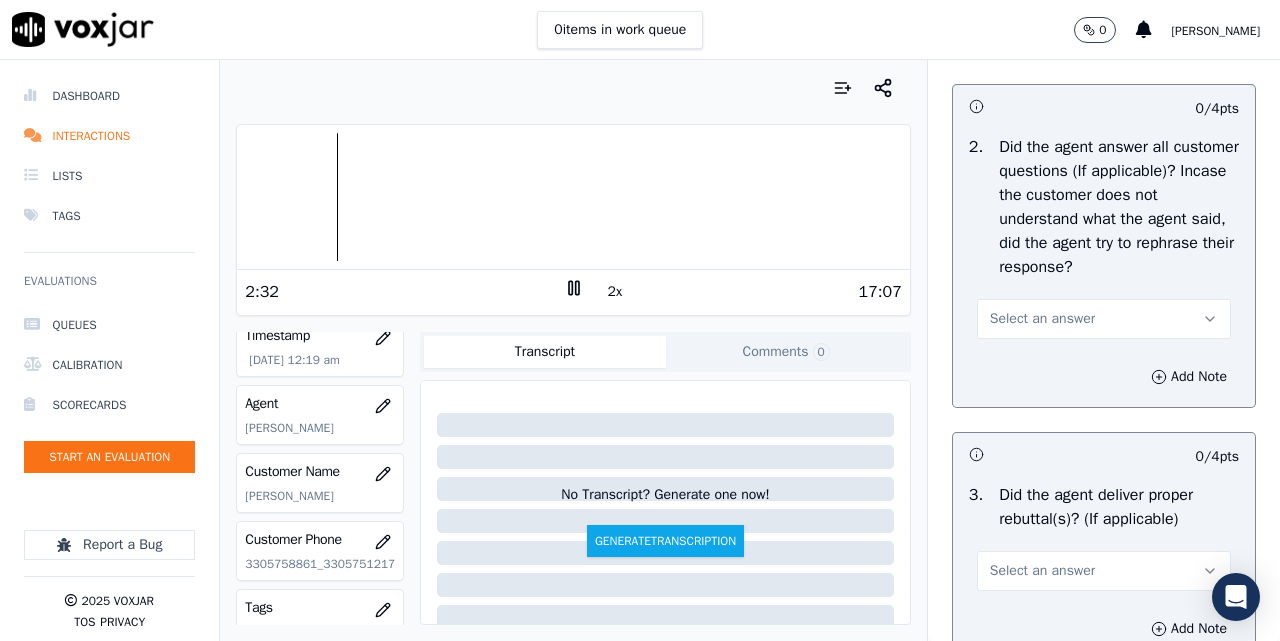 scroll, scrollTop: 3667, scrollLeft: 0, axis: vertical 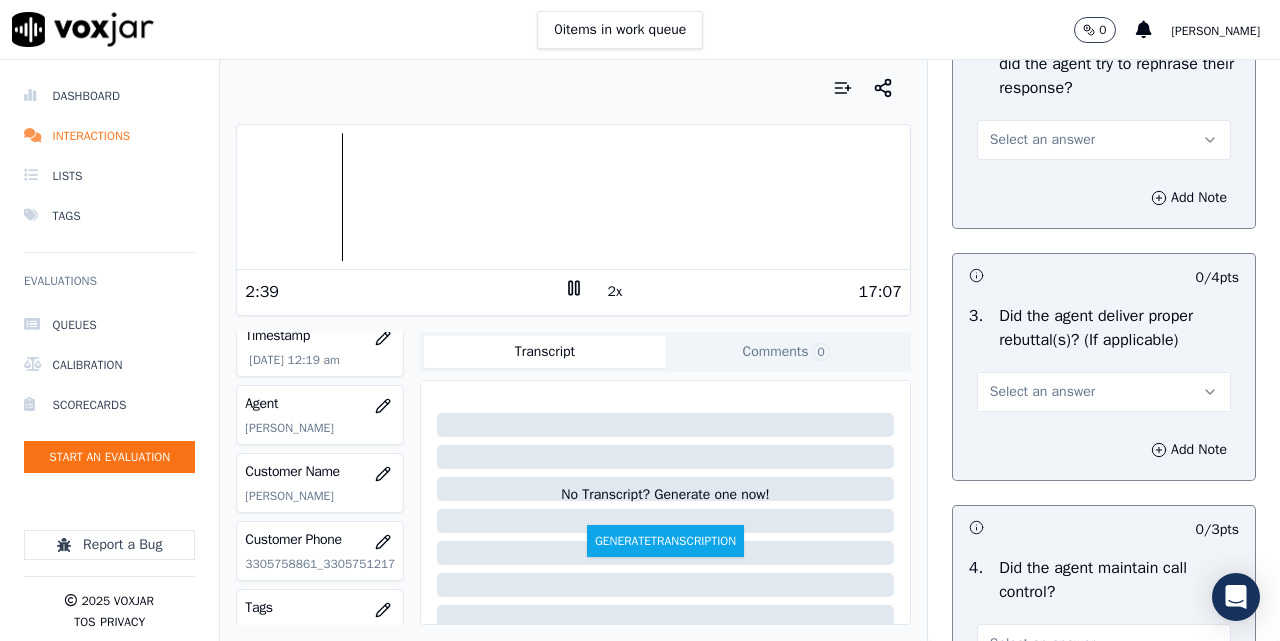 click on "Select an answer" at bounding box center [1042, 140] 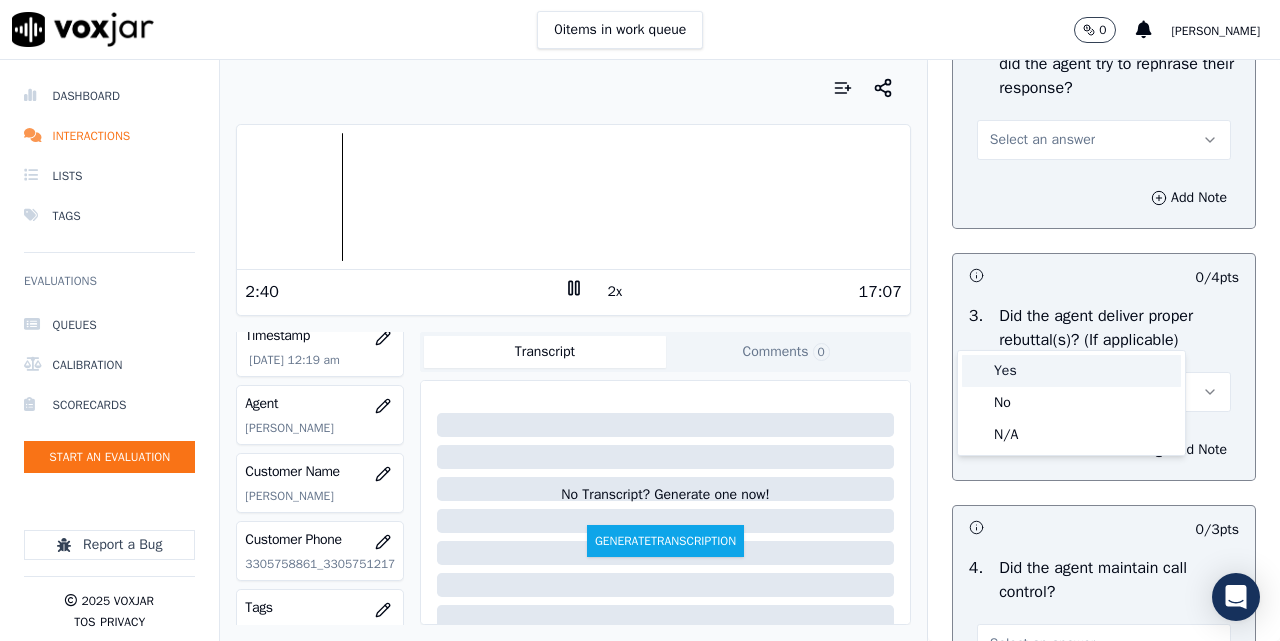 click on "Yes" at bounding box center (1071, 371) 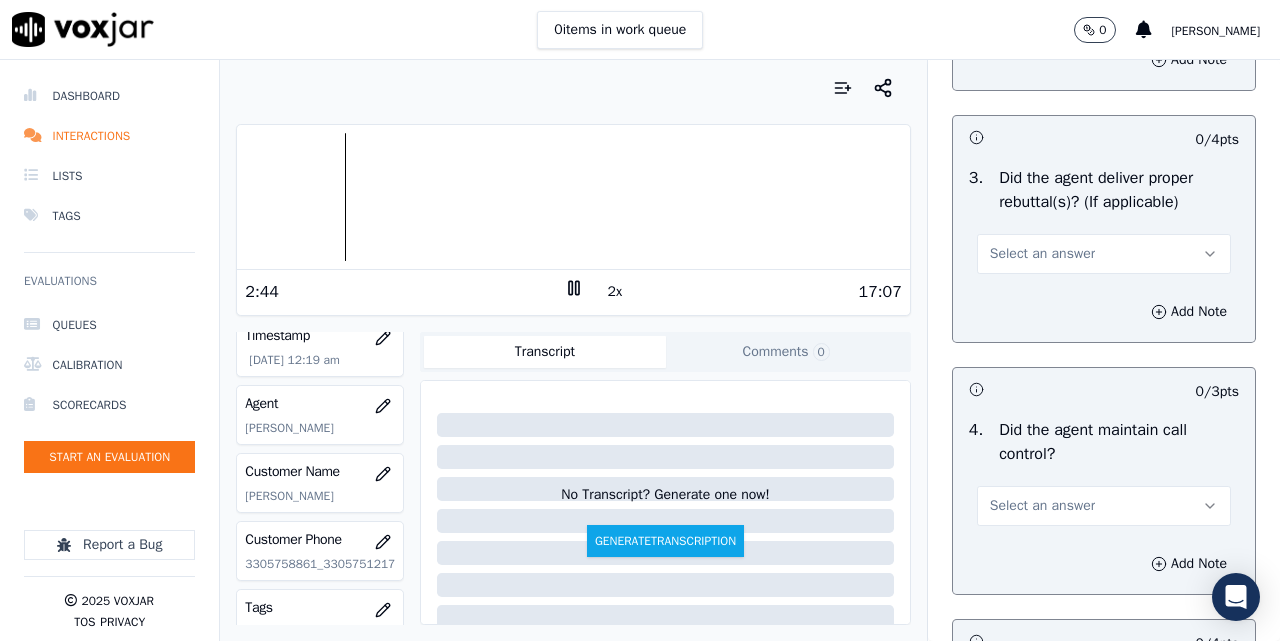 scroll, scrollTop: 4000, scrollLeft: 0, axis: vertical 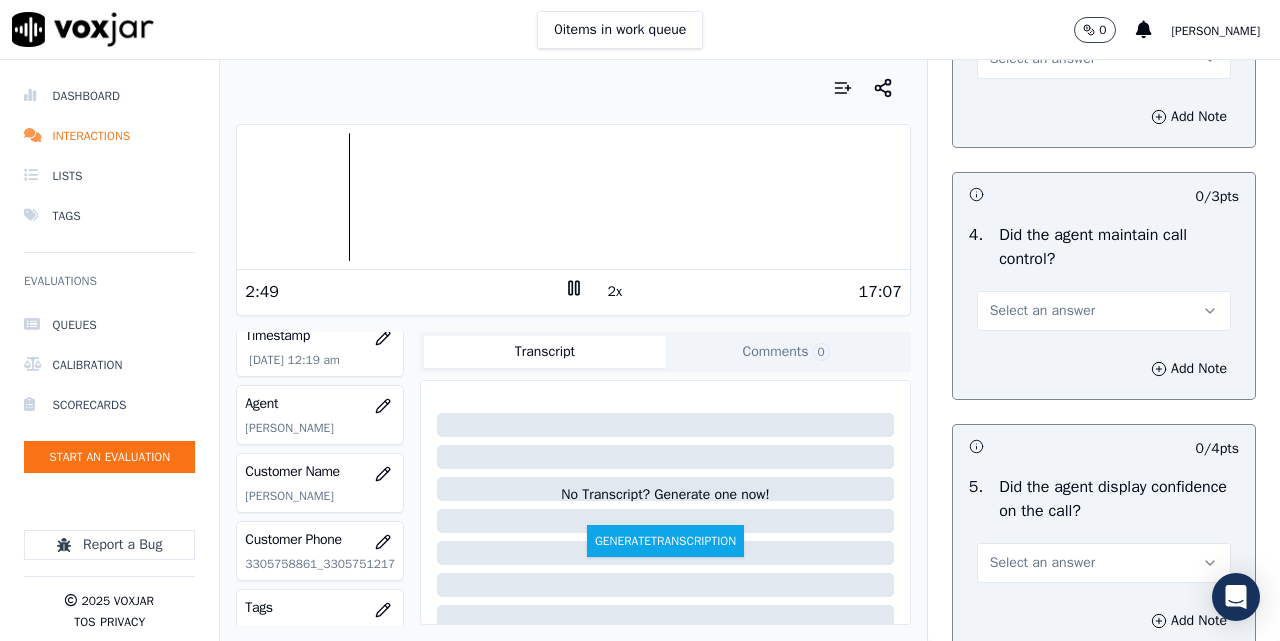 click on "Select an answer" at bounding box center [1042, 59] 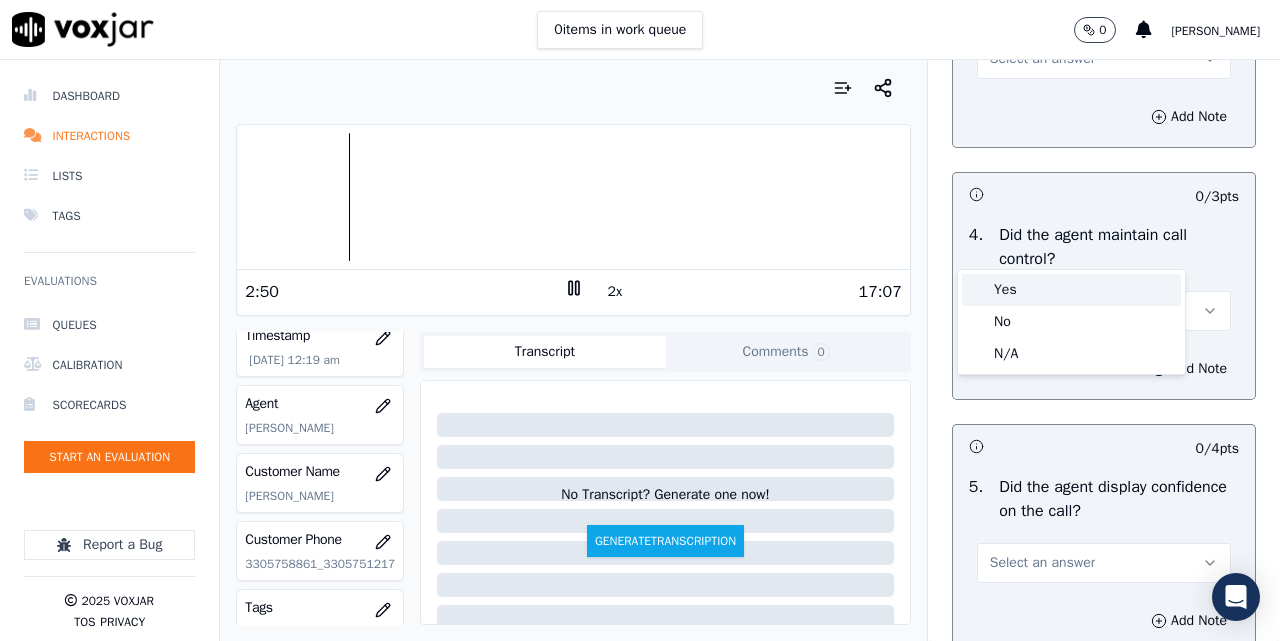 click on "Yes" at bounding box center (1071, 290) 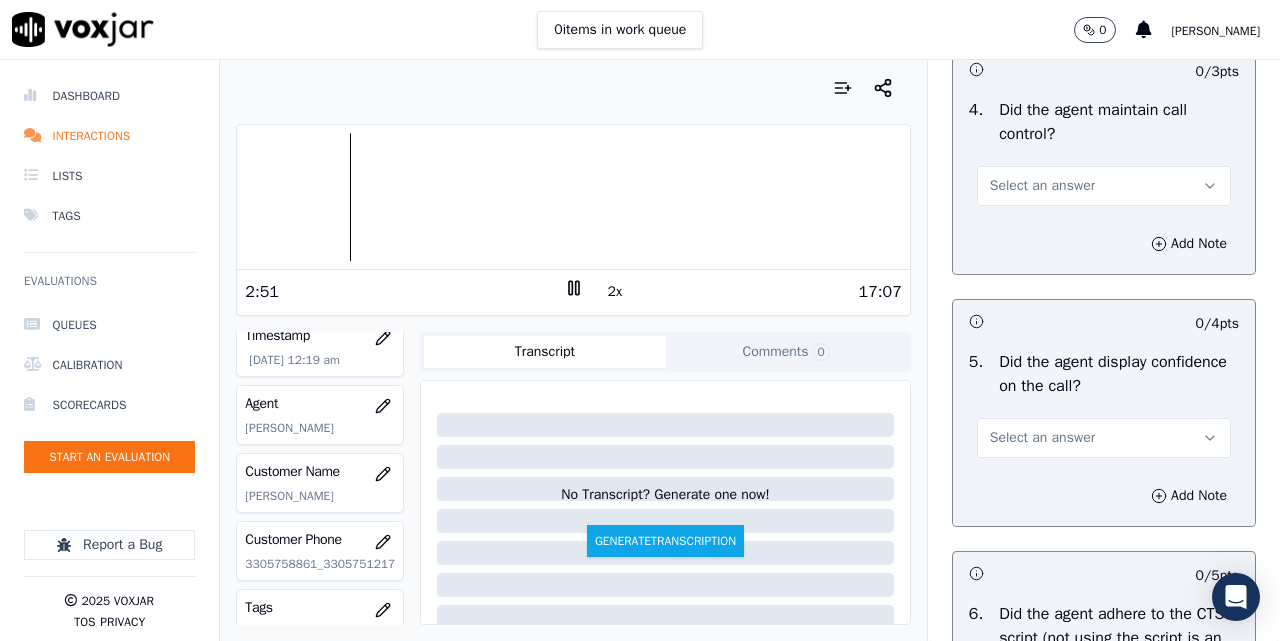 scroll, scrollTop: 4167, scrollLeft: 0, axis: vertical 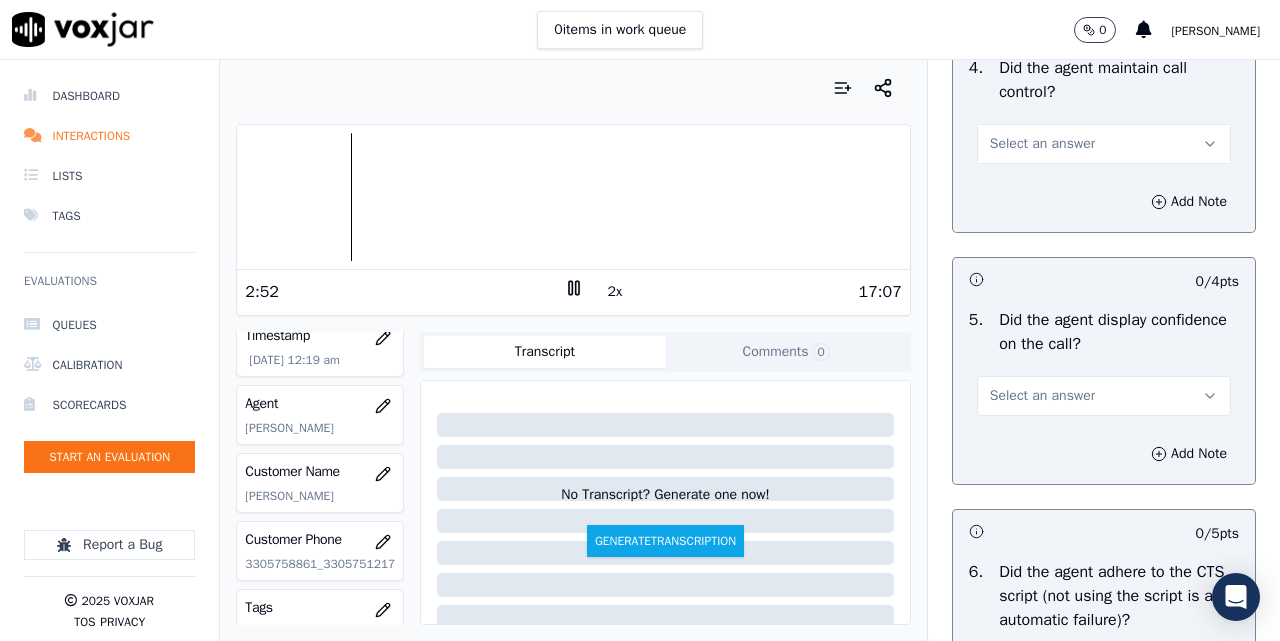 click on "Select an answer" at bounding box center [1042, 144] 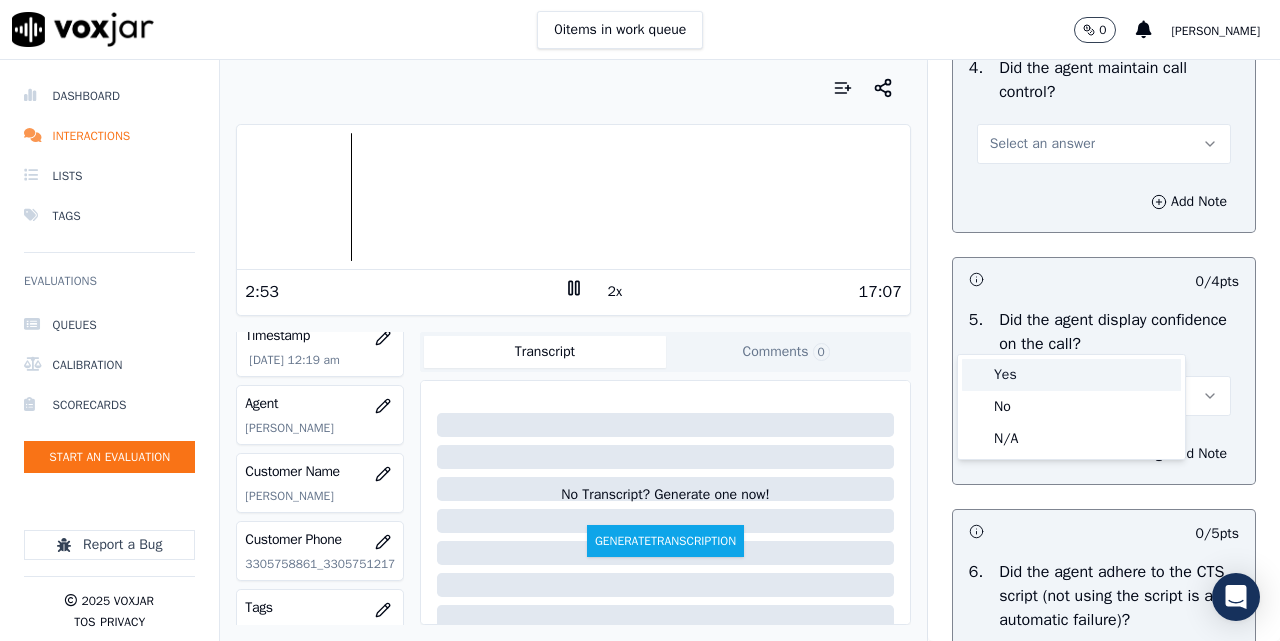 click on "Yes" at bounding box center (1071, 375) 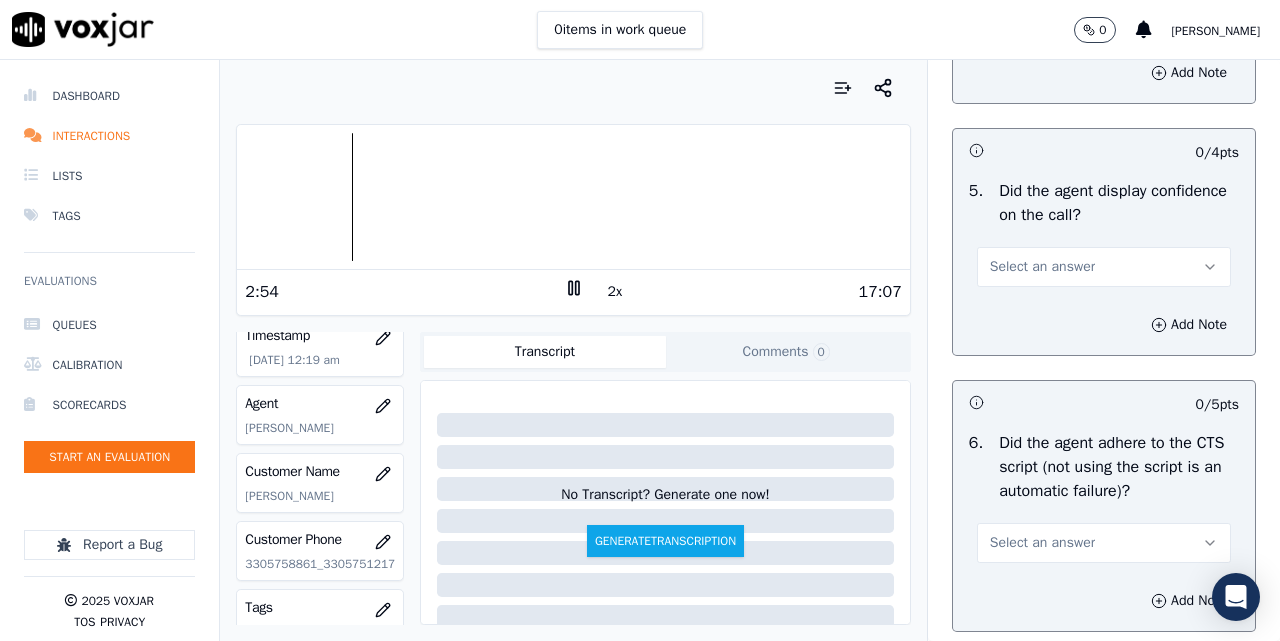 scroll, scrollTop: 4500, scrollLeft: 0, axis: vertical 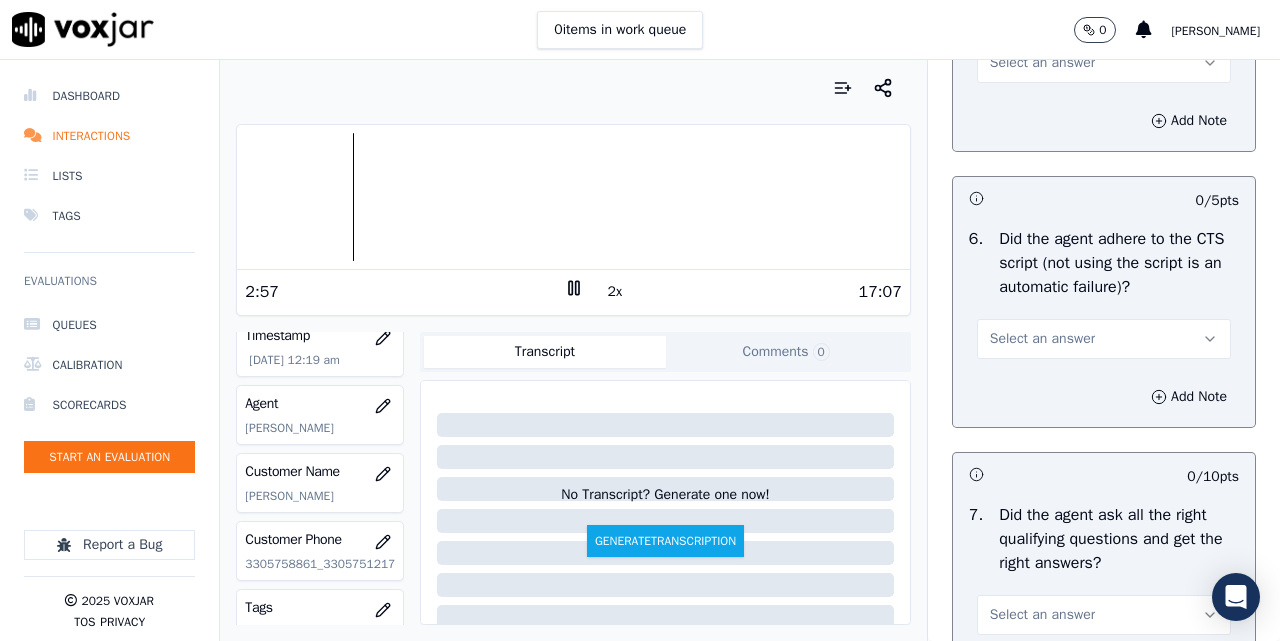 click on "Select an answer" at bounding box center [1042, 63] 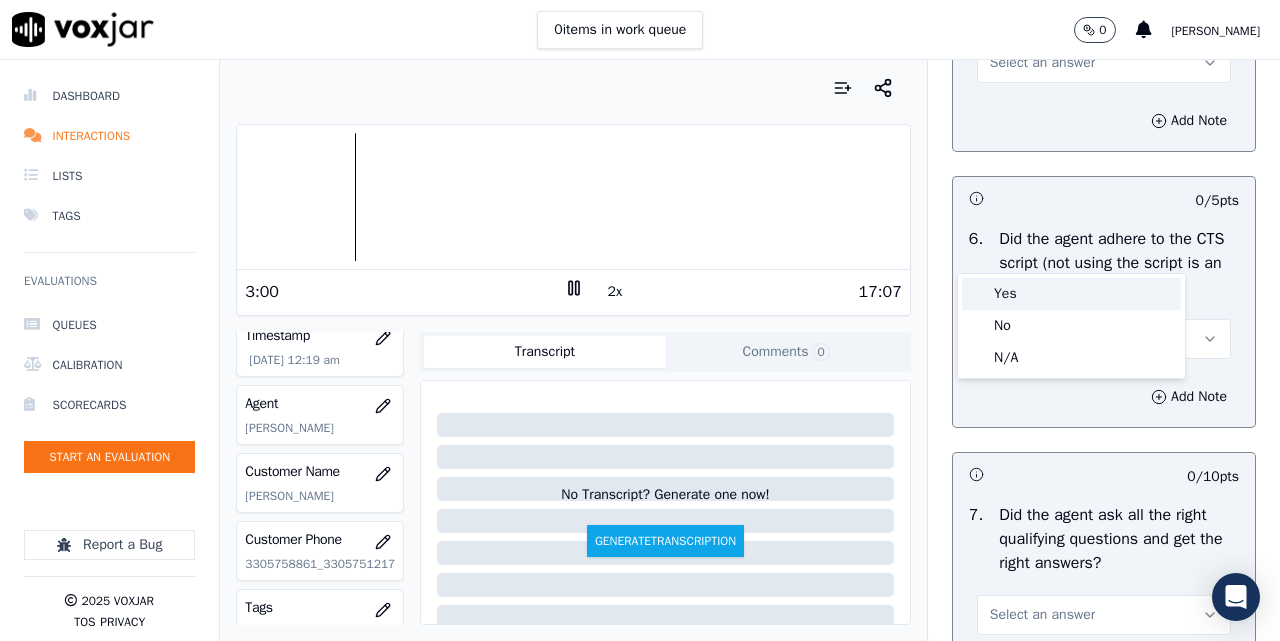 click on "Yes" at bounding box center [1071, 294] 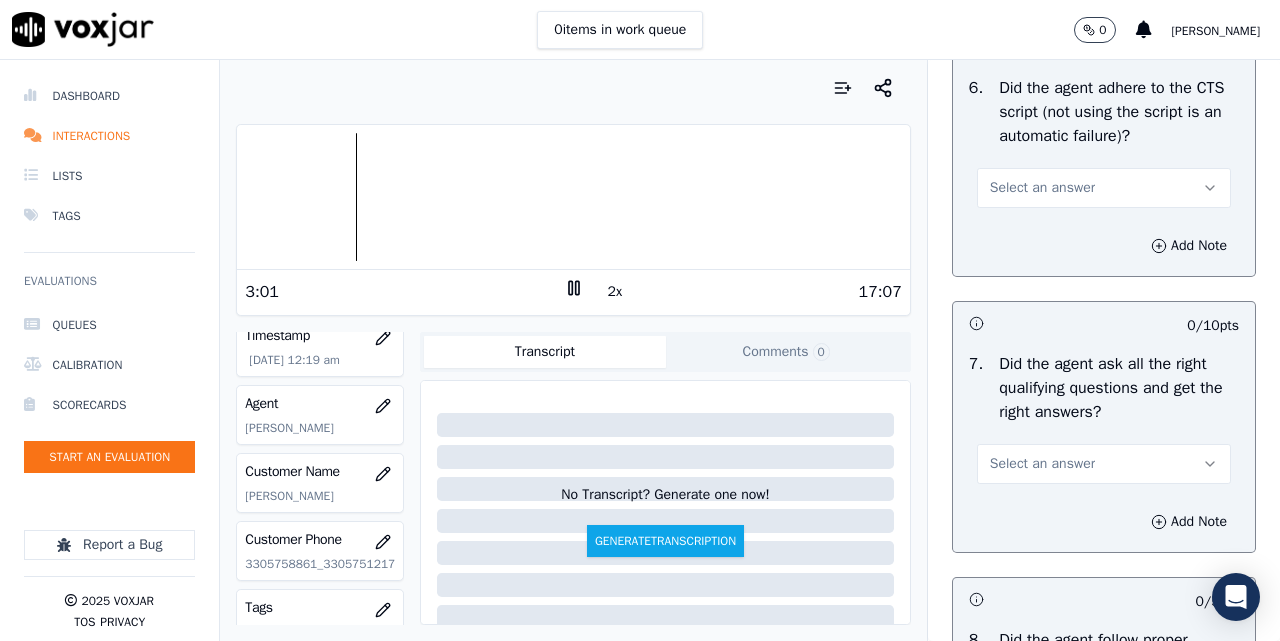 scroll, scrollTop: 4833, scrollLeft: 0, axis: vertical 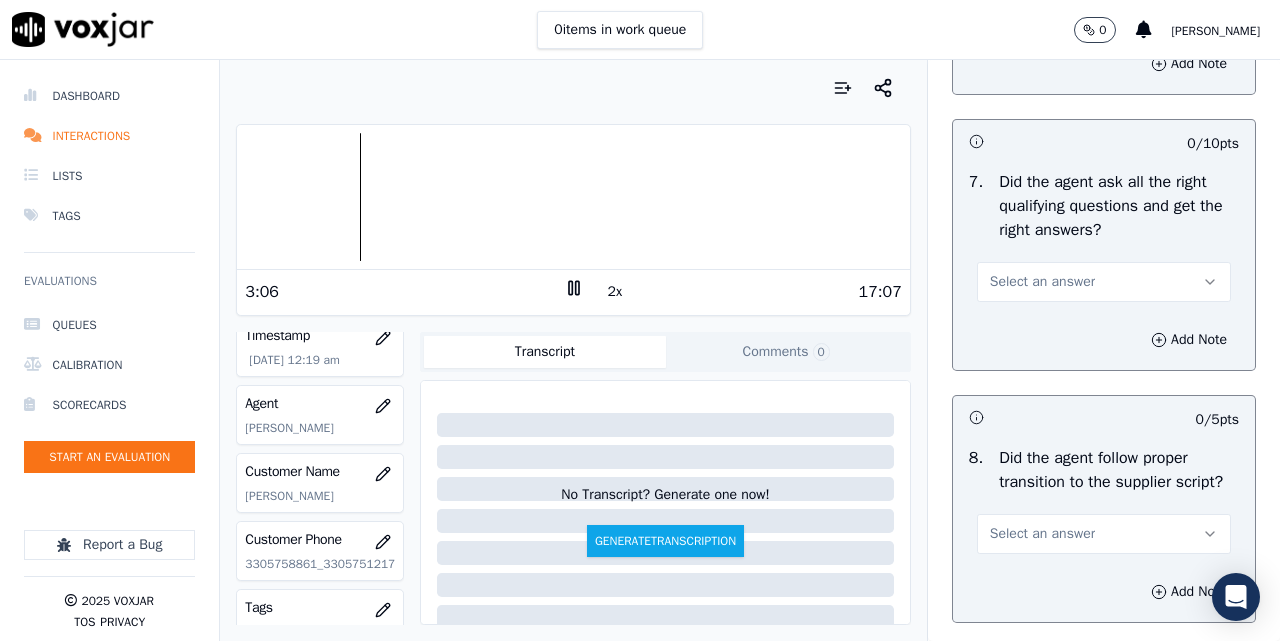 click on "Select an answer" at bounding box center [1042, 6] 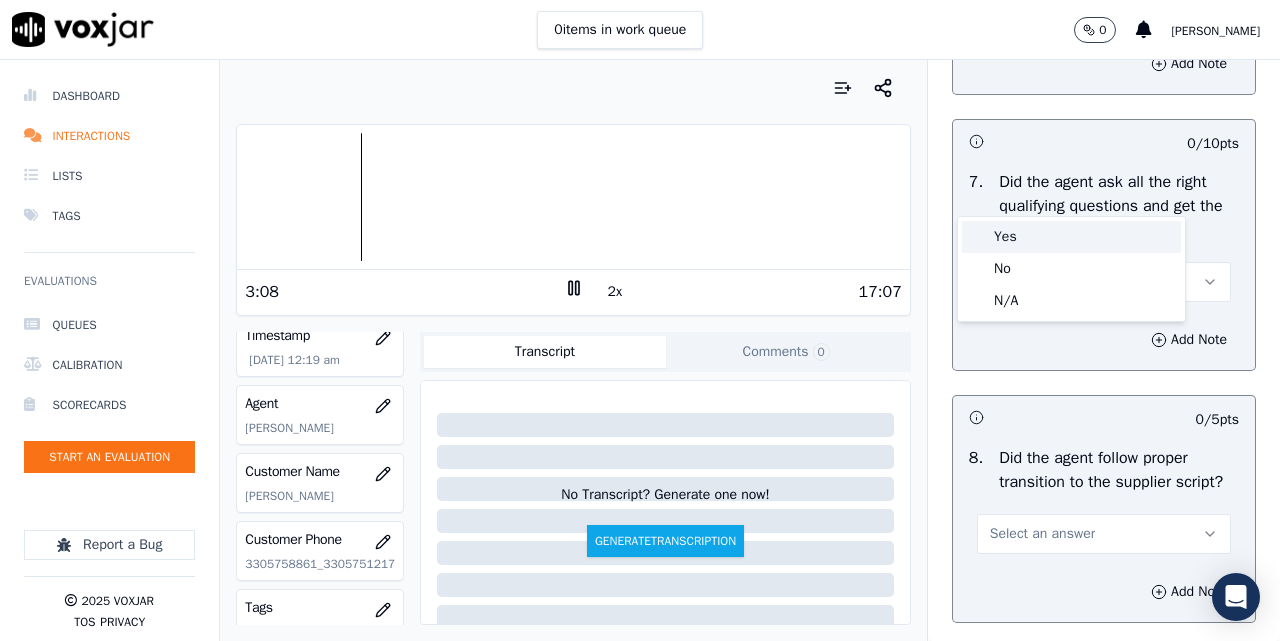 click on "Yes" at bounding box center [1071, 237] 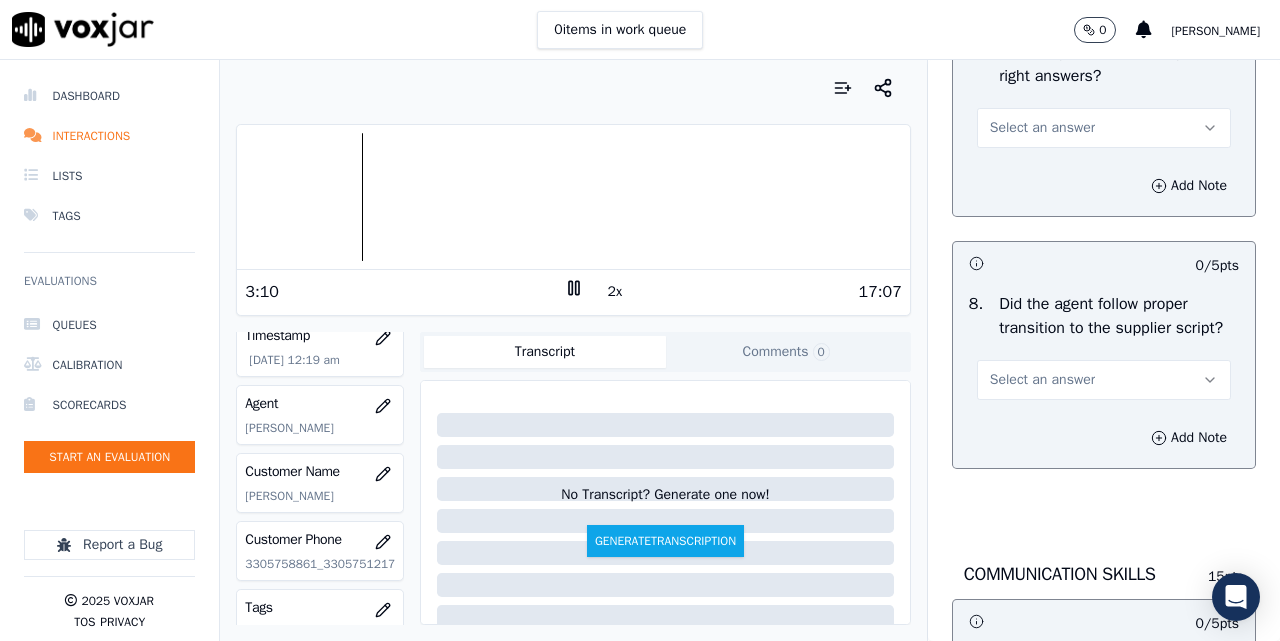 scroll, scrollTop: 5167, scrollLeft: 0, axis: vertical 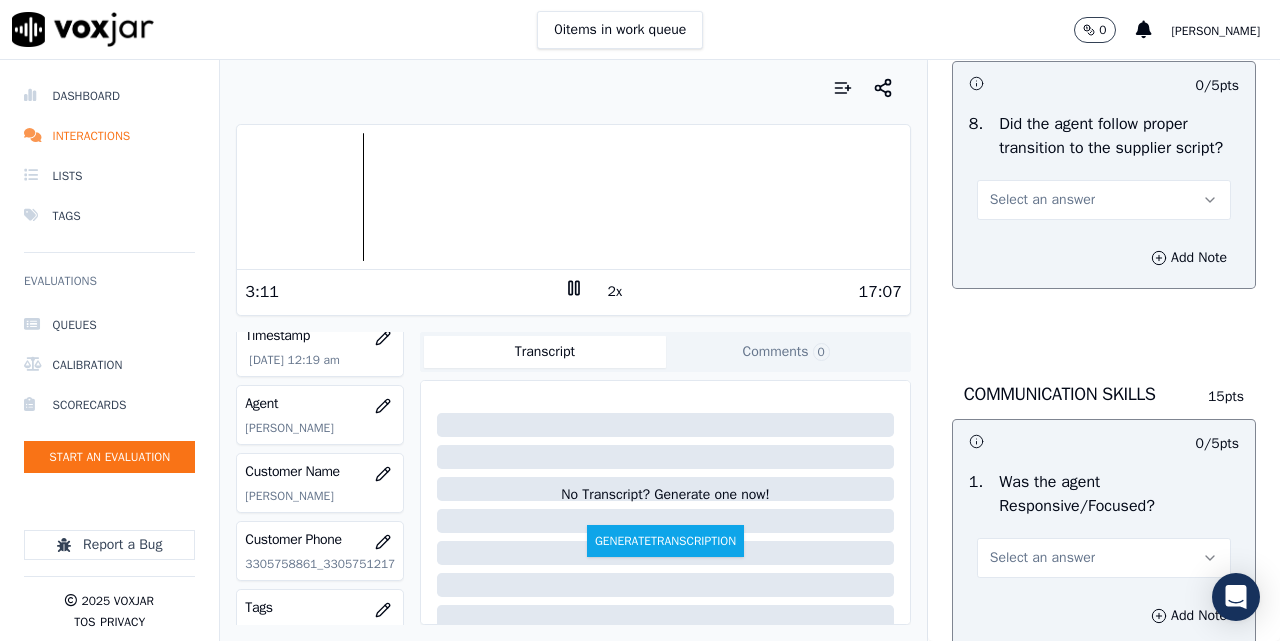 click on "Select an answer" at bounding box center [1042, -52] 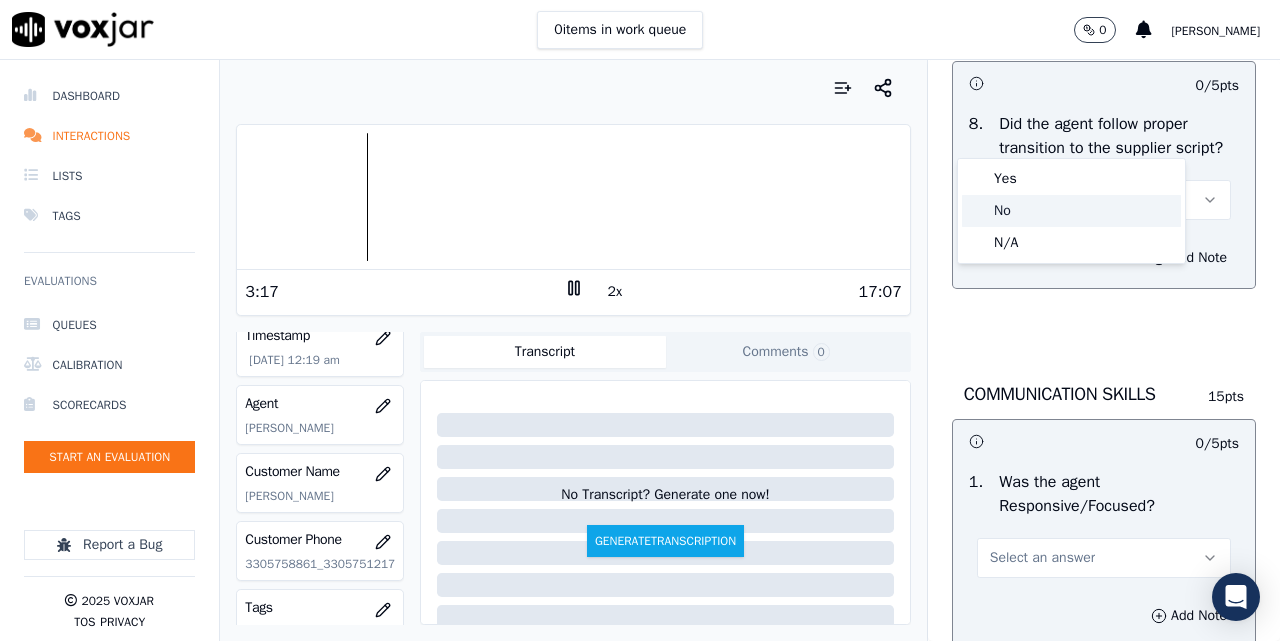 click on "No" 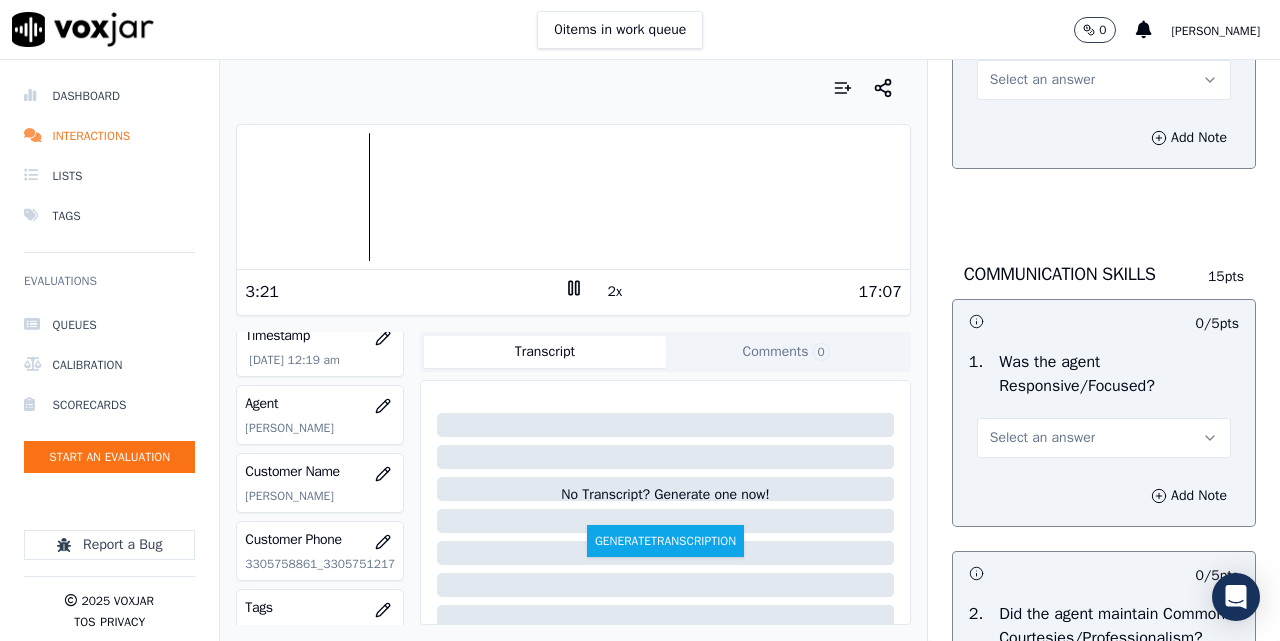 scroll, scrollTop: 5333, scrollLeft: 0, axis: vertical 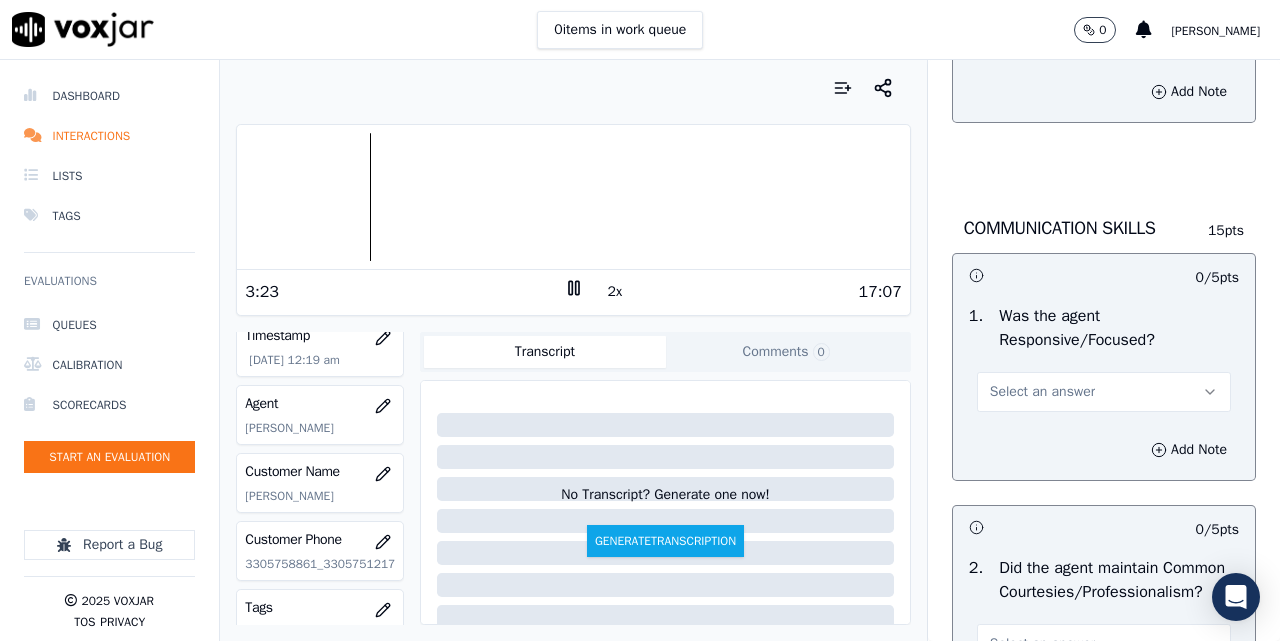 click on "Select an answer" at bounding box center (1042, 34) 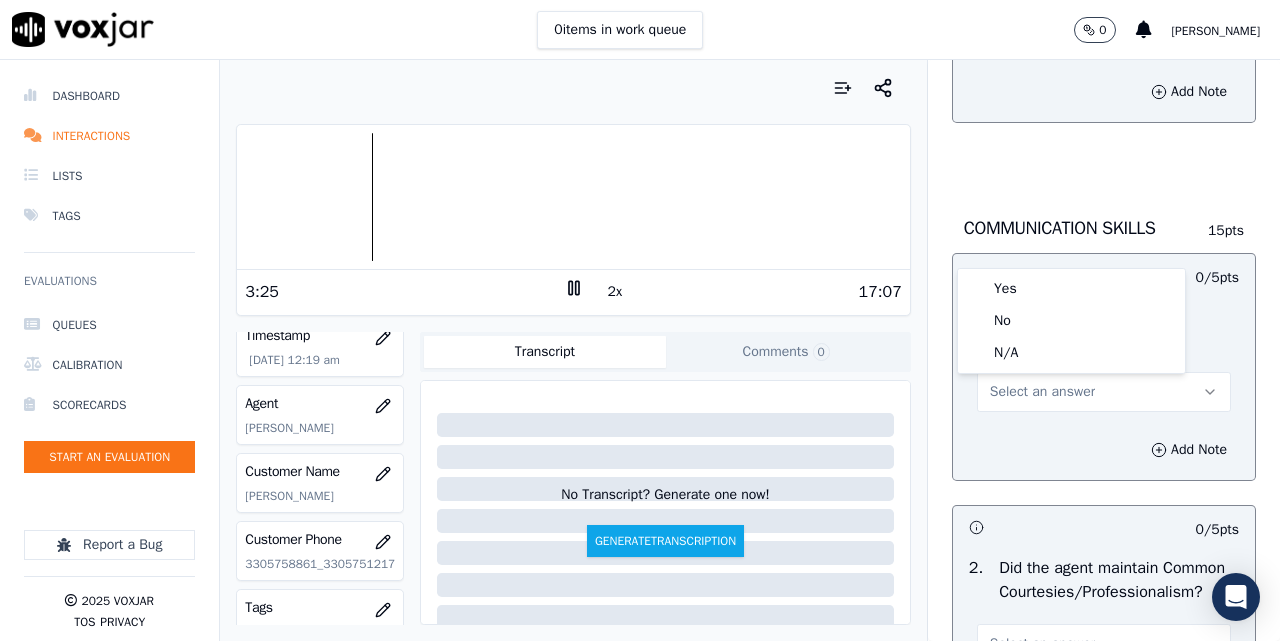 click 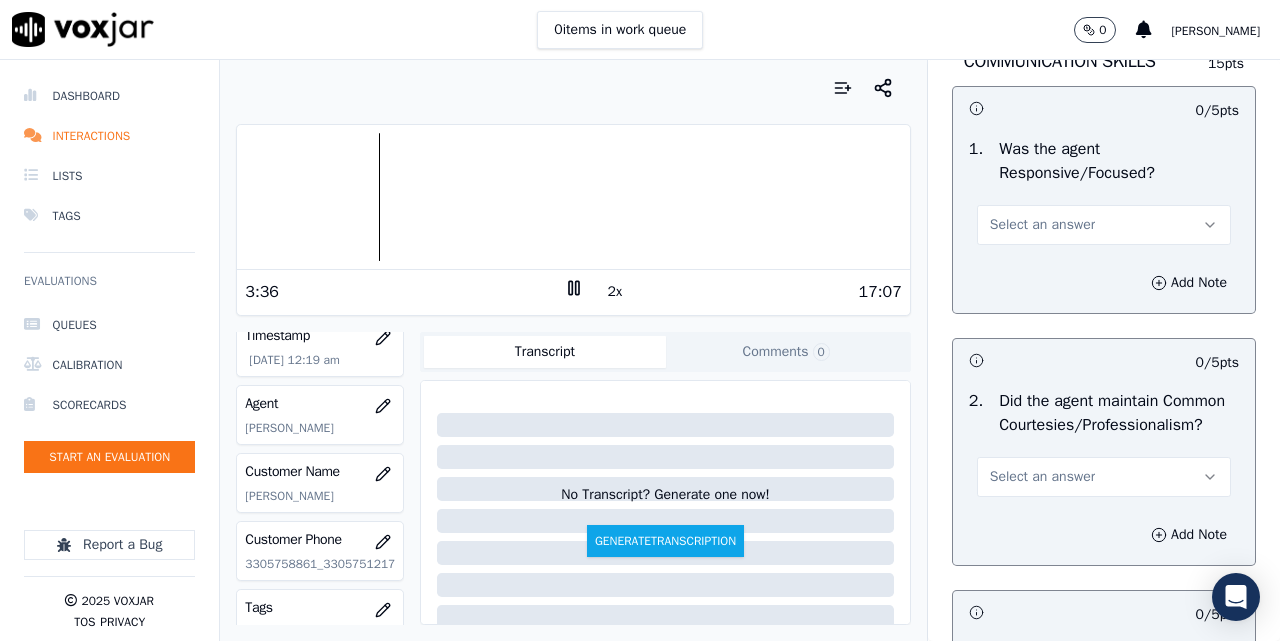 scroll, scrollTop: 5333, scrollLeft: 0, axis: vertical 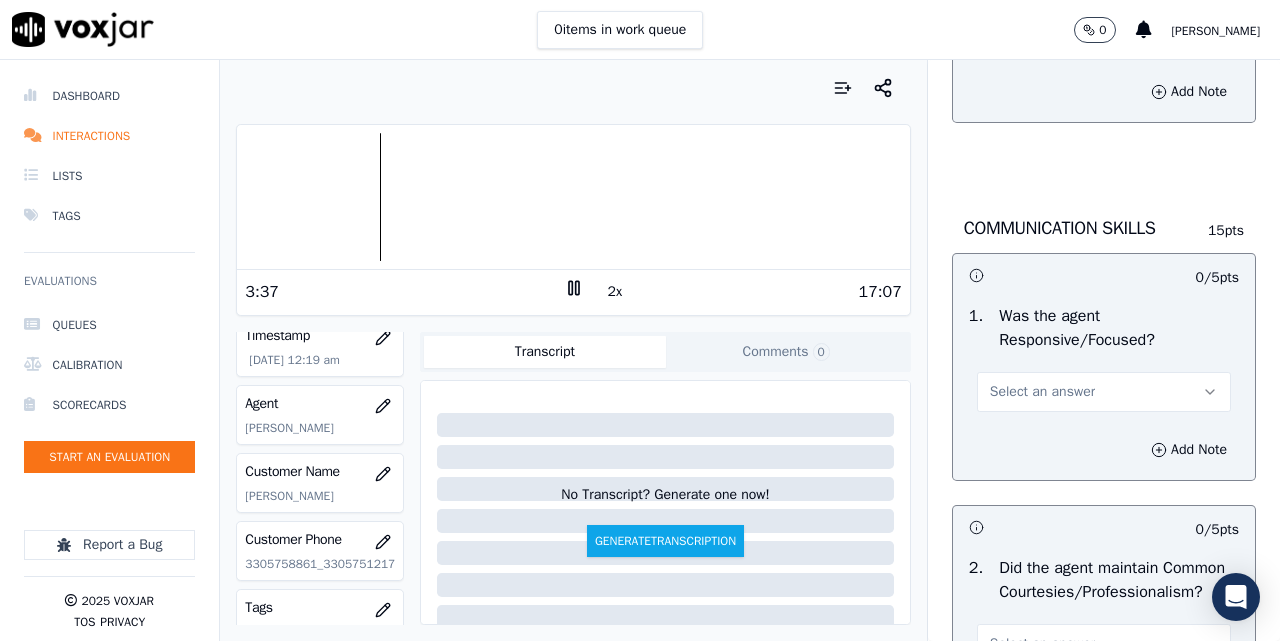 click on "Select an answer" at bounding box center (1042, 34) 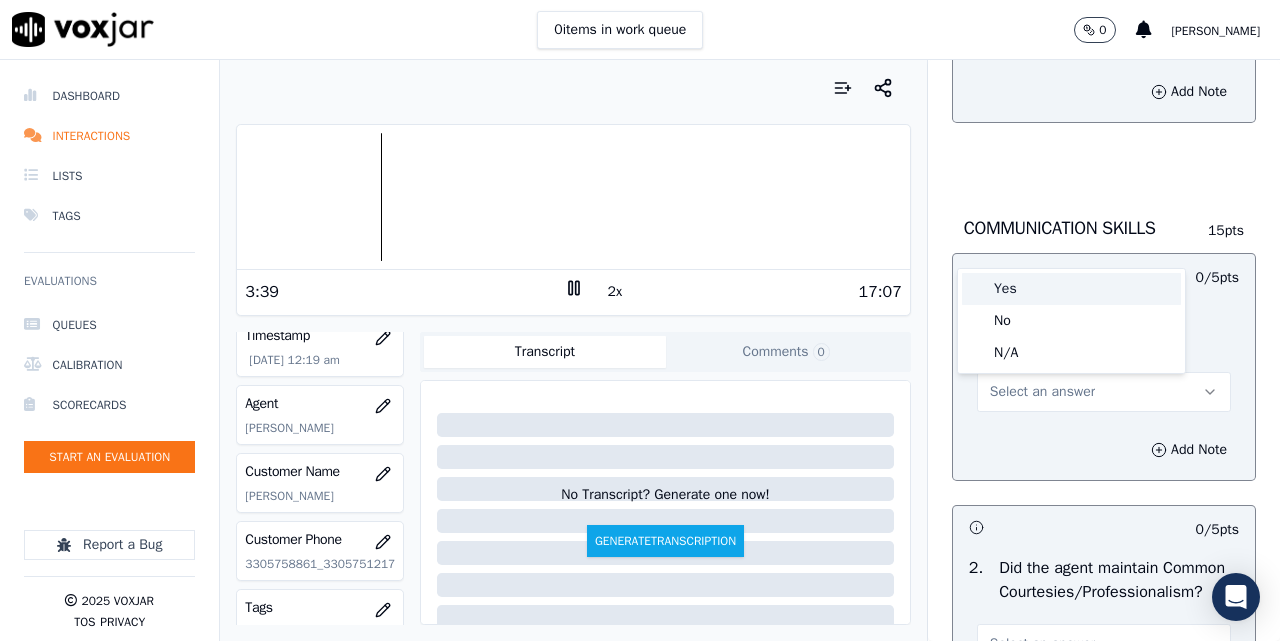 click on "Yes" at bounding box center [1071, 289] 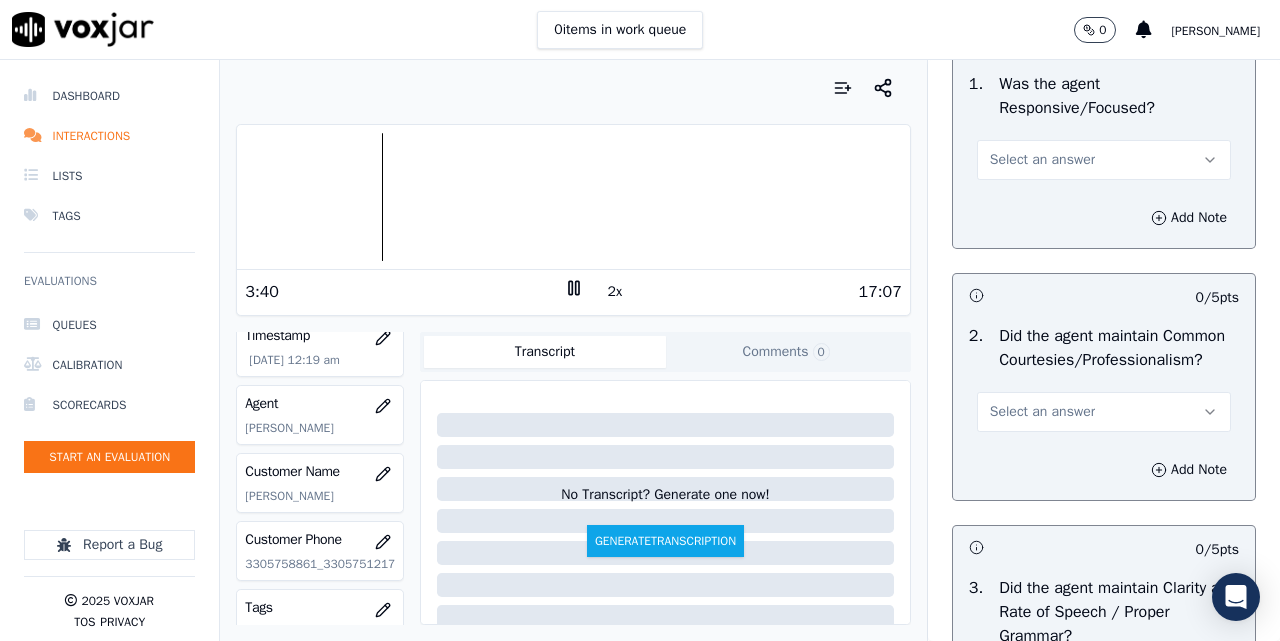 scroll, scrollTop: 5667, scrollLeft: 0, axis: vertical 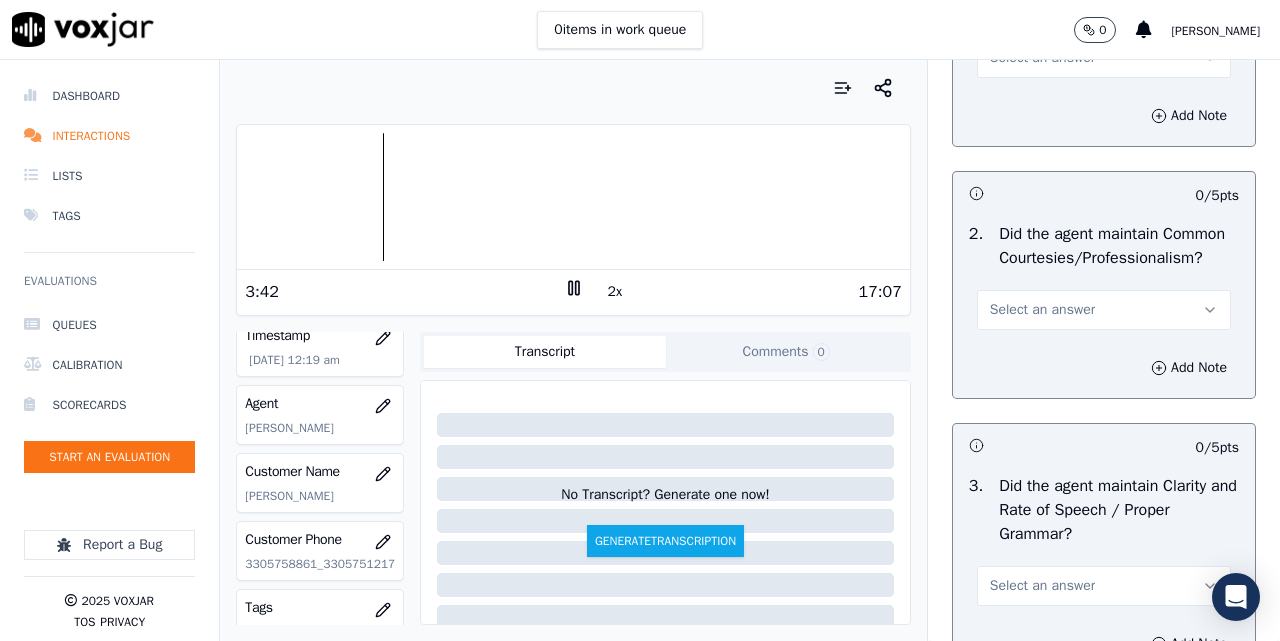 click on "Select an answer" at bounding box center [1042, 58] 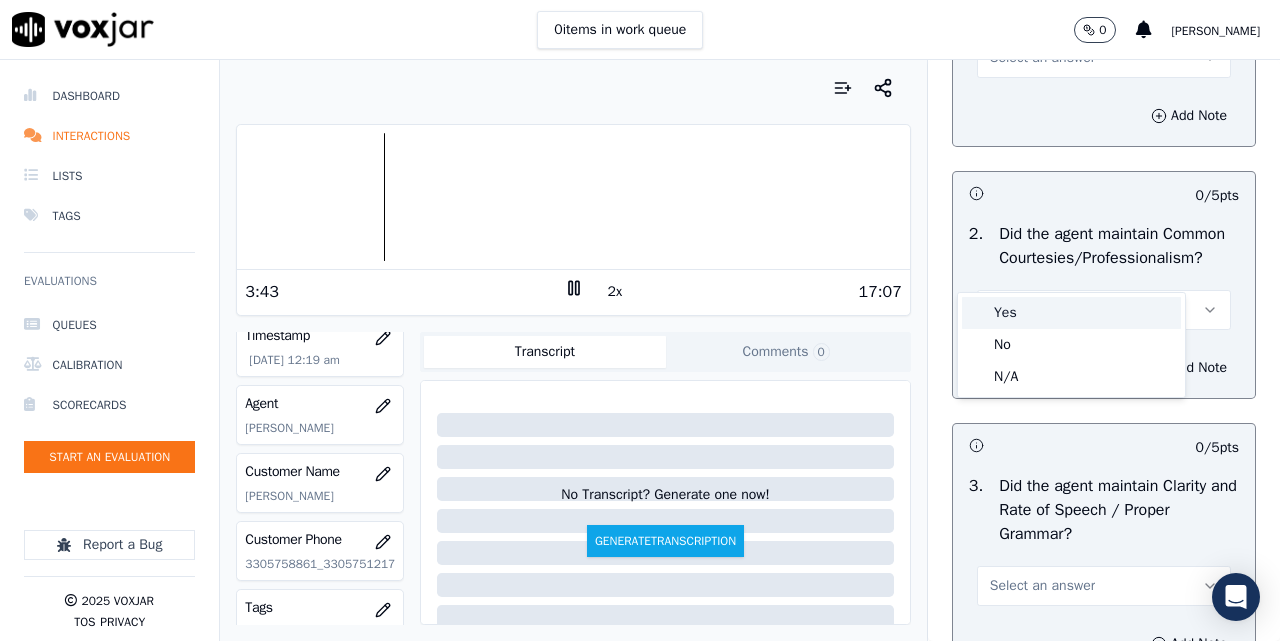 click on "Yes" at bounding box center [1071, 313] 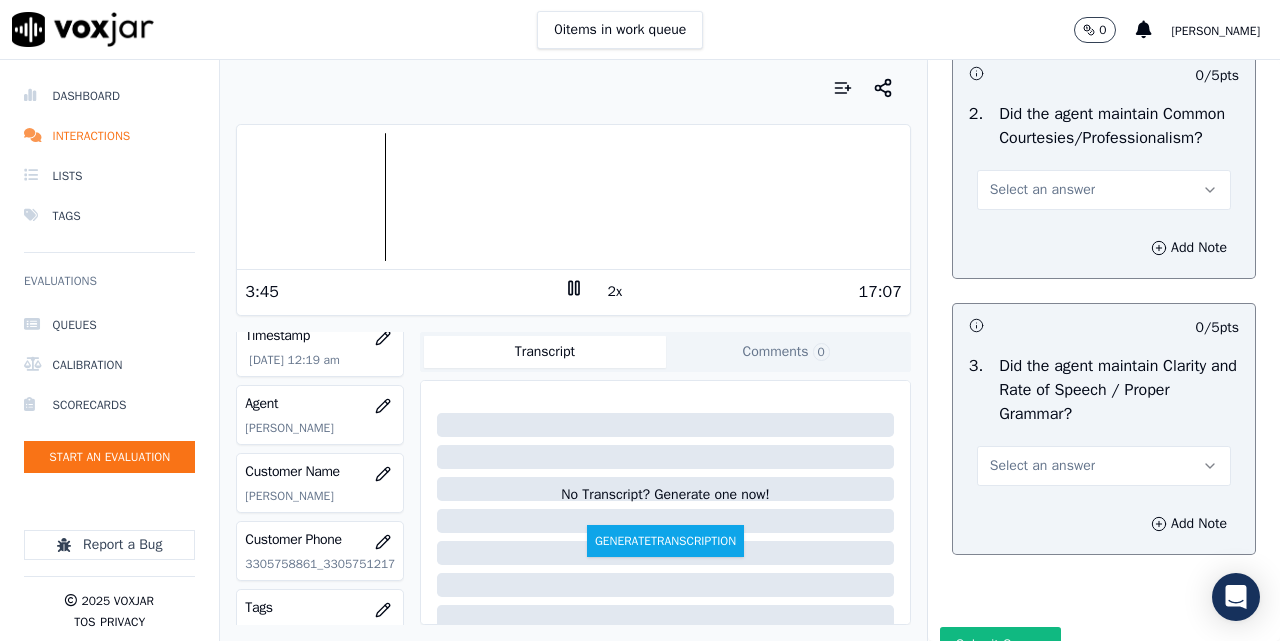 scroll, scrollTop: 5833, scrollLeft: 0, axis: vertical 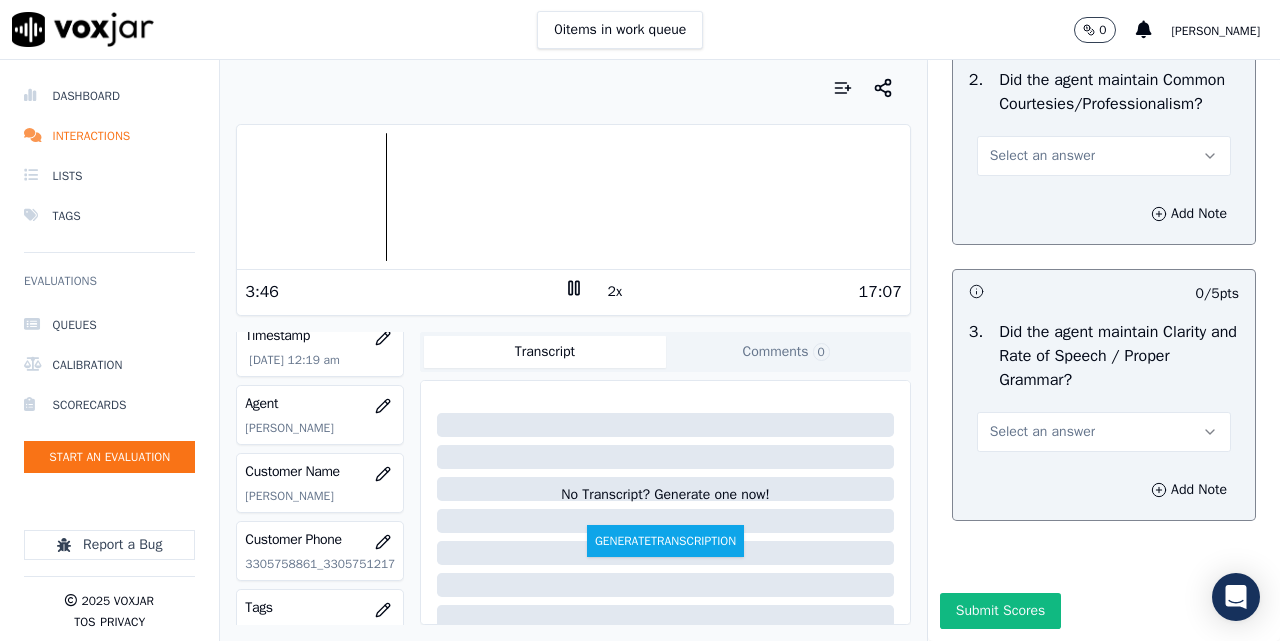 click on "Select an answer" at bounding box center (1104, 156) 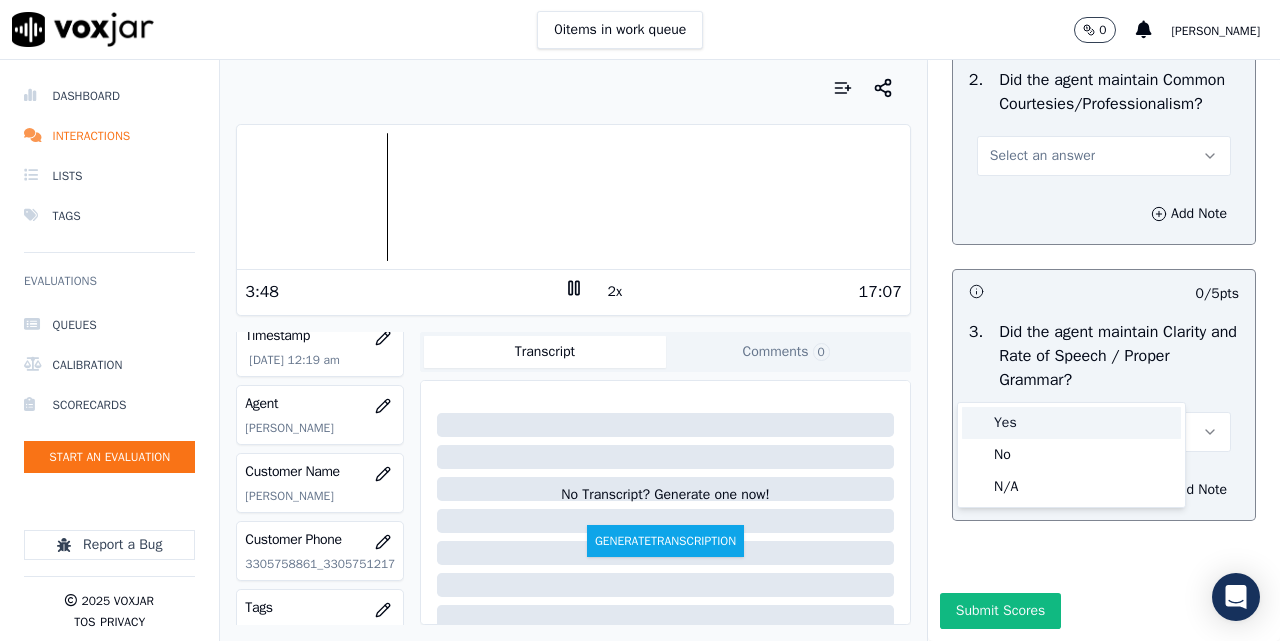 click on "Yes" at bounding box center [1071, 423] 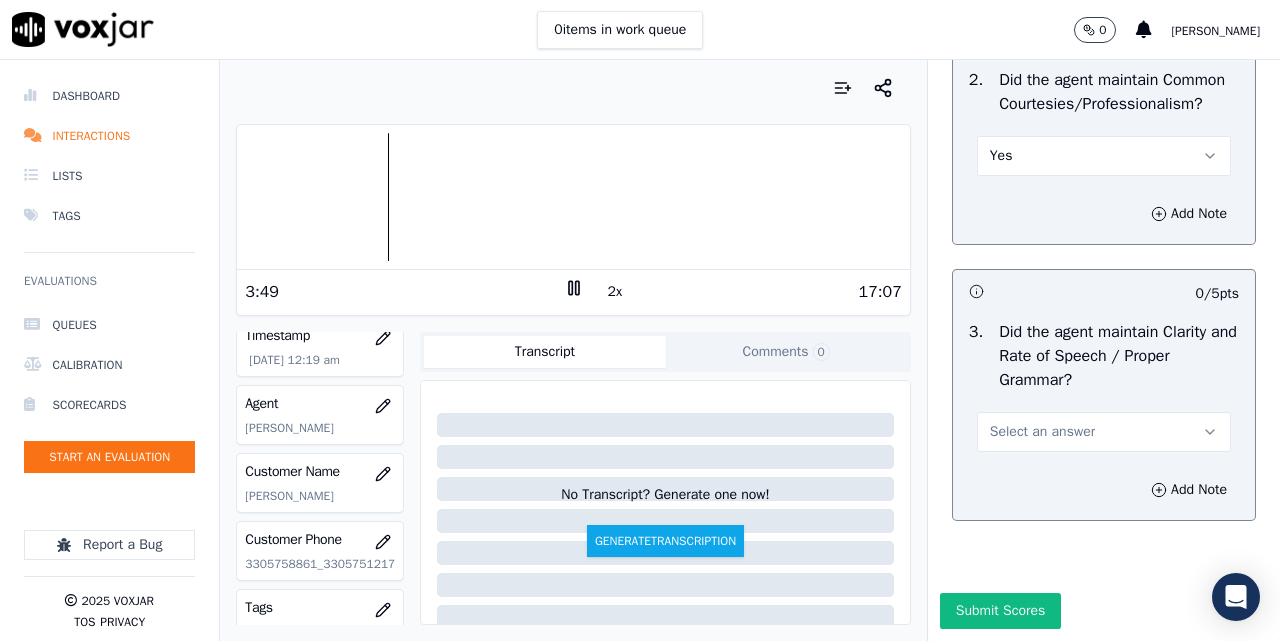 scroll, scrollTop: 6100, scrollLeft: 0, axis: vertical 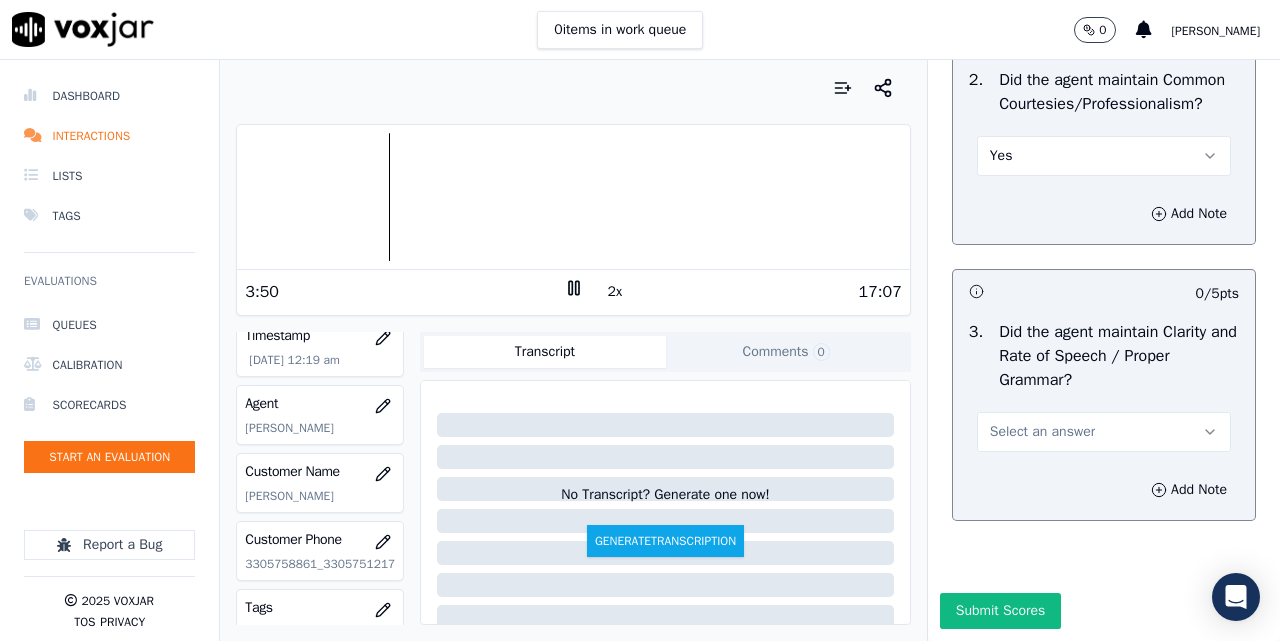 click on "Select an answer" at bounding box center (1042, 432) 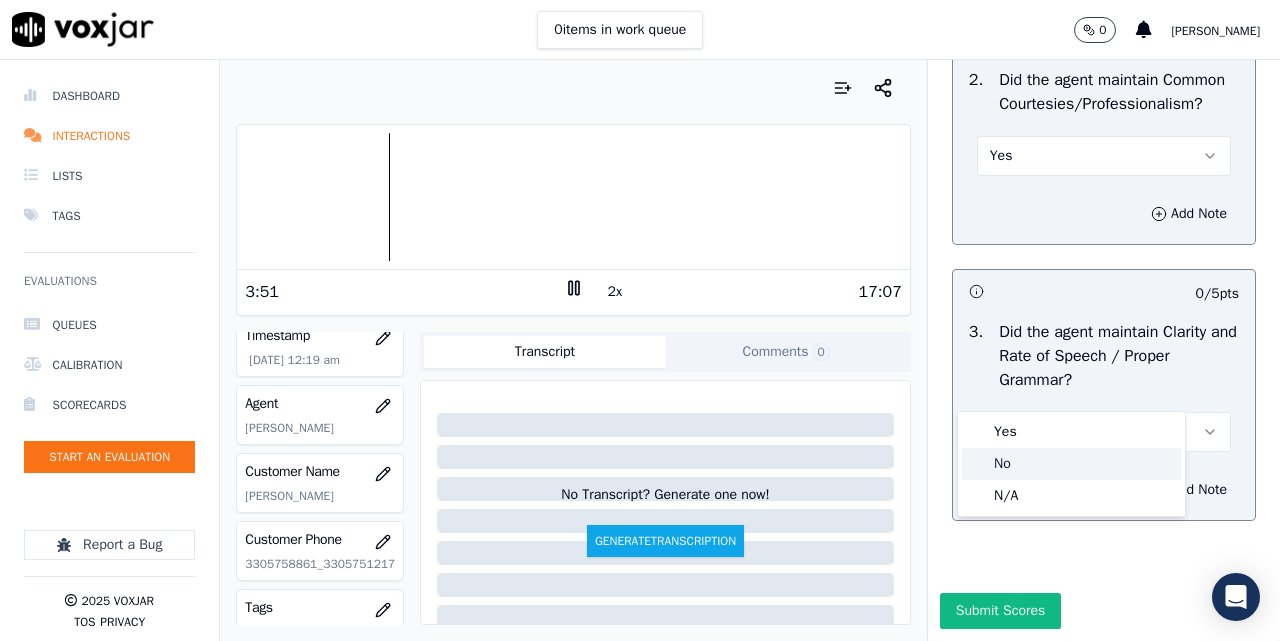 click on "No" 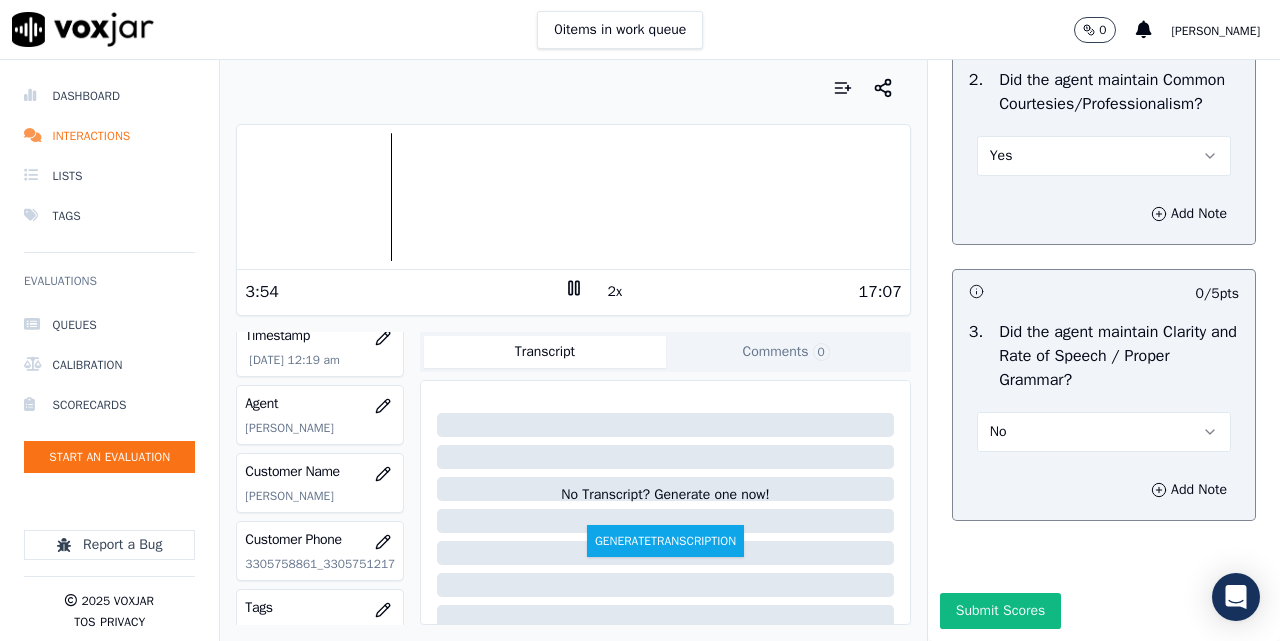 click on "No" at bounding box center (1104, 432) 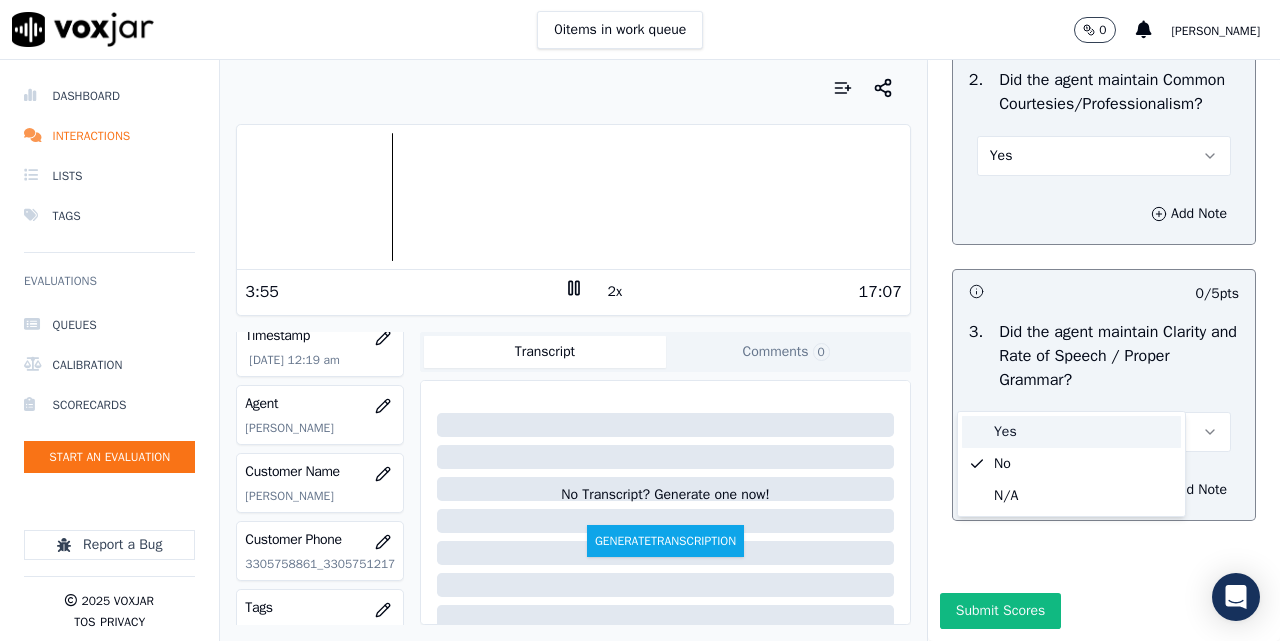 click on "Yes" at bounding box center [1071, 432] 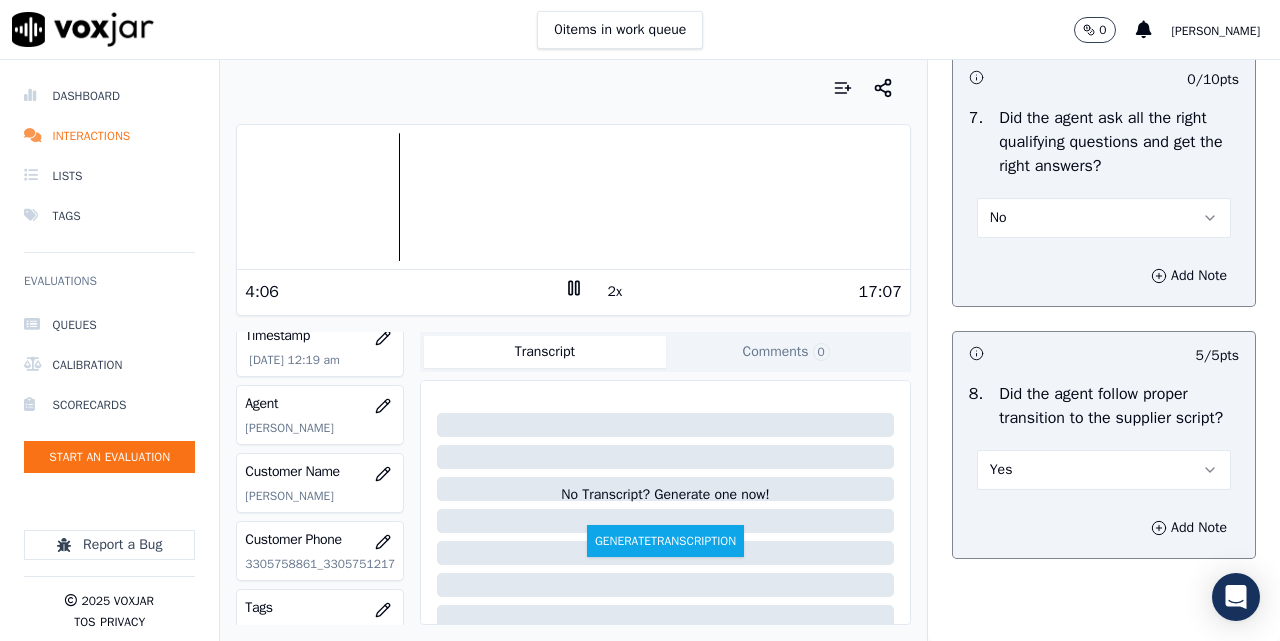 scroll, scrollTop: 4933, scrollLeft: 0, axis: vertical 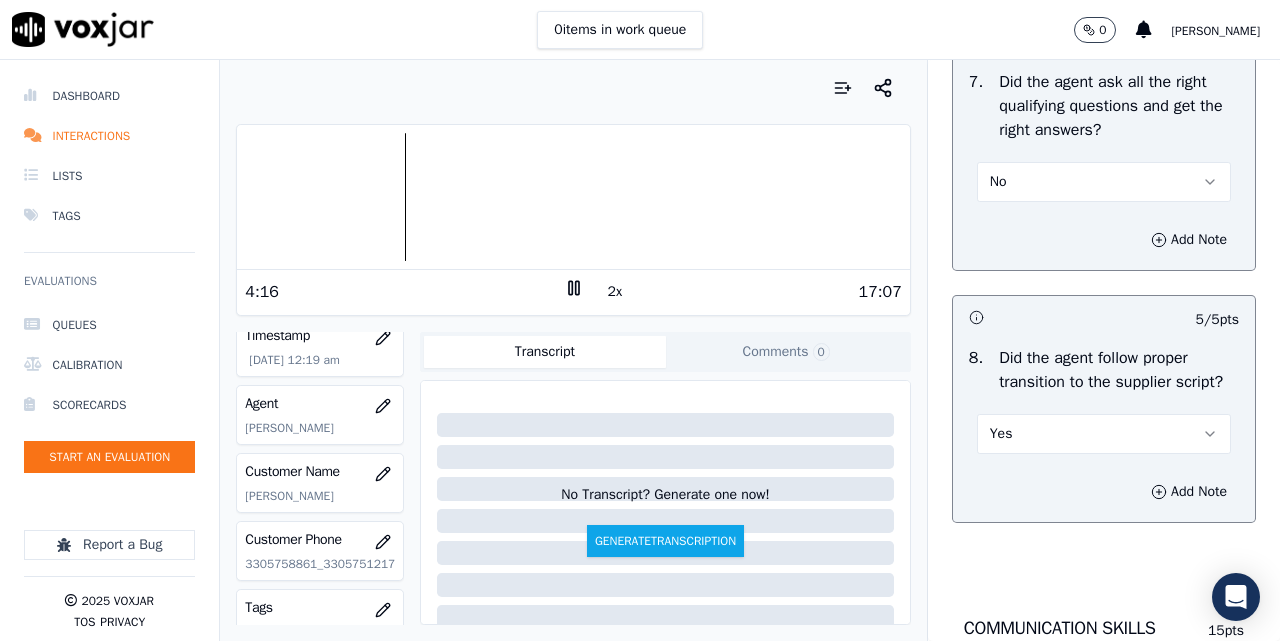 click on "No" at bounding box center [1104, 182] 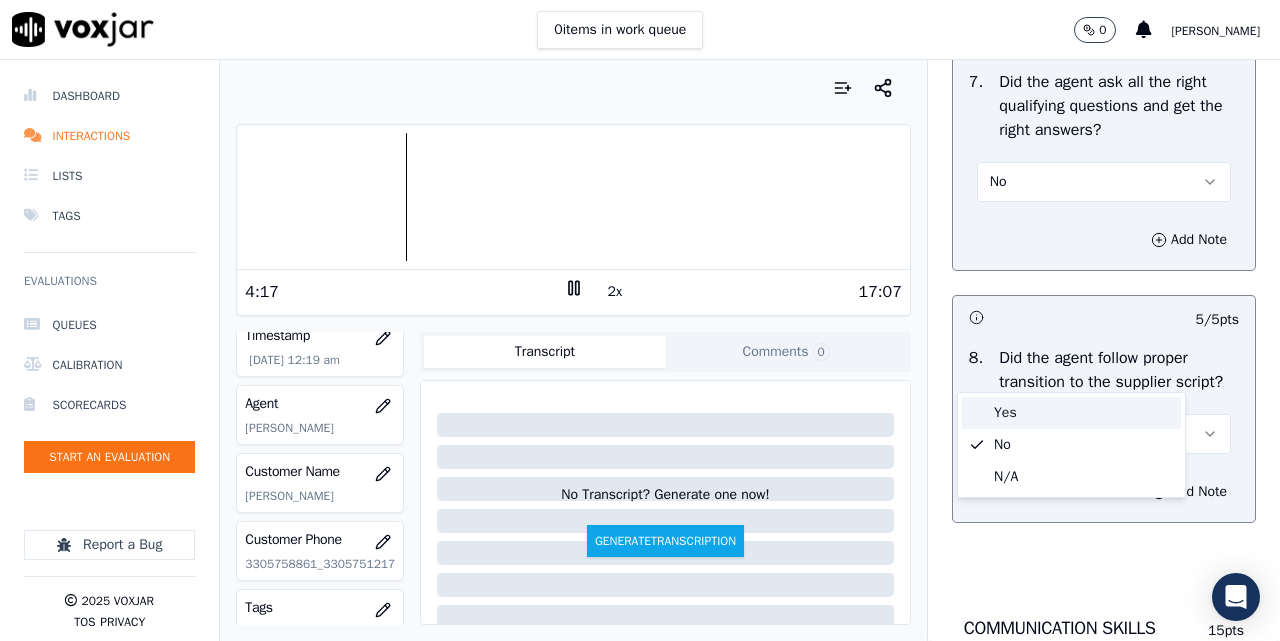 click on "Yes" at bounding box center (1071, 413) 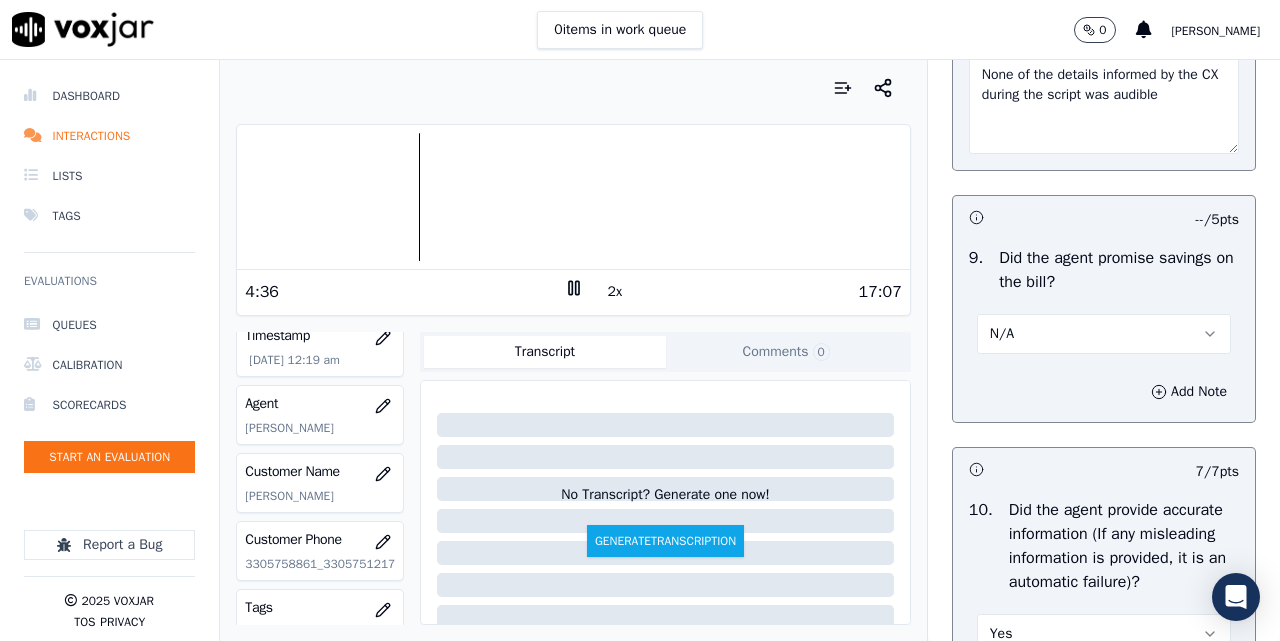 scroll, scrollTop: 2267, scrollLeft: 0, axis: vertical 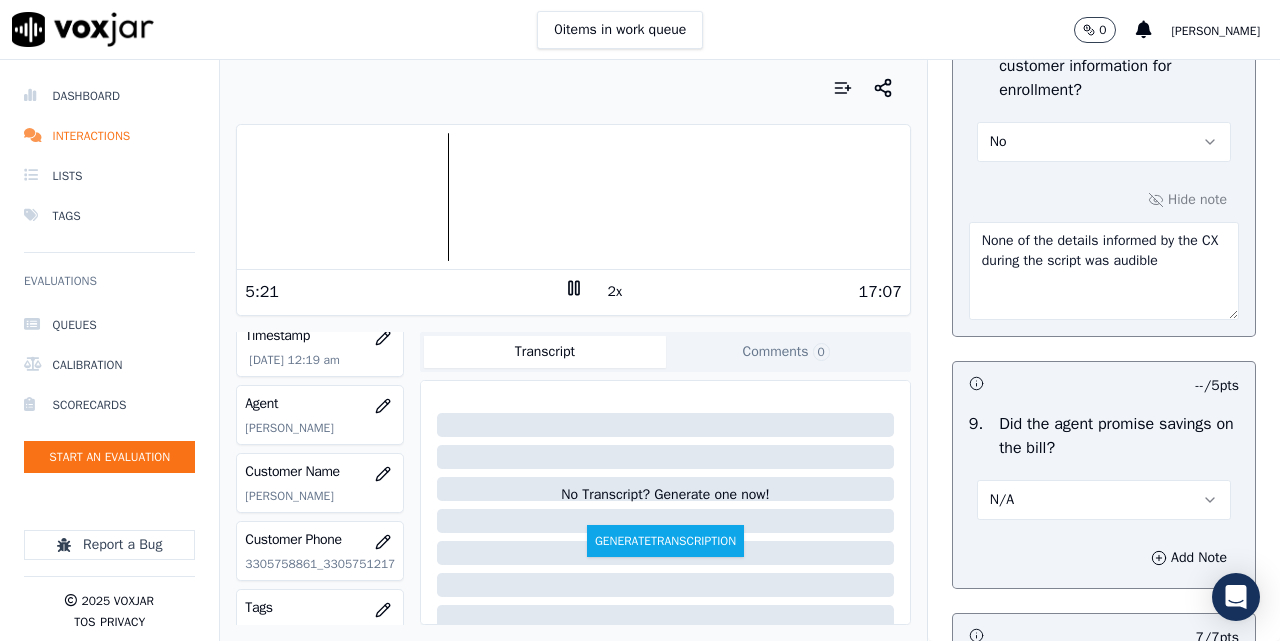 click at bounding box center (573, 197) 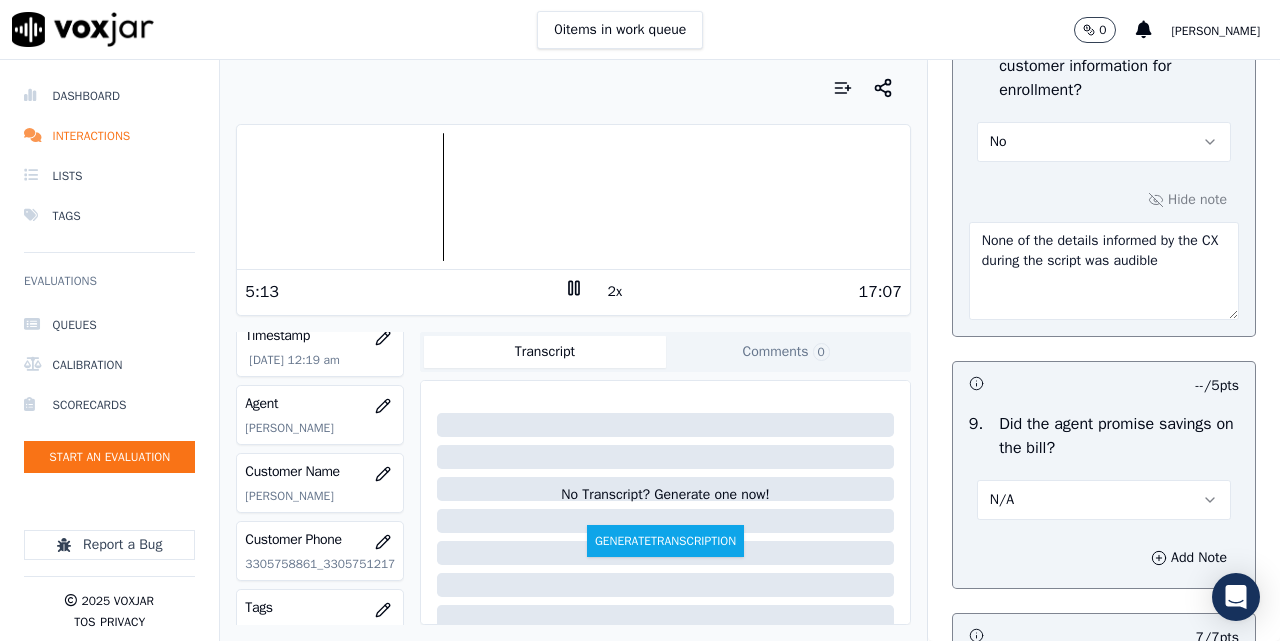 click at bounding box center [573, 197] 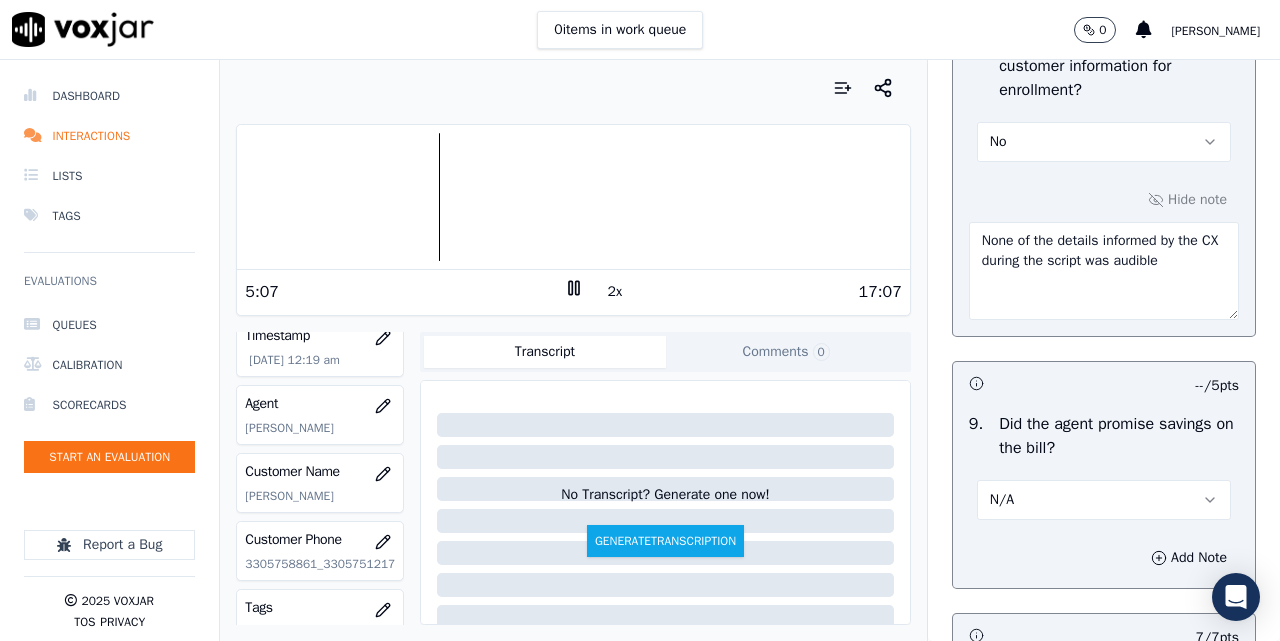click 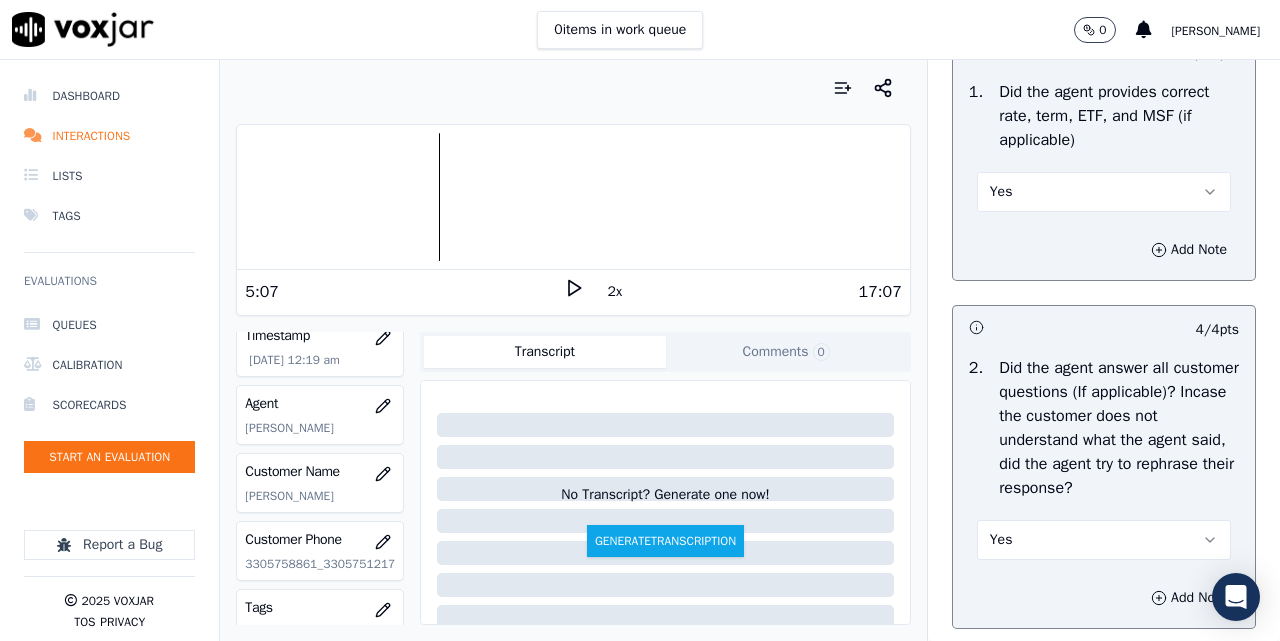 scroll, scrollTop: 3433, scrollLeft: 0, axis: vertical 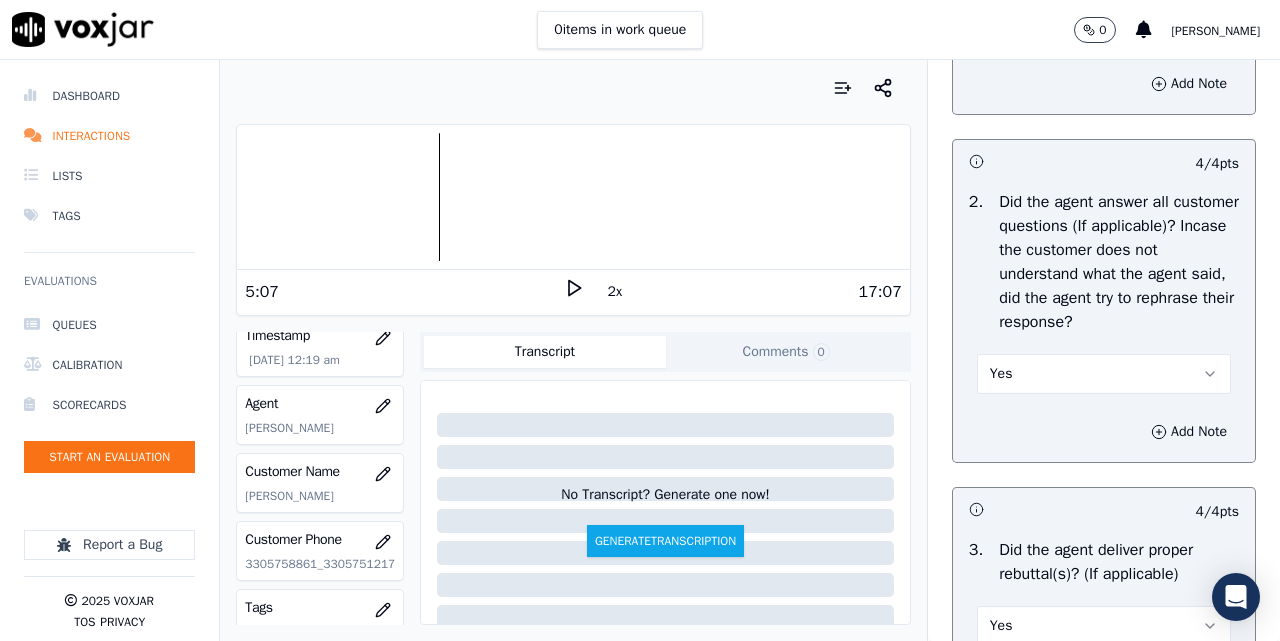 click on "Yes" at bounding box center [1104, 26] 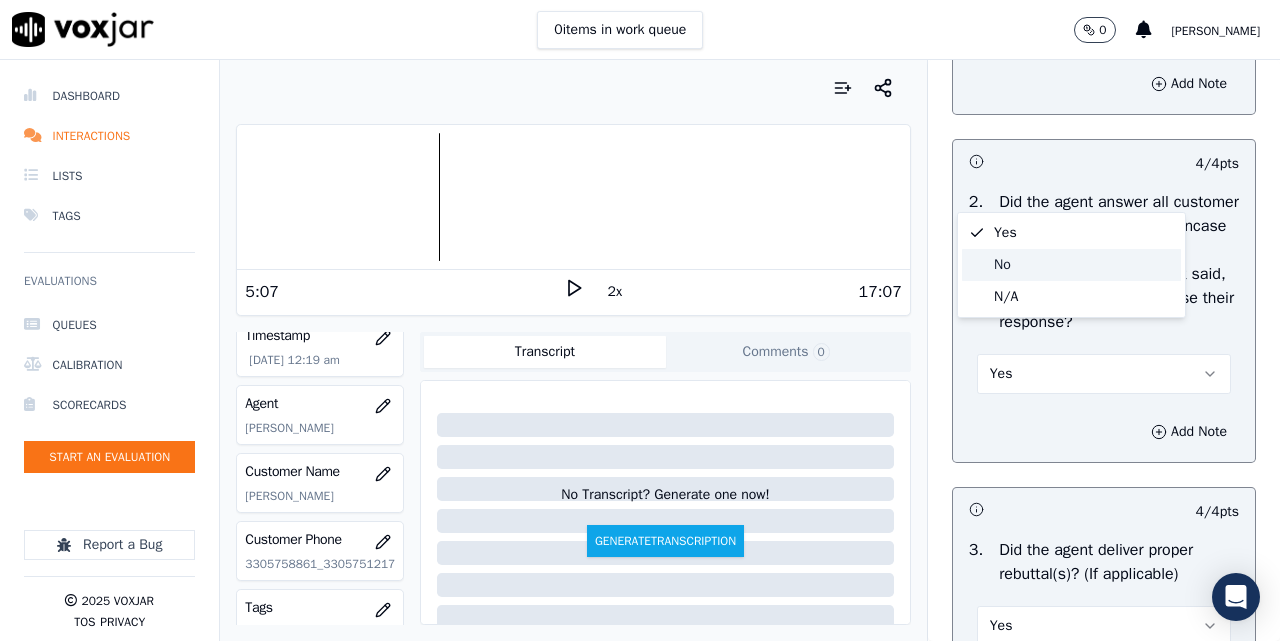 click on "No" 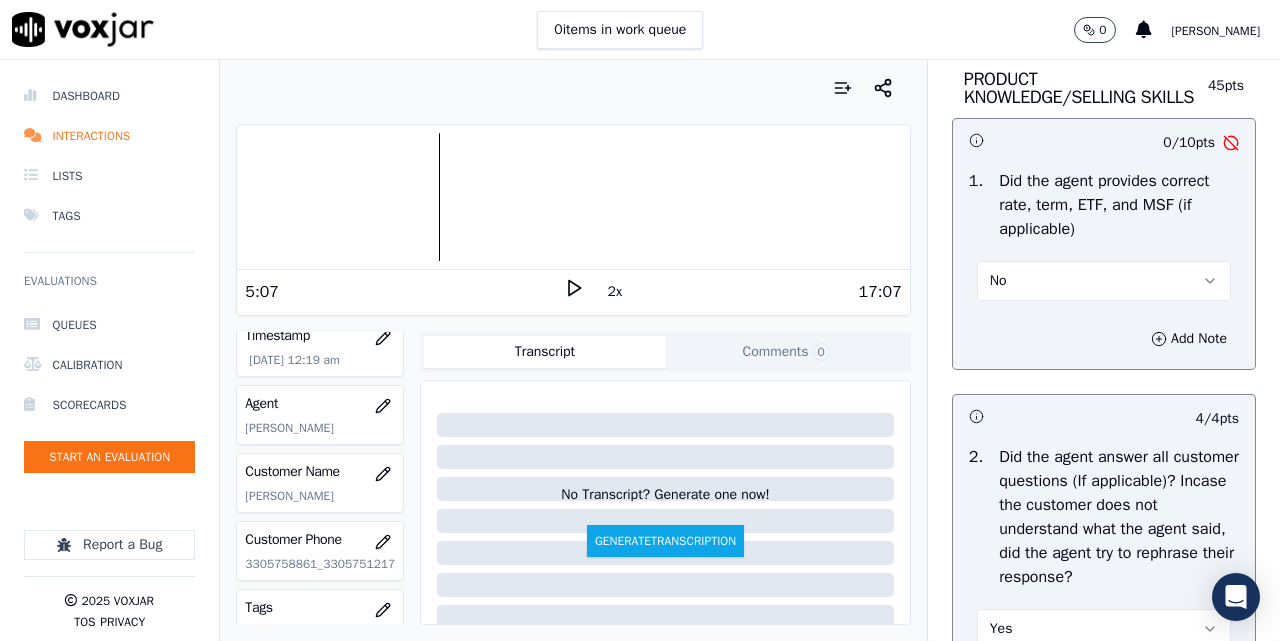 scroll, scrollTop: 3433, scrollLeft: 0, axis: vertical 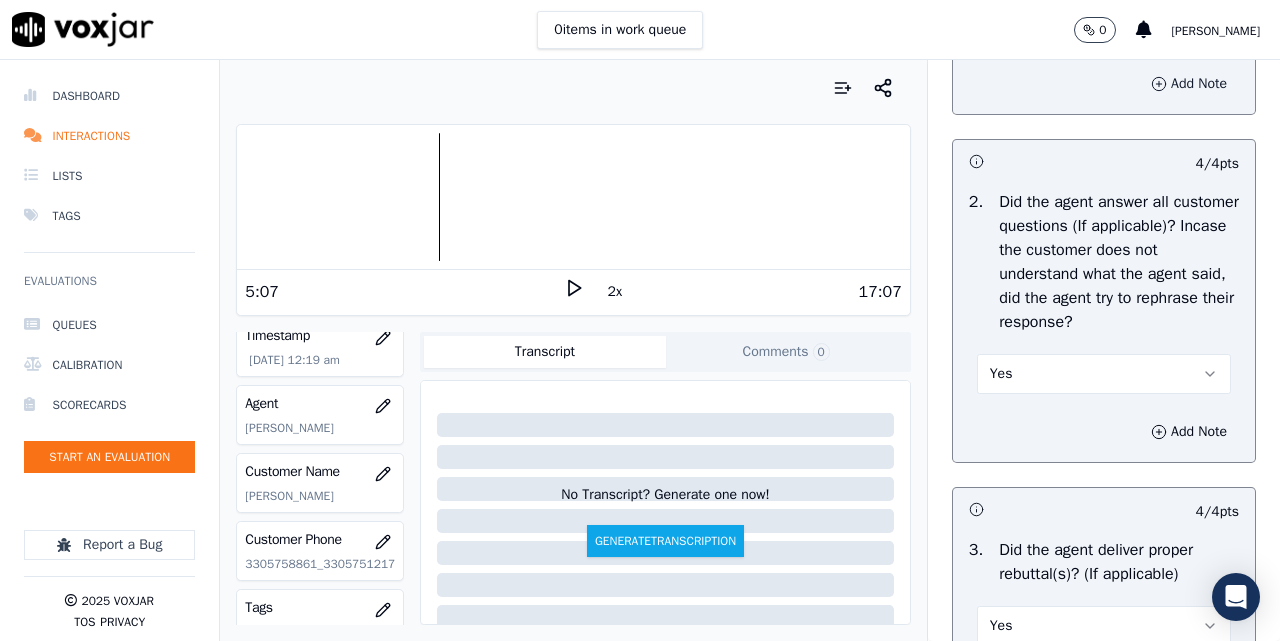 click 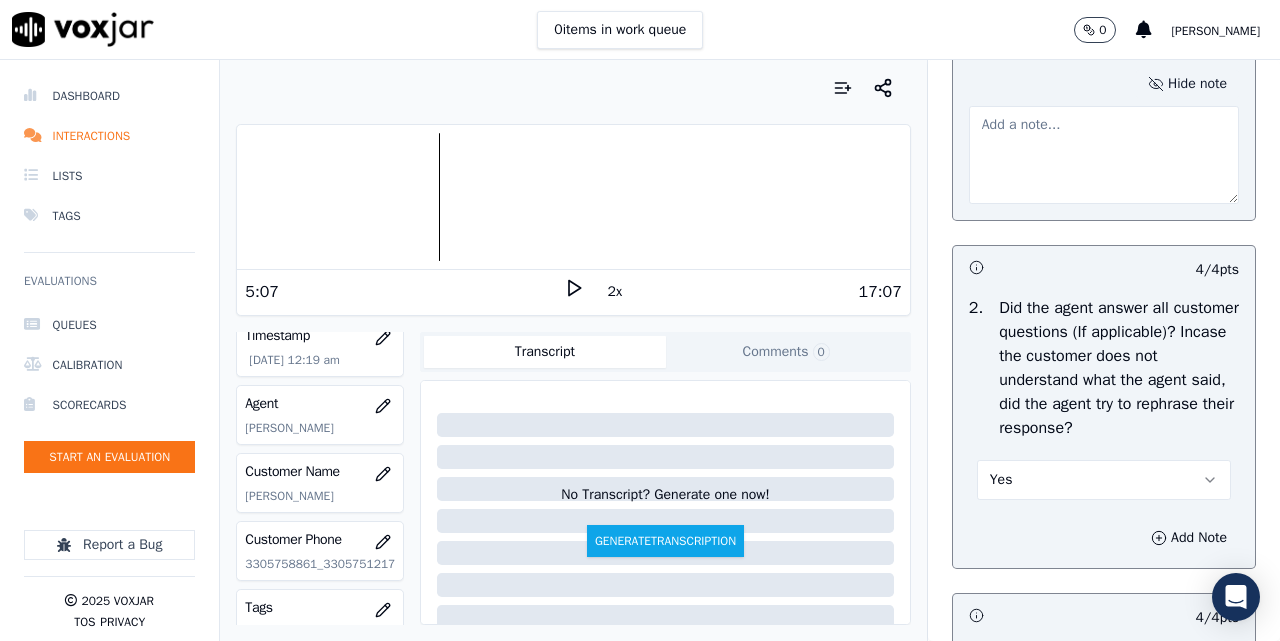 click on "Hide note" at bounding box center [1104, 137] 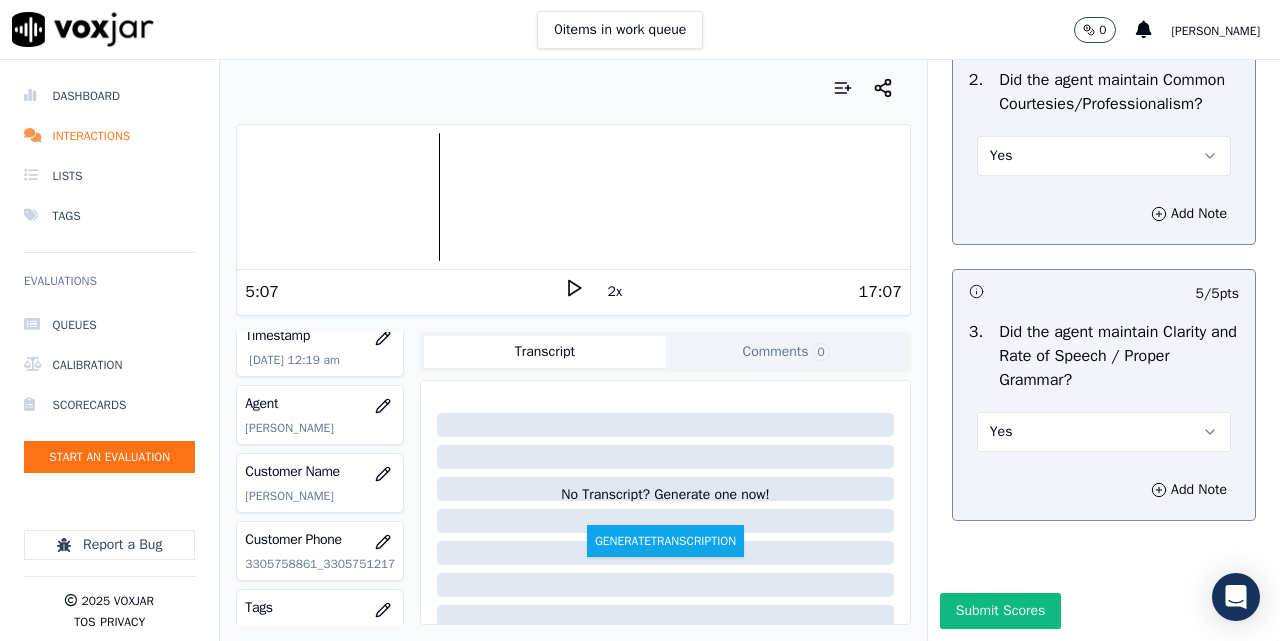 scroll, scrollTop: 6206, scrollLeft: 0, axis: vertical 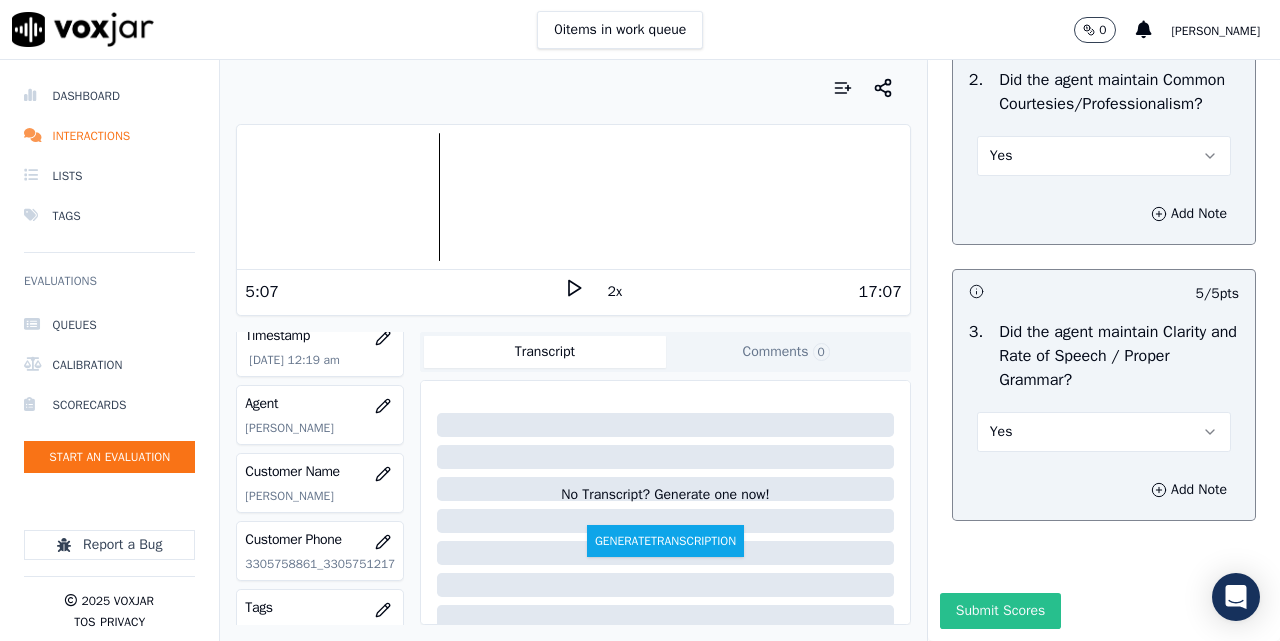 type on "Agent while reading the script of [PERSON_NAME] stated "WGL"" 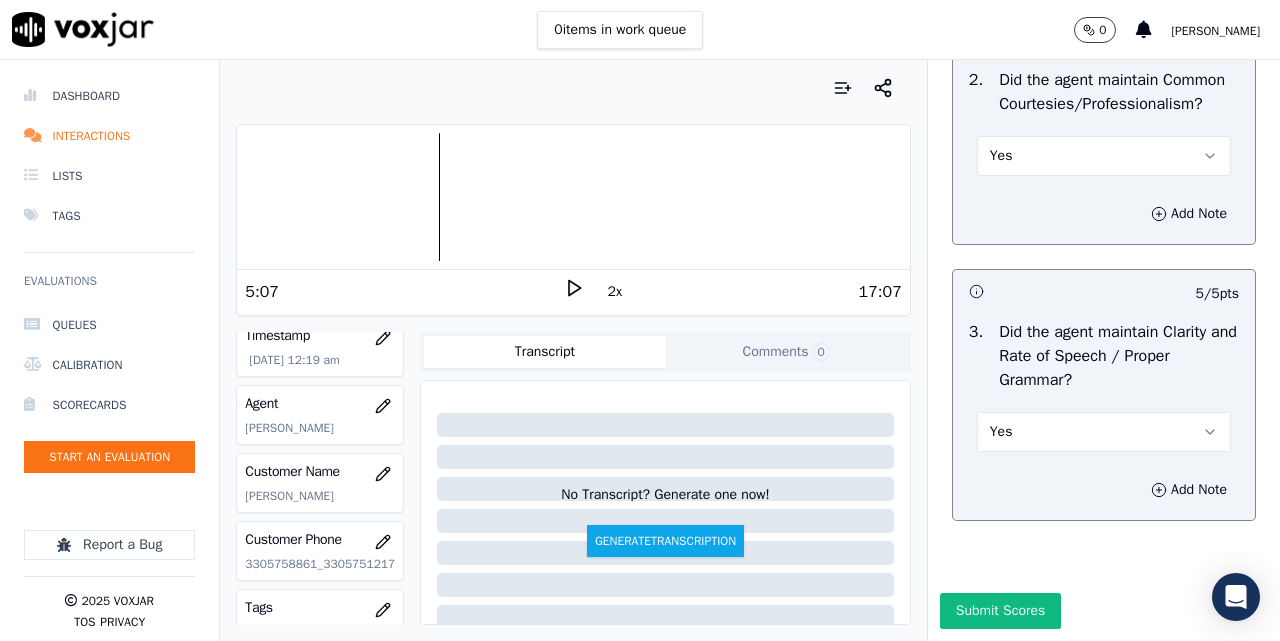 drag, startPoint x: 958, startPoint y: 566, endPoint x: 897, endPoint y: 546, distance: 64.195015 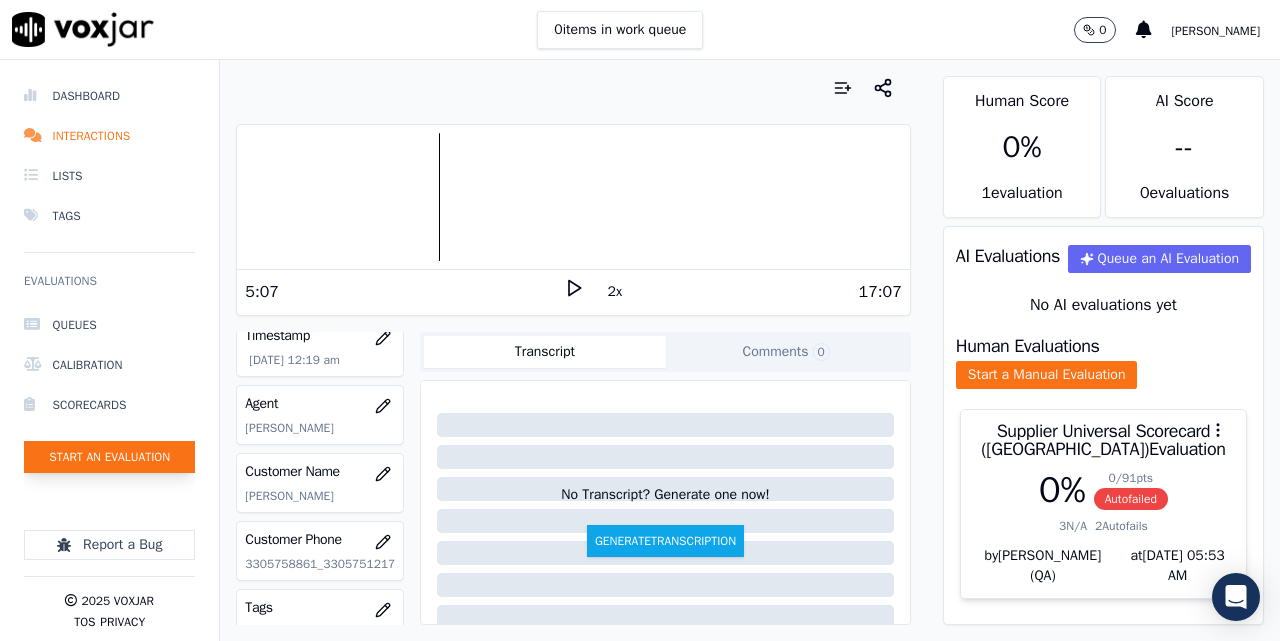 click on "Start an Evaluation" 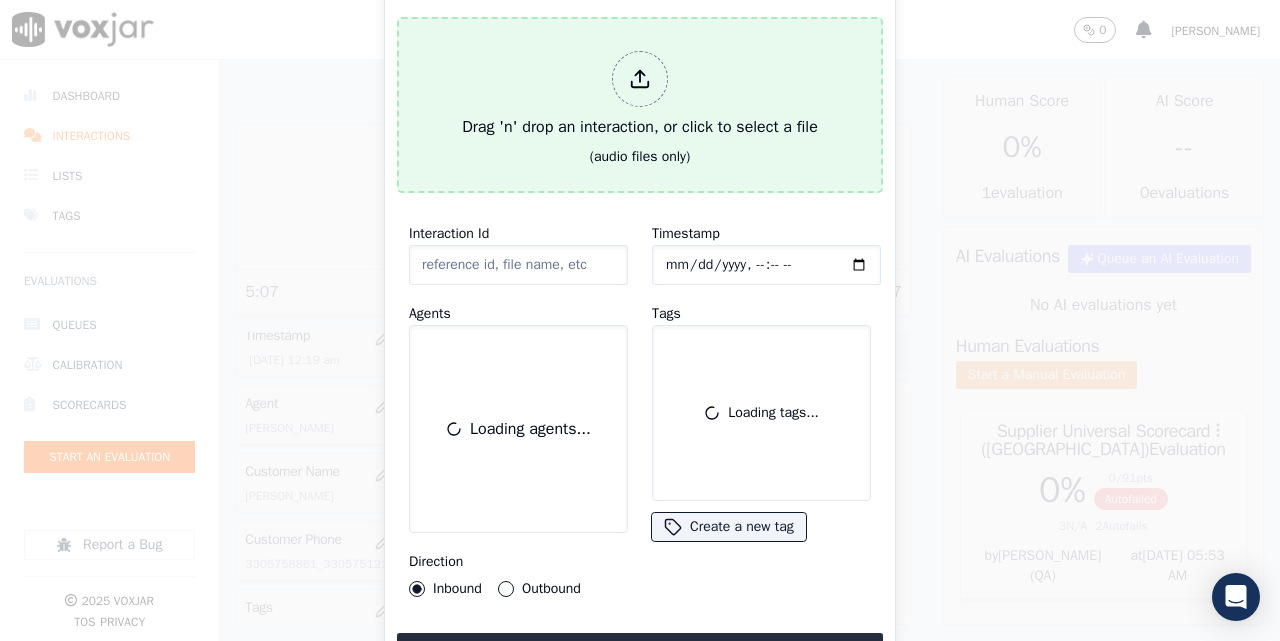 click on "Drag 'n' drop an interaction, or click to select a file" at bounding box center [640, 95] 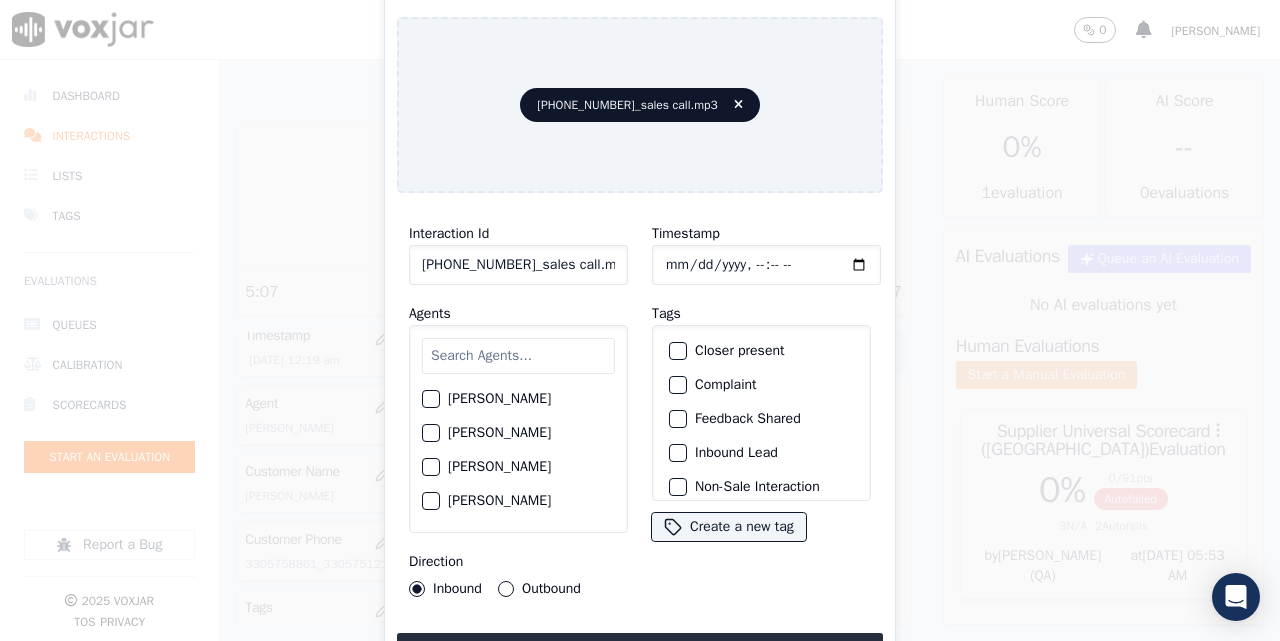 click on "[PHONE_NUMBER]_sales call.mp3" 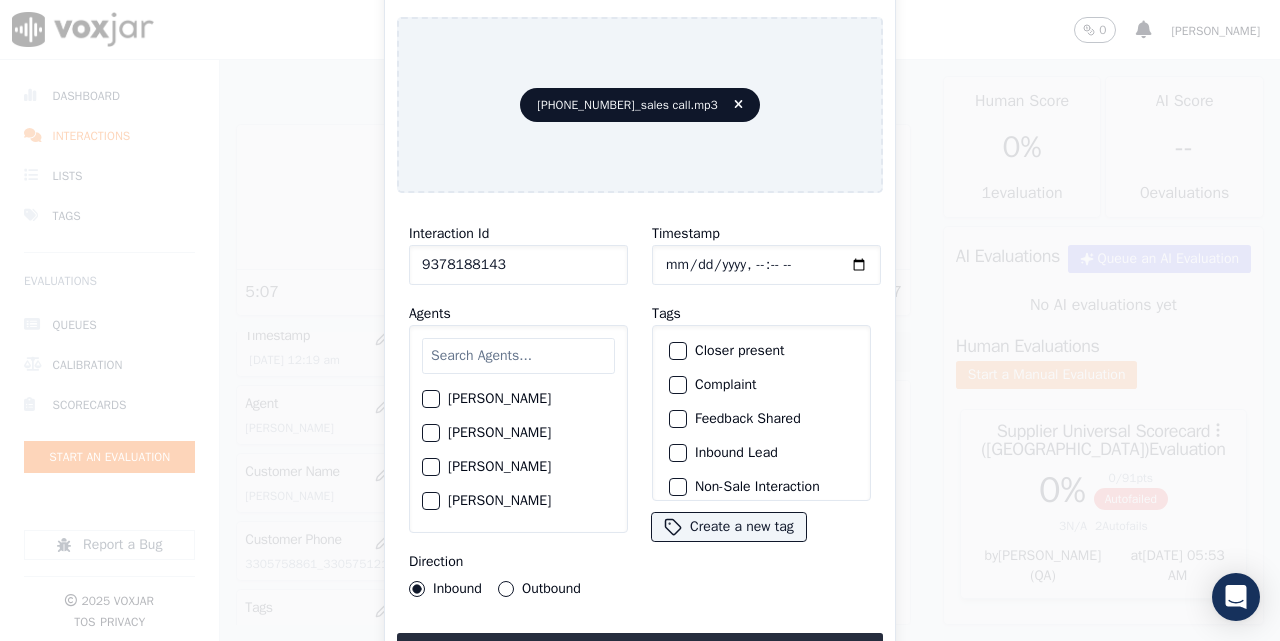 type on "9378188143" 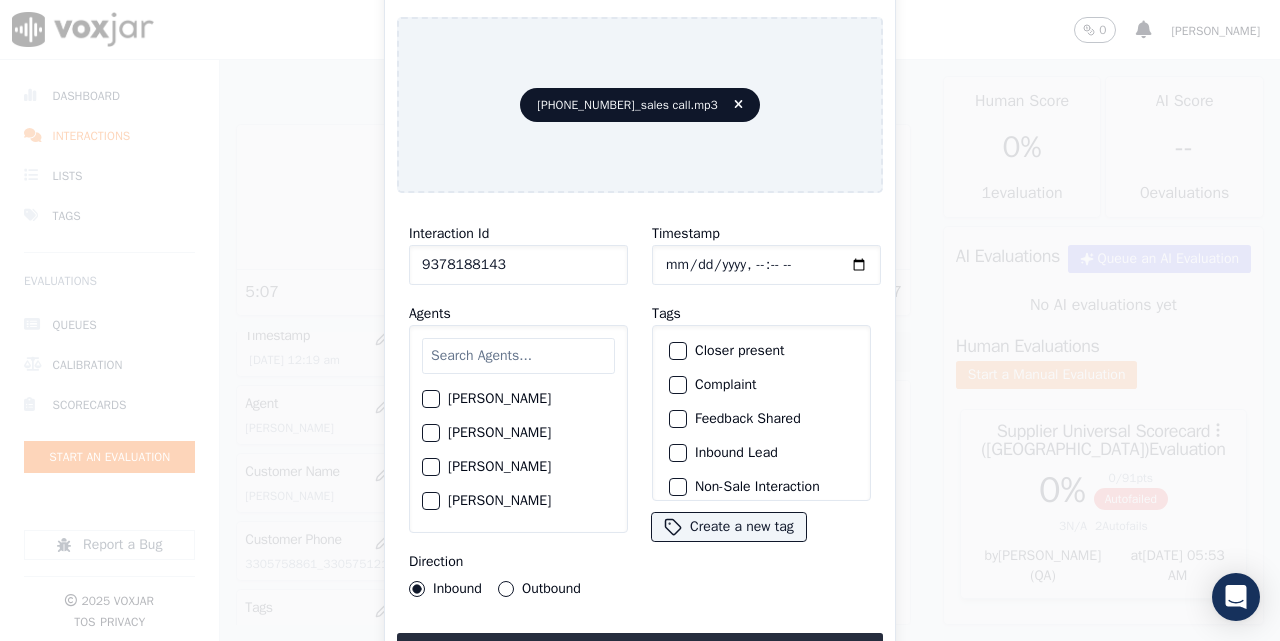 type on "[DATE]T00:24" 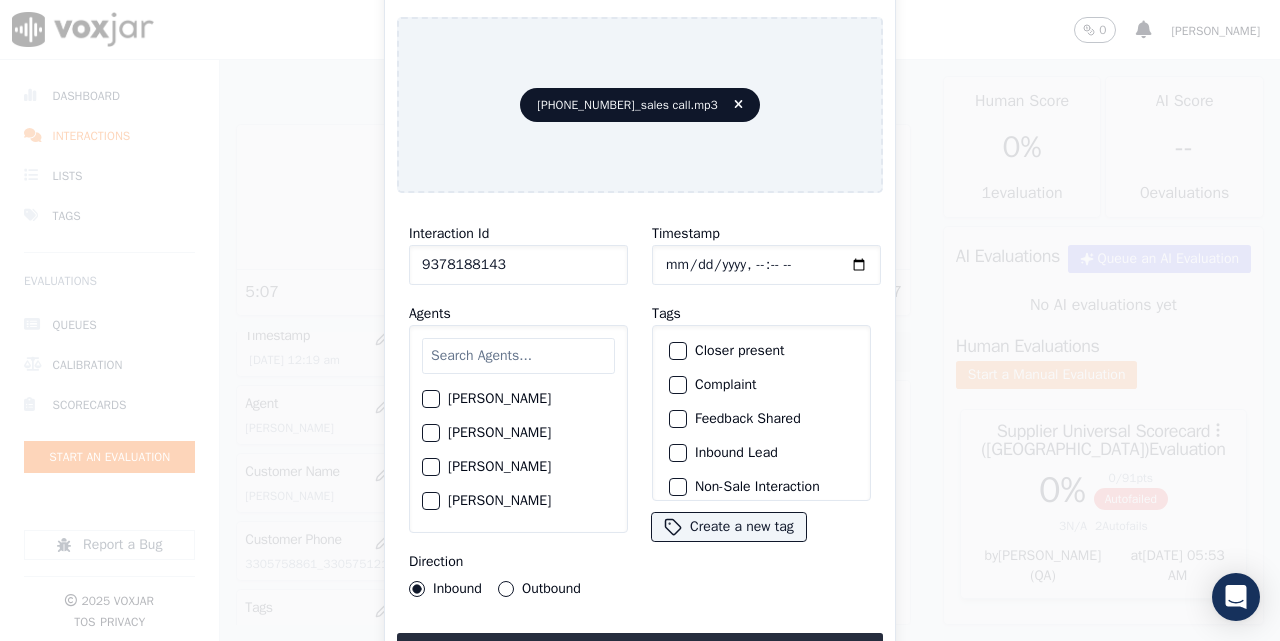 click at bounding box center (518, 356) 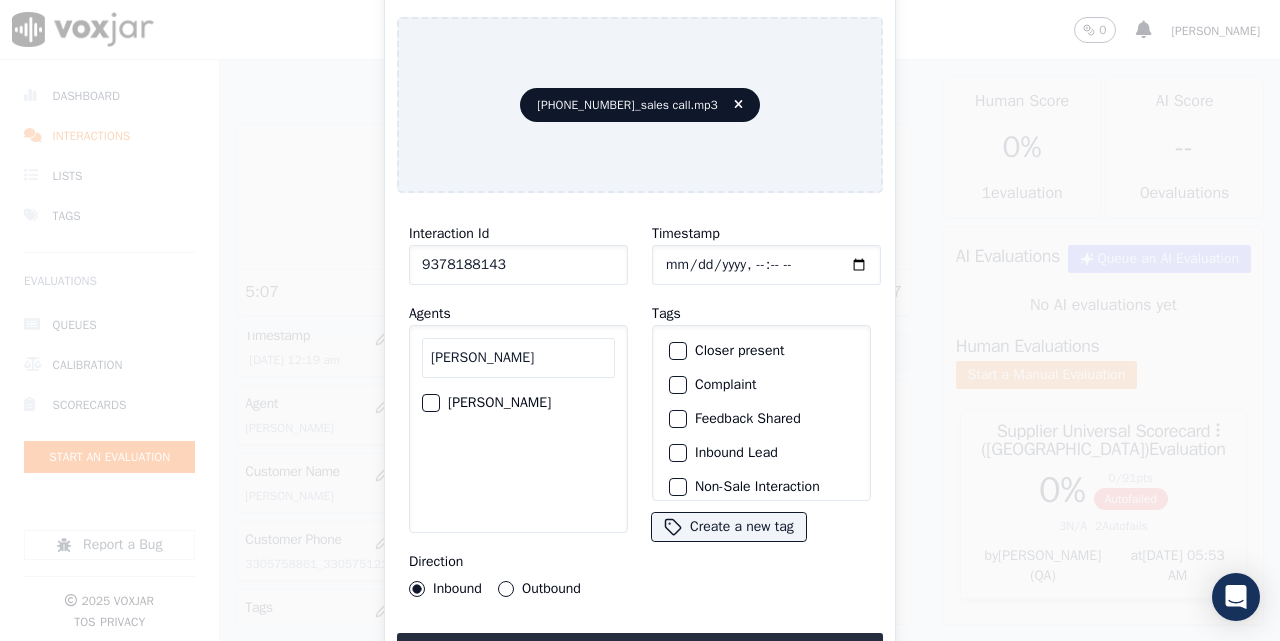 type on "[PERSON_NAME]" 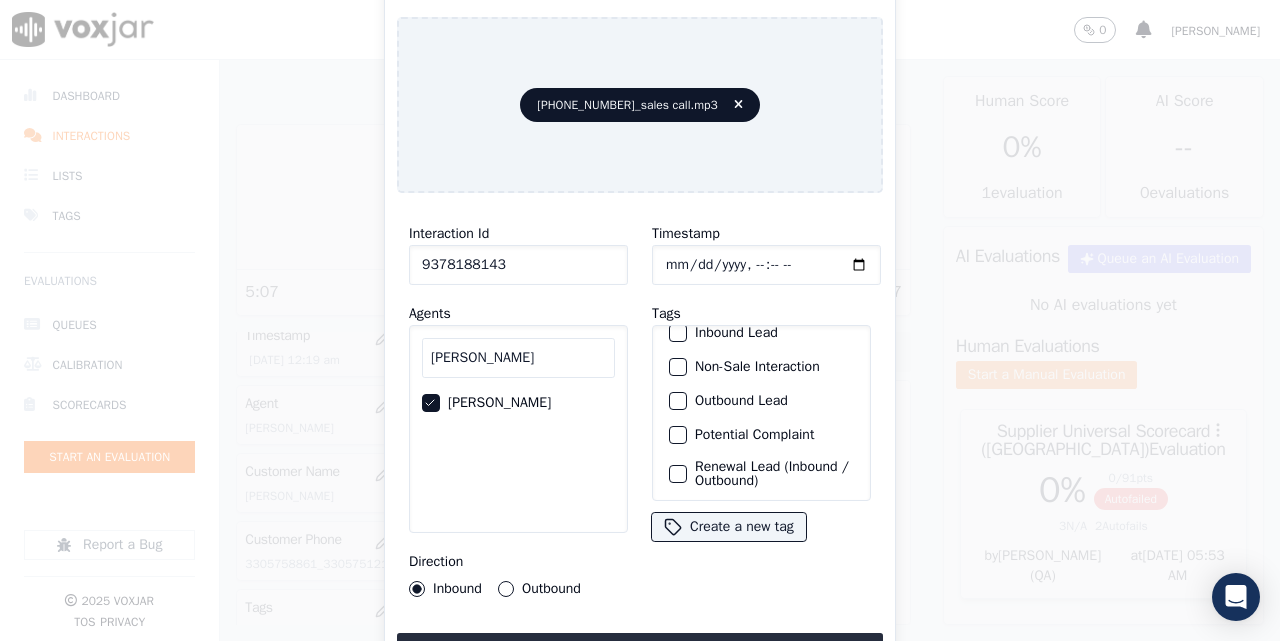 scroll, scrollTop: 187, scrollLeft: 0, axis: vertical 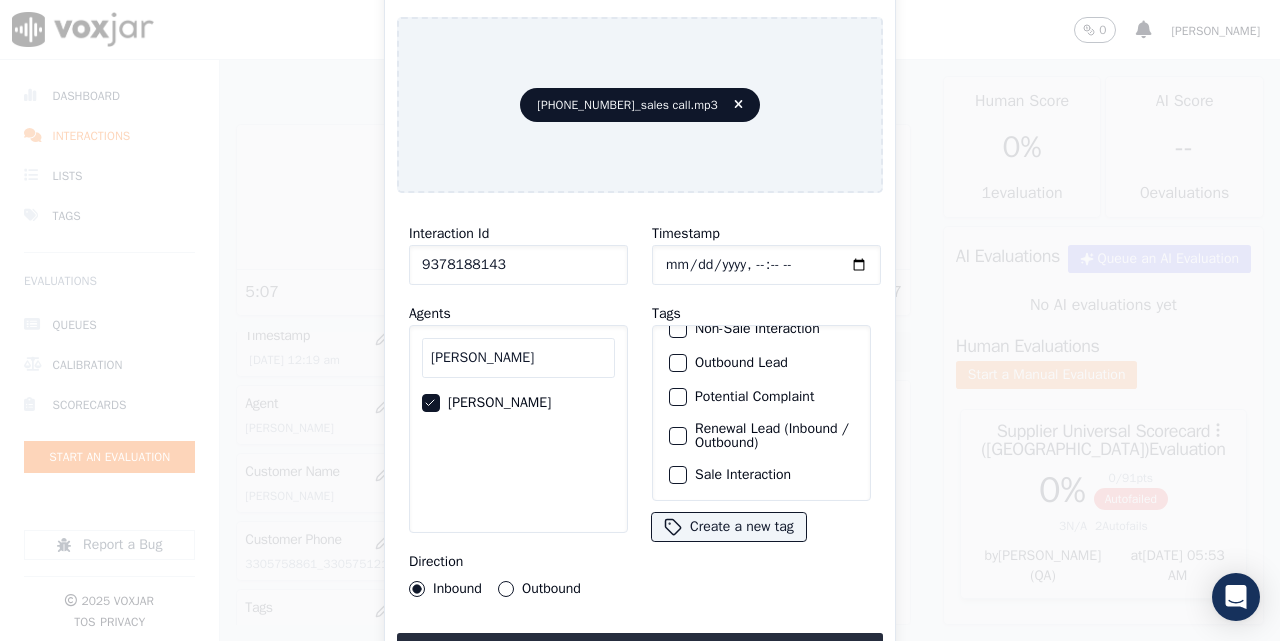 click on "Sale Interaction" 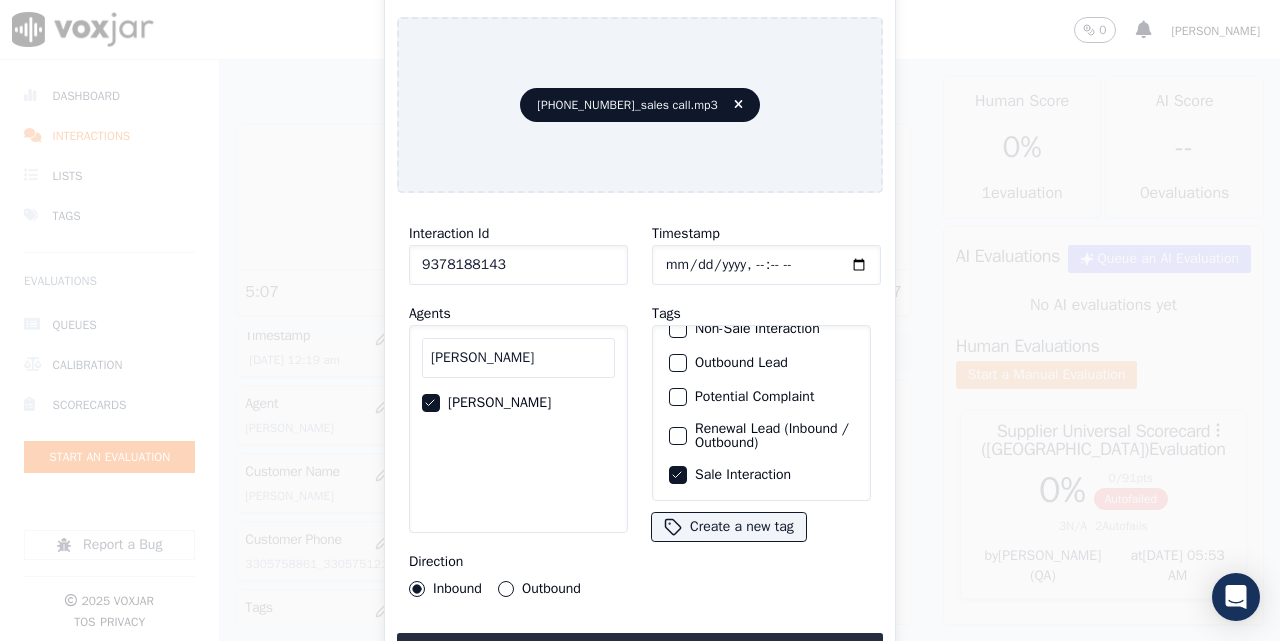 click on "Outbound" 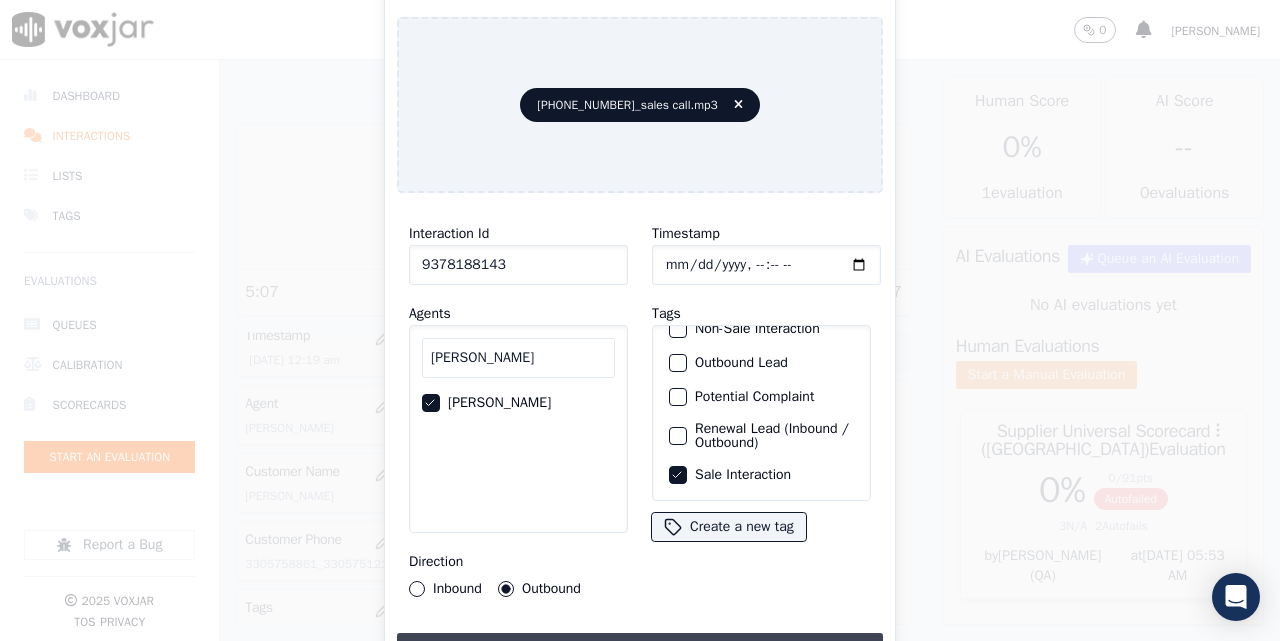 click on "Upload interaction to start evaluation" at bounding box center (640, 651) 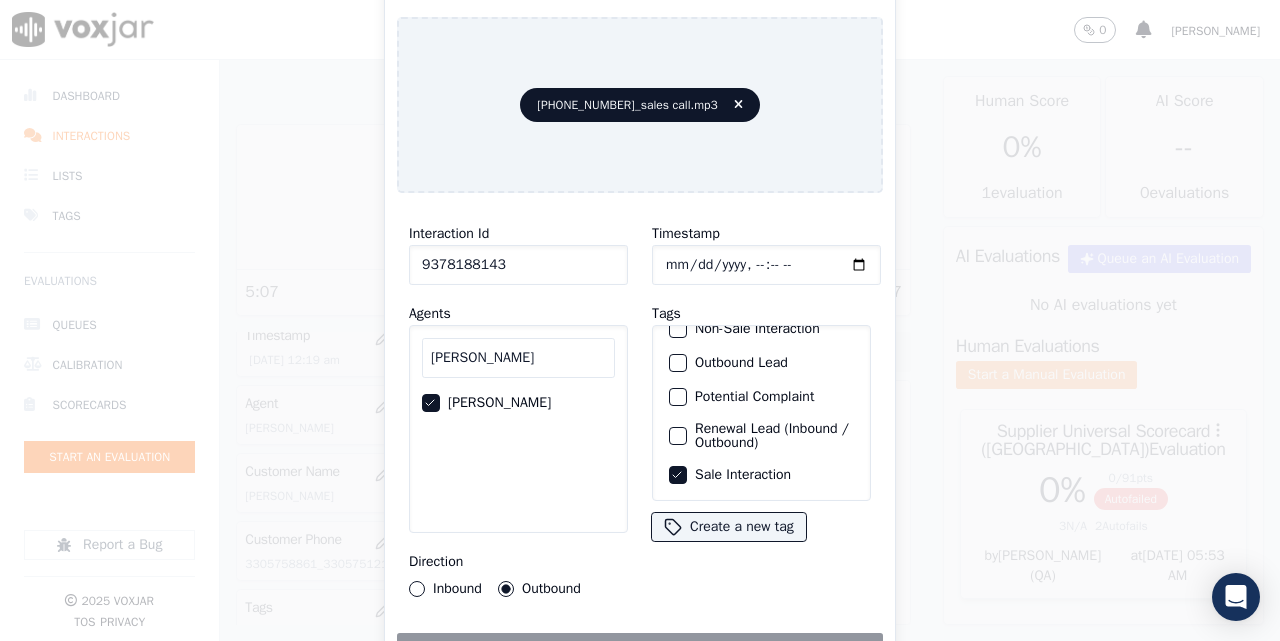 click on "9378188143" 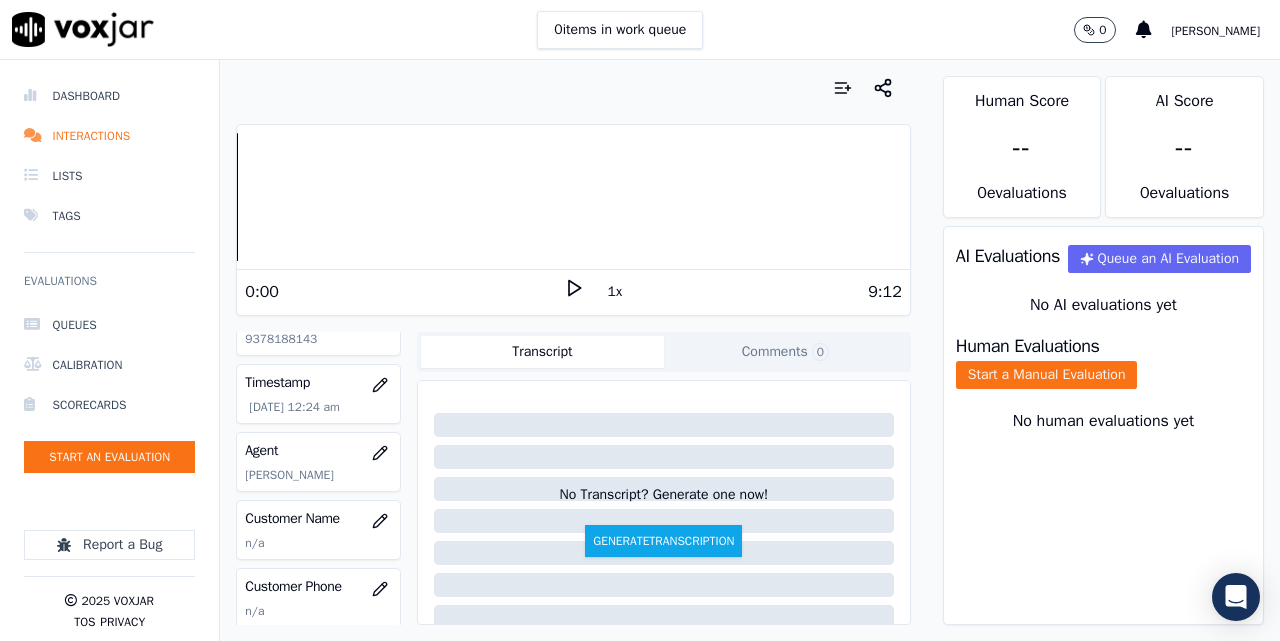 scroll, scrollTop: 167, scrollLeft: 0, axis: vertical 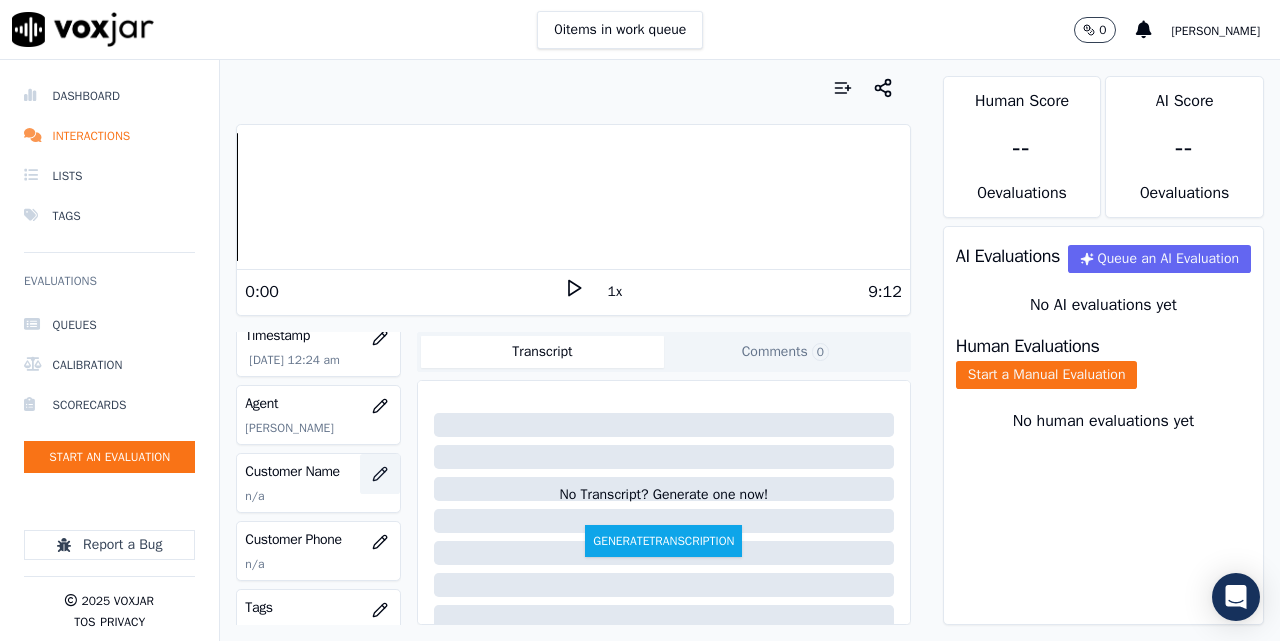 click 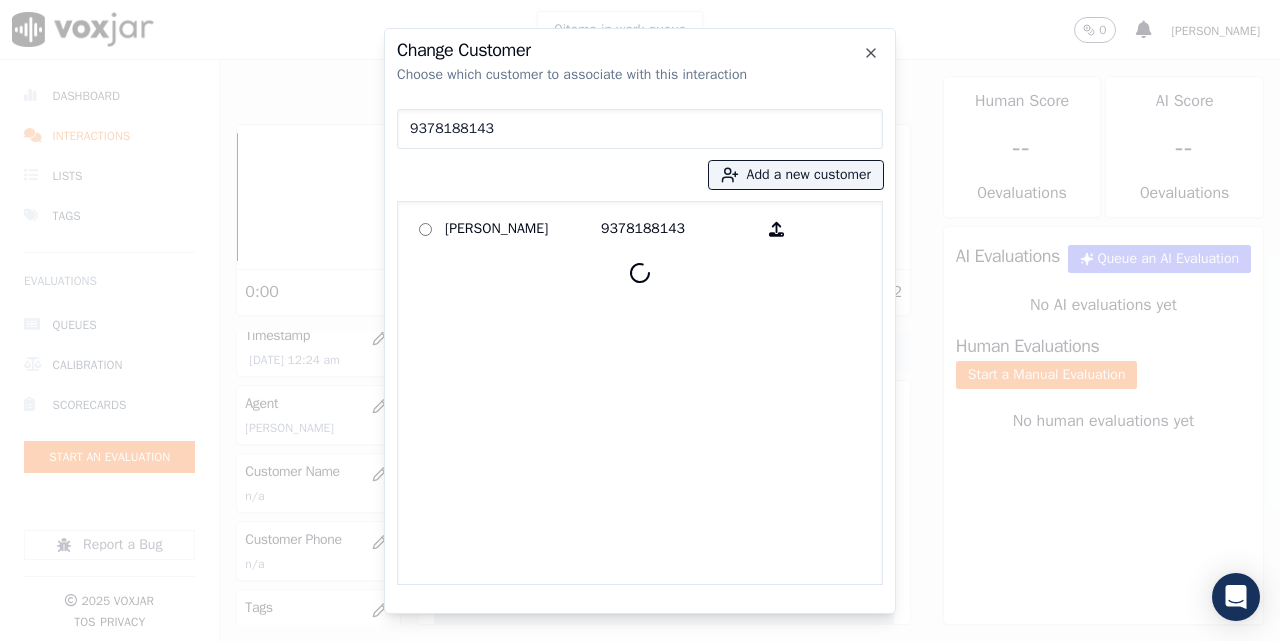 type on "9378188143" 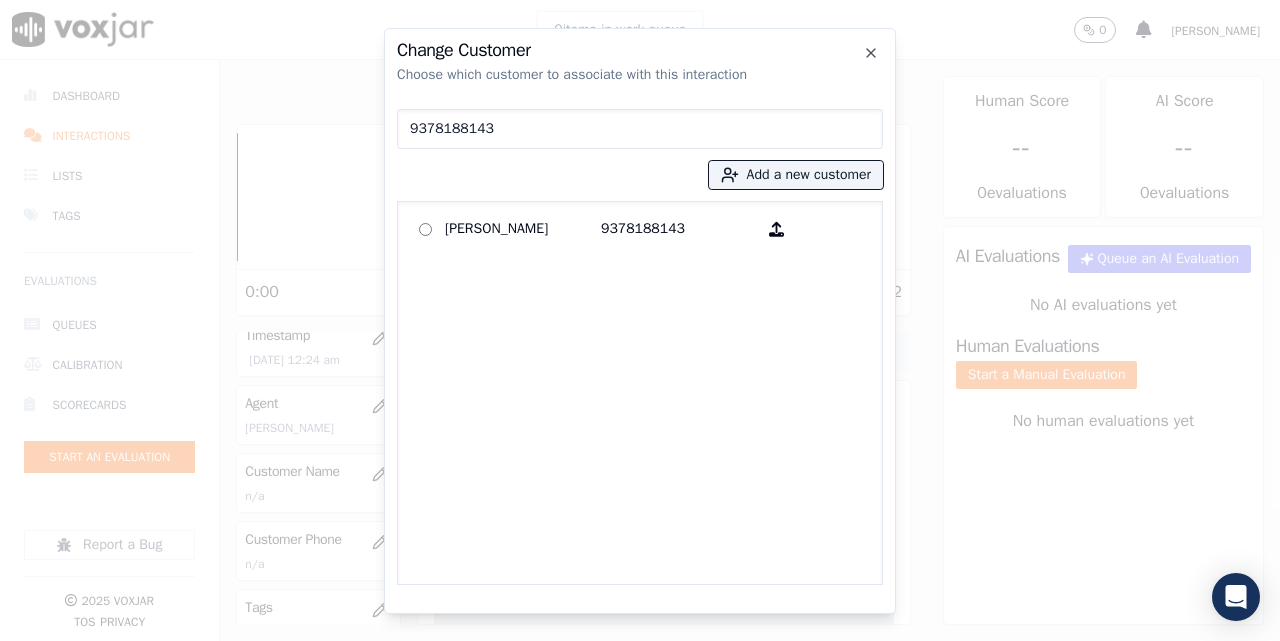 click on "[PERSON_NAME]" at bounding box center [523, 229] 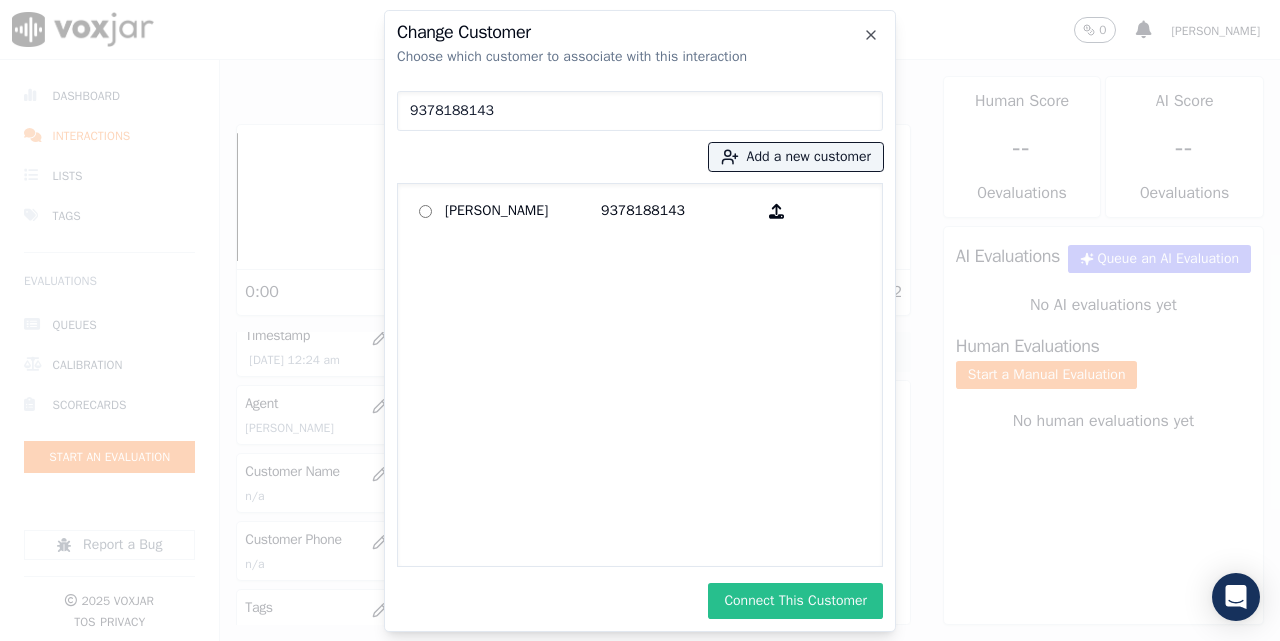 click on "Connect This Customer" at bounding box center (795, 601) 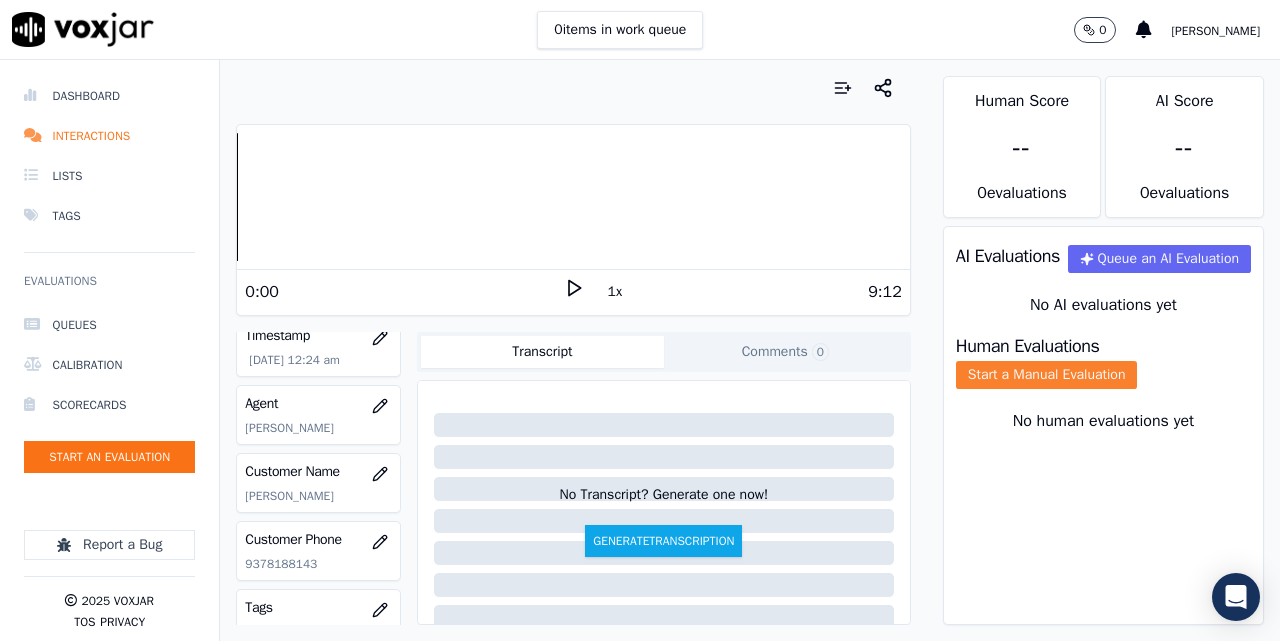 click on "Start a Manual Evaluation" 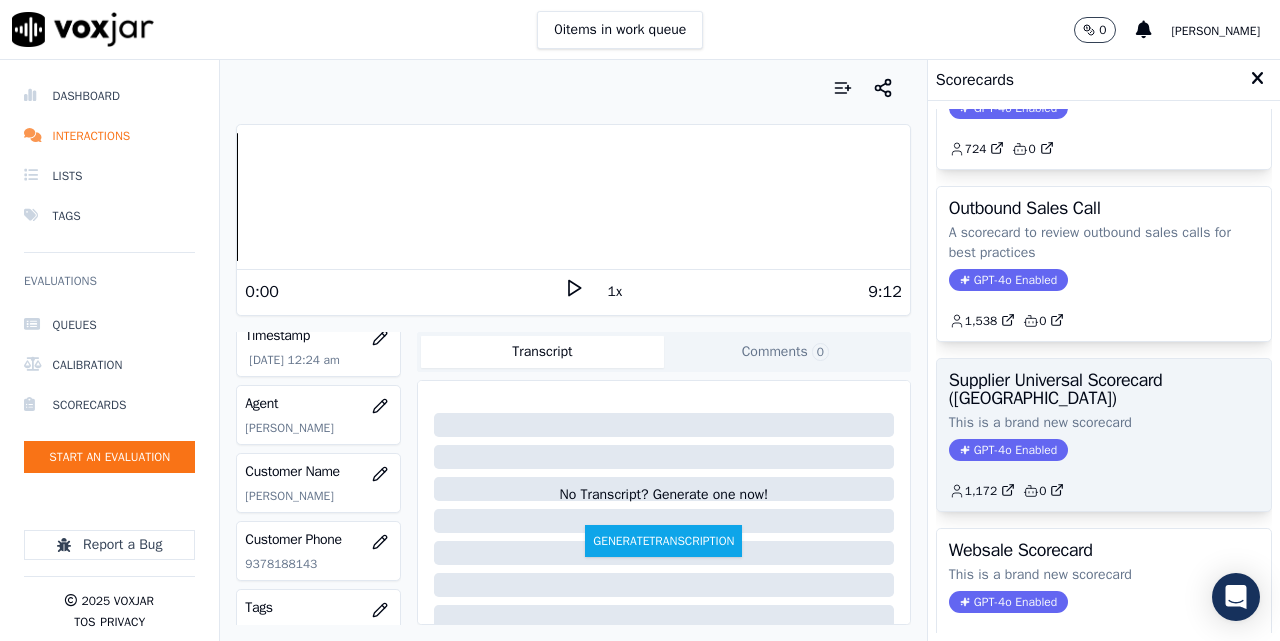 scroll, scrollTop: 403, scrollLeft: 0, axis: vertical 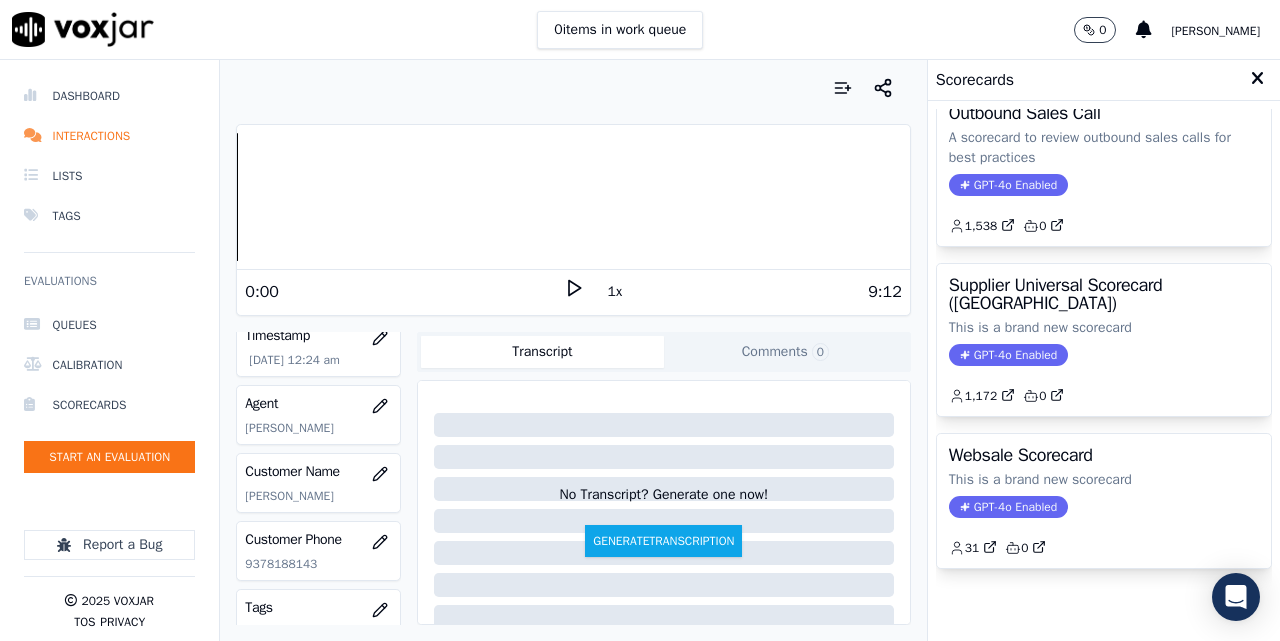 click on "Supplier Universal Scorecard ([GEOGRAPHIC_DATA])" at bounding box center (1104, 294) 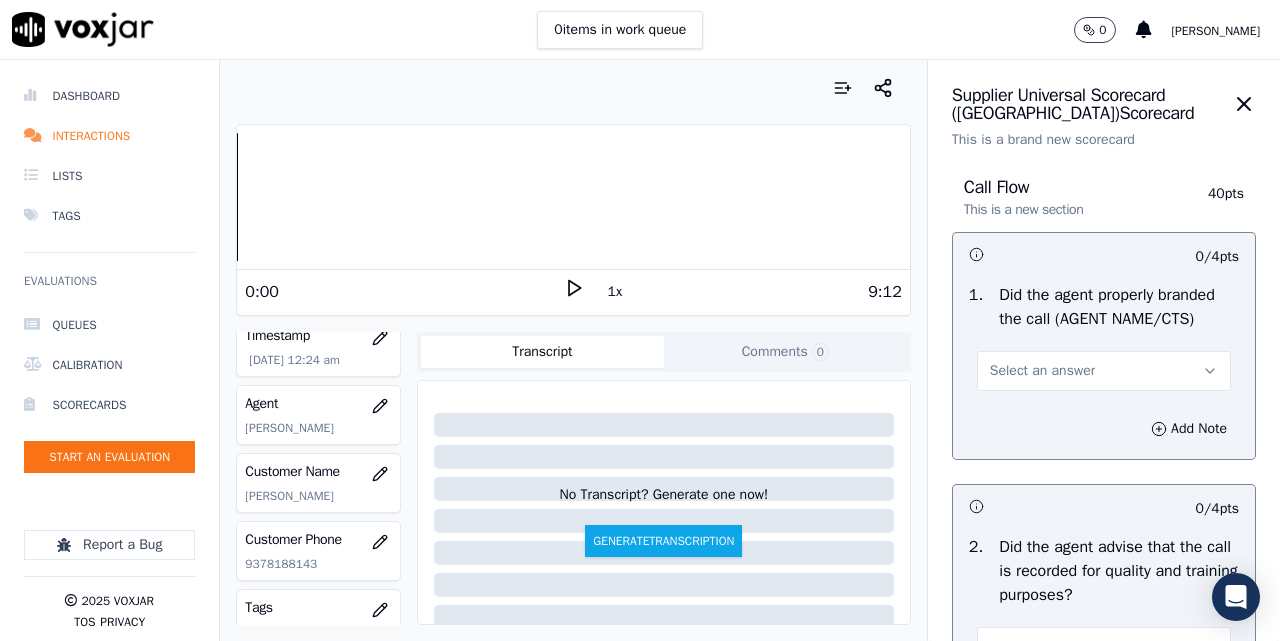 click on "Select an answer" at bounding box center (1042, 371) 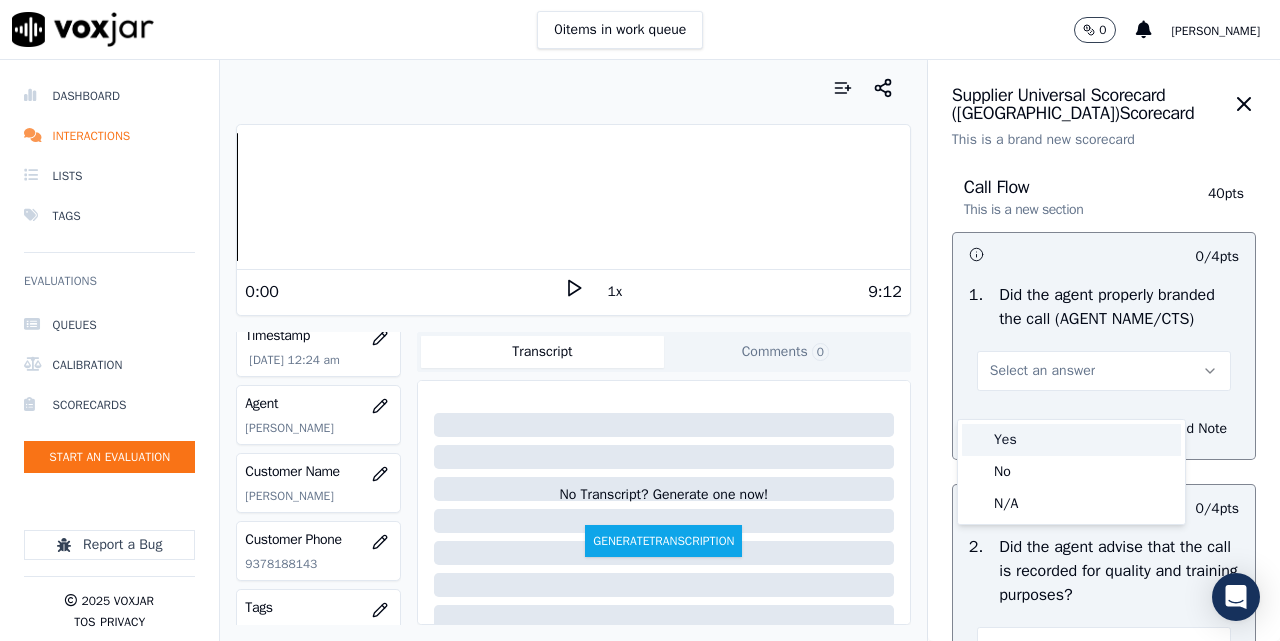 click on "Yes" at bounding box center [1071, 440] 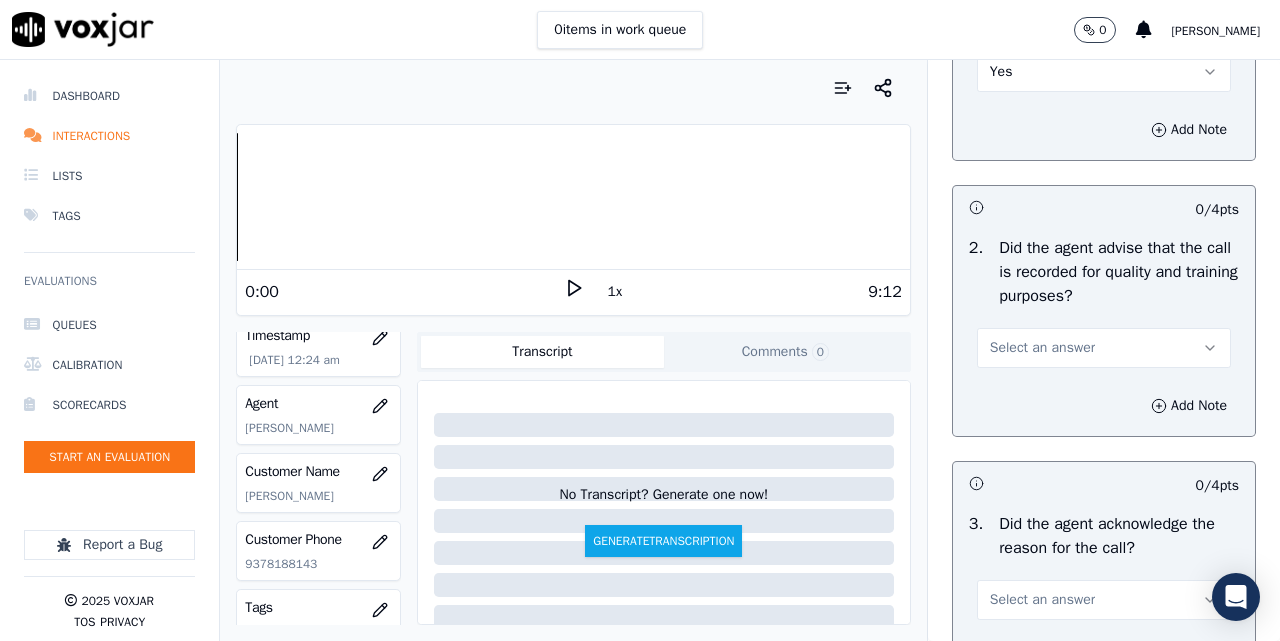 scroll, scrollTop: 500, scrollLeft: 0, axis: vertical 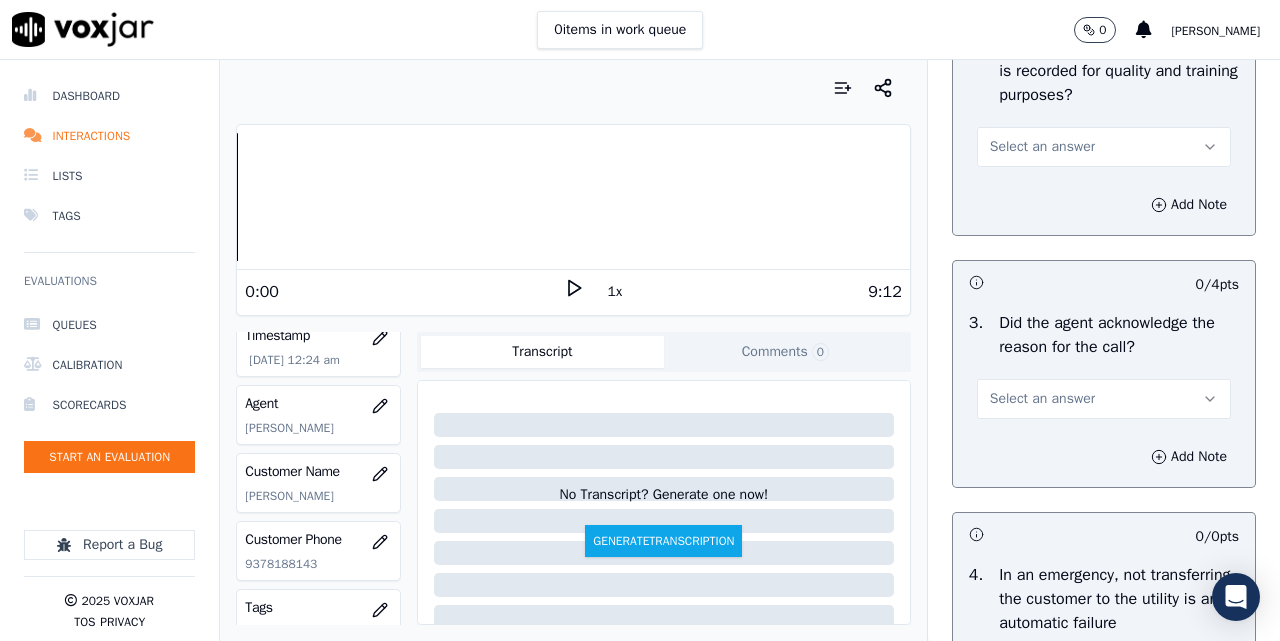 click on "Select an answer" at bounding box center [1042, 147] 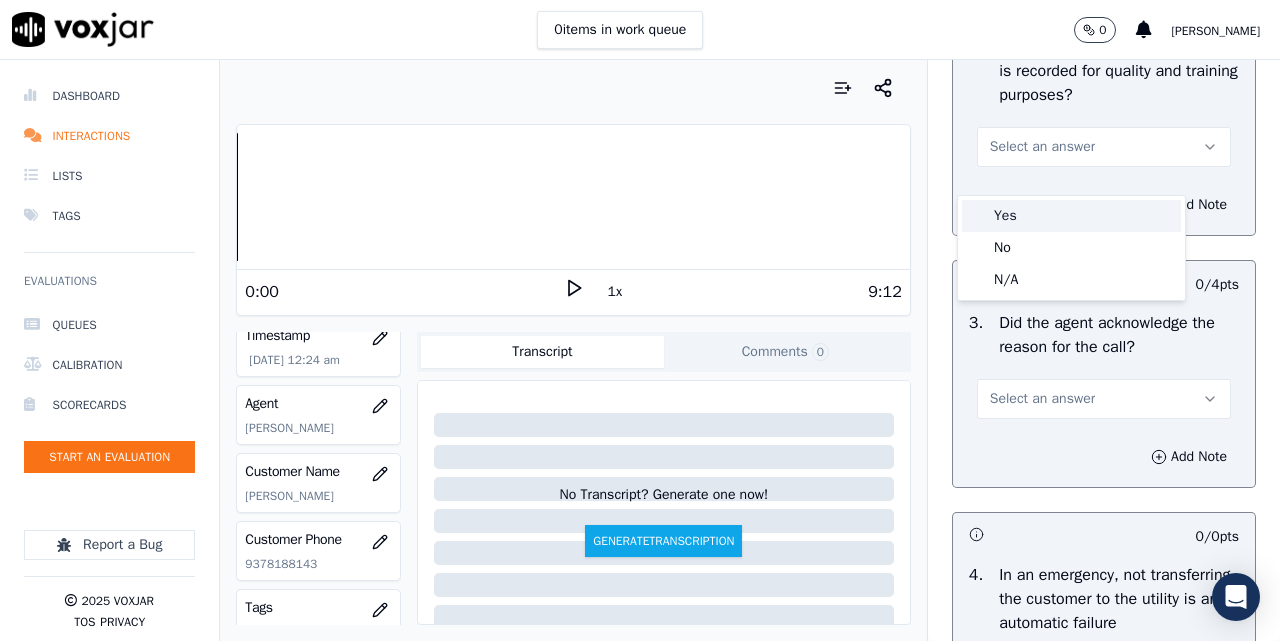click on "Yes" at bounding box center (1071, 216) 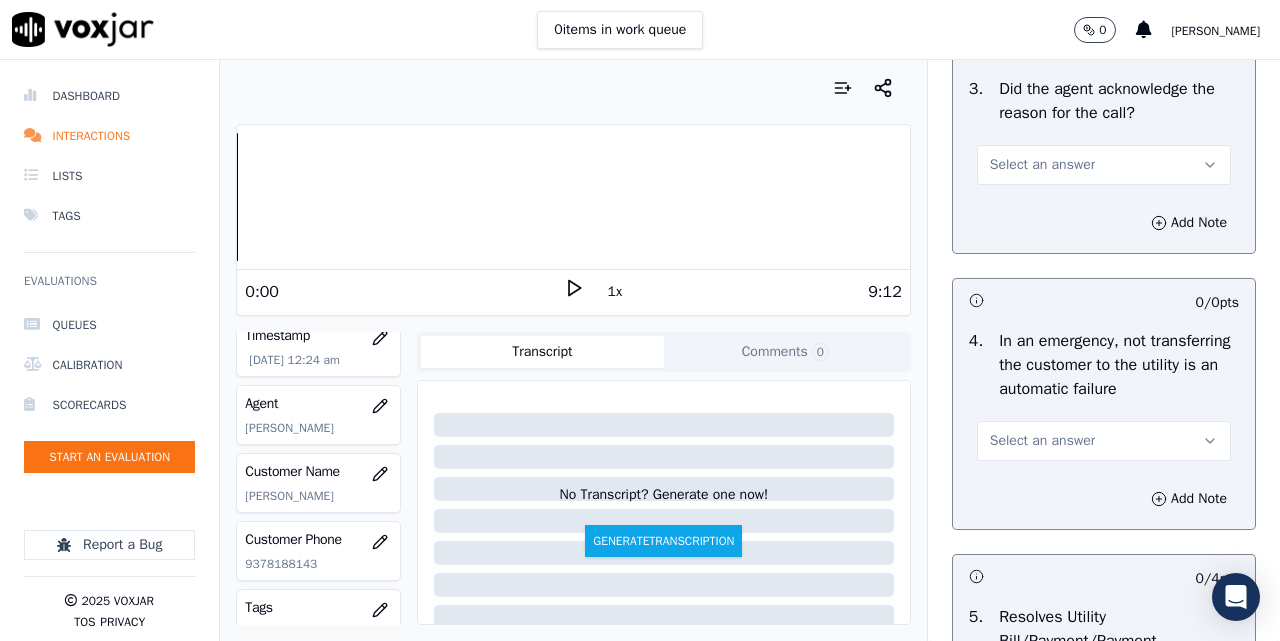 scroll, scrollTop: 833, scrollLeft: 0, axis: vertical 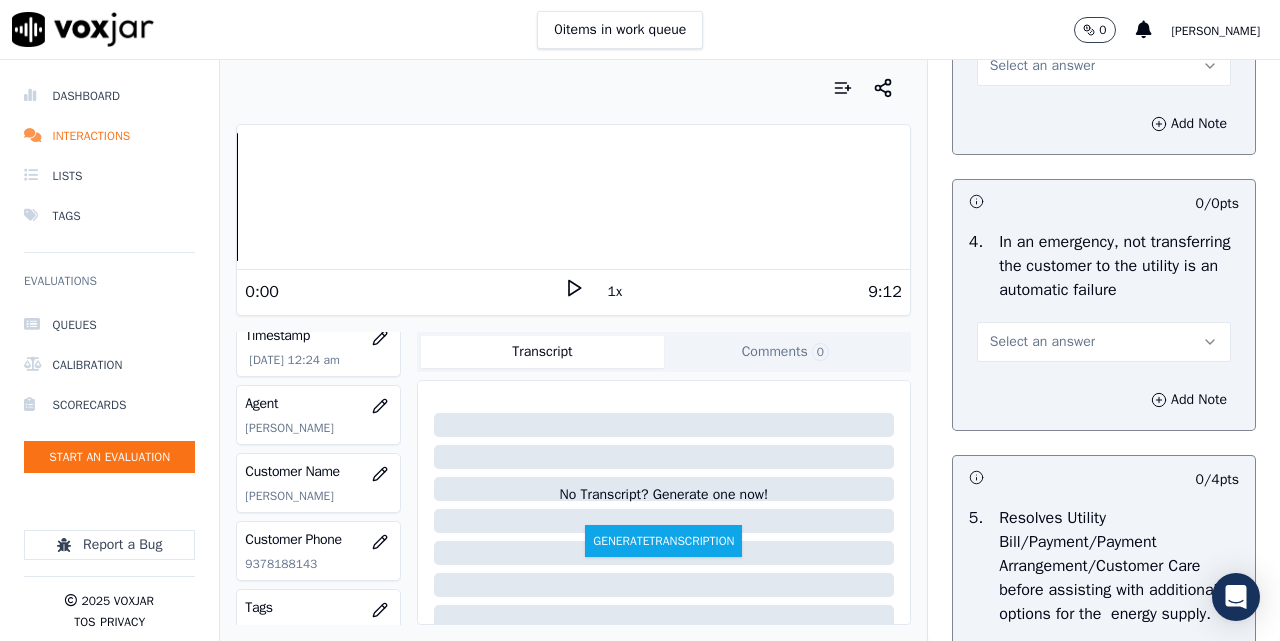 click on "Select an answer" at bounding box center (1042, 66) 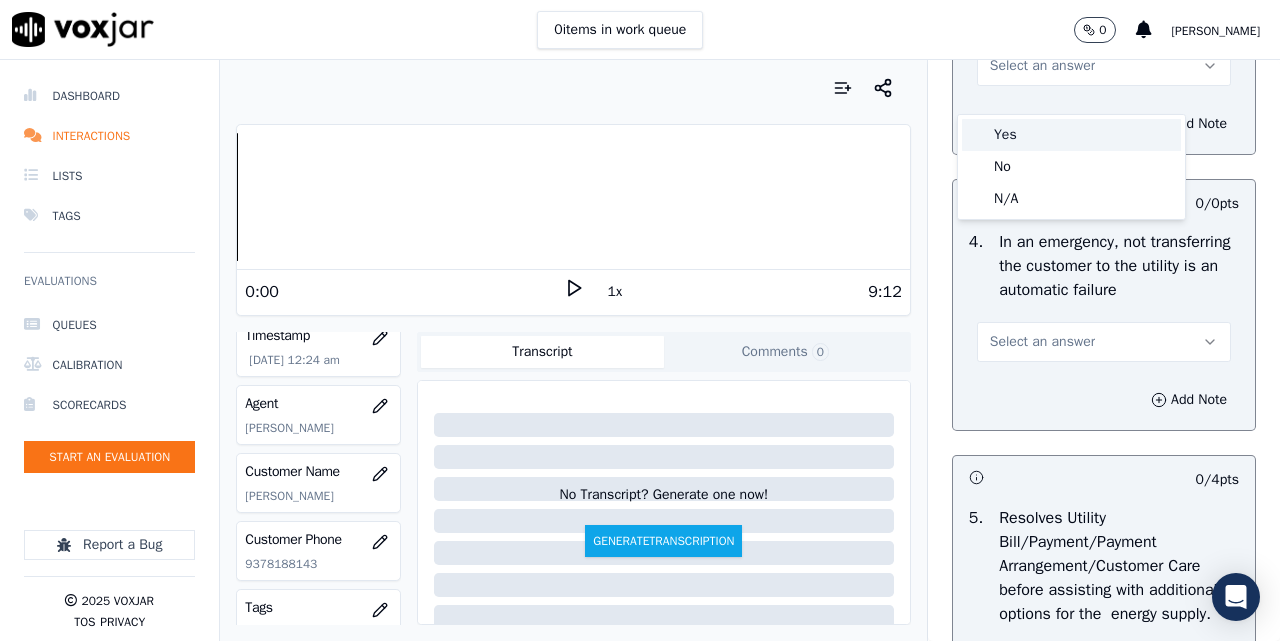 click on "Yes" at bounding box center (1071, 135) 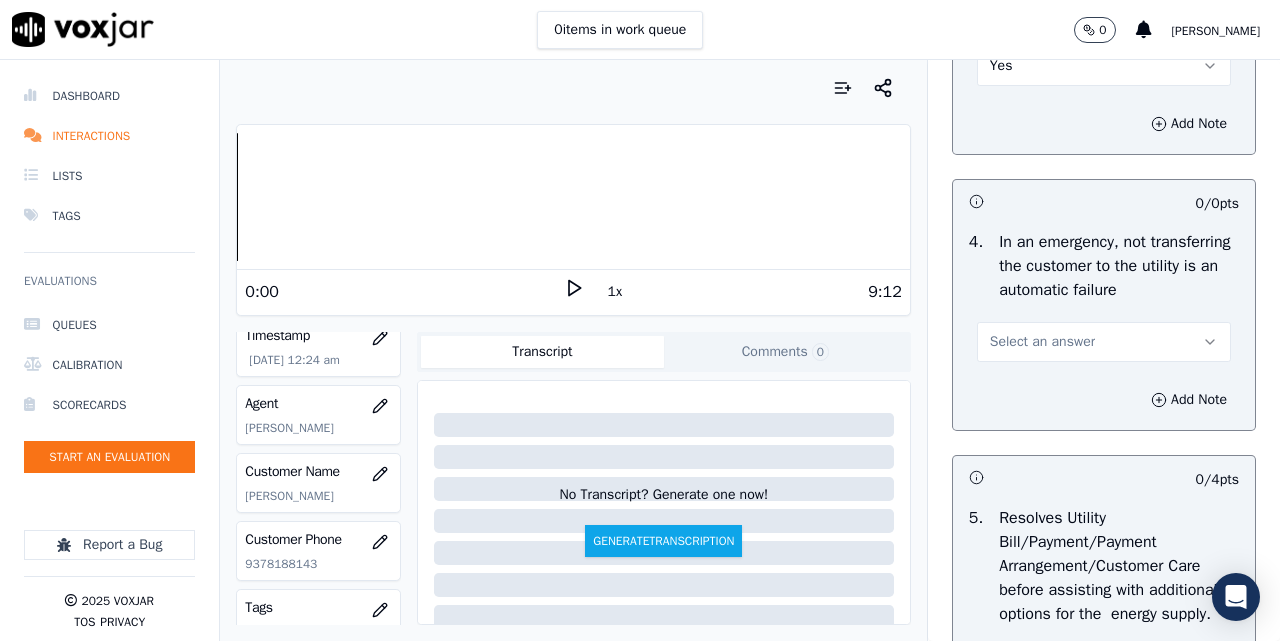 click on "Select an answer" at bounding box center (1042, 342) 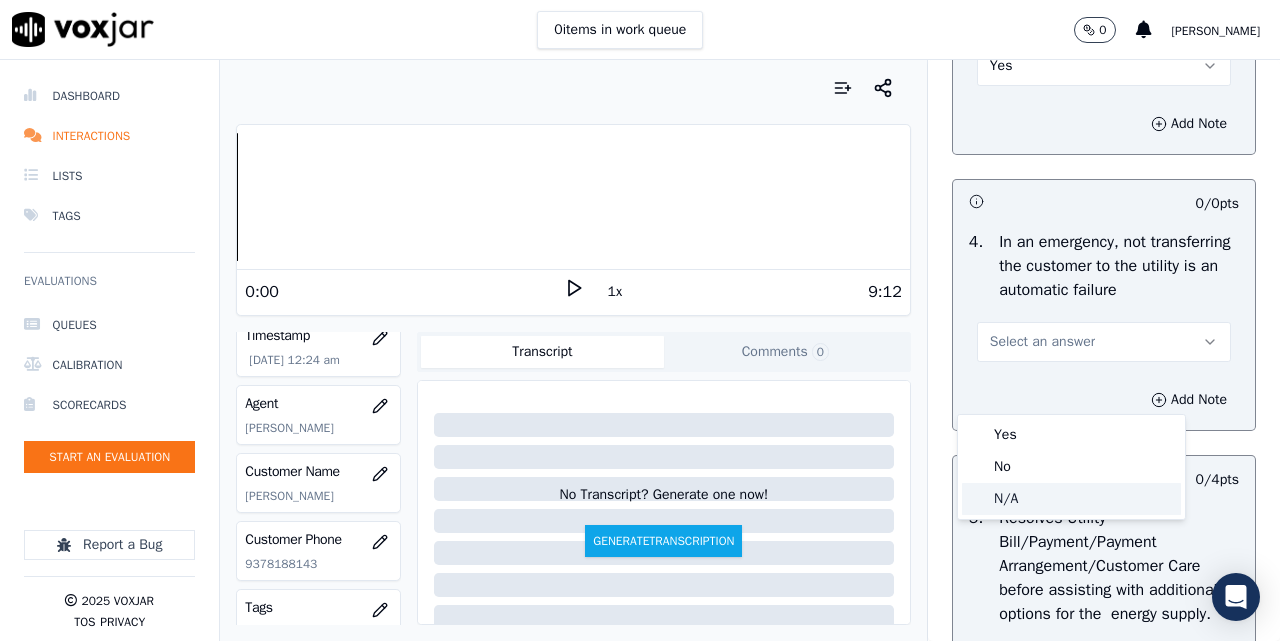 click on "N/A" 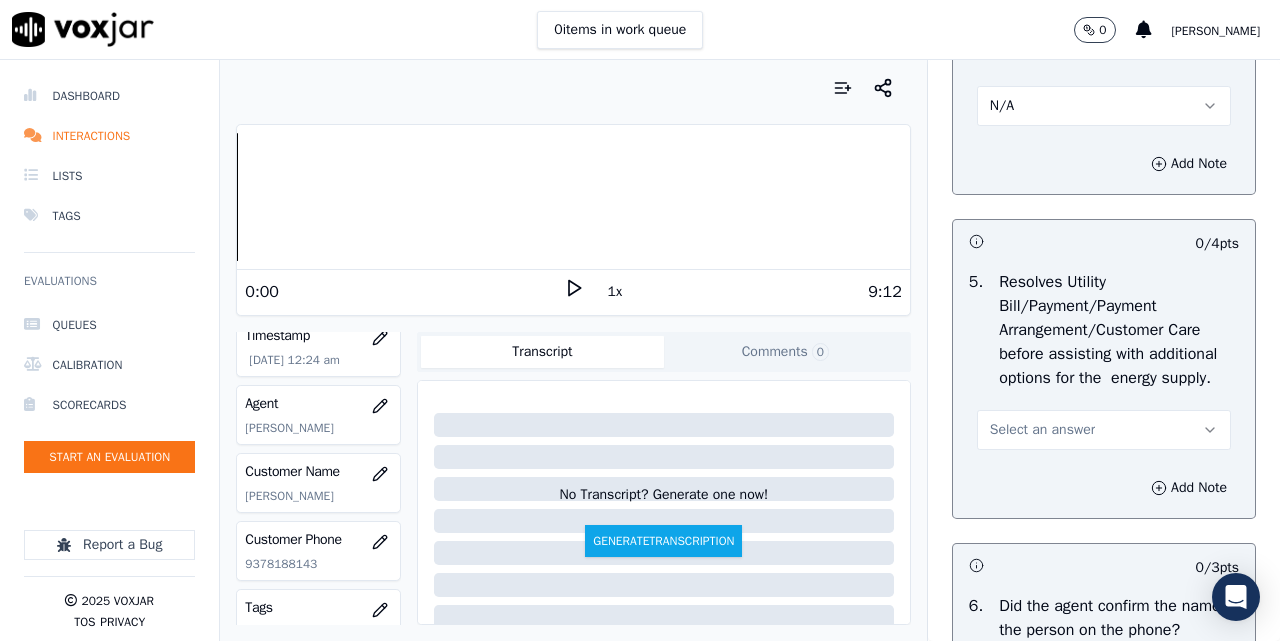 scroll, scrollTop: 1167, scrollLeft: 0, axis: vertical 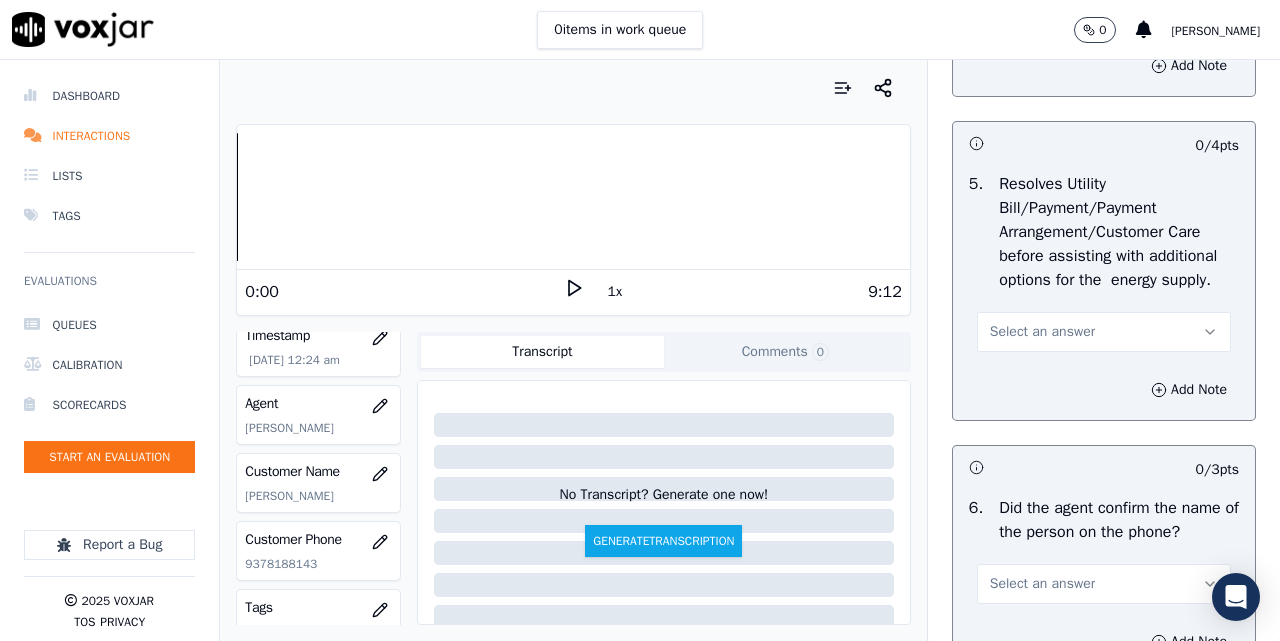 click on "Select an answer" at bounding box center [1042, 332] 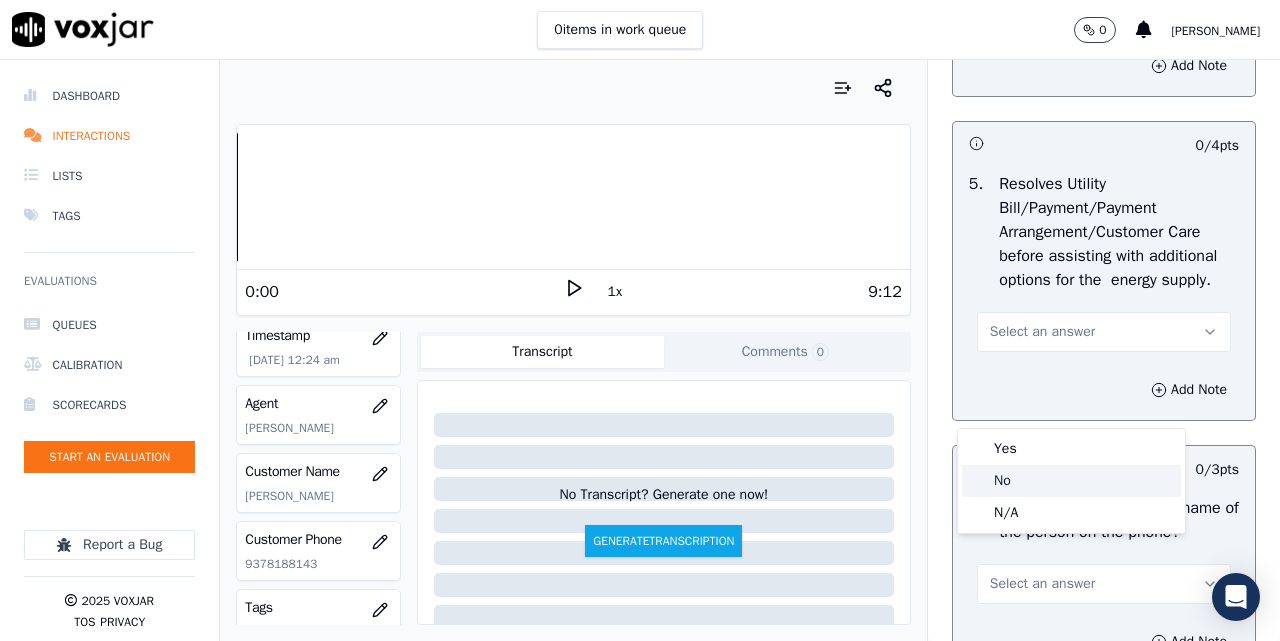 click on "No" 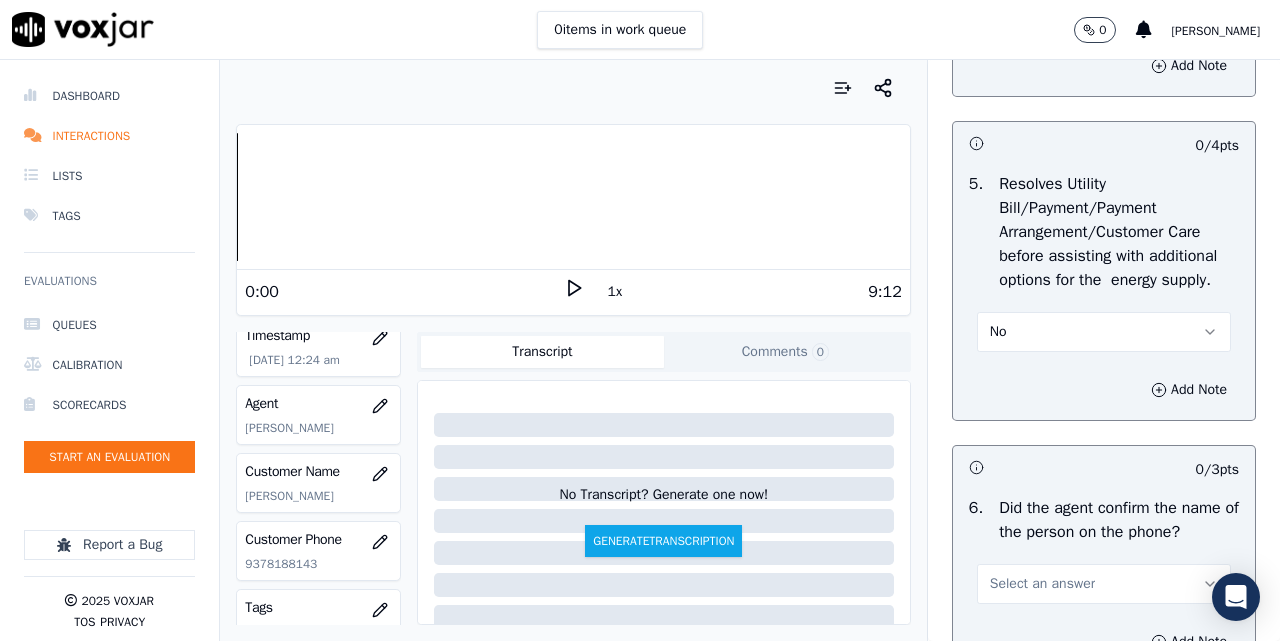 click on "No" at bounding box center [1104, 332] 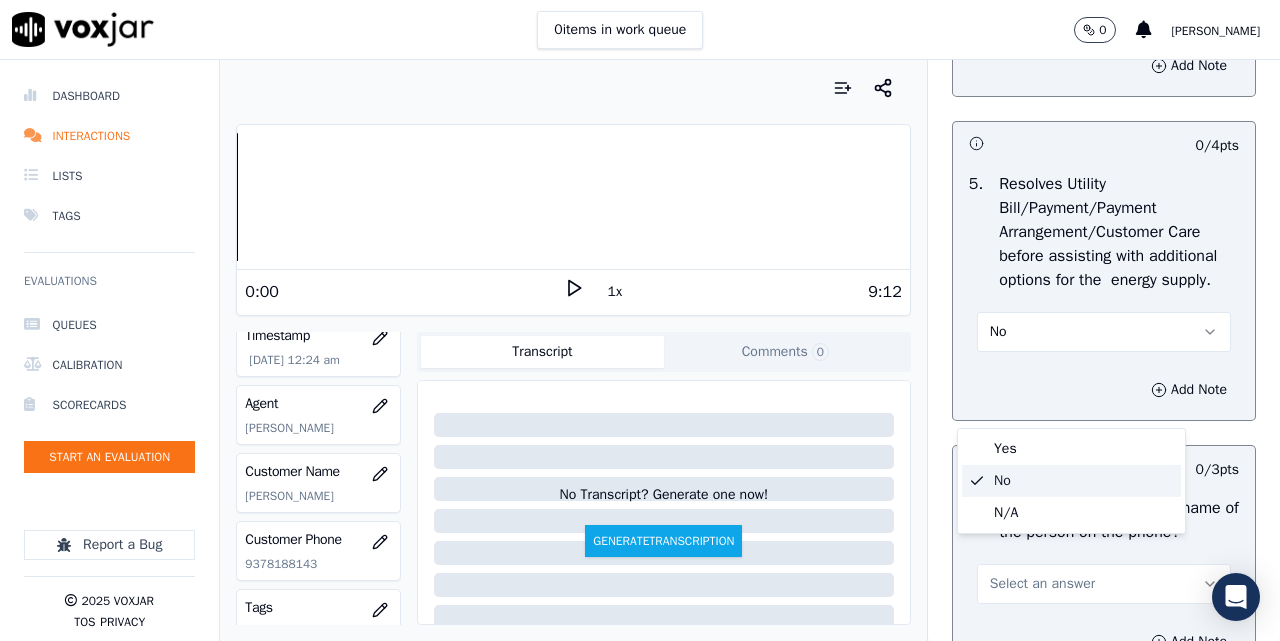 click on "No" 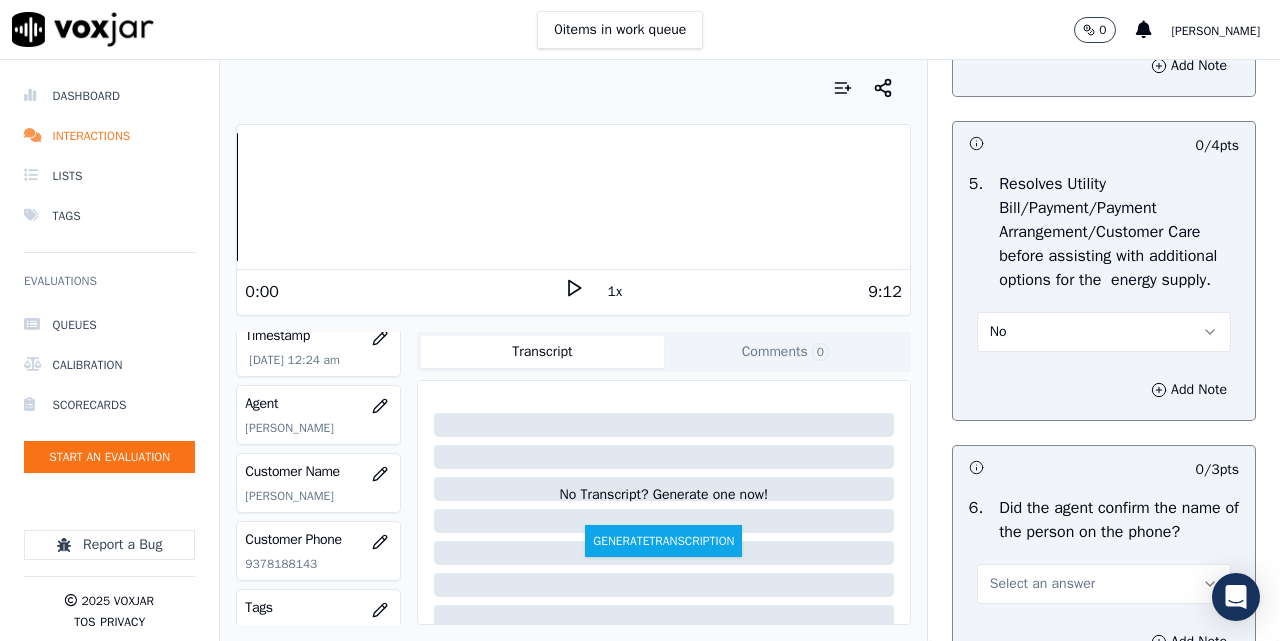 click on "No" at bounding box center (1104, 332) 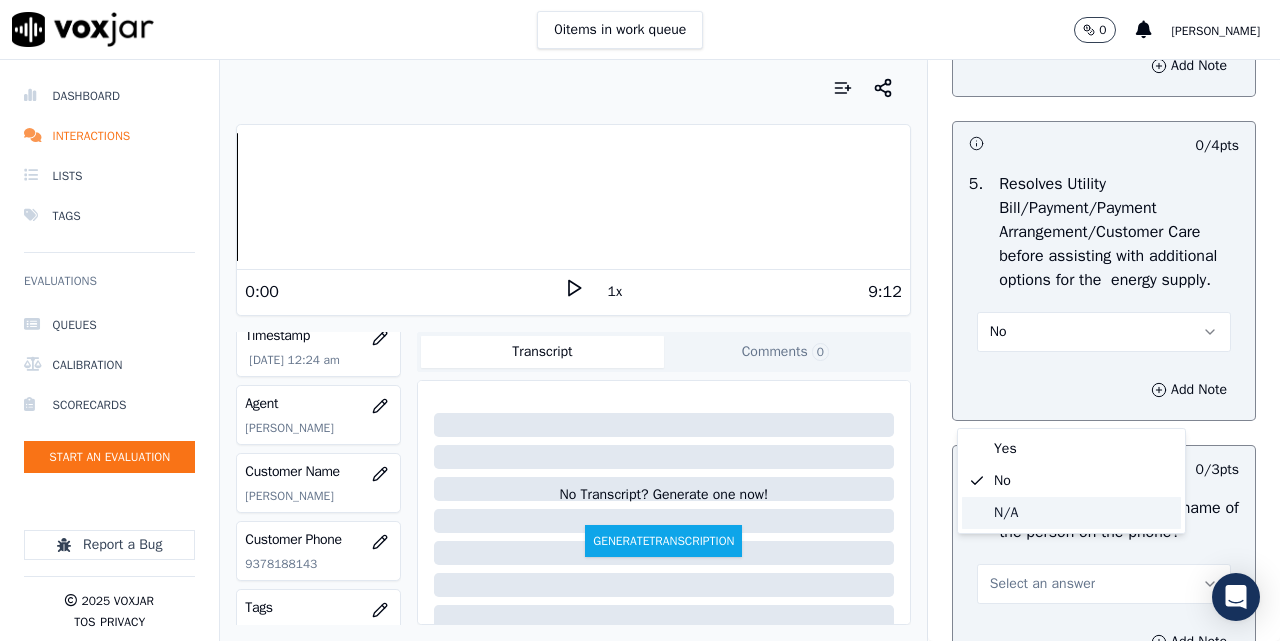 click on "N/A" 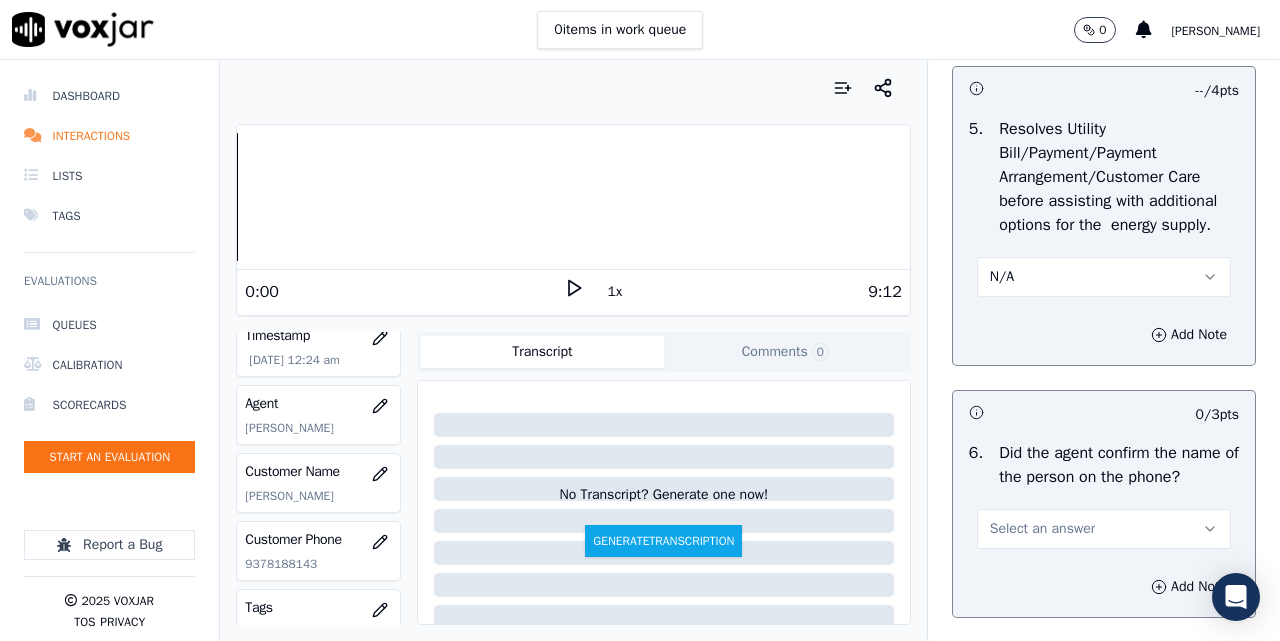 scroll, scrollTop: 1667, scrollLeft: 0, axis: vertical 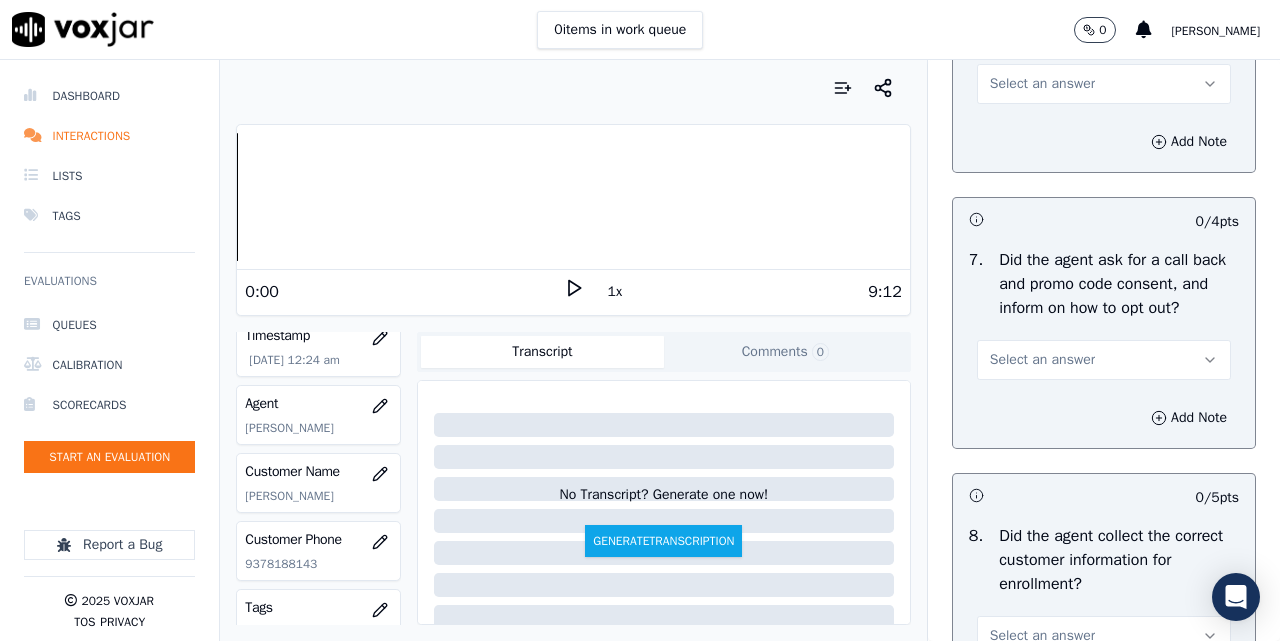 click on "Select an answer" at bounding box center (1104, 82) 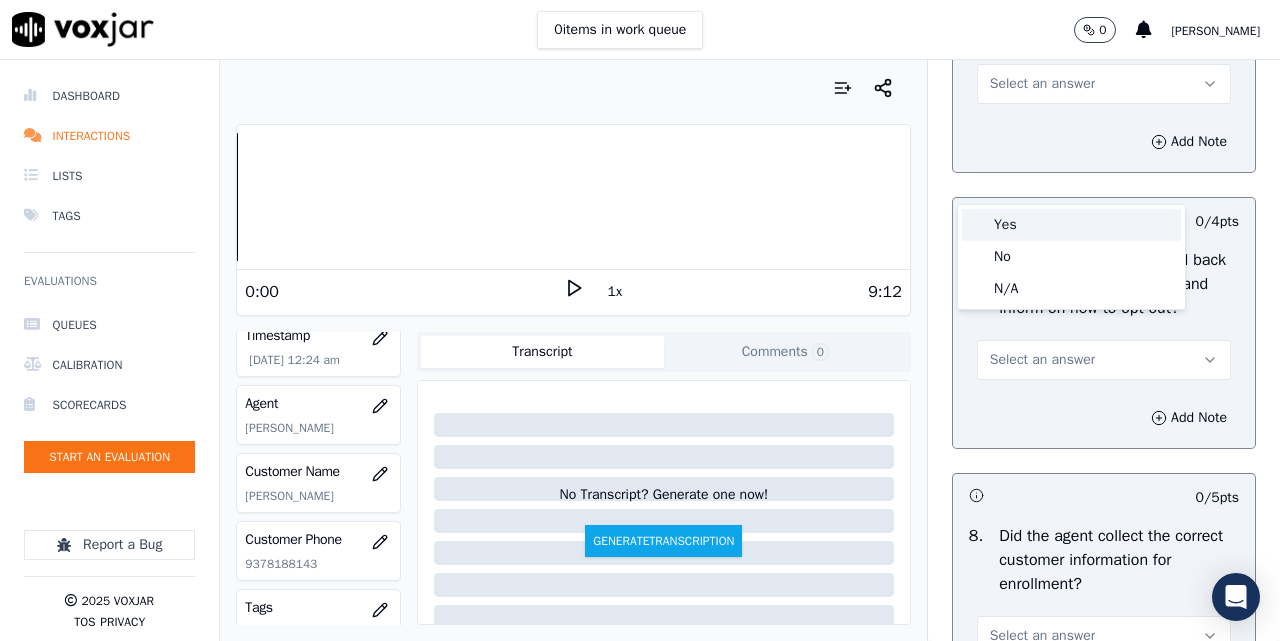 click on "Yes" at bounding box center [1071, 225] 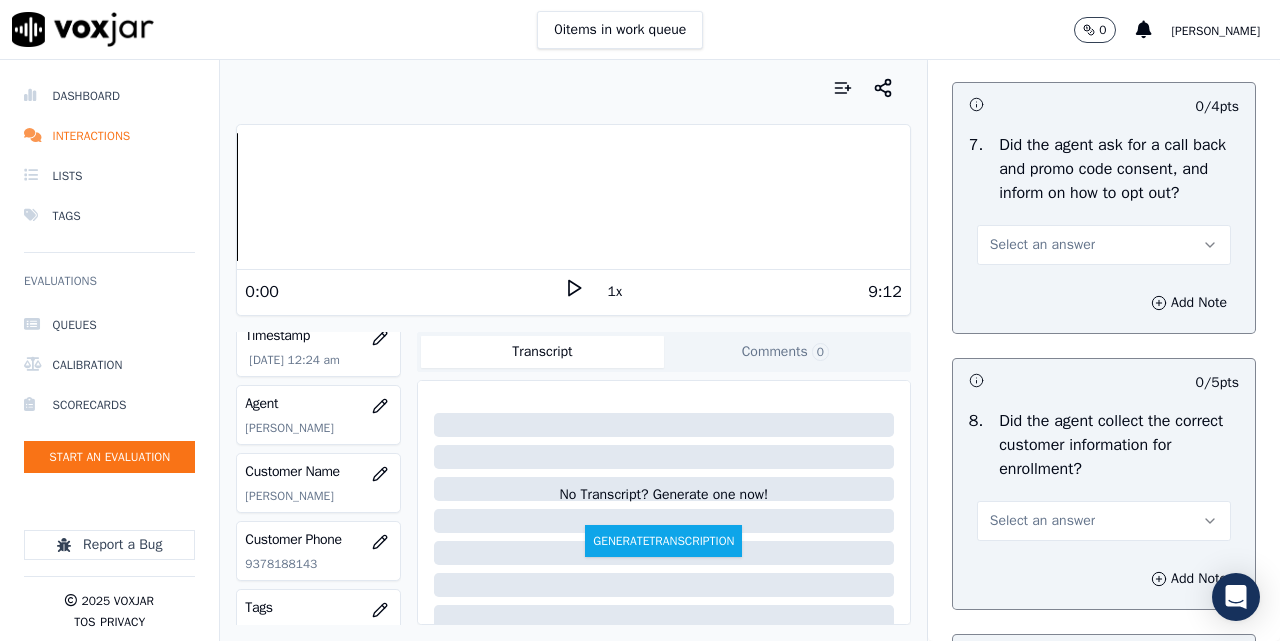 scroll, scrollTop: 2000, scrollLeft: 0, axis: vertical 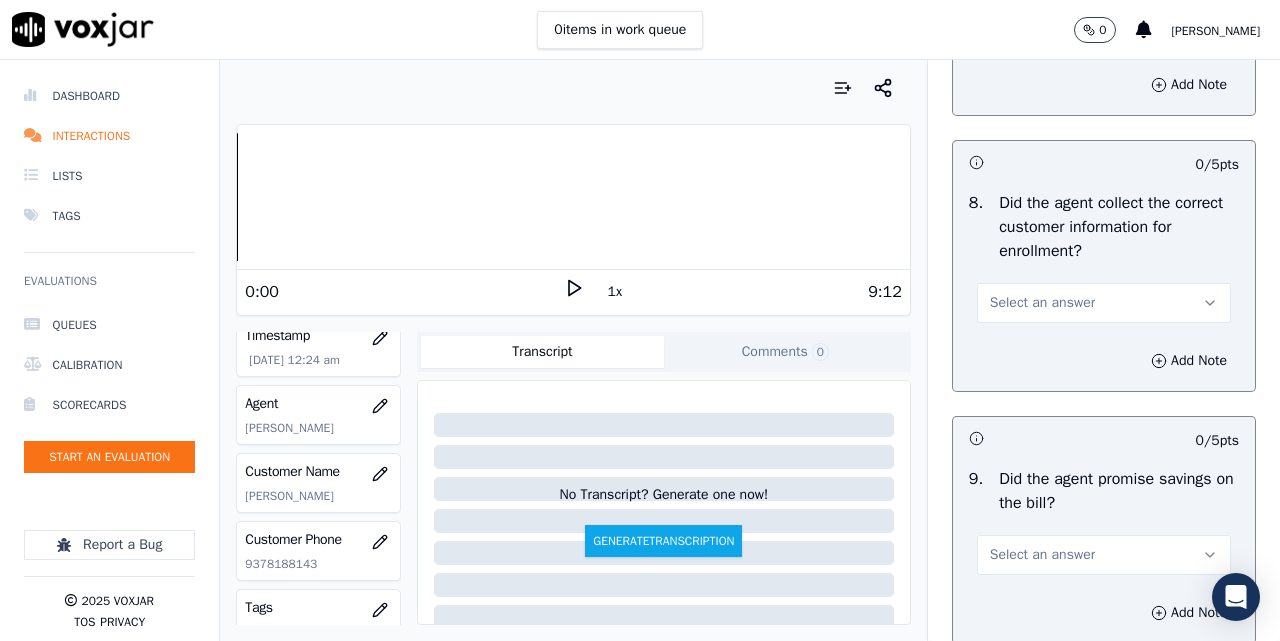 click on "Select an answer" at bounding box center (1104, 27) 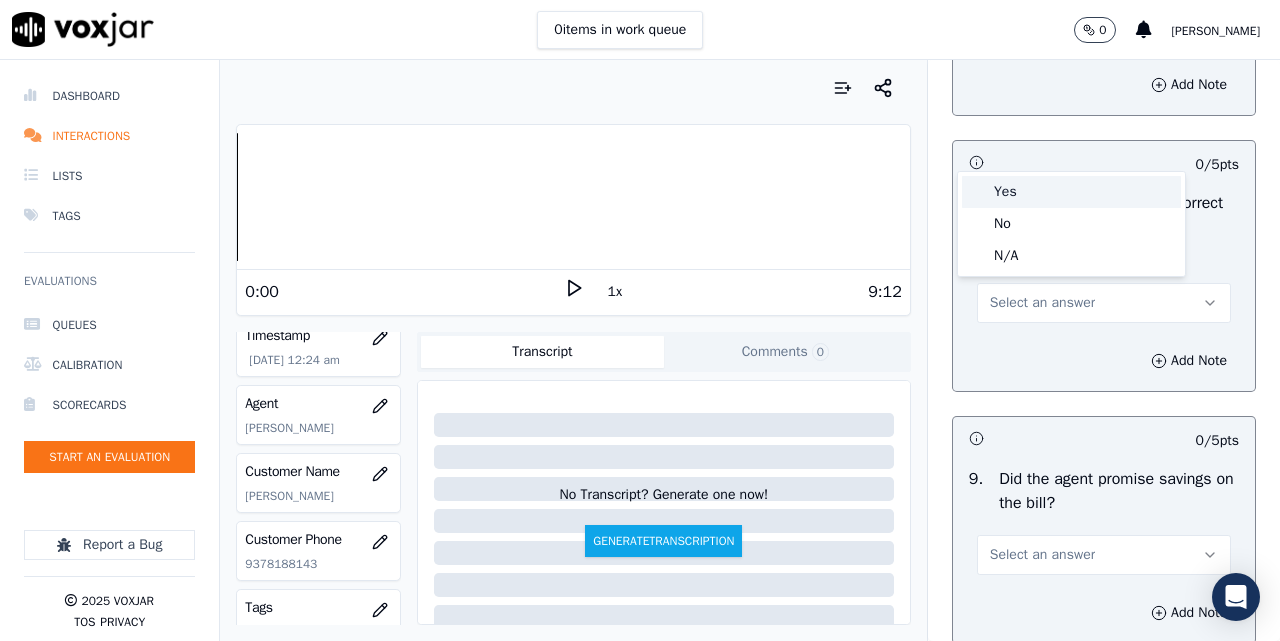 click on "Yes" at bounding box center (1071, 192) 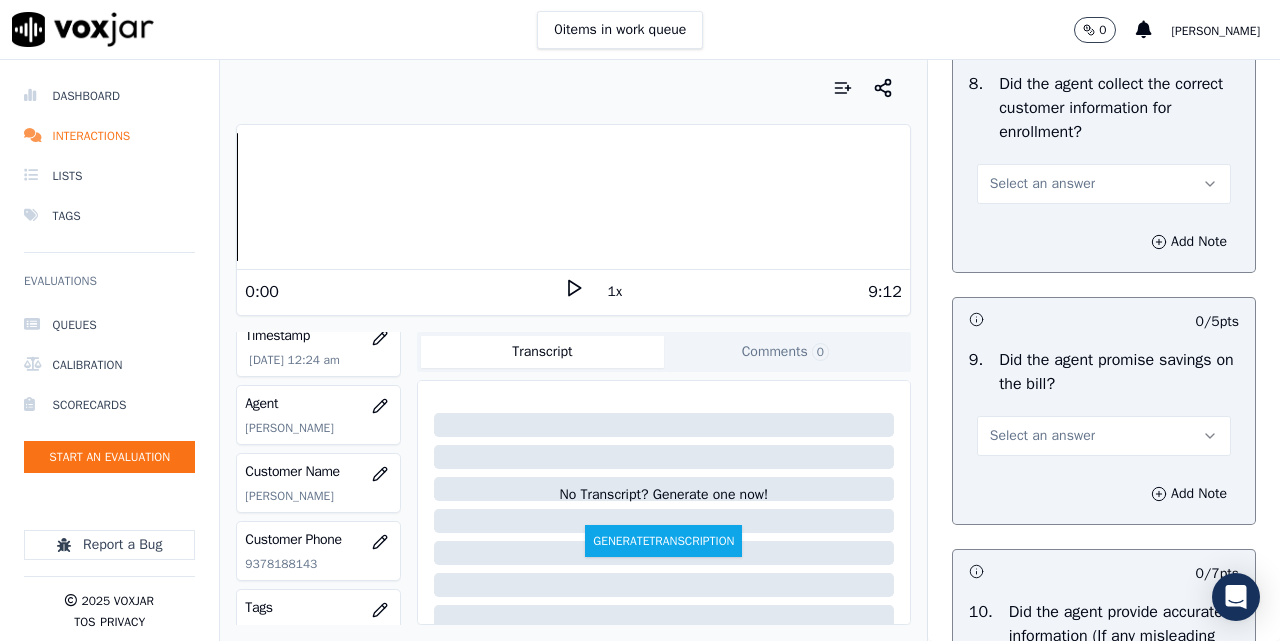 scroll, scrollTop: 2167, scrollLeft: 0, axis: vertical 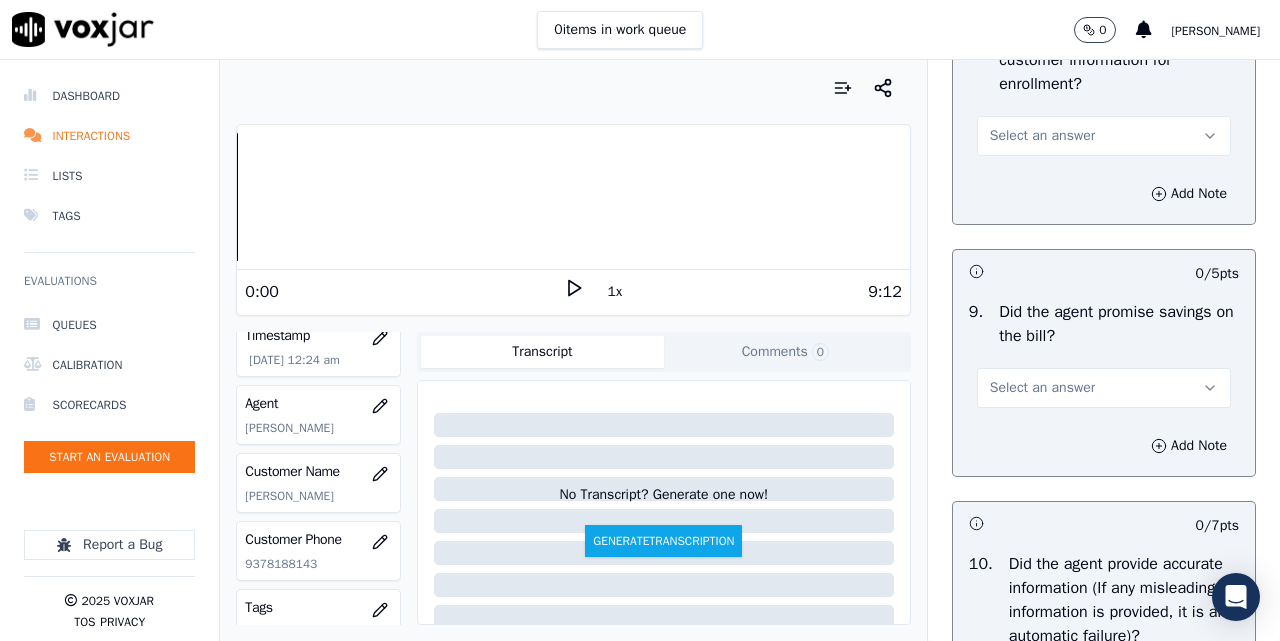 click on "Select an answer" at bounding box center [1042, 136] 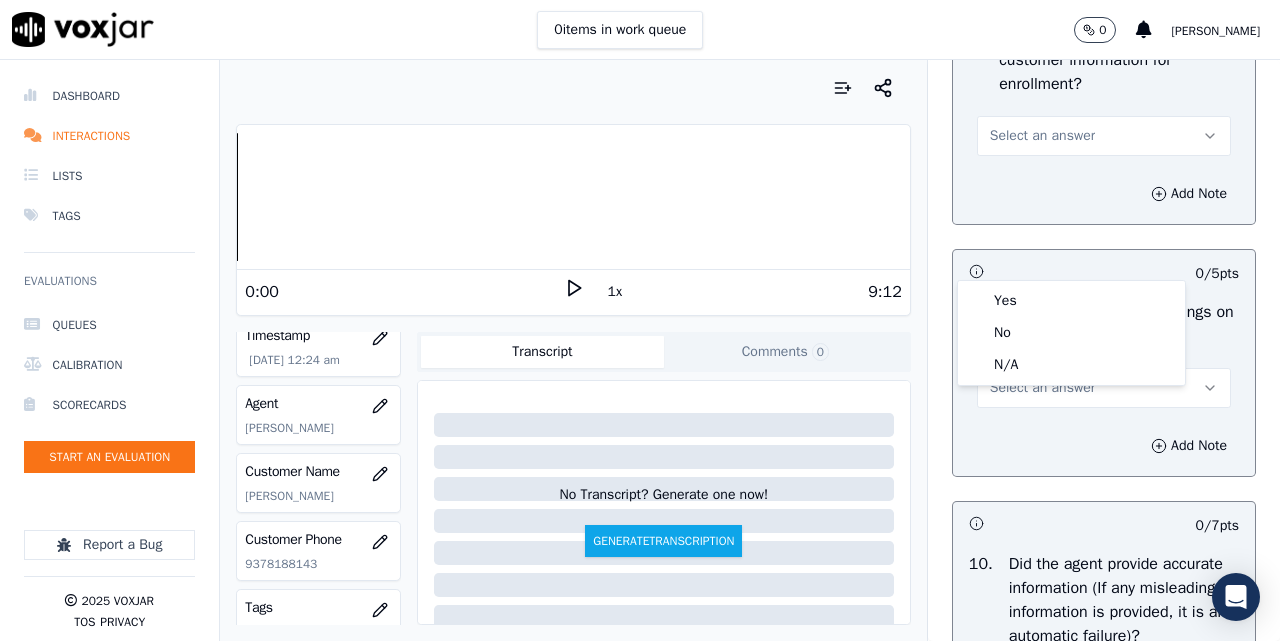 click on "Yes" at bounding box center (1071, 301) 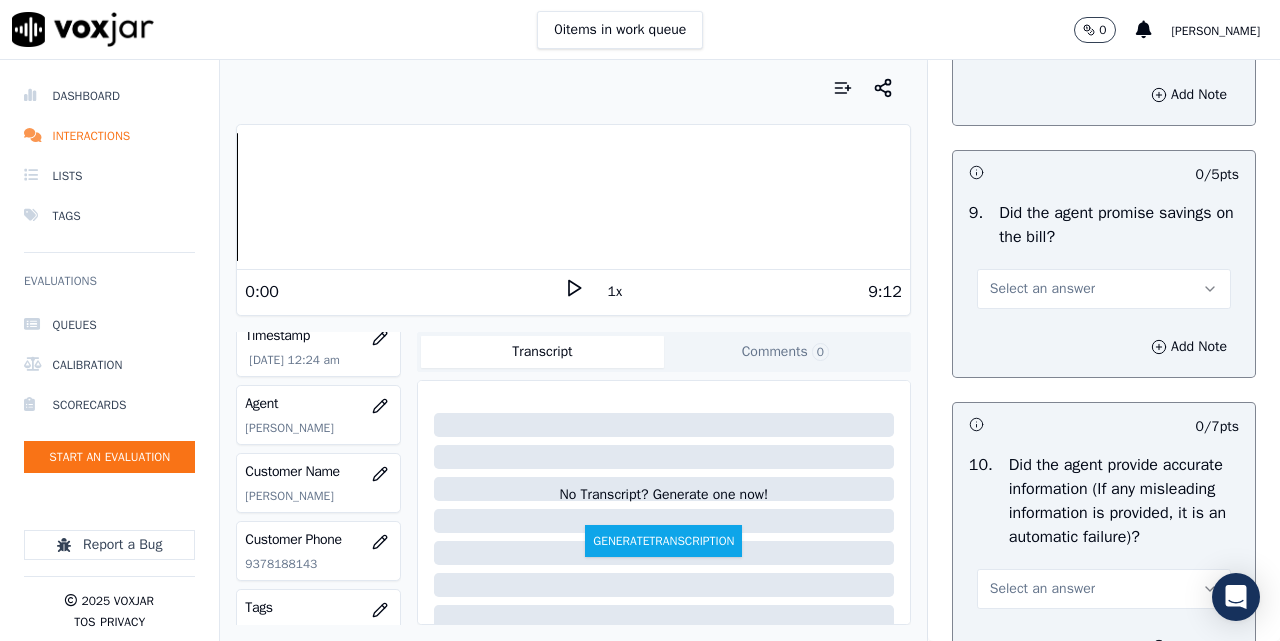 scroll, scrollTop: 2333, scrollLeft: 0, axis: vertical 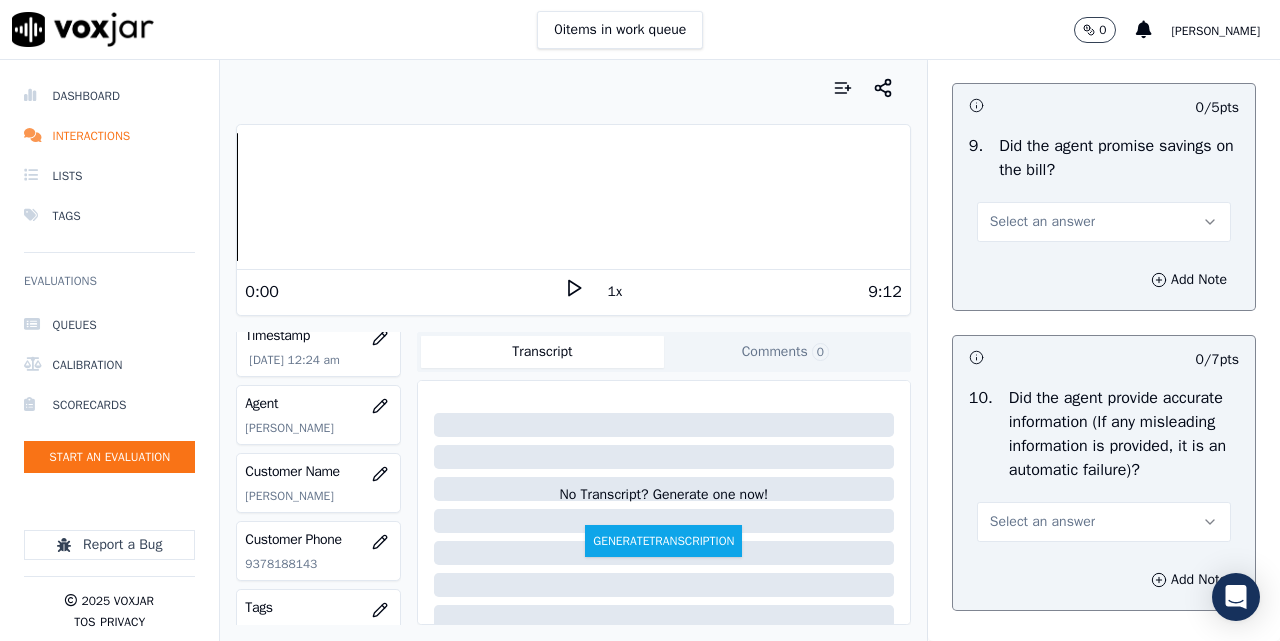 click on "Select an answer" at bounding box center [1042, 222] 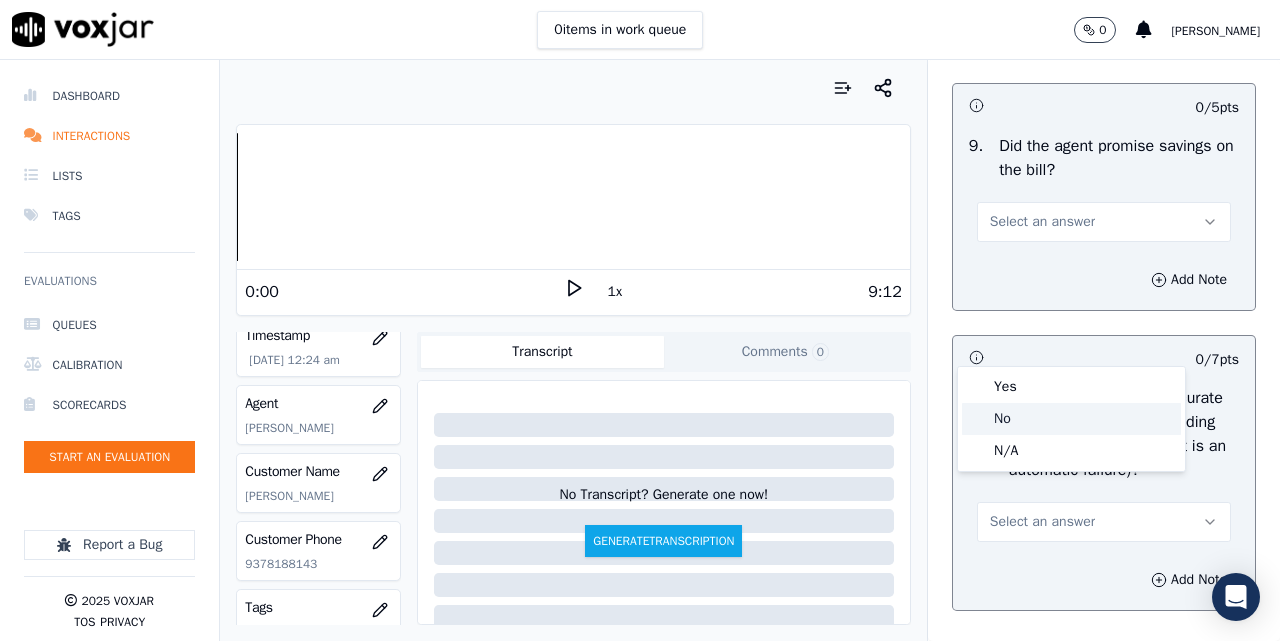 click on "No" 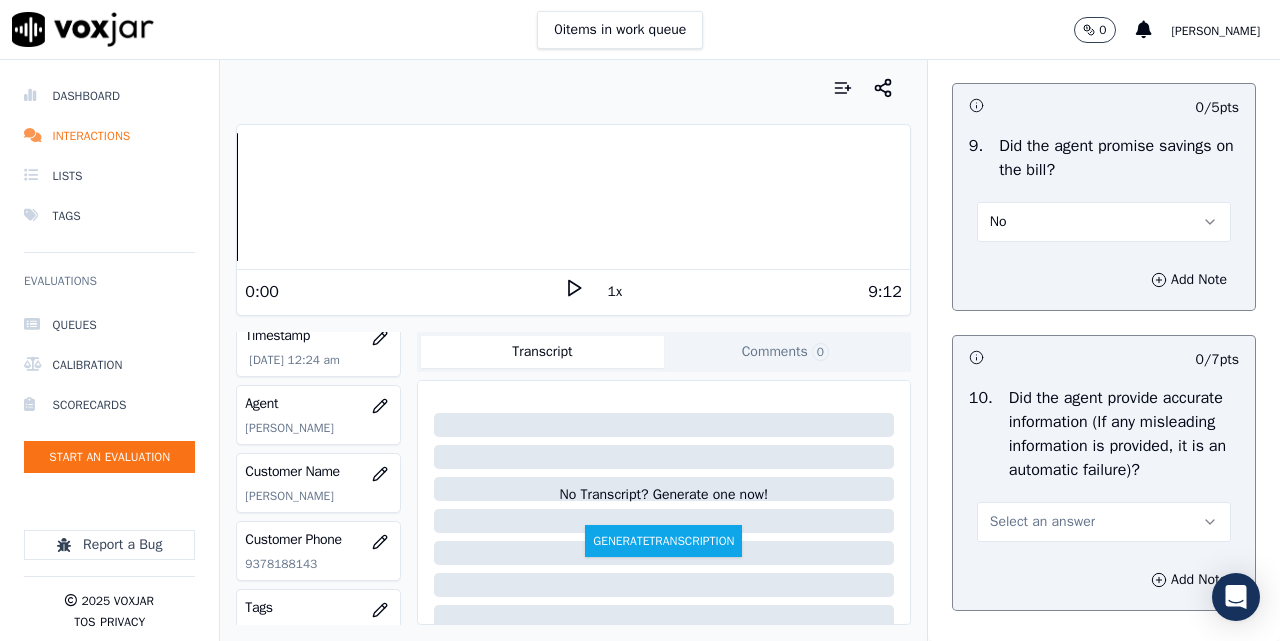 click on "No" at bounding box center [1104, 222] 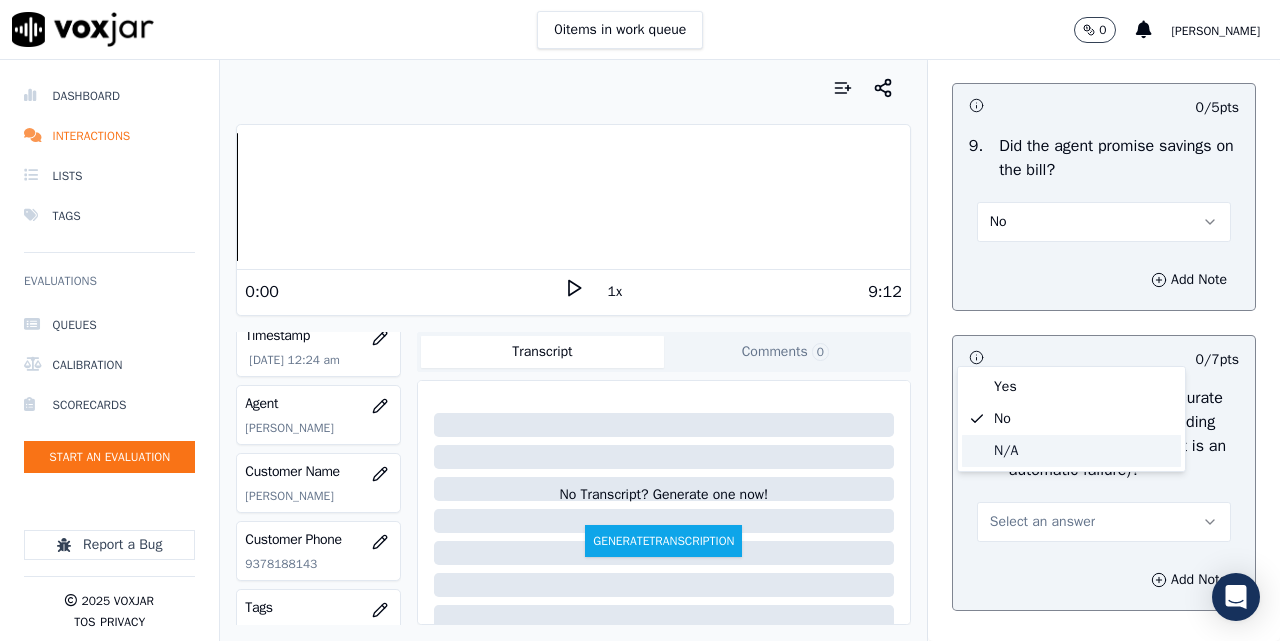 click on "N/A" 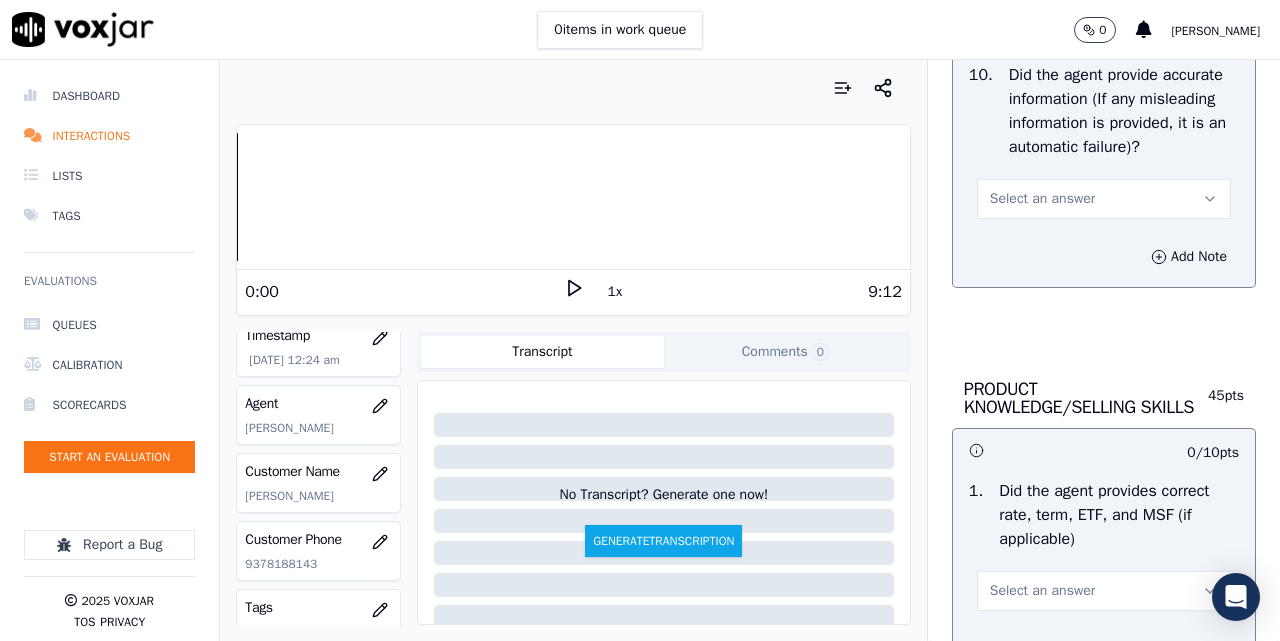 scroll, scrollTop: 2667, scrollLeft: 0, axis: vertical 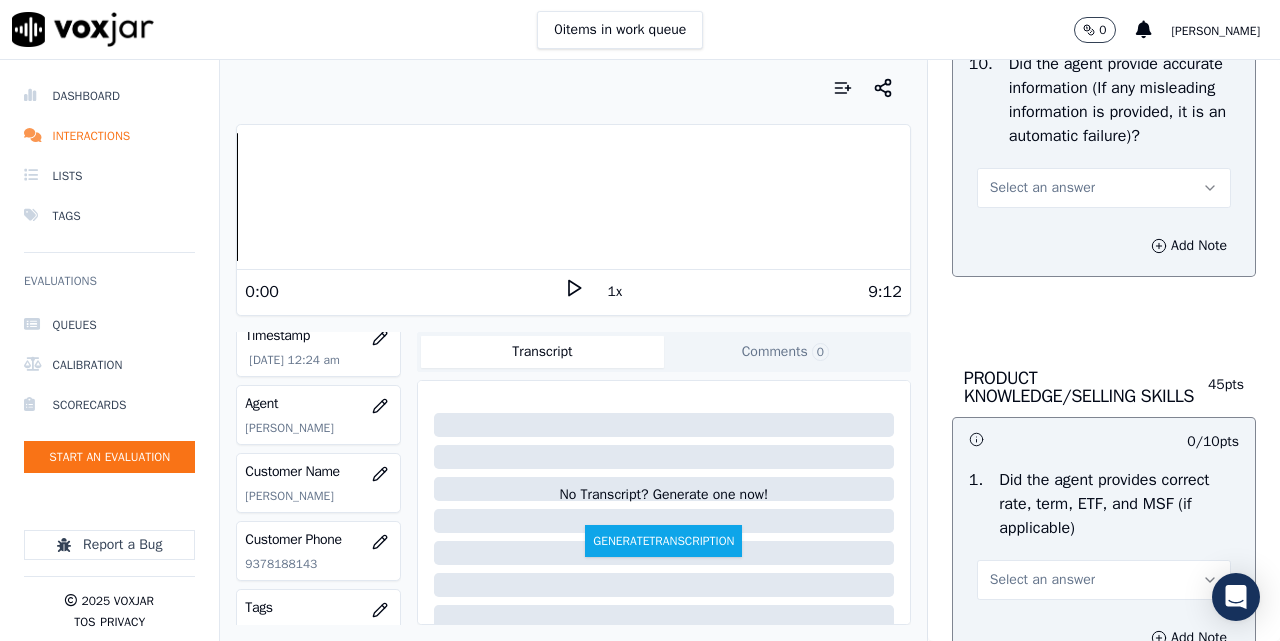 click on "Select an answer" at bounding box center [1042, 188] 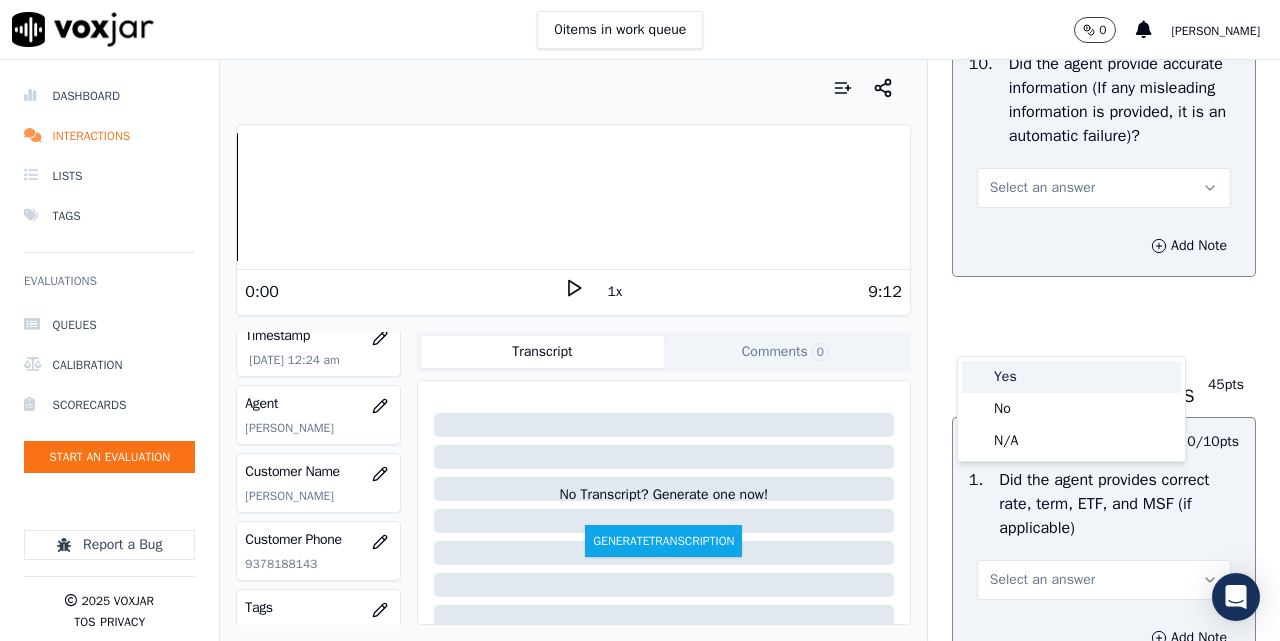 click on "Yes" at bounding box center [1071, 377] 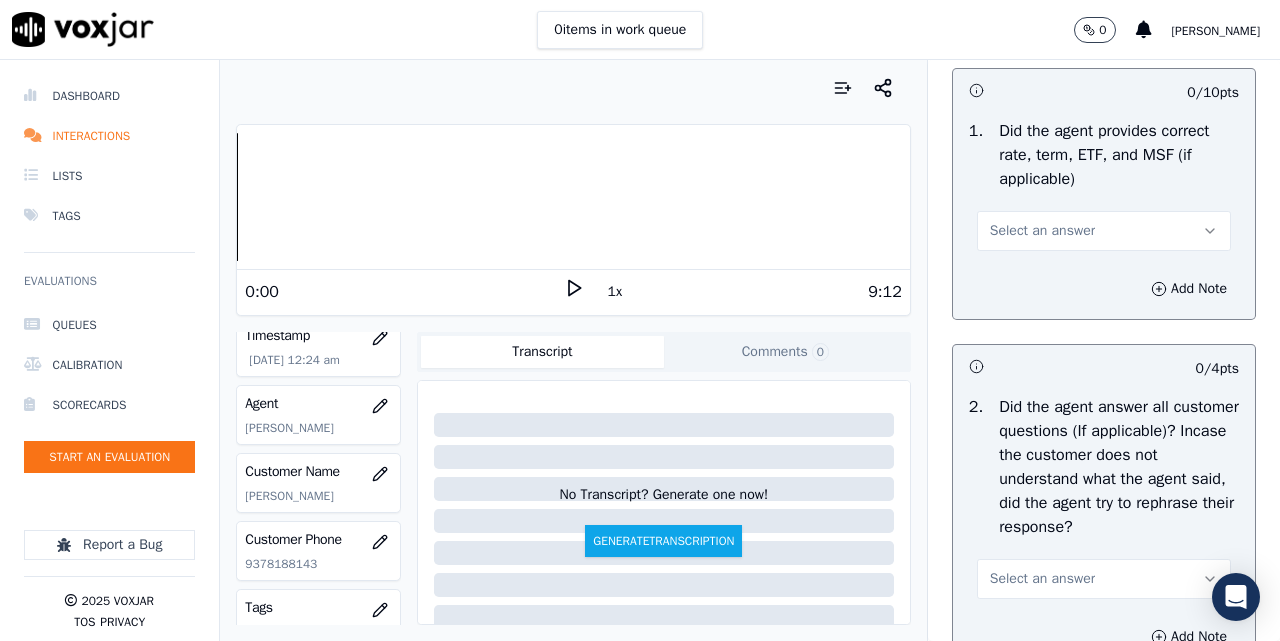 scroll, scrollTop: 3167, scrollLeft: 0, axis: vertical 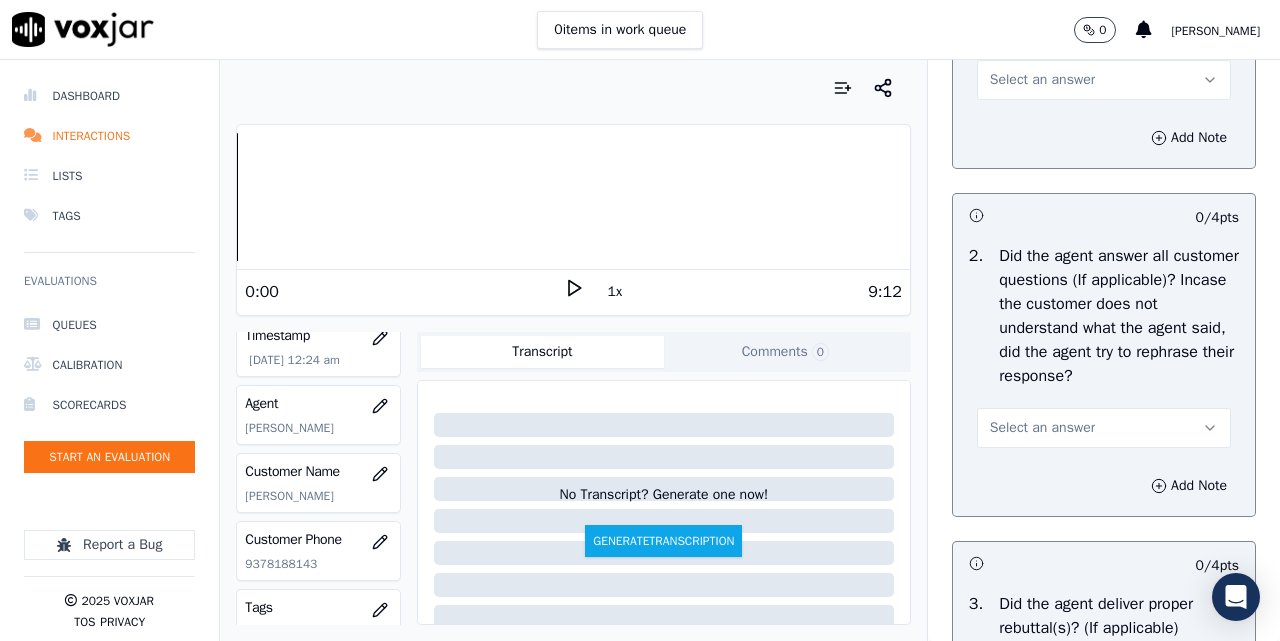 click on "Select an answer" at bounding box center [1042, 80] 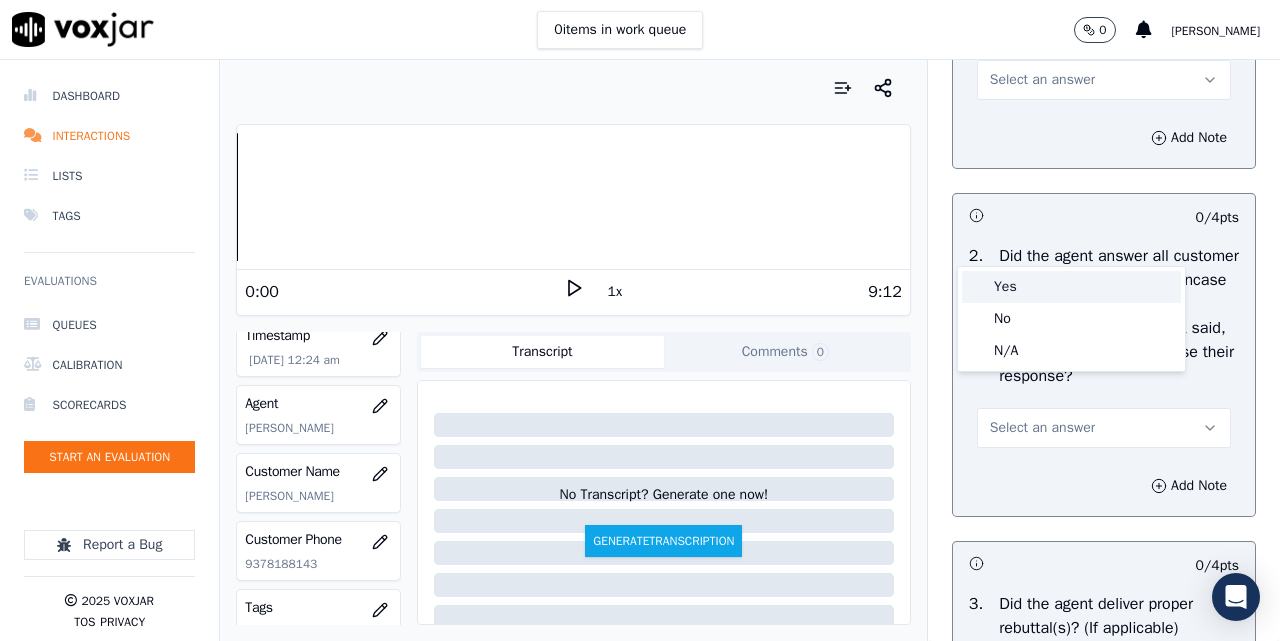 click on "Yes" at bounding box center [1071, 287] 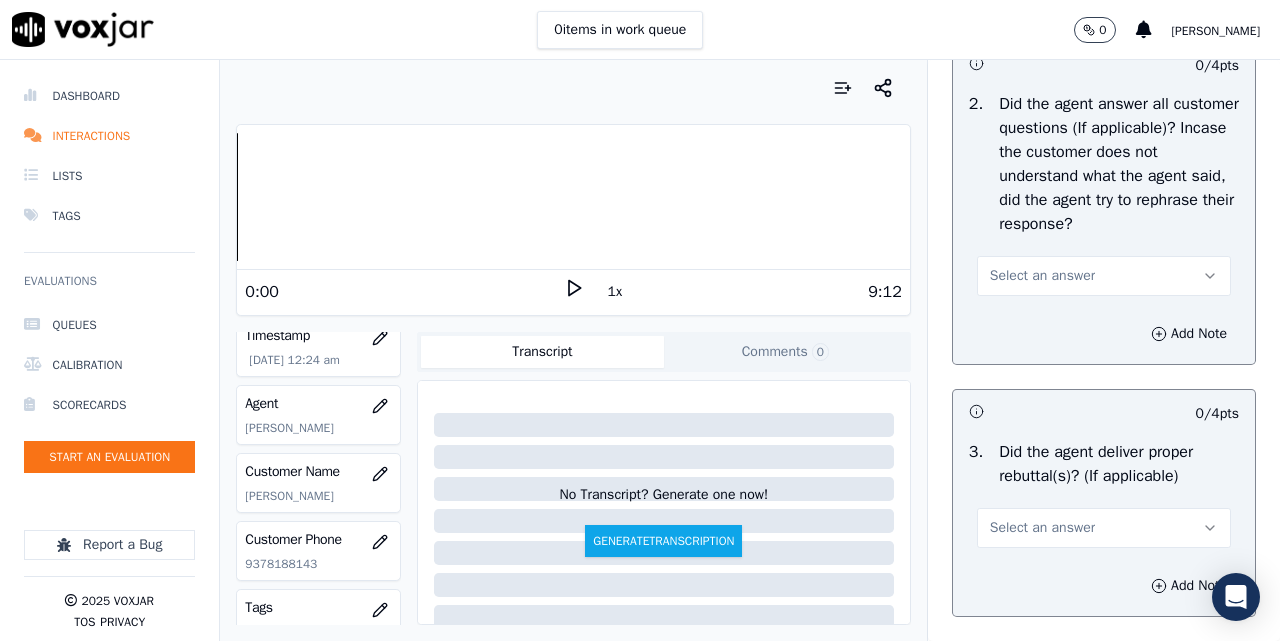 scroll, scrollTop: 3500, scrollLeft: 0, axis: vertical 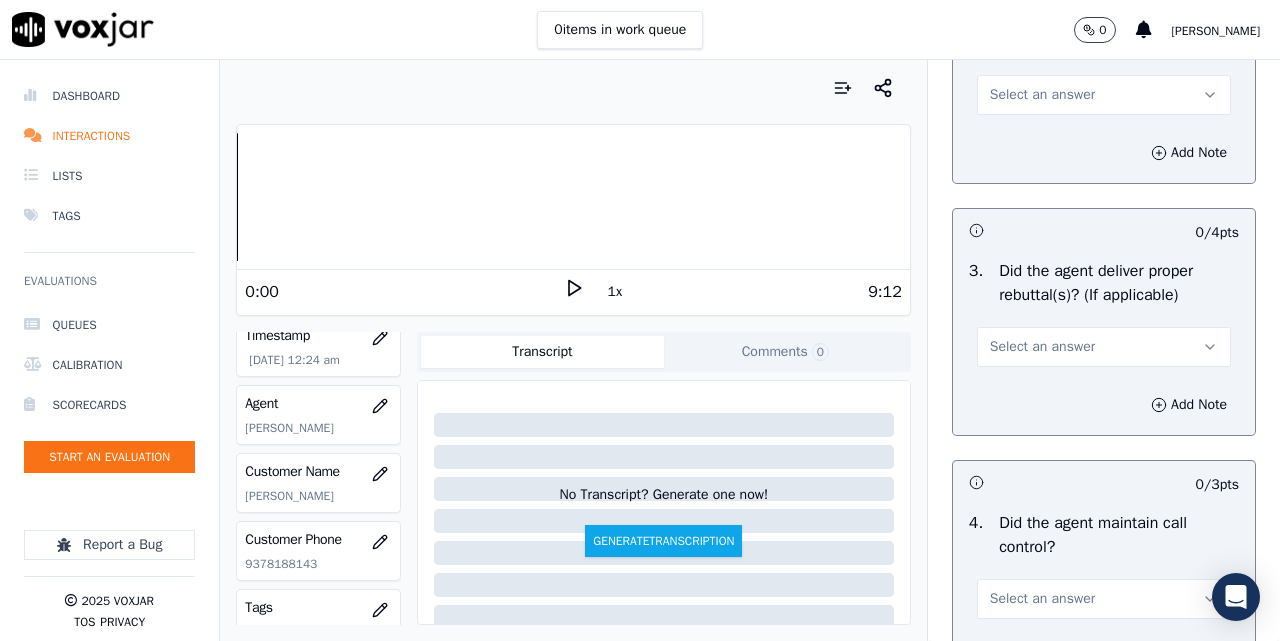 click on "Select an answer" at bounding box center [1042, 95] 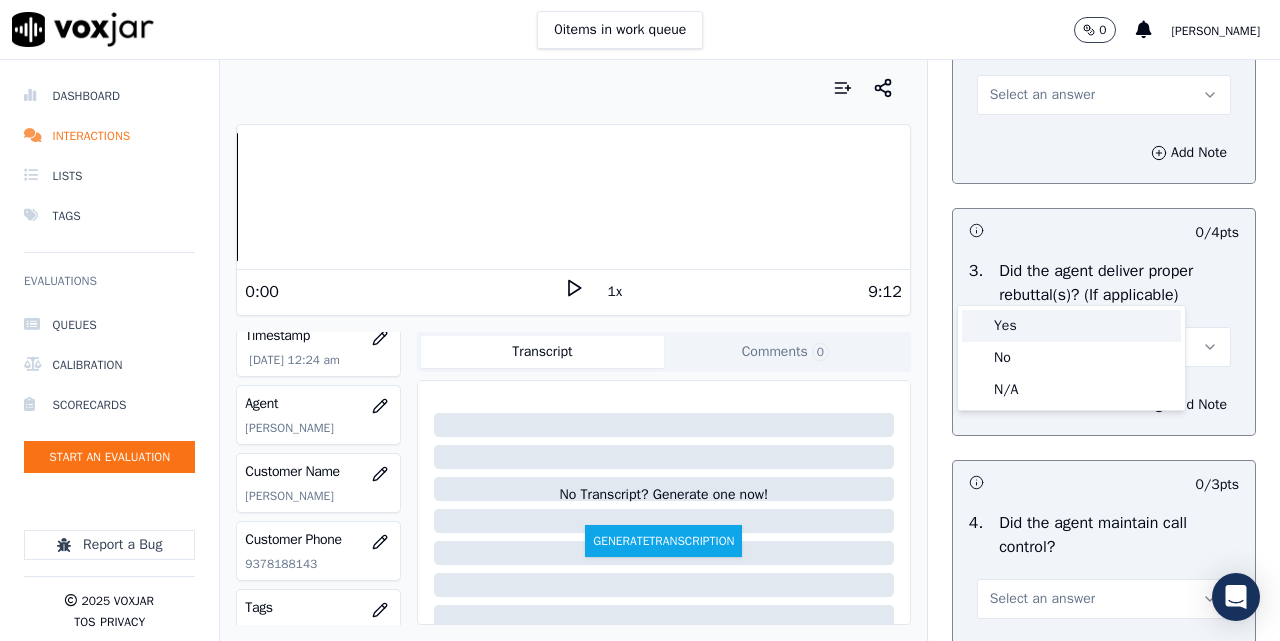 click on "Yes" at bounding box center [1071, 326] 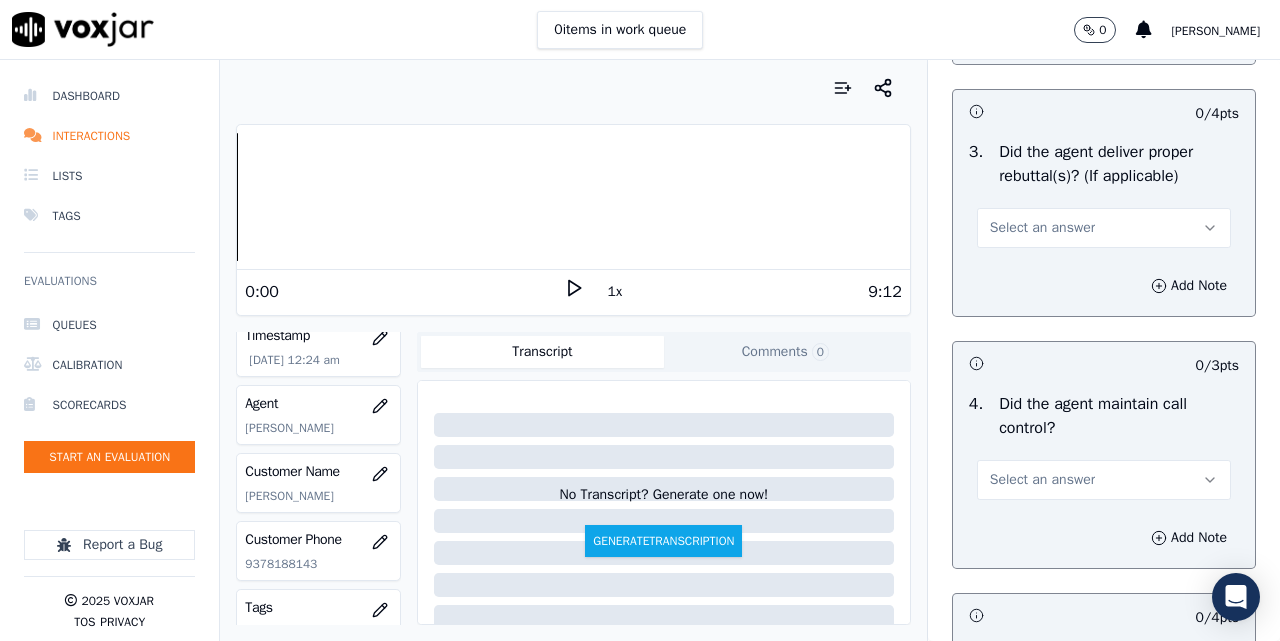 scroll, scrollTop: 3667, scrollLeft: 0, axis: vertical 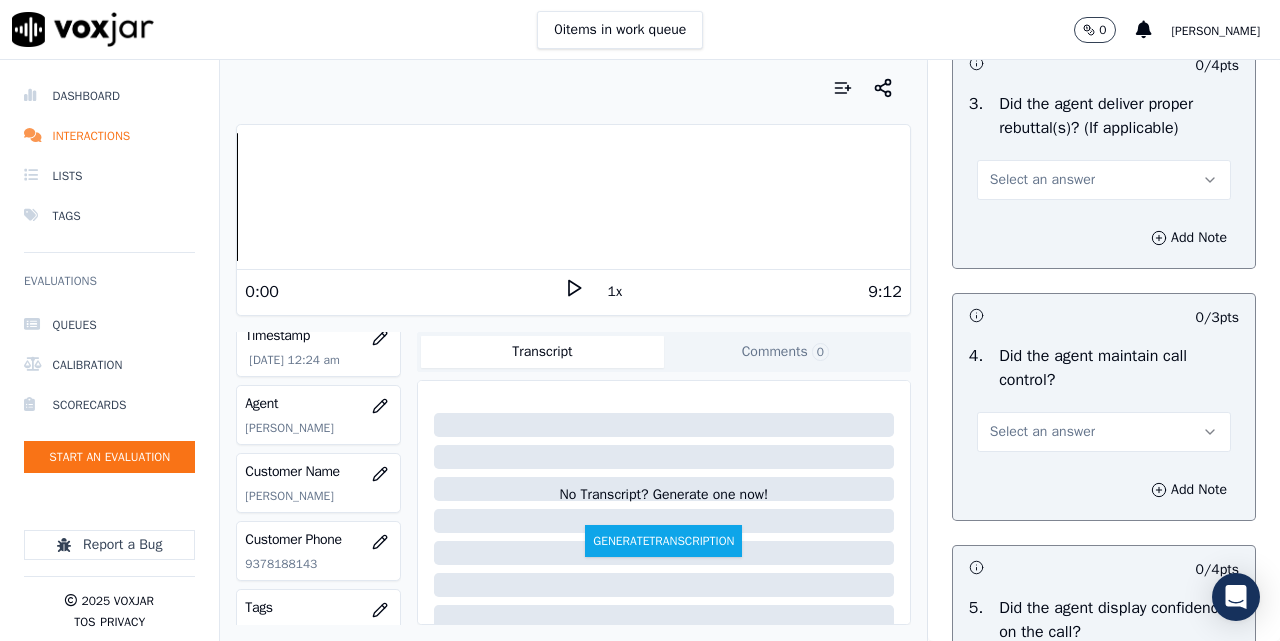 click on "Select an answer" at bounding box center (1104, 180) 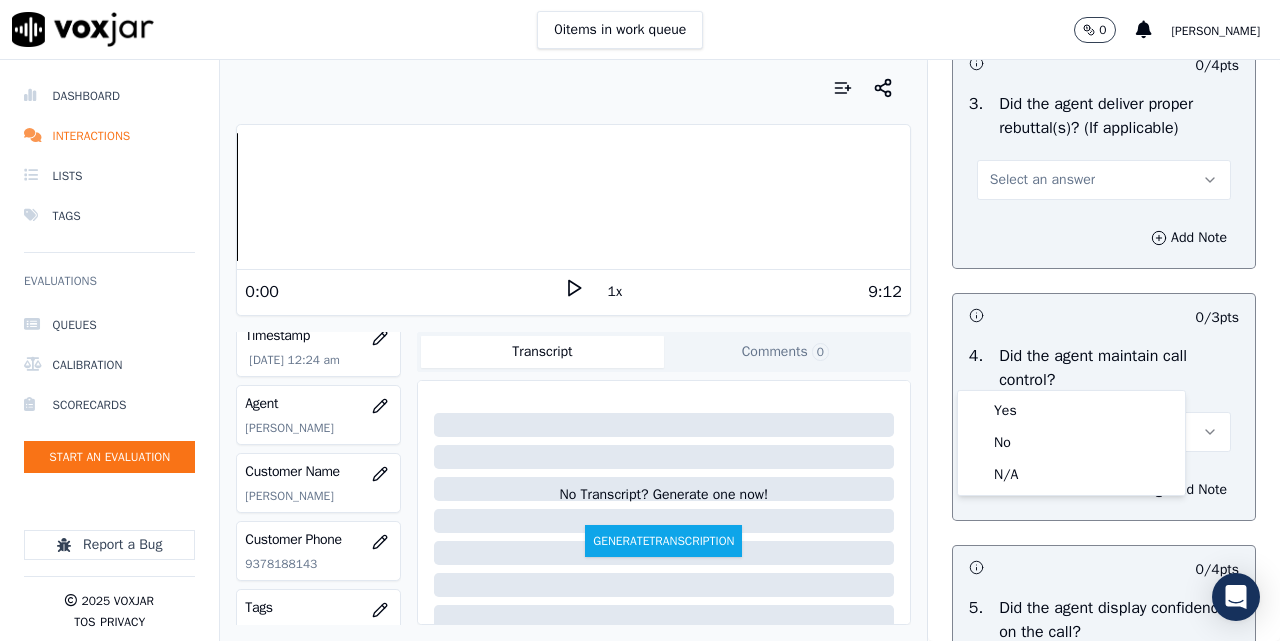 click on "Yes" at bounding box center [1071, 411] 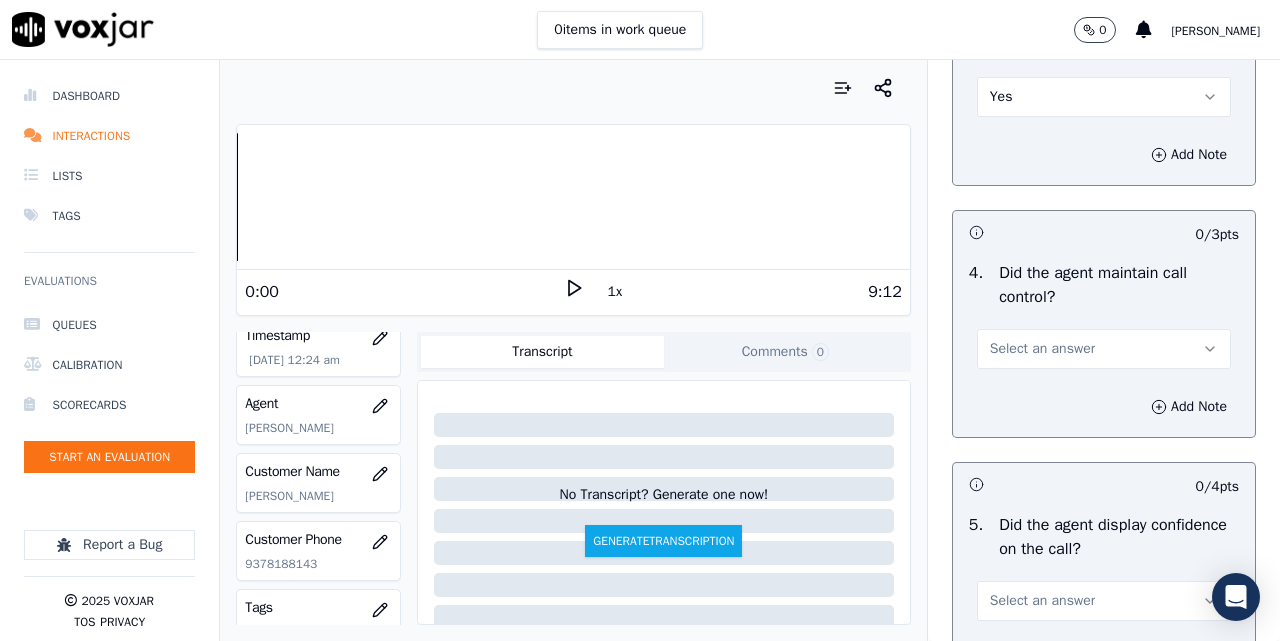 scroll, scrollTop: 4000, scrollLeft: 0, axis: vertical 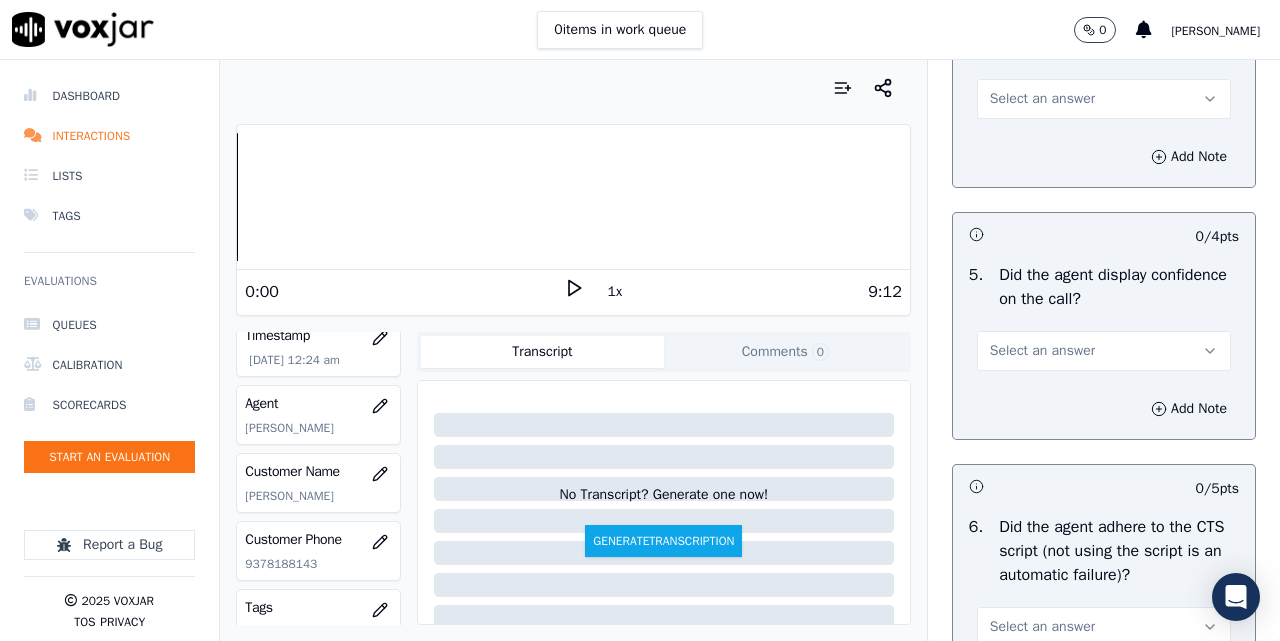 click on "4 .   Did the agent maintain call control?
Select an answer" at bounding box center (1104, 65) 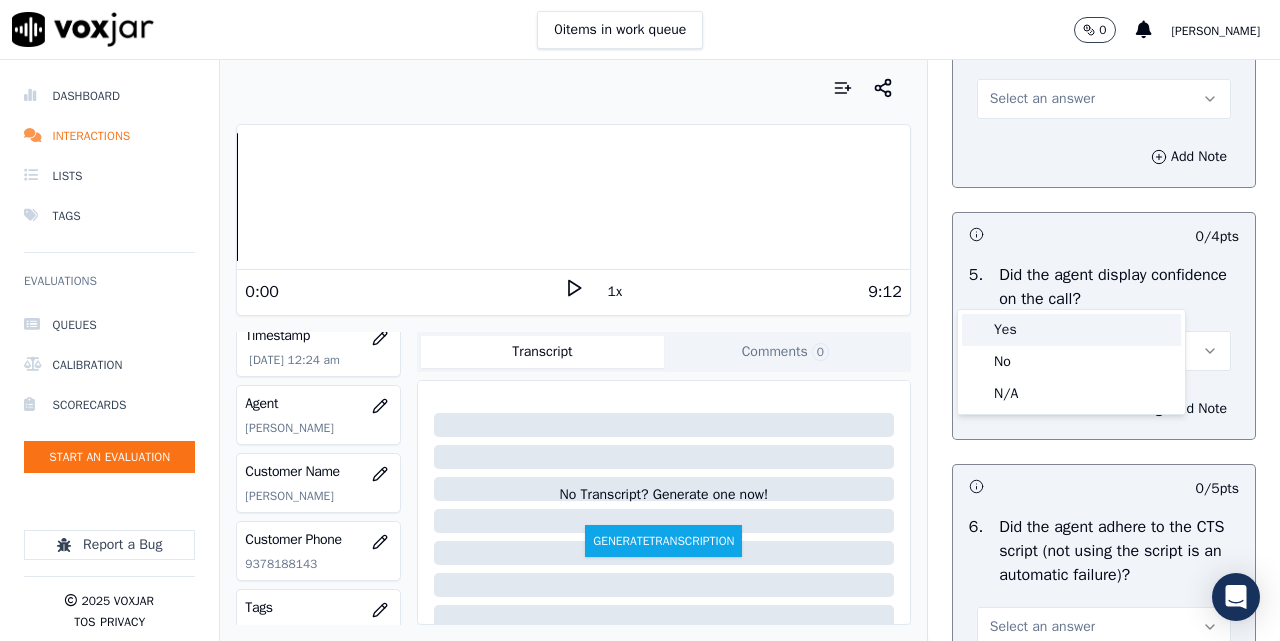 click on "Yes" at bounding box center (1071, 330) 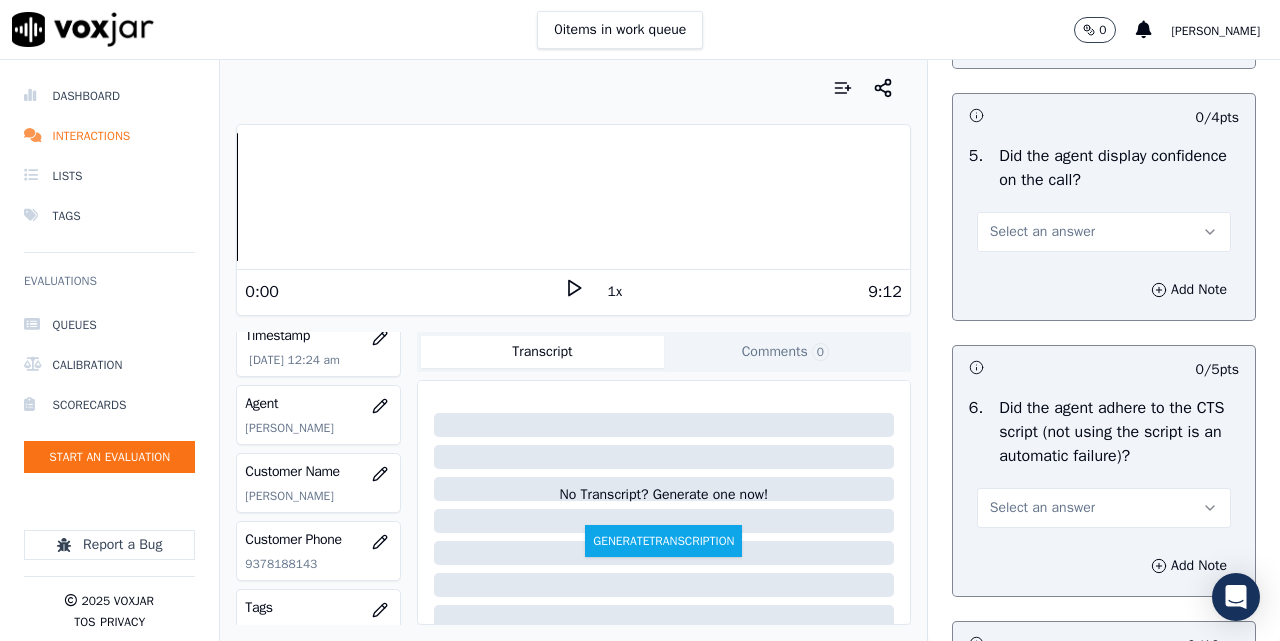 scroll, scrollTop: 4167, scrollLeft: 0, axis: vertical 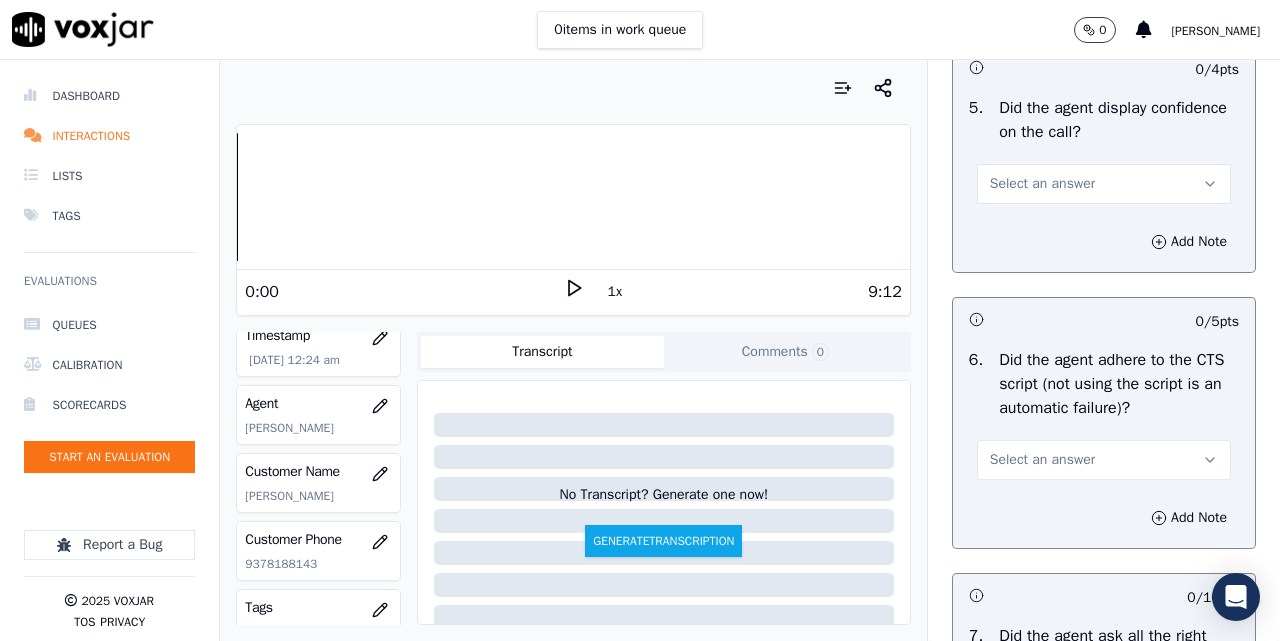 click on "Select an answer" at bounding box center (1042, 184) 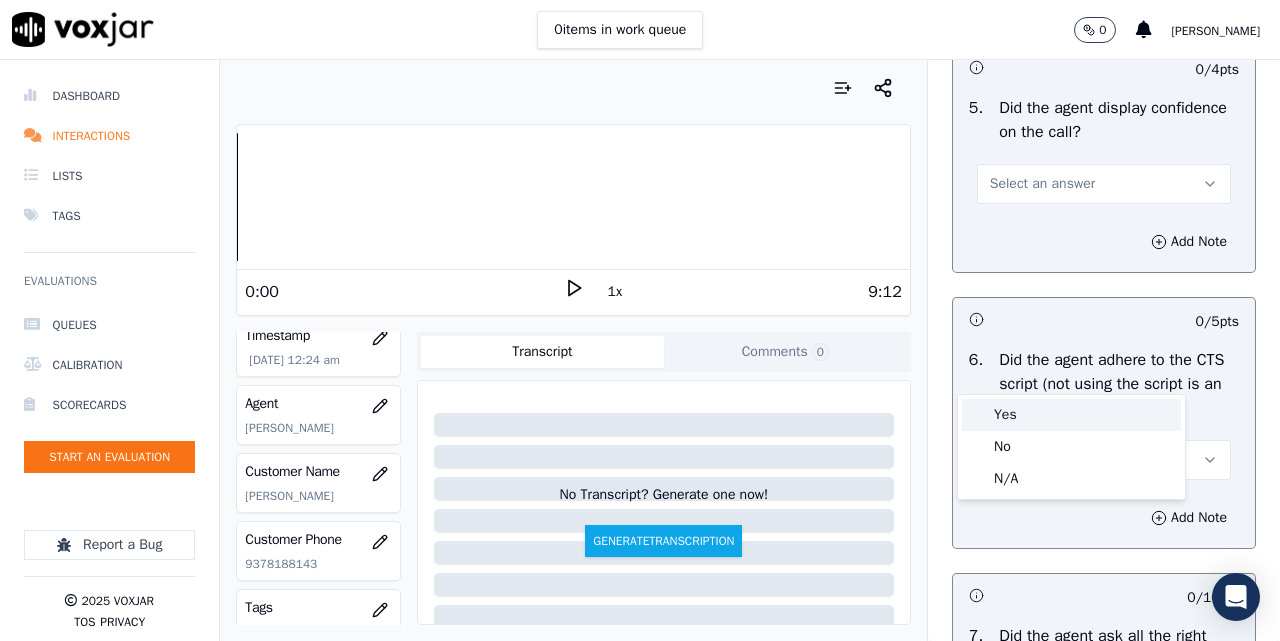click on "Yes" at bounding box center (1071, 415) 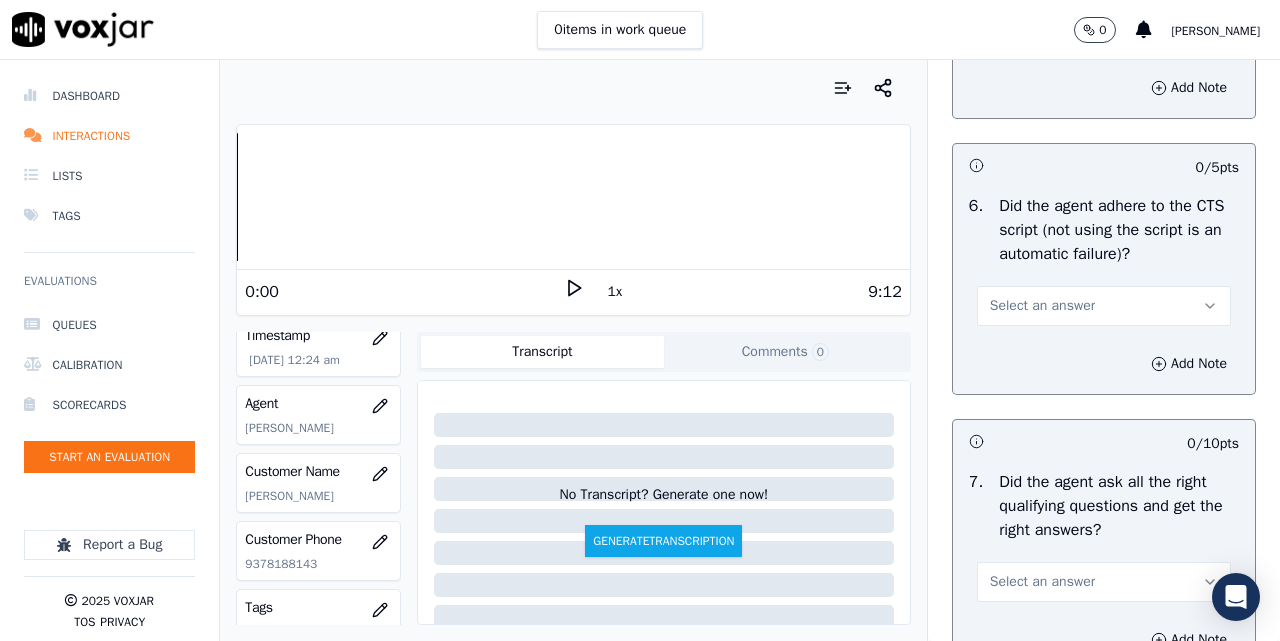 scroll, scrollTop: 4500, scrollLeft: 0, axis: vertical 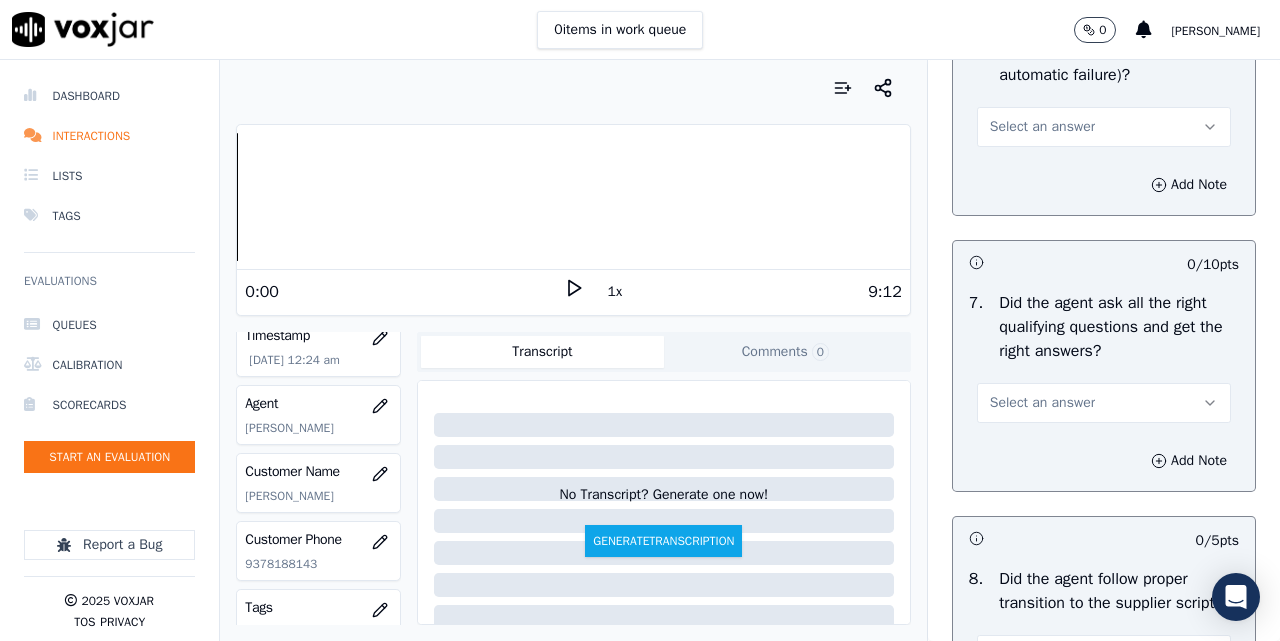 click on "Select an answer" at bounding box center (1104, 125) 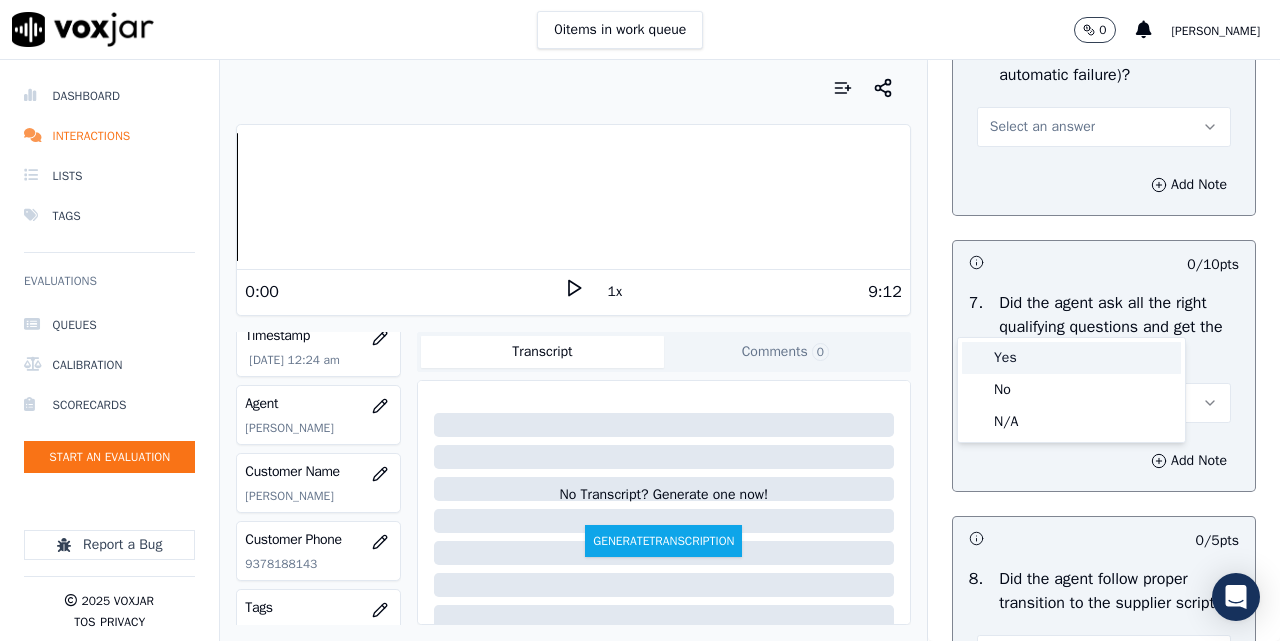 click on "Yes" at bounding box center [1071, 358] 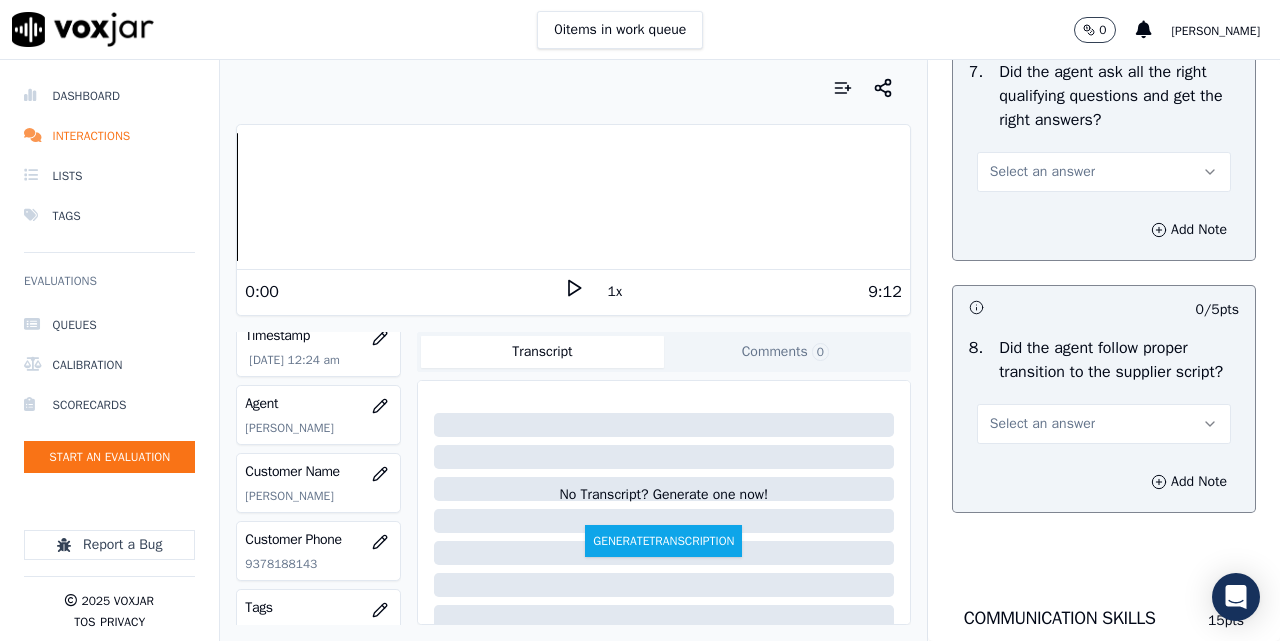 scroll, scrollTop: 4833, scrollLeft: 0, axis: vertical 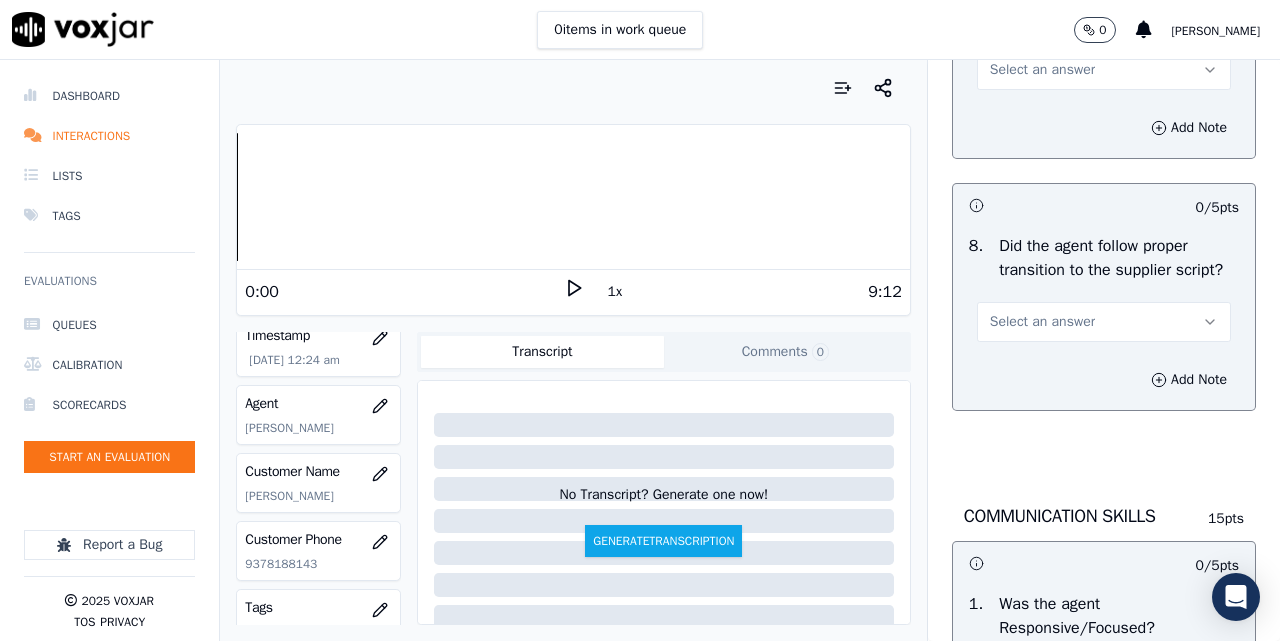 click on "Select an answer" at bounding box center [1042, 70] 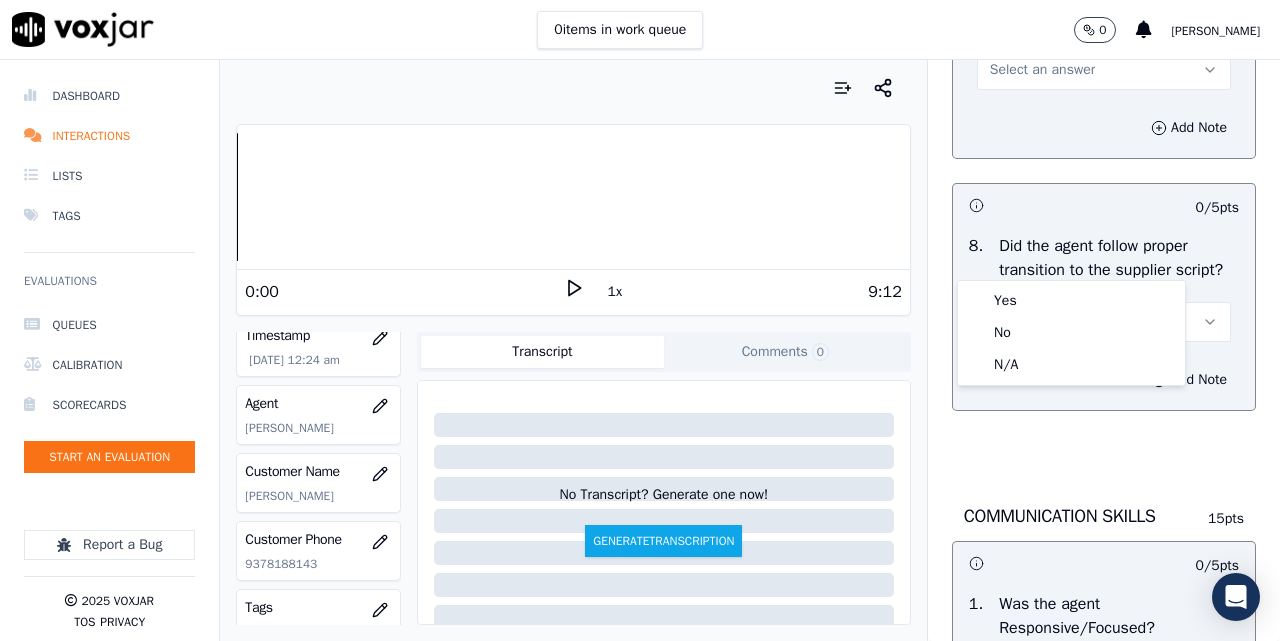 click on "Yes" at bounding box center (1071, 301) 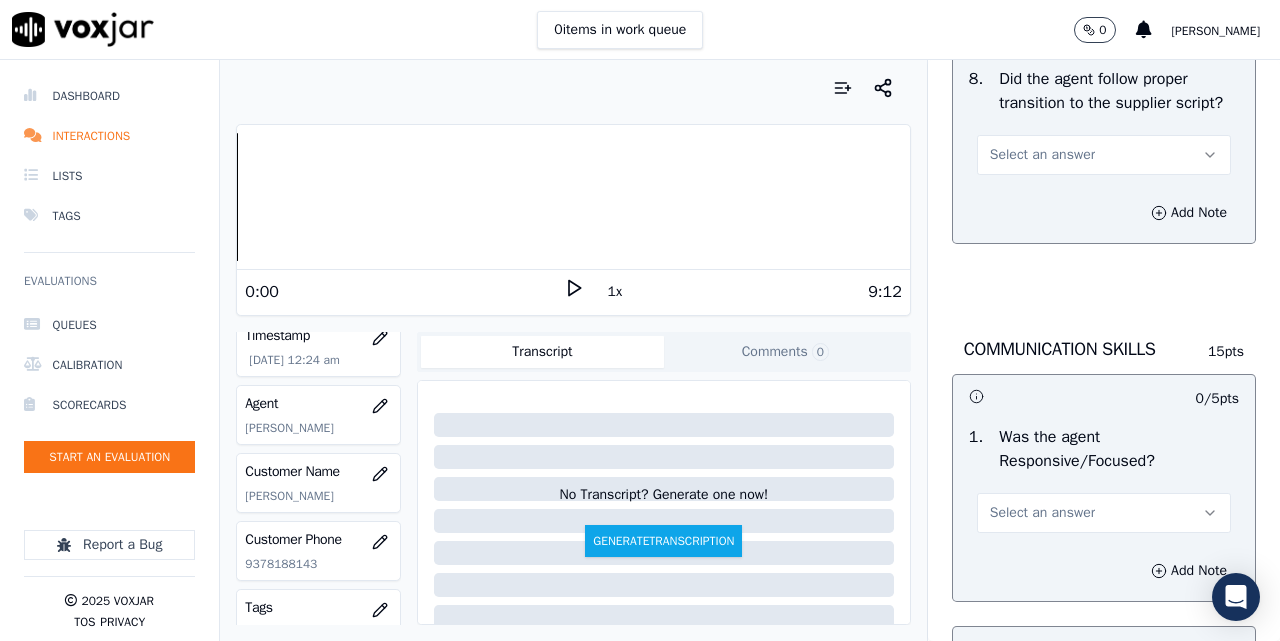 click on "Select an answer" at bounding box center (1042, 155) 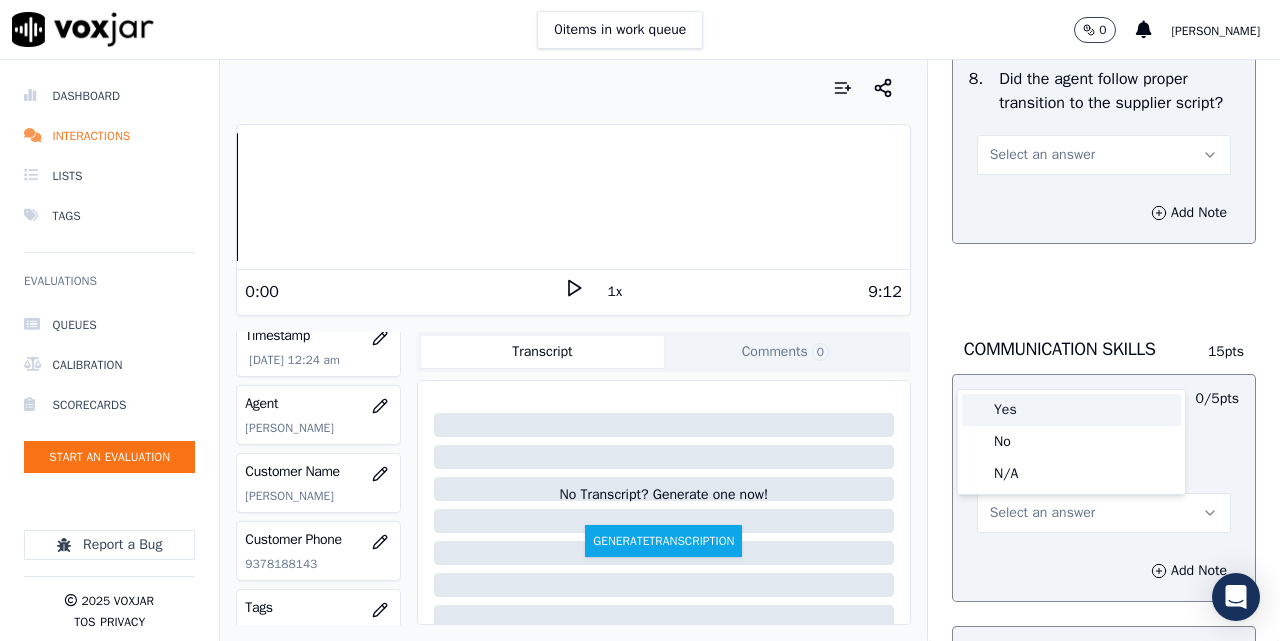 click on "Yes" at bounding box center (1071, 410) 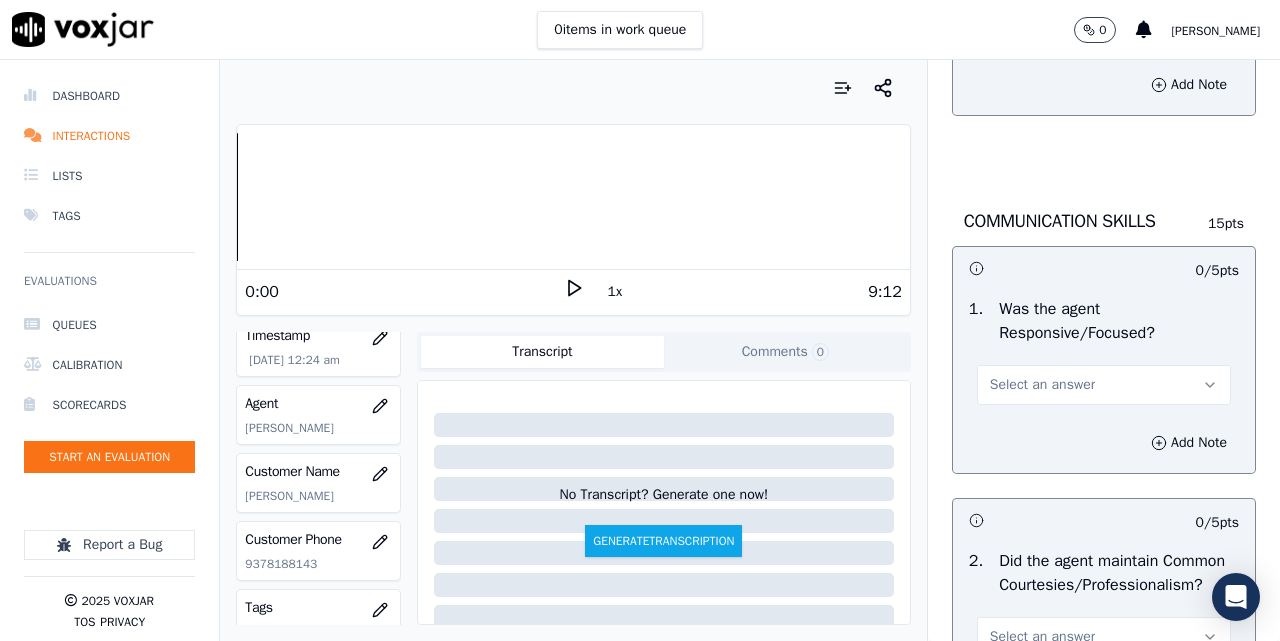 scroll, scrollTop: 5333, scrollLeft: 0, axis: vertical 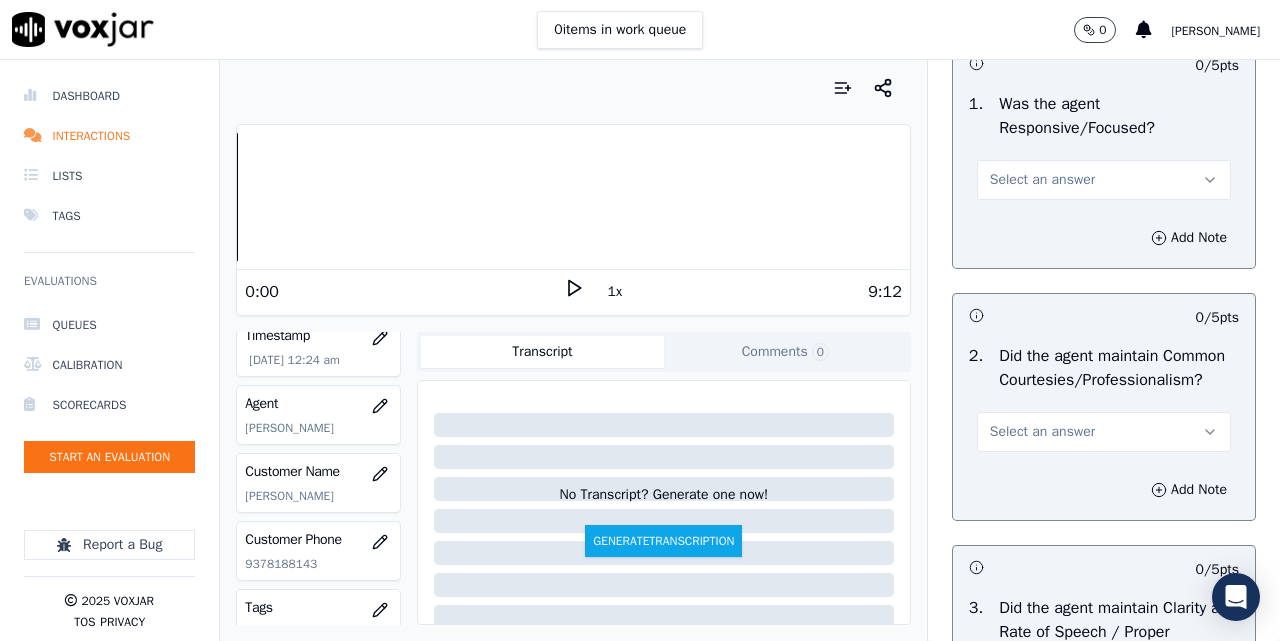click on "Select an answer" at bounding box center [1042, 180] 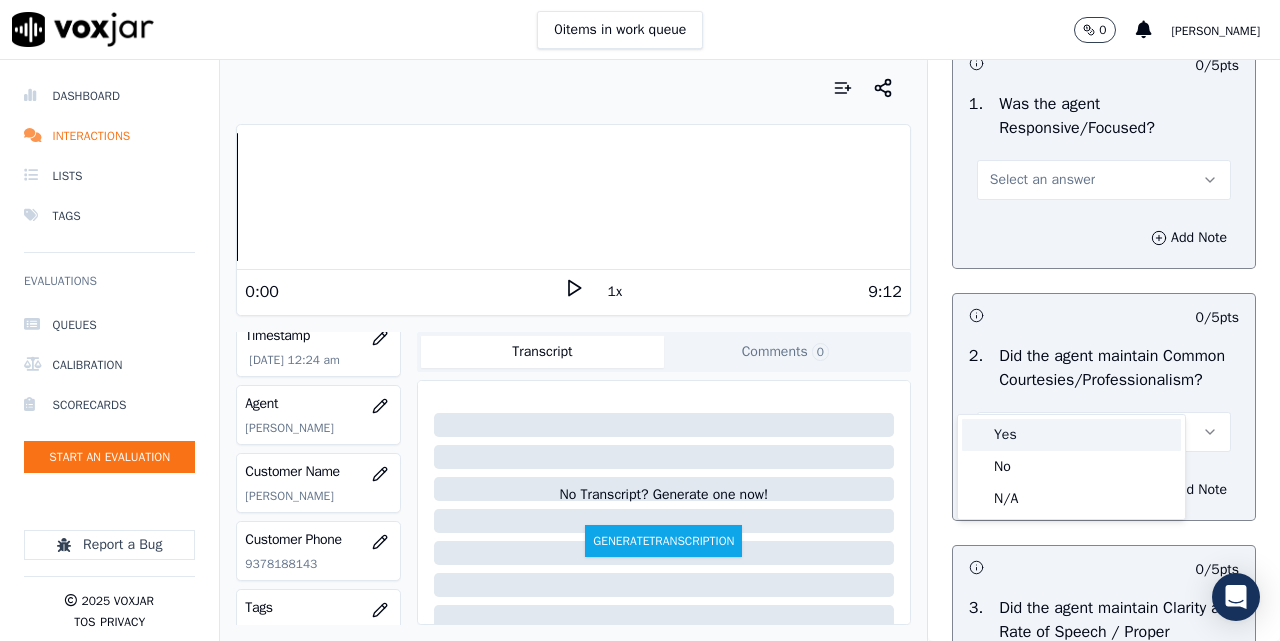 click on "Yes" at bounding box center [1071, 435] 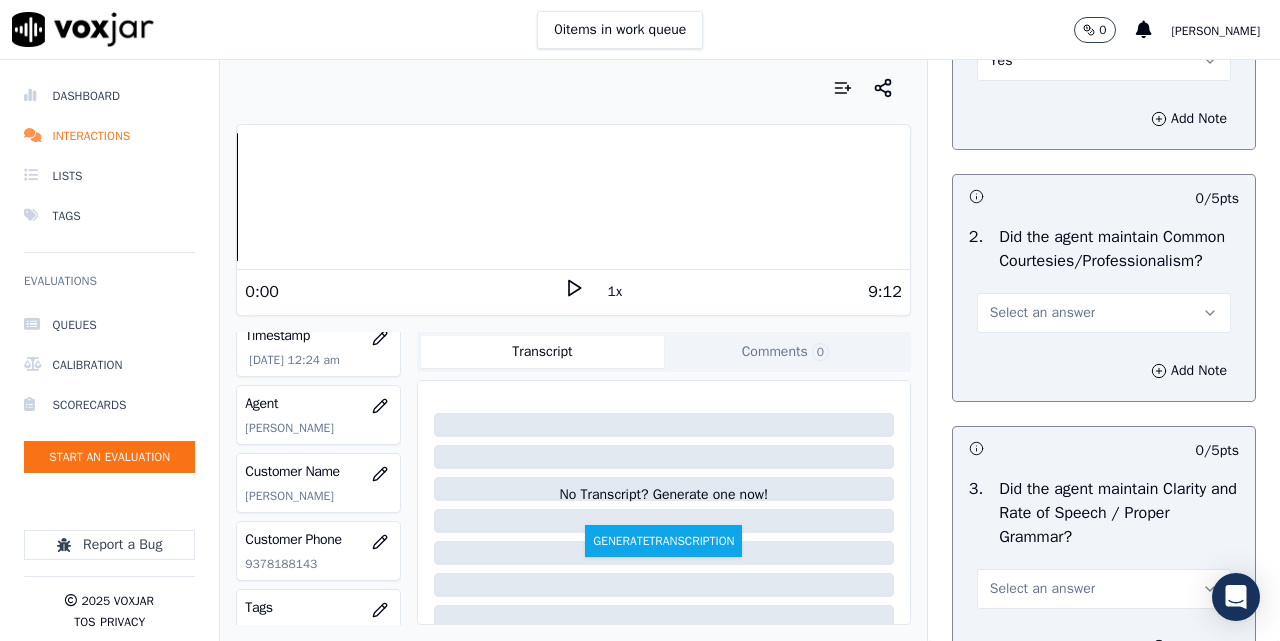 scroll, scrollTop: 5500, scrollLeft: 0, axis: vertical 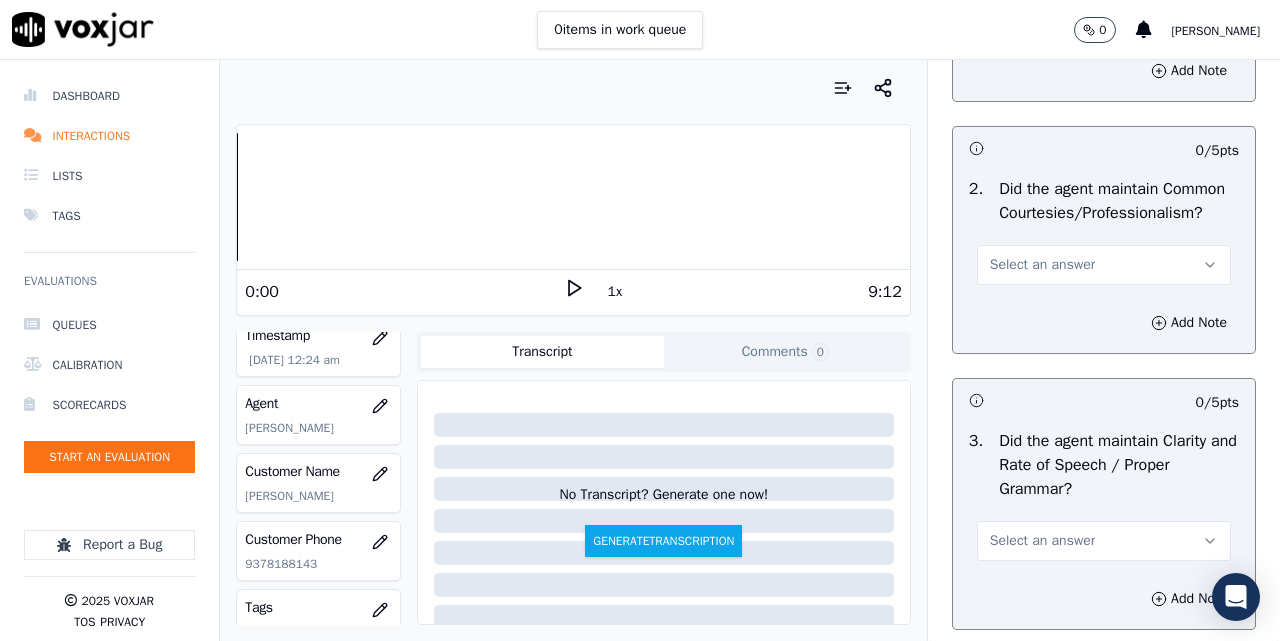 click on "Select an answer" at bounding box center [1042, 265] 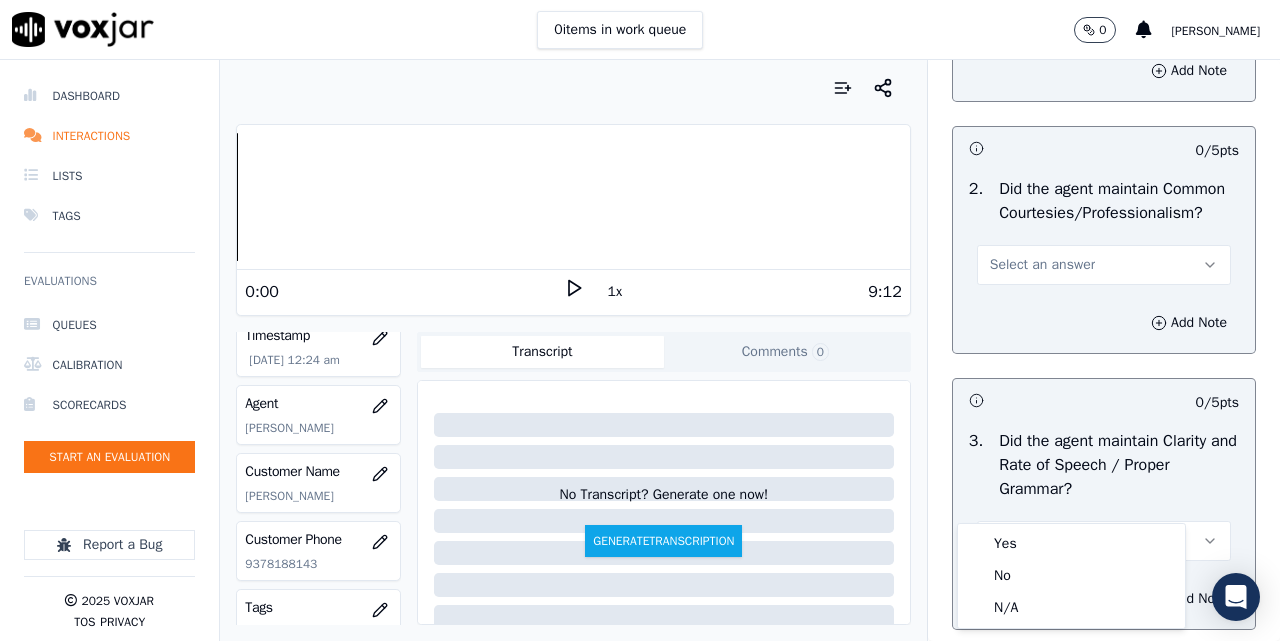 click on "Yes   No     N/A" at bounding box center [1071, 576] 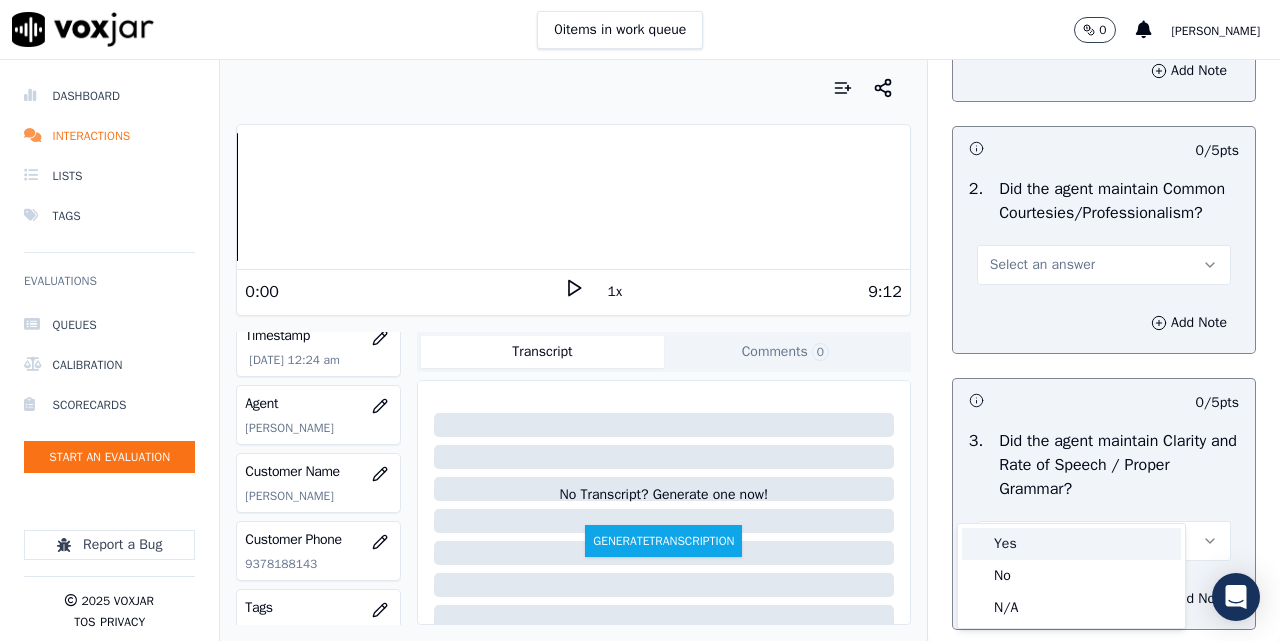 click on "Yes" at bounding box center (1071, 544) 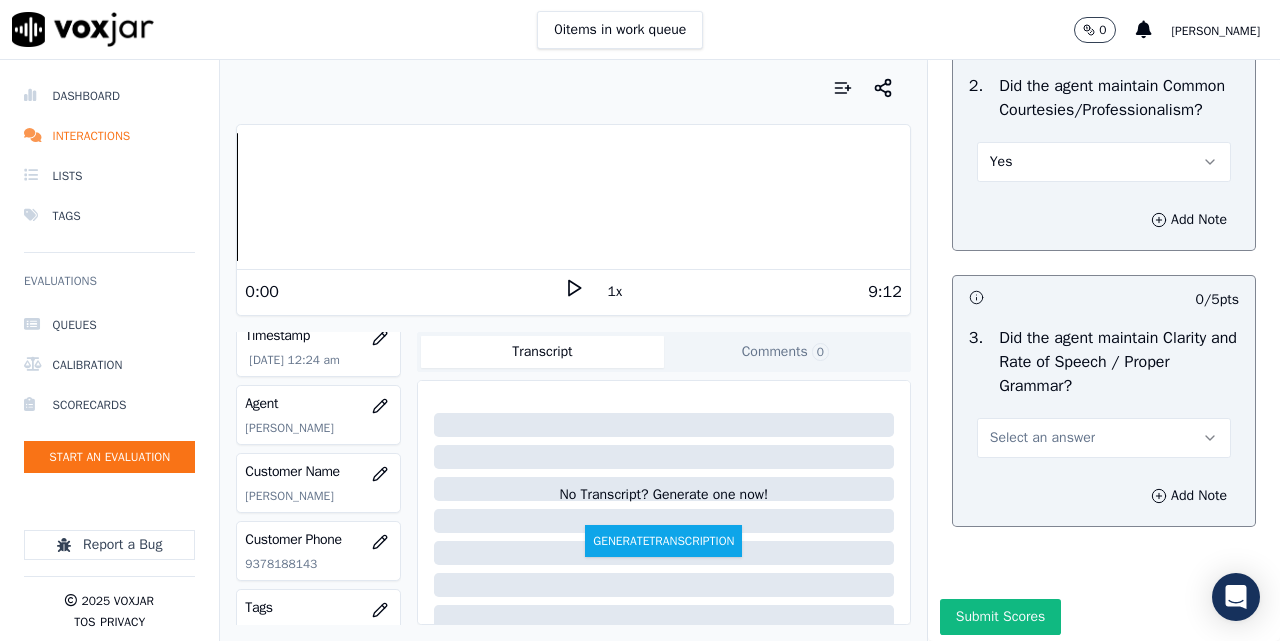 scroll, scrollTop: 5833, scrollLeft: 0, axis: vertical 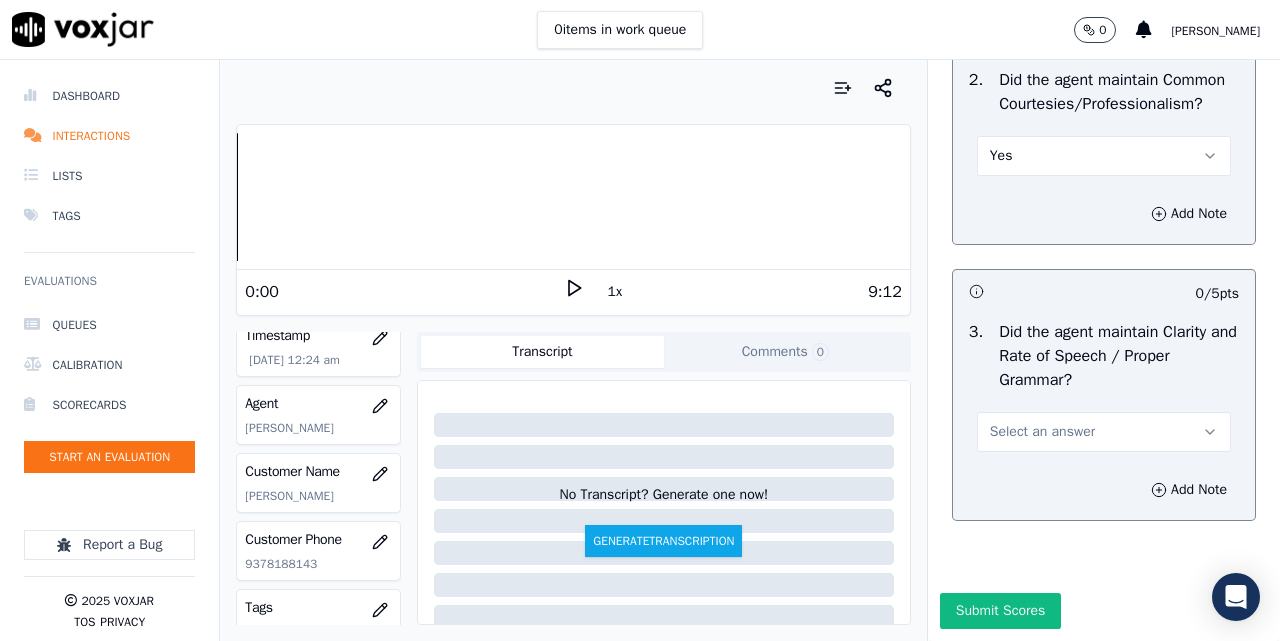 click on "Select an answer" at bounding box center [1042, 432] 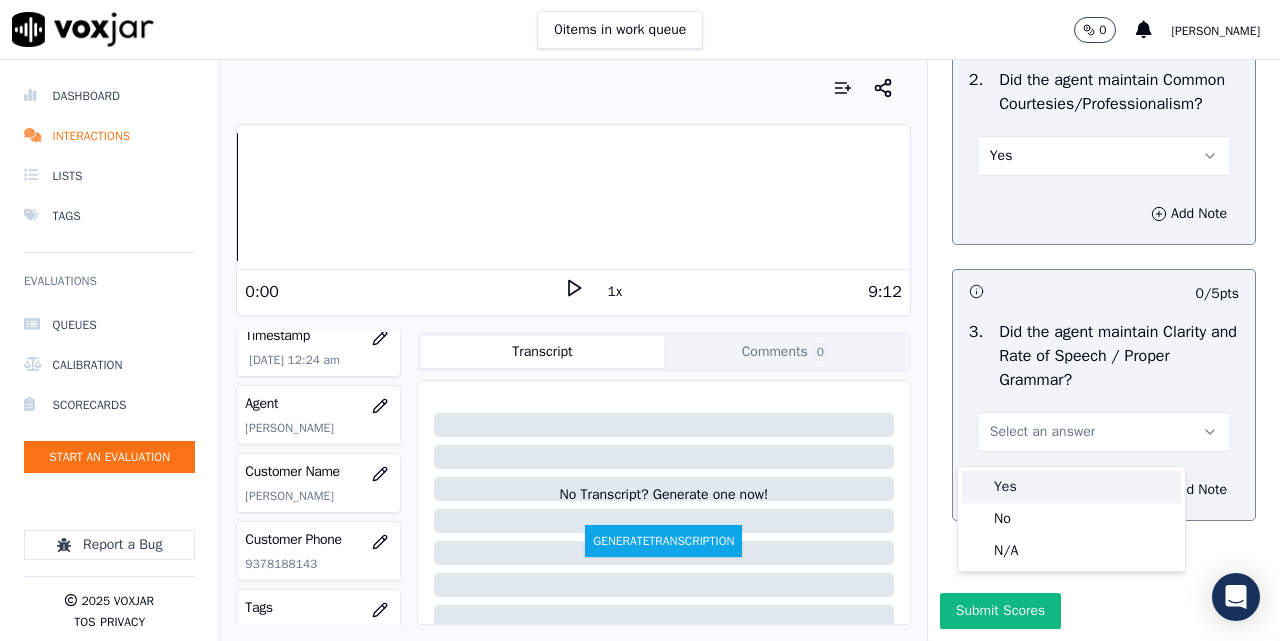 click on "Yes" at bounding box center (1071, 487) 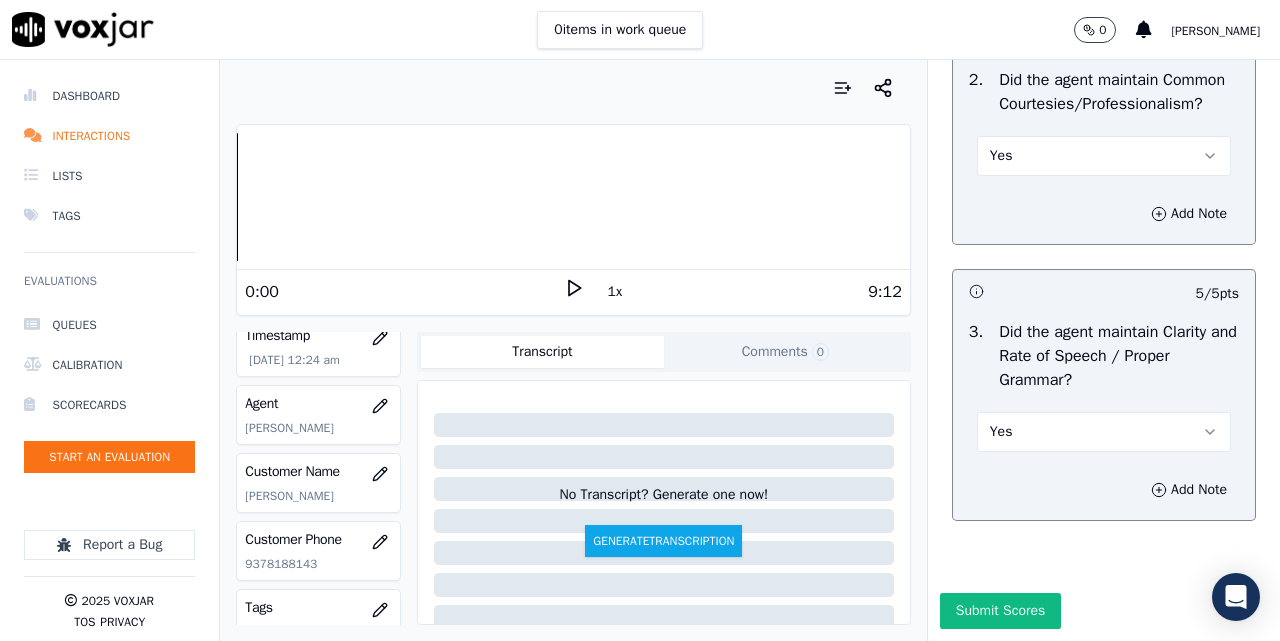 scroll, scrollTop: 5888, scrollLeft: 0, axis: vertical 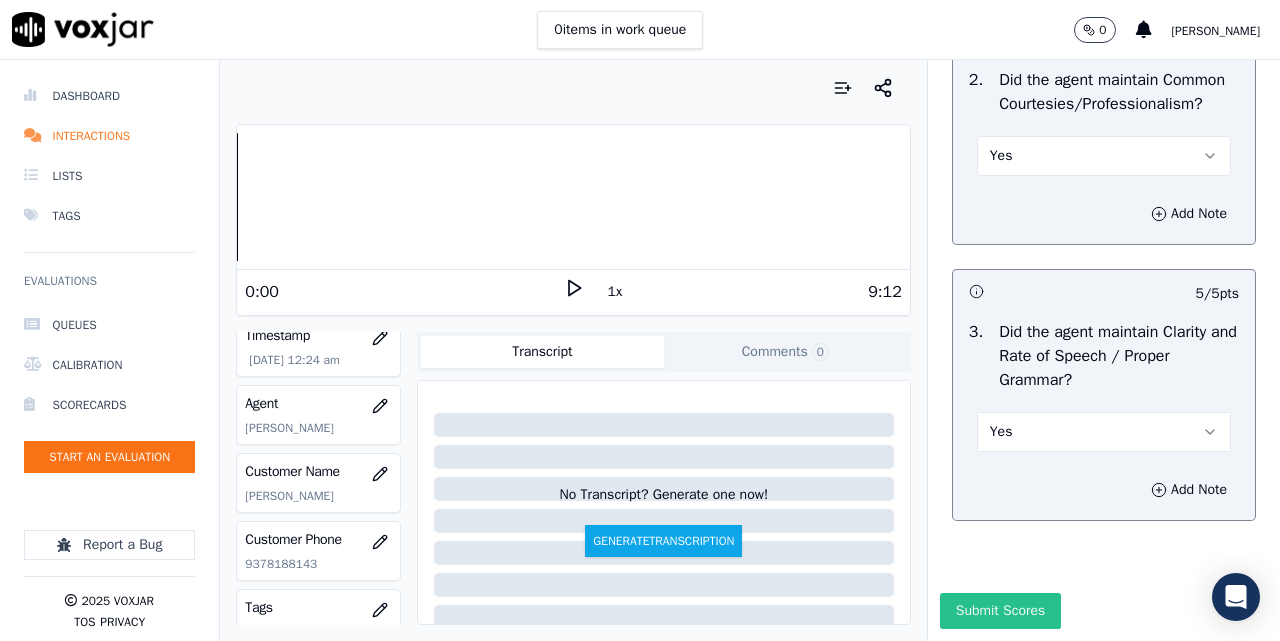 click on "Submit Scores" at bounding box center [1000, 611] 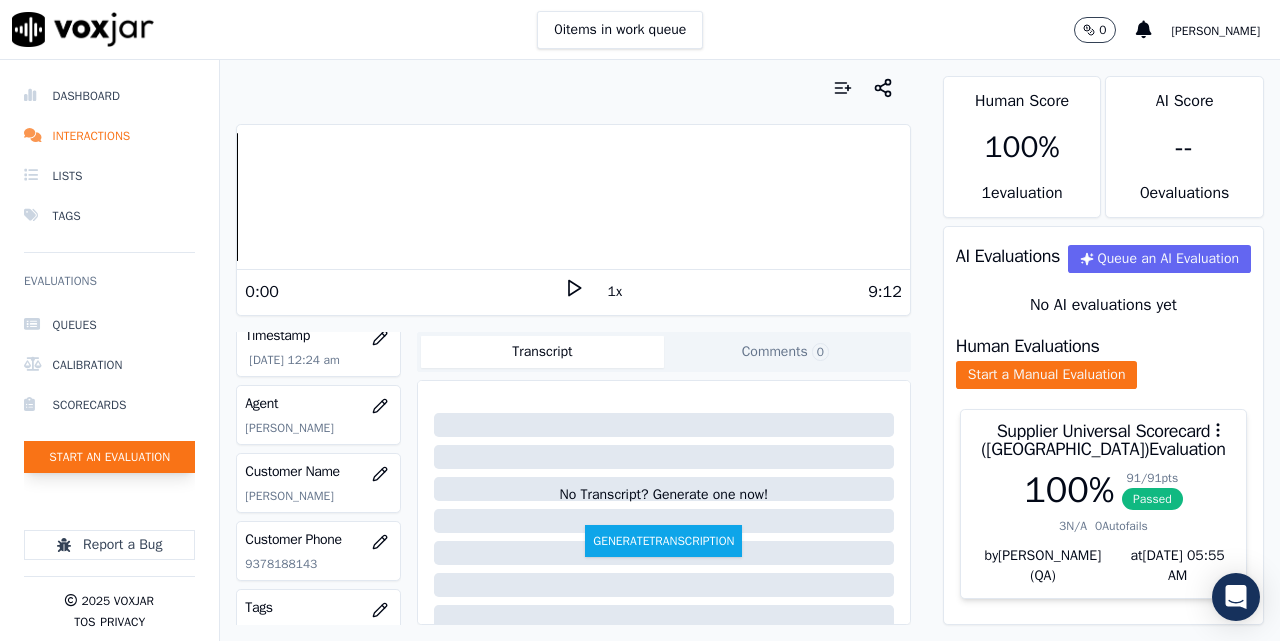 click on "Start an Evaluation" 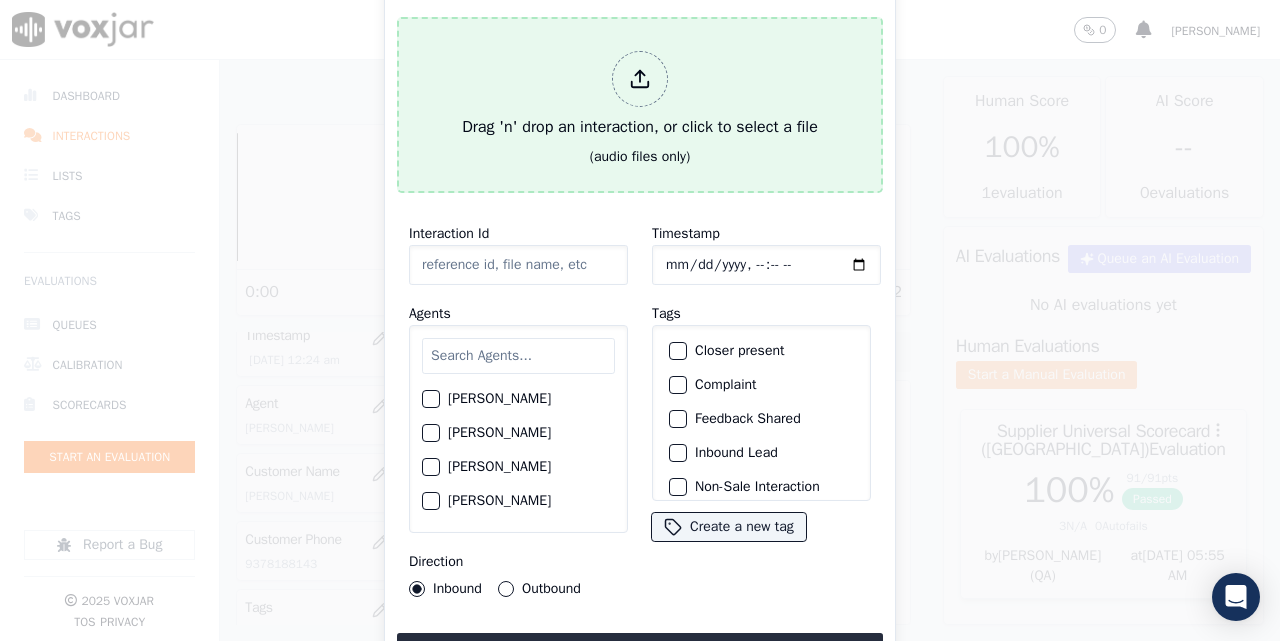 click on "Drag 'n' drop an interaction, or click to select a file" at bounding box center [640, 95] 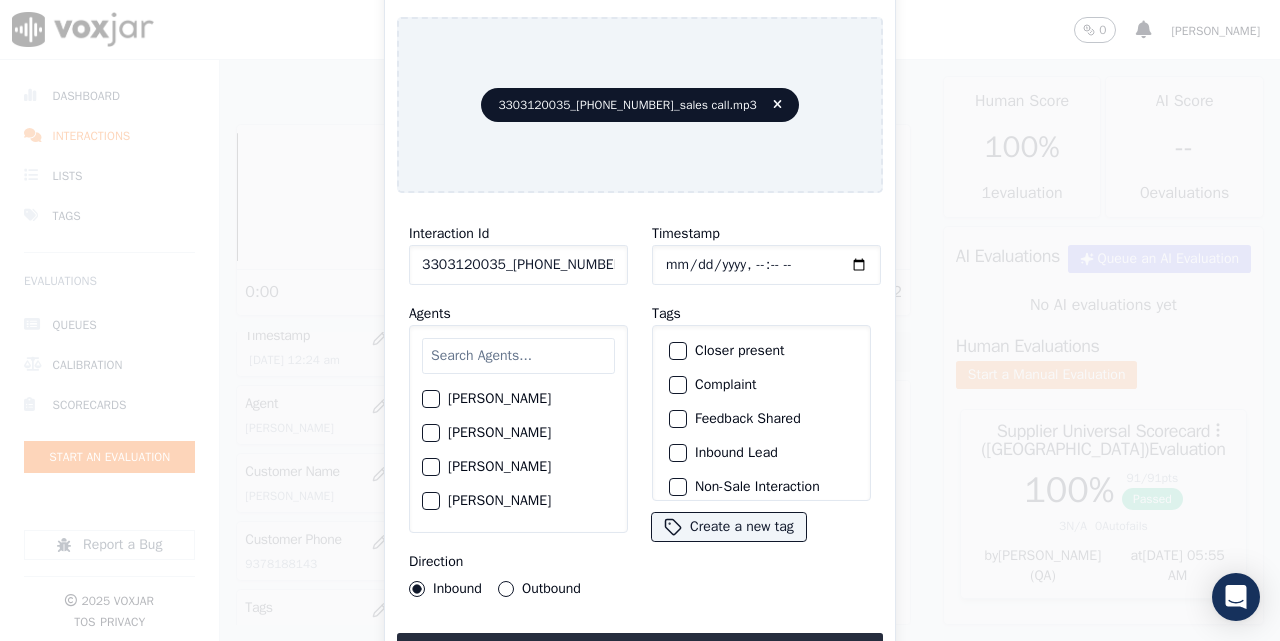 click on "3303120035_[PHONE_NUMBER]_sales call.mp3" 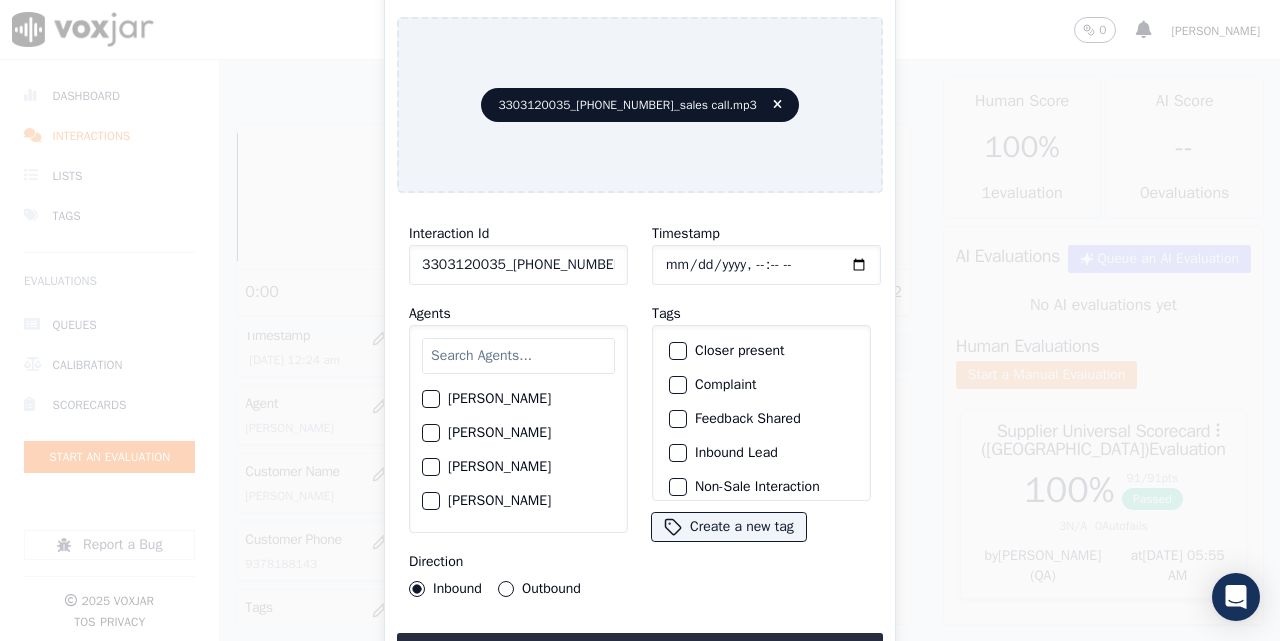 paste 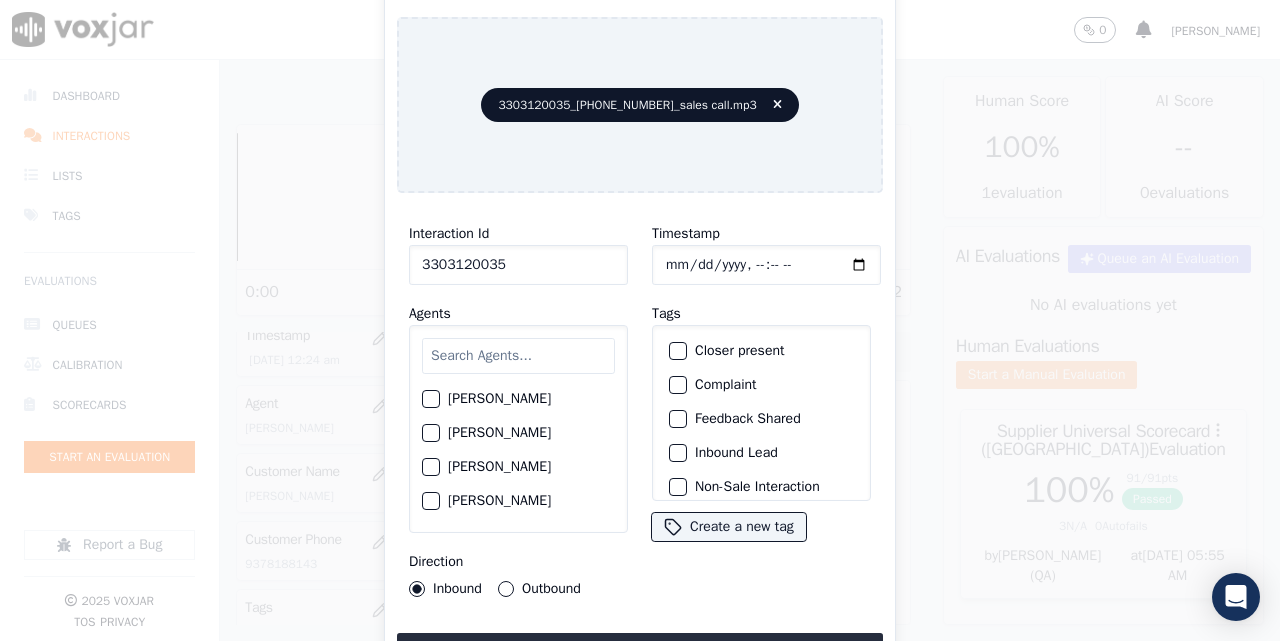 type on "3303120035" 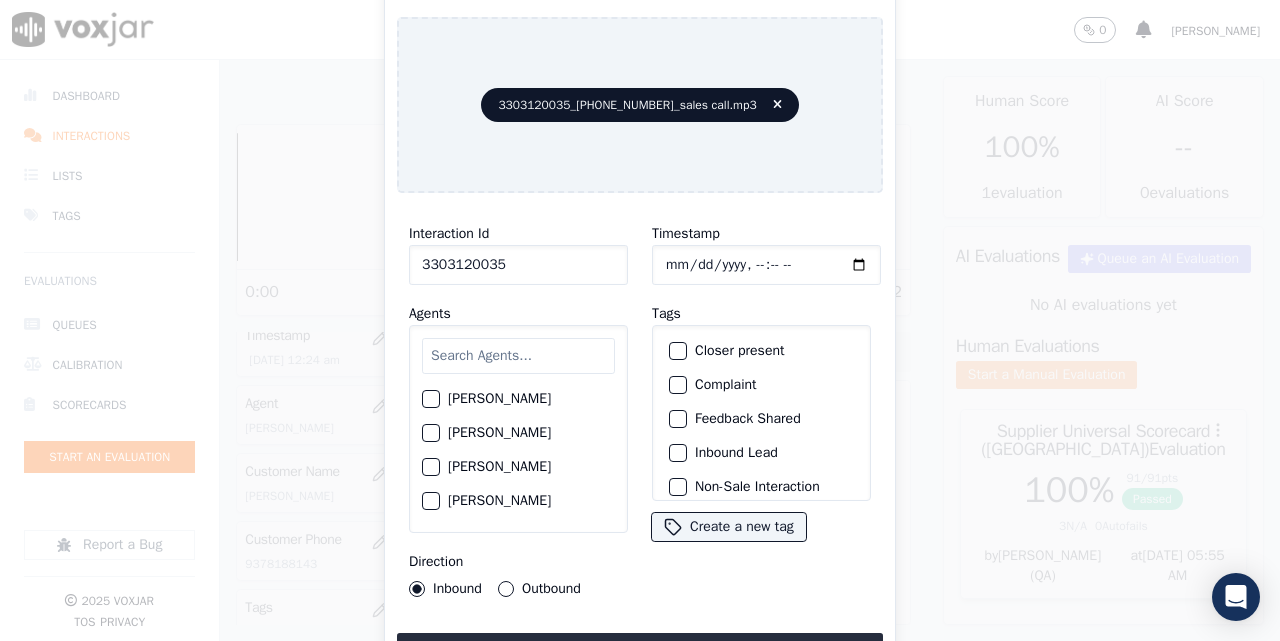 type on "[DATE]T00:25" 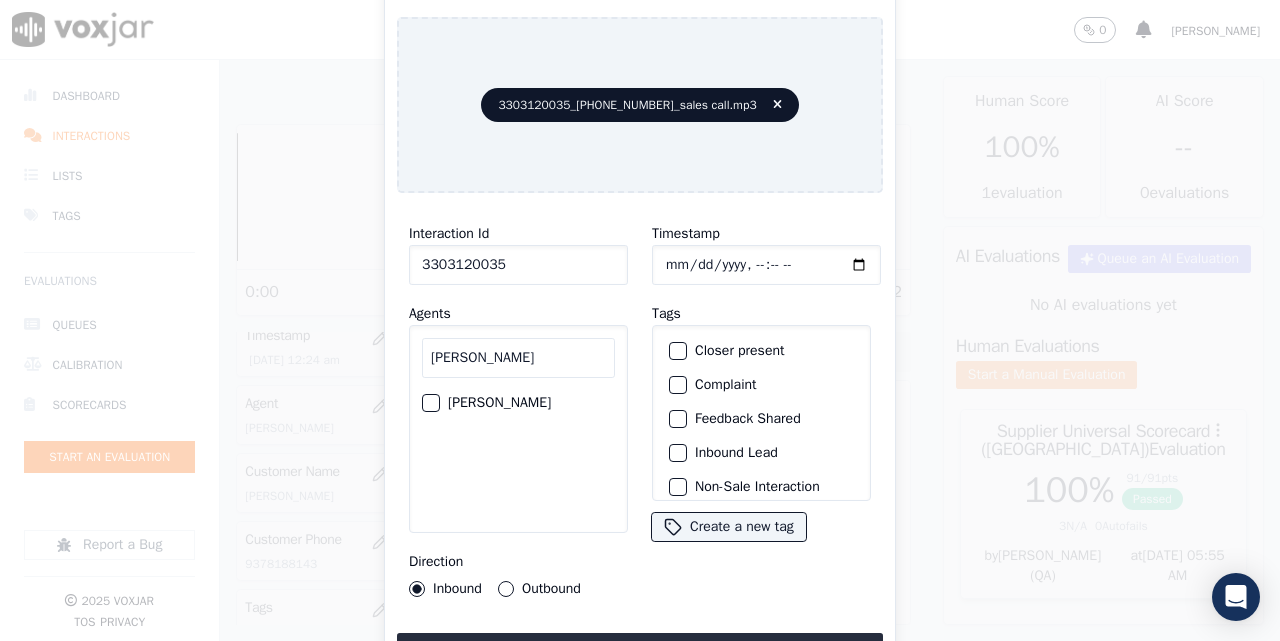 type on "[PERSON_NAME]" 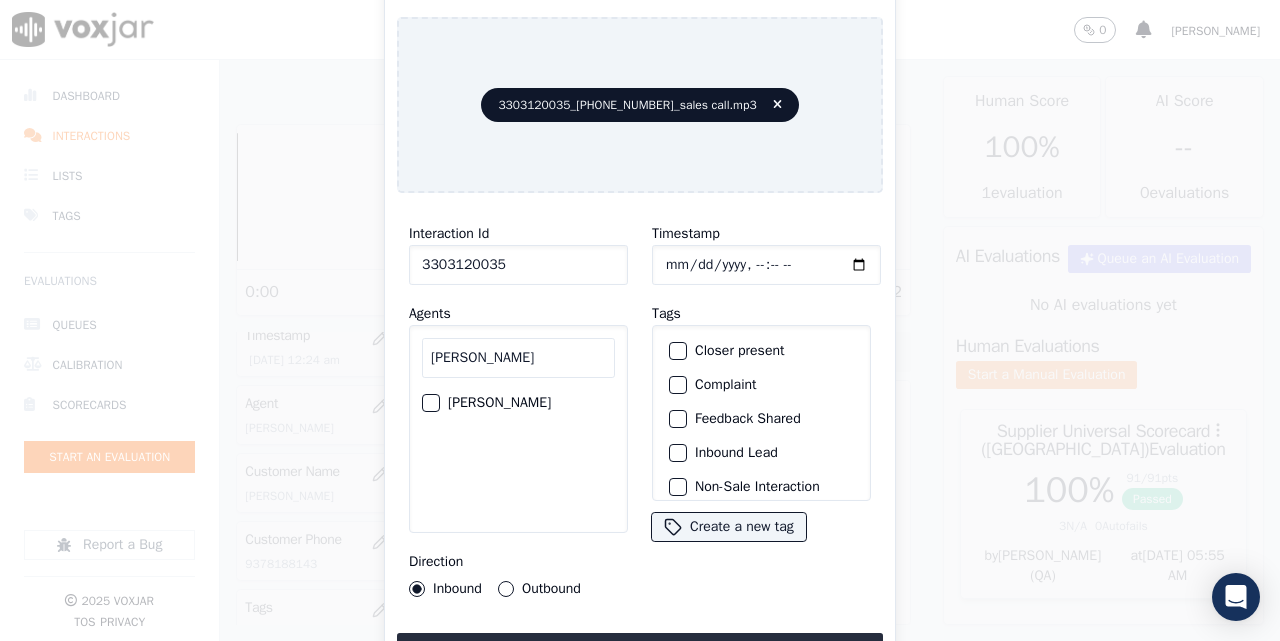 click on "[PERSON_NAME]" at bounding box center (518, 403) 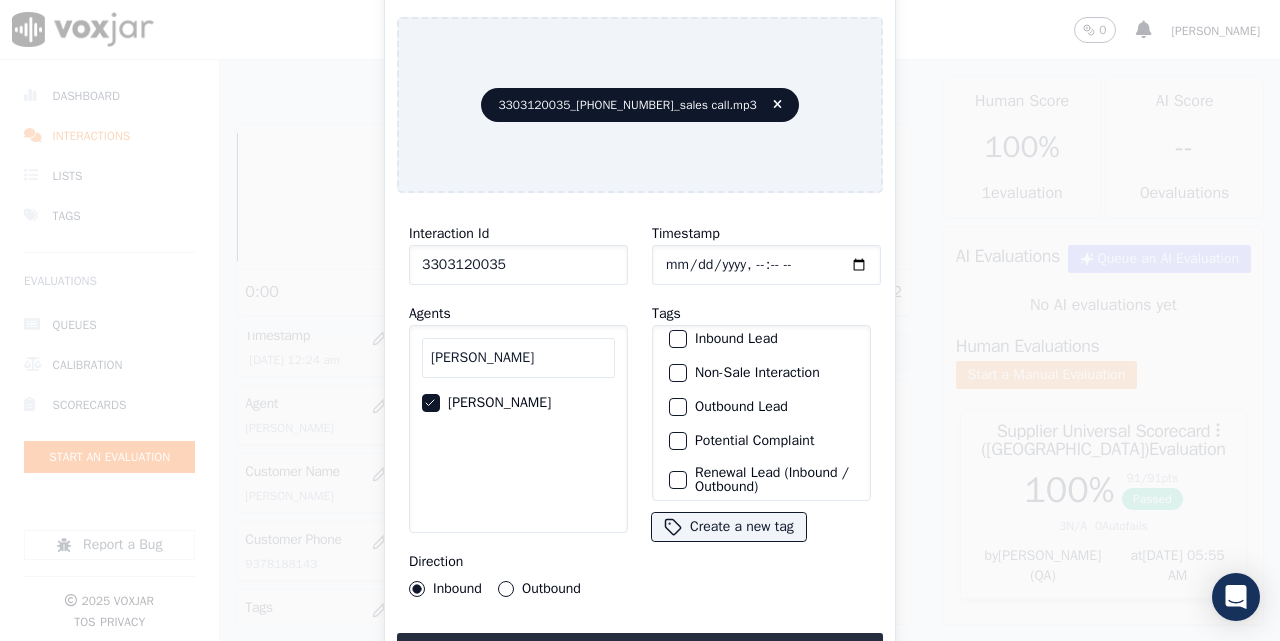 scroll, scrollTop: 187, scrollLeft: 0, axis: vertical 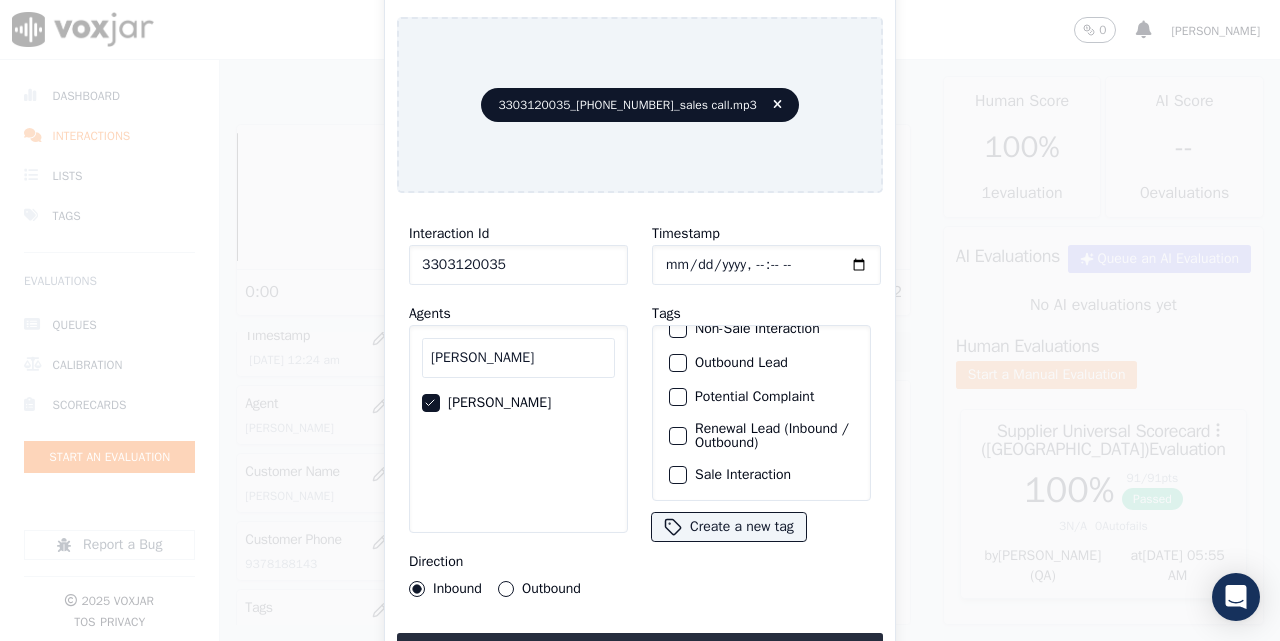 click on "Sale Interaction" 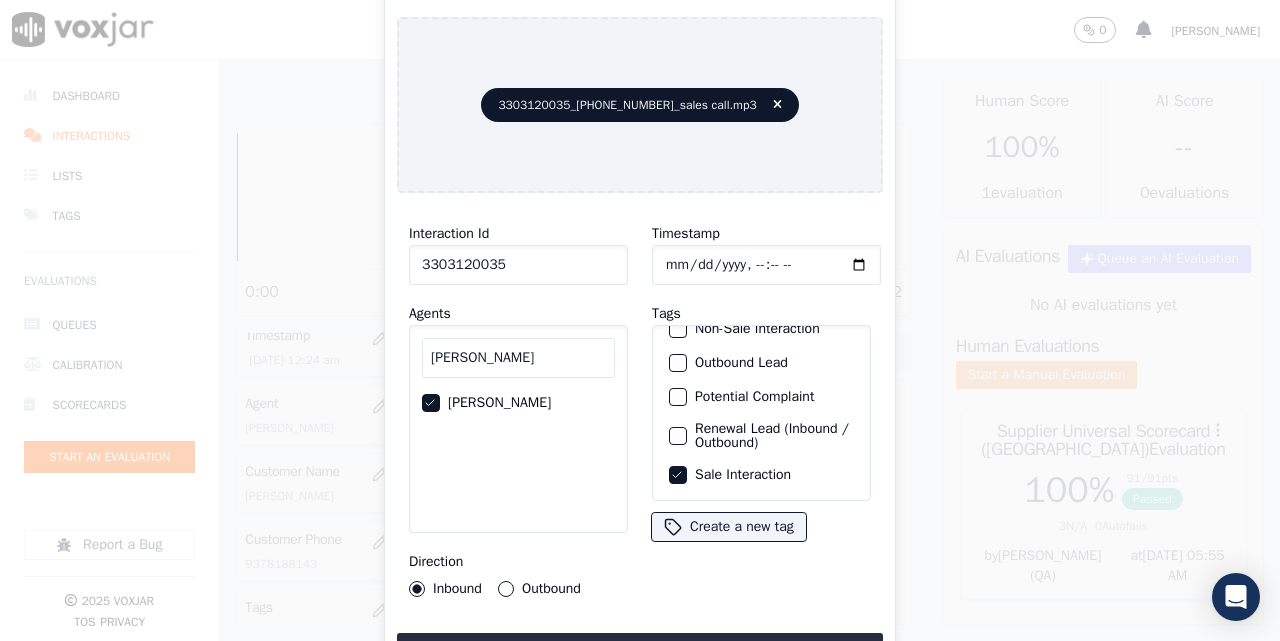 click on "Outbound" at bounding box center [539, 589] 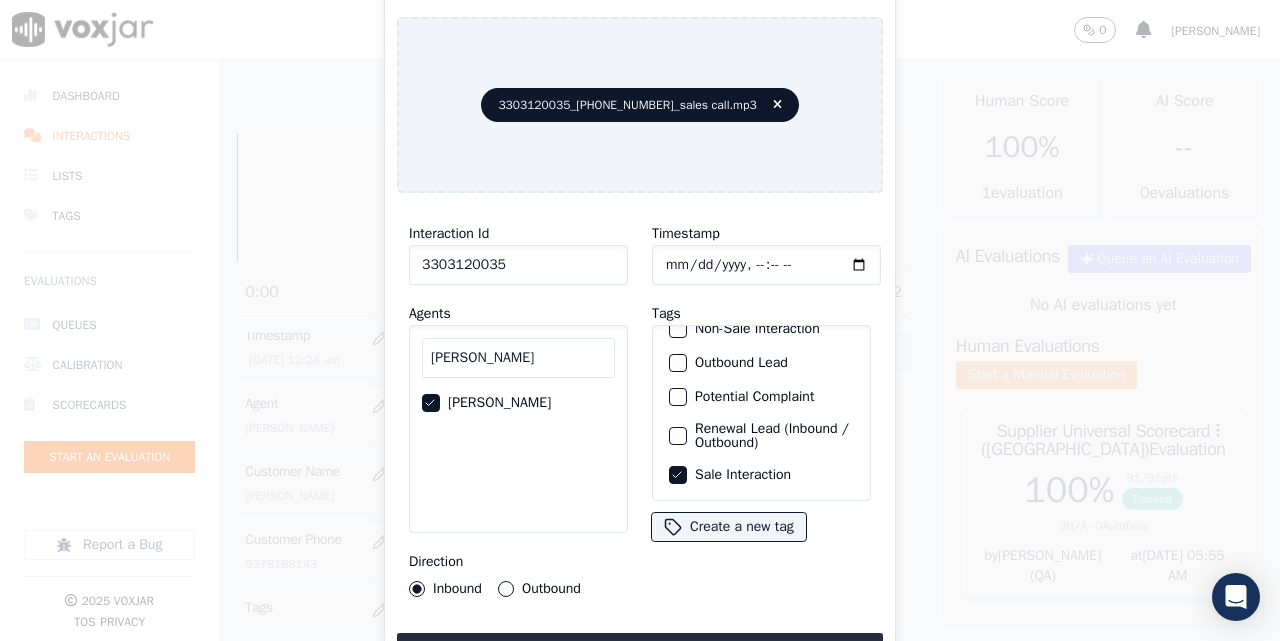 click on "Outbound" at bounding box center (506, 589) 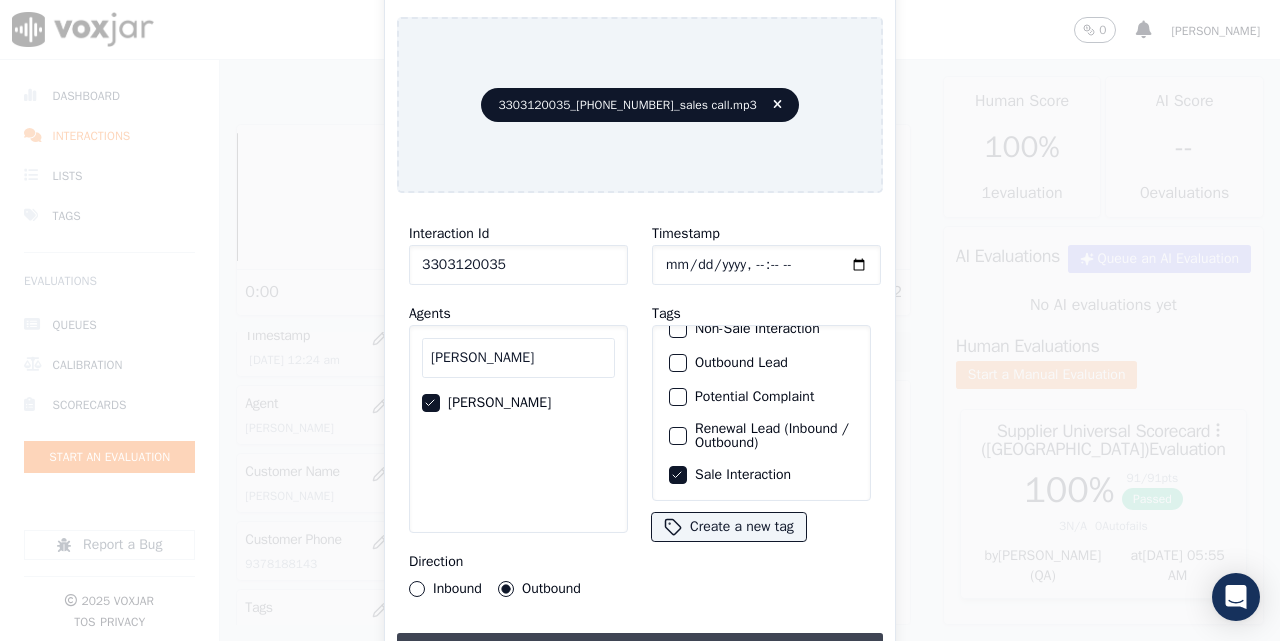click on "Upload interaction to start evaluation" at bounding box center [640, 651] 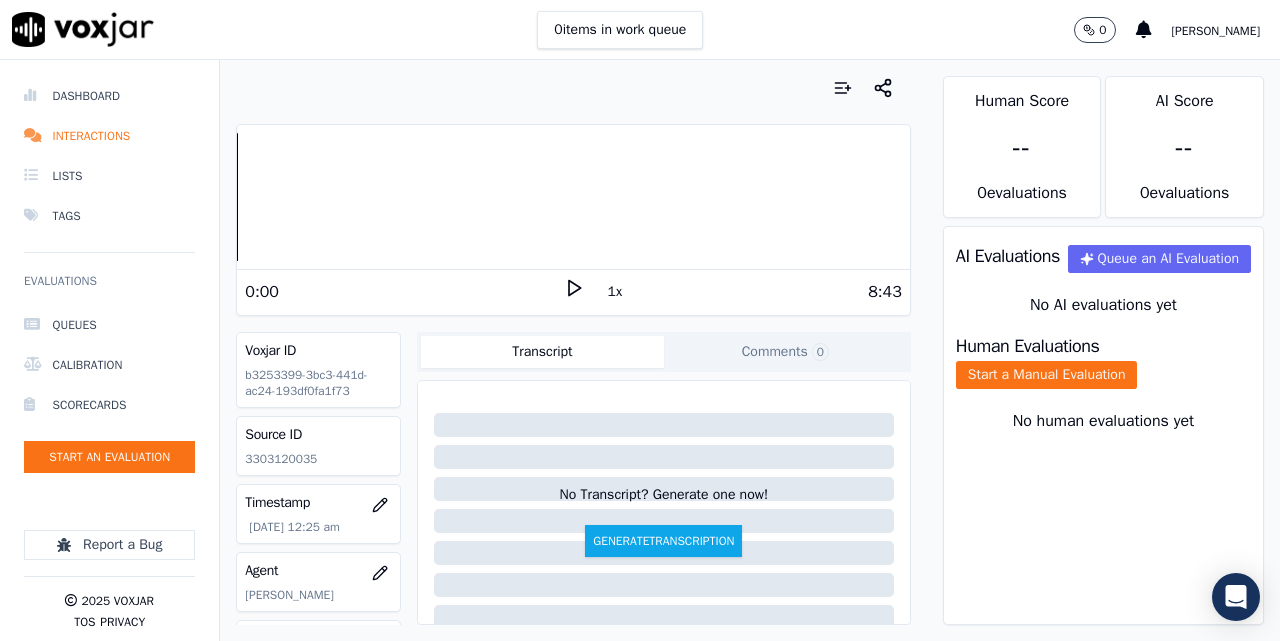 scroll, scrollTop: 333, scrollLeft: 0, axis: vertical 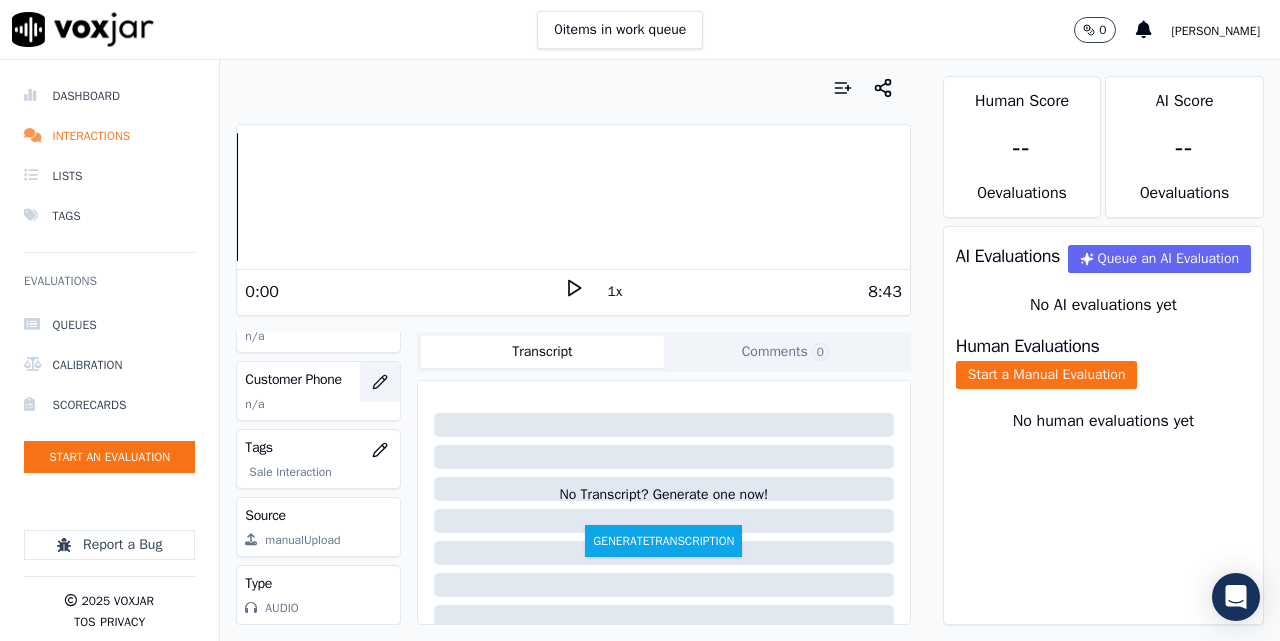 click at bounding box center [380, 382] 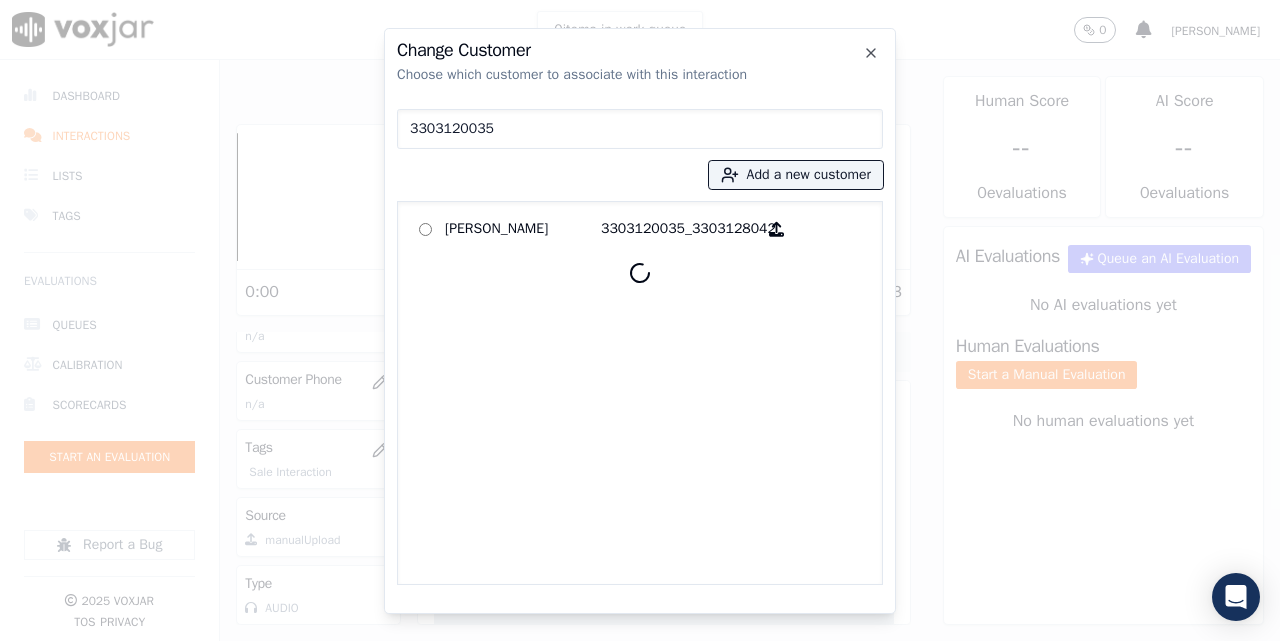 type on "3303120035" 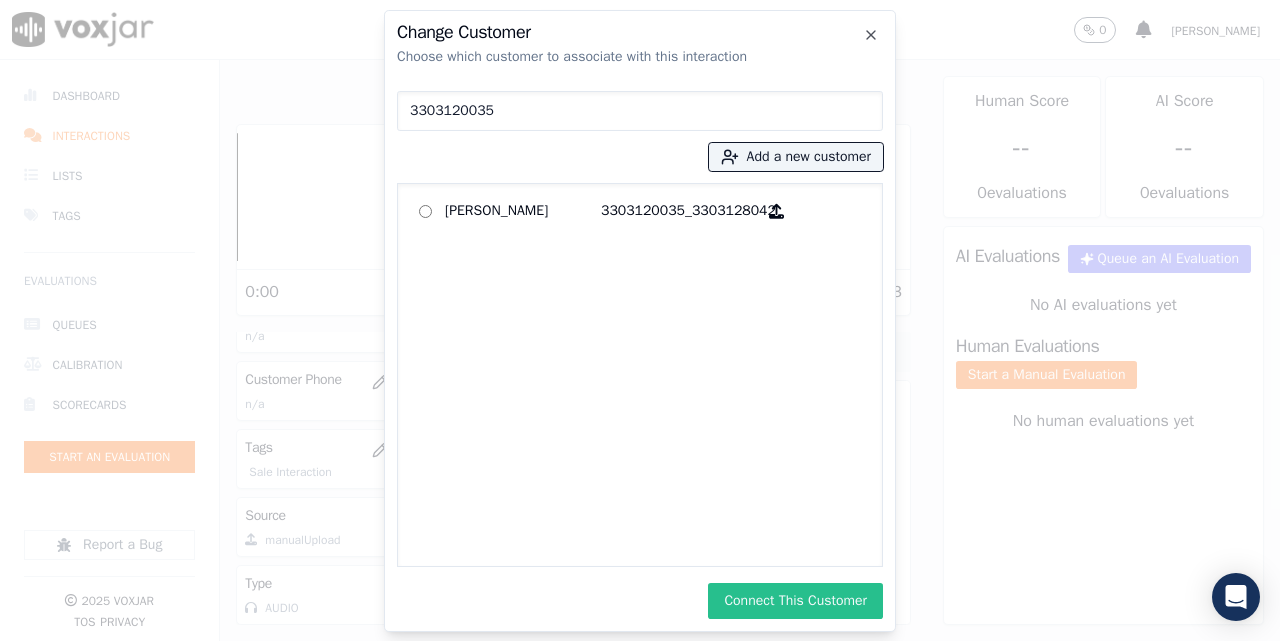 click on "Connect This Customer" at bounding box center (795, 601) 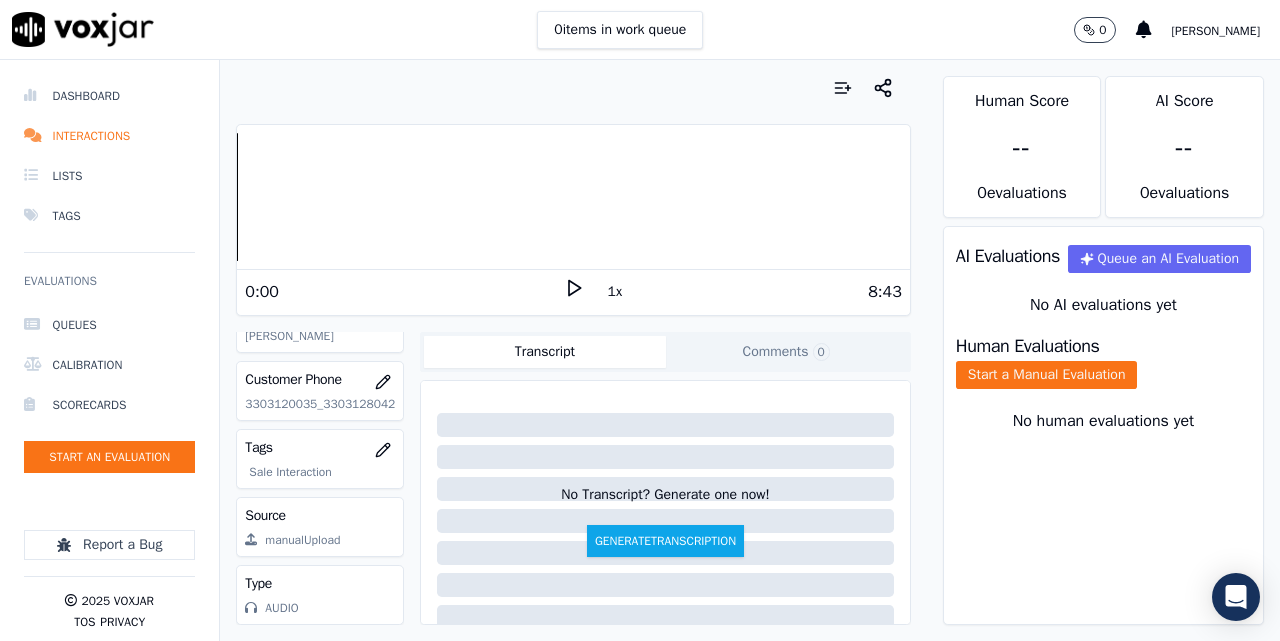 click 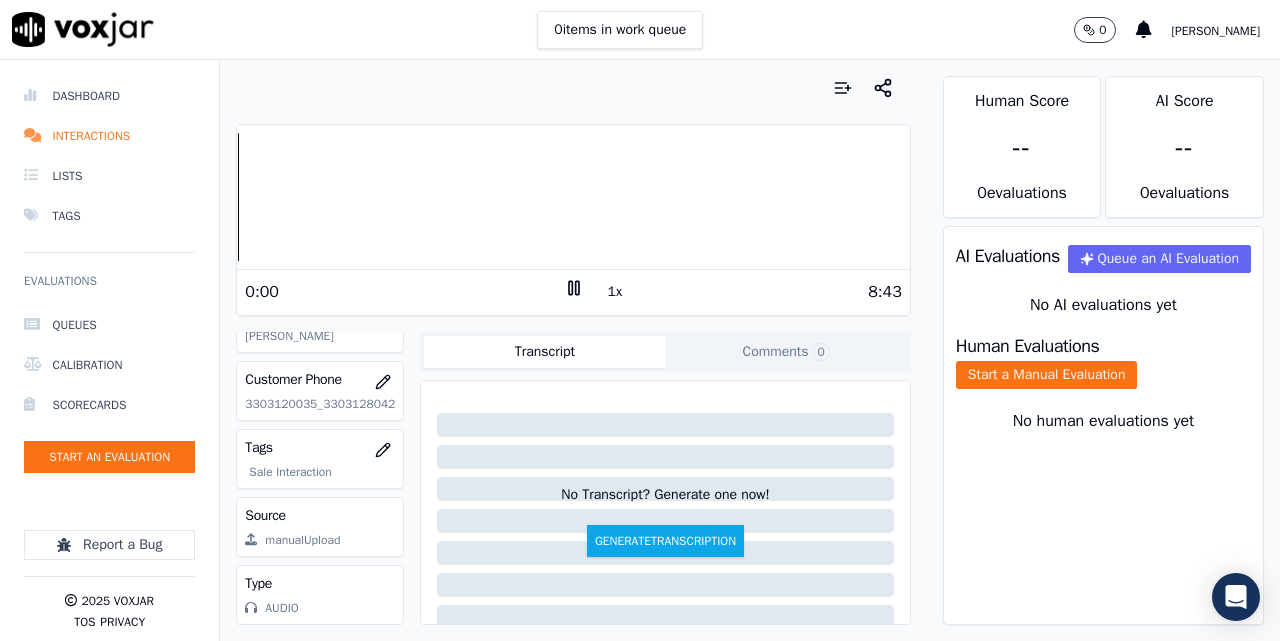 click on "1x" at bounding box center [615, 292] 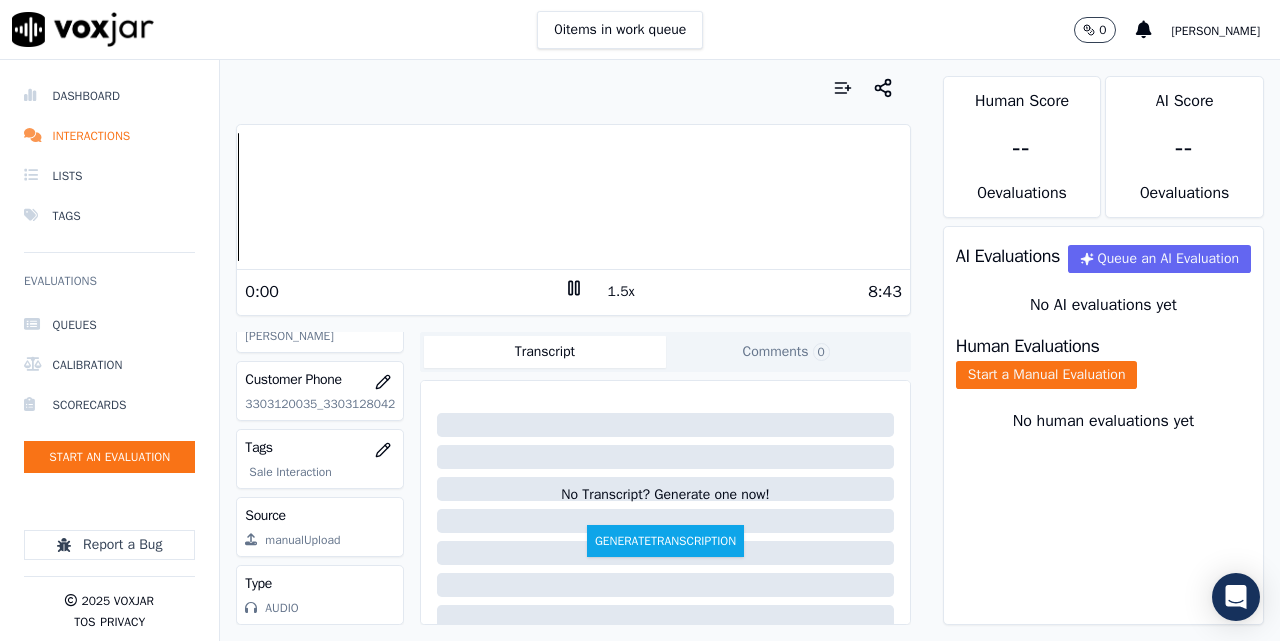 click on "1.5x" at bounding box center [621, 292] 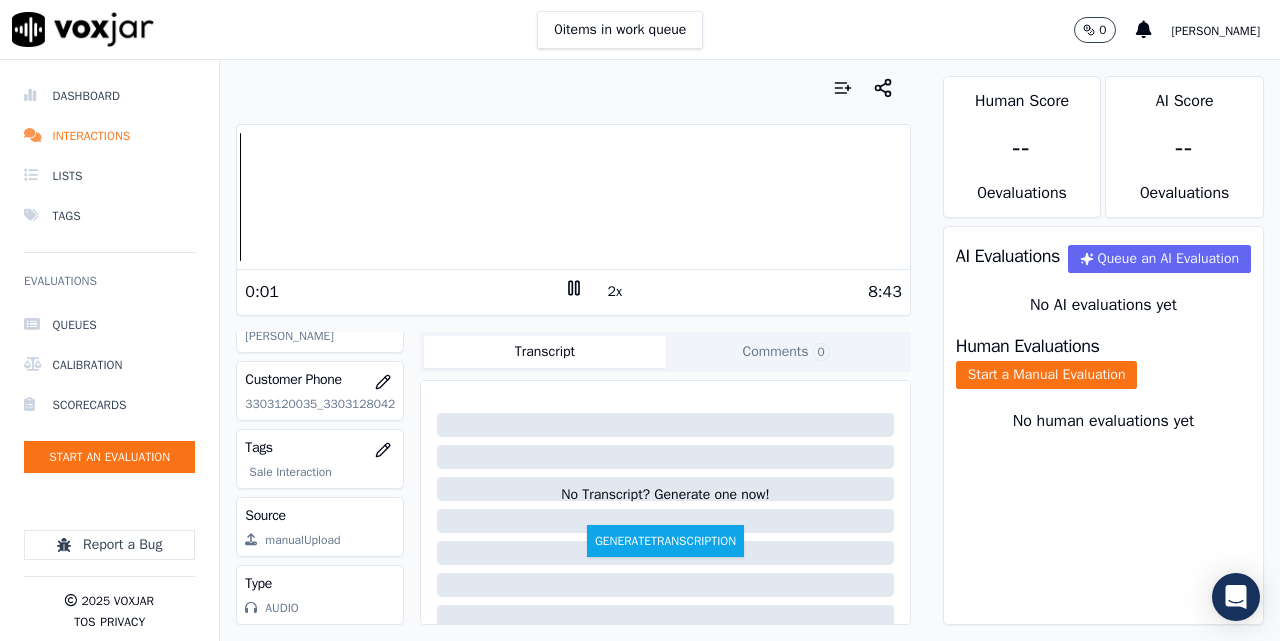 click on "Human Evaluations" at bounding box center [1028, 346] 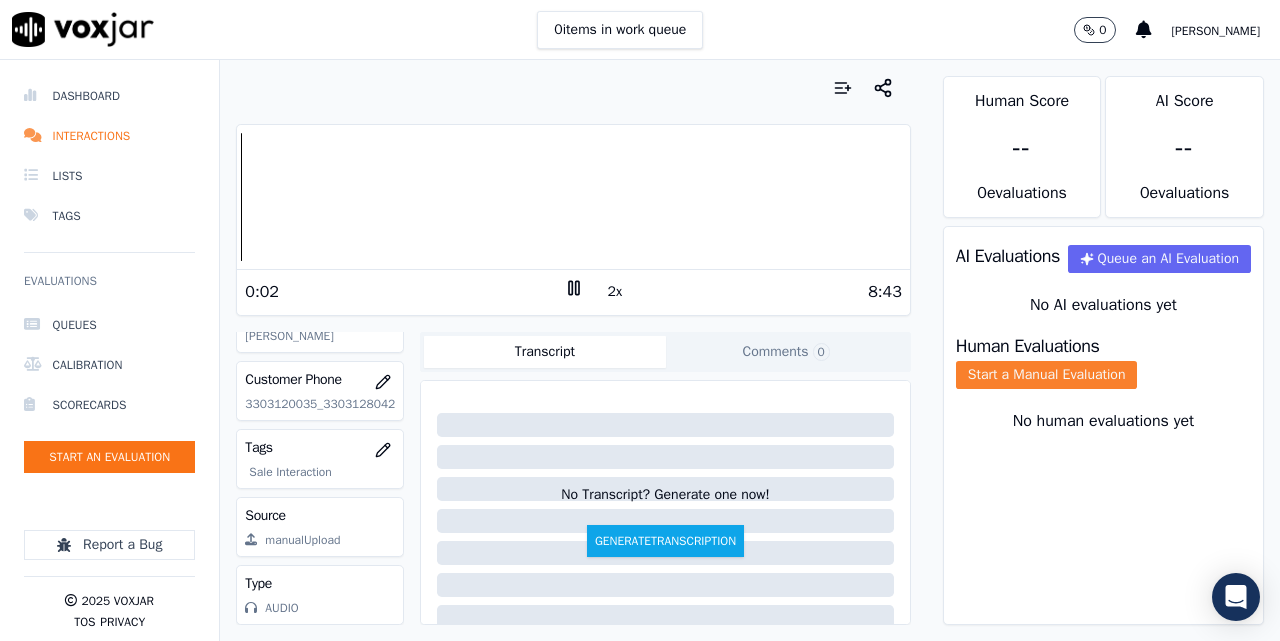 click on "Start a Manual Evaluation" 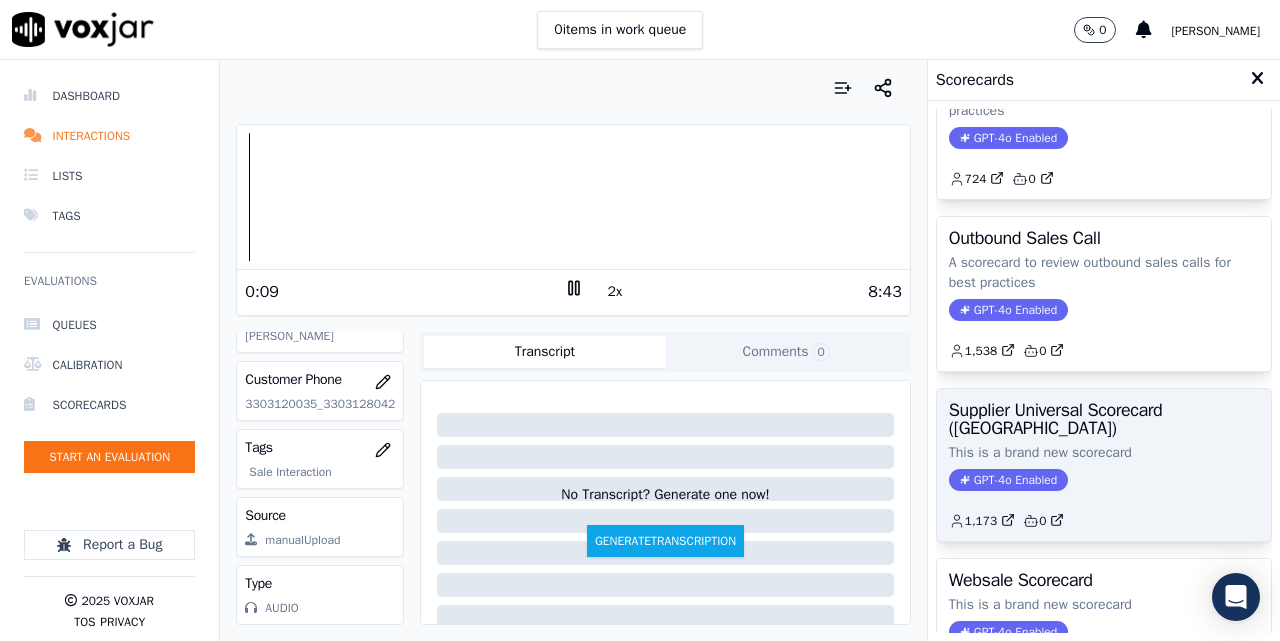 scroll, scrollTop: 403, scrollLeft: 0, axis: vertical 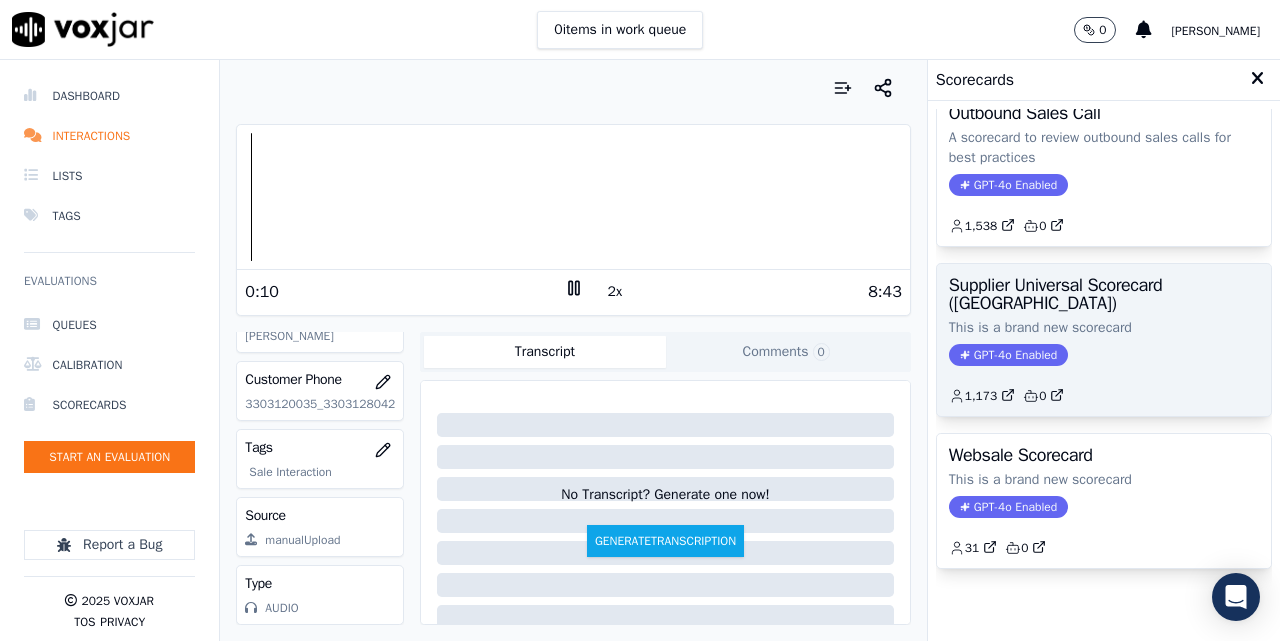 click on "GPT-4o Enabled" 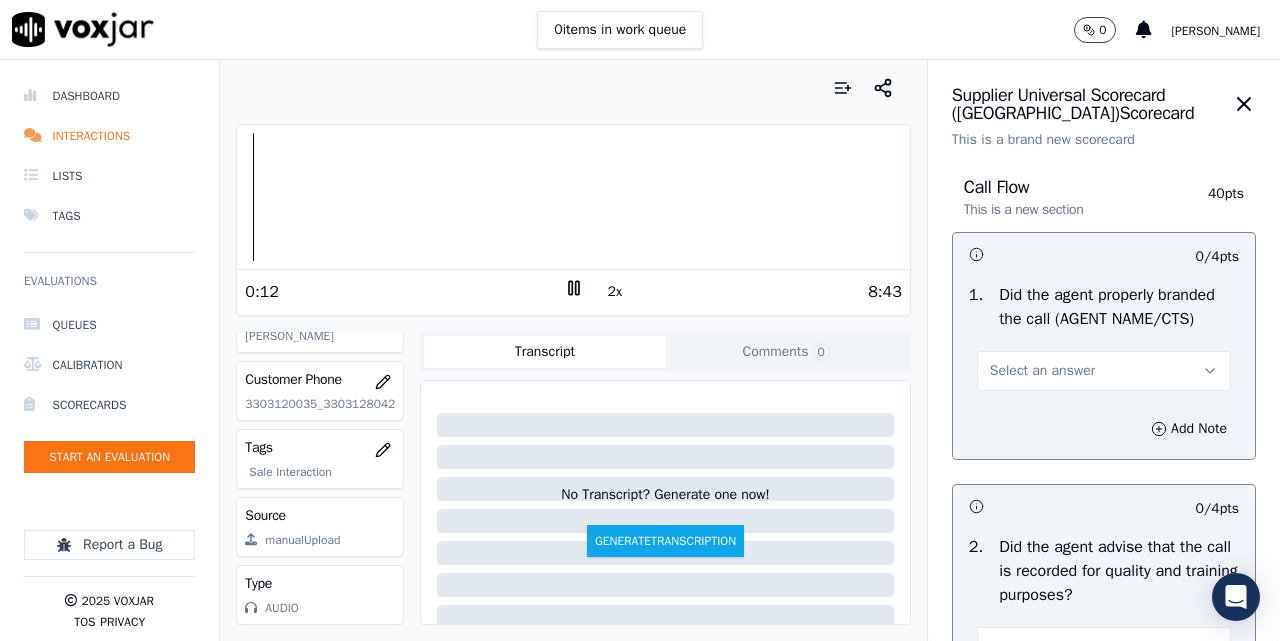 click on "Select an answer" at bounding box center [1042, 371] 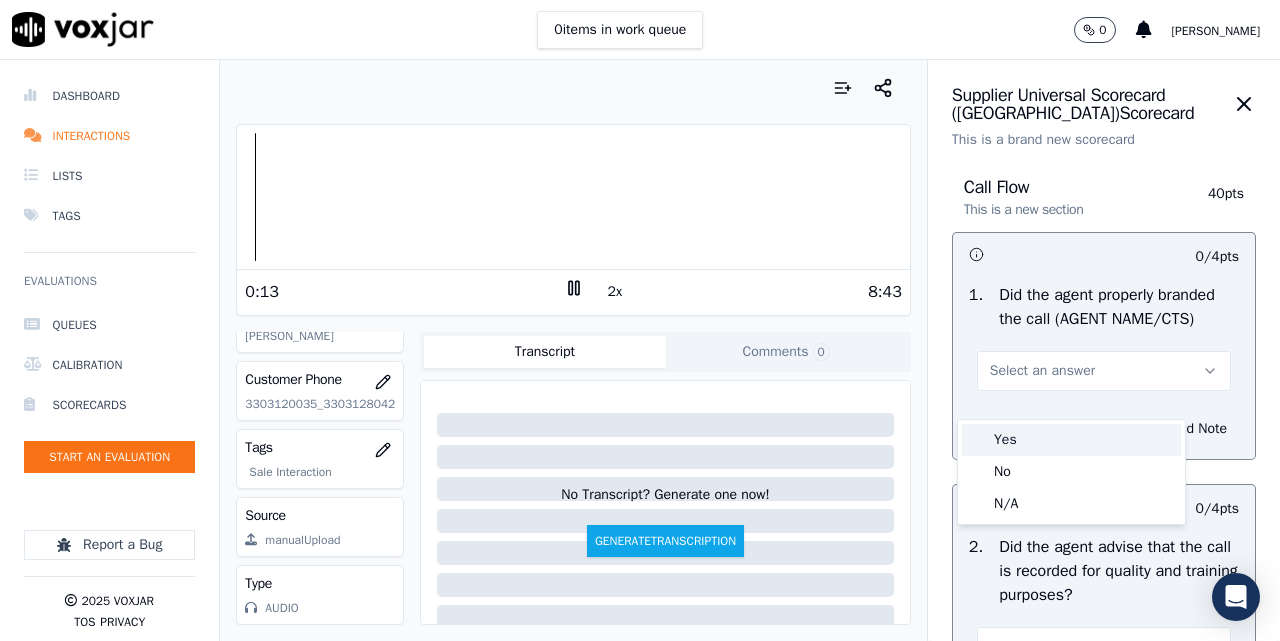 click on "Yes" at bounding box center (1071, 440) 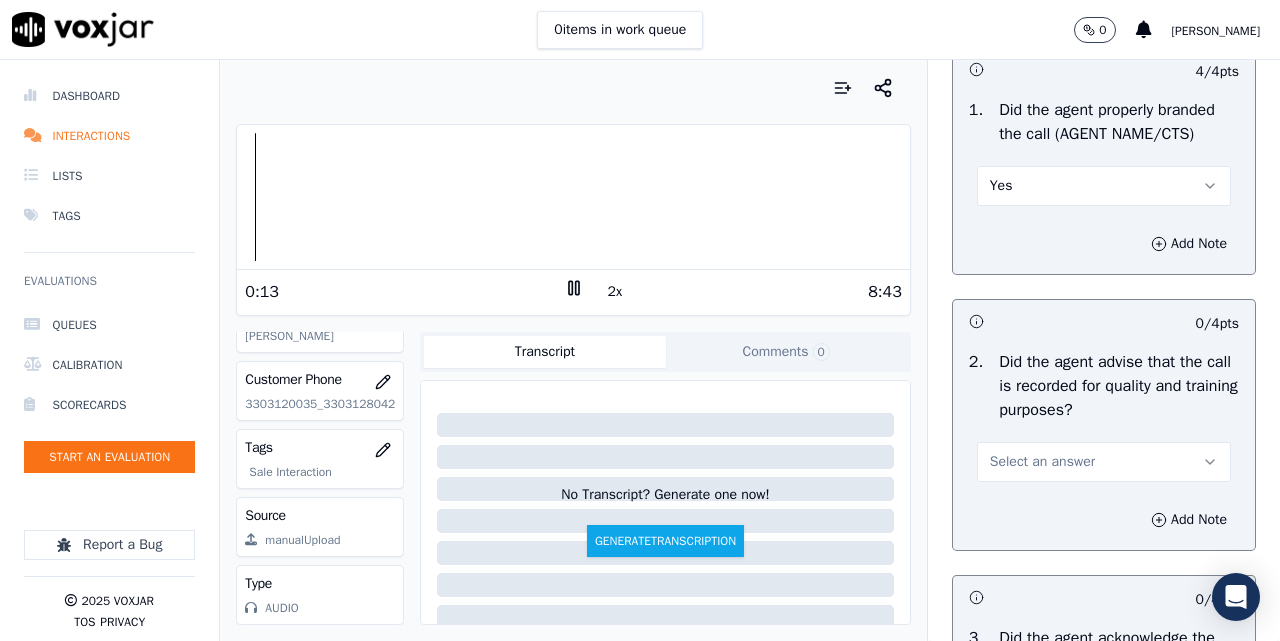 scroll, scrollTop: 333, scrollLeft: 0, axis: vertical 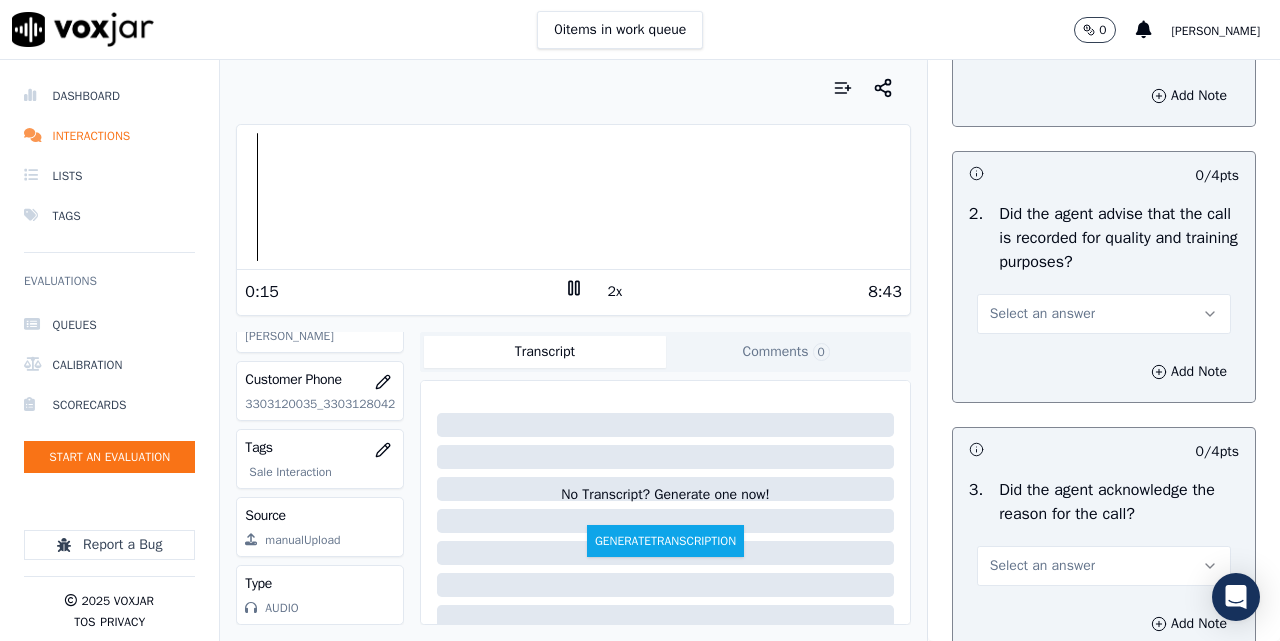click on "Select an answer" at bounding box center (1042, 314) 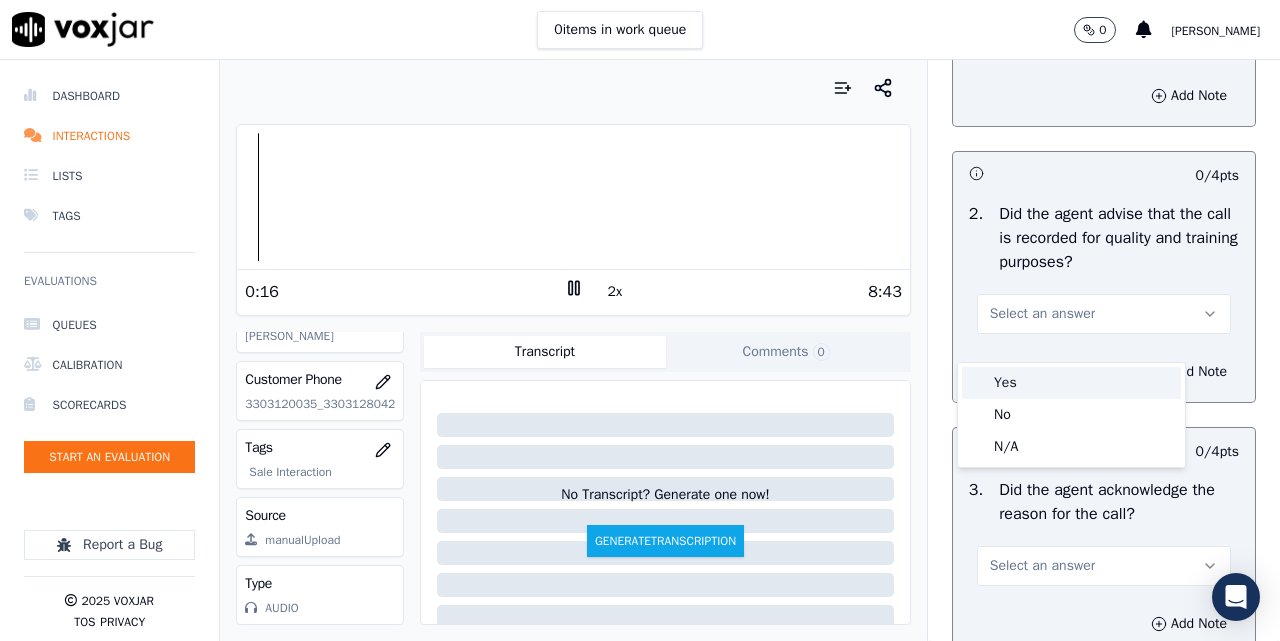 drag, startPoint x: 1028, startPoint y: 375, endPoint x: 1037, endPoint y: 353, distance: 23.769728 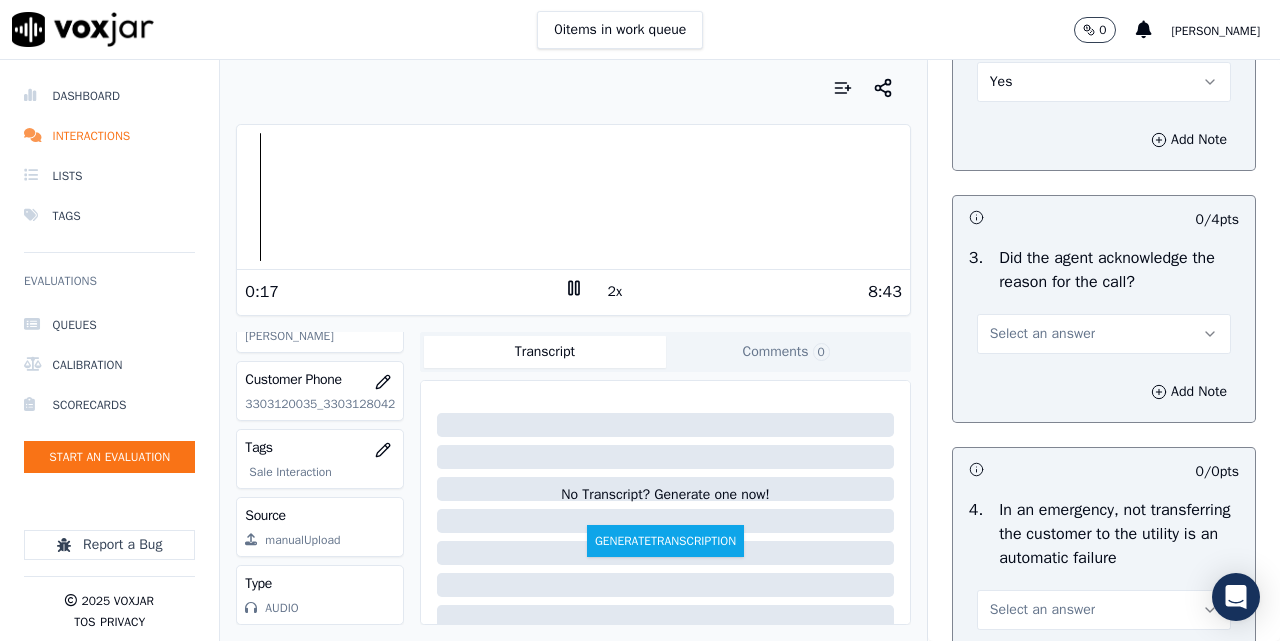 scroll, scrollTop: 667, scrollLeft: 0, axis: vertical 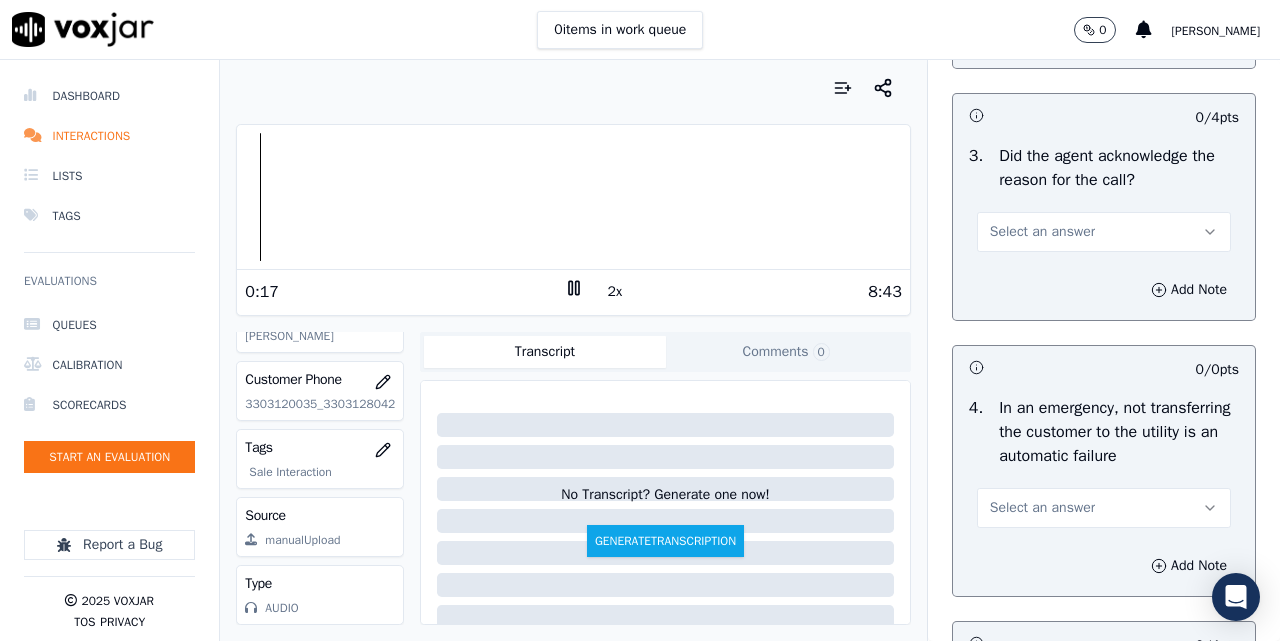 click on "Select an answer" at bounding box center [1104, 232] 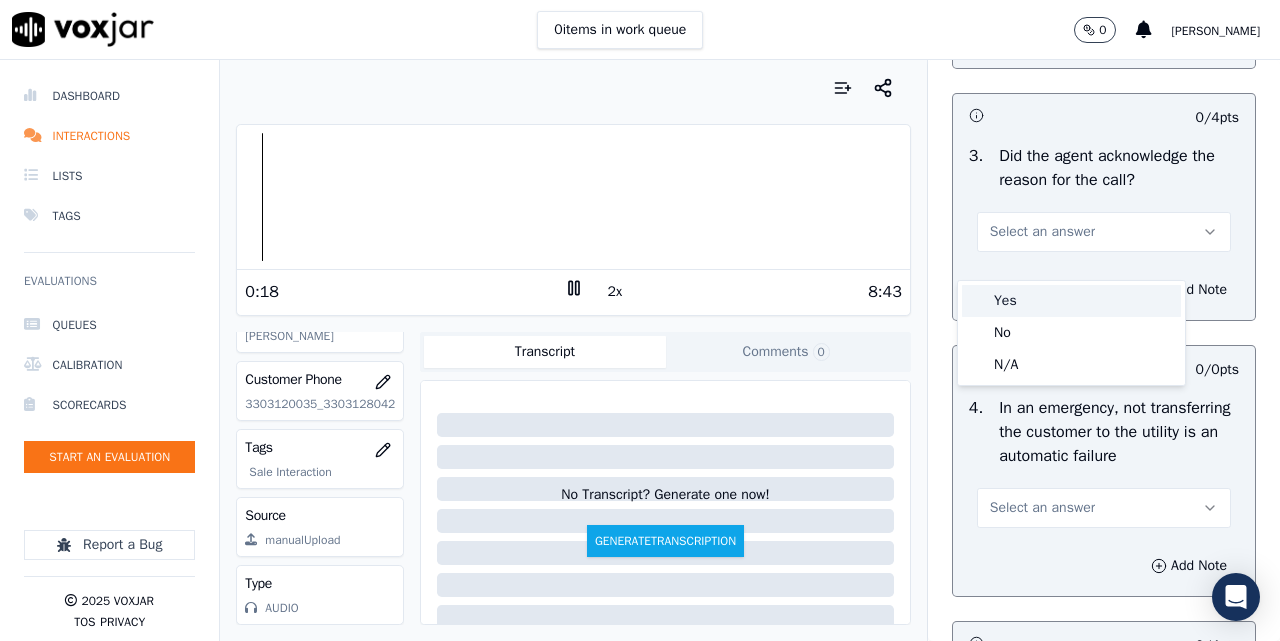 click on "Yes" at bounding box center [1071, 301] 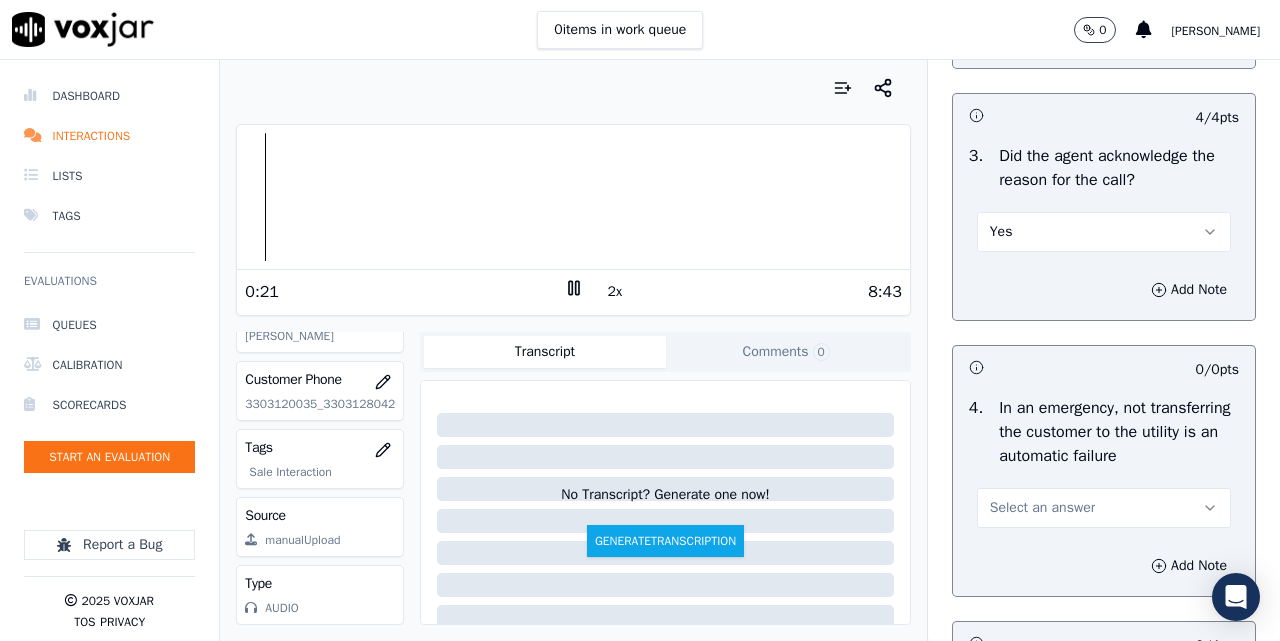 click 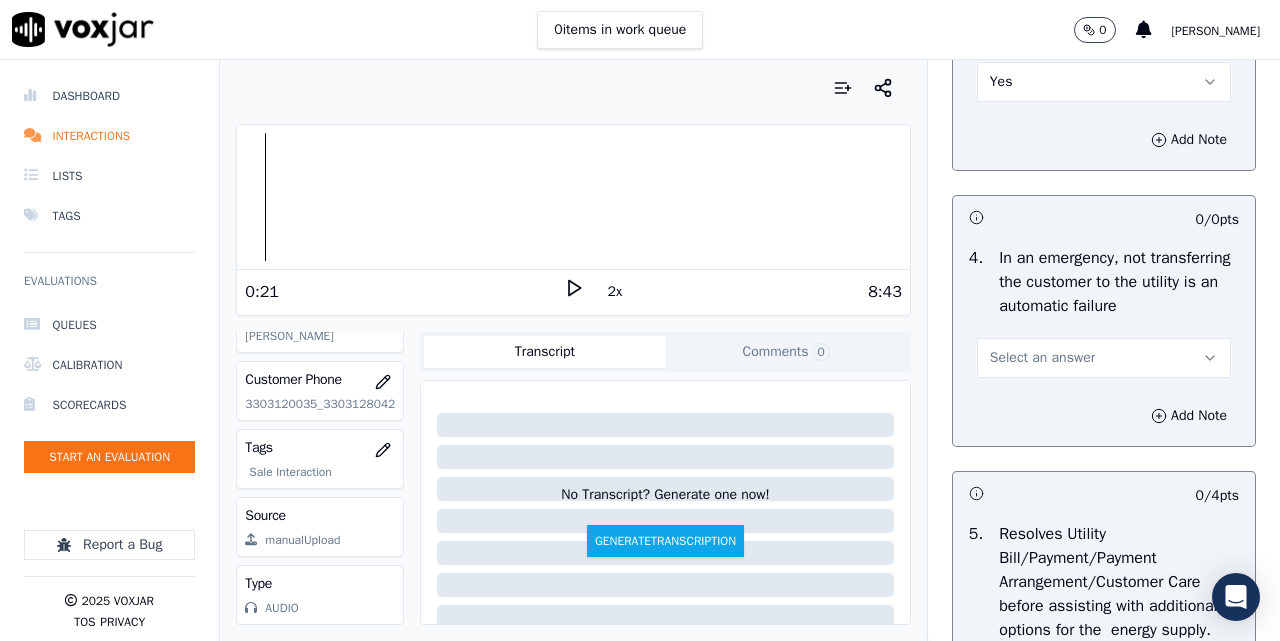 scroll, scrollTop: 1000, scrollLeft: 0, axis: vertical 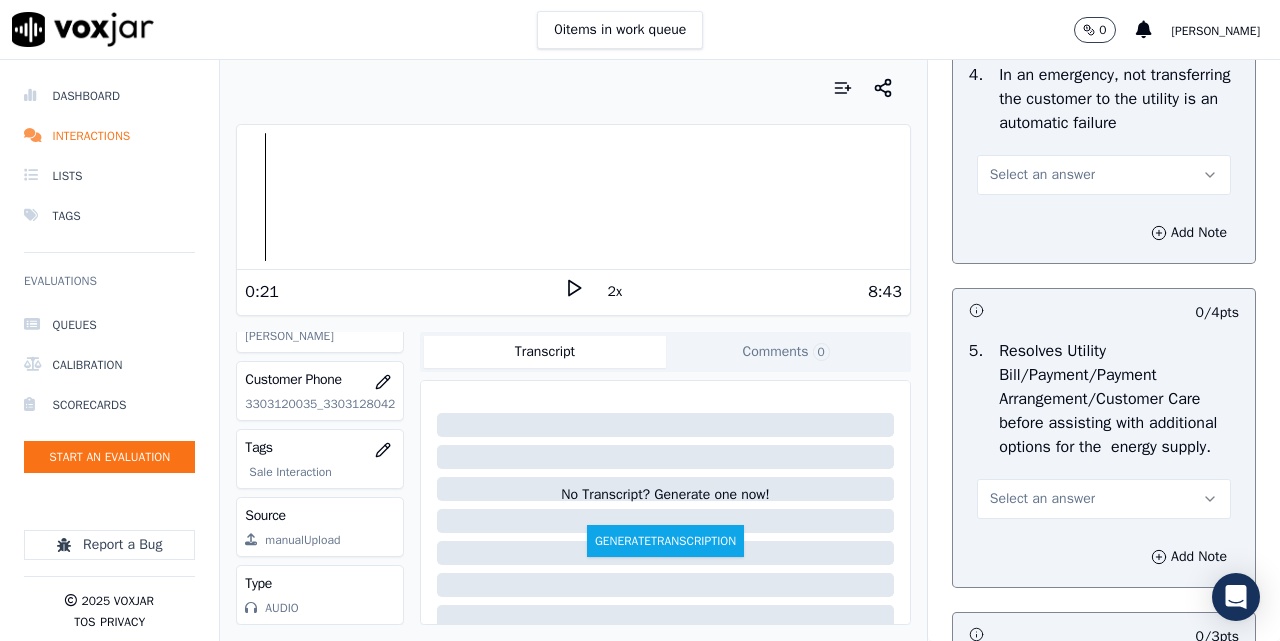 drag, startPoint x: 1054, startPoint y: 215, endPoint x: 1055, endPoint y: 229, distance: 14.035668 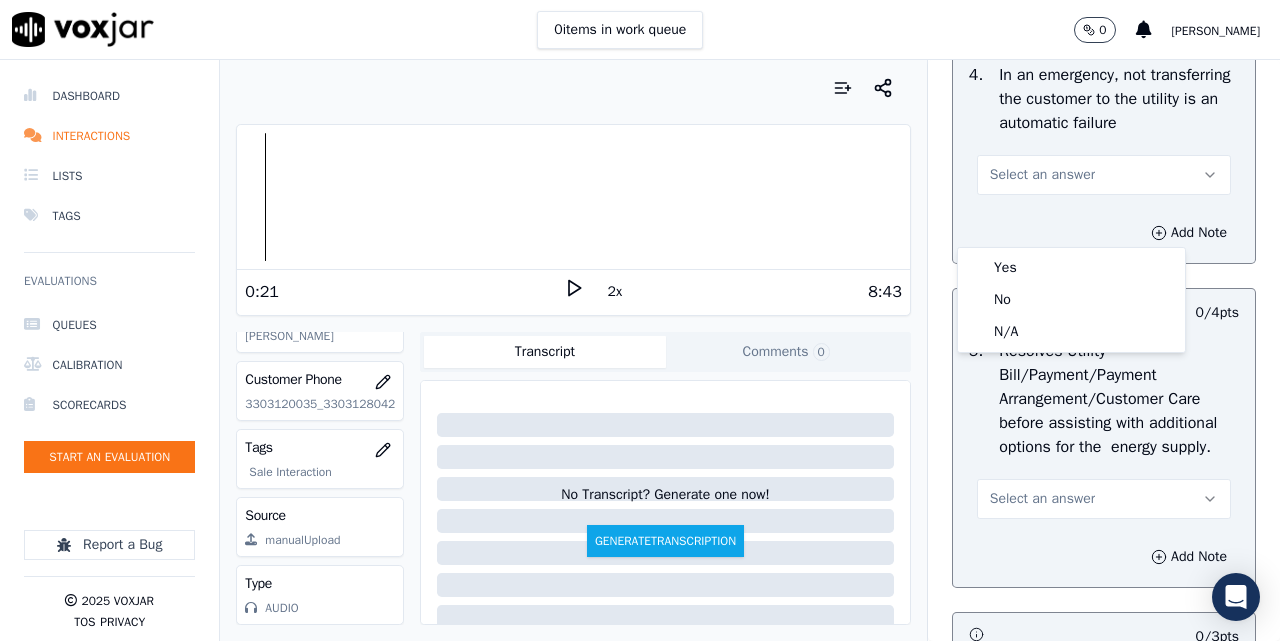 click on "N/A" 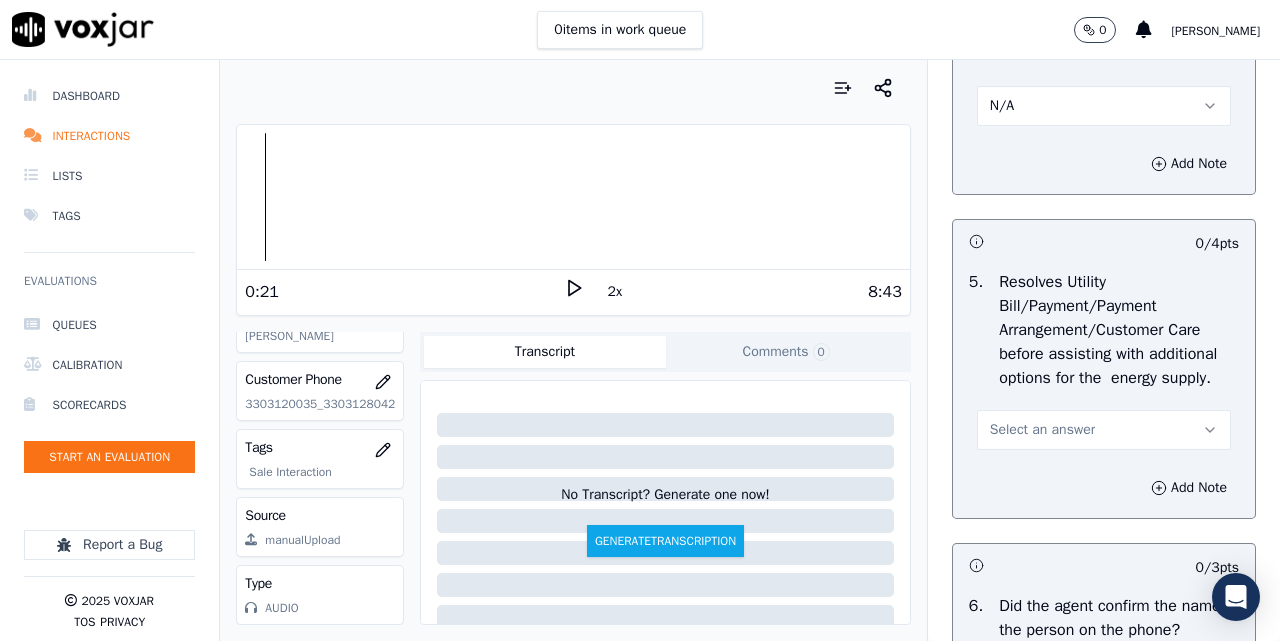 scroll, scrollTop: 1167, scrollLeft: 0, axis: vertical 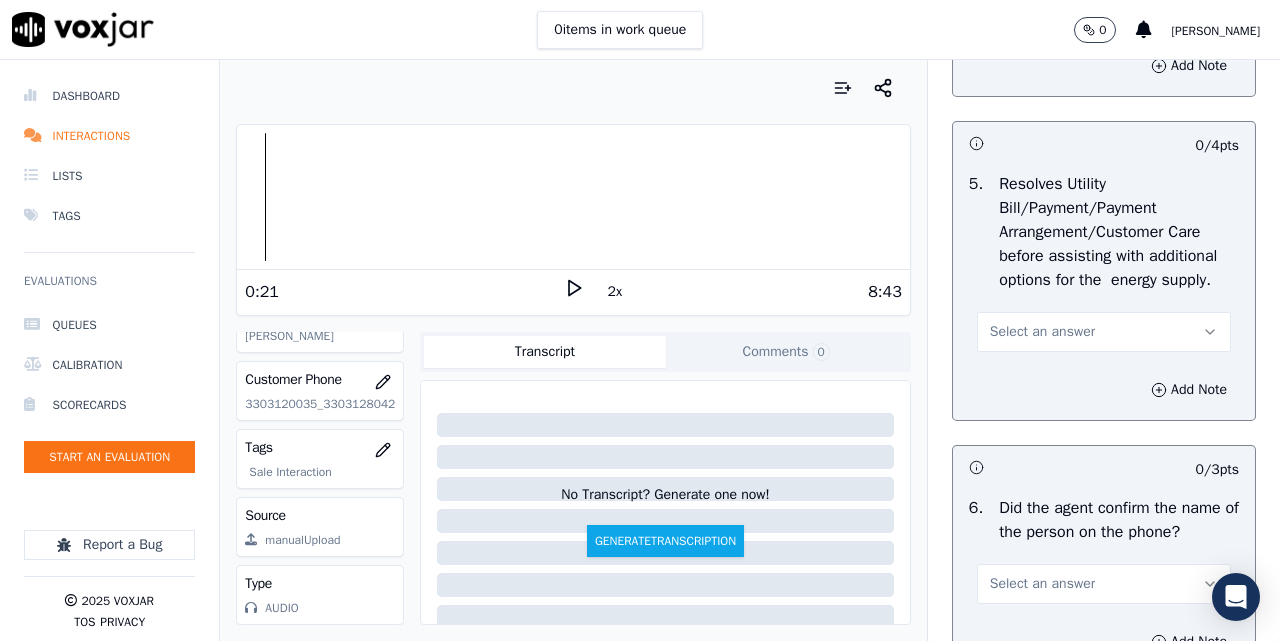 click on "Select an answer" at bounding box center (1104, 322) 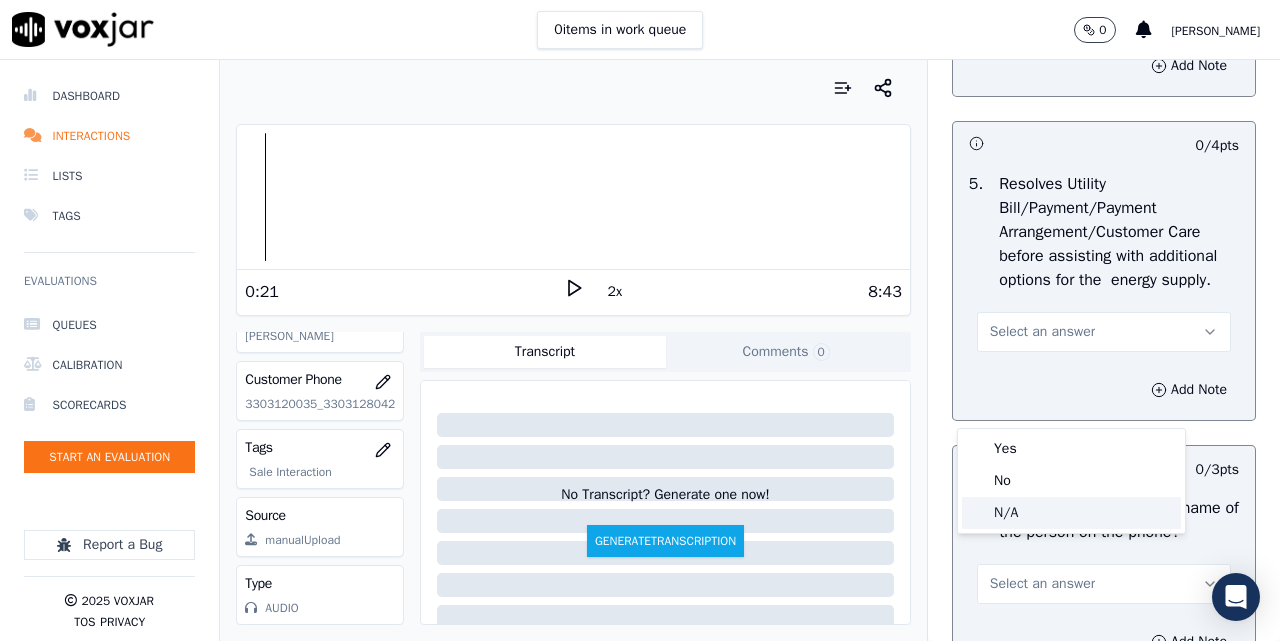 click on "N/A" 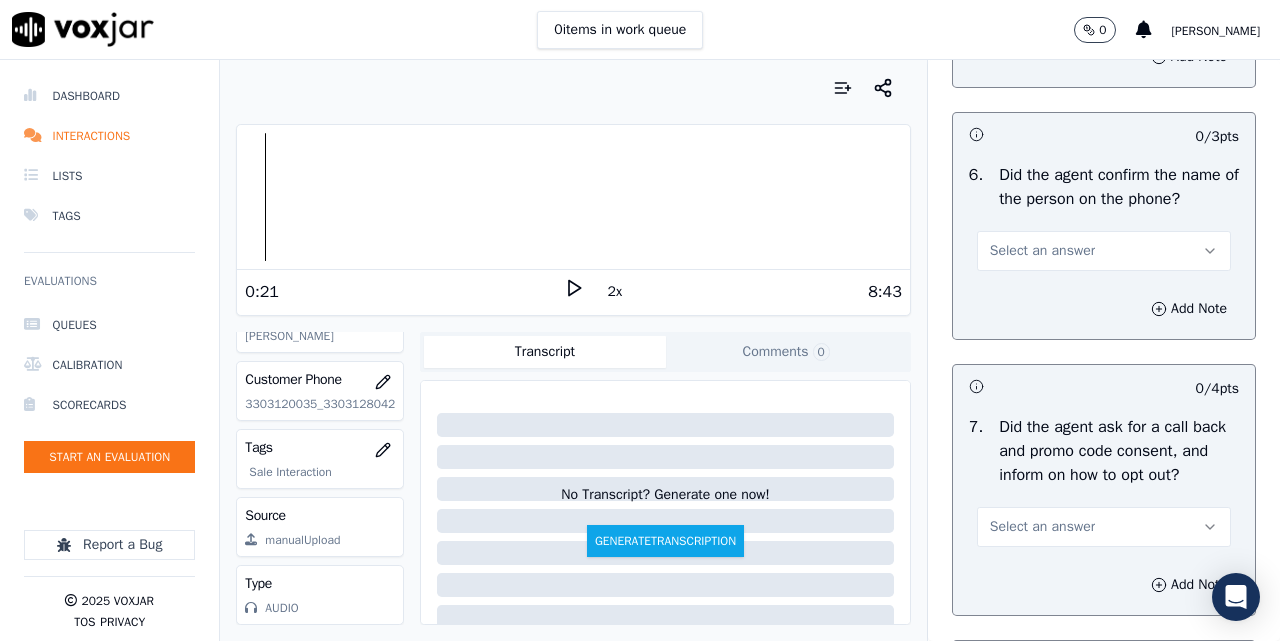 click on "Select an answer" at bounding box center (1042, 251) 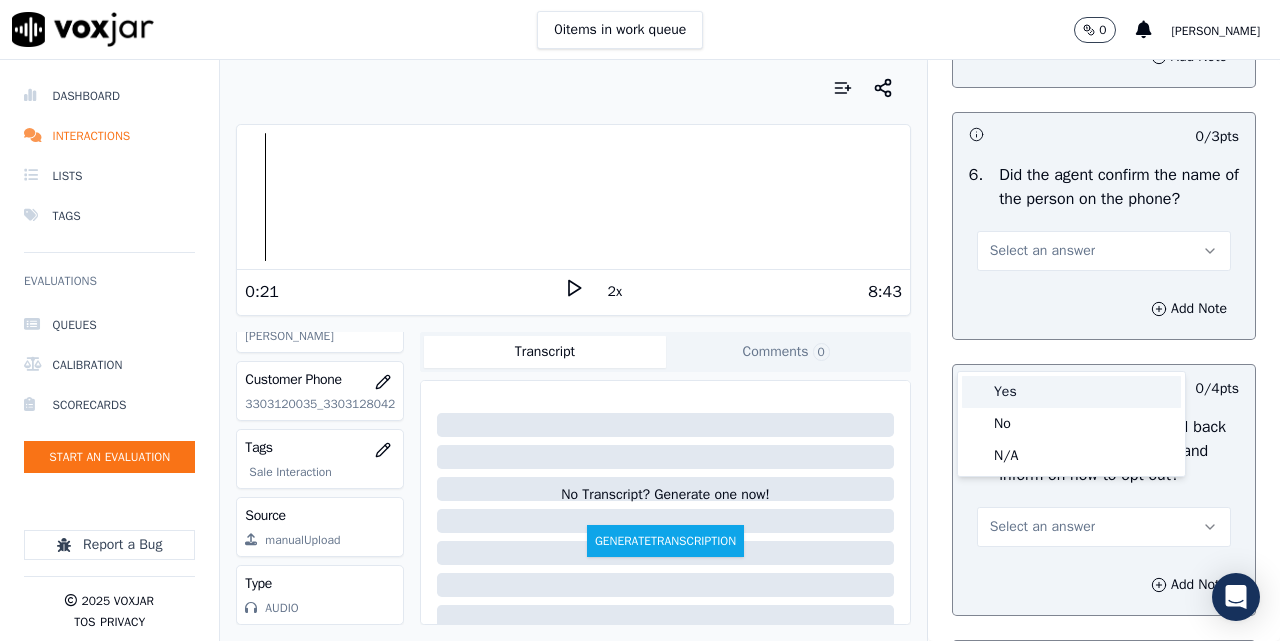 click on "Yes" at bounding box center [1071, 392] 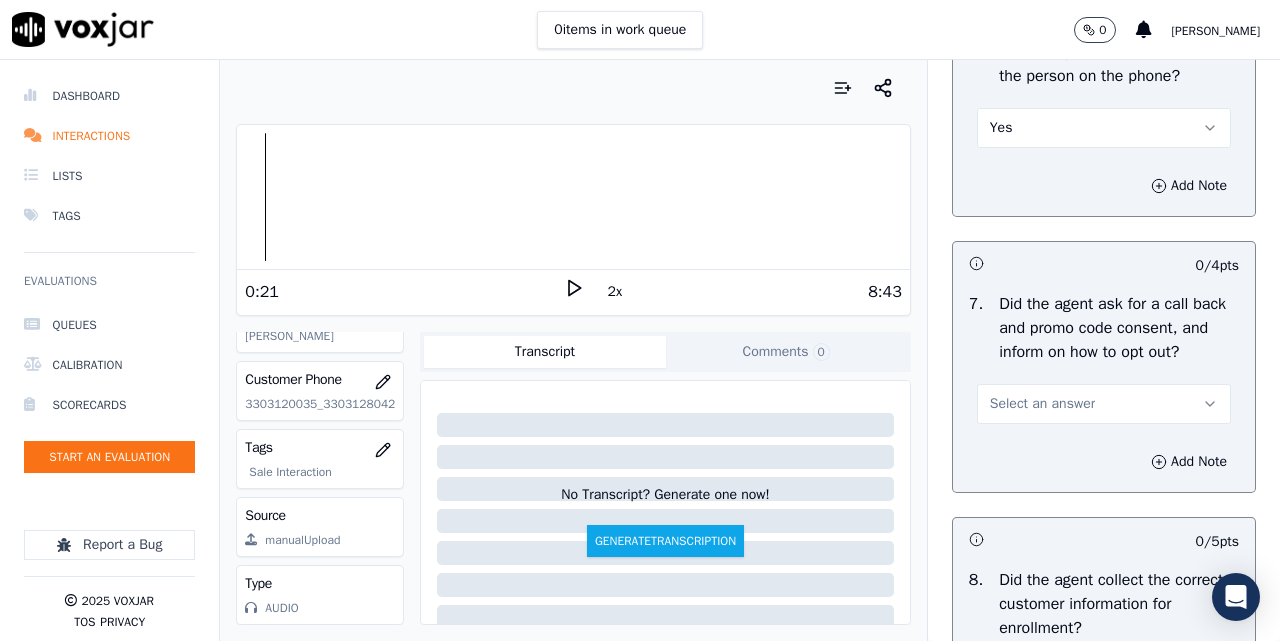scroll, scrollTop: 1667, scrollLeft: 0, axis: vertical 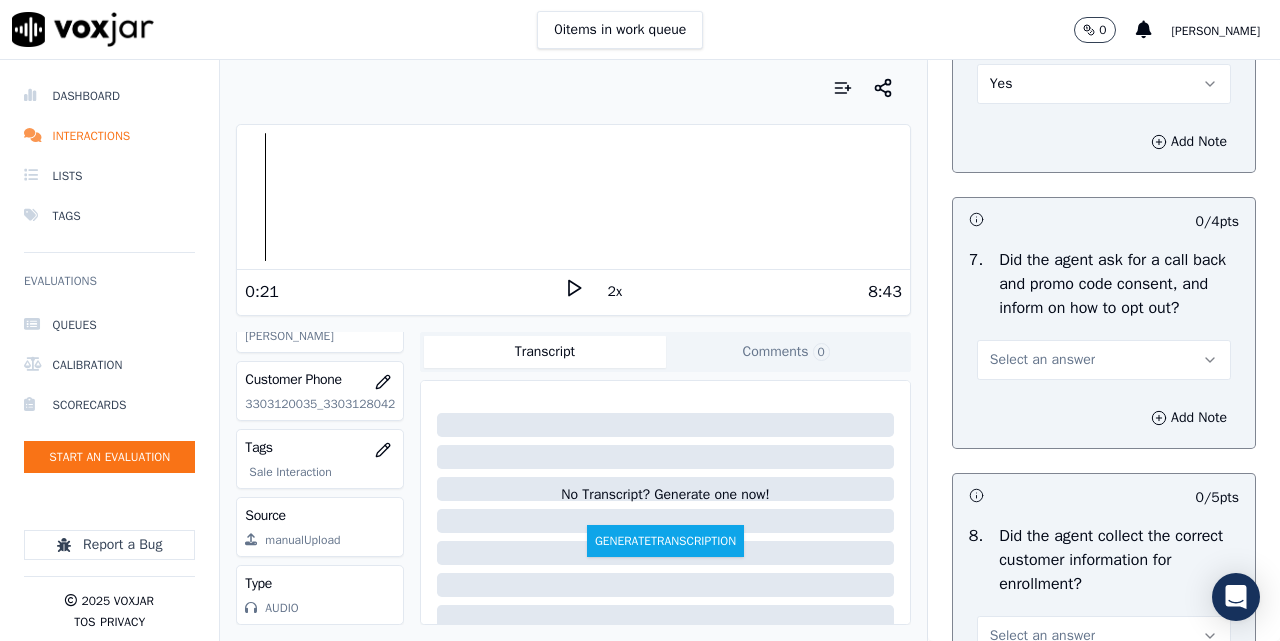 click on "Select an answer" at bounding box center (1042, 360) 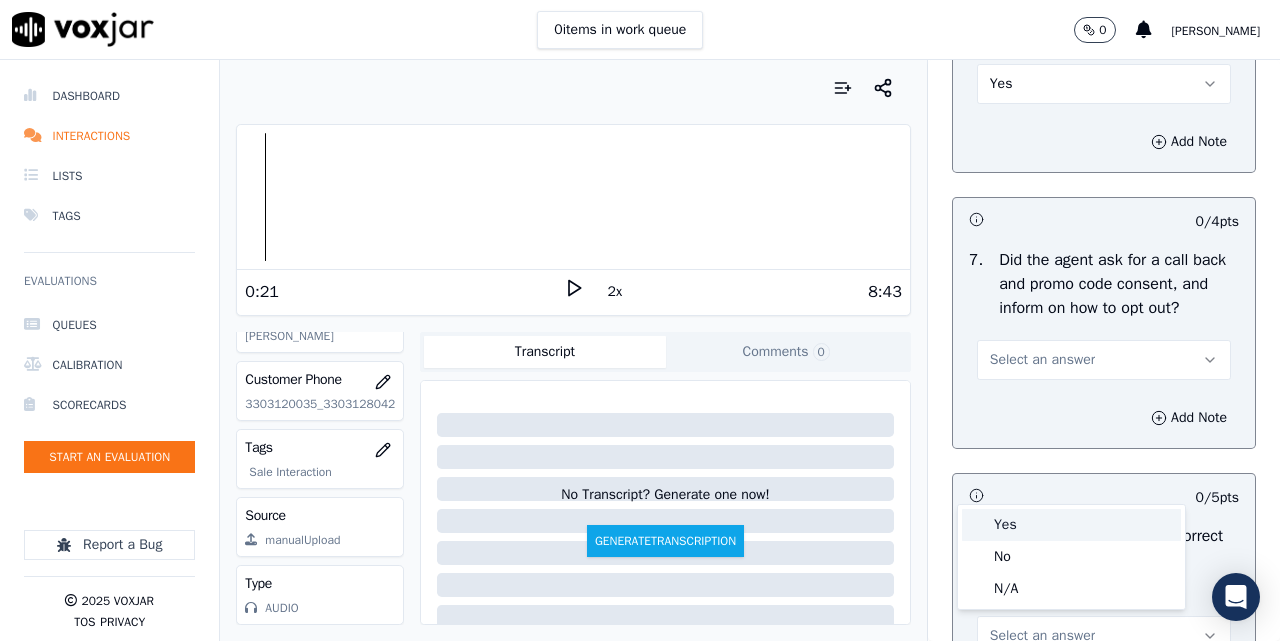 click on "Yes" at bounding box center (1071, 525) 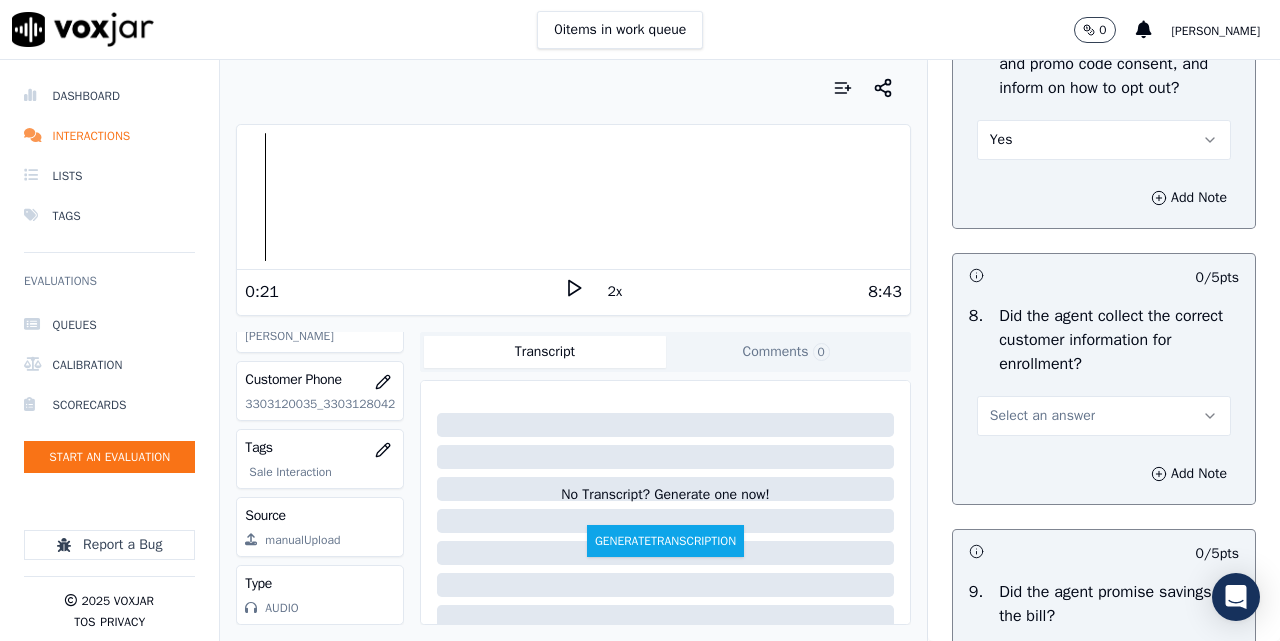 scroll, scrollTop: 2167, scrollLeft: 0, axis: vertical 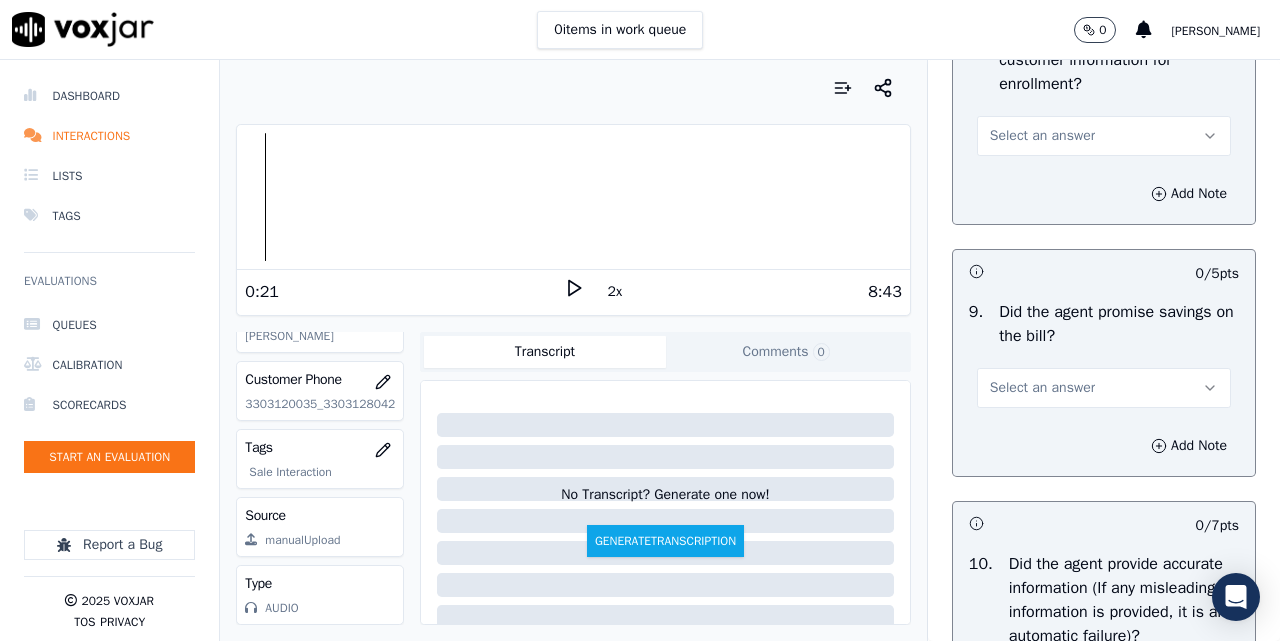 click on "Select an answer" at bounding box center (1104, 136) 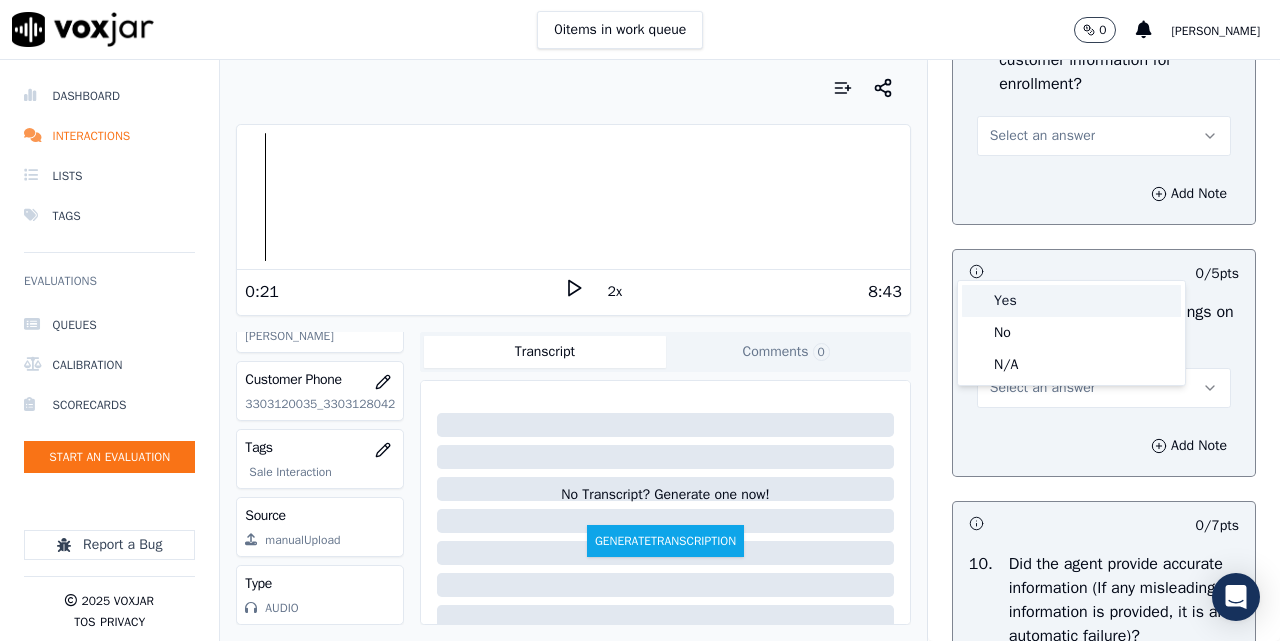 click on "Yes" at bounding box center (1071, 301) 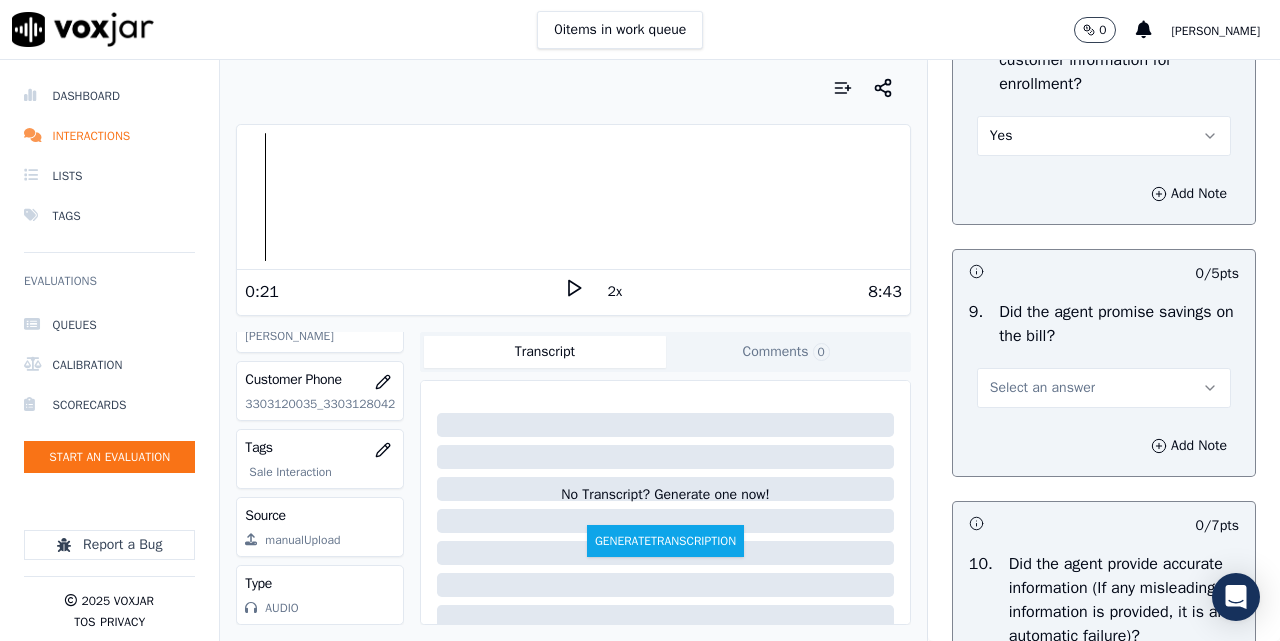 scroll, scrollTop: 2333, scrollLeft: 0, axis: vertical 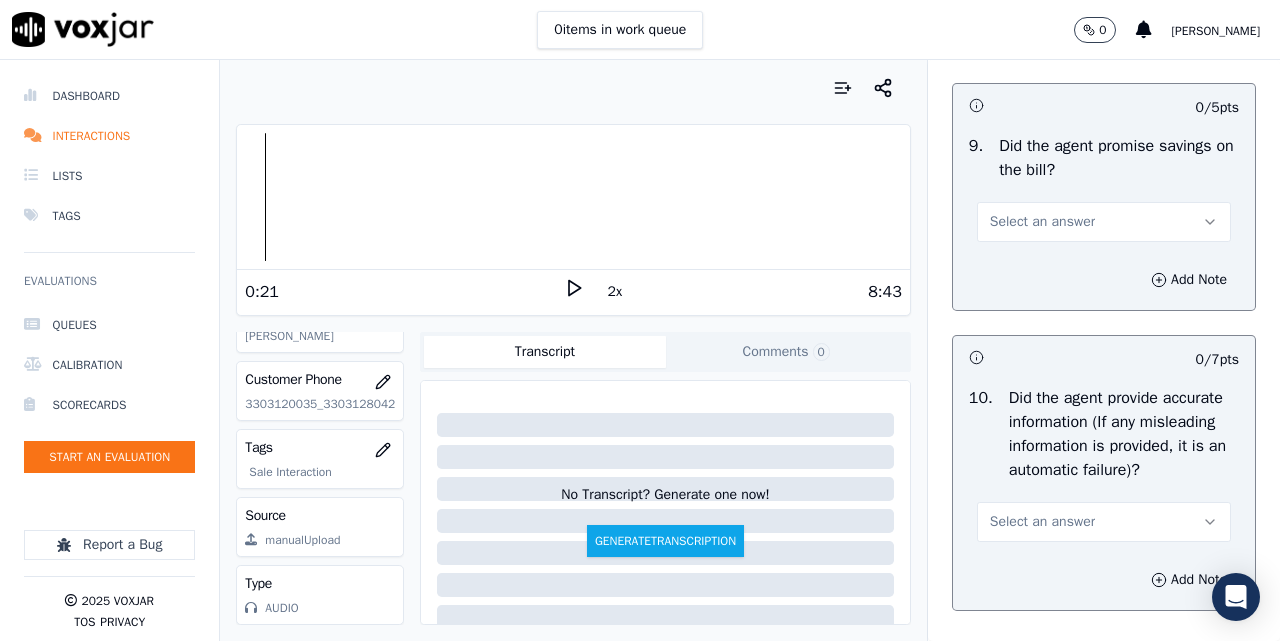 click on "Select an answer" at bounding box center [1042, 222] 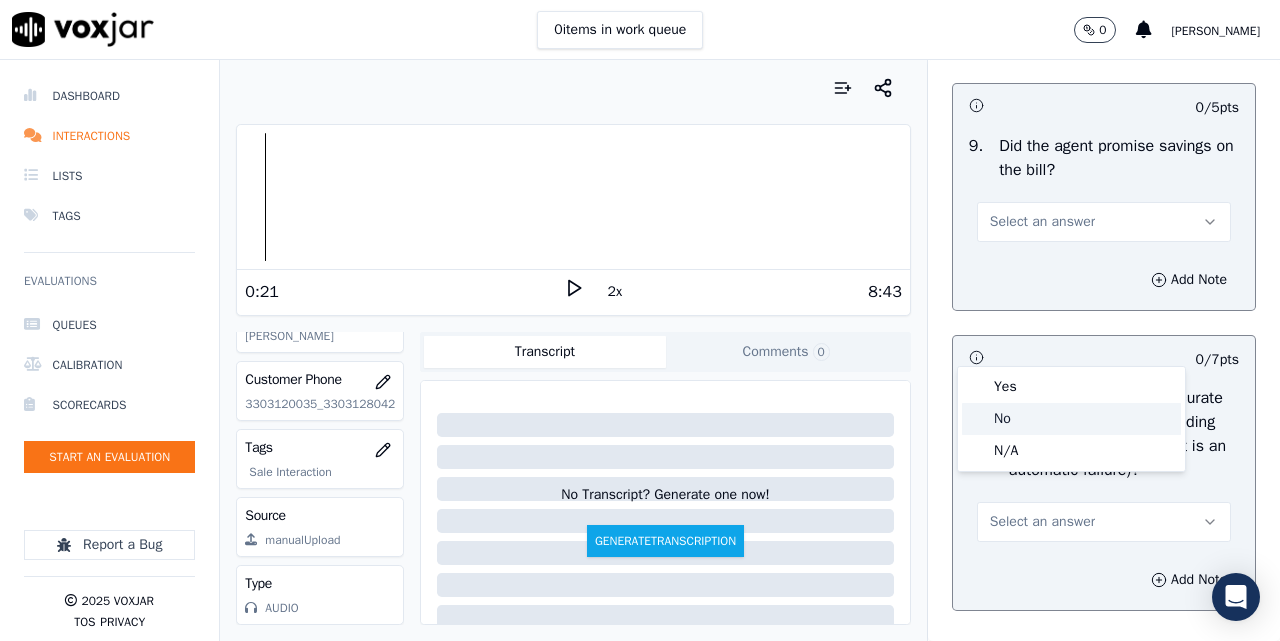 click on "No" 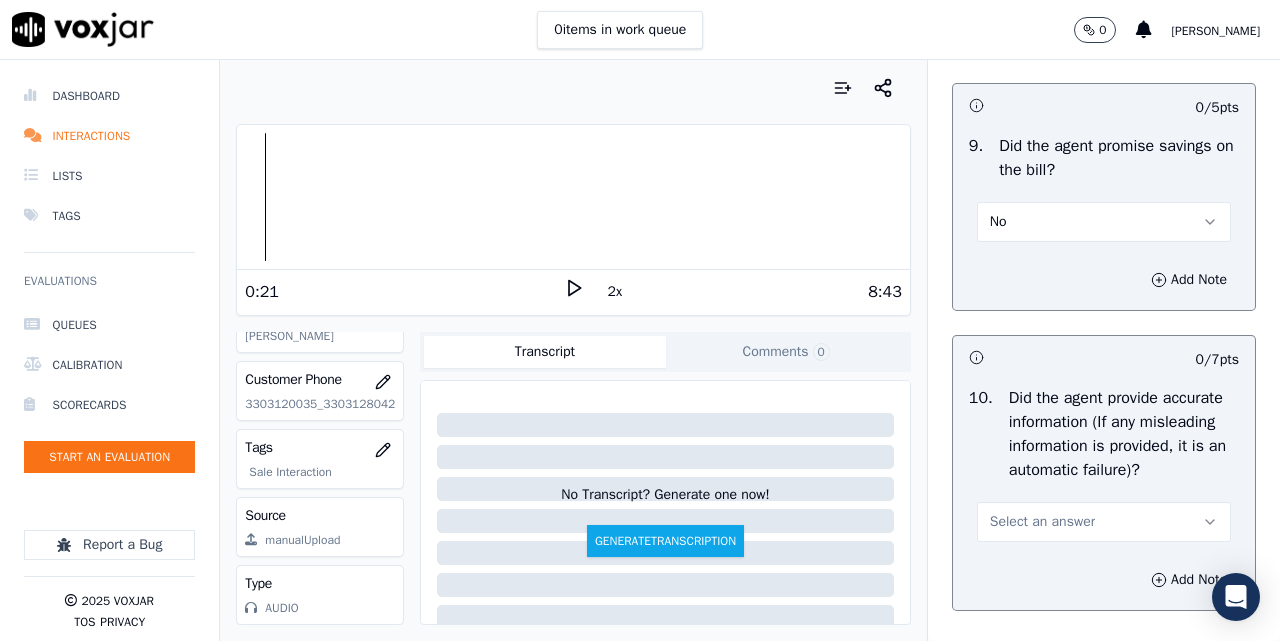 click on "No" at bounding box center [1104, 222] 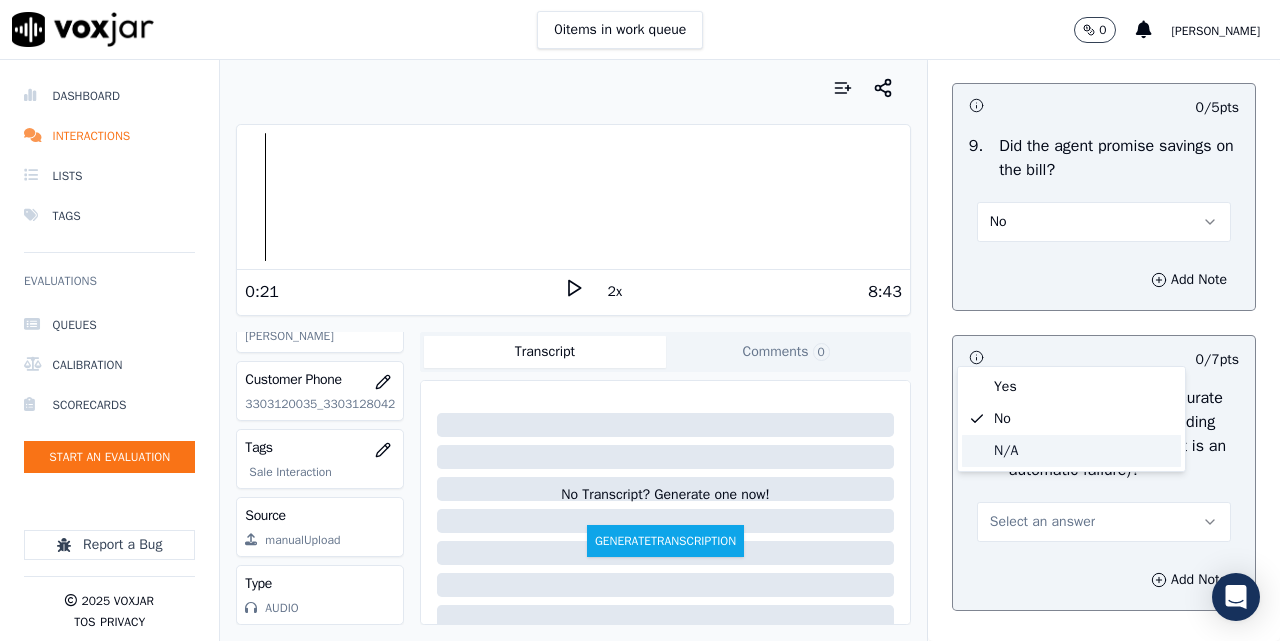 click on "N/A" 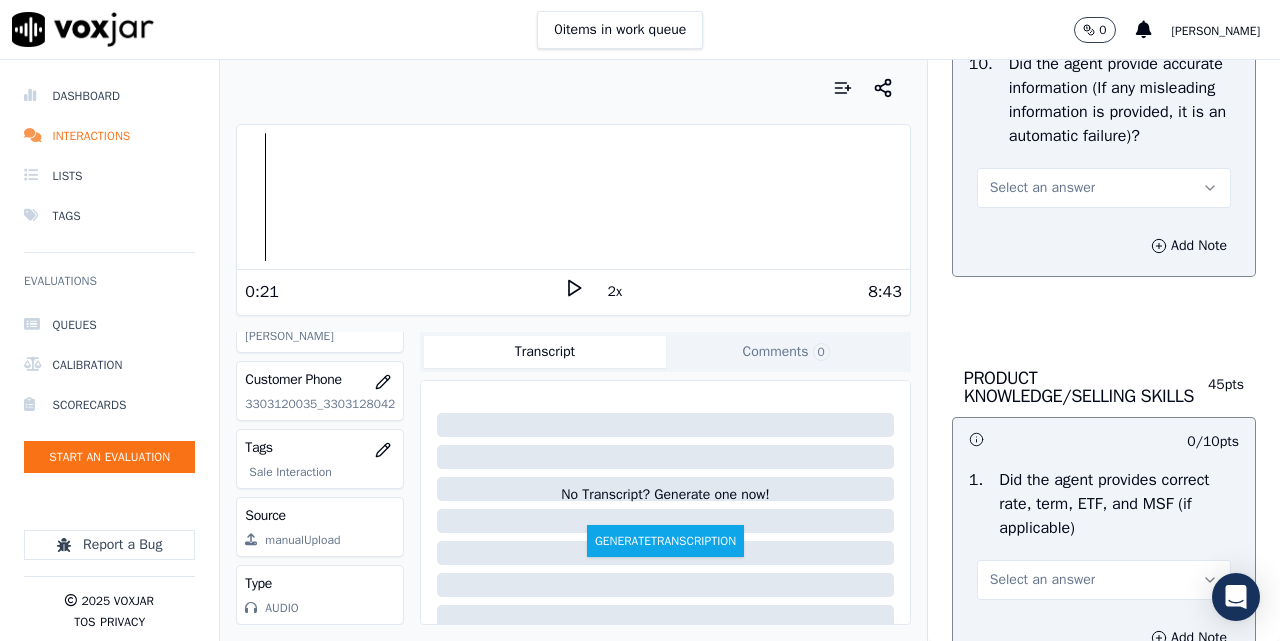 click on "Select an answer" at bounding box center (1042, 188) 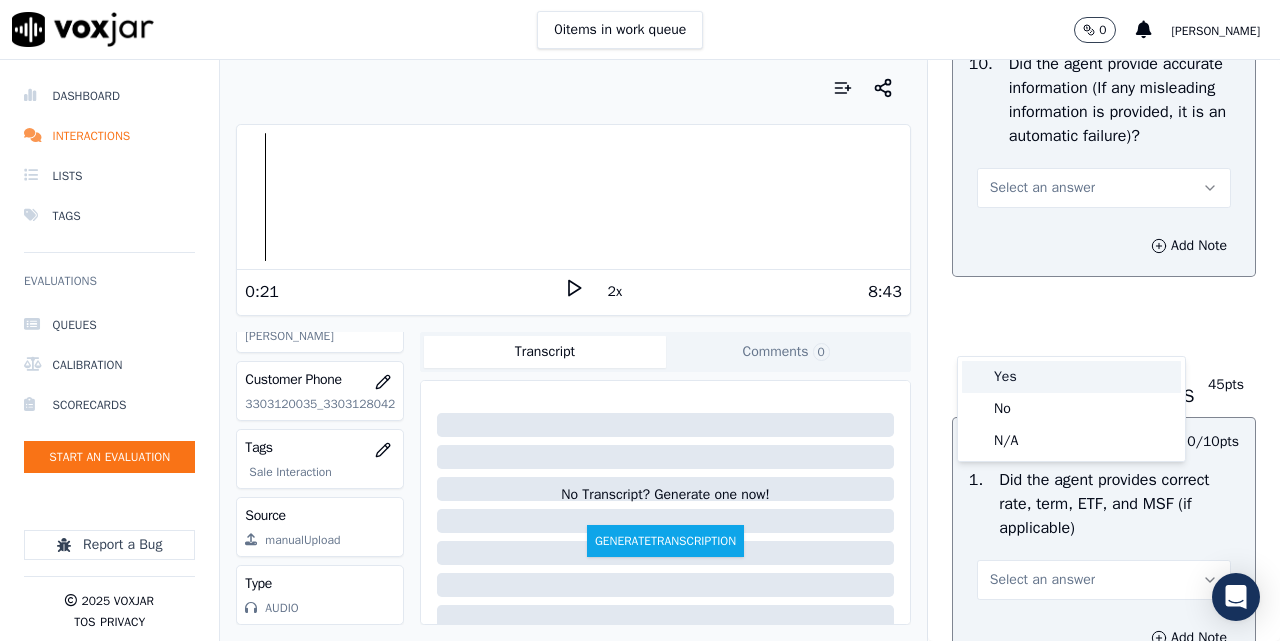 click on "Yes" at bounding box center [1071, 377] 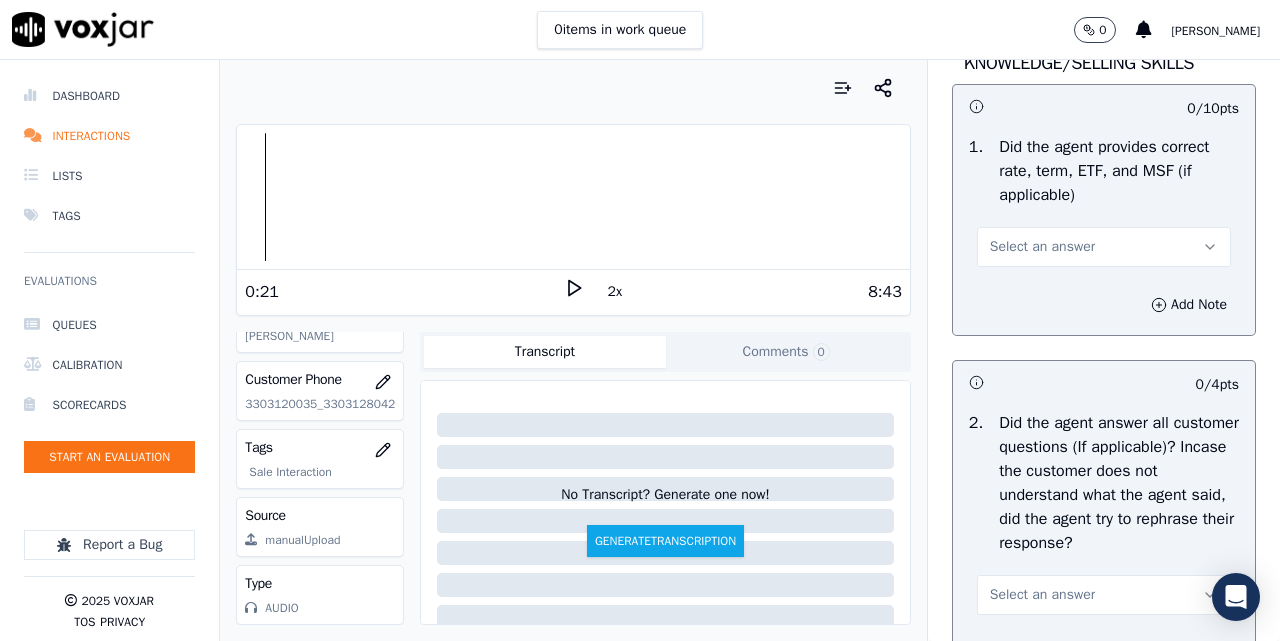 click on "Select an answer" at bounding box center [1042, 247] 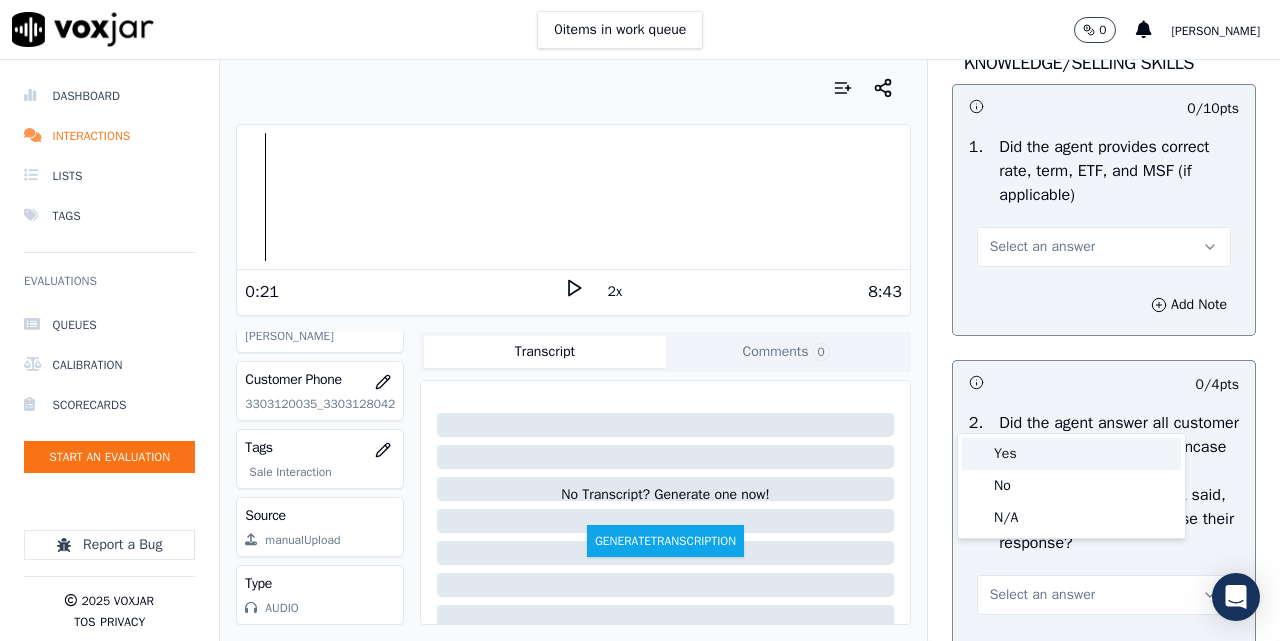click on "Yes" at bounding box center (1071, 454) 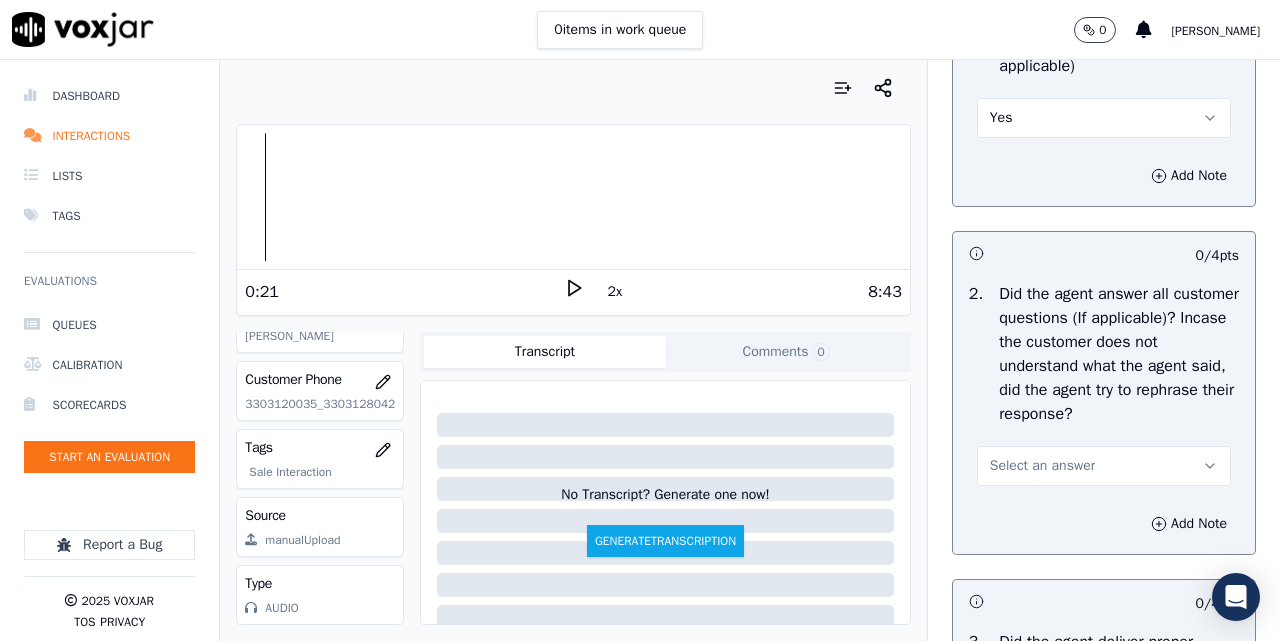 scroll, scrollTop: 3333, scrollLeft: 0, axis: vertical 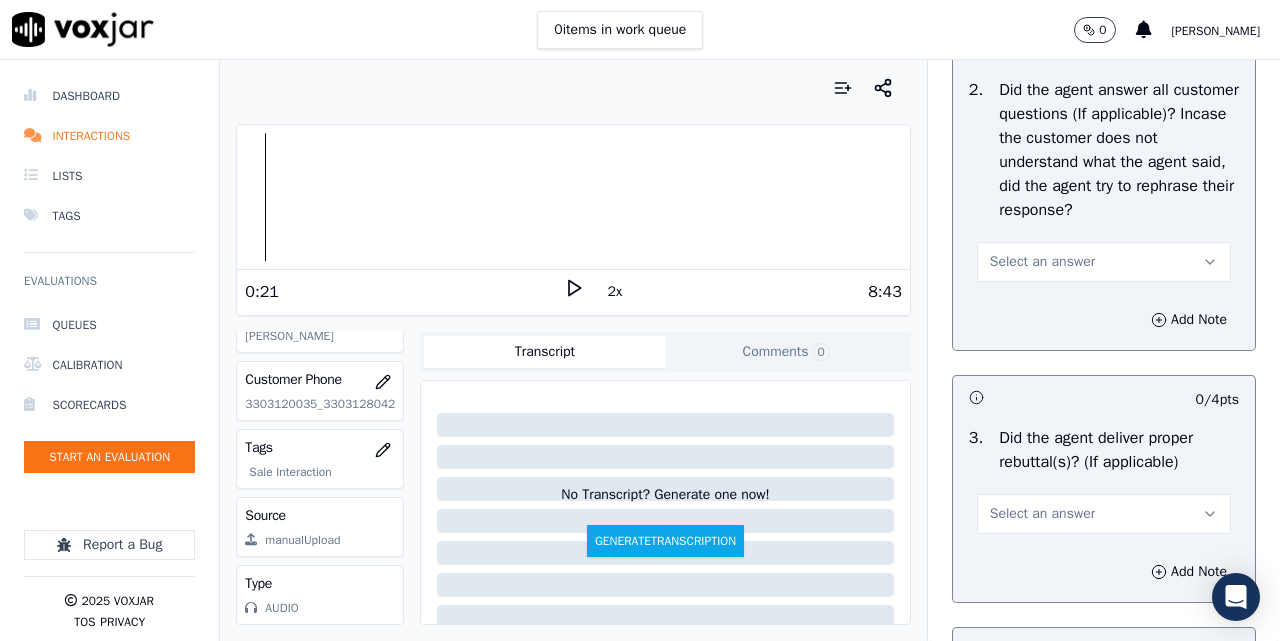 click on "Select an answer" at bounding box center [1104, 262] 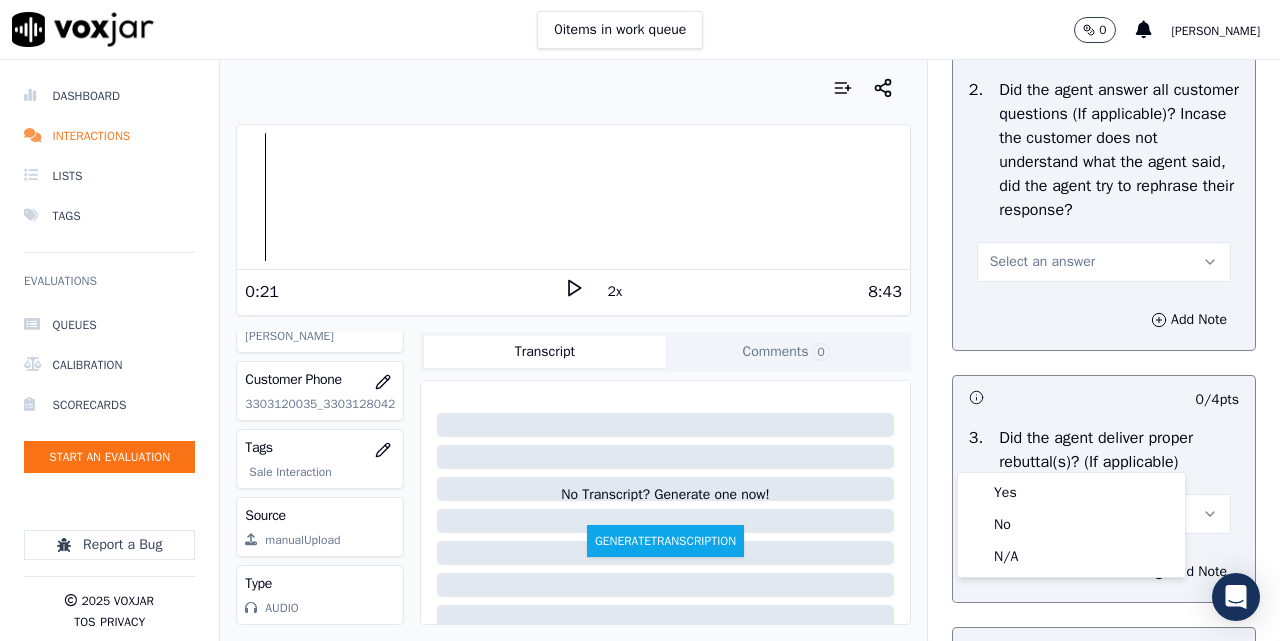 click on "2 .   Did the agent answer all customer questions (If applicable)? Incase the customer does not understand what the agent said, did the agent try to rephrase their response?   Select an answer" at bounding box center [1104, 180] 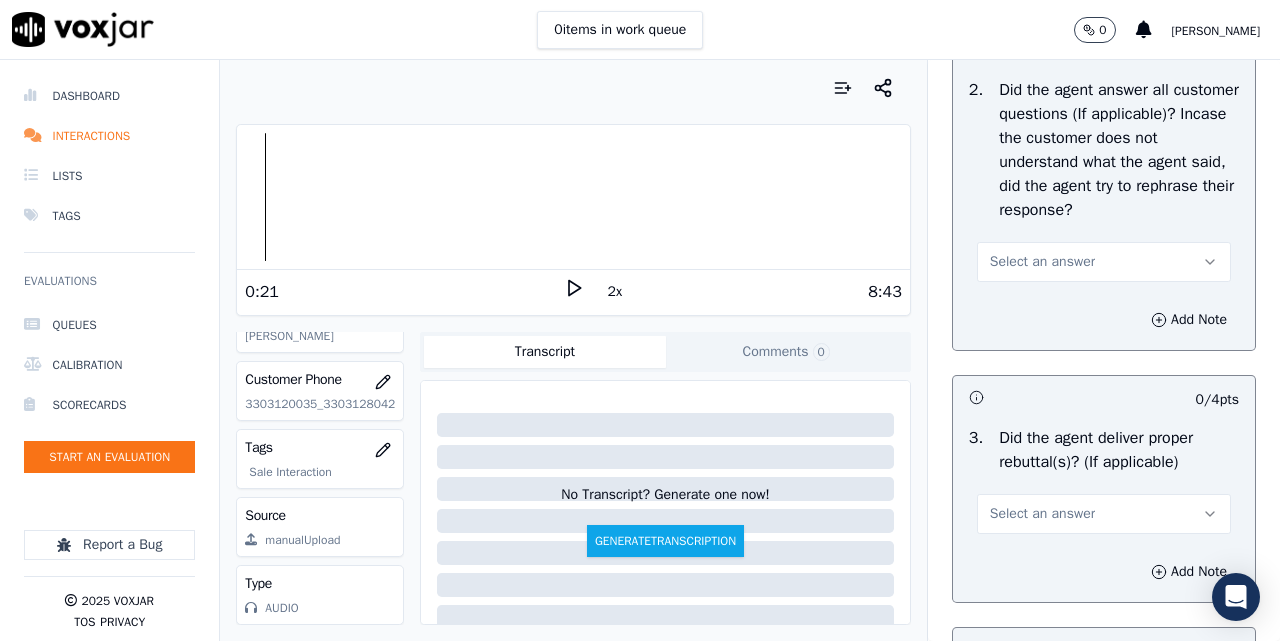 click on "Add Note" at bounding box center (1104, 320) 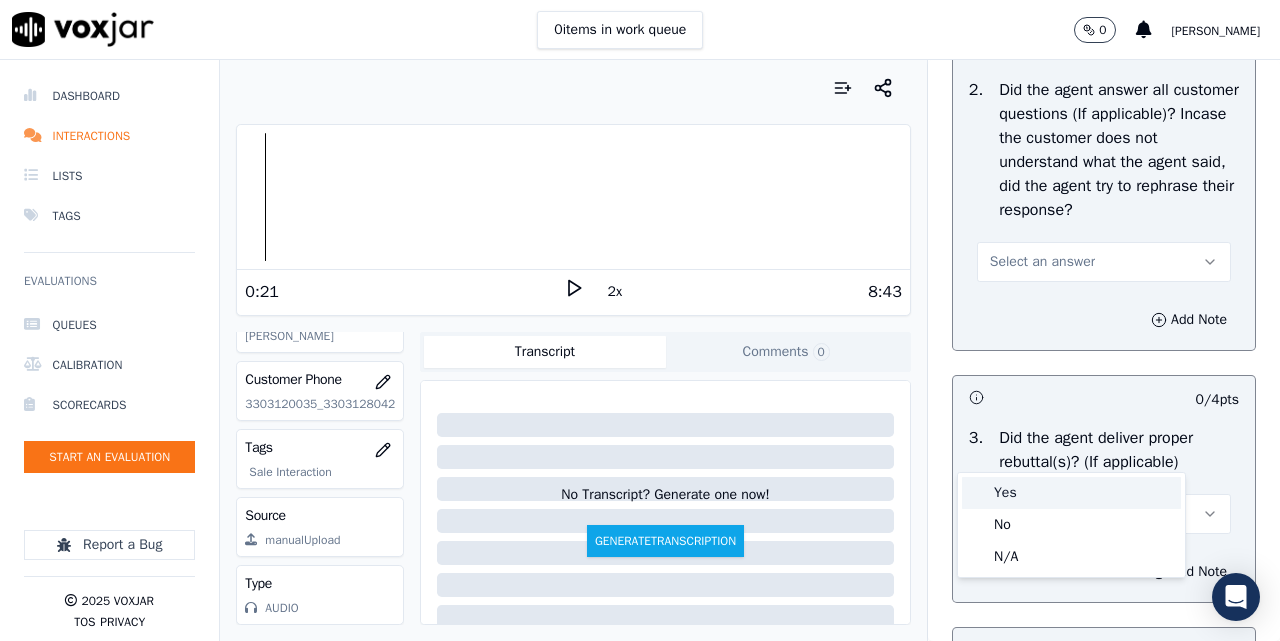 click on "Yes" at bounding box center [1071, 493] 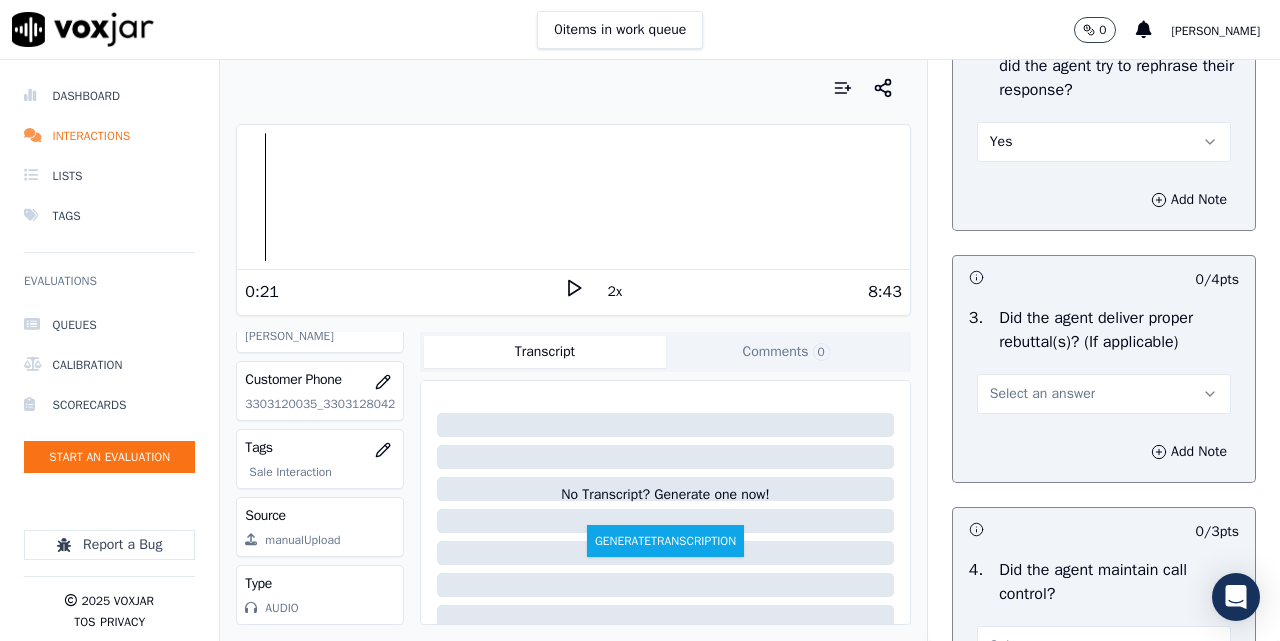 scroll, scrollTop: 3500, scrollLeft: 0, axis: vertical 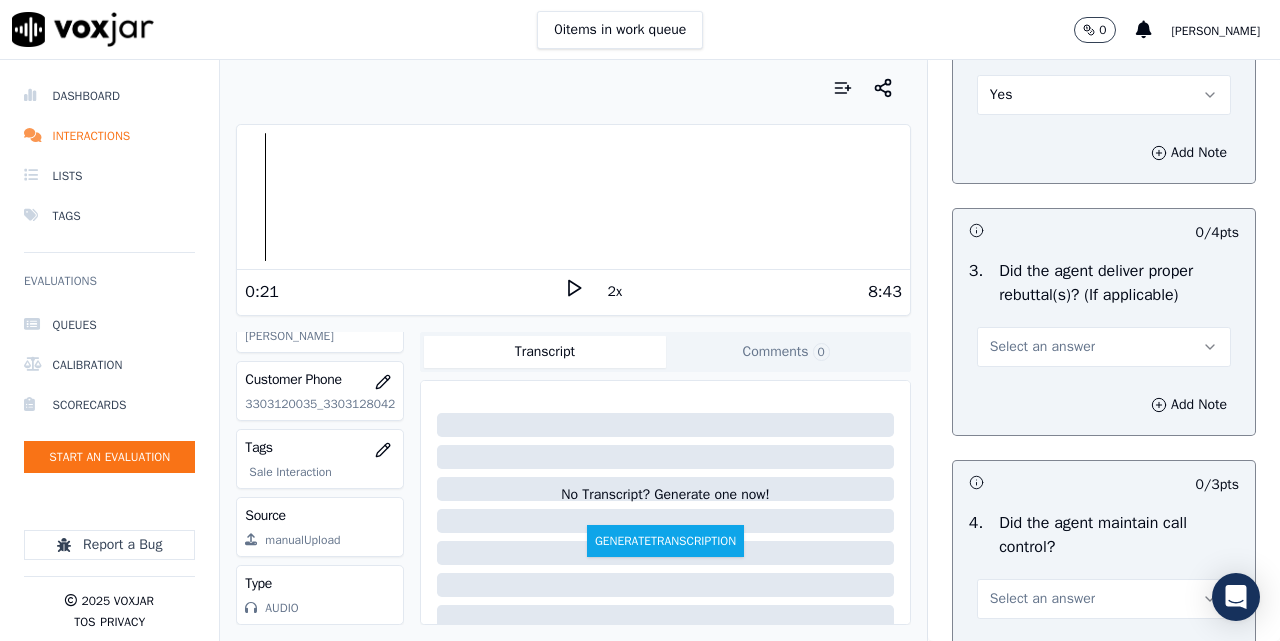 click on "Select an answer" at bounding box center [1042, 347] 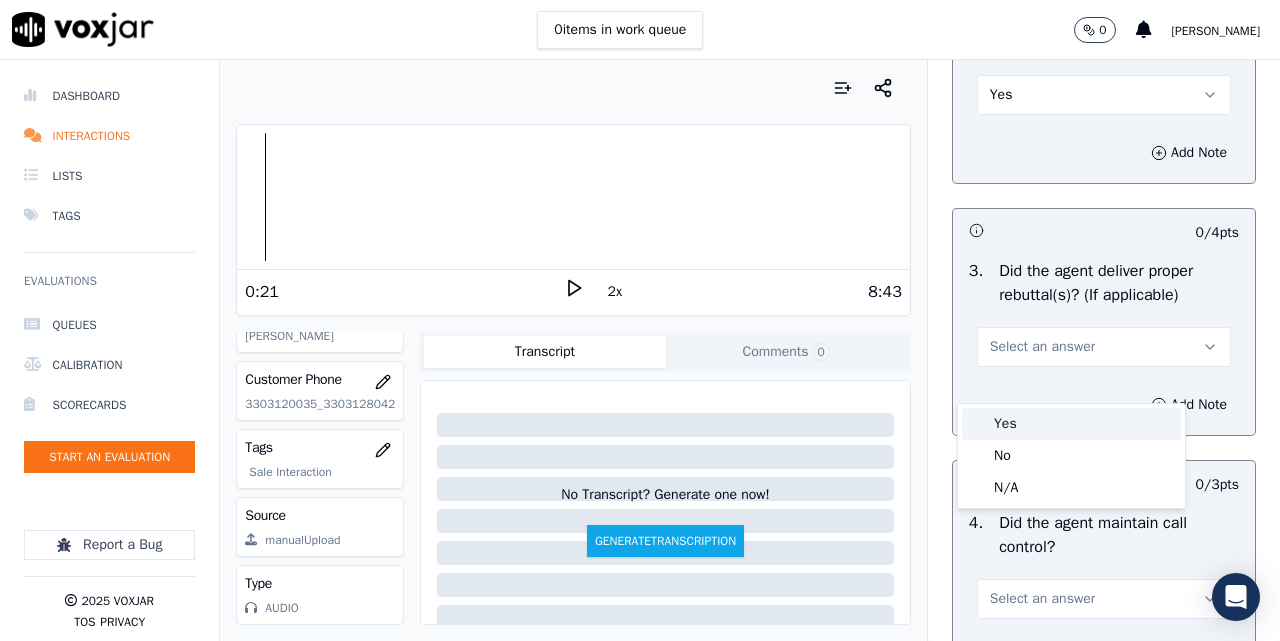 click on "Yes" at bounding box center [1071, 424] 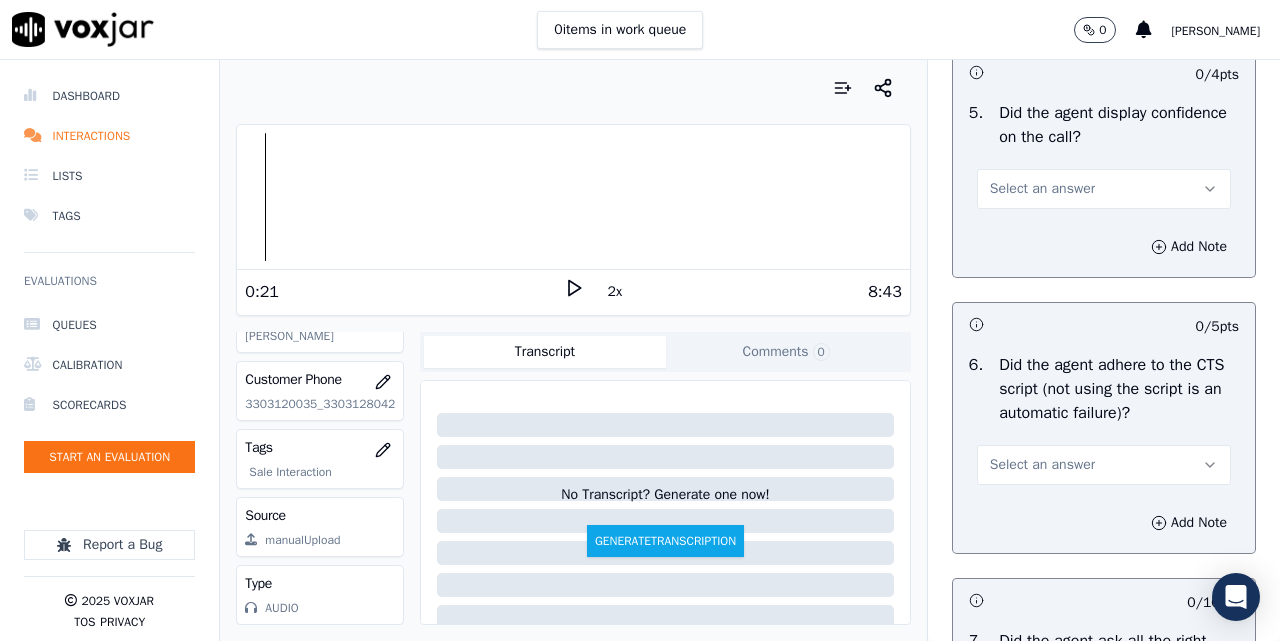 scroll, scrollTop: 4167, scrollLeft: 0, axis: vertical 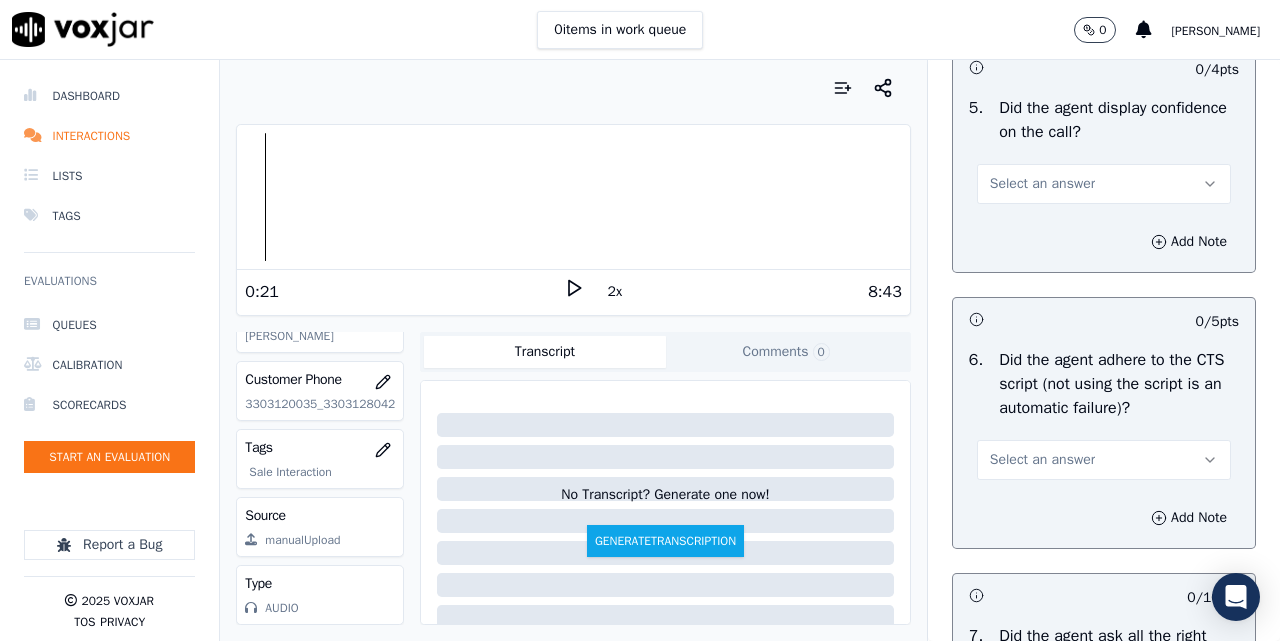 click on "Select an answer" at bounding box center [1042, -68] 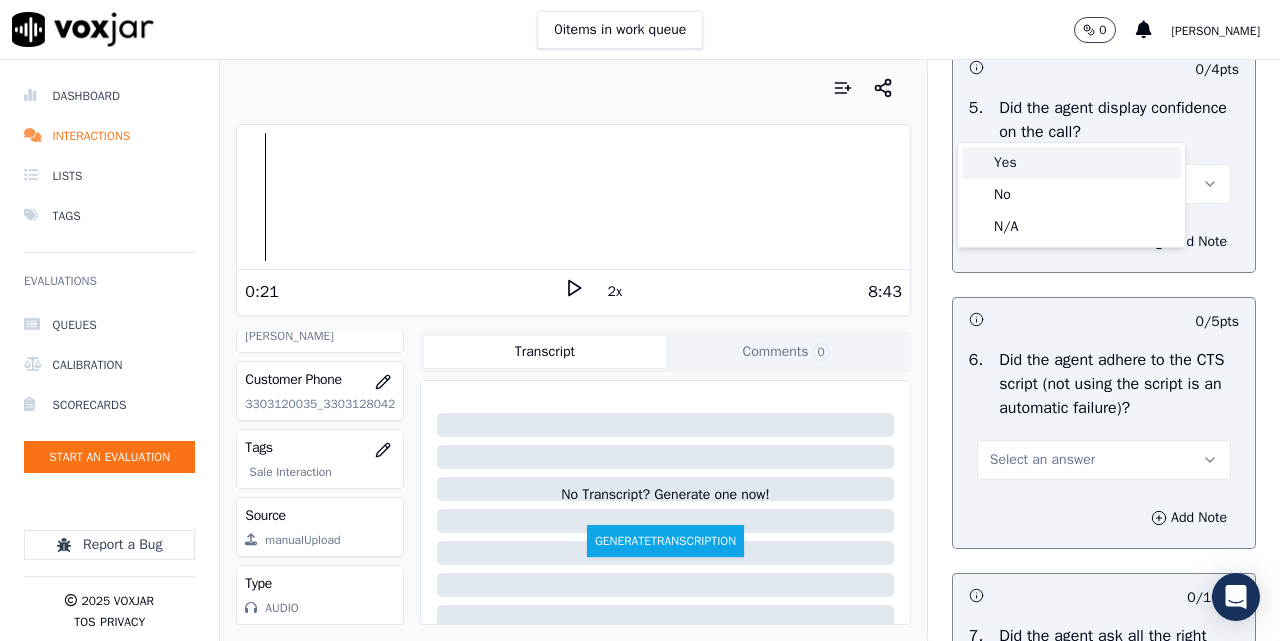 click on "Yes" at bounding box center (1071, 163) 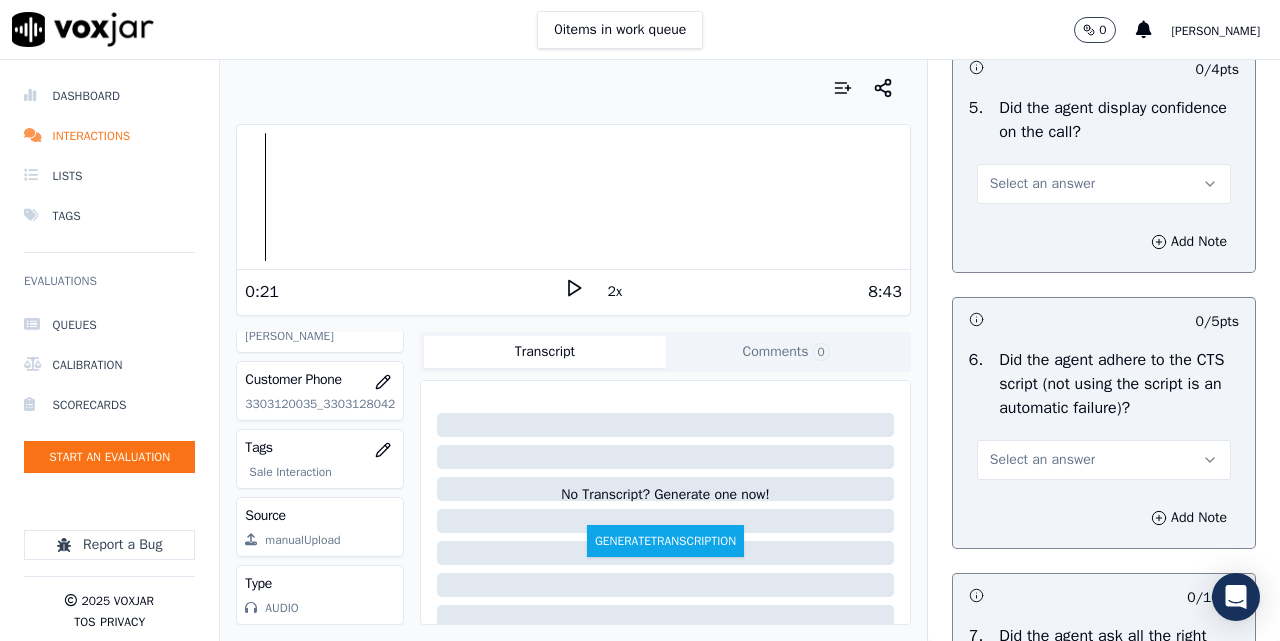 click on "Select an answer" at bounding box center (1042, 184) 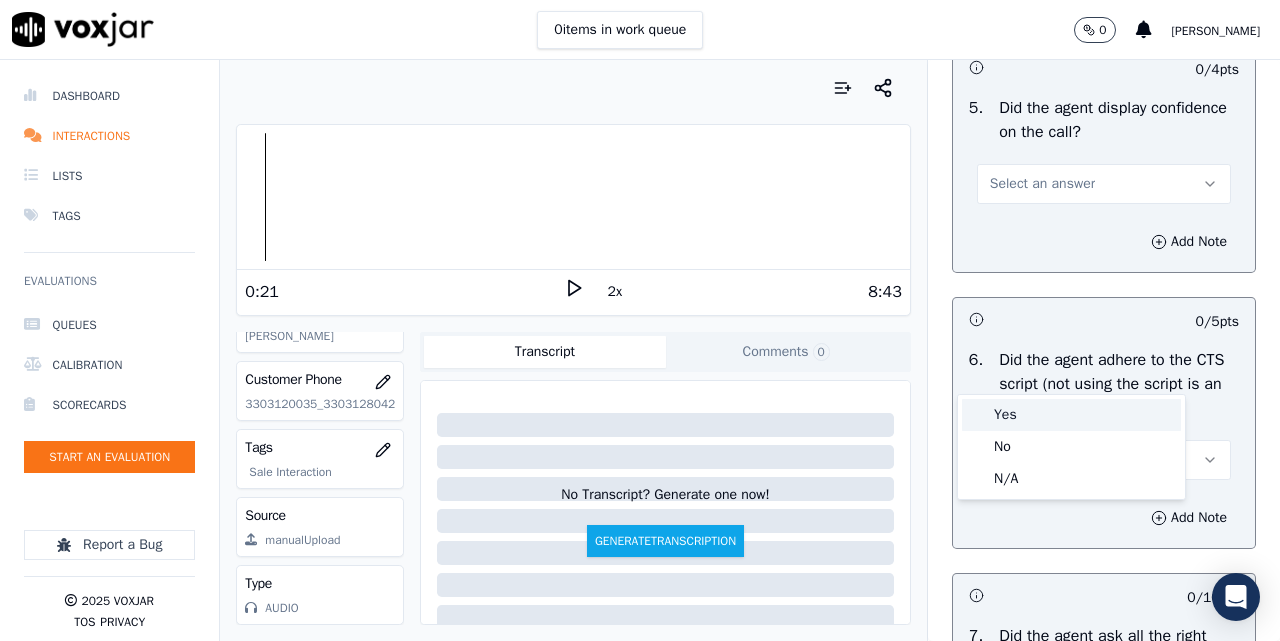 click on "Yes" at bounding box center [1071, 415] 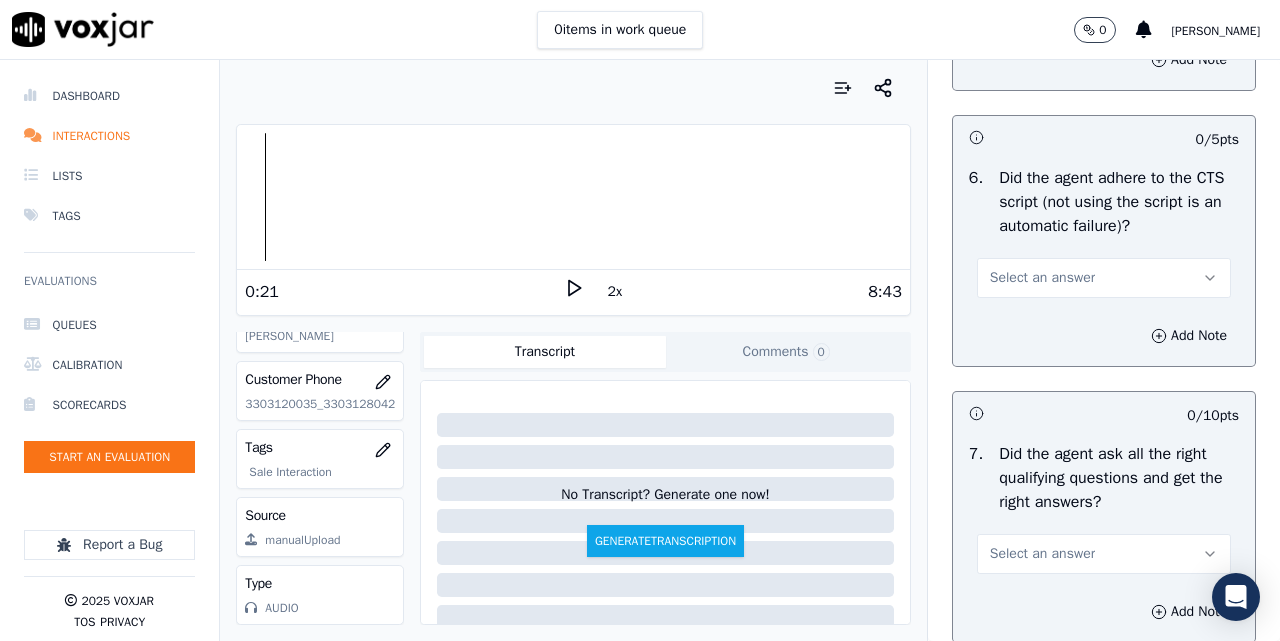 scroll, scrollTop: 4500, scrollLeft: 0, axis: vertical 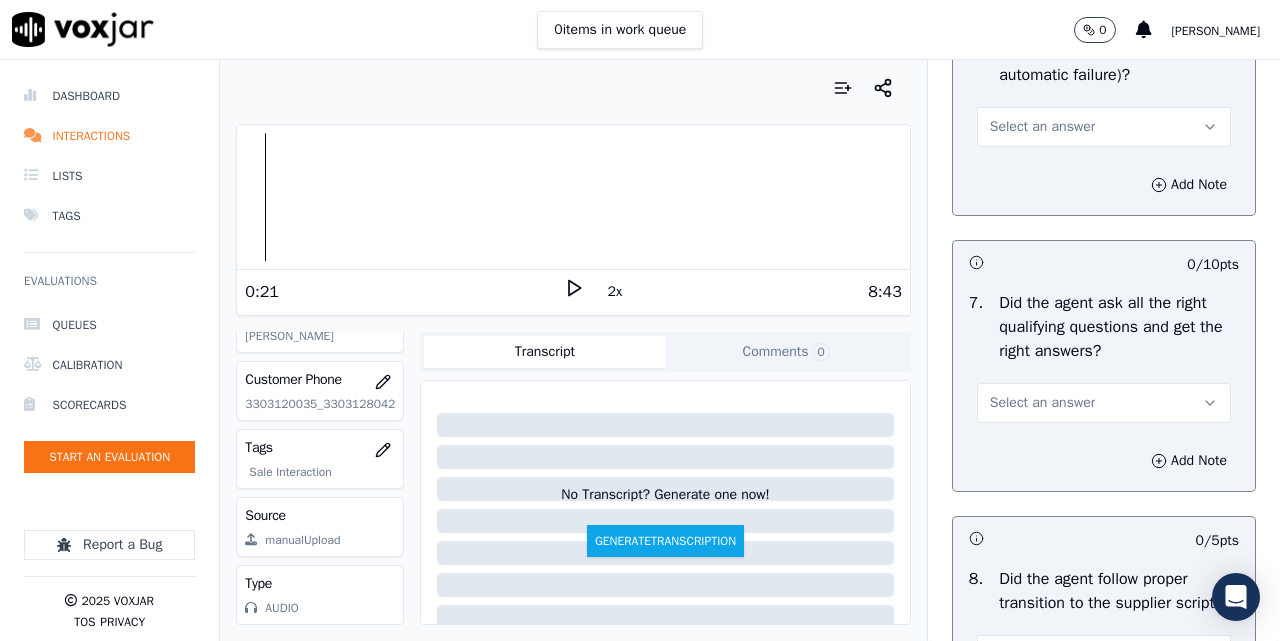click on "Select an answer" at bounding box center (1042, 127) 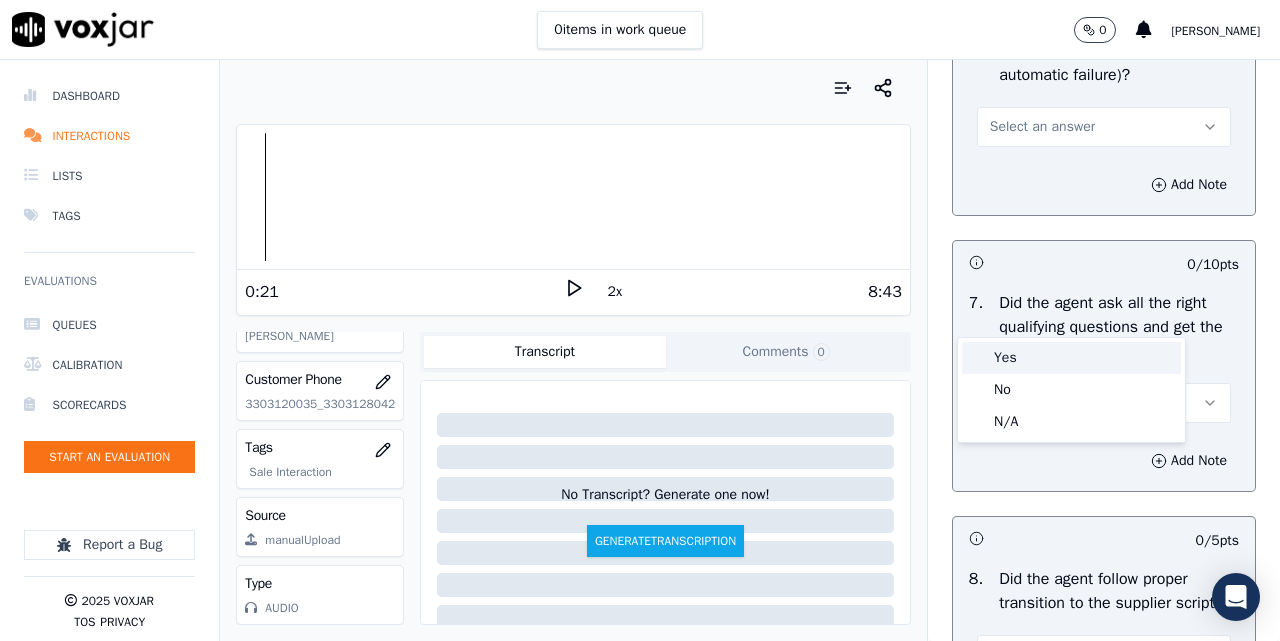 click on "Yes" at bounding box center (1071, 358) 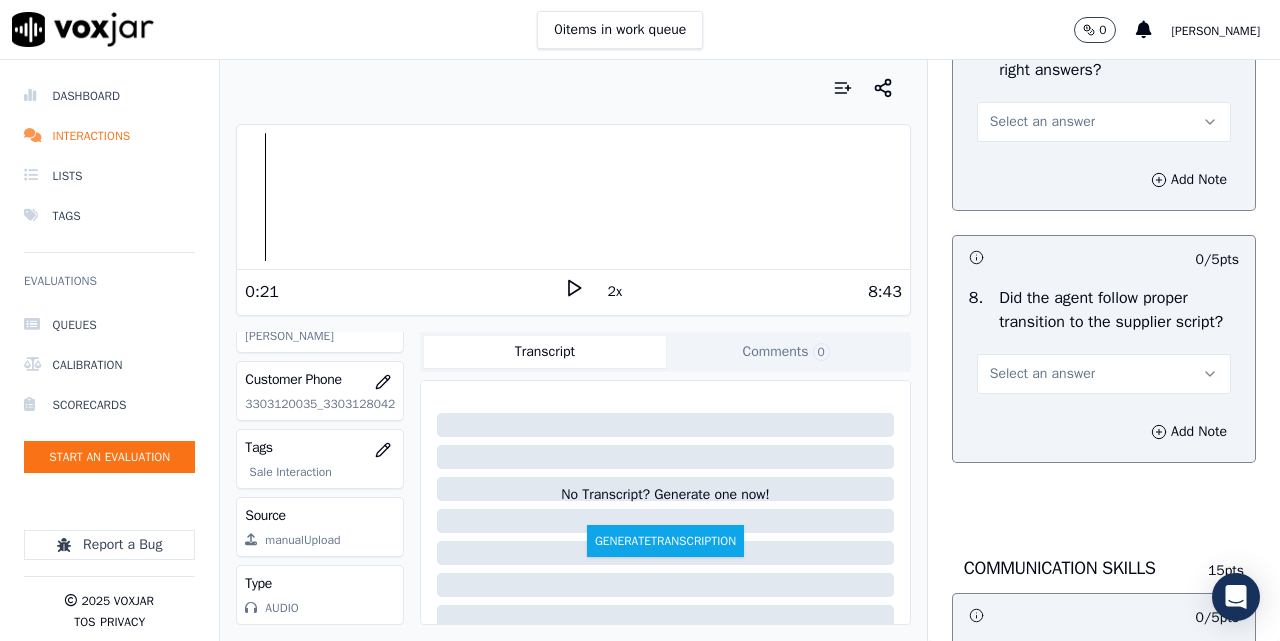scroll, scrollTop: 4833, scrollLeft: 0, axis: vertical 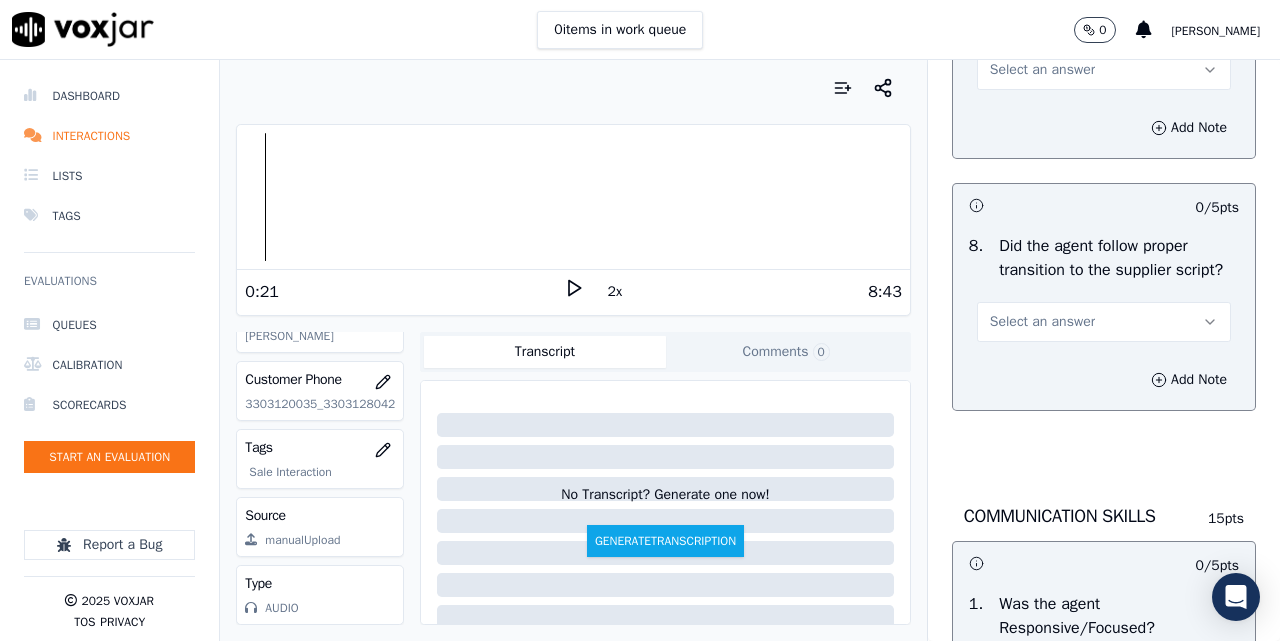 click on "Select an answer" at bounding box center (1042, 70) 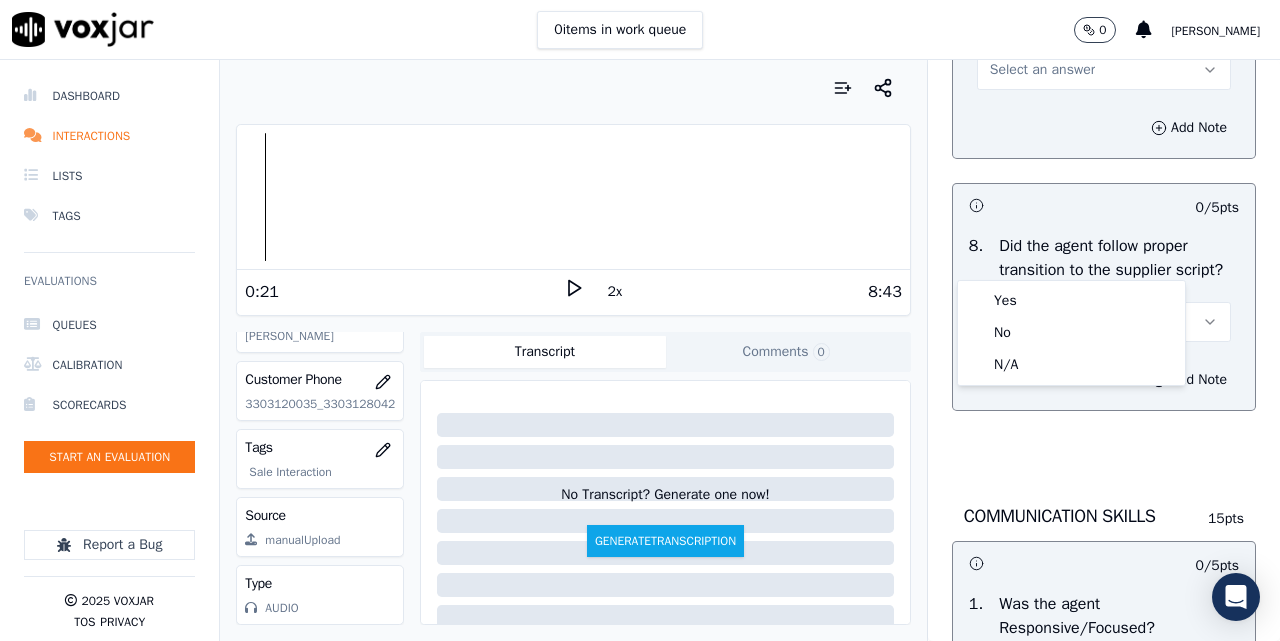 click on "Yes" at bounding box center [1071, 301] 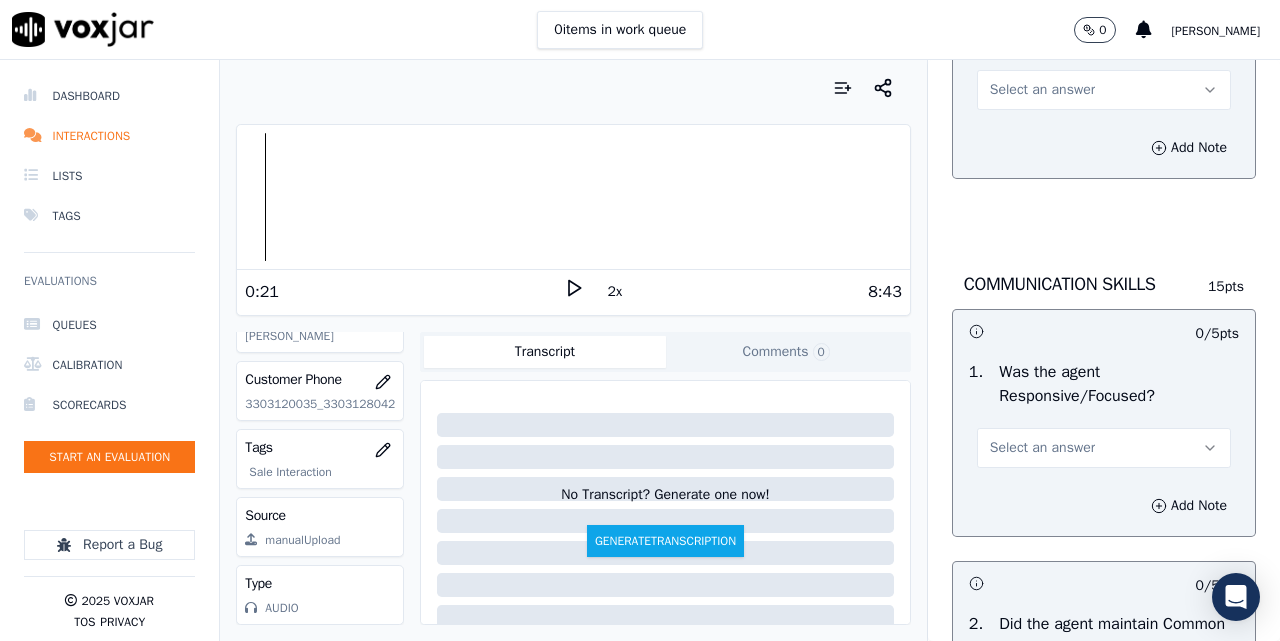 scroll, scrollTop: 5000, scrollLeft: 0, axis: vertical 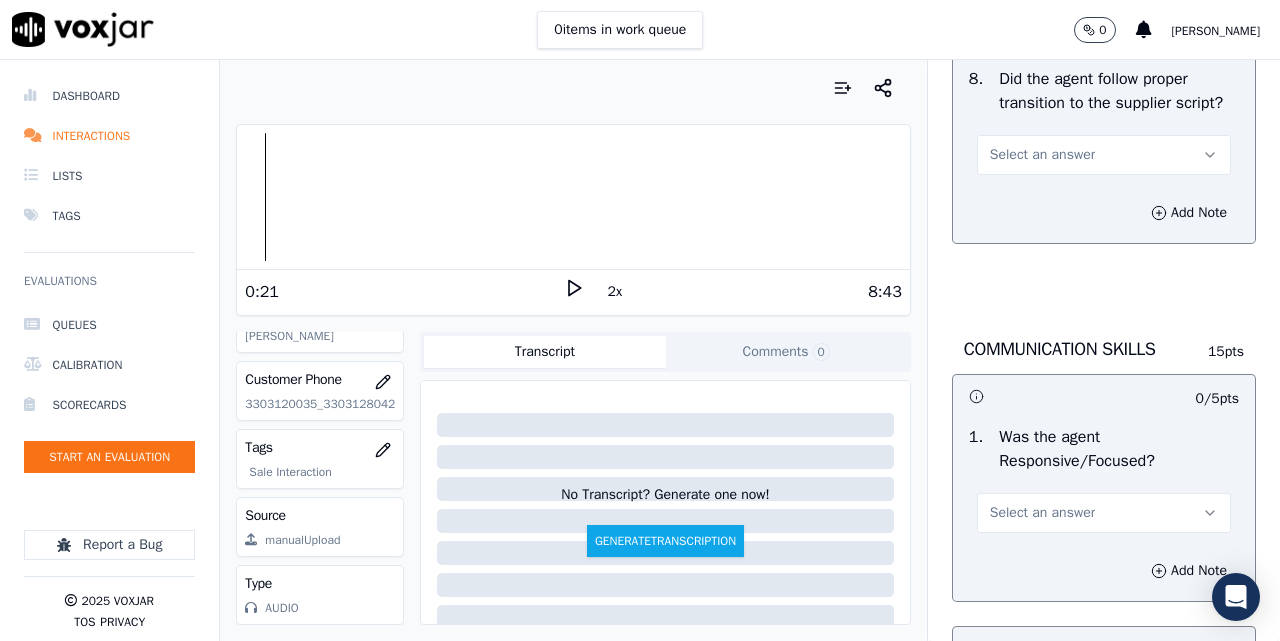 click on "Select an answer" at bounding box center [1042, 155] 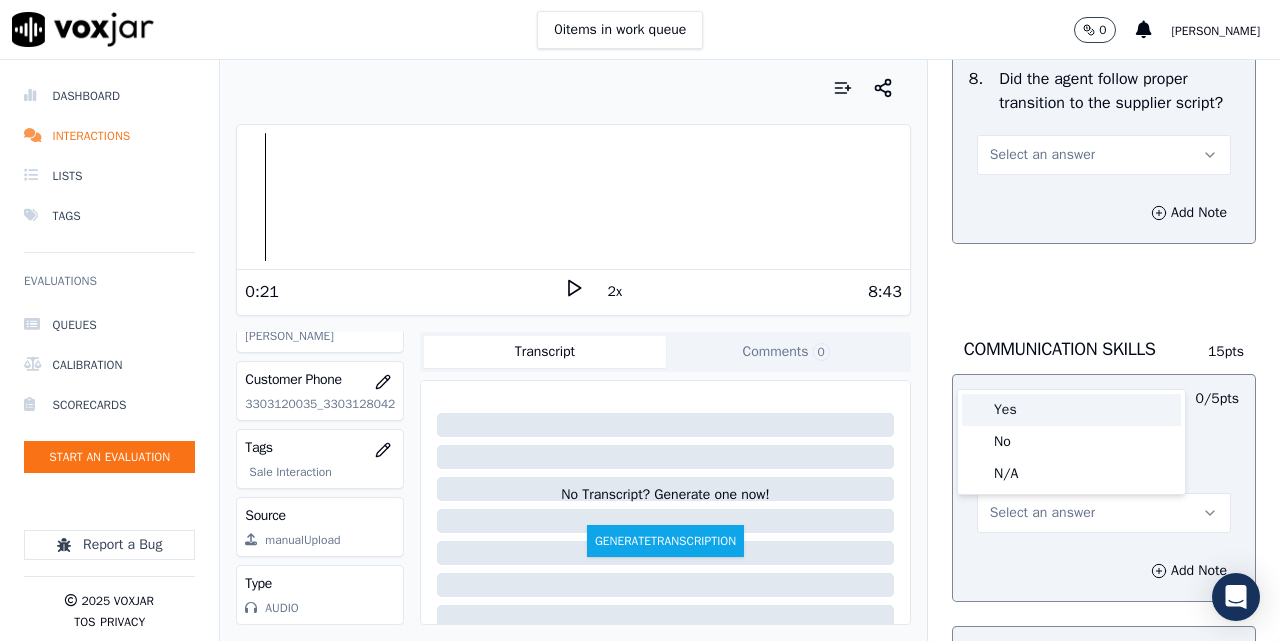 click on "Yes" at bounding box center (1071, 410) 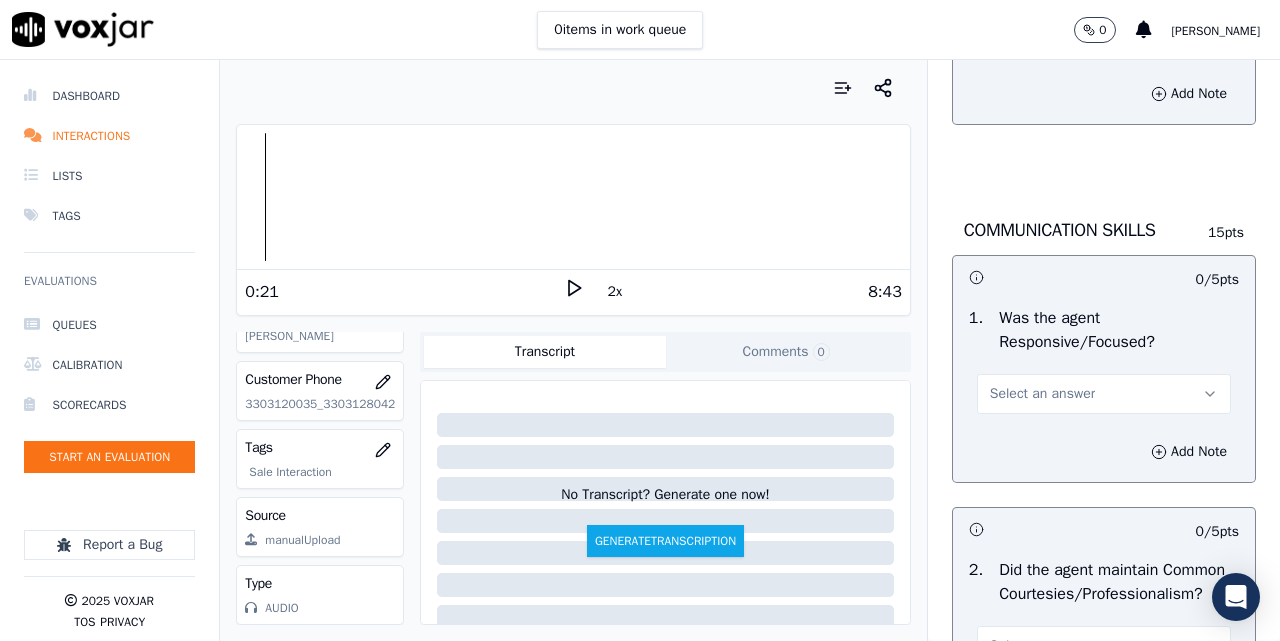 scroll, scrollTop: 5167, scrollLeft: 0, axis: vertical 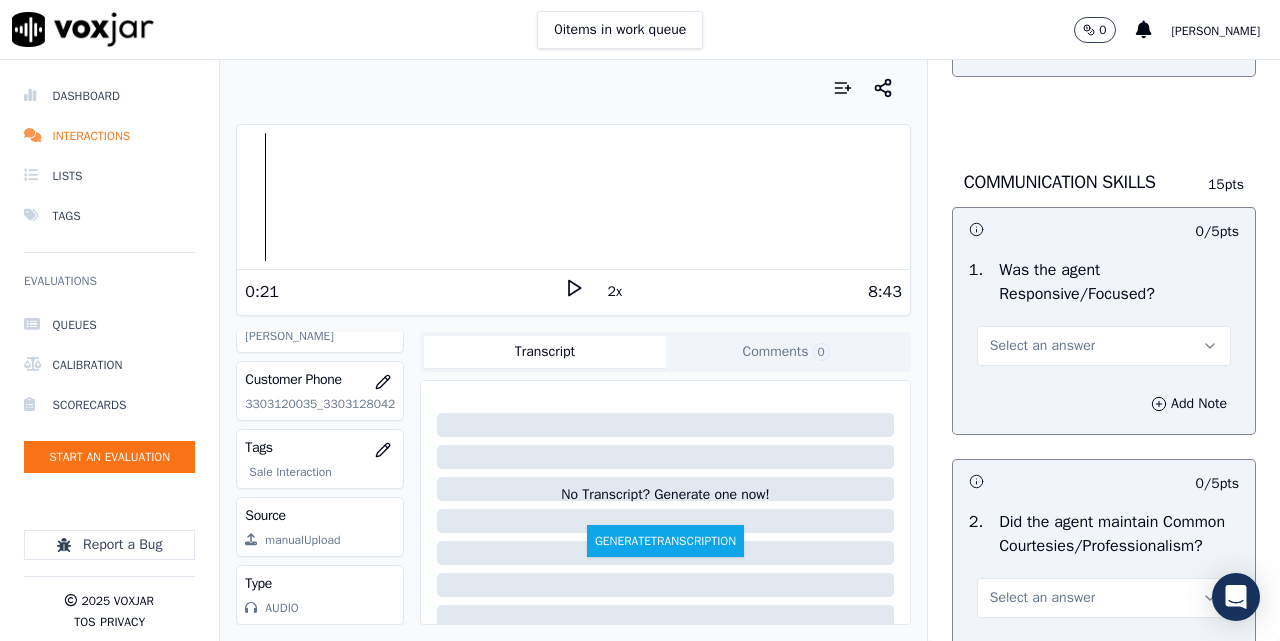 click on "Select an answer" at bounding box center (1104, 346) 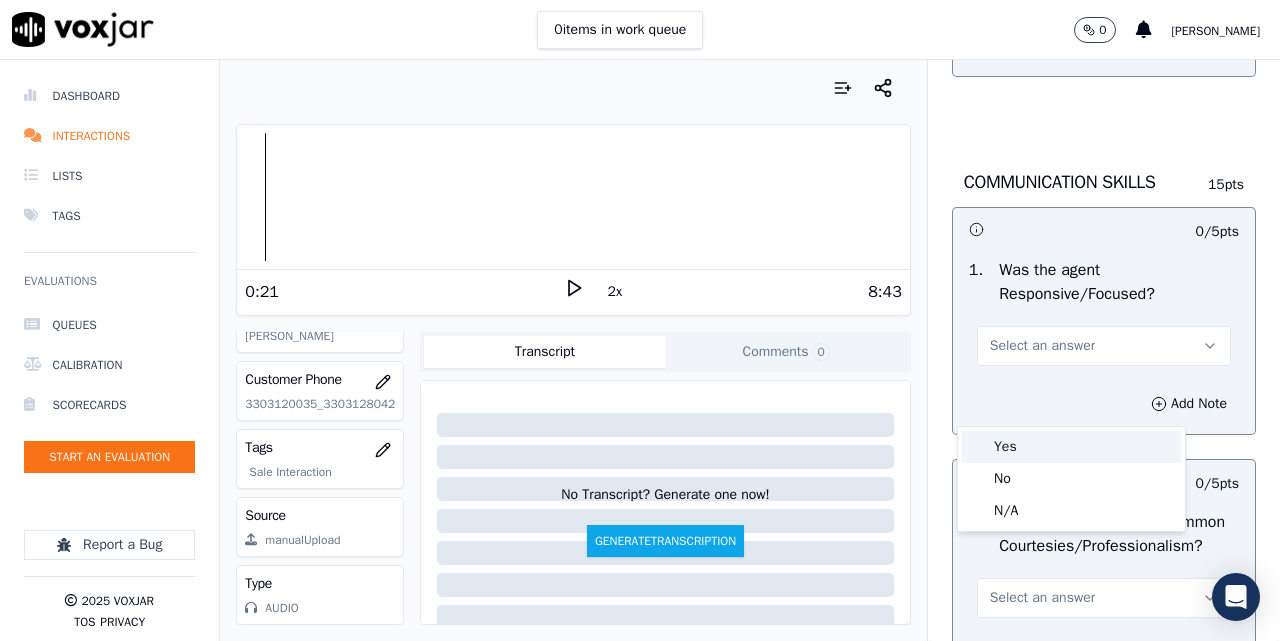 click on "Yes" at bounding box center (1071, 447) 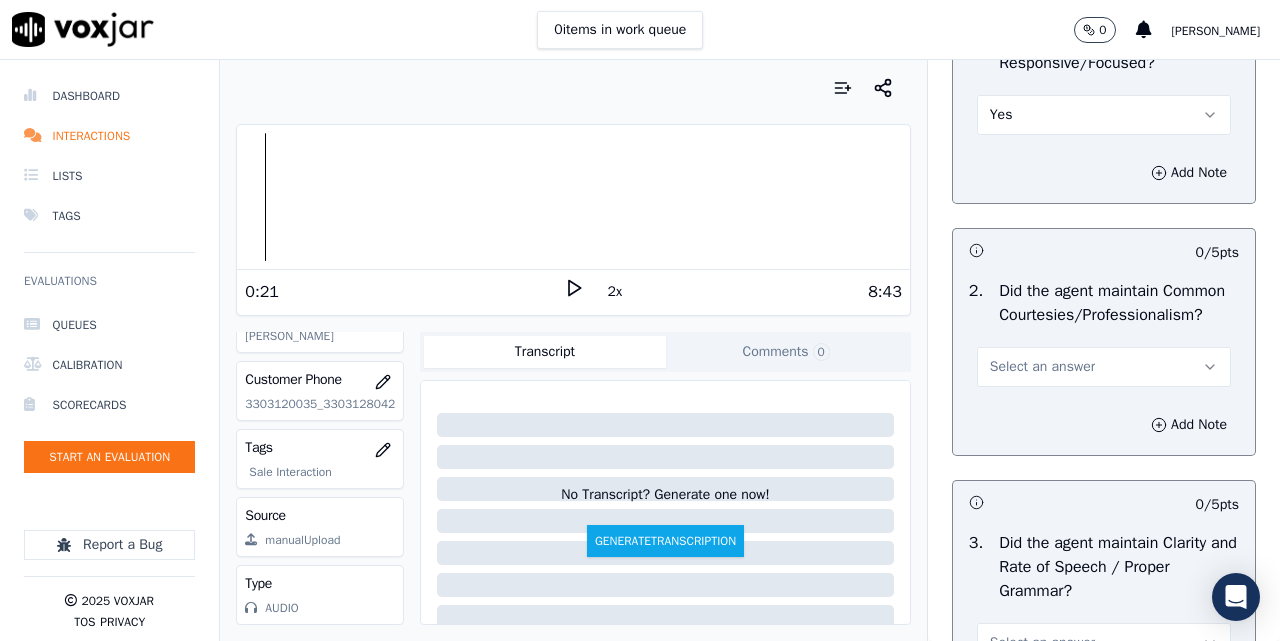 scroll, scrollTop: 5500, scrollLeft: 0, axis: vertical 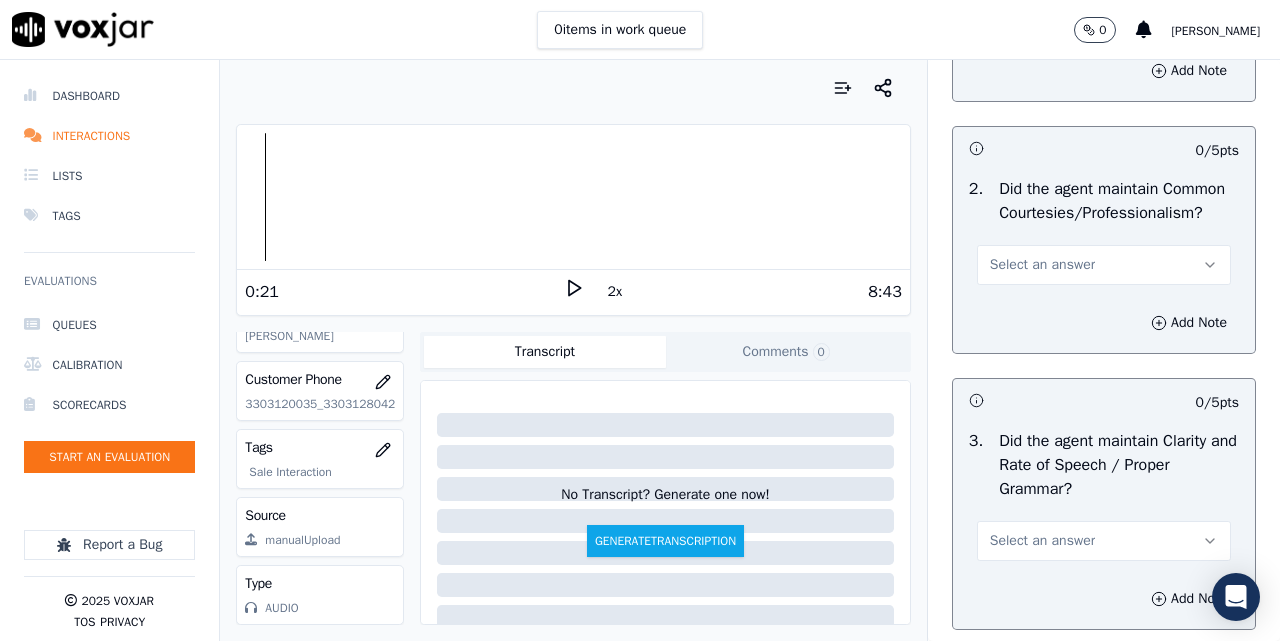 click on "Select an answer" at bounding box center [1042, 265] 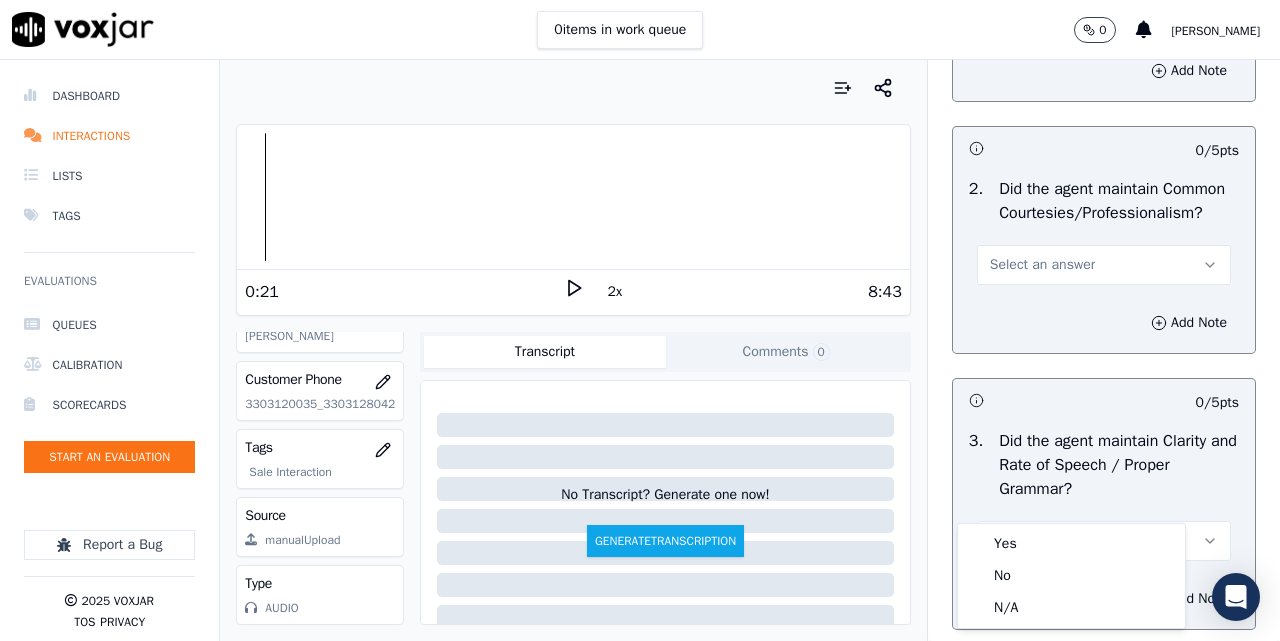 click on "2 .   Did the agent maintain Common Courtesies/Professionalism?   Select an answer" at bounding box center (1104, 231) 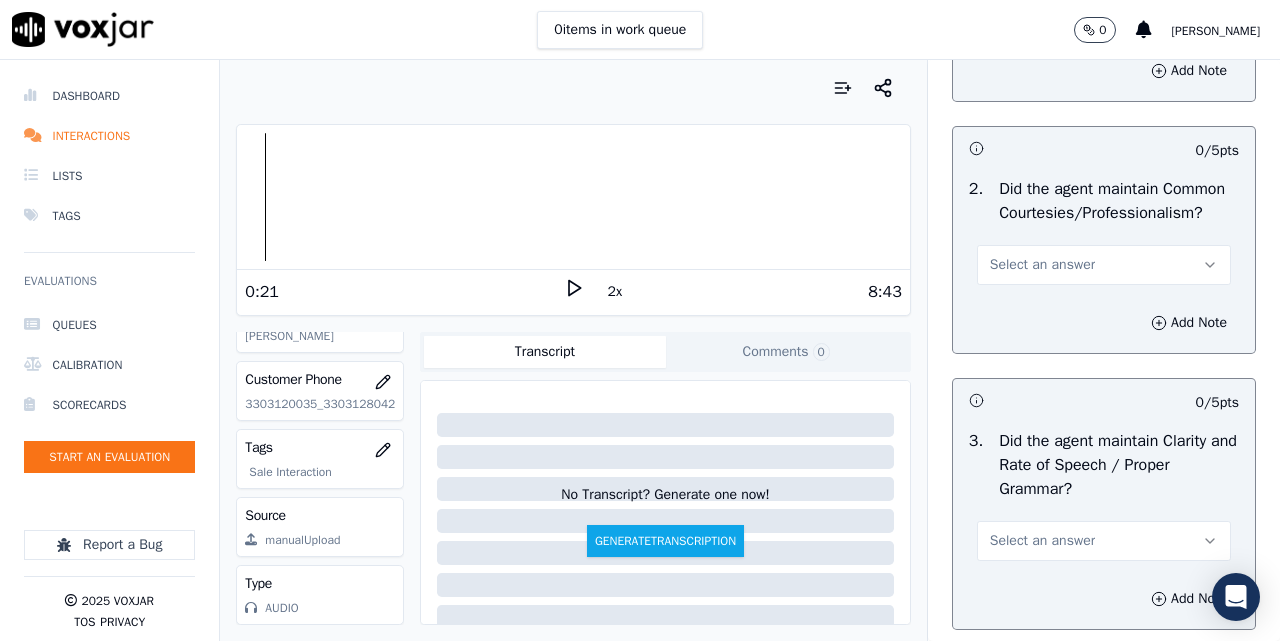 click on "2 .   Did the agent maintain Common Courtesies/Professionalism?   Select an answer" at bounding box center [1104, 231] 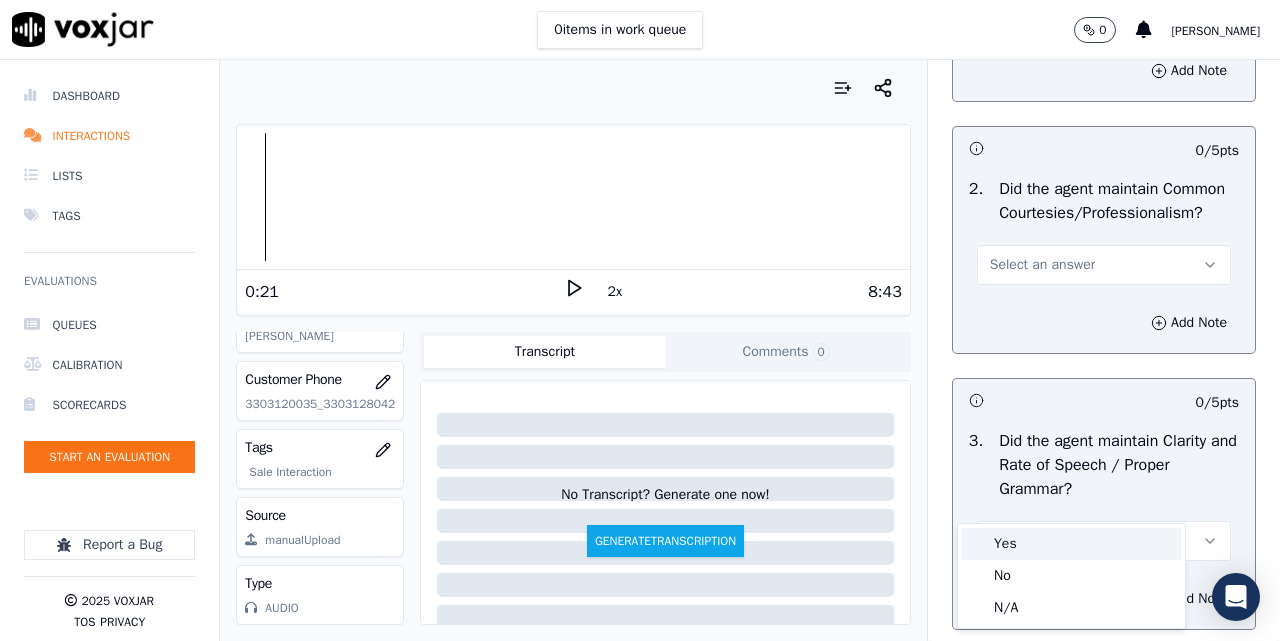 click on "Yes" at bounding box center [1071, 544] 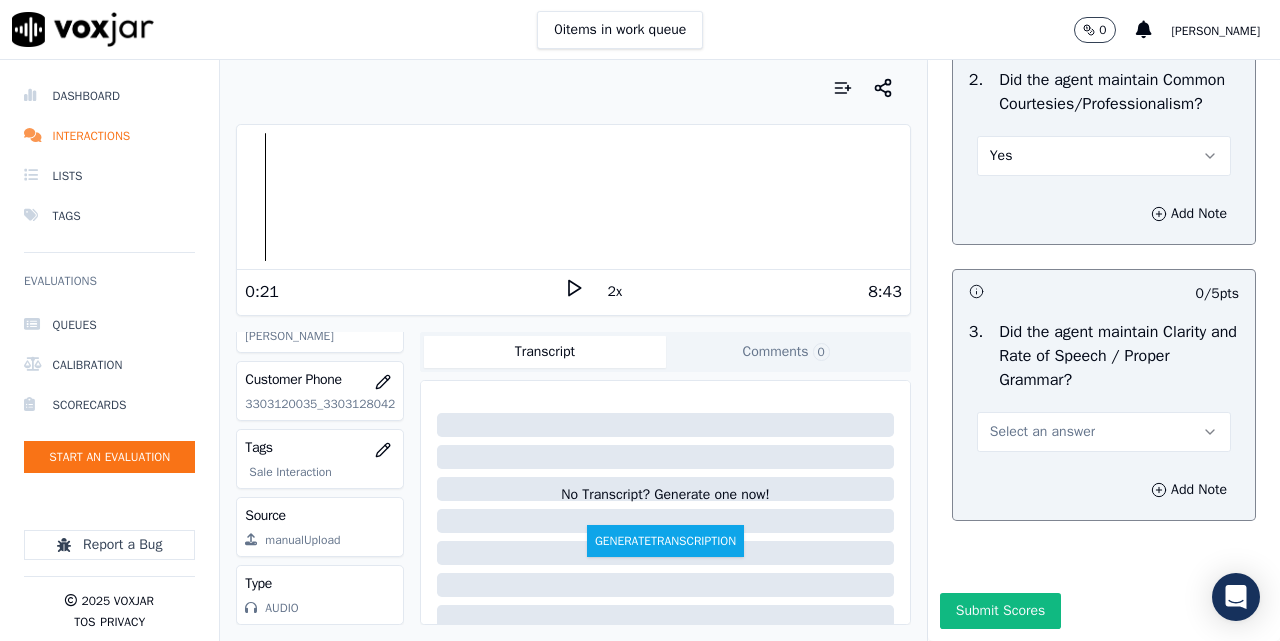 scroll, scrollTop: 5888, scrollLeft: 0, axis: vertical 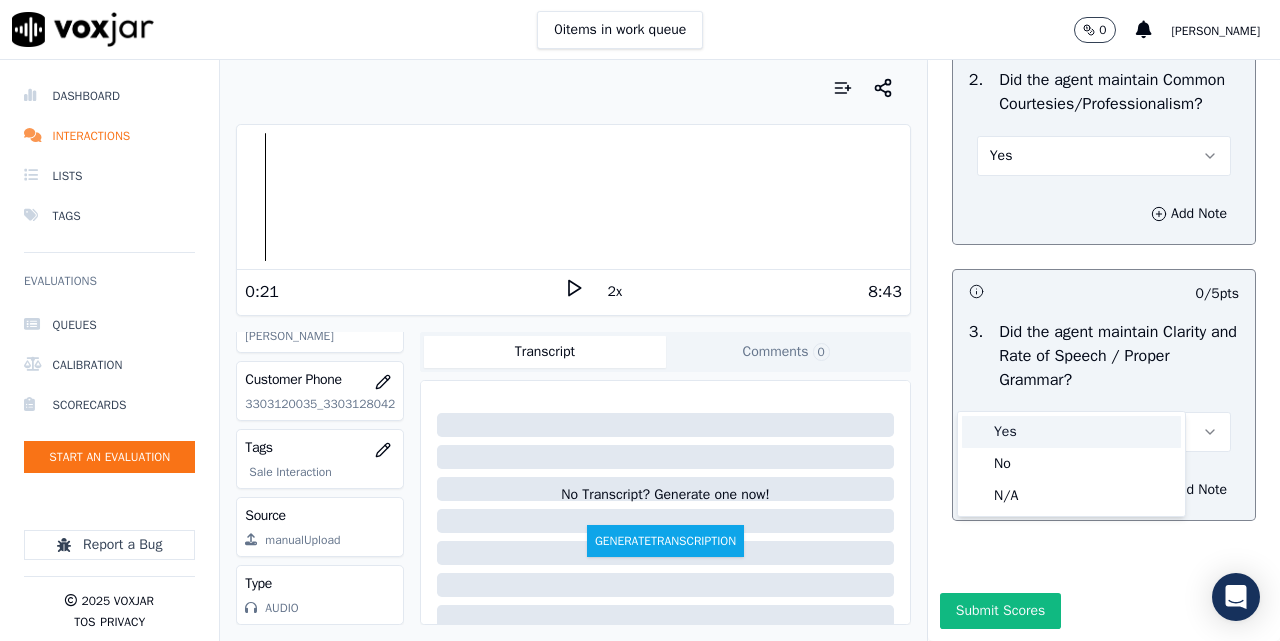 click on "Yes" at bounding box center (1071, 432) 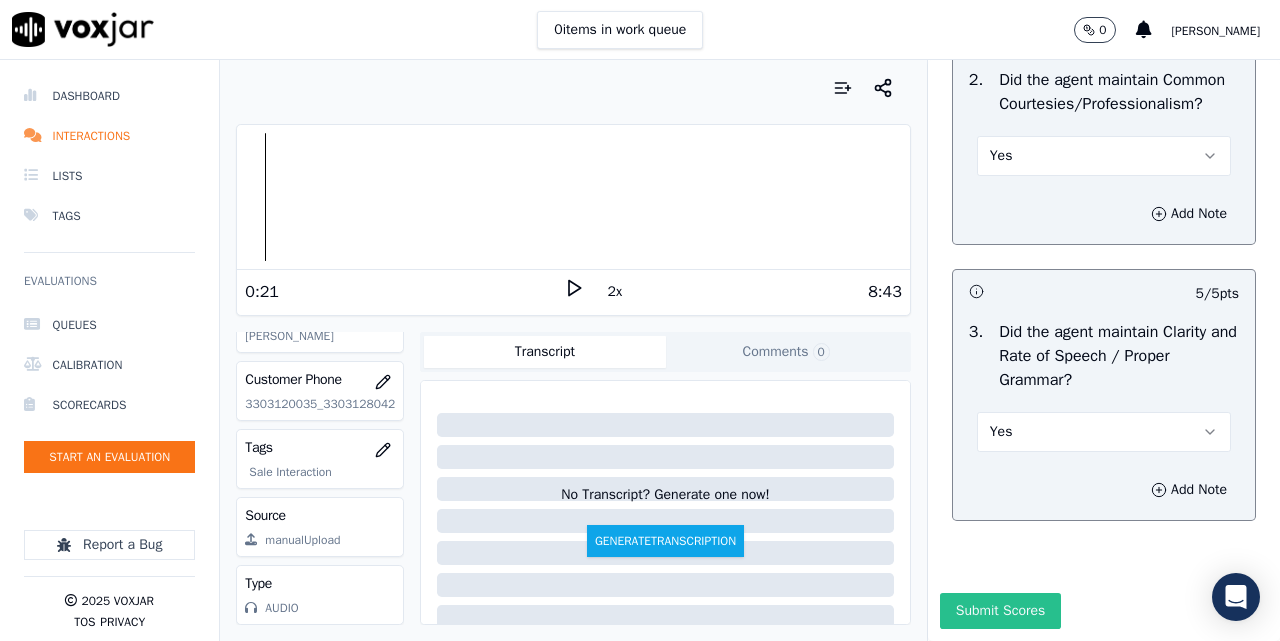 click on "Submit Scores" at bounding box center [1000, 611] 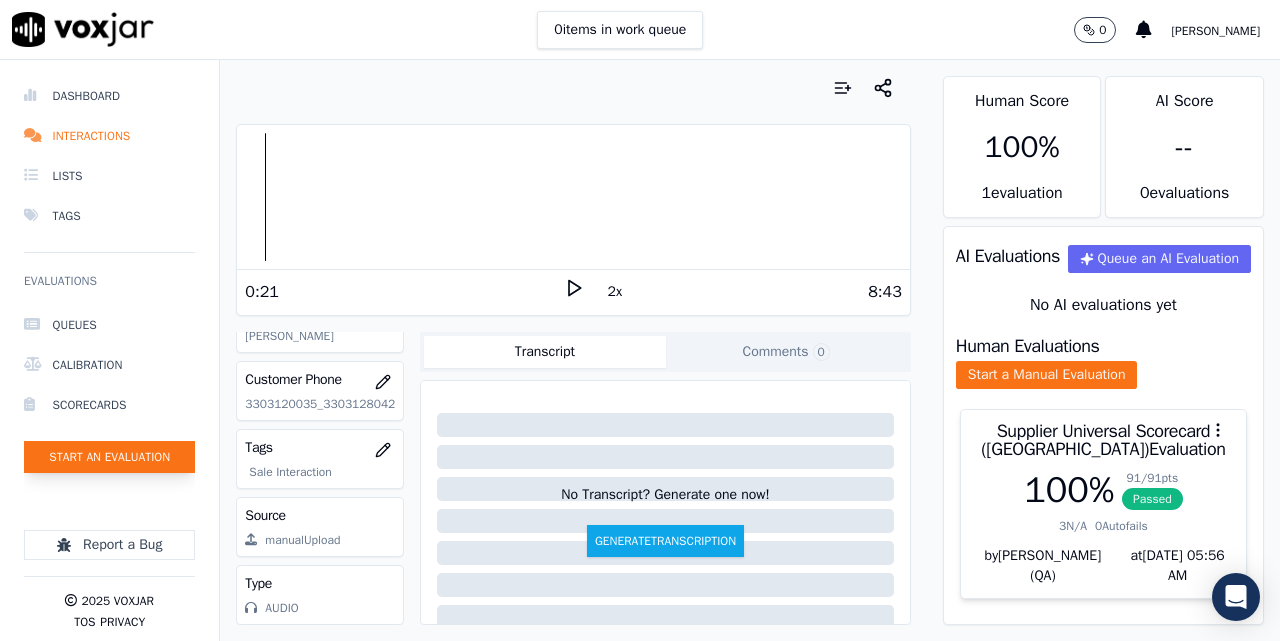 click on "Start an Evaluation" 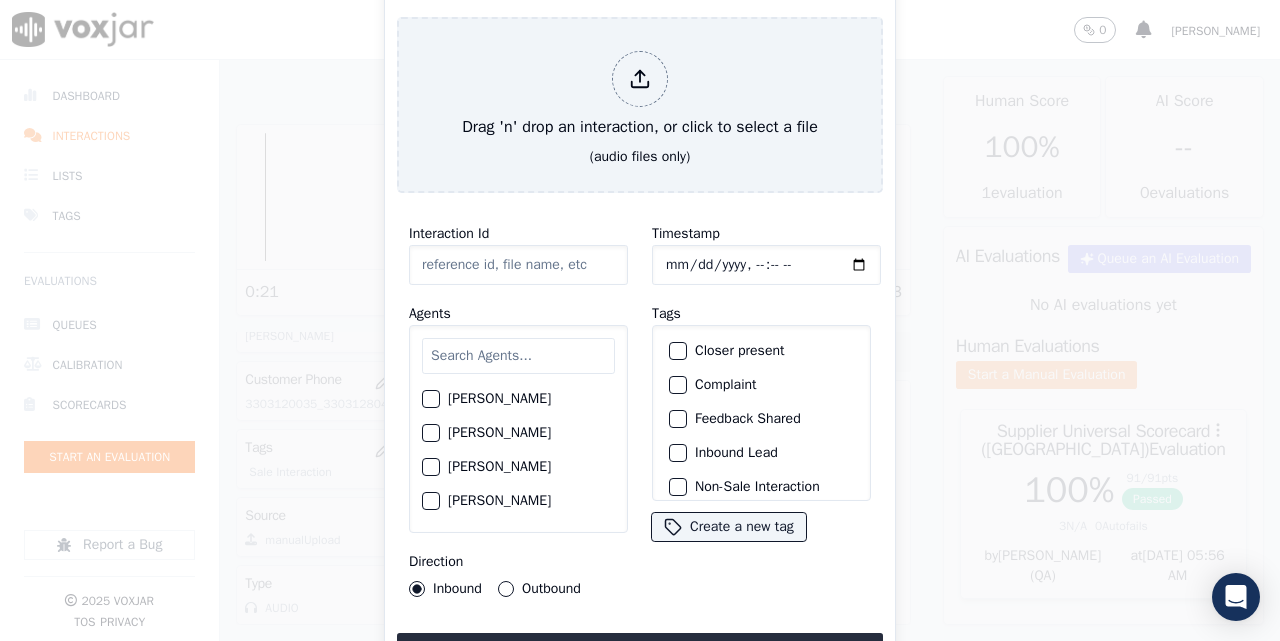 type 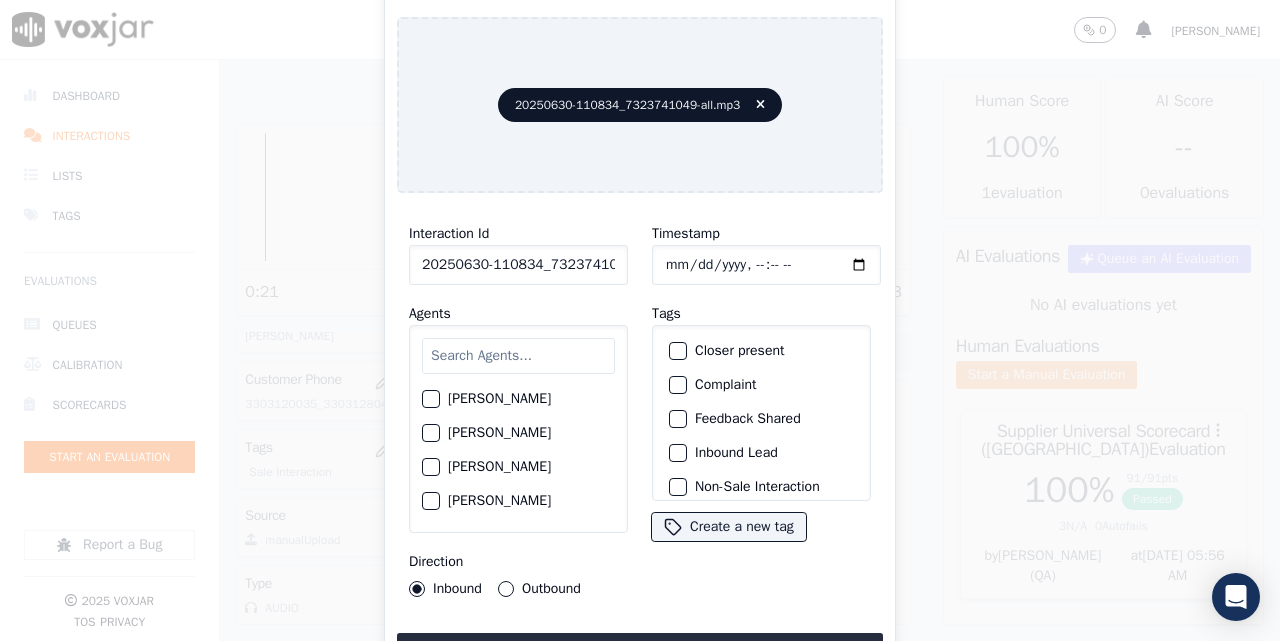 click on "20250630-110834_7323741049-all.mp3" 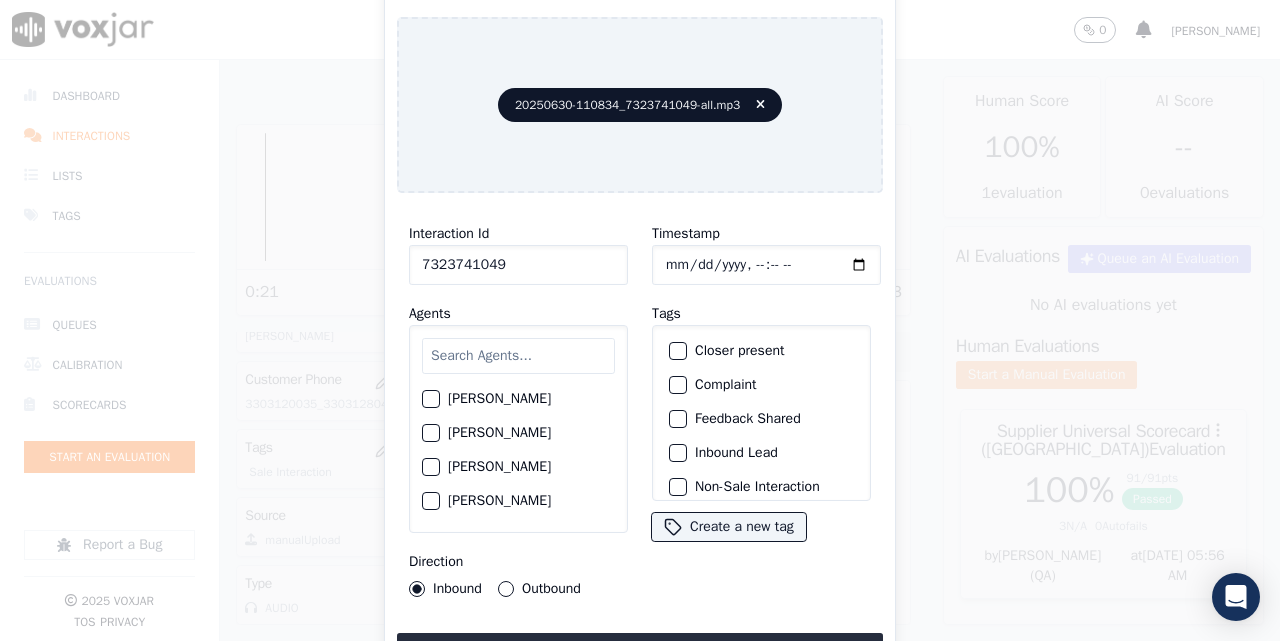 type on "7323741049" 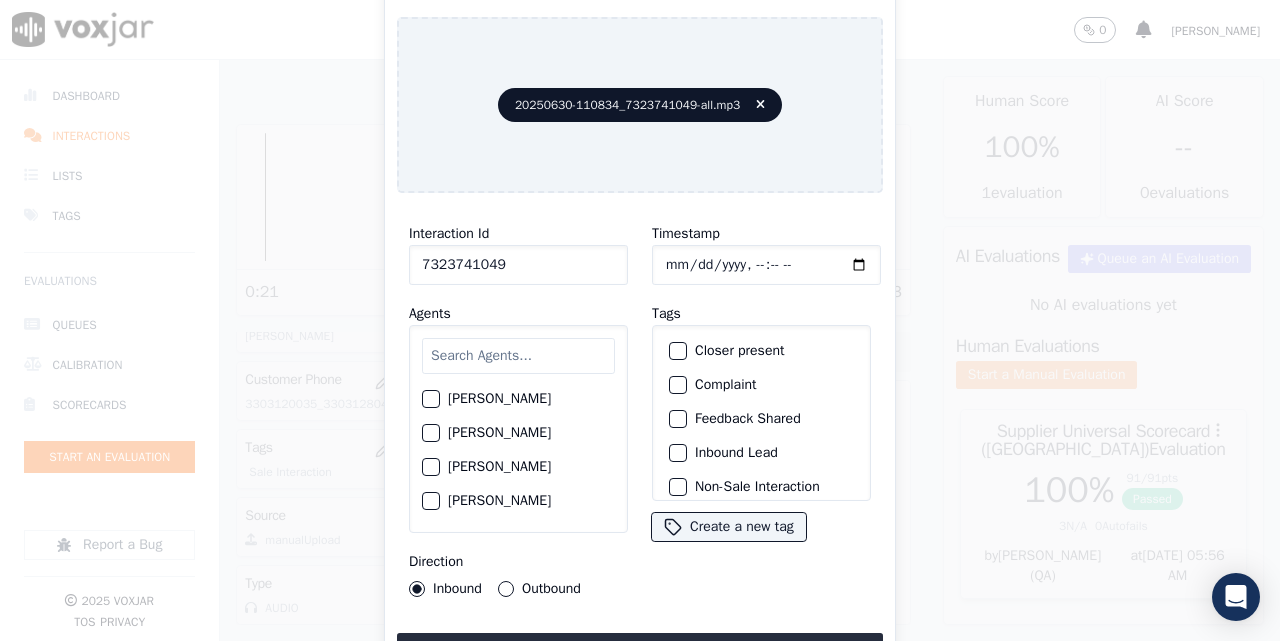 type on "[DATE]T00:27" 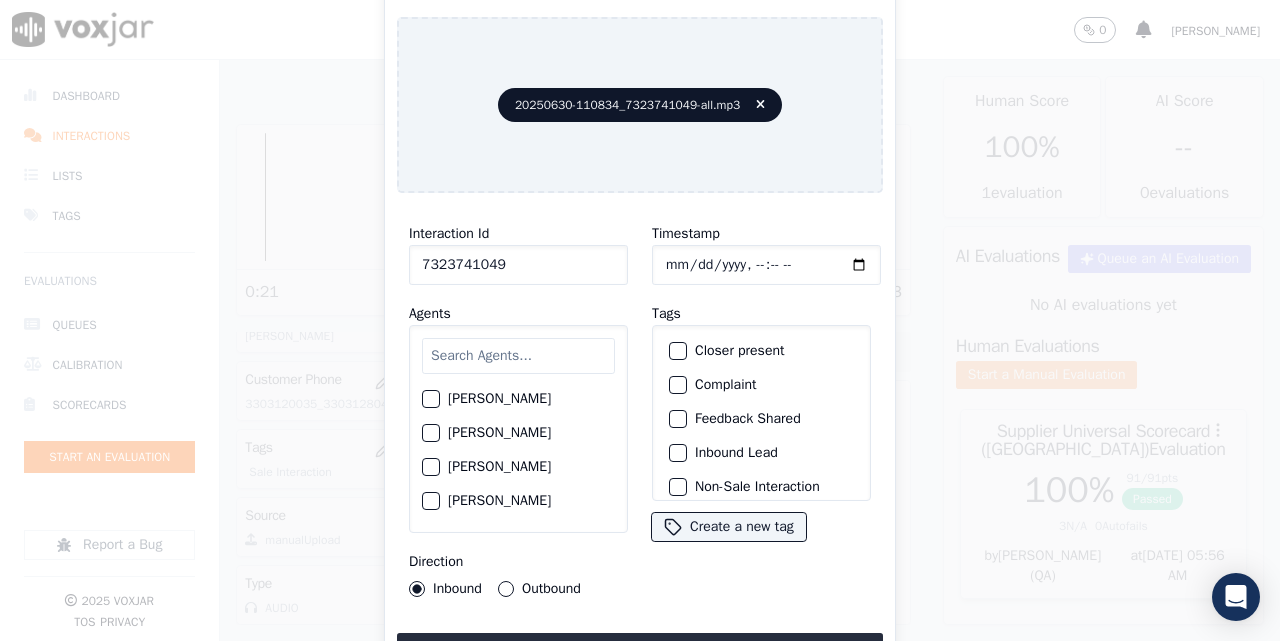 click at bounding box center (518, 356) 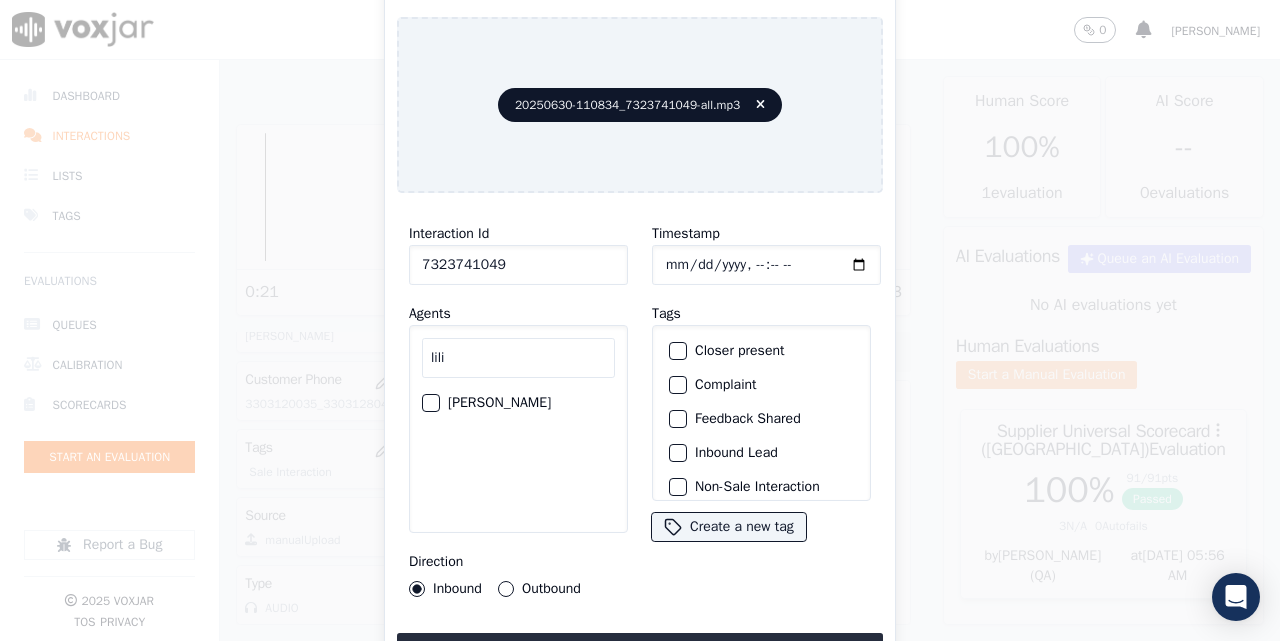 type on "lili" 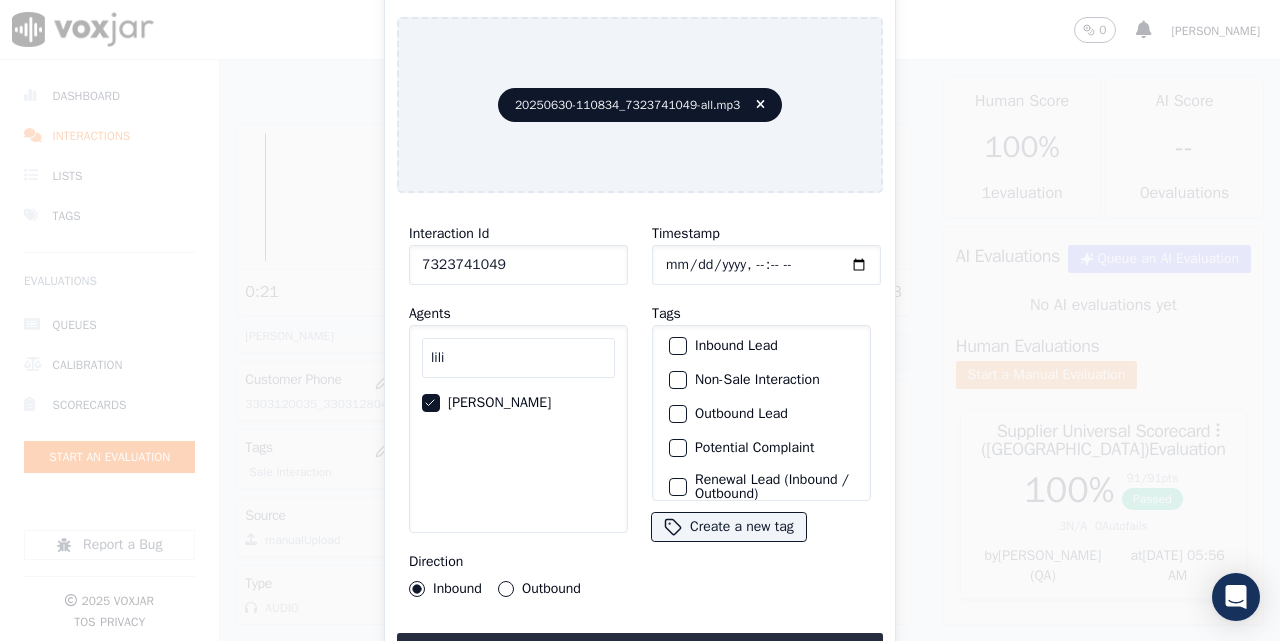 scroll, scrollTop: 187, scrollLeft: 0, axis: vertical 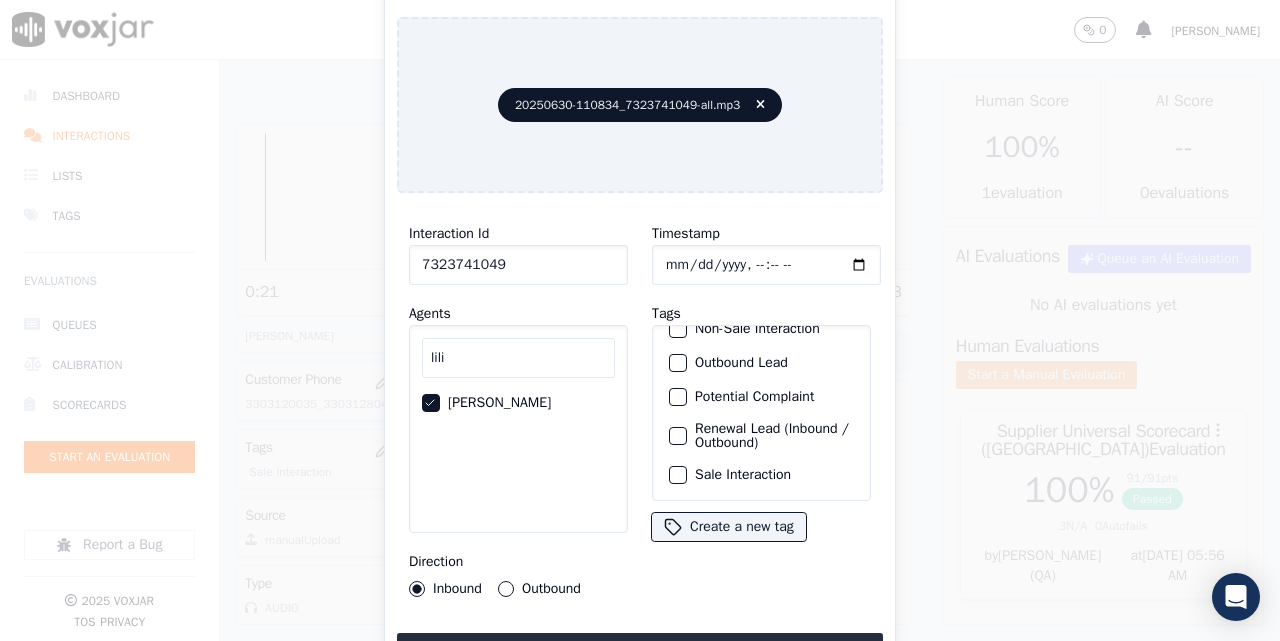 click on "Sale Interaction" 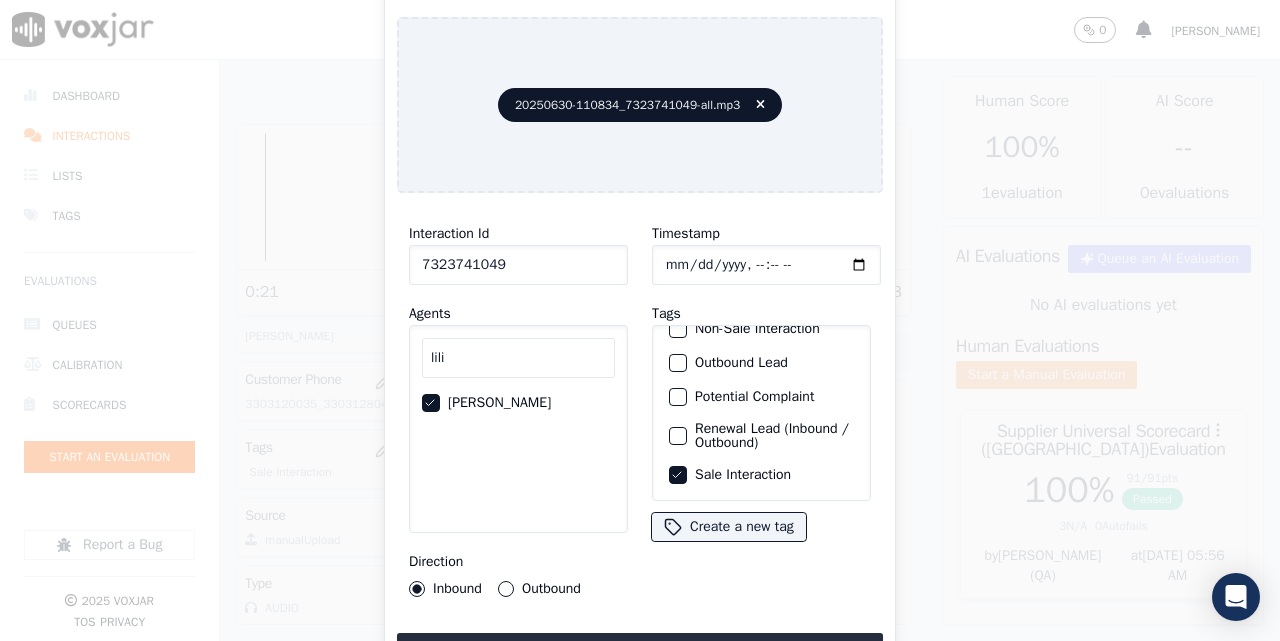 drag, startPoint x: 563, startPoint y: 584, endPoint x: 577, endPoint y: 621, distance: 39.56008 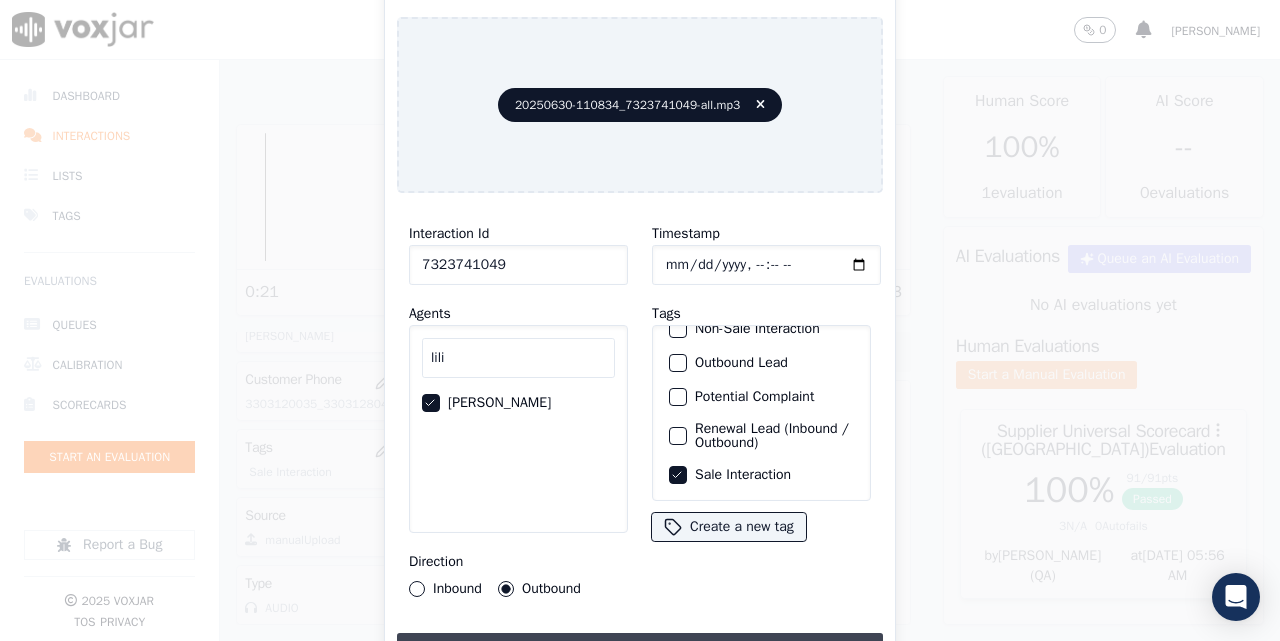 click on "Upload interaction to start evaluation" at bounding box center (640, 651) 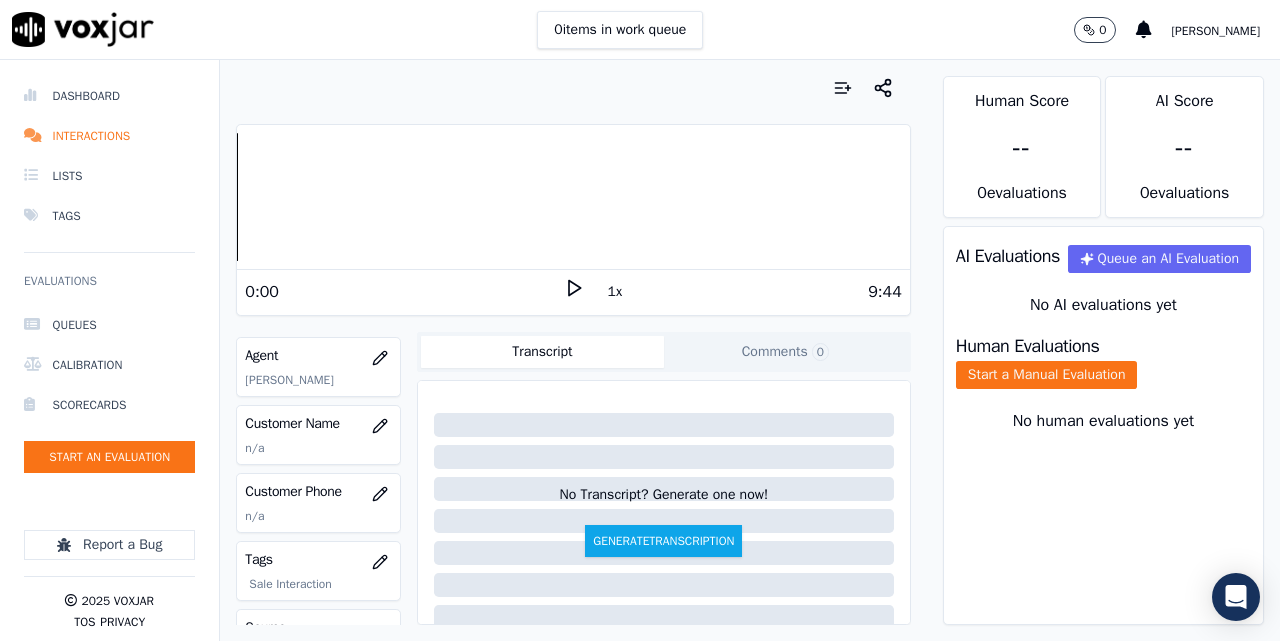 scroll, scrollTop: 372, scrollLeft: 0, axis: vertical 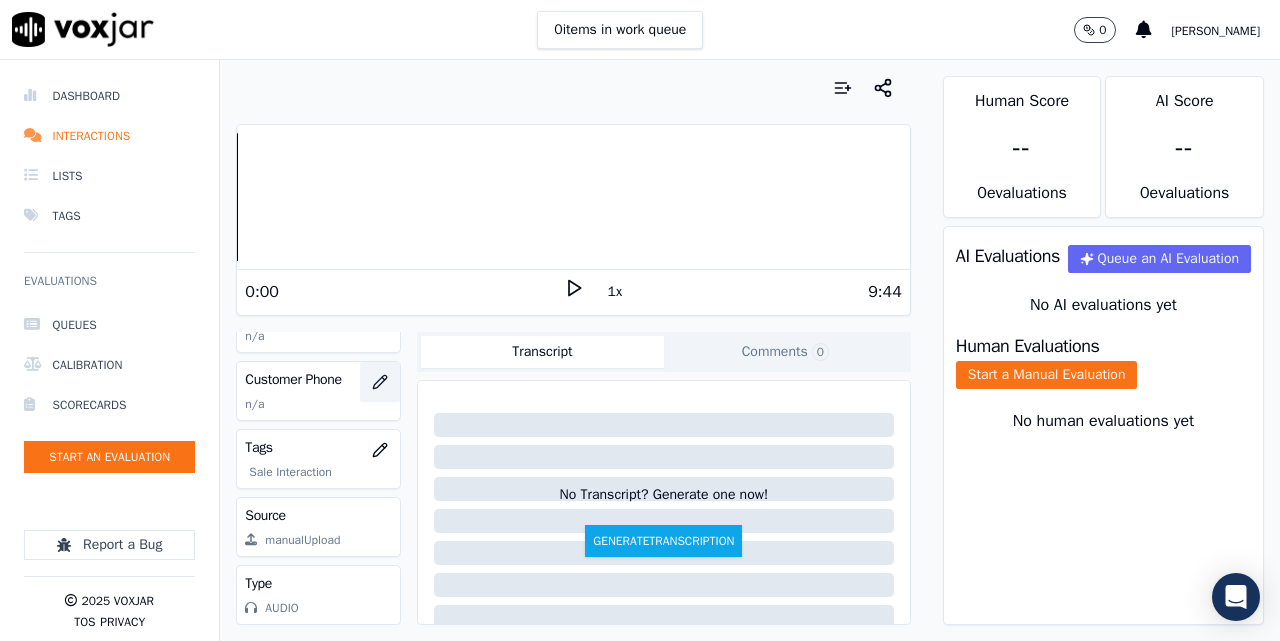 click 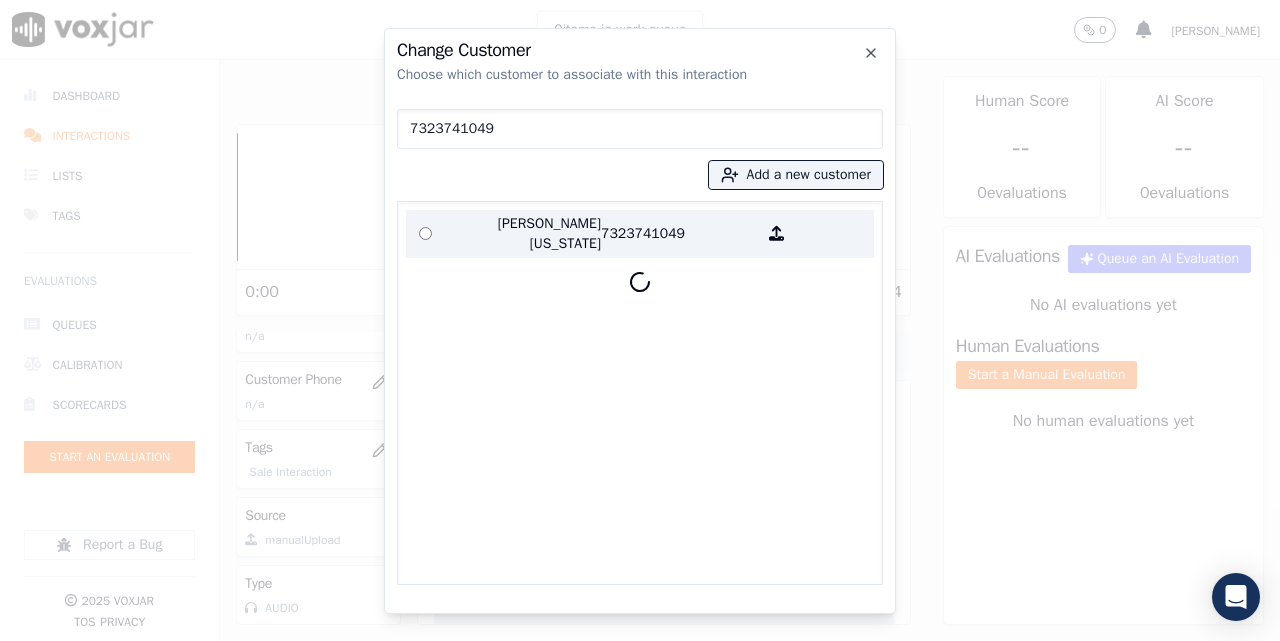 type on "7323741049" 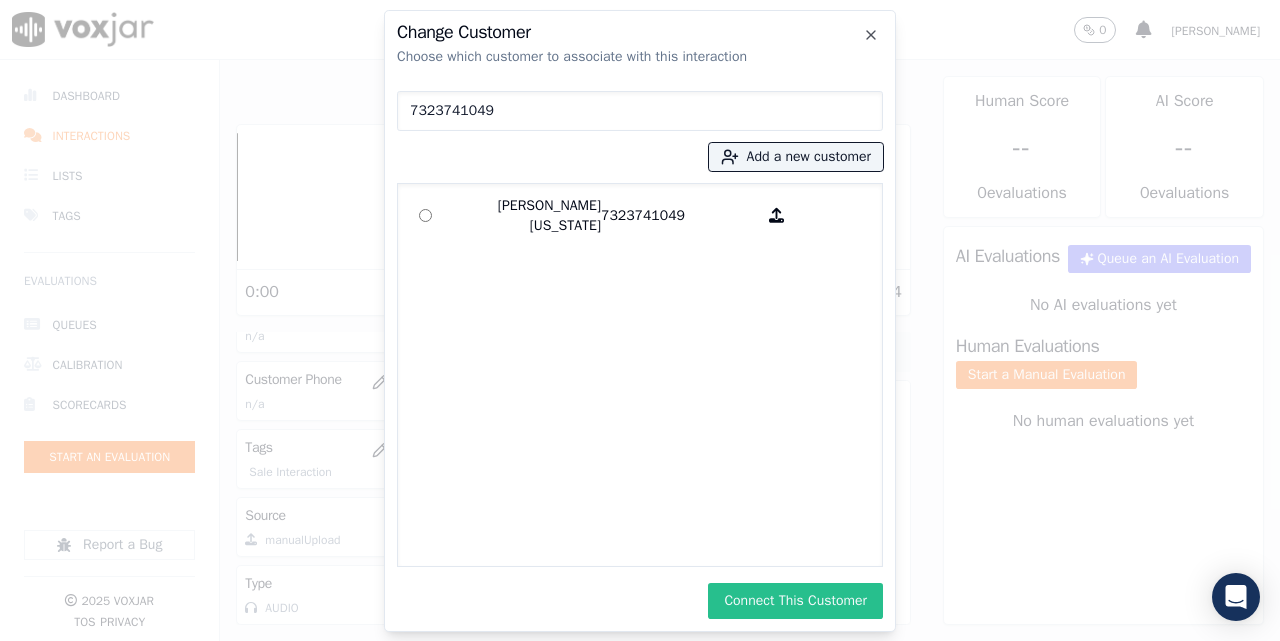 click on "Connect This Customer" at bounding box center [795, 601] 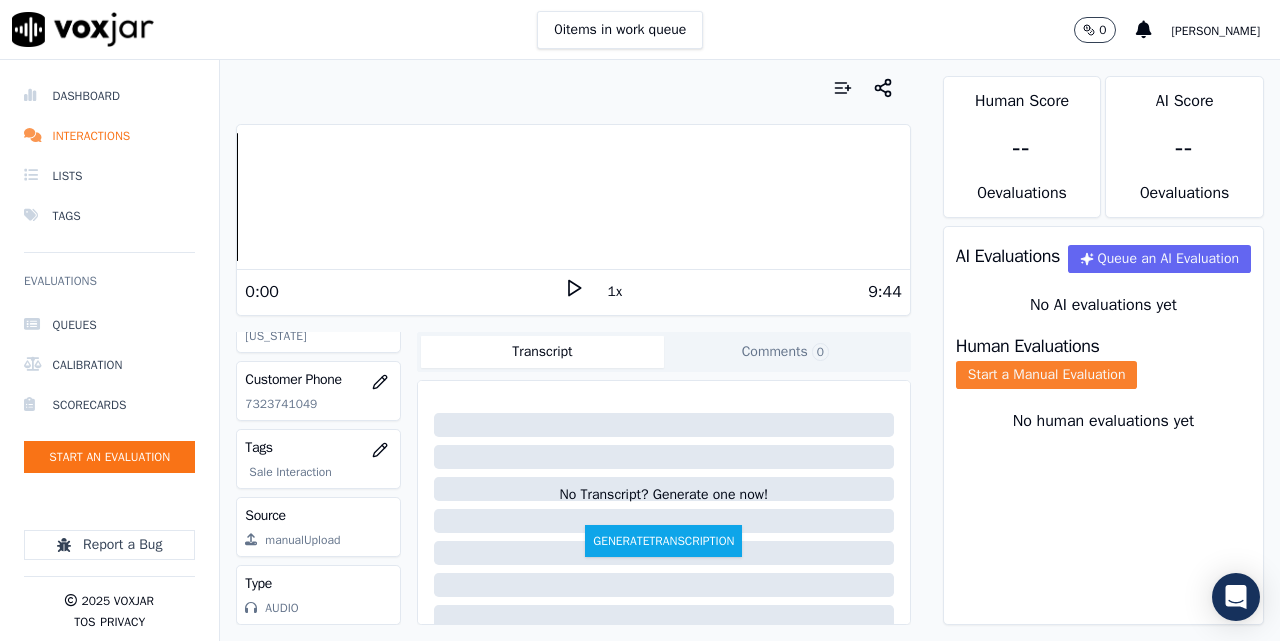 click on "Start a Manual Evaluation" 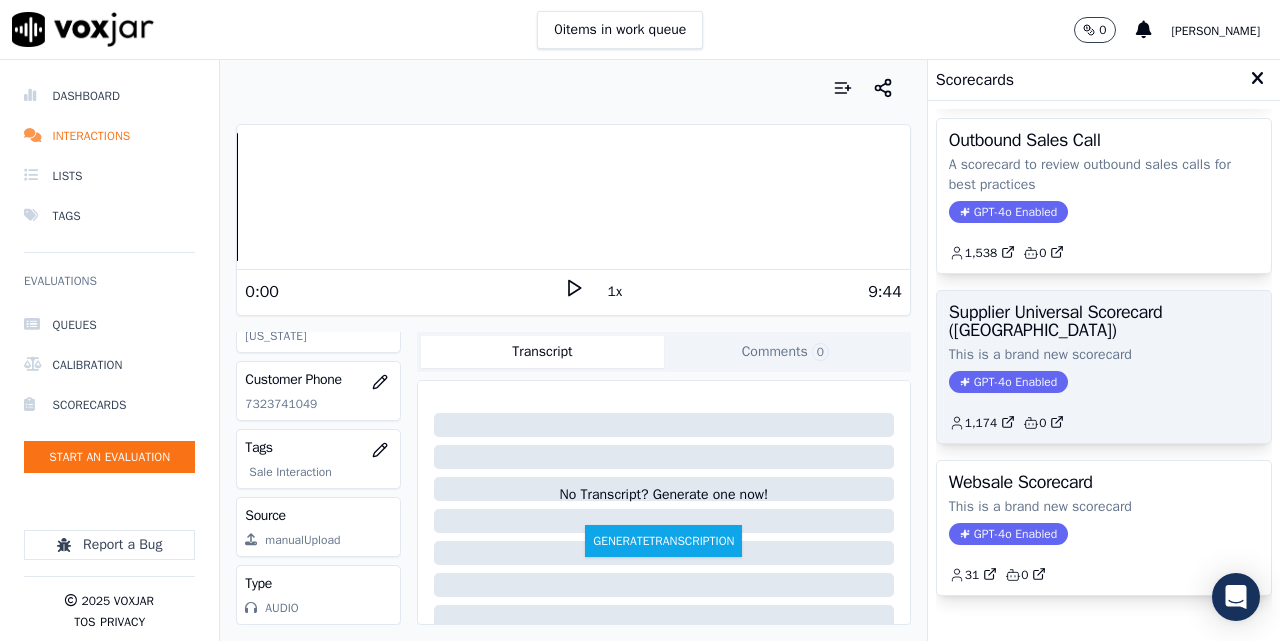 scroll, scrollTop: 403, scrollLeft: 0, axis: vertical 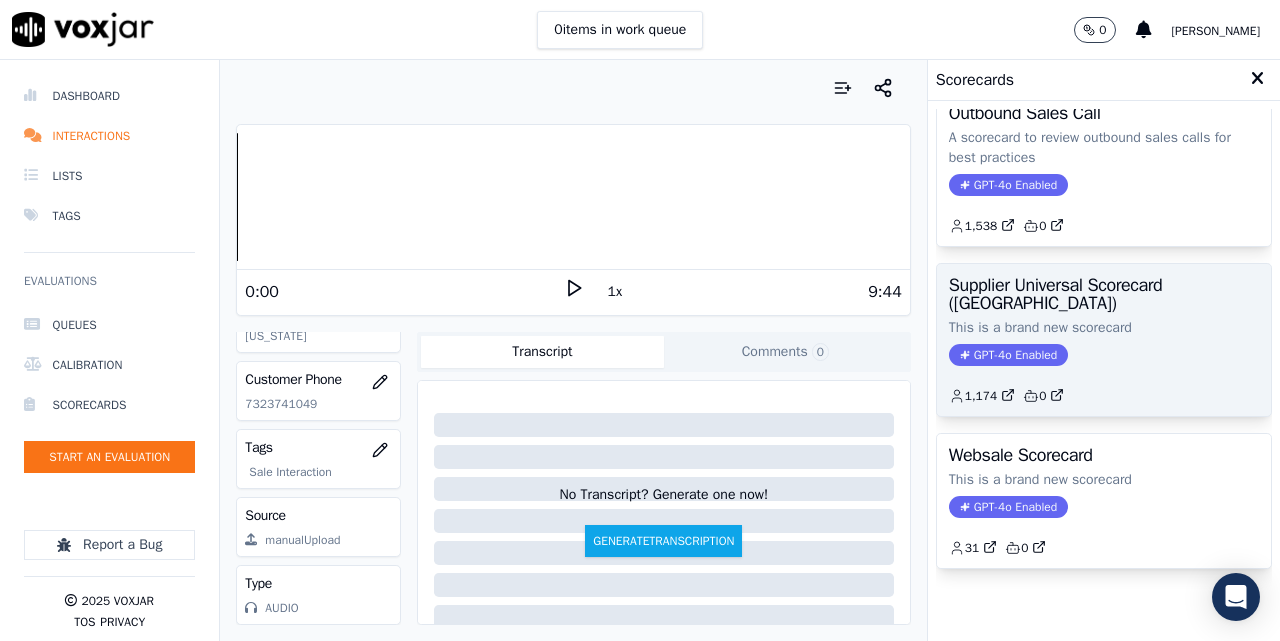 click on "This is a brand new scorecard" 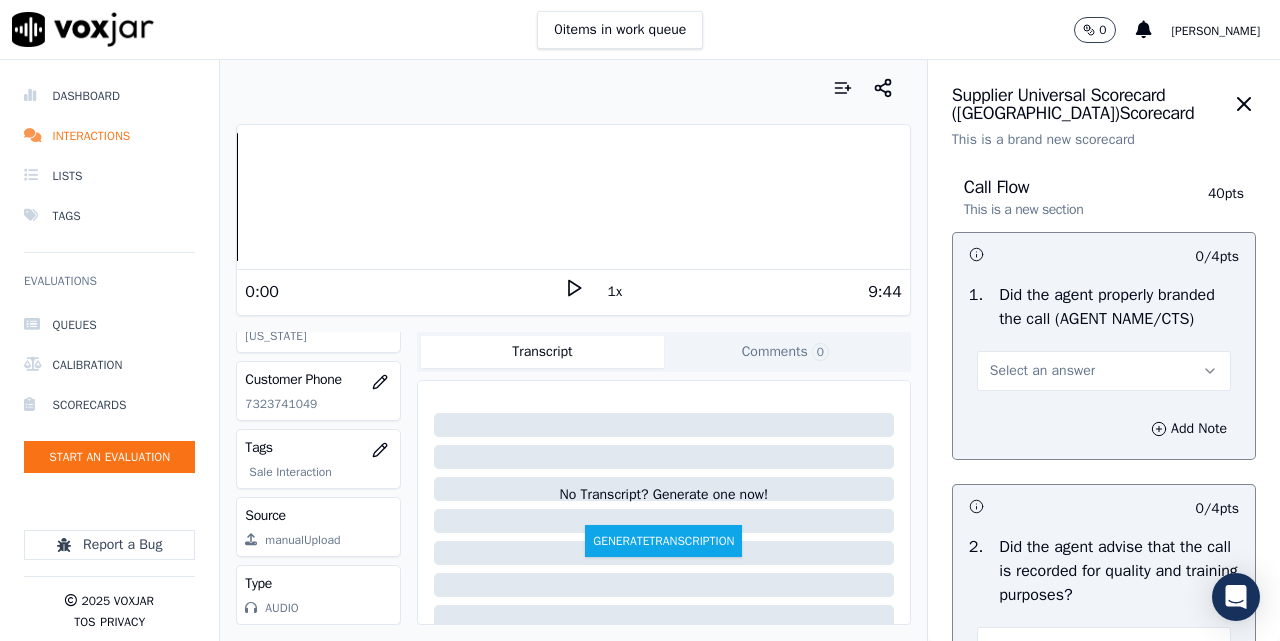 click on "Select an answer" at bounding box center [1104, 371] 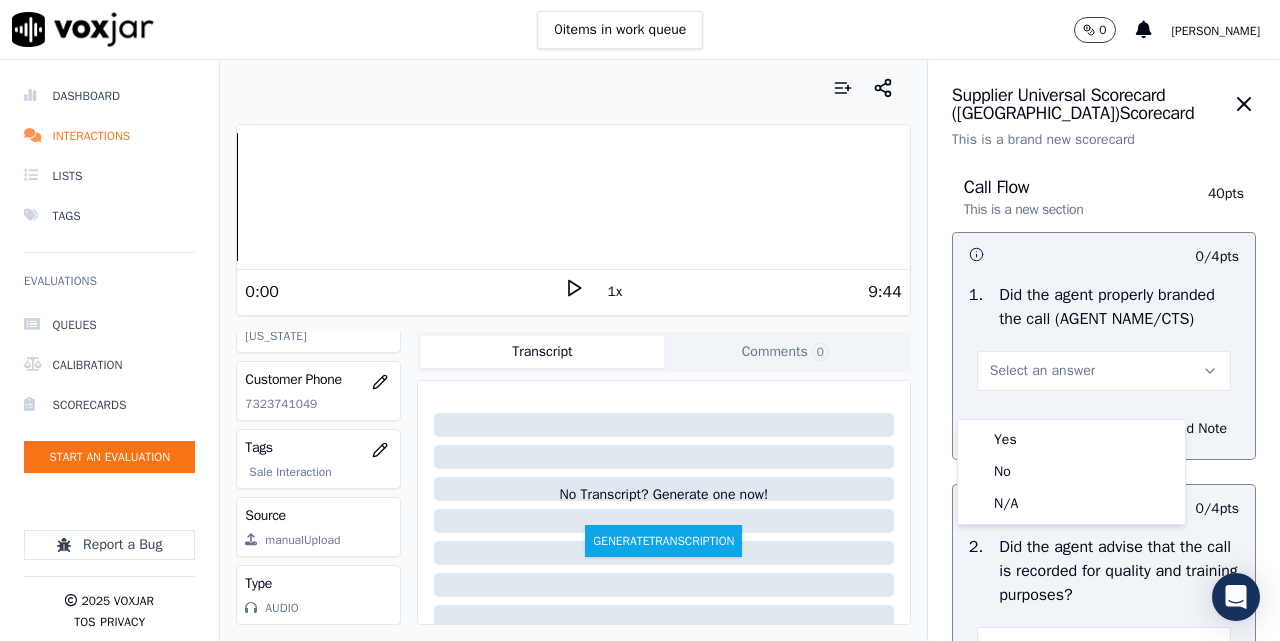 click on "Yes" at bounding box center (1071, 440) 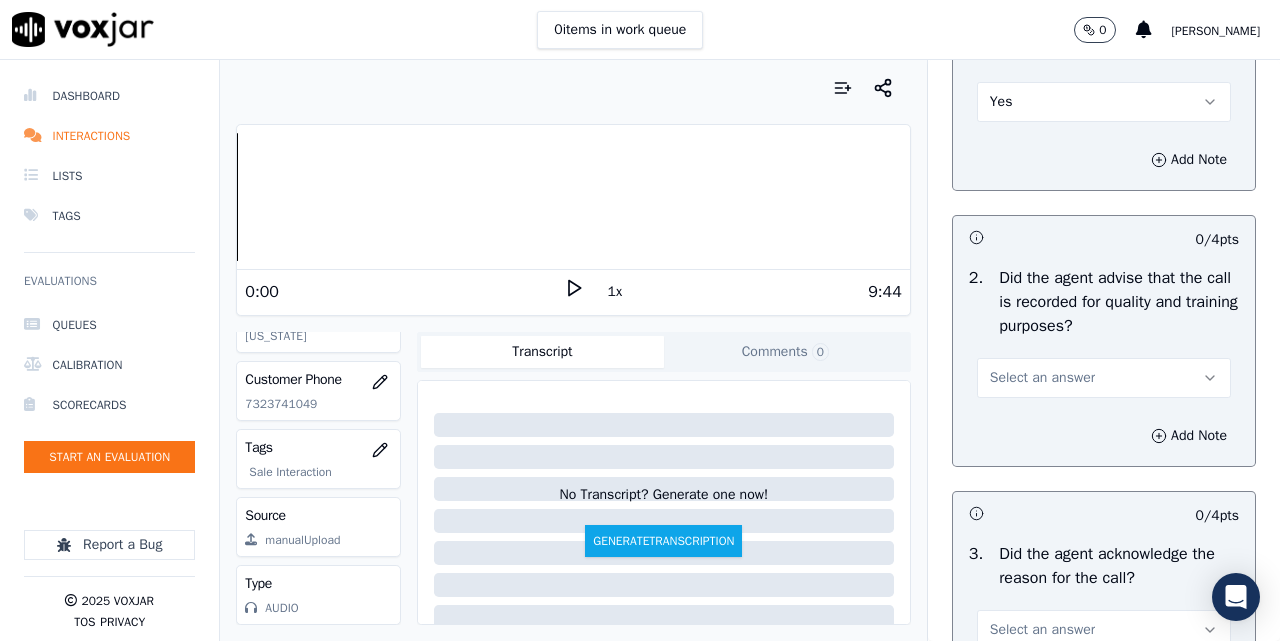 scroll, scrollTop: 351, scrollLeft: 0, axis: vertical 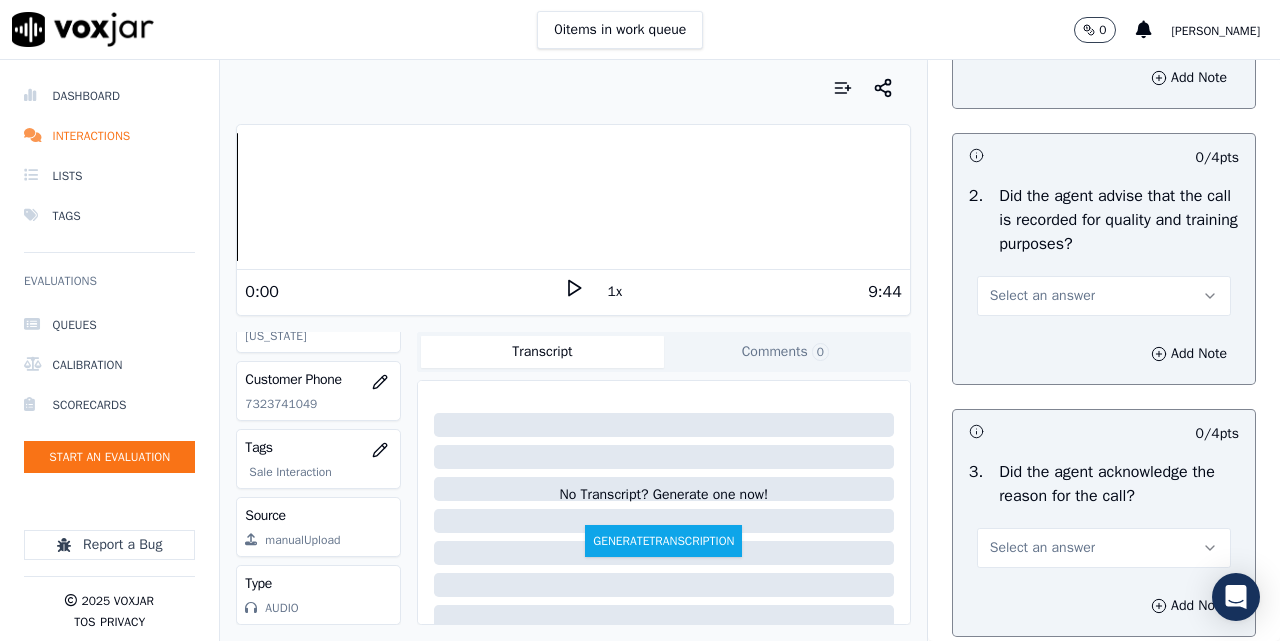 click on "Select an answer" at bounding box center (1042, 296) 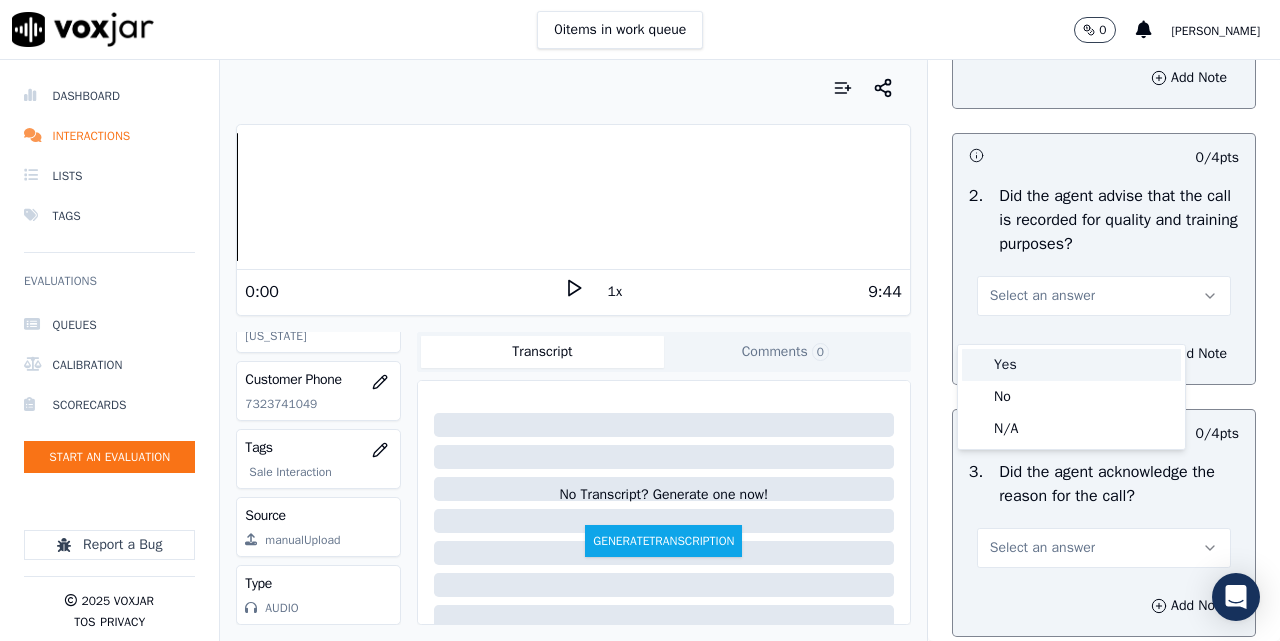 click on "Yes" at bounding box center (1071, 365) 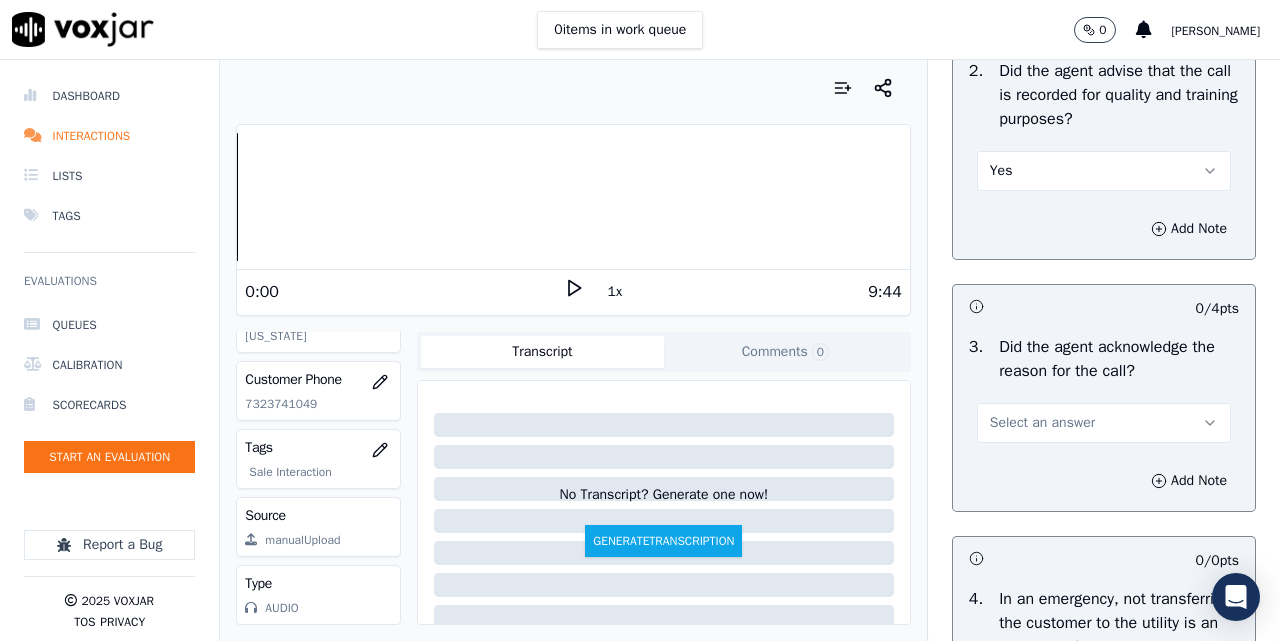 scroll, scrollTop: 517, scrollLeft: 0, axis: vertical 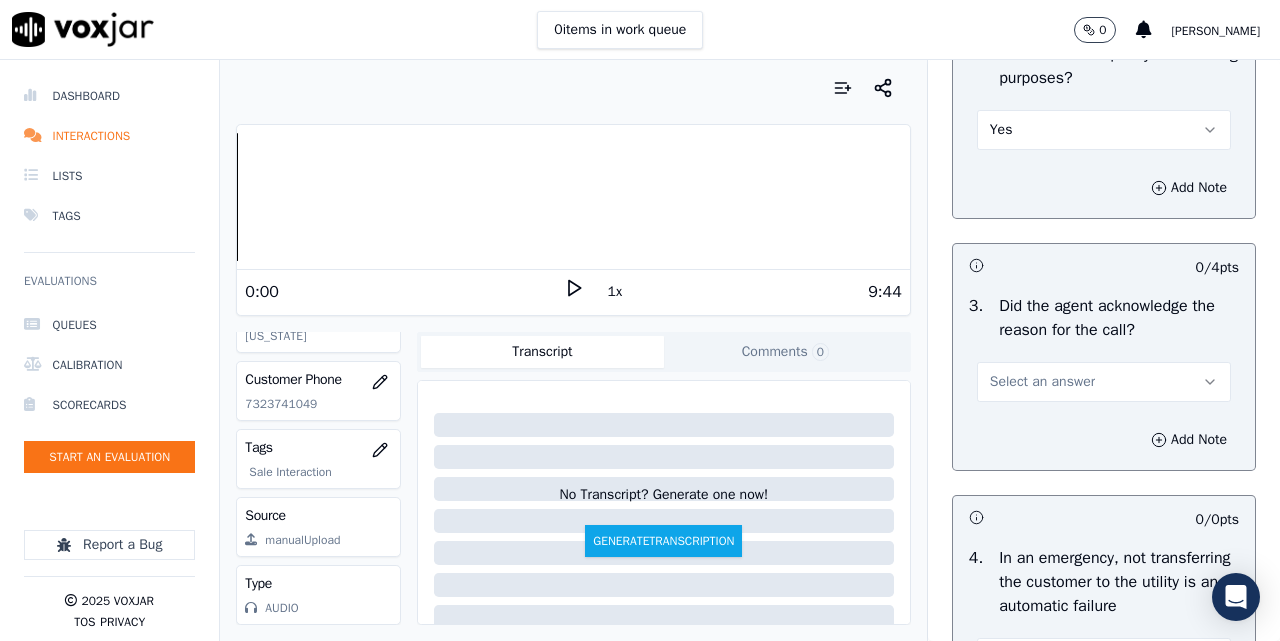 click on "Select an answer" at bounding box center (1042, 382) 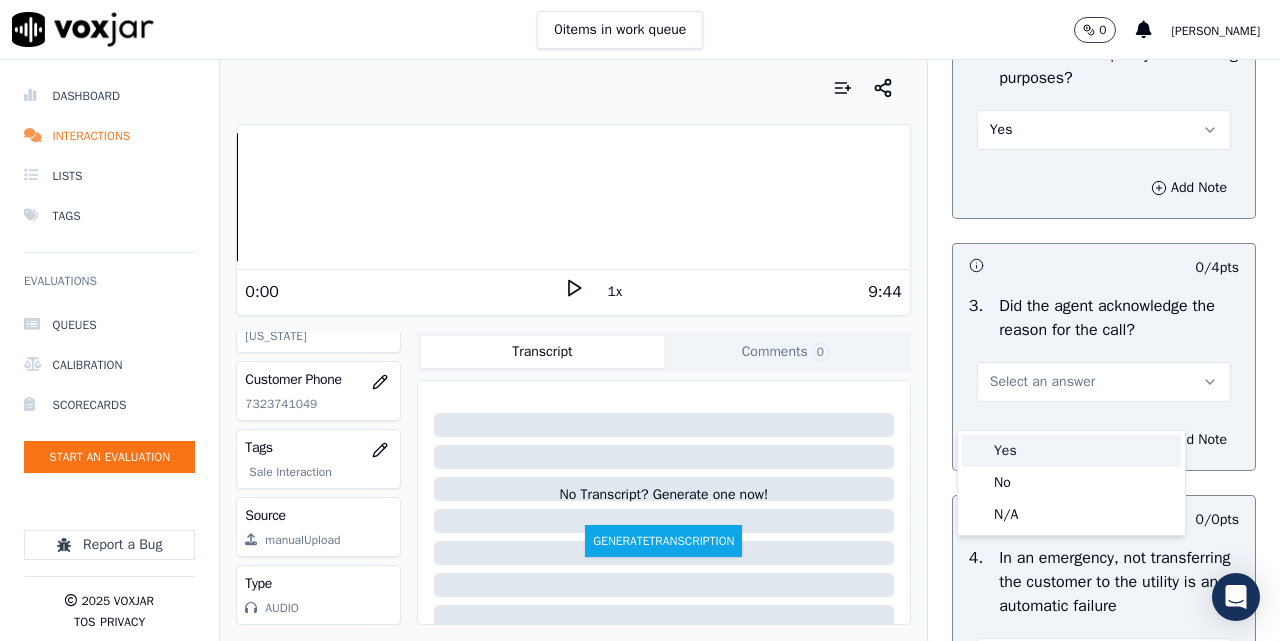 click on "Yes" at bounding box center [1071, 451] 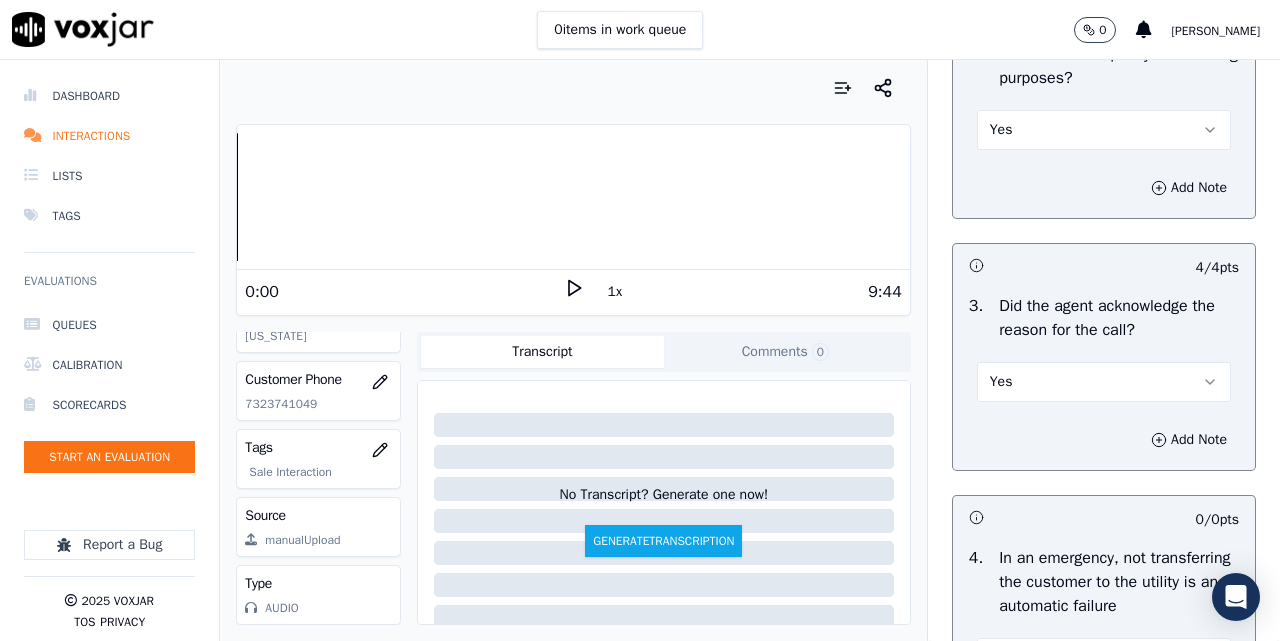 scroll, scrollTop: 851, scrollLeft: 0, axis: vertical 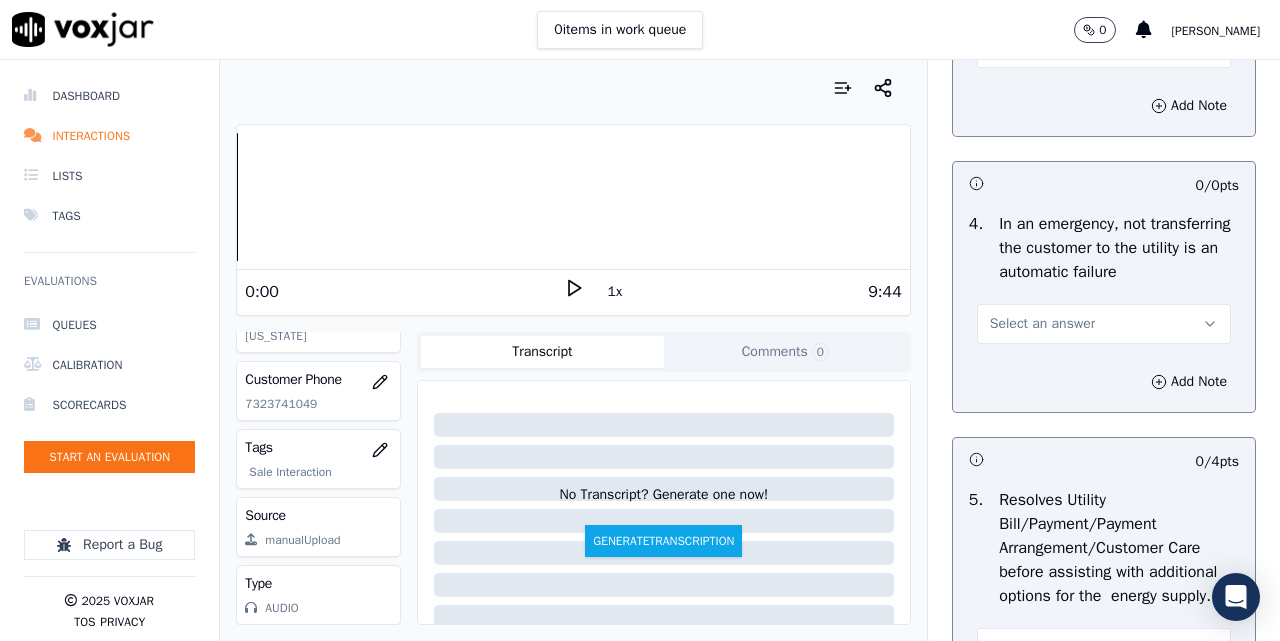 click on "Select an answer" at bounding box center (1104, 324) 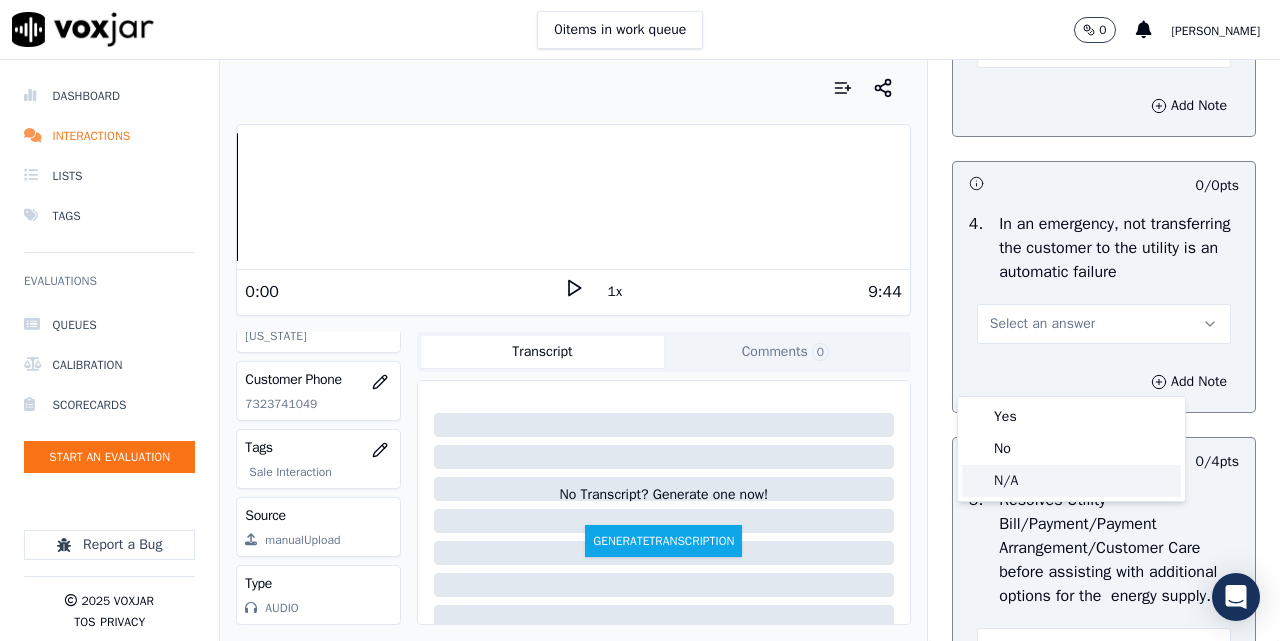 click on "N/A" 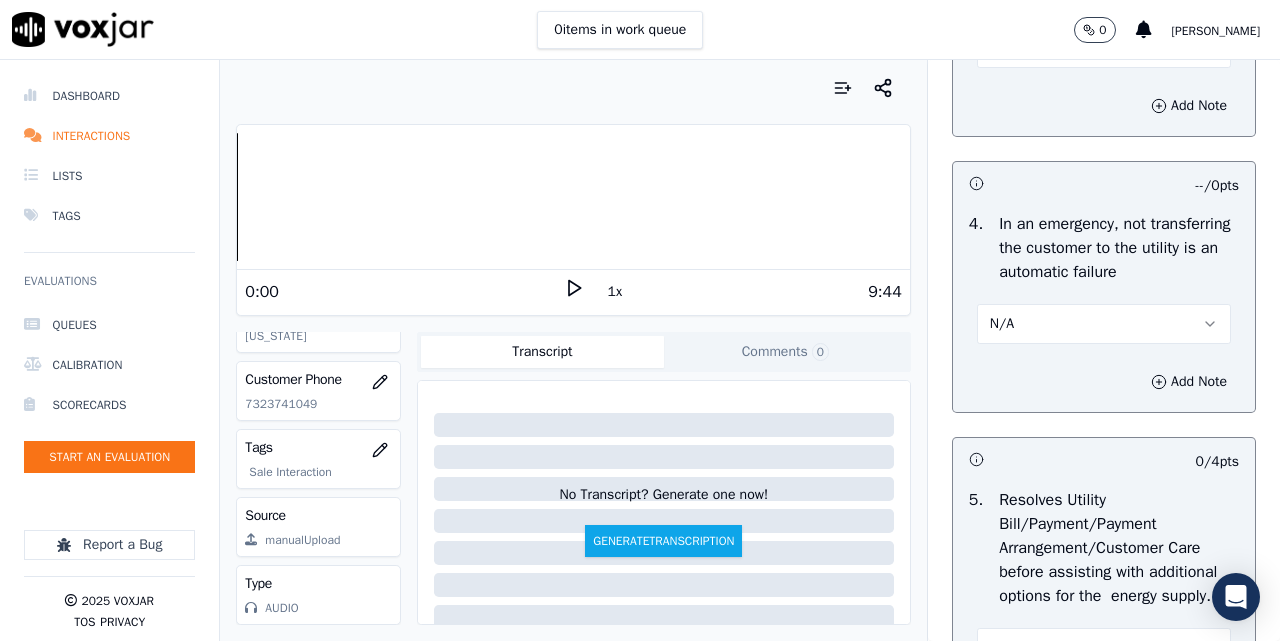 scroll, scrollTop: 1184, scrollLeft: 0, axis: vertical 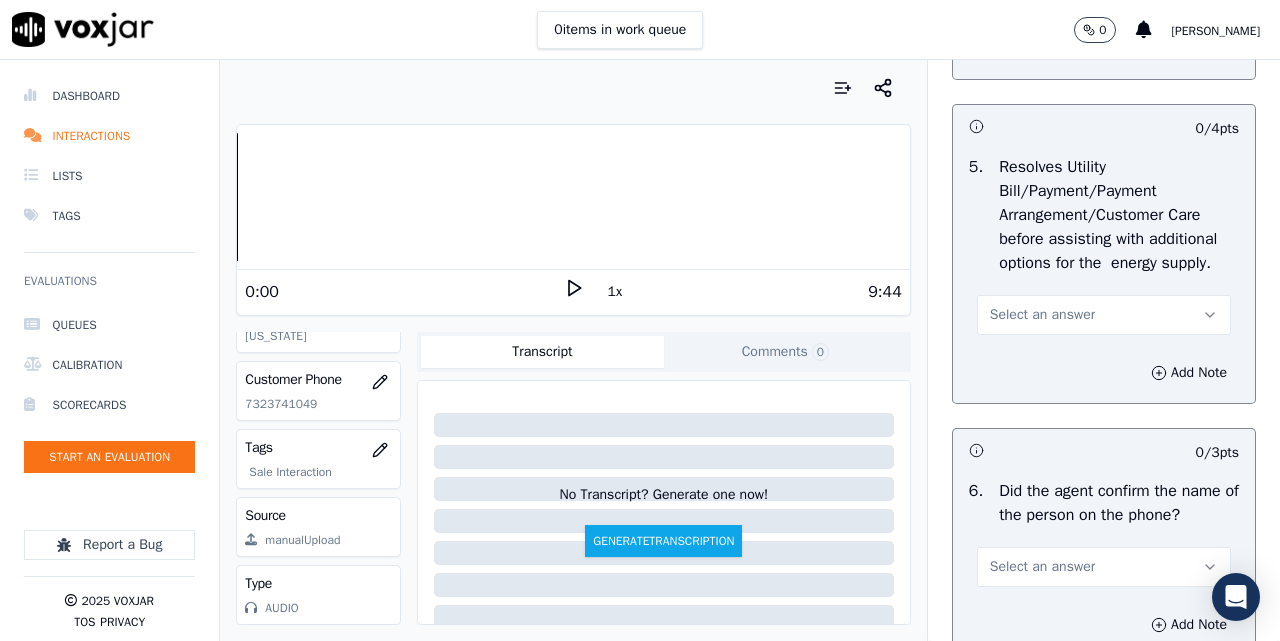 click on "Select an answer" at bounding box center (1104, 315) 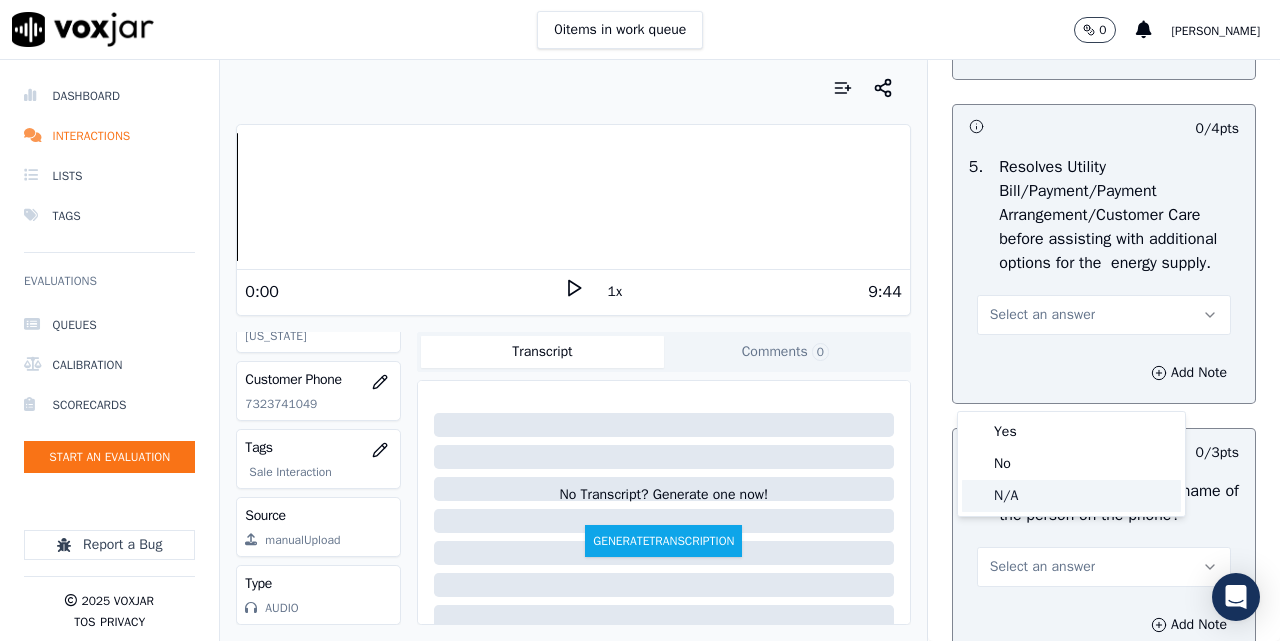 click on "N/A" 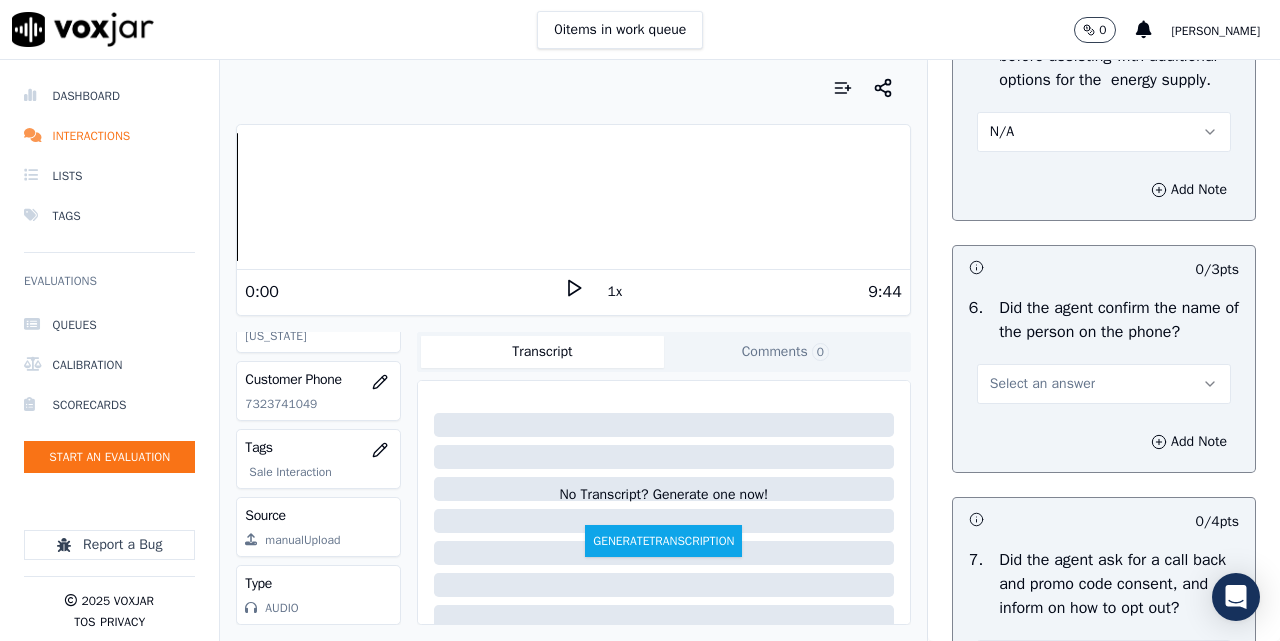 scroll, scrollTop: 1517, scrollLeft: 0, axis: vertical 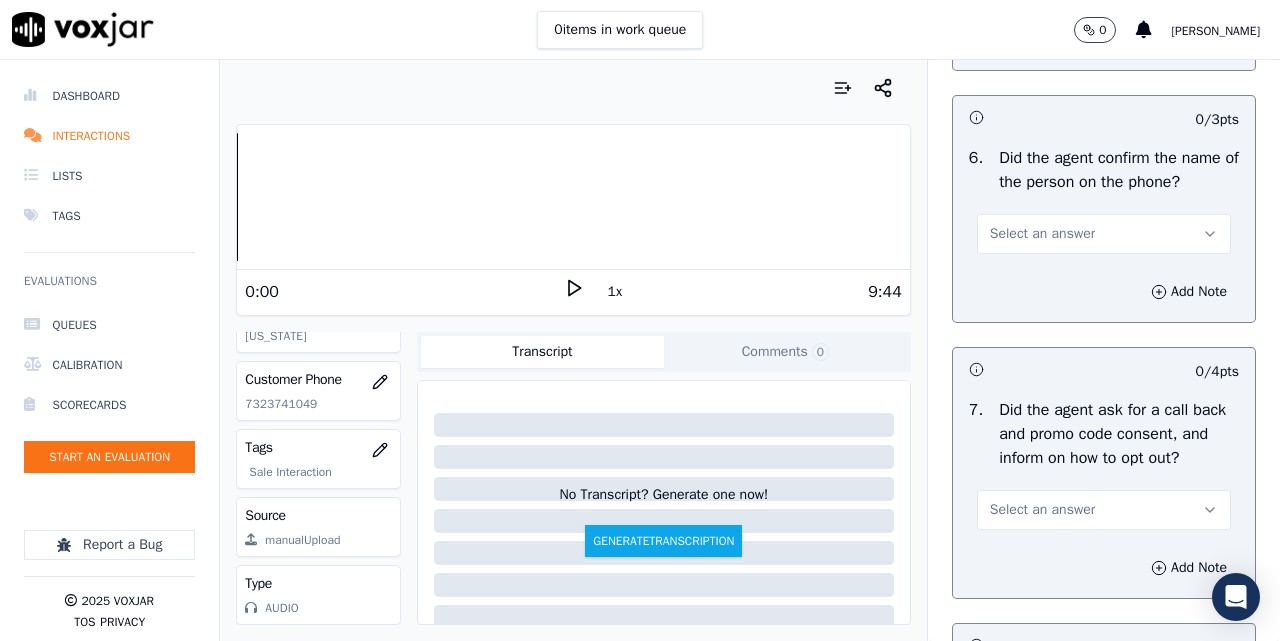 click on "Select an answer" at bounding box center [1104, 234] 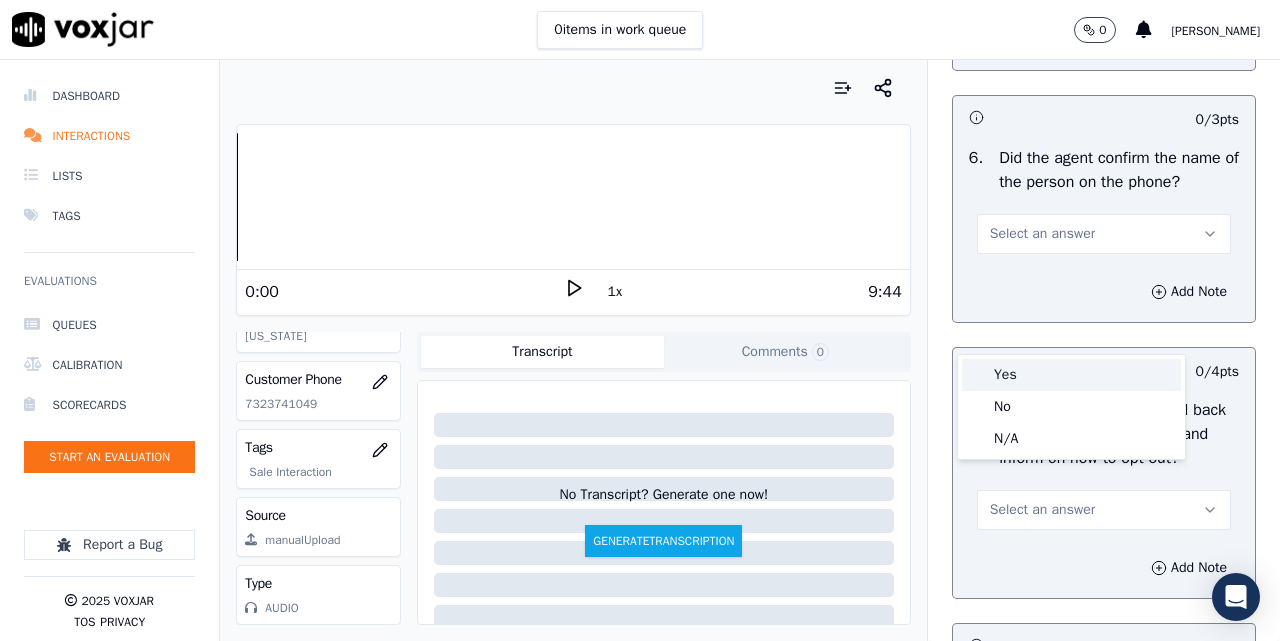 click on "Yes" at bounding box center (1071, 375) 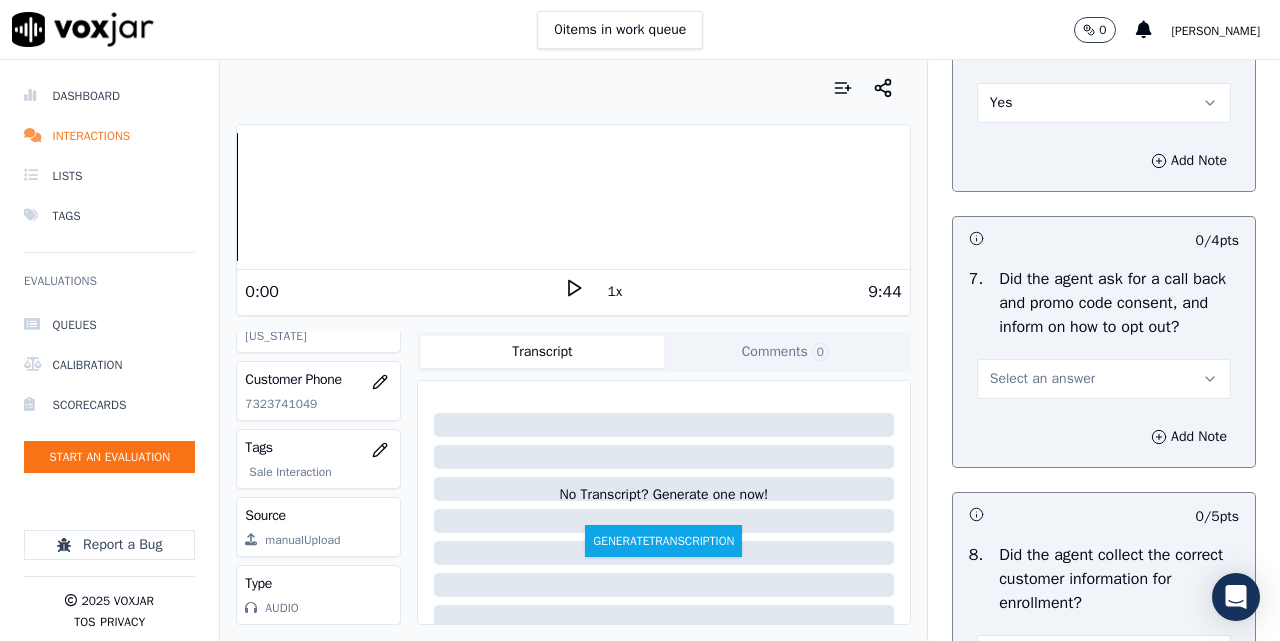 scroll, scrollTop: 1684, scrollLeft: 0, axis: vertical 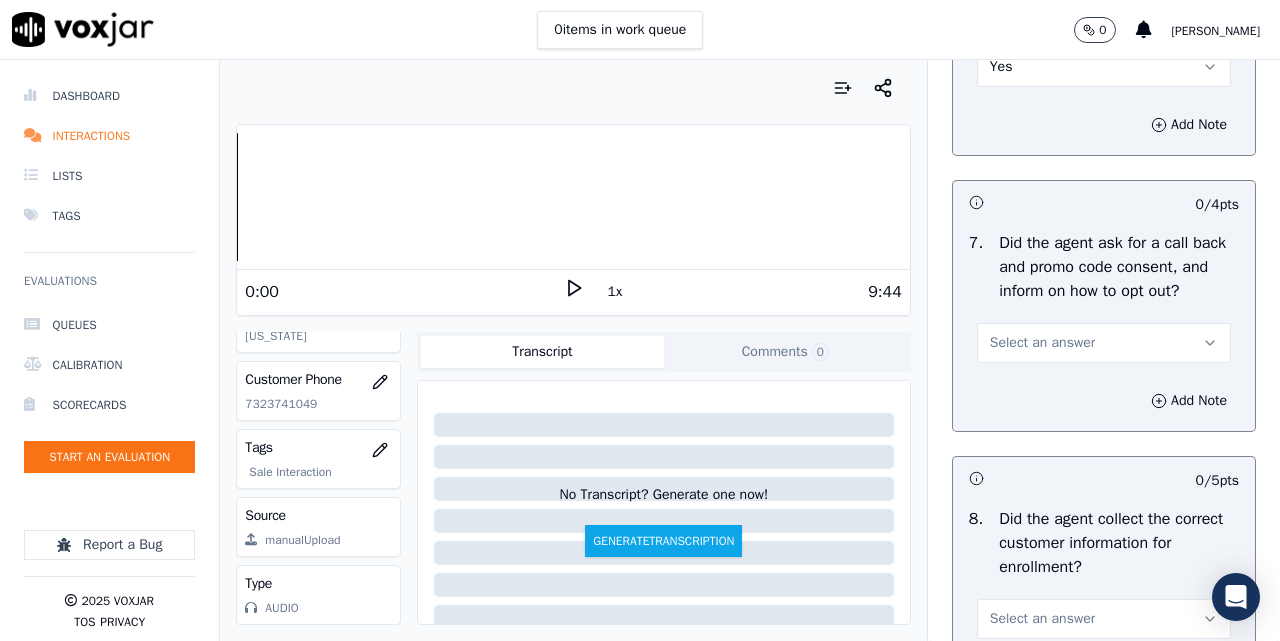 click on "Select an answer" at bounding box center [1104, 343] 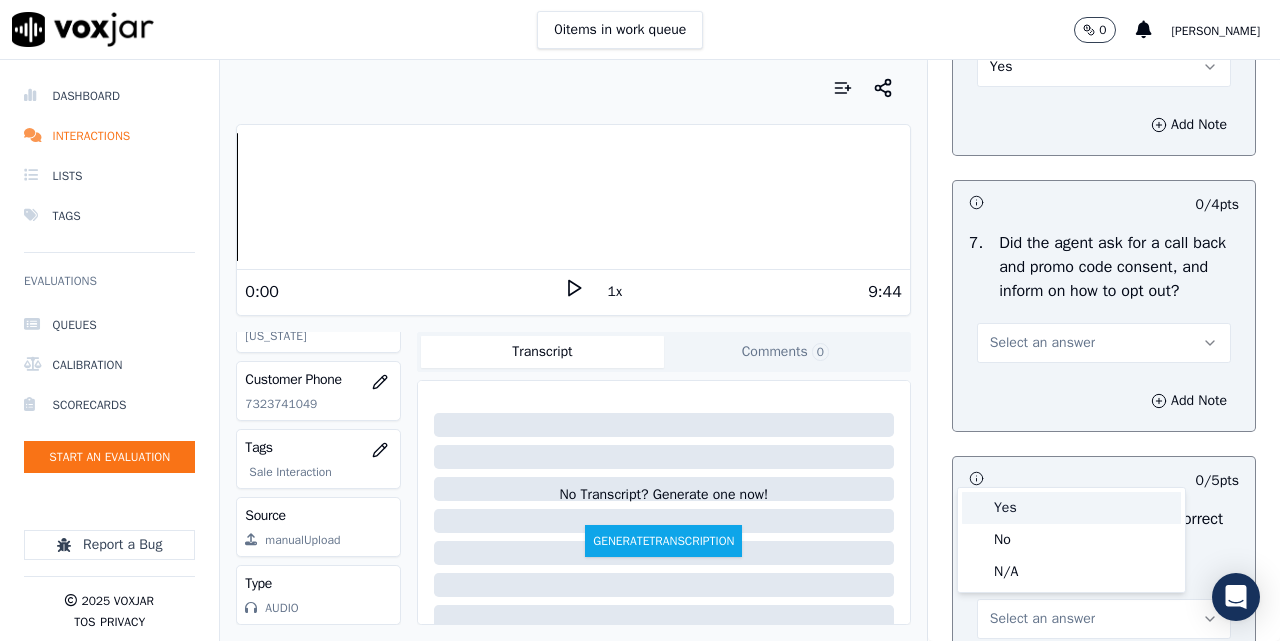 click on "Yes" at bounding box center (1071, 508) 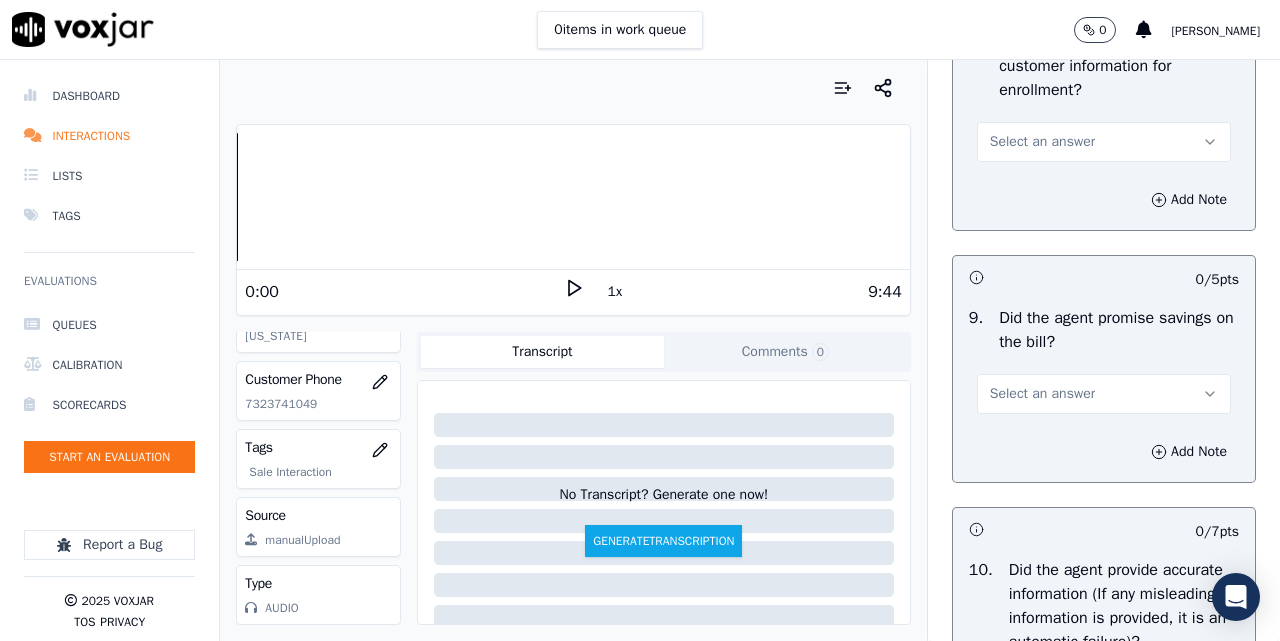 scroll, scrollTop: 2184, scrollLeft: 0, axis: vertical 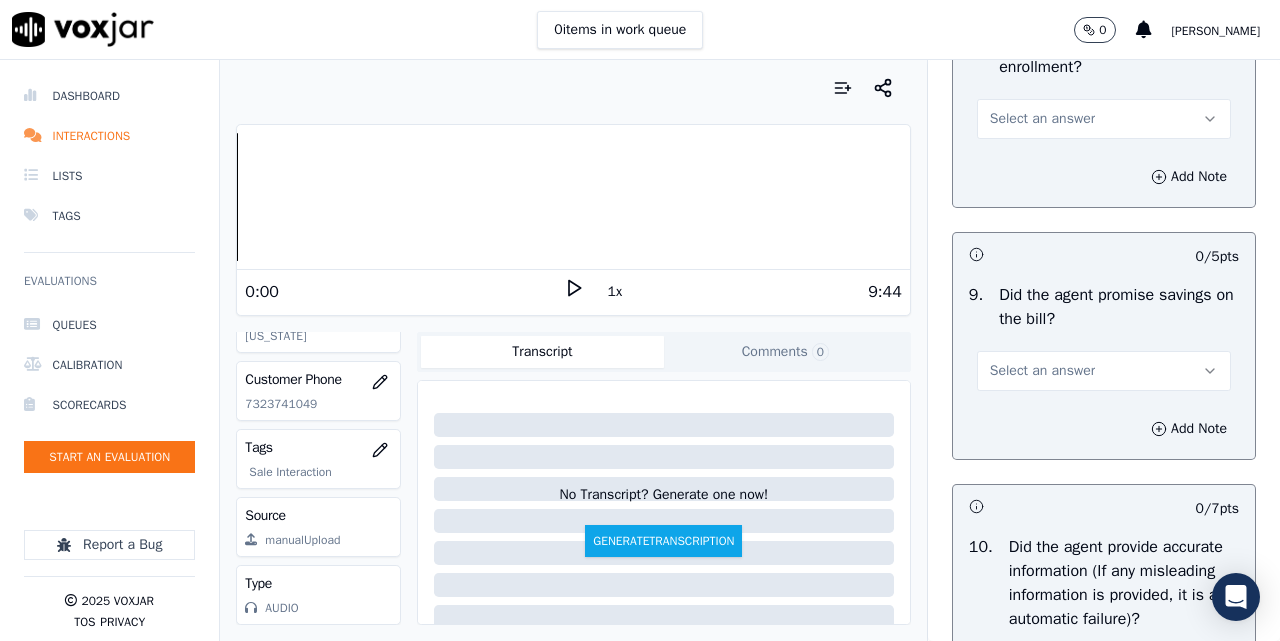 click on "Select an answer" at bounding box center [1042, 119] 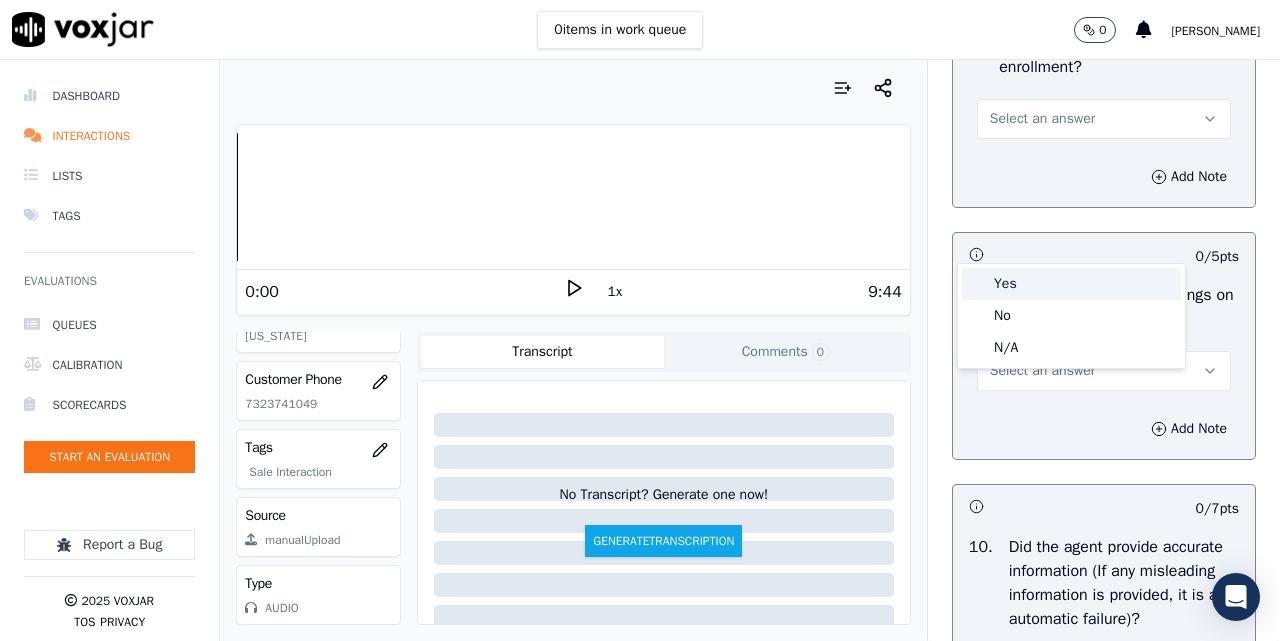 click on "Yes" at bounding box center [1071, 284] 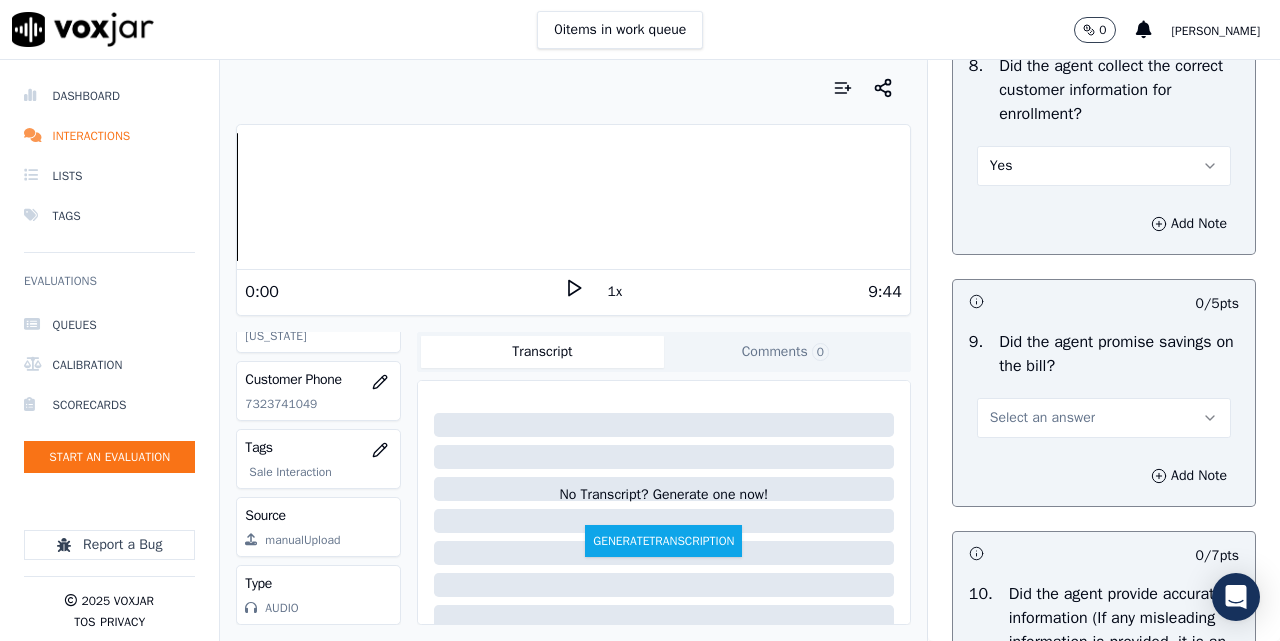 scroll, scrollTop: 2184, scrollLeft: 0, axis: vertical 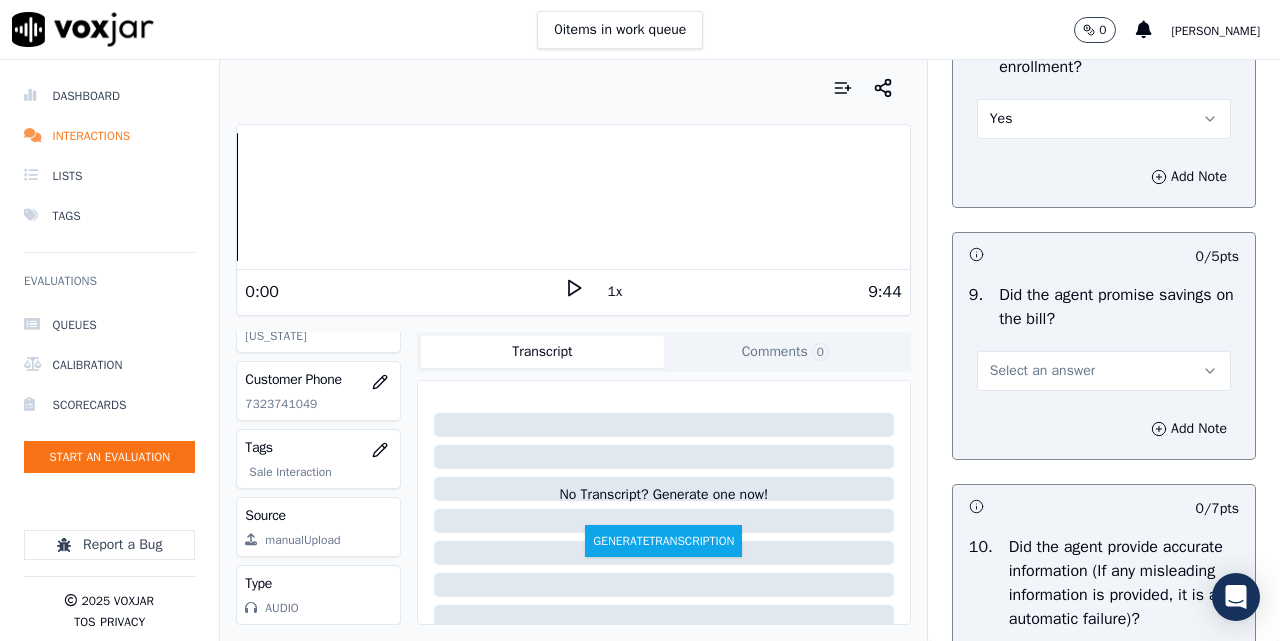 click on "Select an answer" at bounding box center (1042, 371) 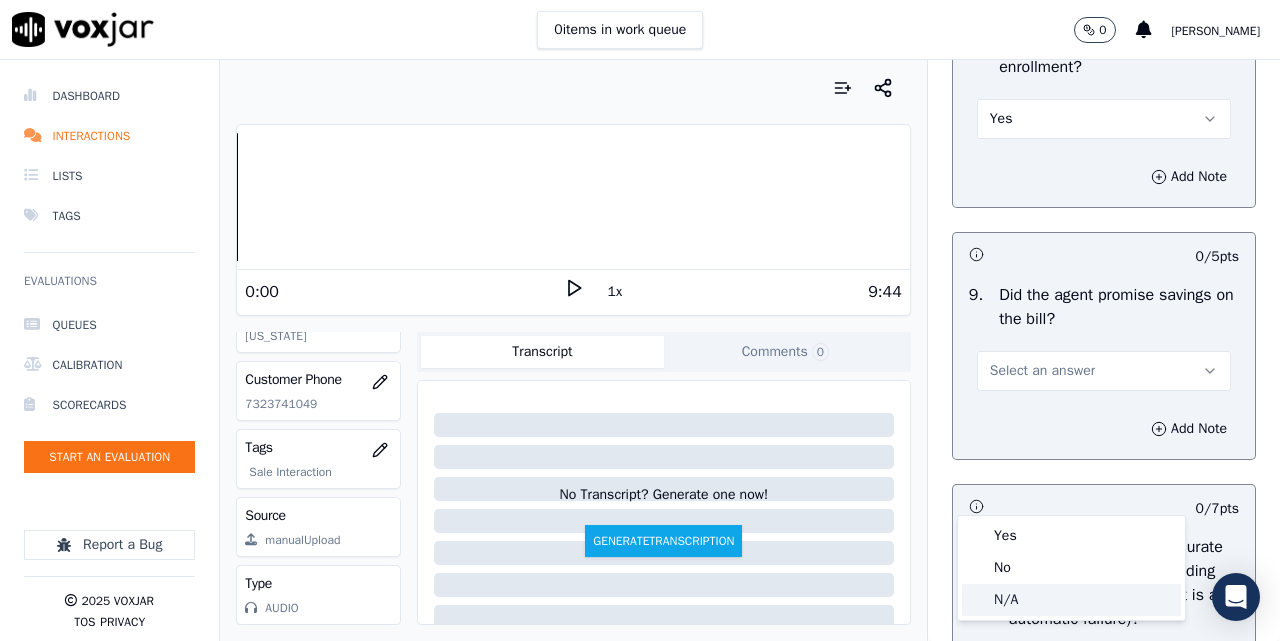 click on "N/A" 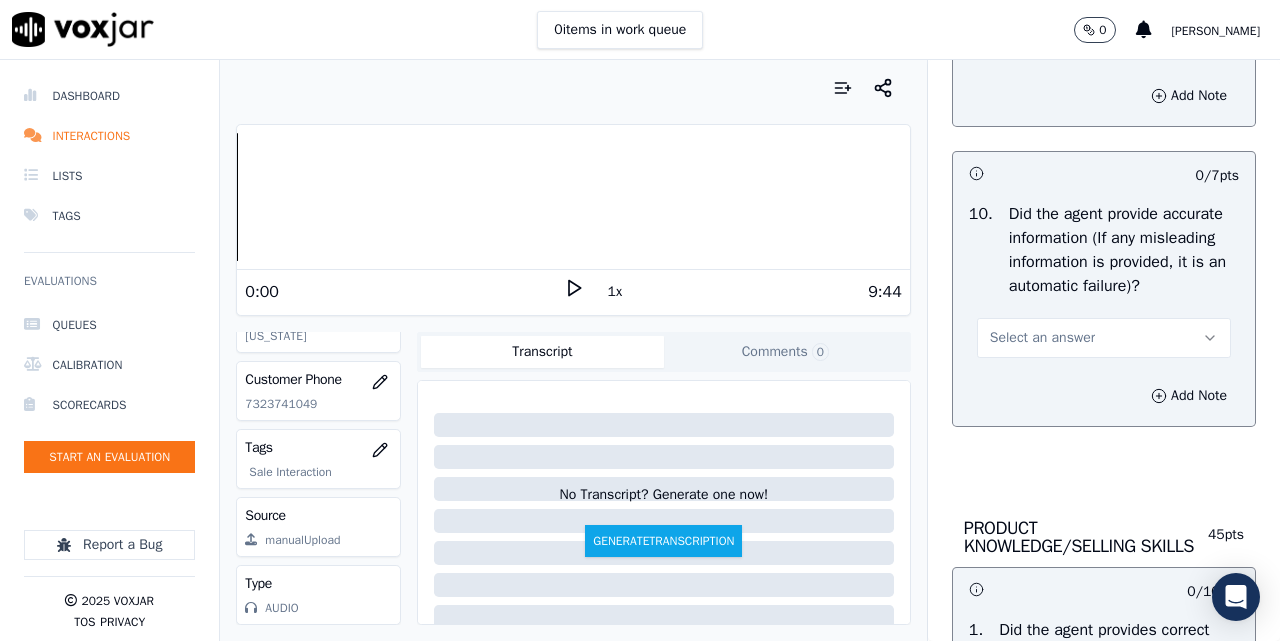 scroll, scrollTop: 2684, scrollLeft: 0, axis: vertical 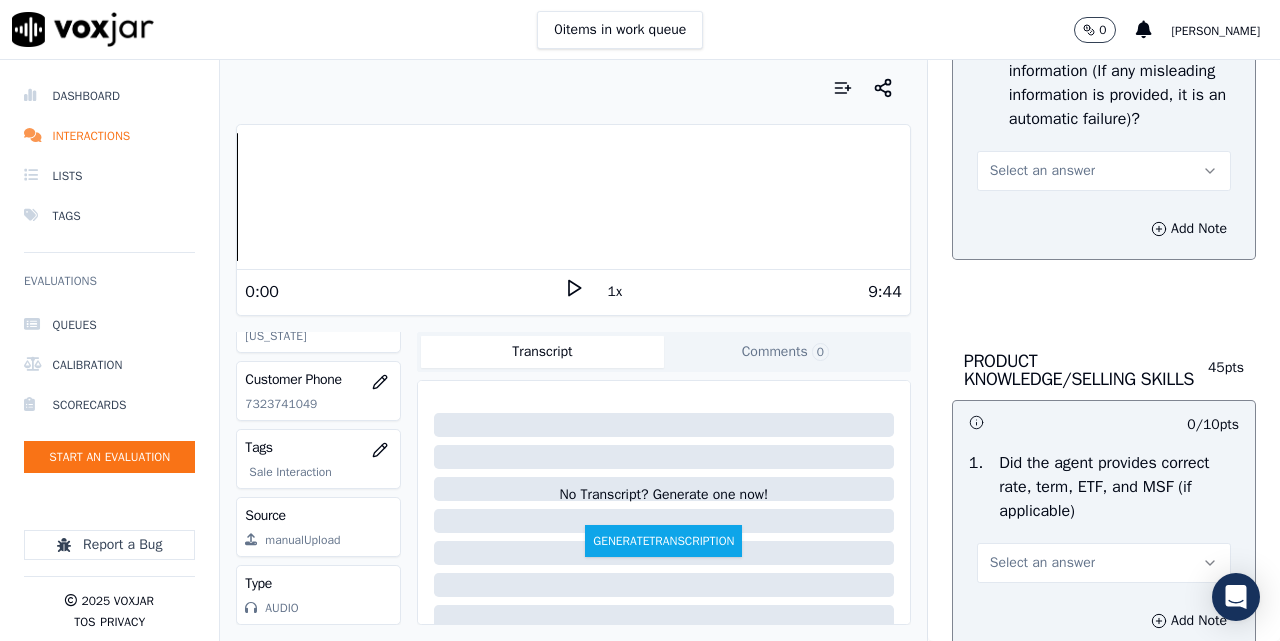click on "Select an answer" at bounding box center (1042, 171) 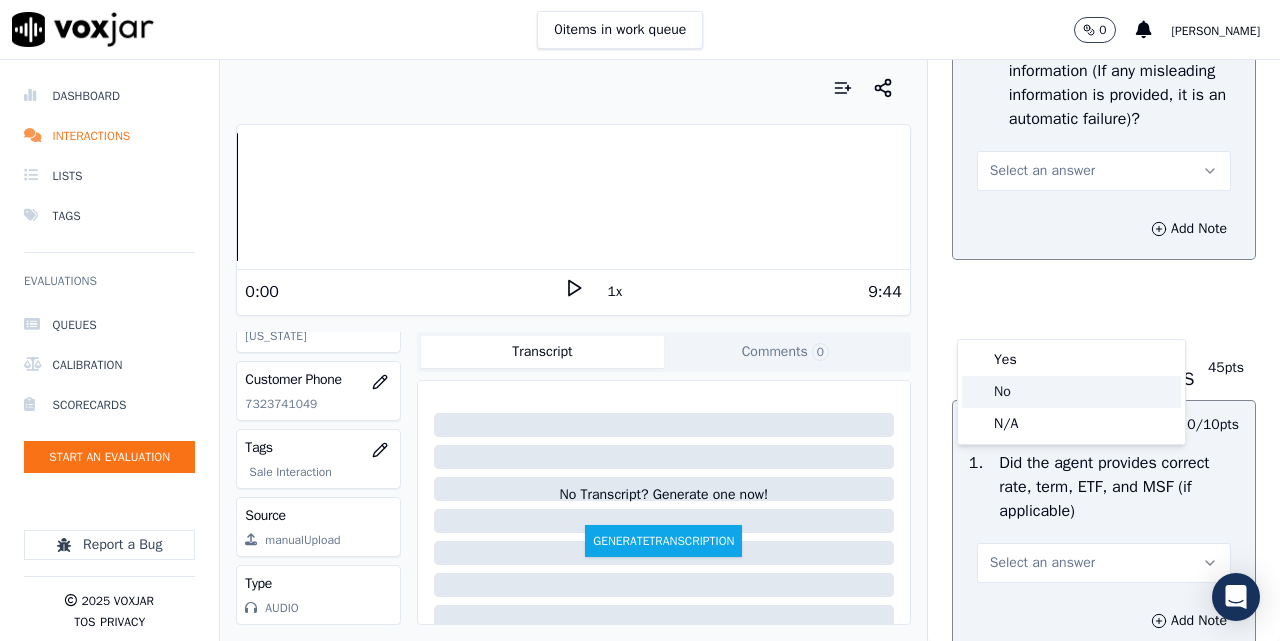 click on "No" 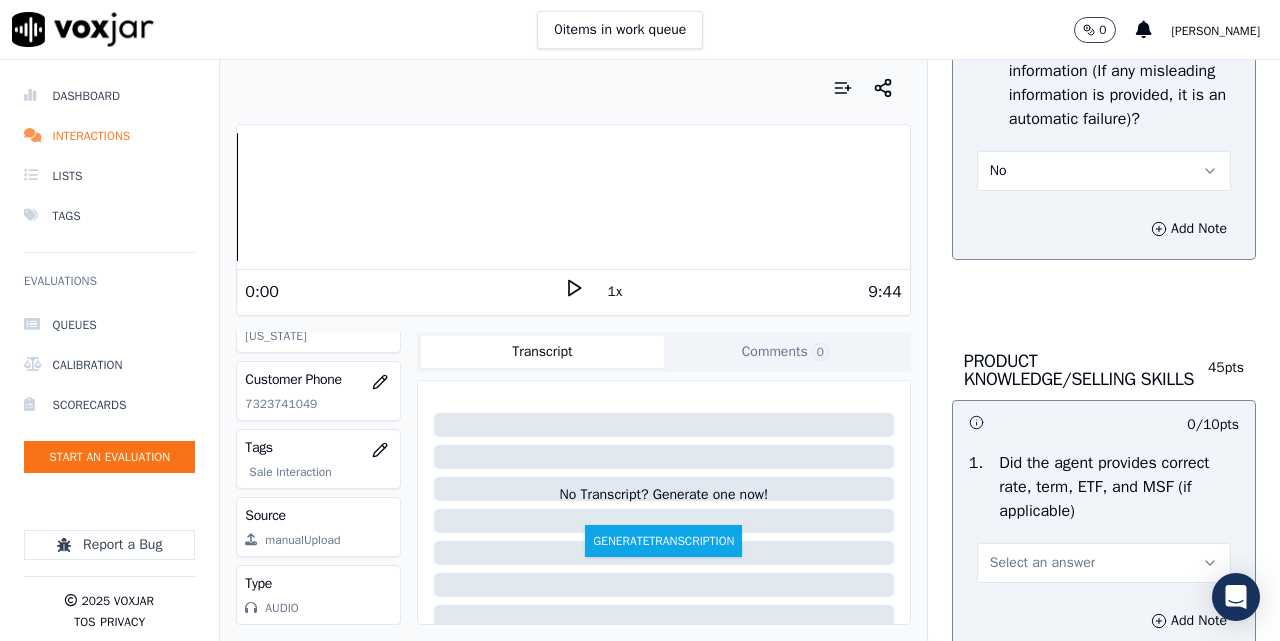 click on "No" at bounding box center [1104, 171] 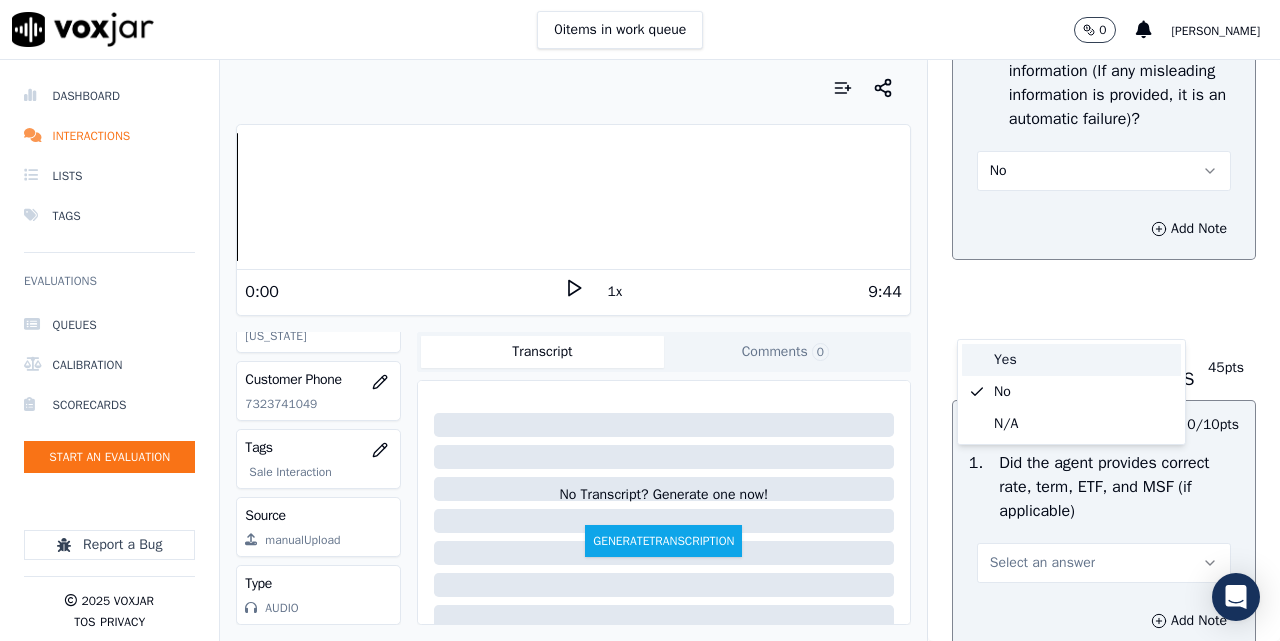 click on "Yes" at bounding box center (1071, 360) 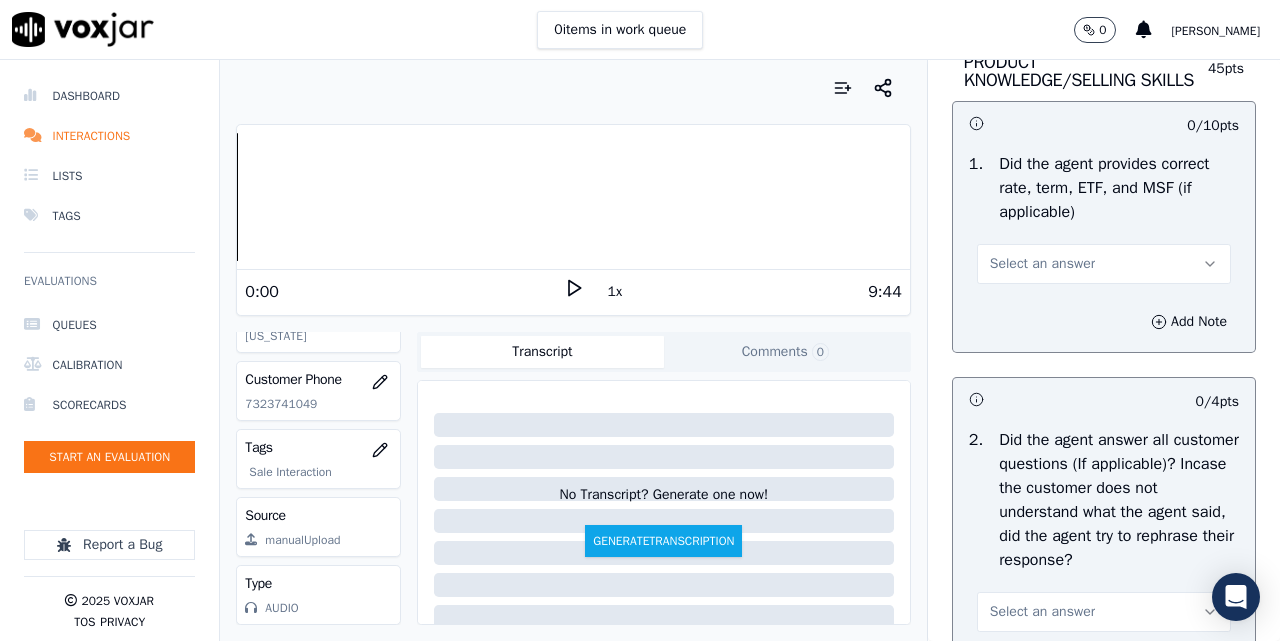 scroll, scrollTop: 3184, scrollLeft: 0, axis: vertical 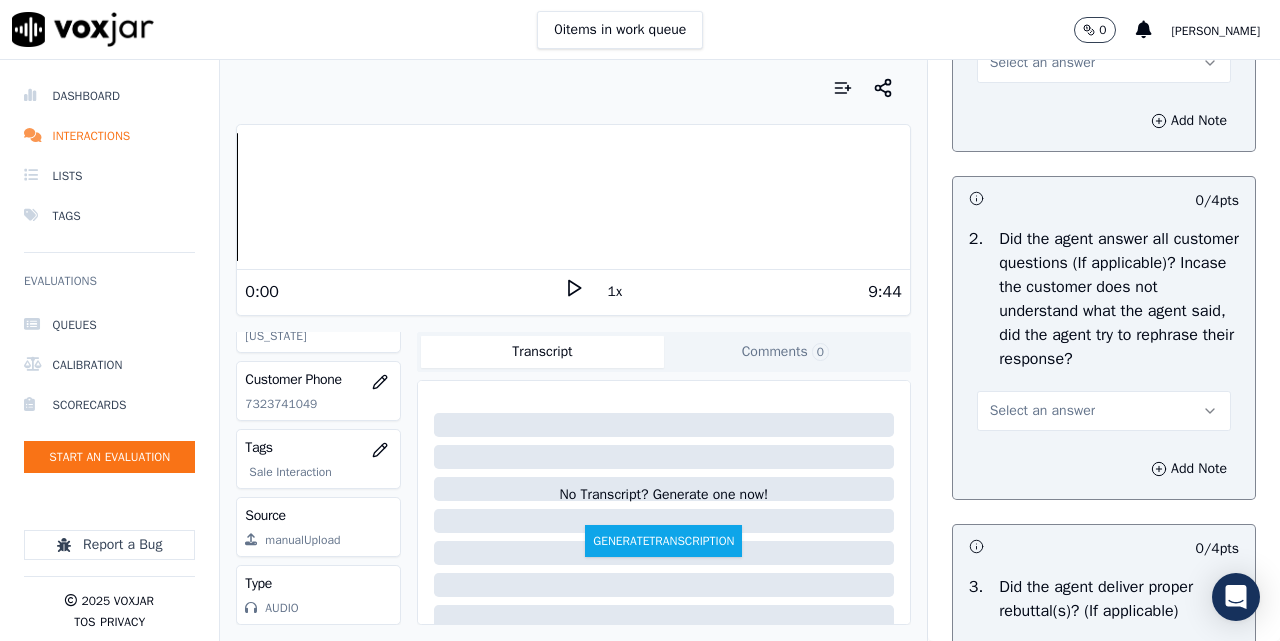 click on "Select an answer" at bounding box center [1104, 63] 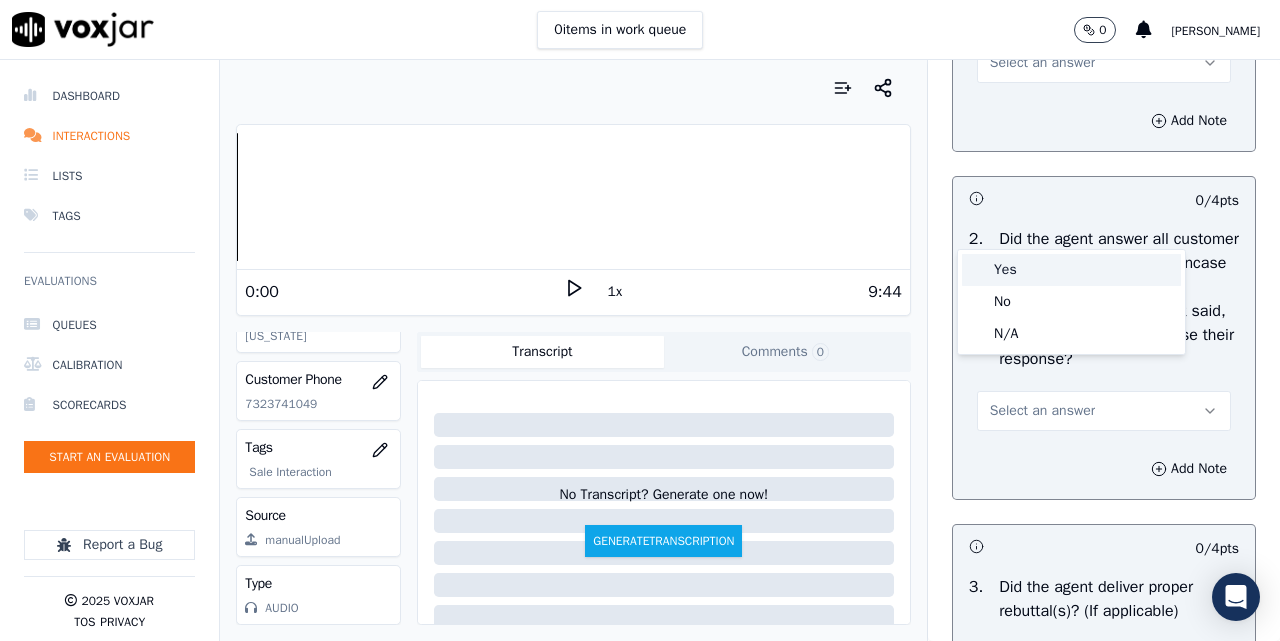 click on "Yes" at bounding box center [1071, 270] 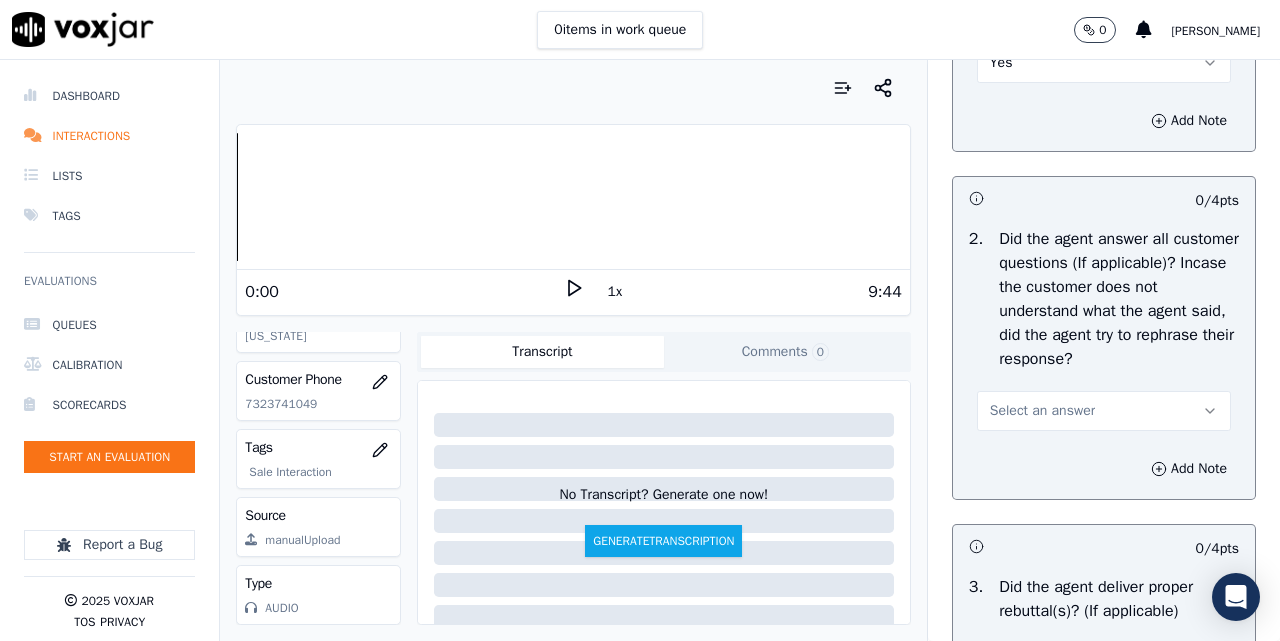 click on "Yes" at bounding box center [1104, 63] 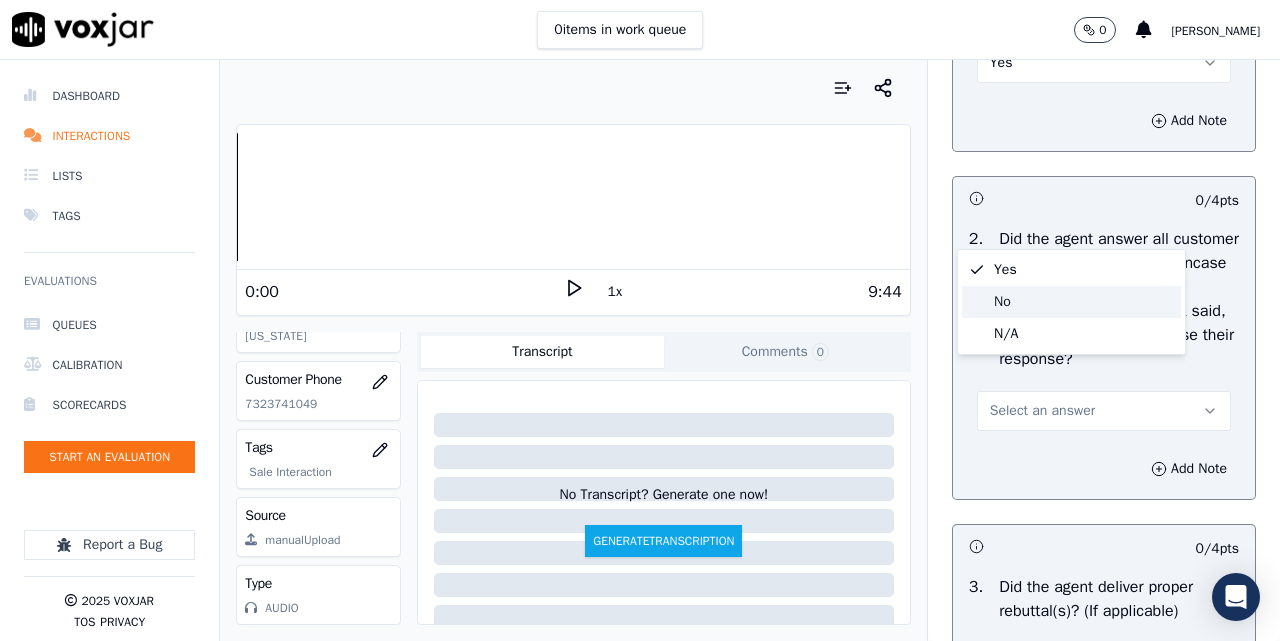 click on "No" 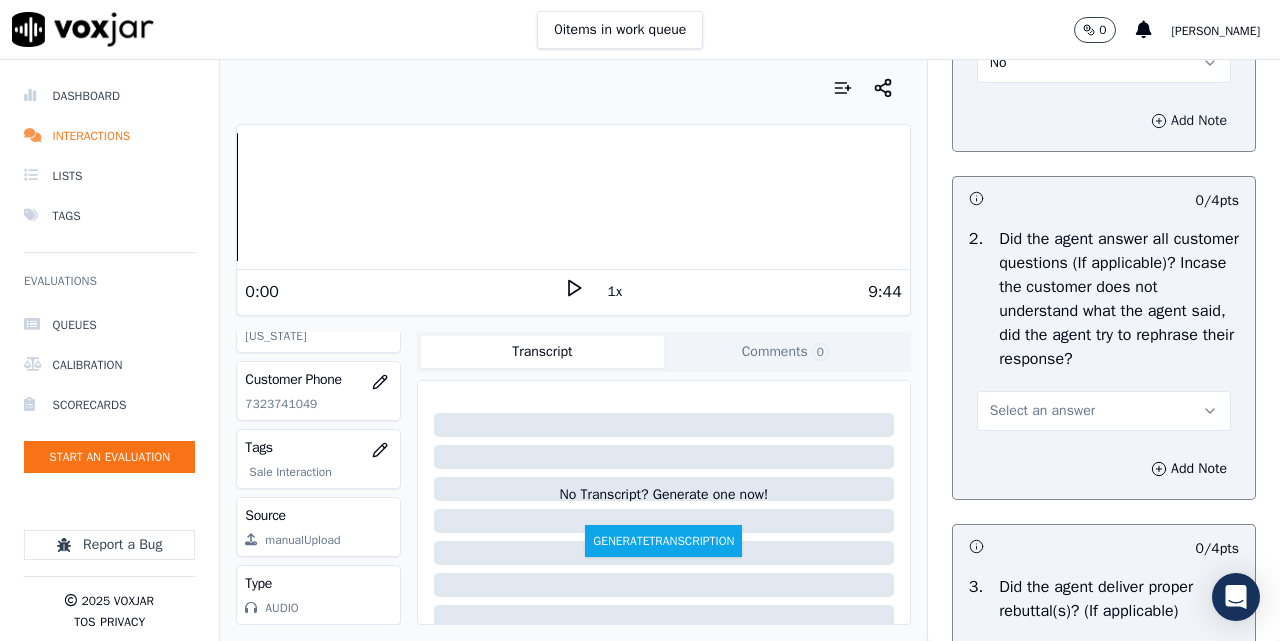 click on "Add Note" at bounding box center (1189, 121) 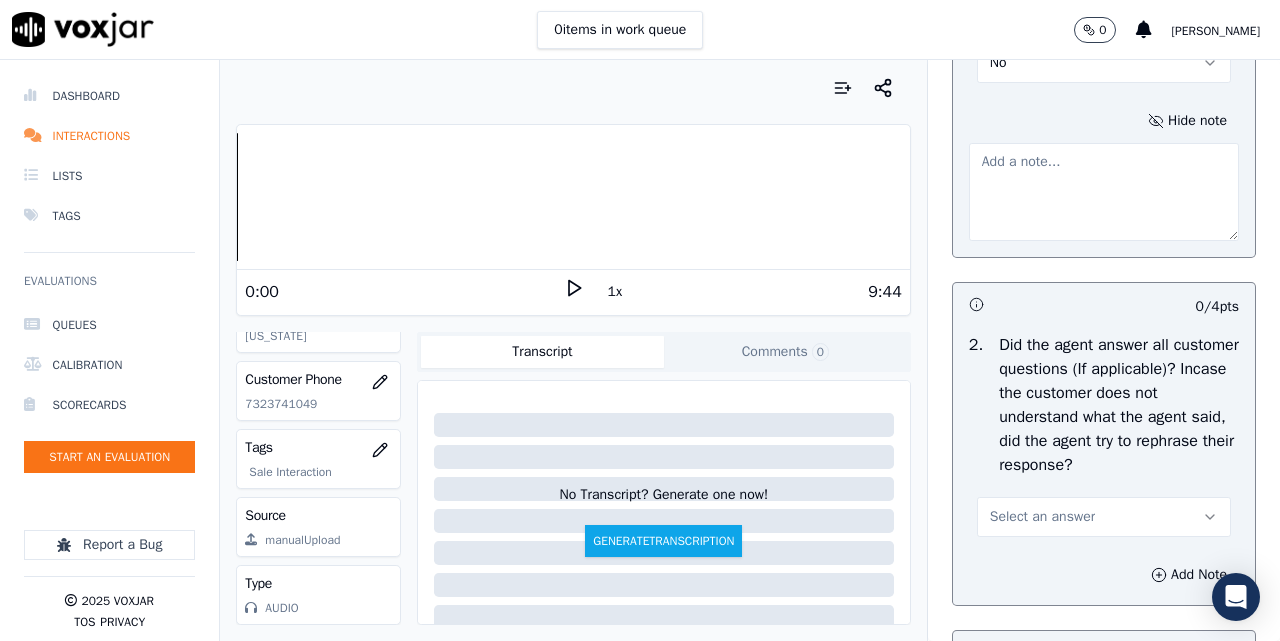 click at bounding box center [1104, 192] 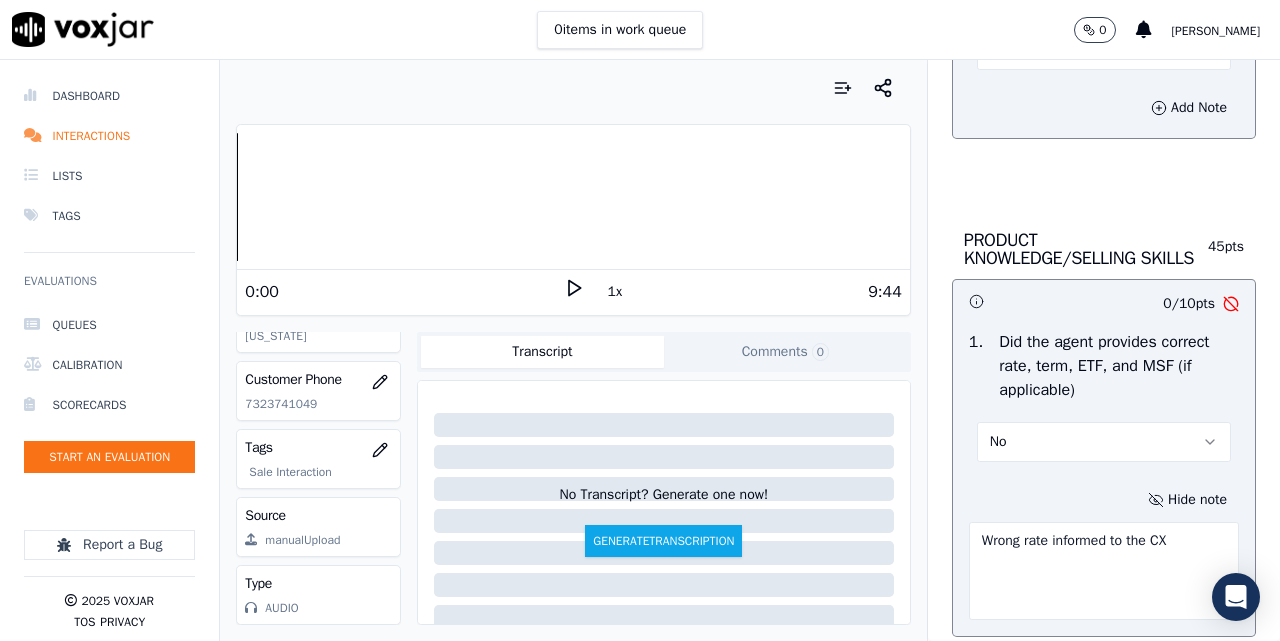 scroll, scrollTop: 2851, scrollLeft: 0, axis: vertical 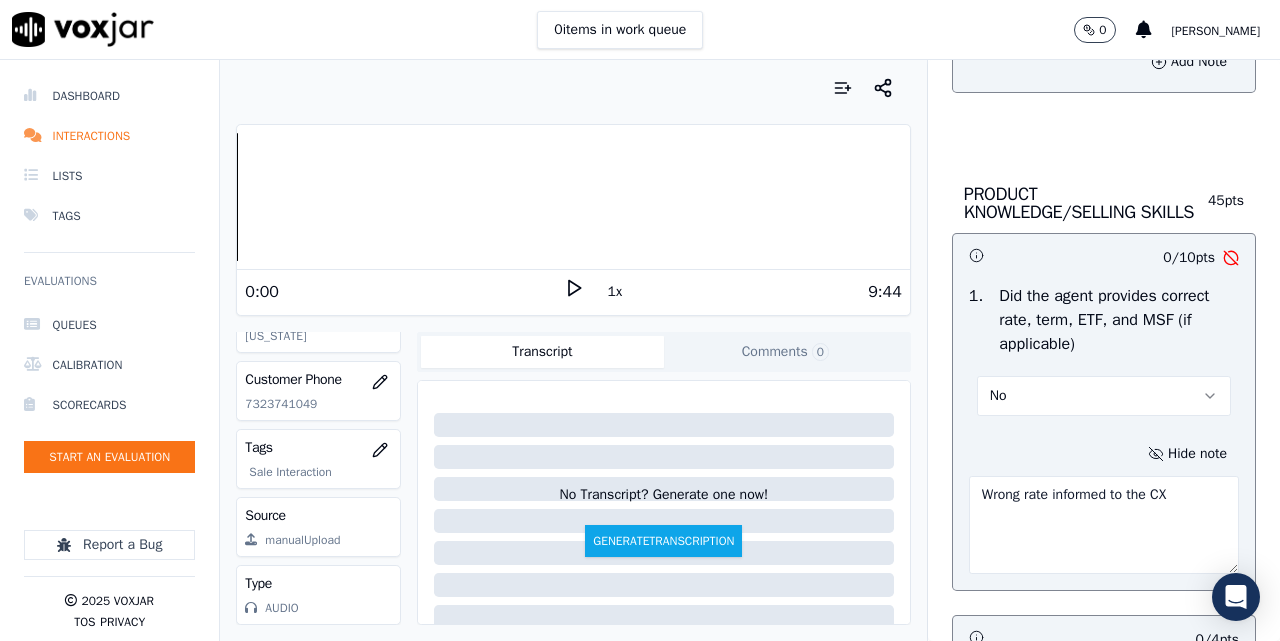 type on "Wrong rate informed to the CX" 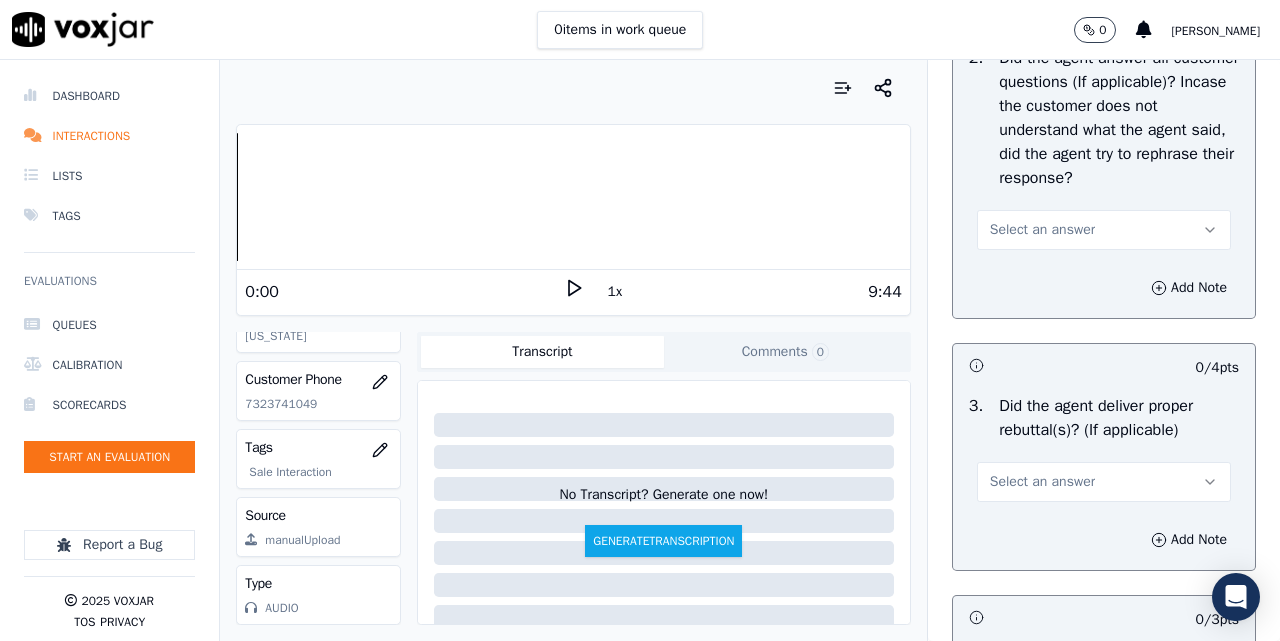 scroll, scrollTop: 3517, scrollLeft: 0, axis: vertical 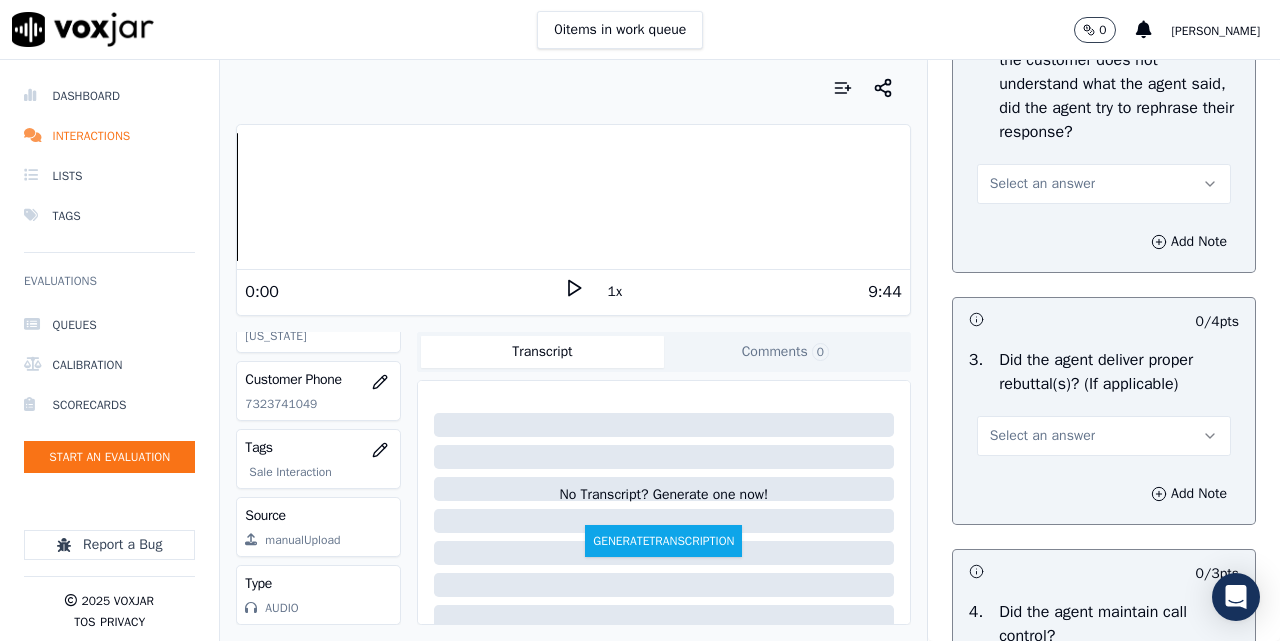 drag, startPoint x: 1031, startPoint y: 358, endPoint x: 1031, endPoint y: 379, distance: 21 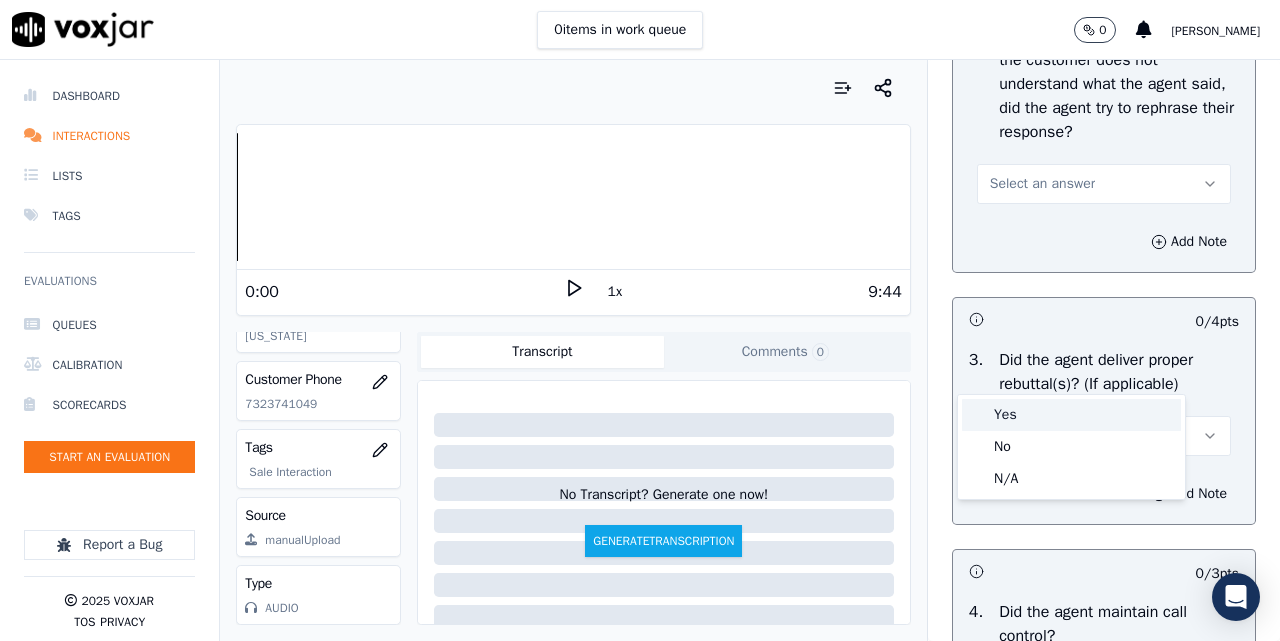 click on "Yes" at bounding box center (1071, 415) 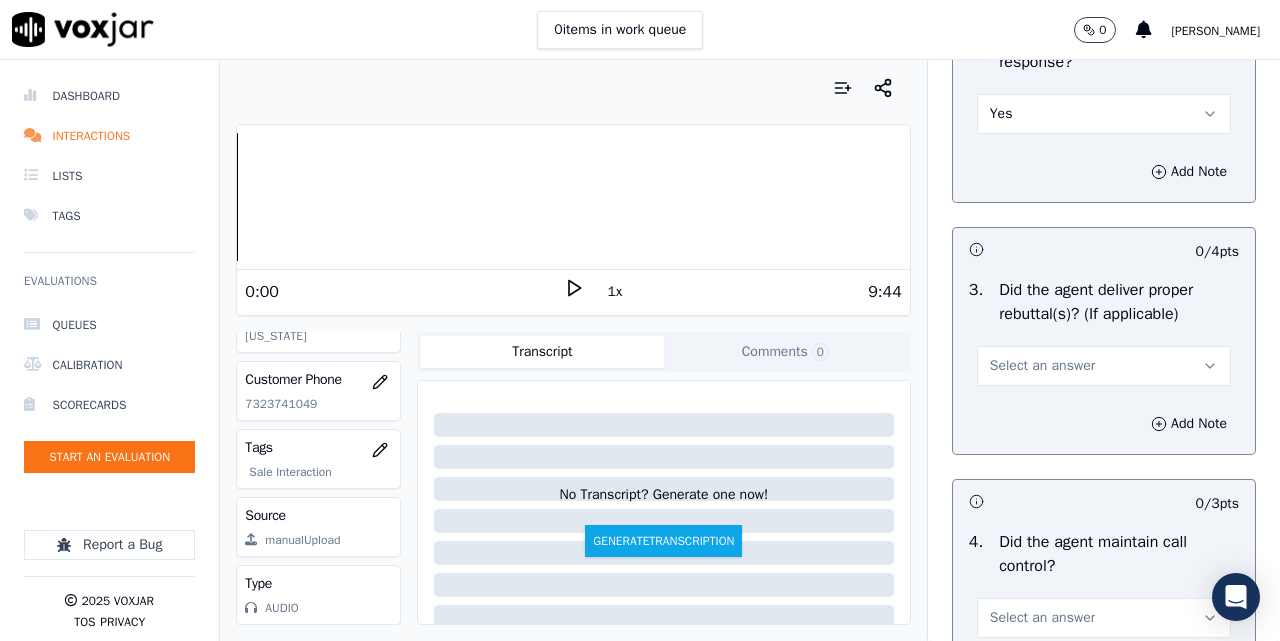 scroll, scrollTop: 3684, scrollLeft: 0, axis: vertical 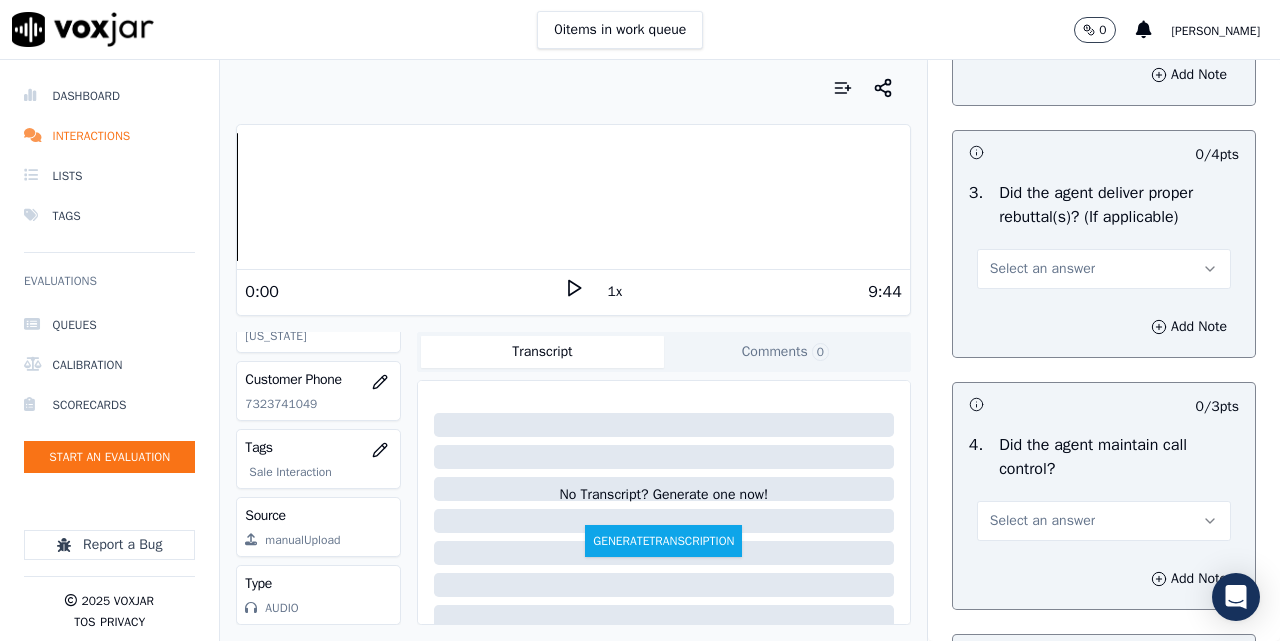 click on "Select an answer" at bounding box center [1104, 269] 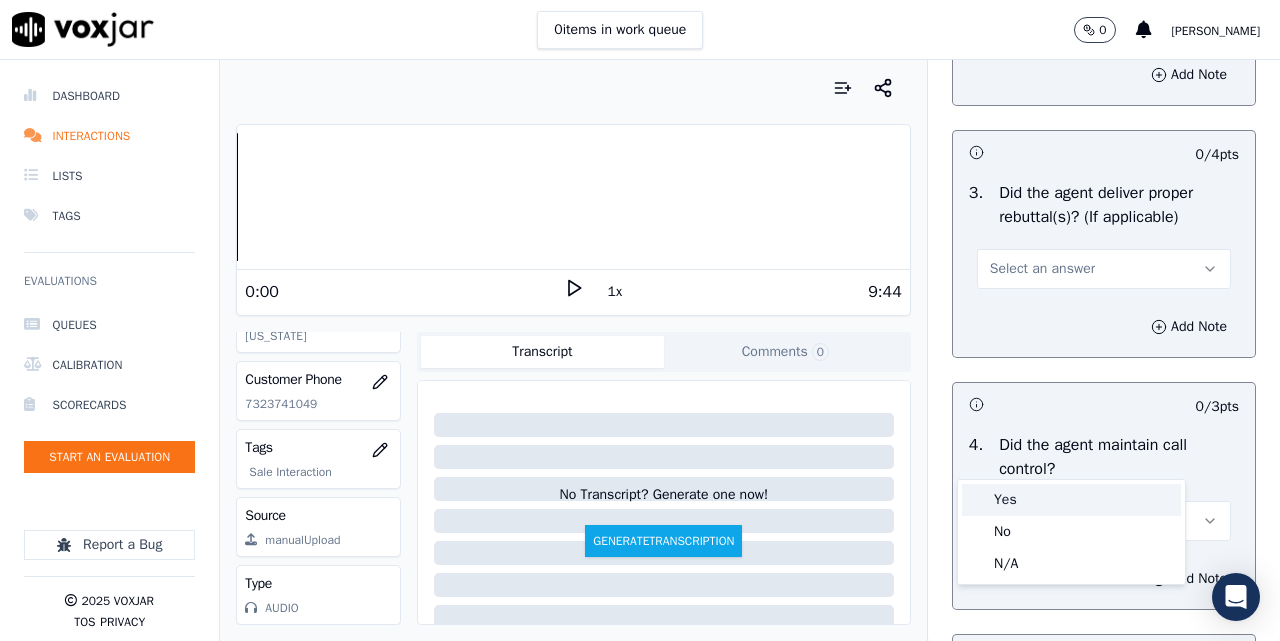 click on "Yes" at bounding box center (1071, 500) 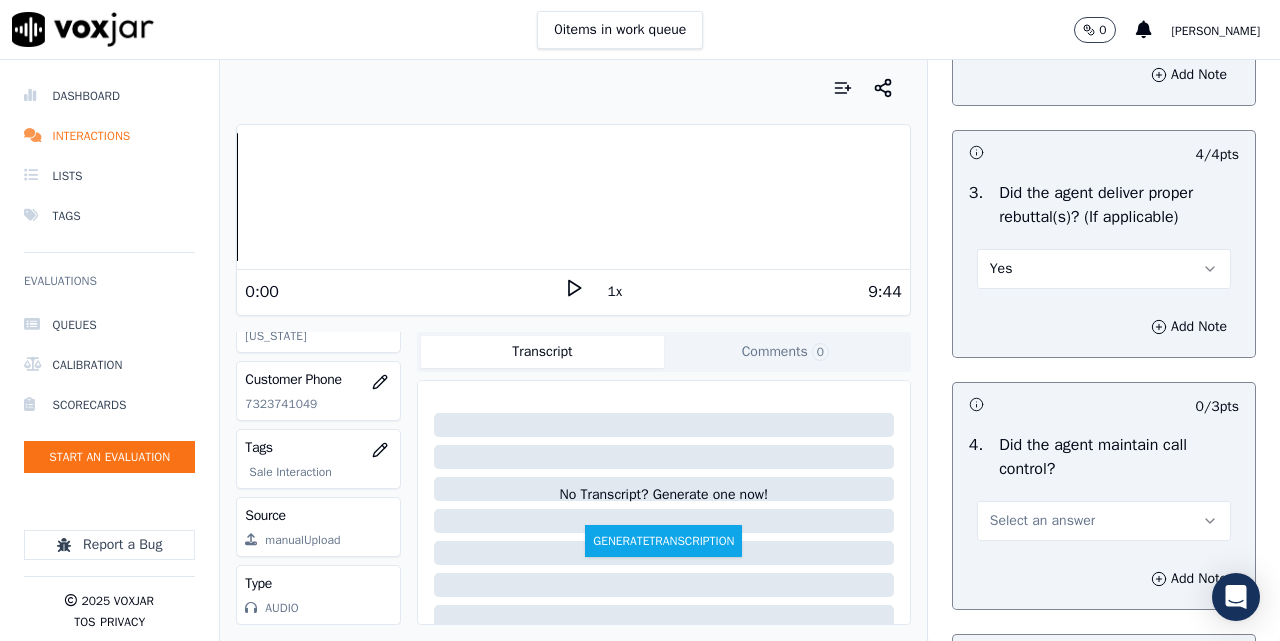 scroll, scrollTop: 4017, scrollLeft: 0, axis: vertical 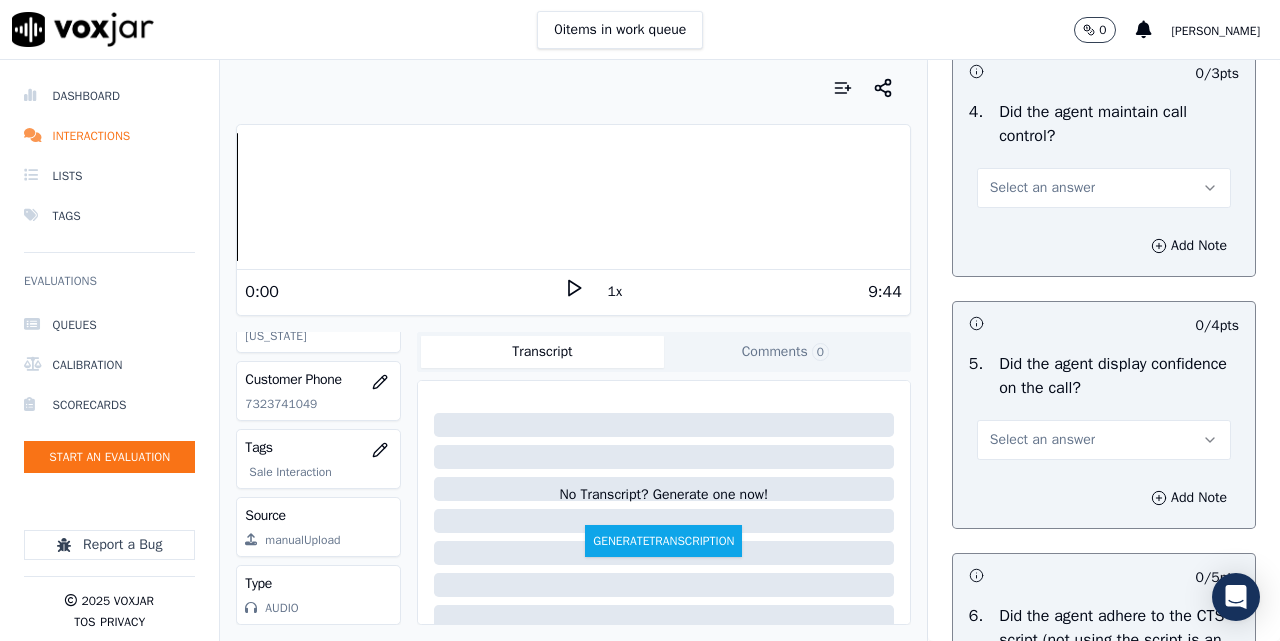 click on "Select an answer" at bounding box center [1042, 188] 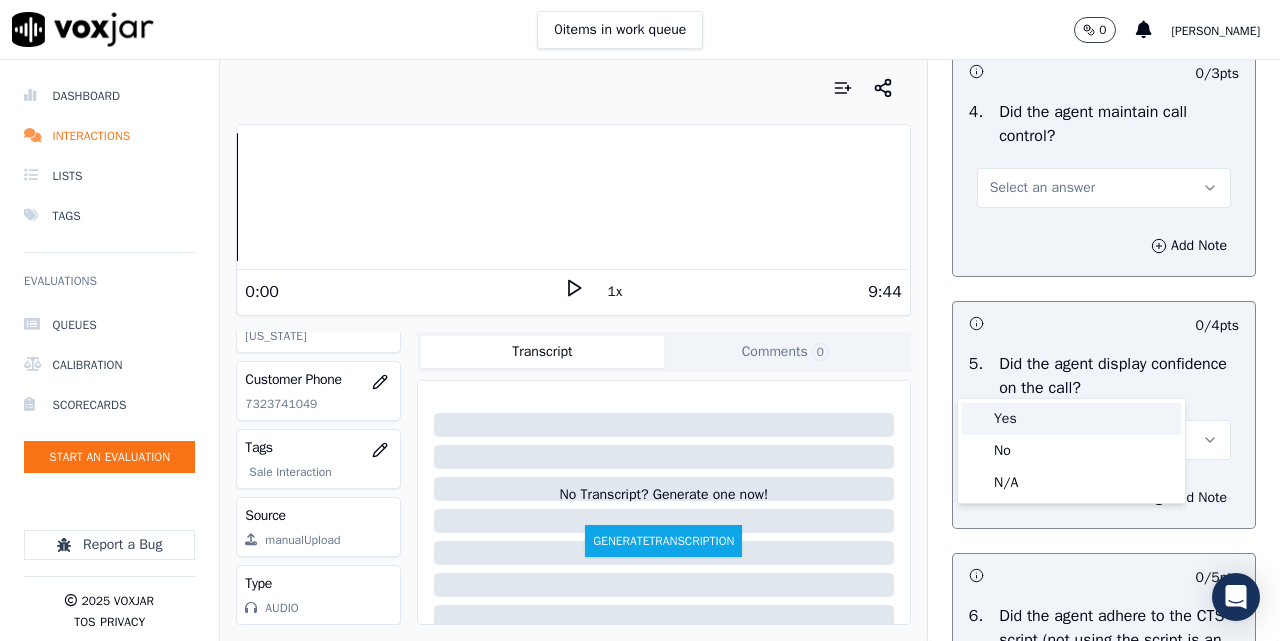click on "Yes" at bounding box center [1071, 419] 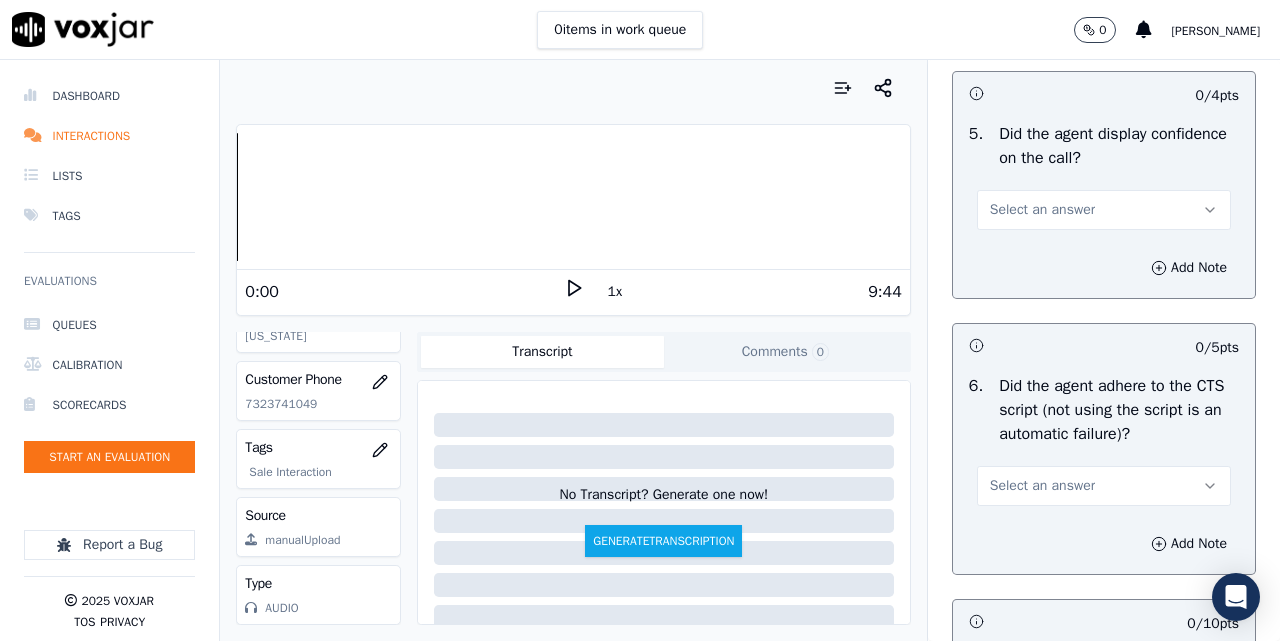 scroll, scrollTop: 4184, scrollLeft: 0, axis: vertical 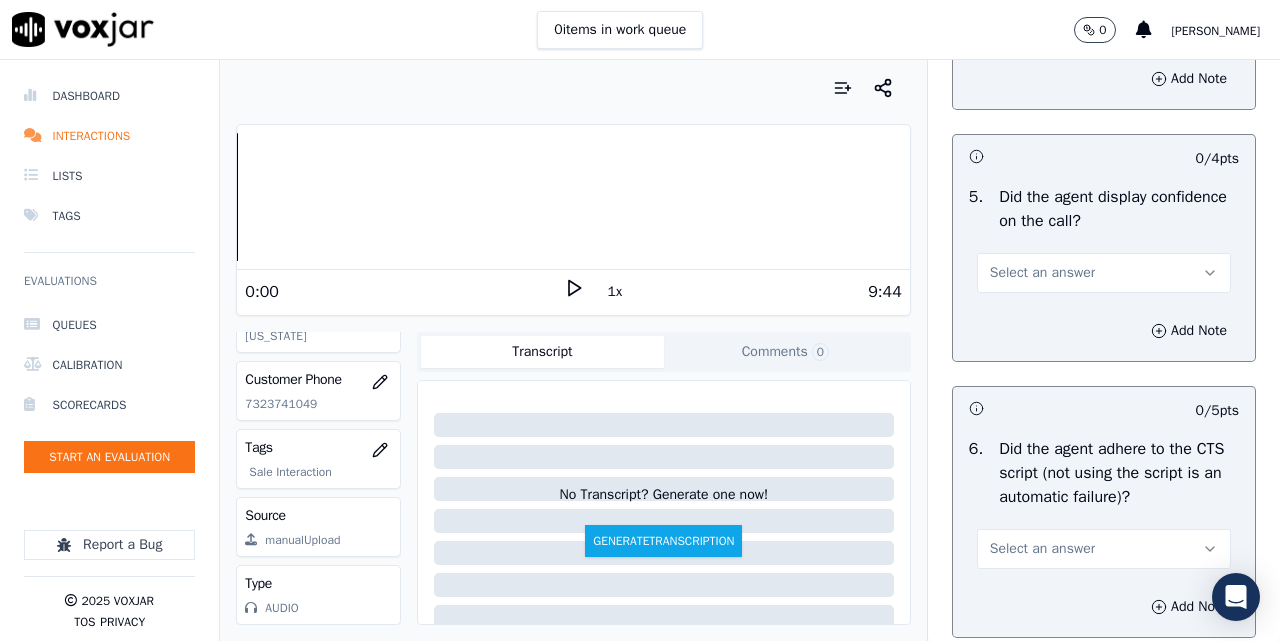 click on "Yes" at bounding box center (1104, 21) 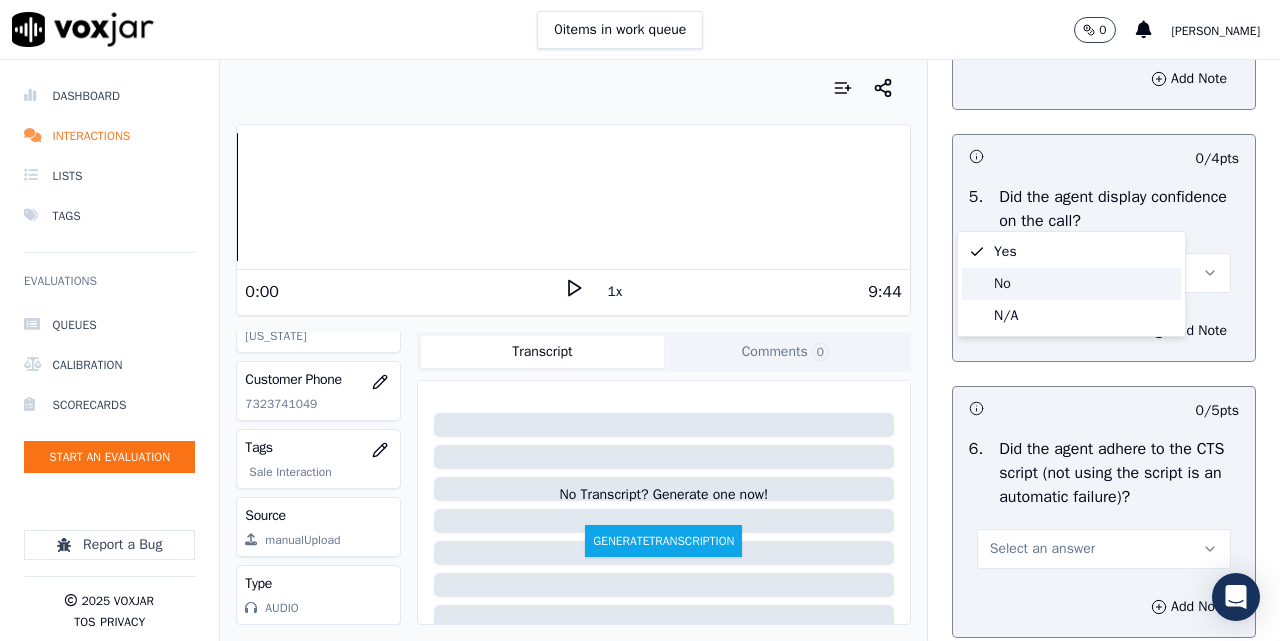click on "No" 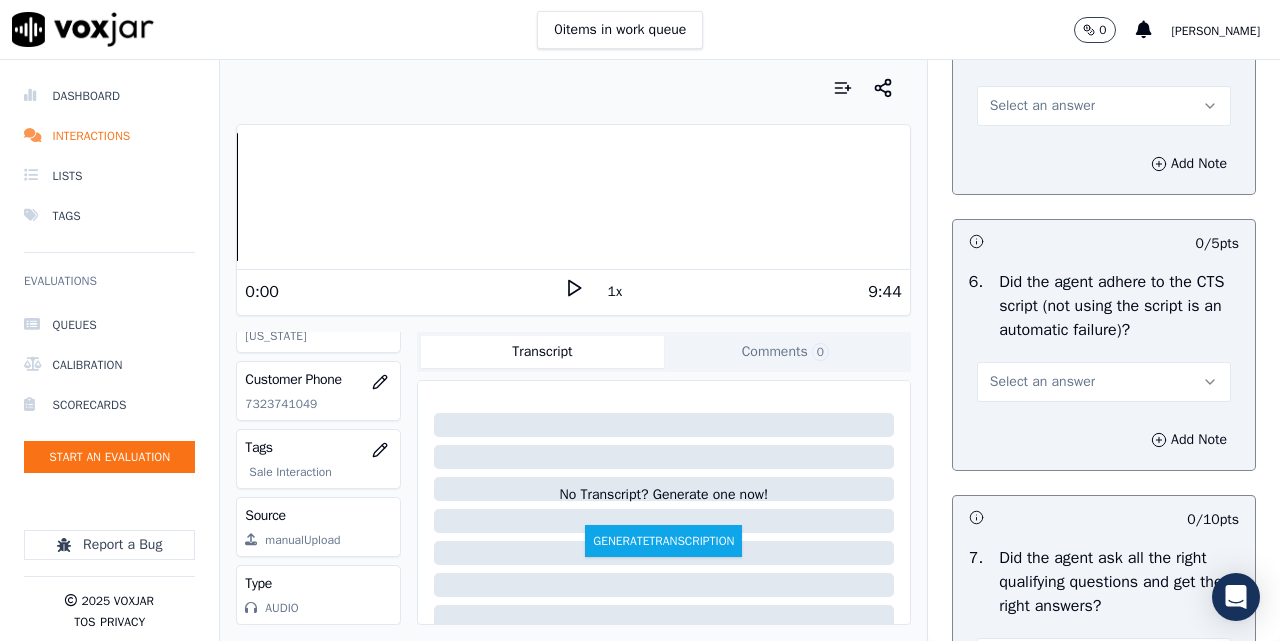 scroll, scrollTop: 4517, scrollLeft: 0, axis: vertical 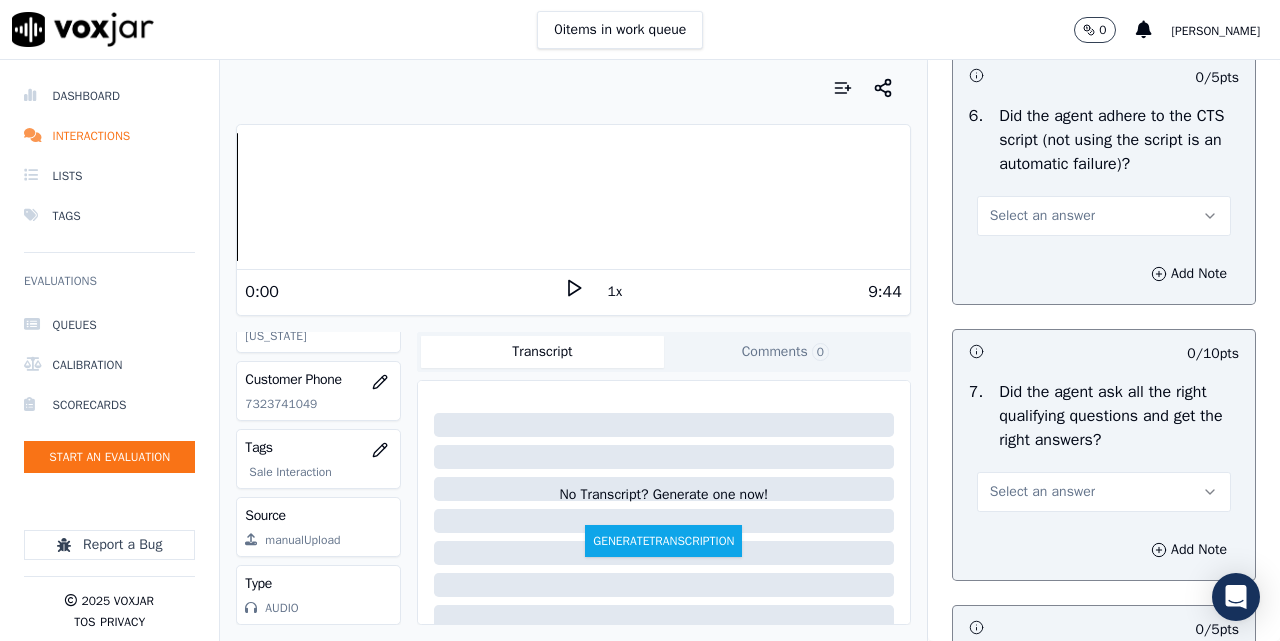 click on "Select an answer" at bounding box center [1104, 216] 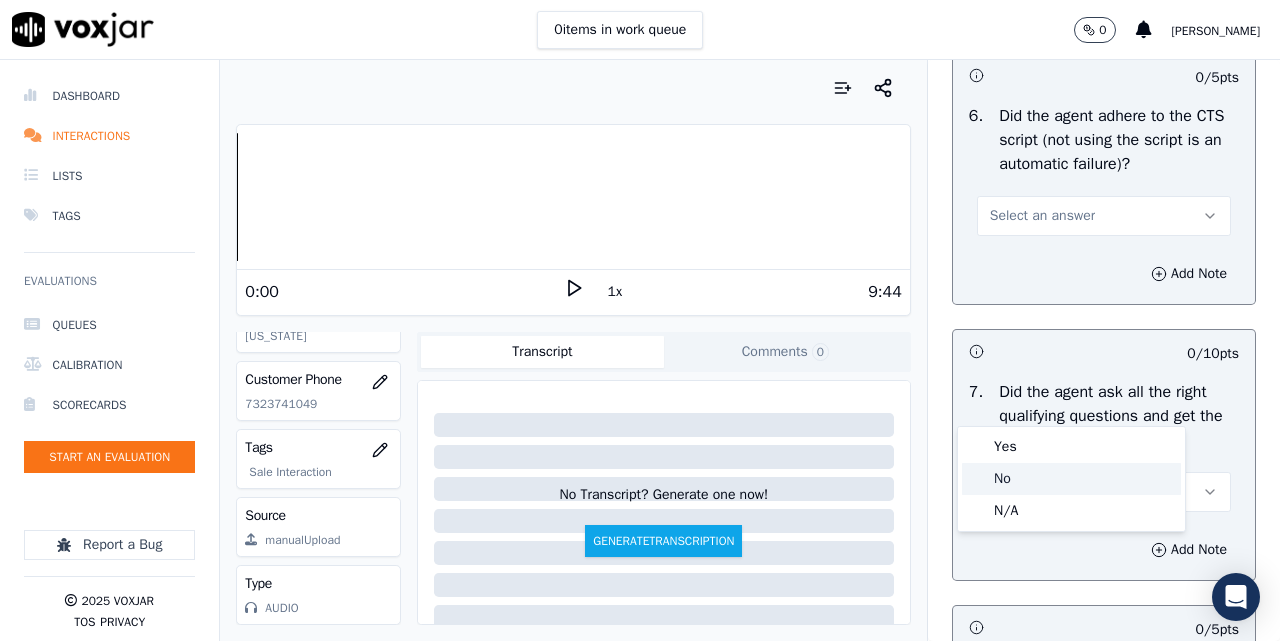 click on "No" 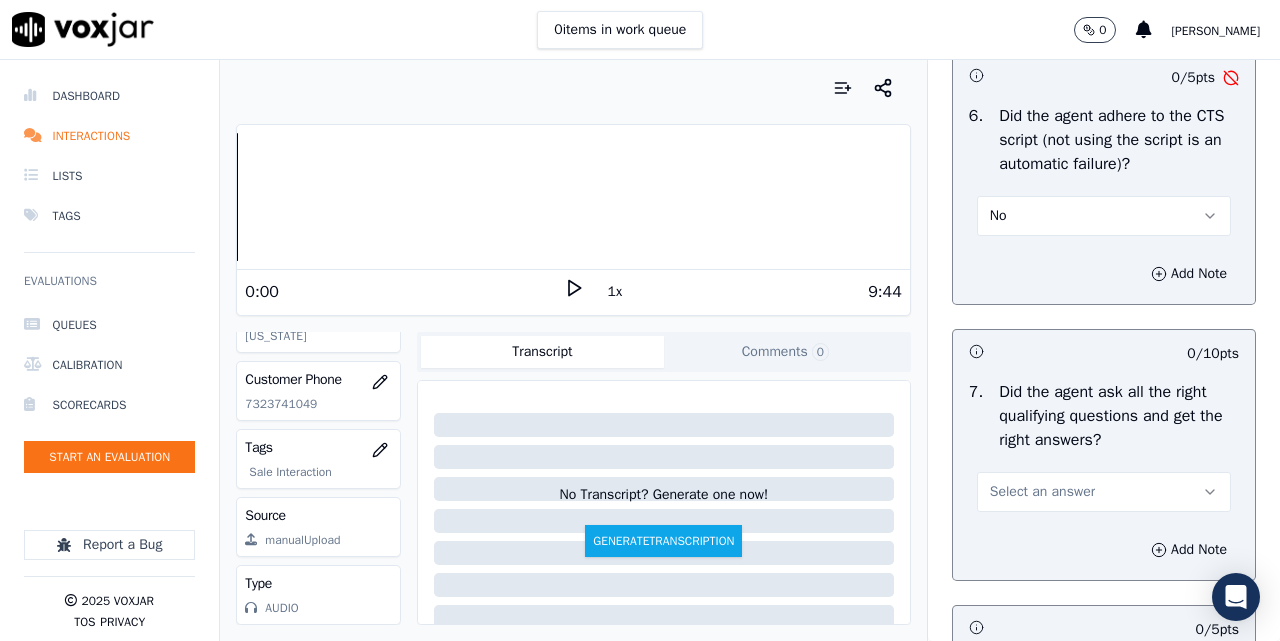 click on "Select an answer" at bounding box center [1104, -60] 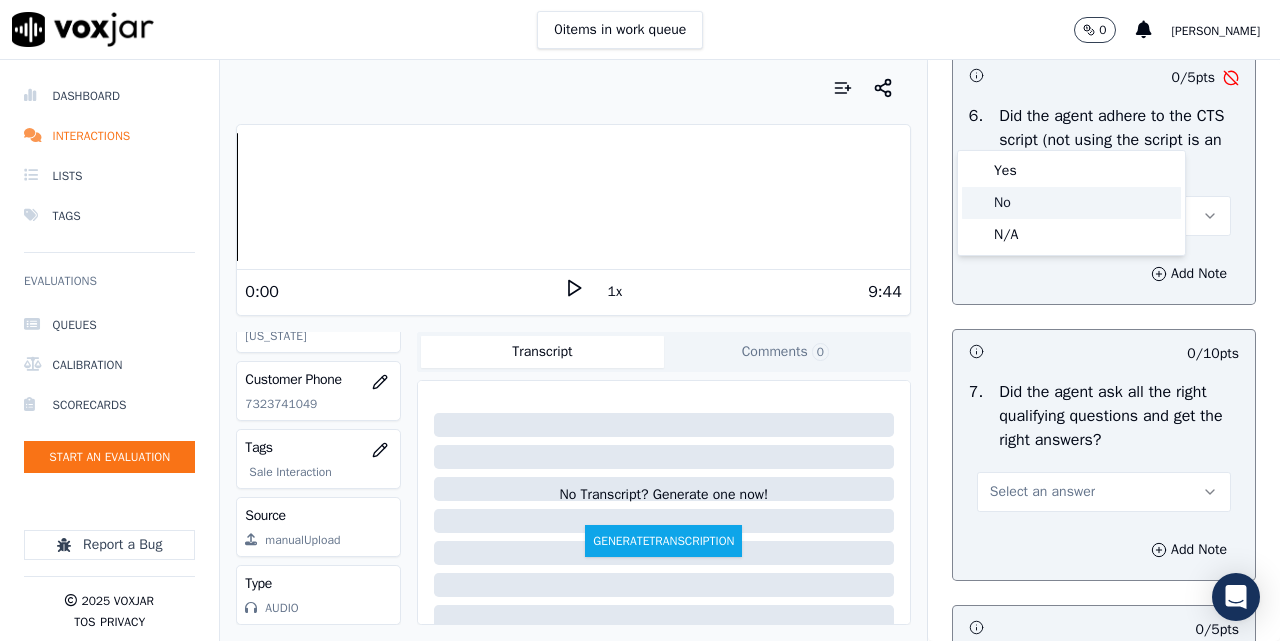 click on "Yes" at bounding box center (1071, 171) 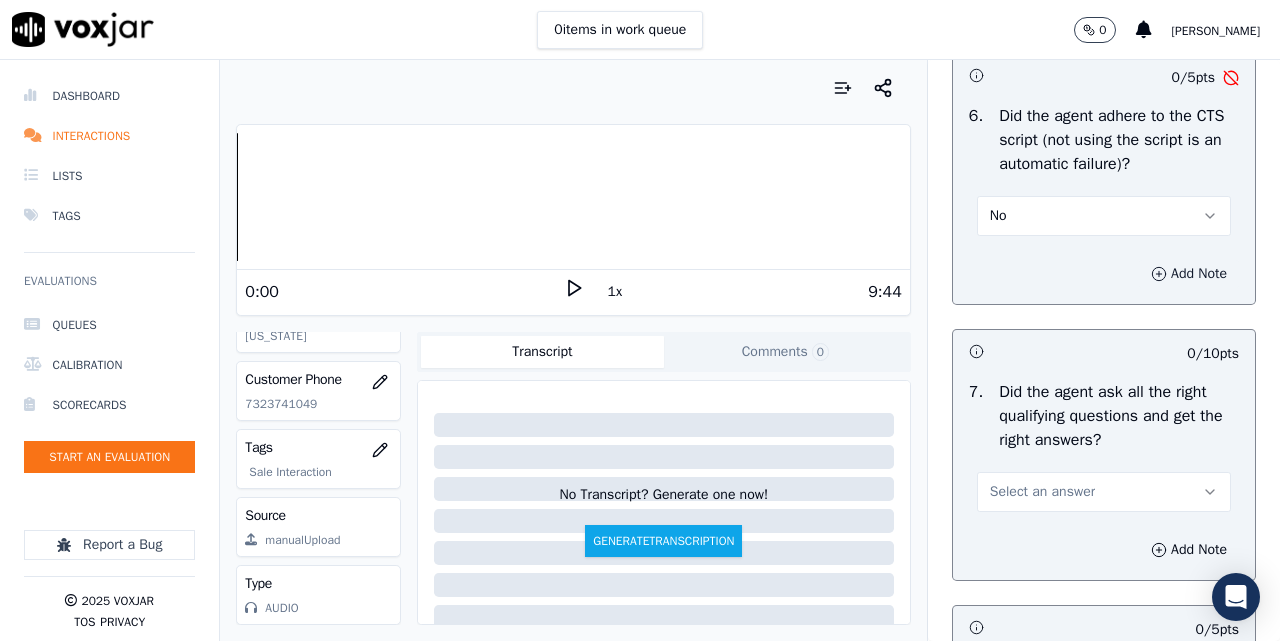 click on "Add Note" at bounding box center [1189, 274] 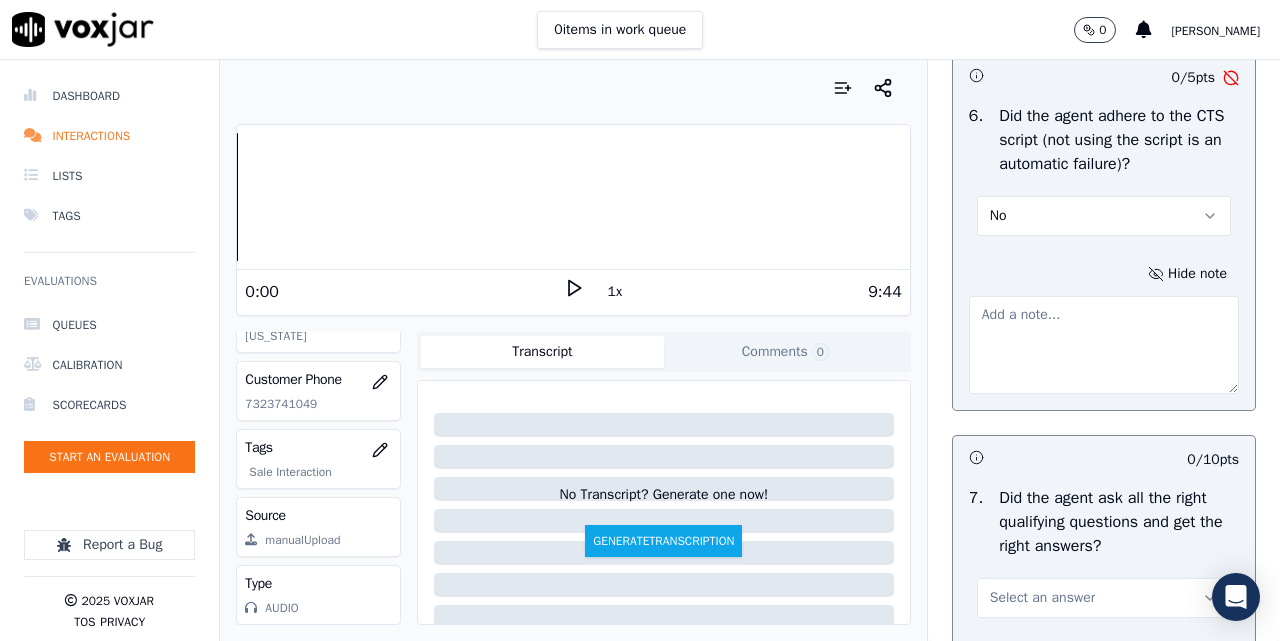 click at bounding box center (1104, 345) 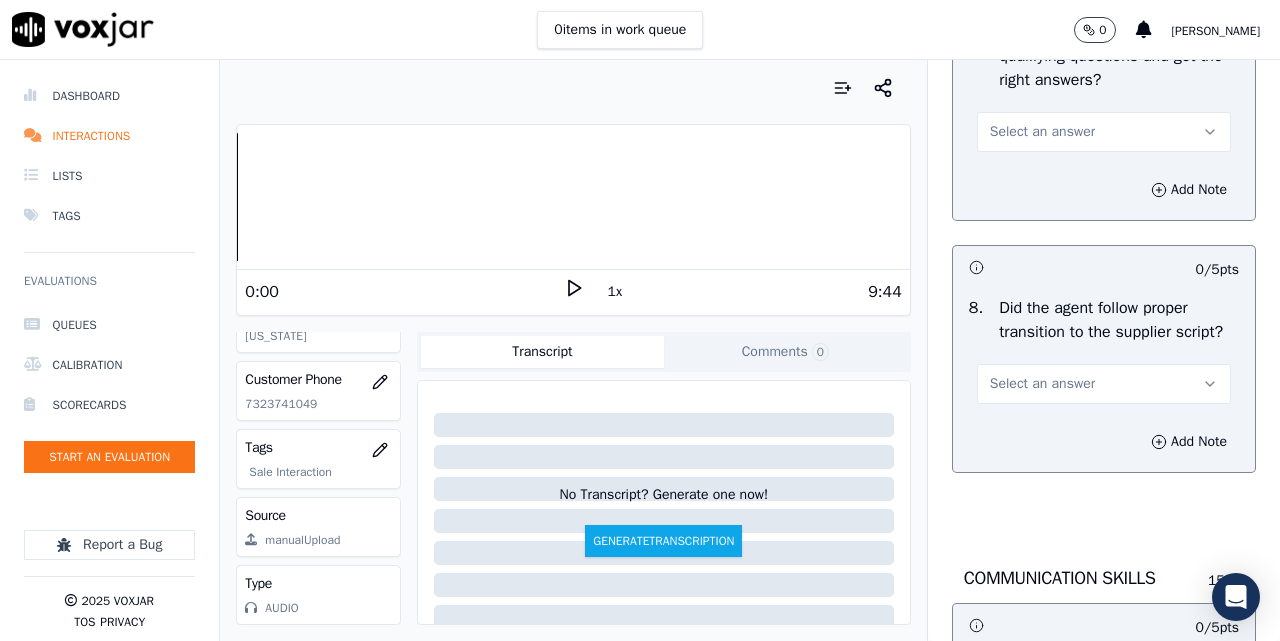scroll, scrollTop: 5184, scrollLeft: 0, axis: vertical 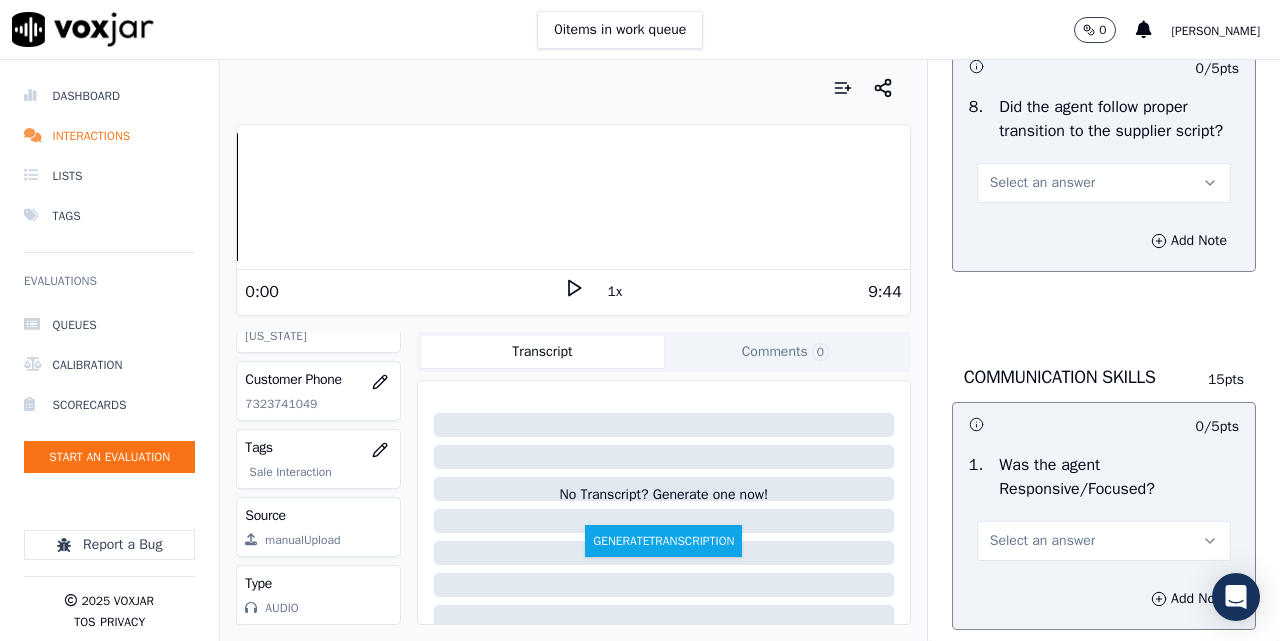 type on "Missed to read out questions and statements" 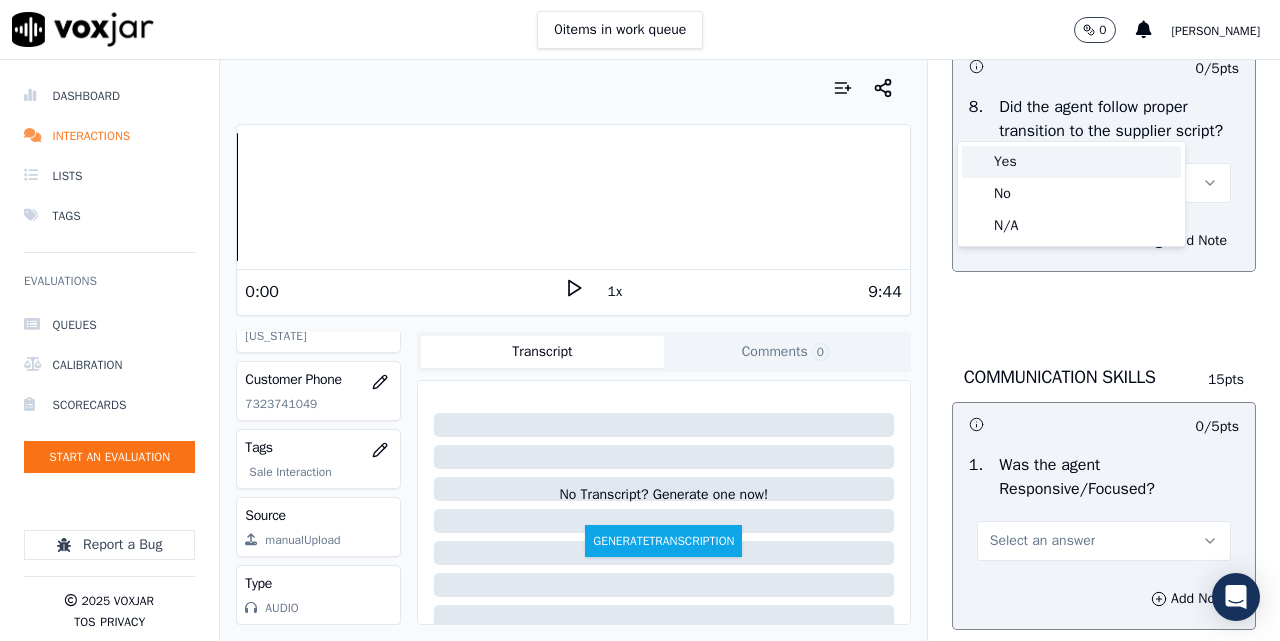 click on "Yes" at bounding box center (1071, 162) 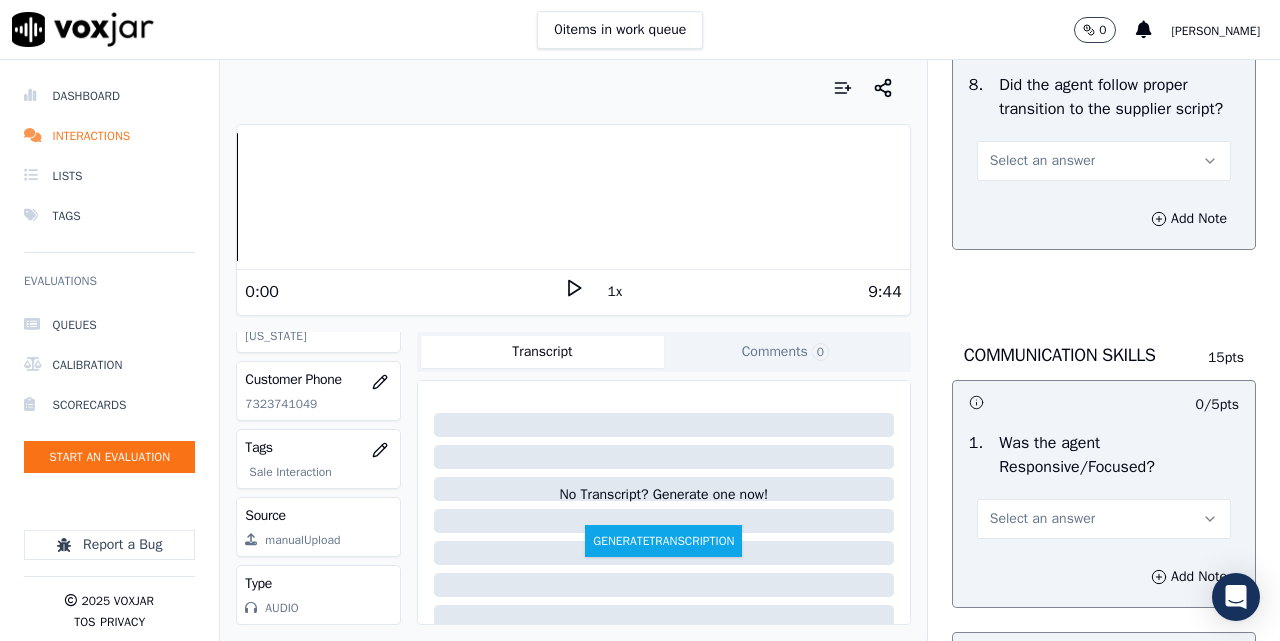 scroll, scrollTop: 5351, scrollLeft: 0, axis: vertical 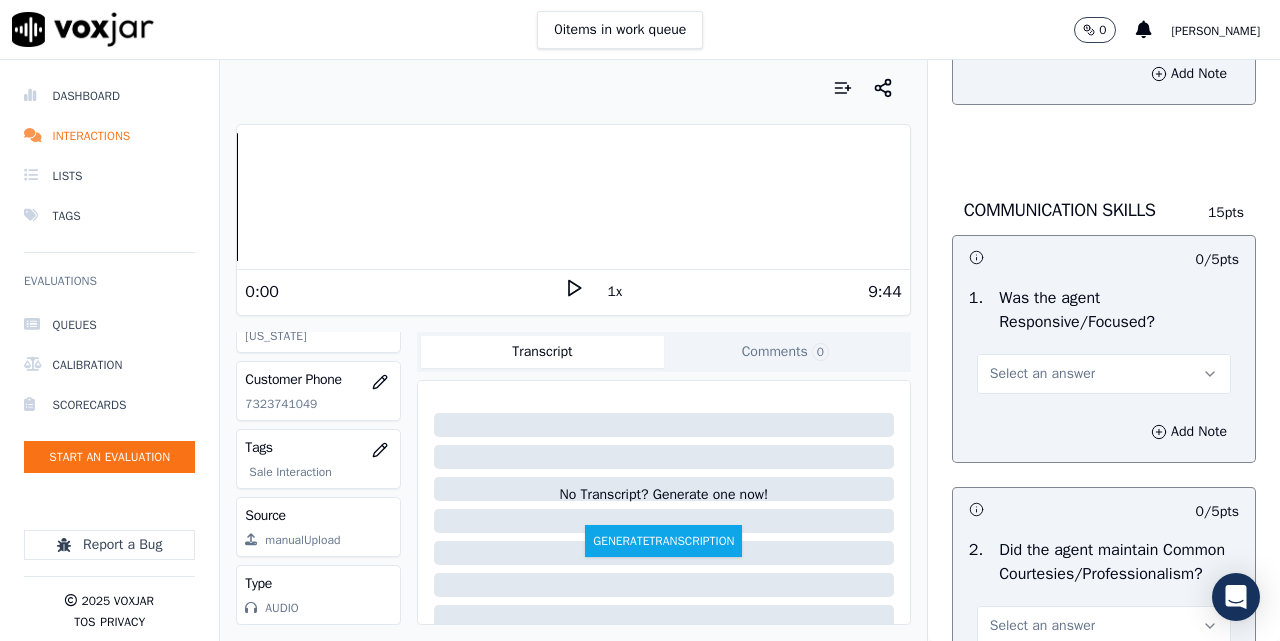 click on "Did the agent follow proper transition to the supplier script?" at bounding box center [1119, -48] 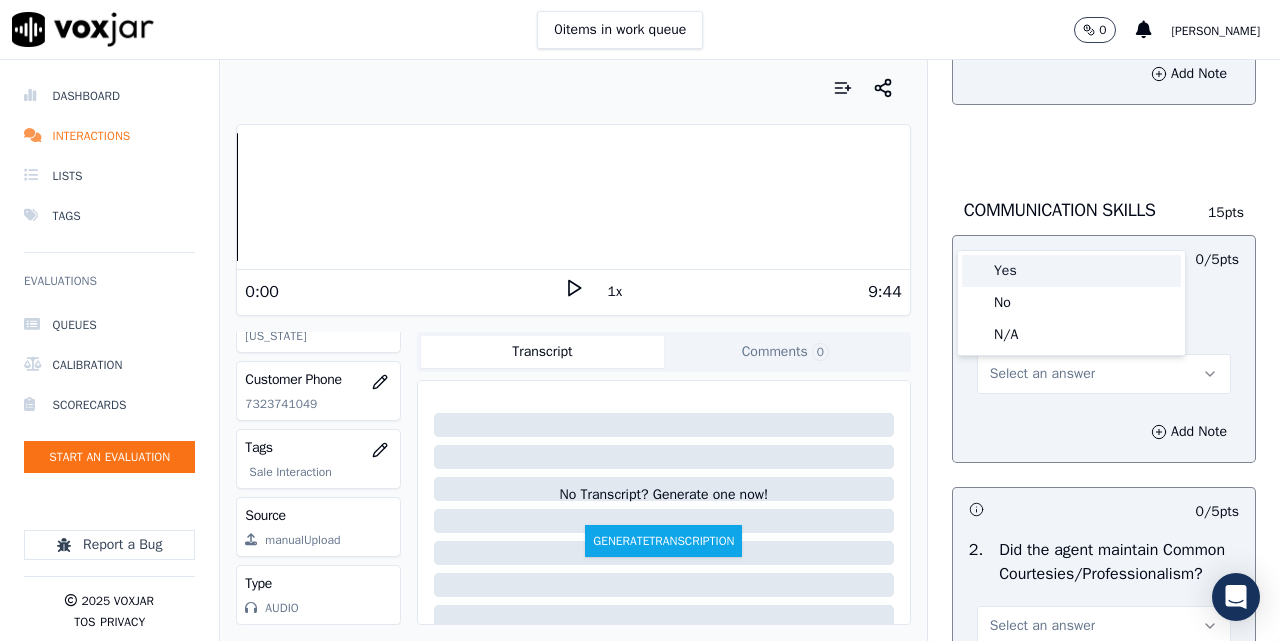 click on "Yes" at bounding box center (1071, 271) 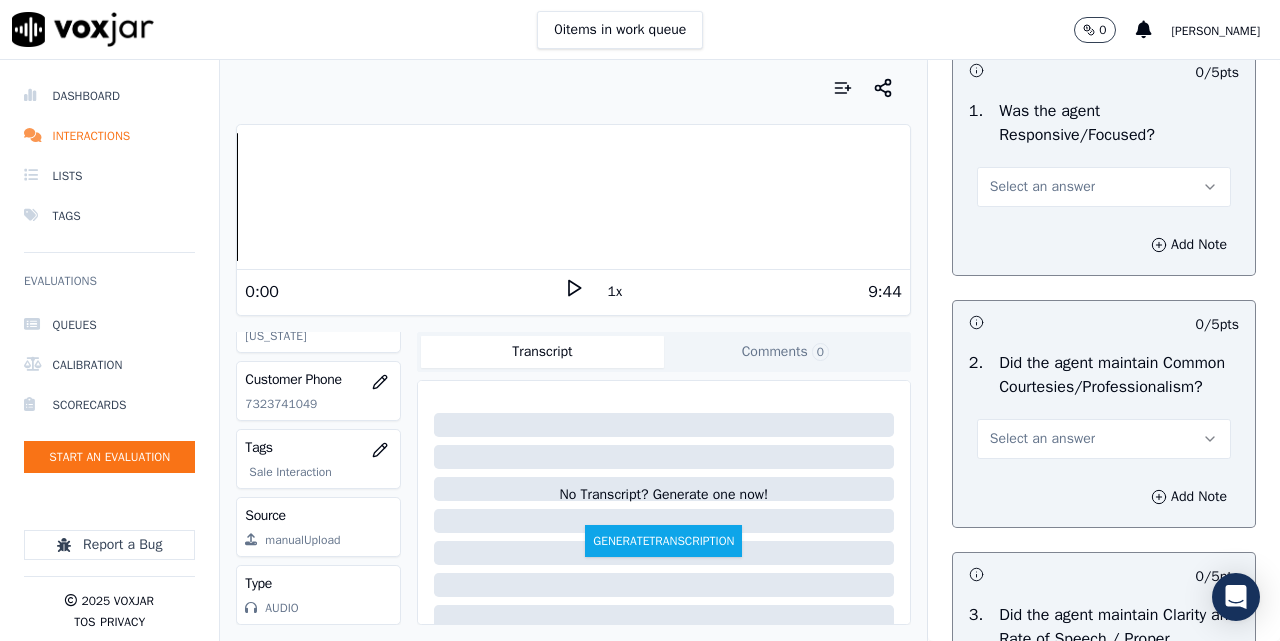 scroll, scrollTop: 5684, scrollLeft: 0, axis: vertical 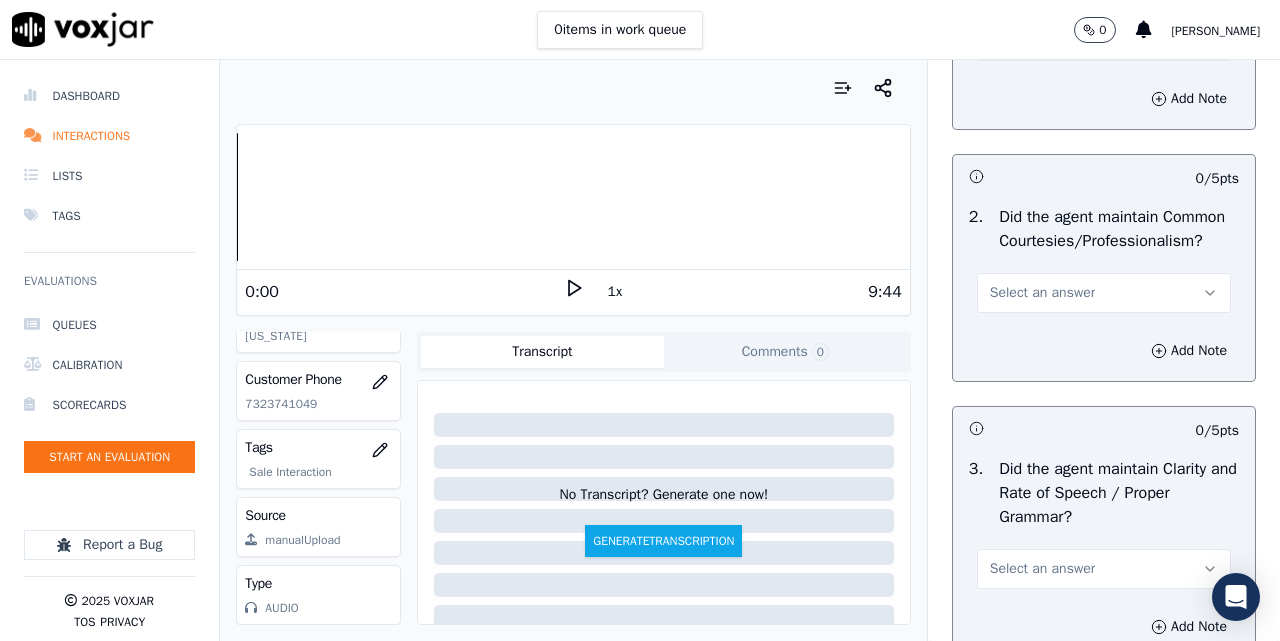 click on "Select an answer" at bounding box center [1042, 41] 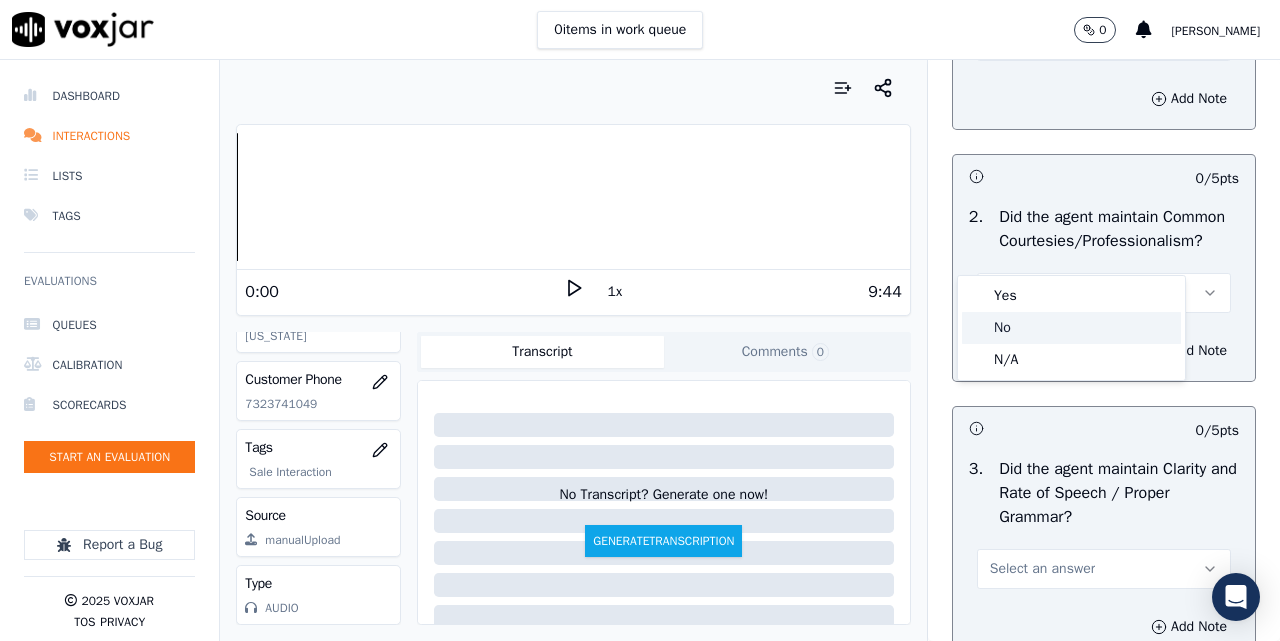 click on "Yes" at bounding box center (1071, 296) 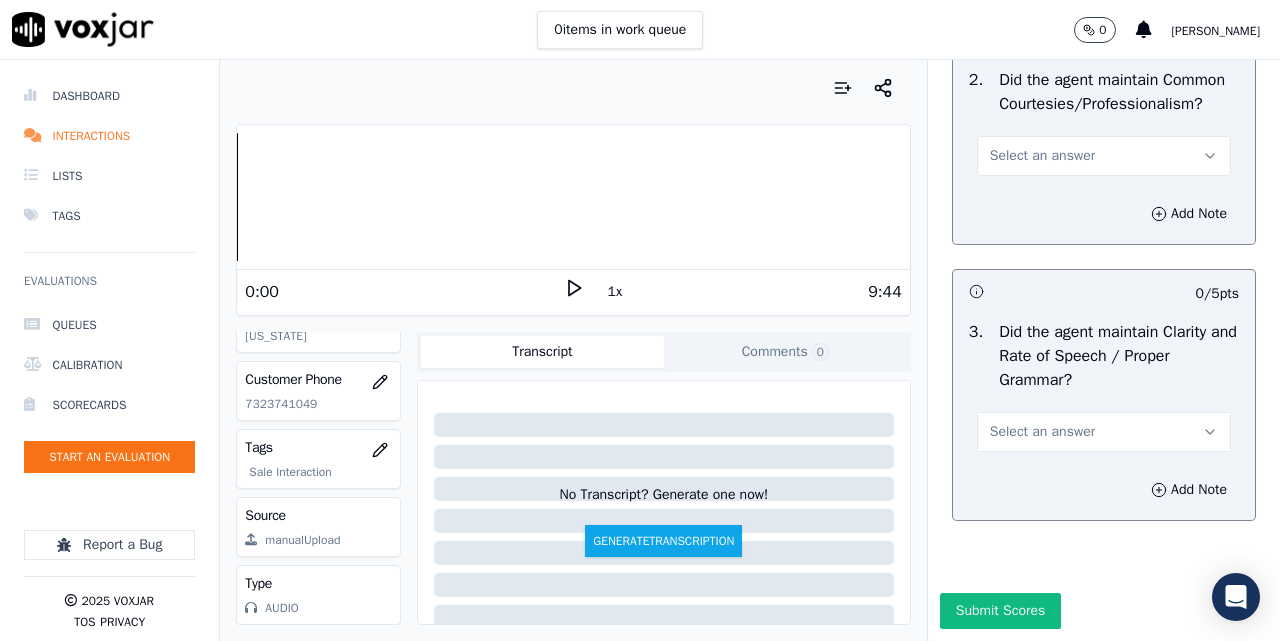 scroll, scrollTop: 6017, scrollLeft: 0, axis: vertical 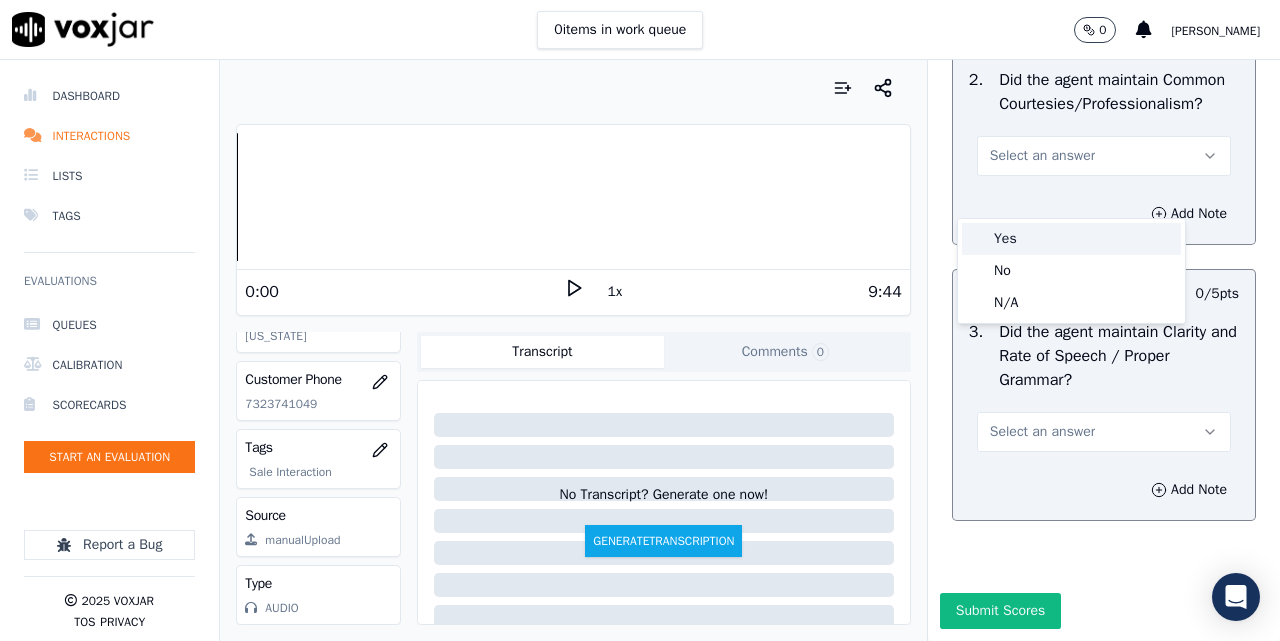 click on "Yes" at bounding box center [1071, 239] 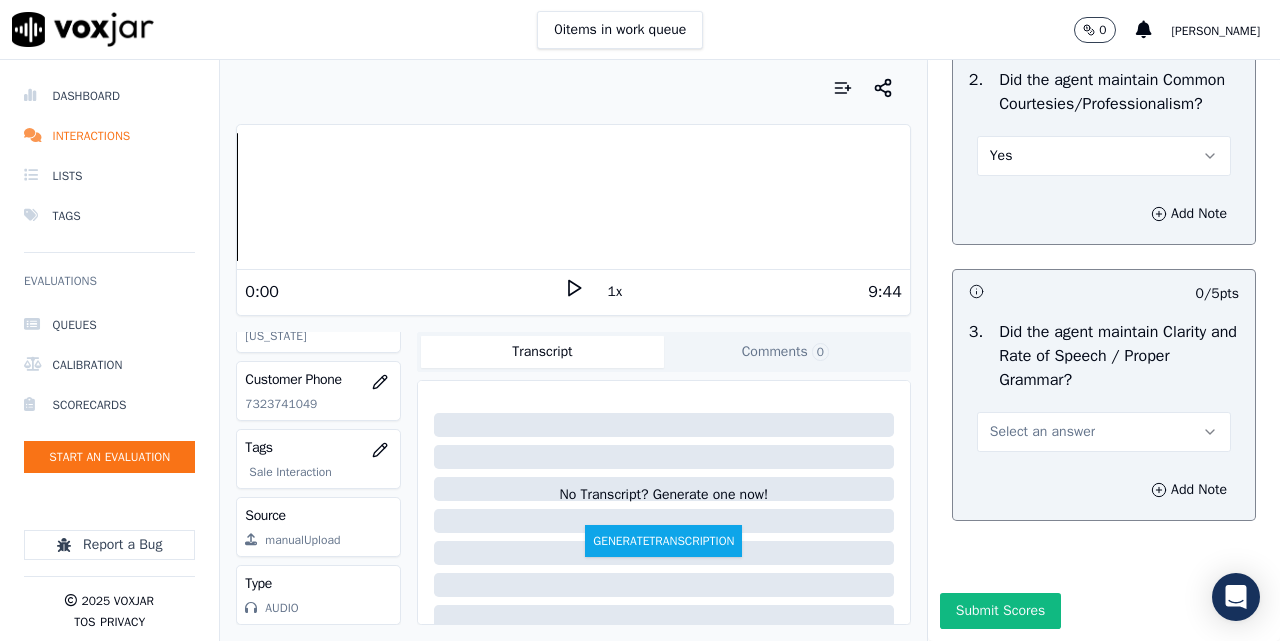 scroll, scrollTop: 6100, scrollLeft: 0, axis: vertical 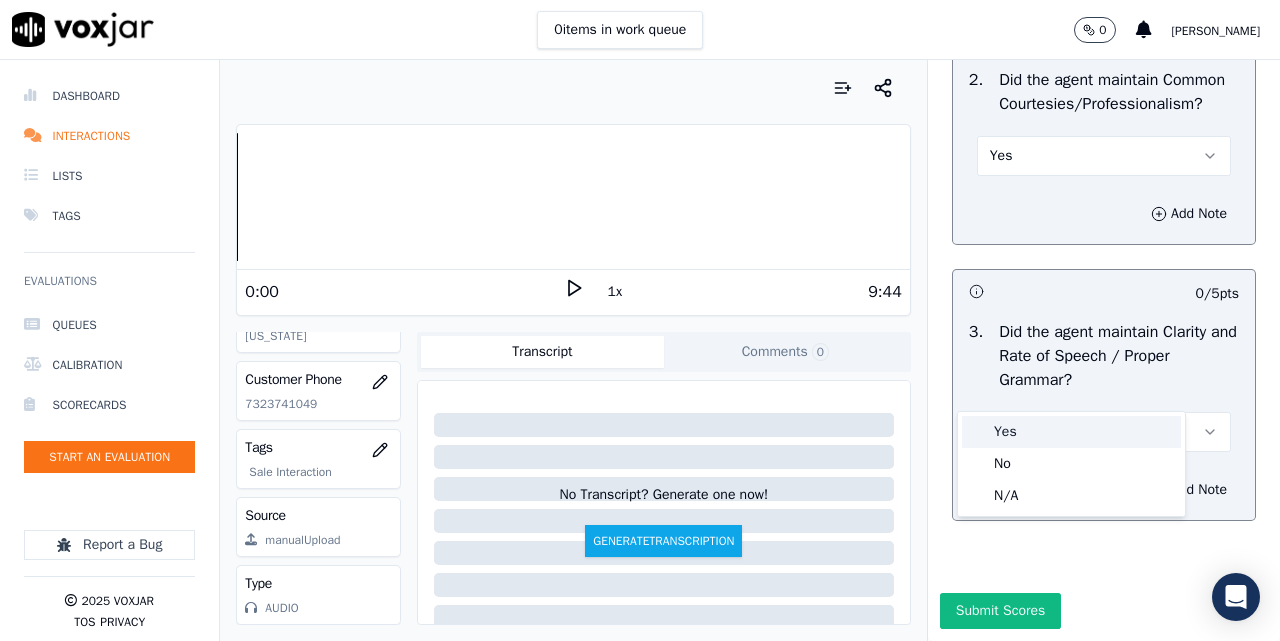 click on "Yes" at bounding box center [1071, 432] 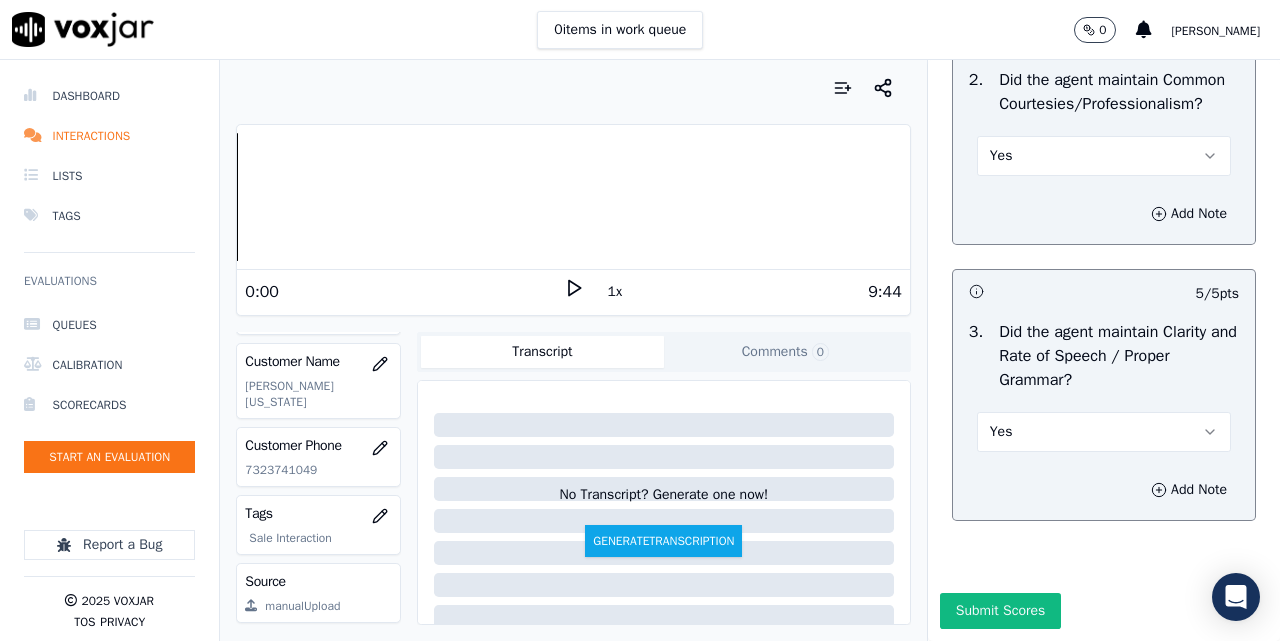 scroll, scrollTop: 205, scrollLeft: 0, axis: vertical 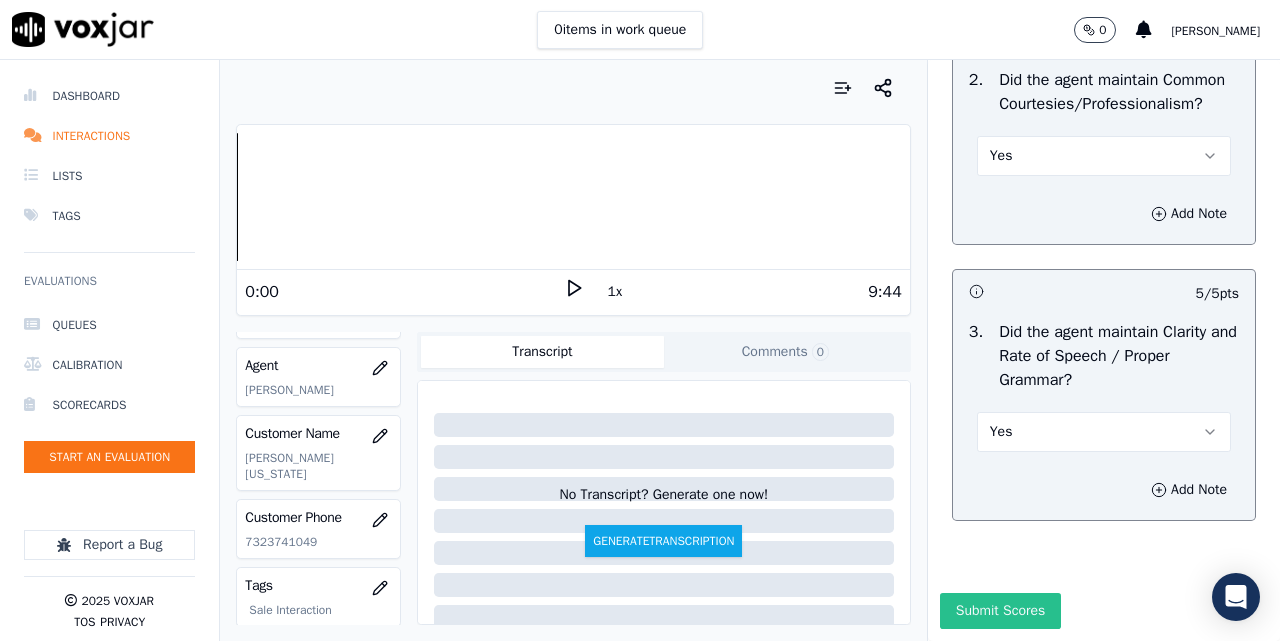 click on "Submit Scores" at bounding box center (1000, 611) 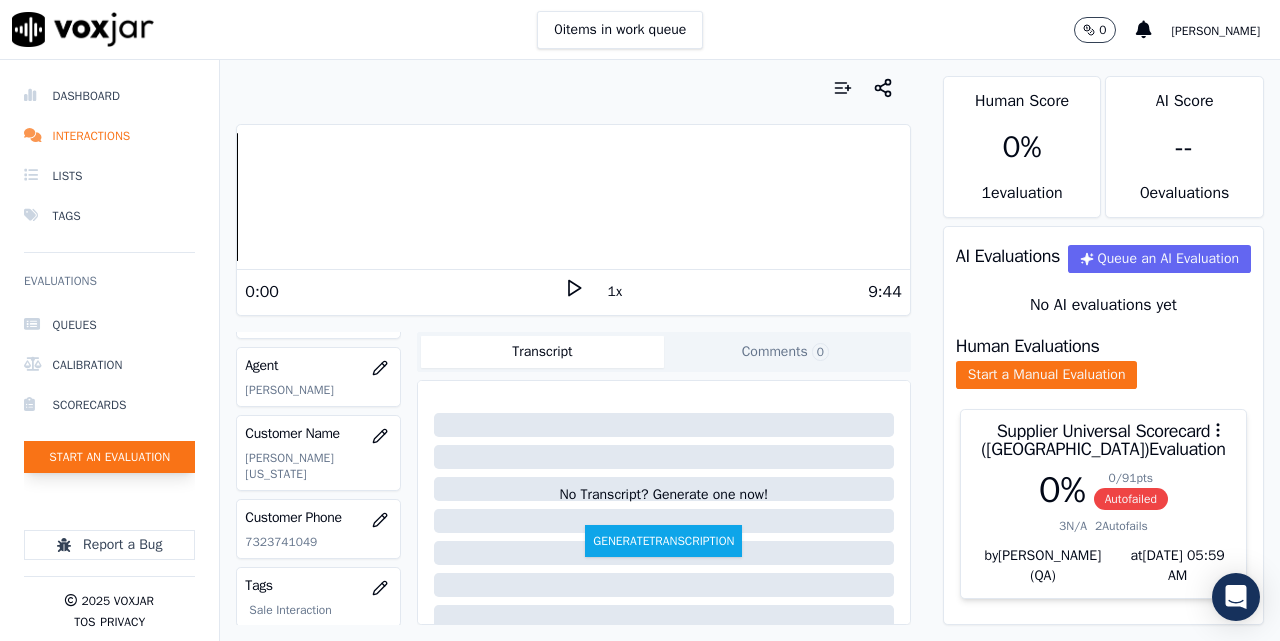 click on "Start an Evaluation" 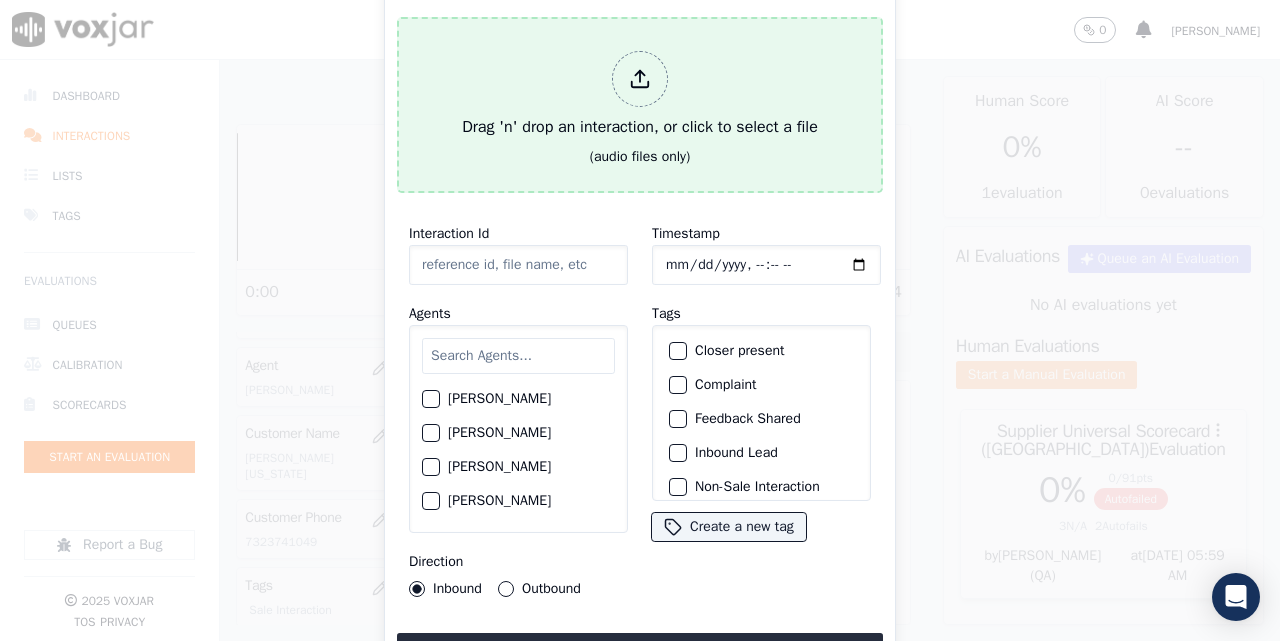 click on "Drag 'n' drop an interaction, or click to select a file" at bounding box center [640, 95] 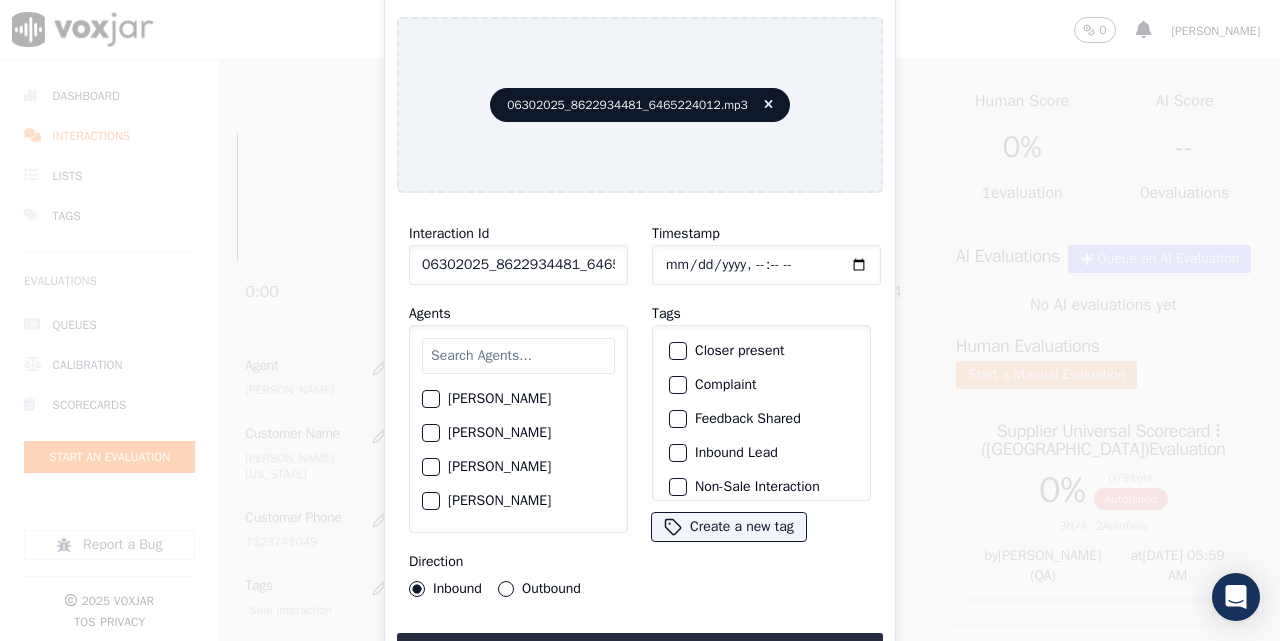 click on "06302025_8622934481_6465224012.mp3" 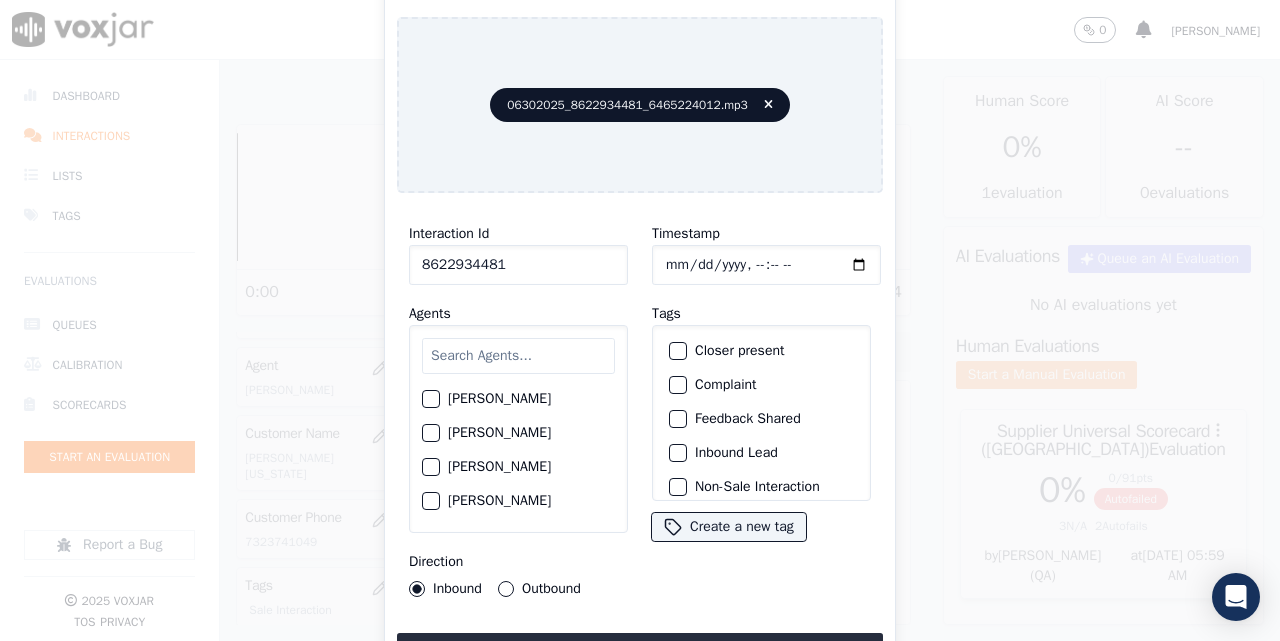type on "8622934481" 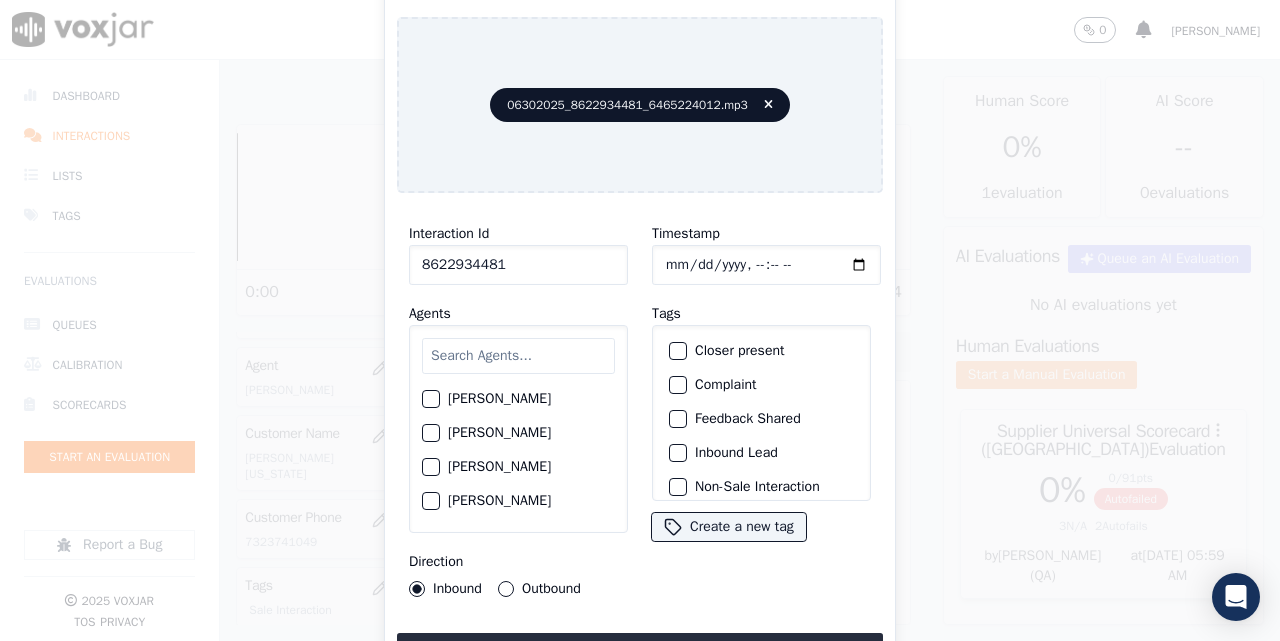 type on "[DATE]T00:29" 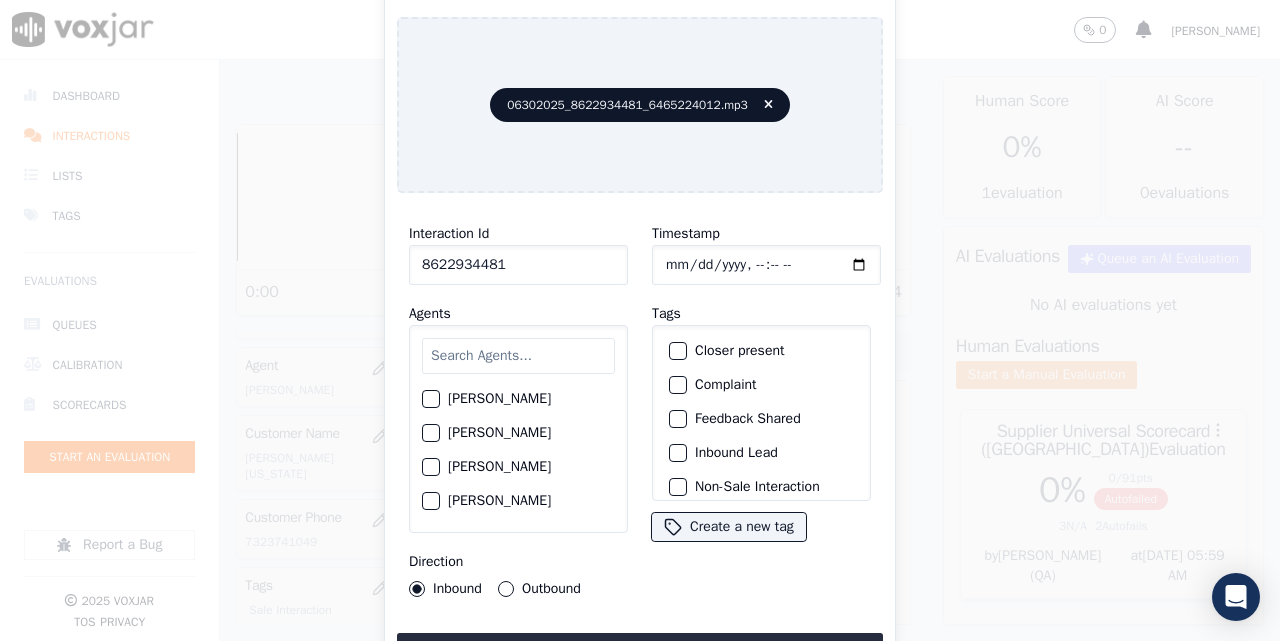 click at bounding box center (518, 356) 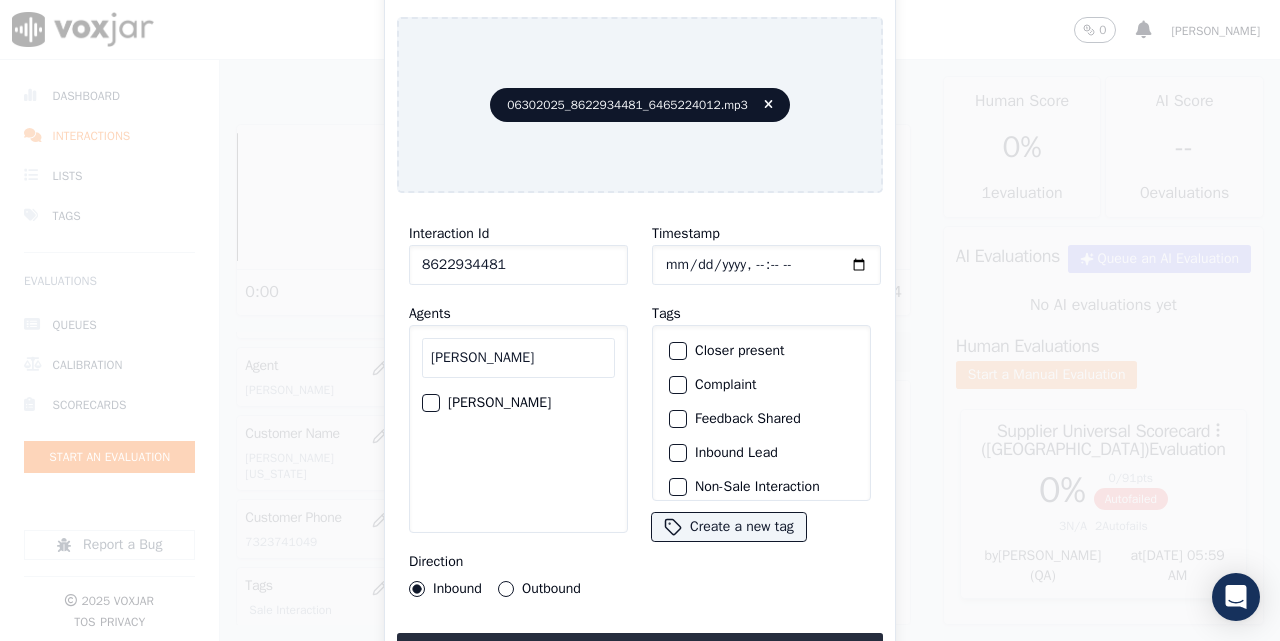 type on "[PERSON_NAME]" 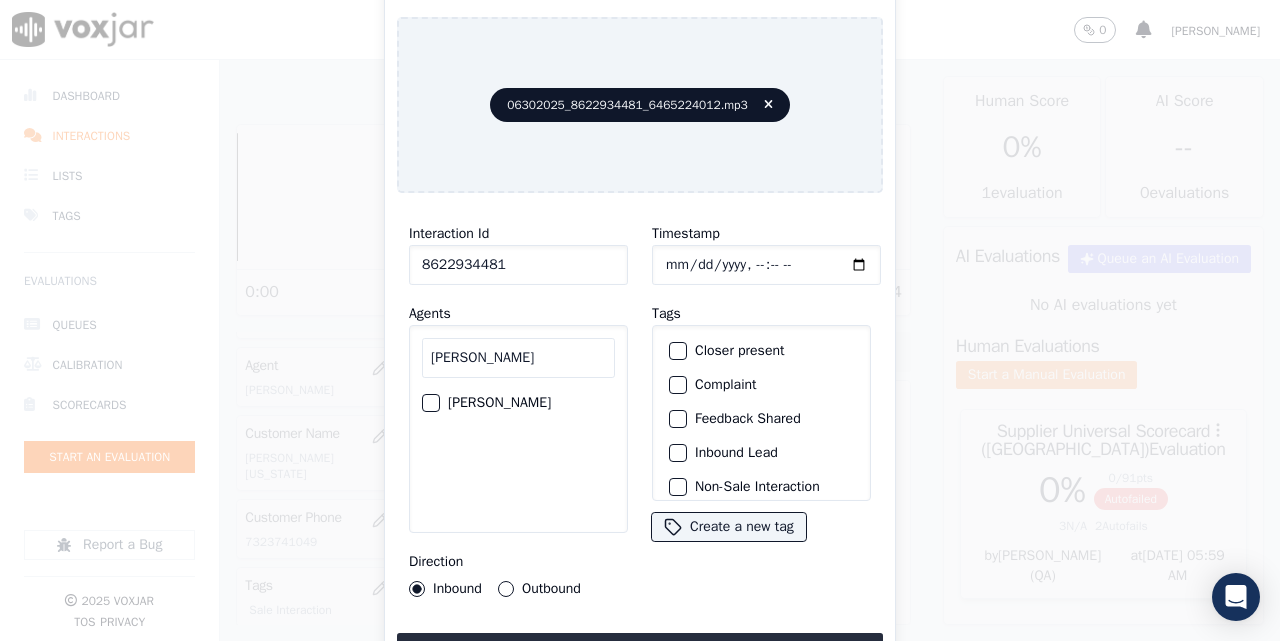 click on "[PERSON_NAME]" 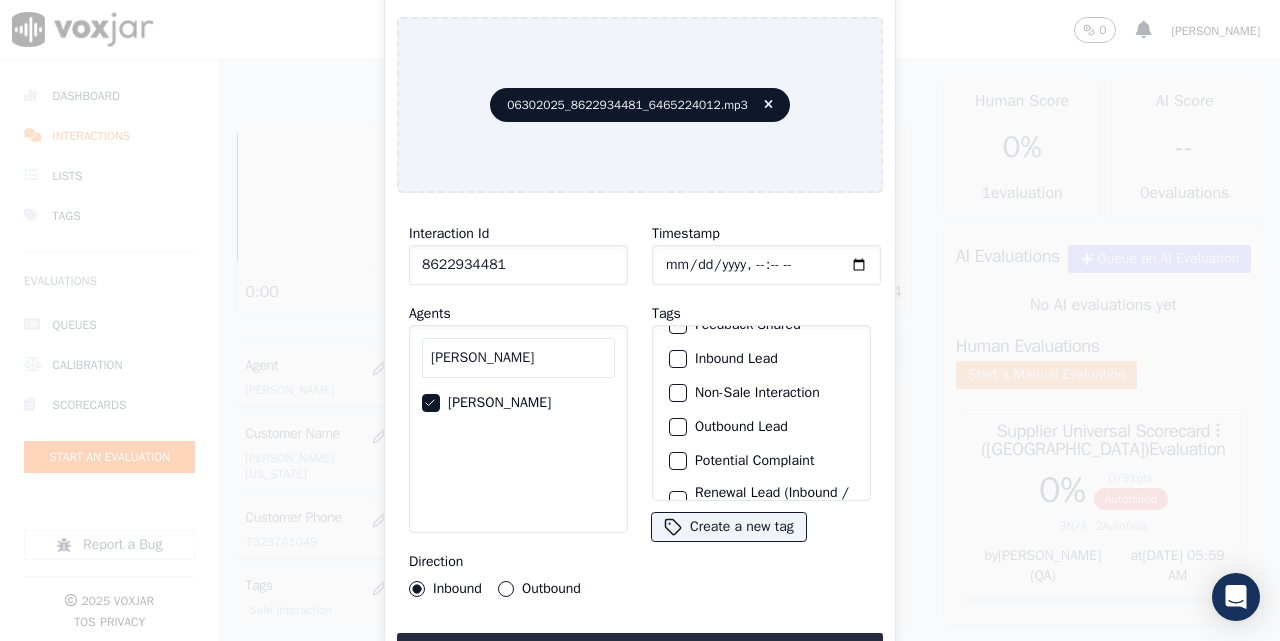 scroll, scrollTop: 187, scrollLeft: 0, axis: vertical 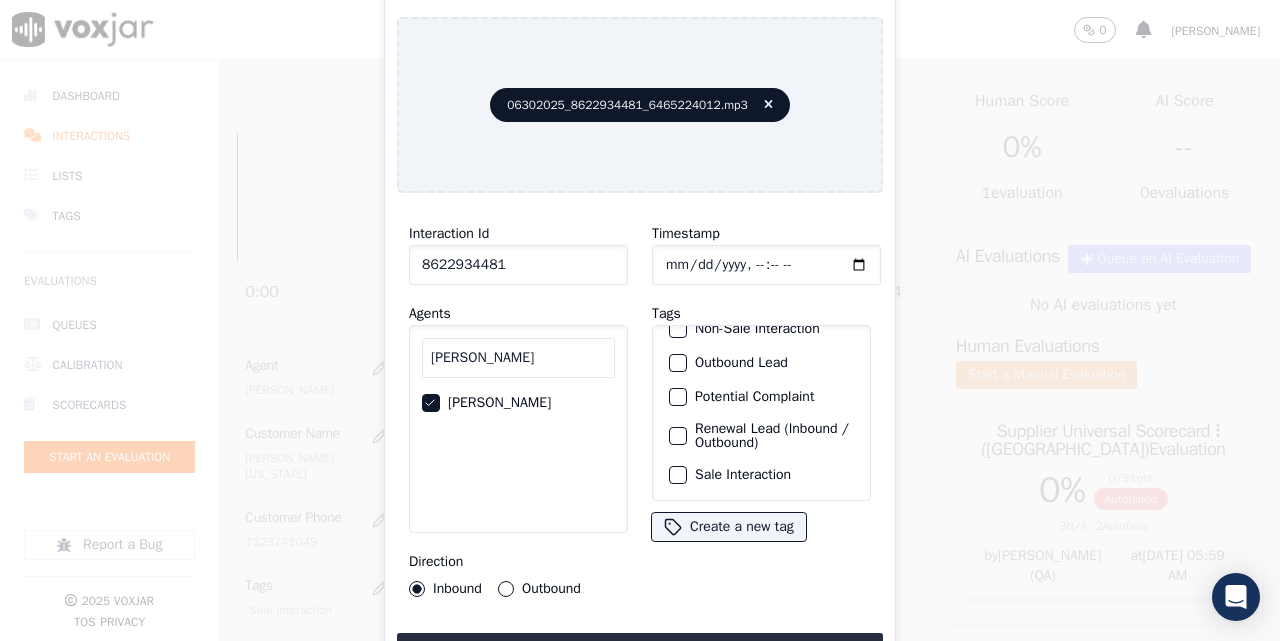 click on "Sale Interaction" at bounding box center [761, 475] 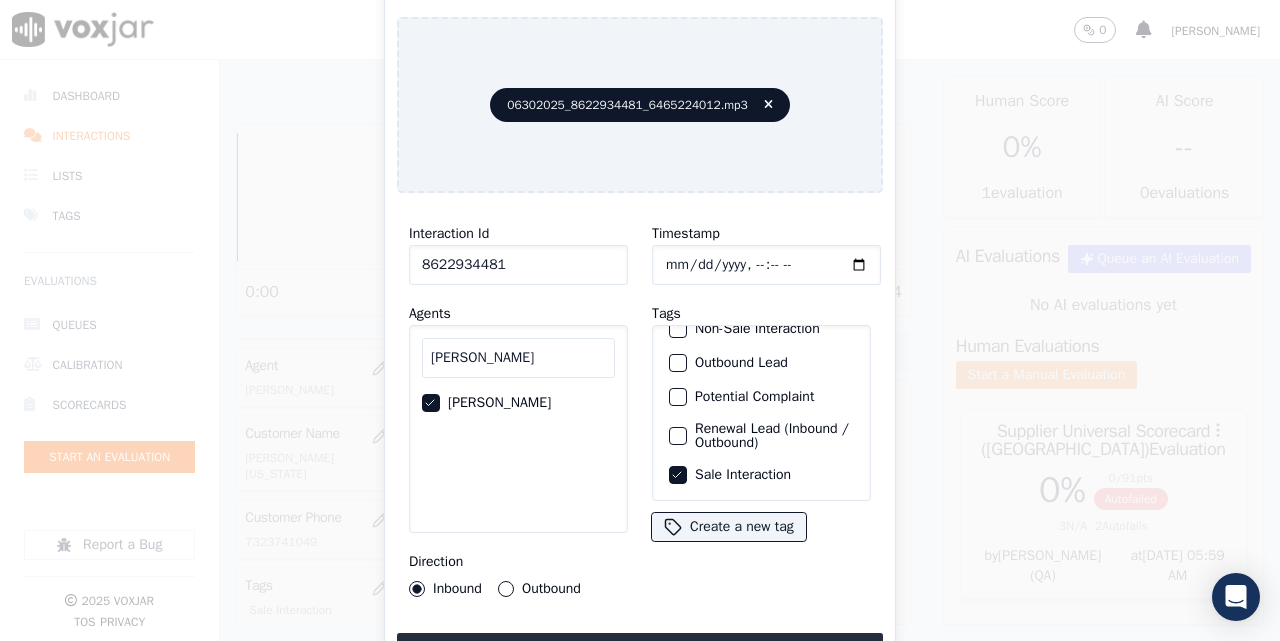 click on "Outbound" 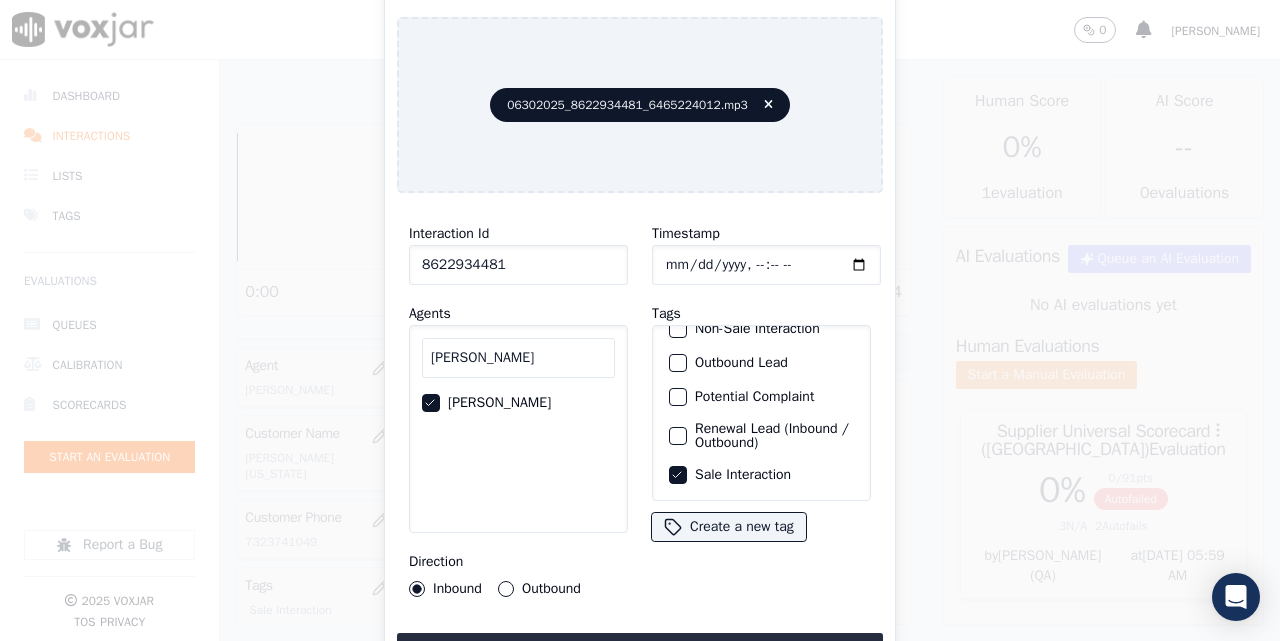 click on "Outbound" at bounding box center (506, 589) 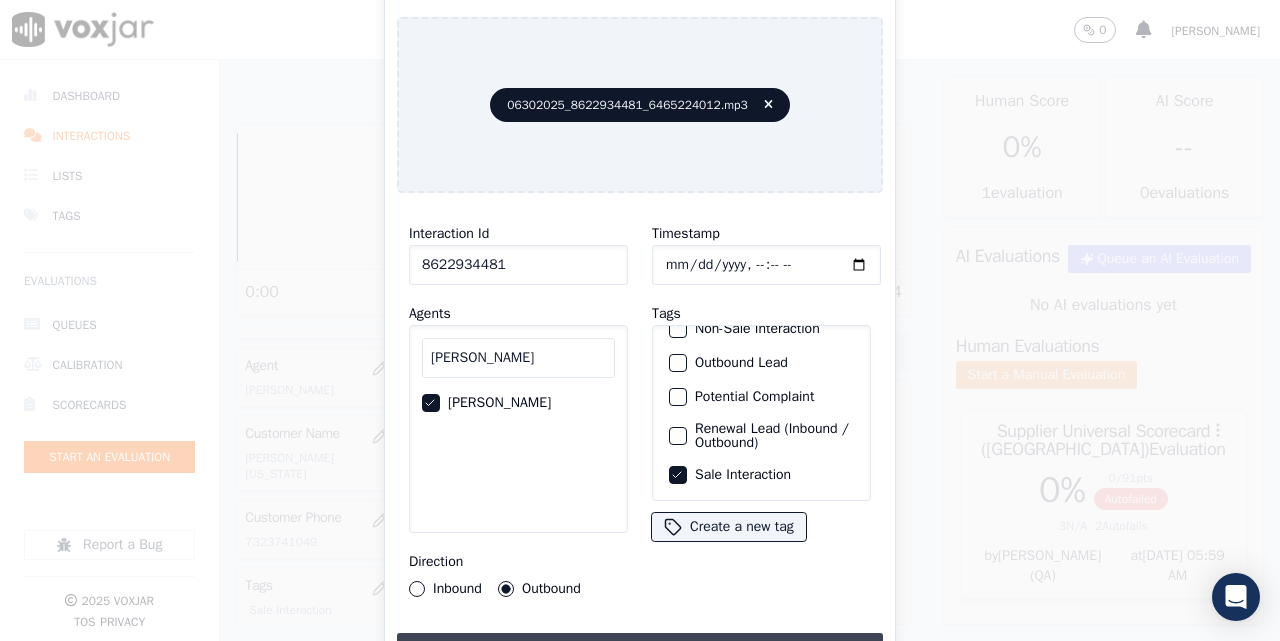 click on "Upload interaction to start evaluation" at bounding box center (640, 651) 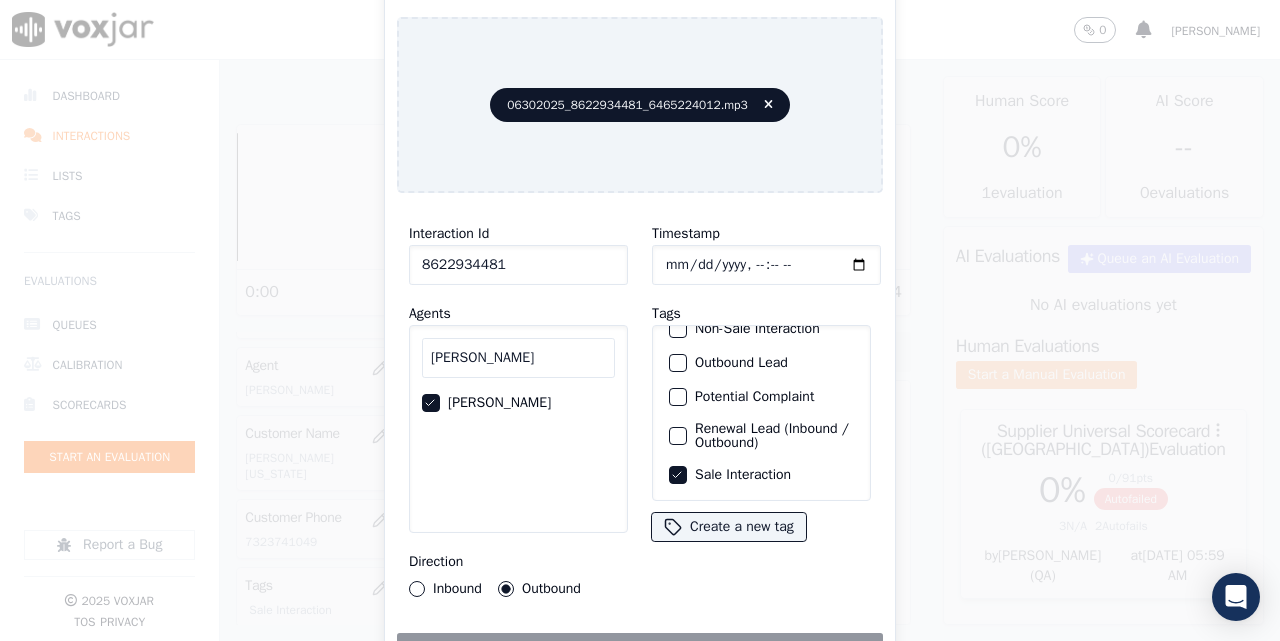 click on "8622934481" 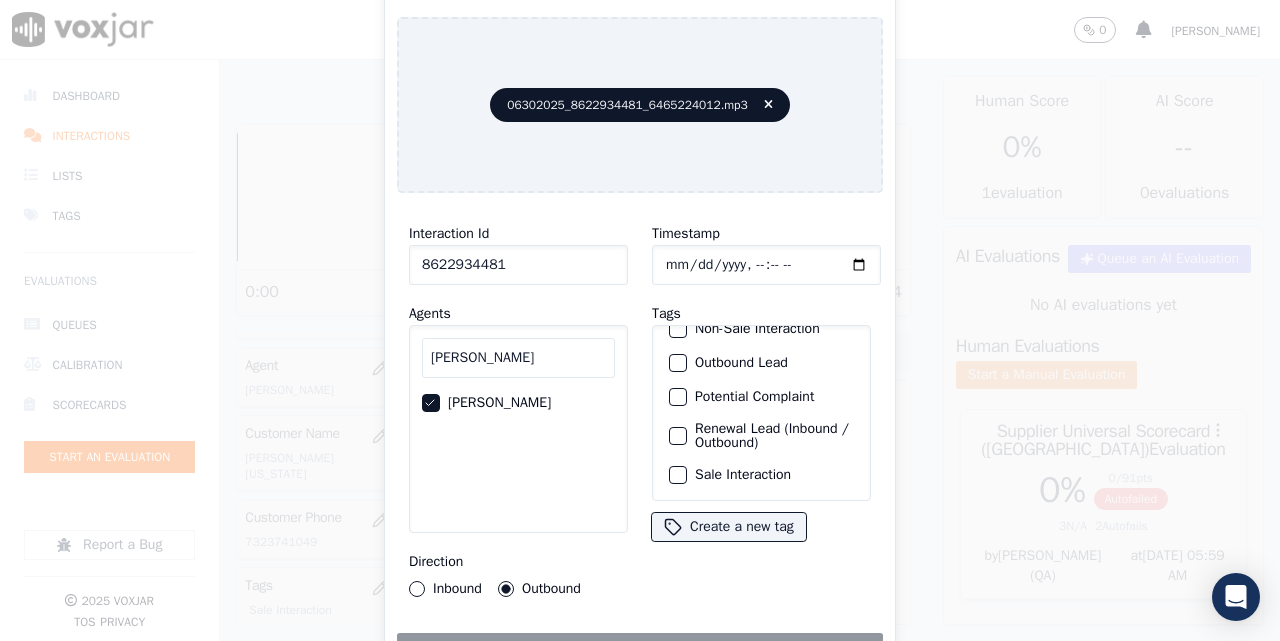 click on "Sale Interaction" 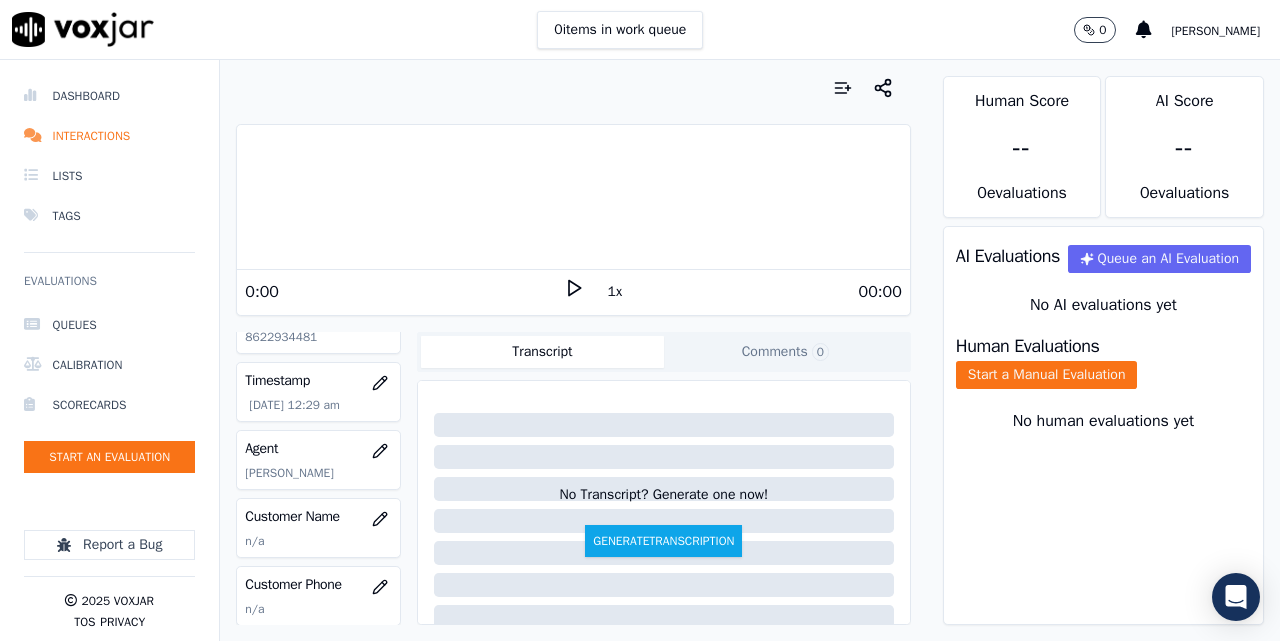scroll, scrollTop: 167, scrollLeft: 0, axis: vertical 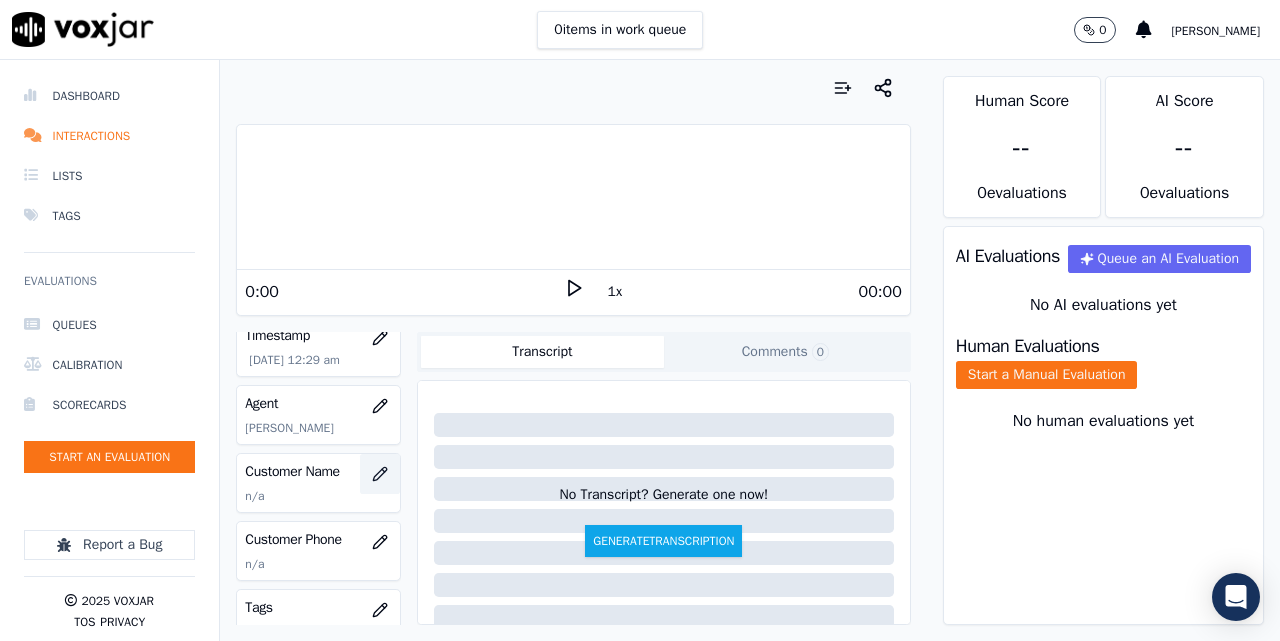 click 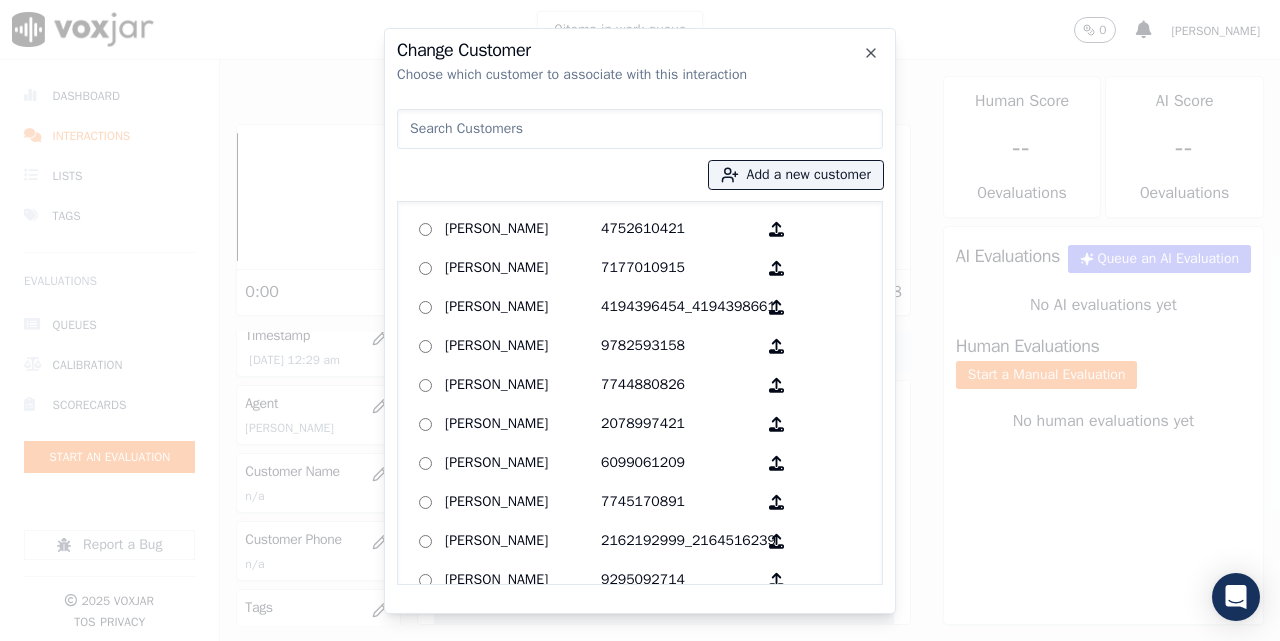 paste on "8622934481" 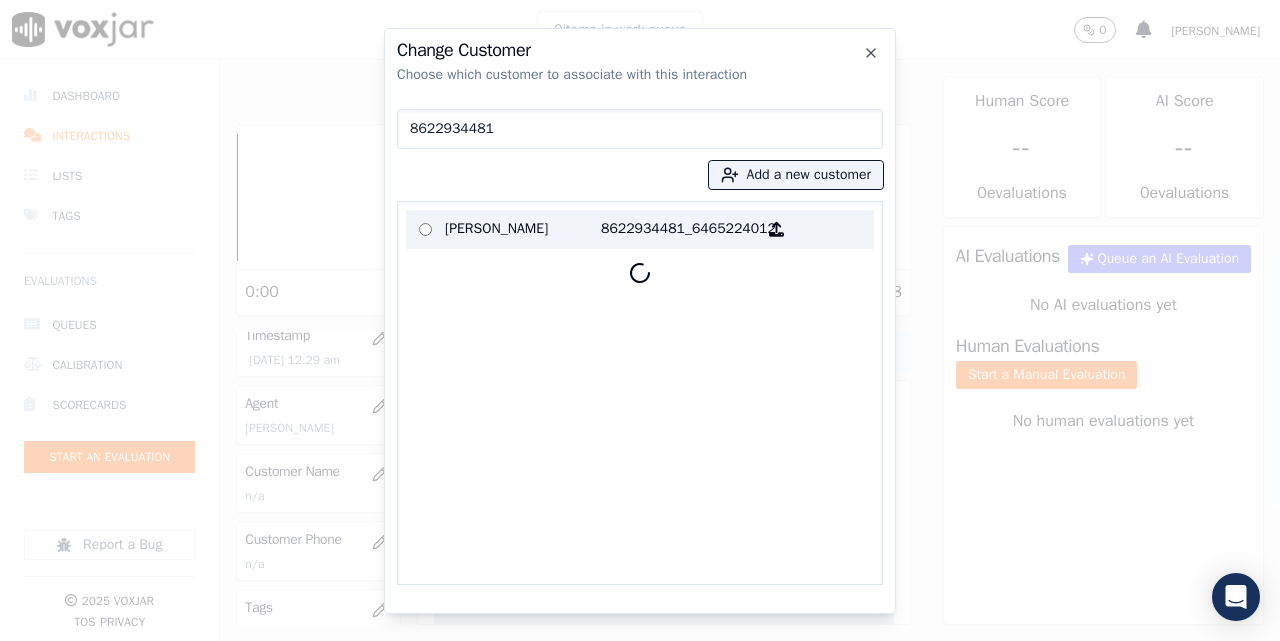 type on "8622934481" 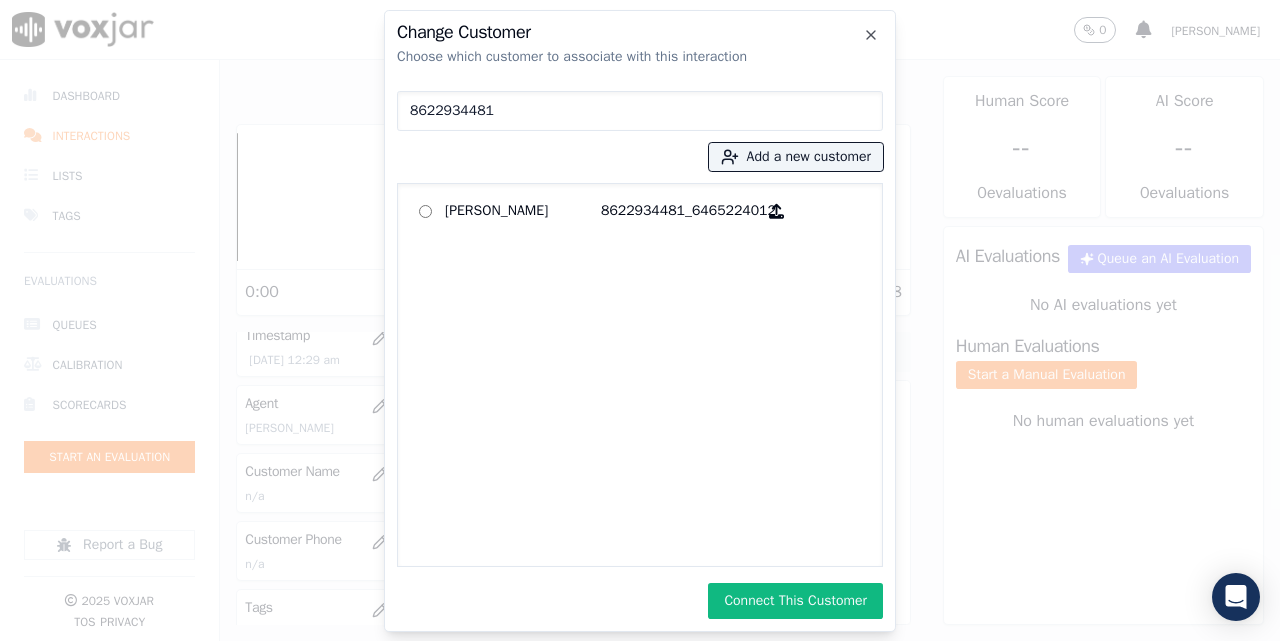 click on "Connect This Customer" at bounding box center (795, 601) 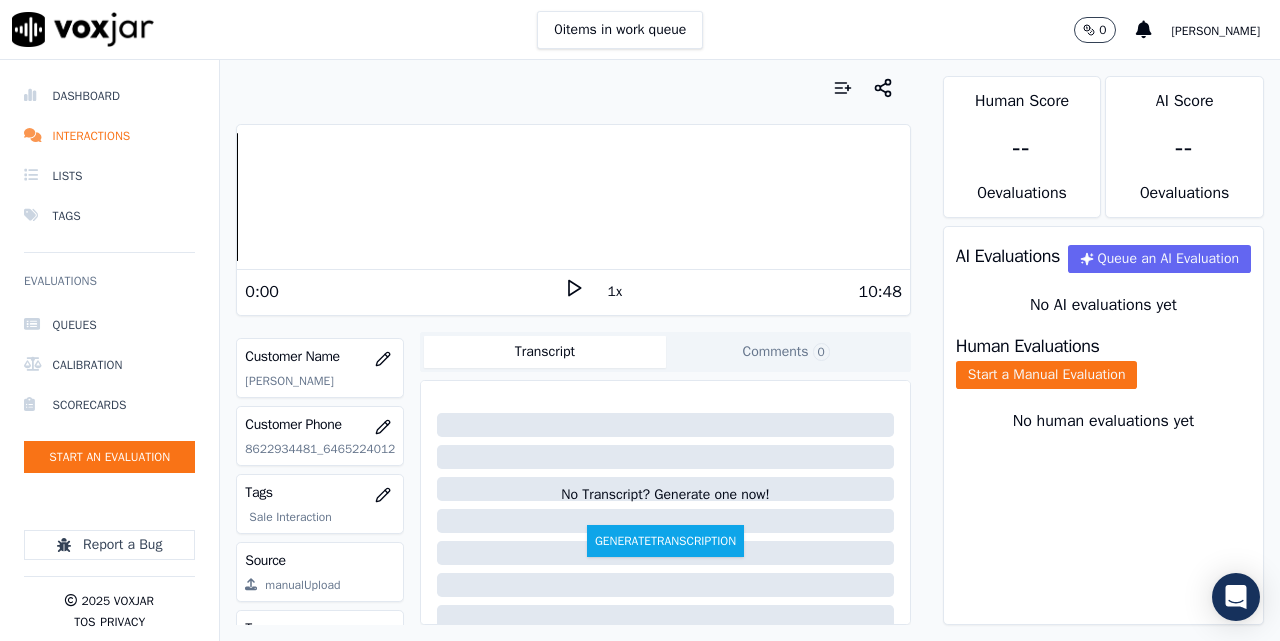 scroll, scrollTop: 372, scrollLeft: 0, axis: vertical 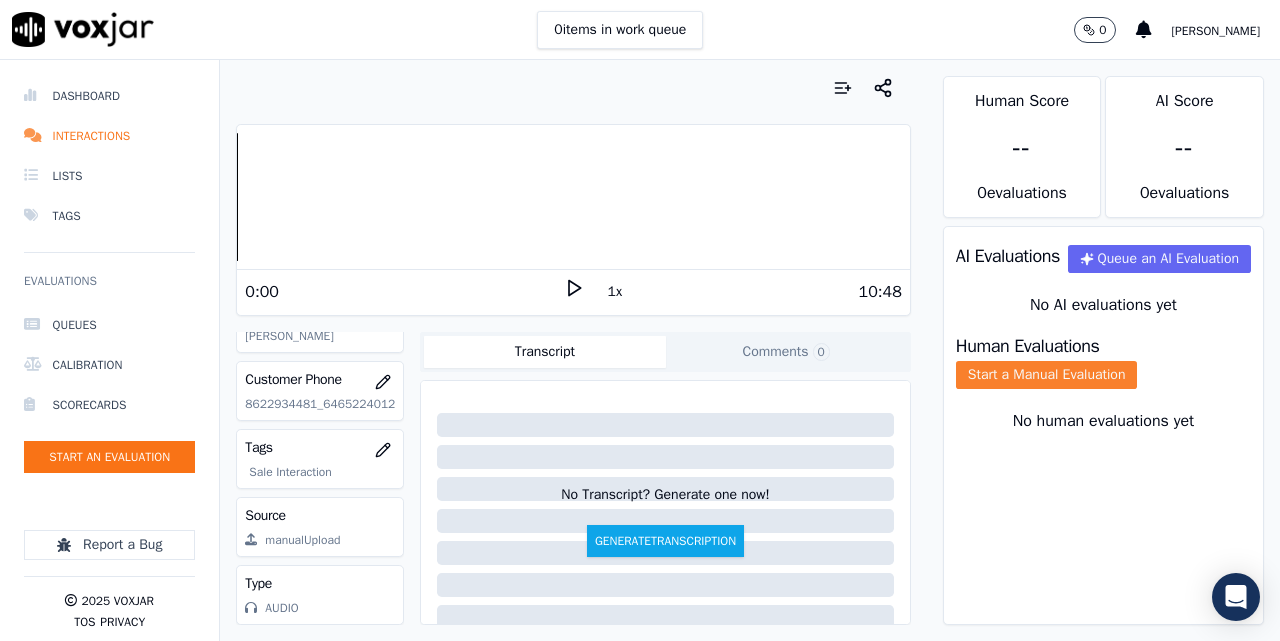 click on "Start a Manual Evaluation" 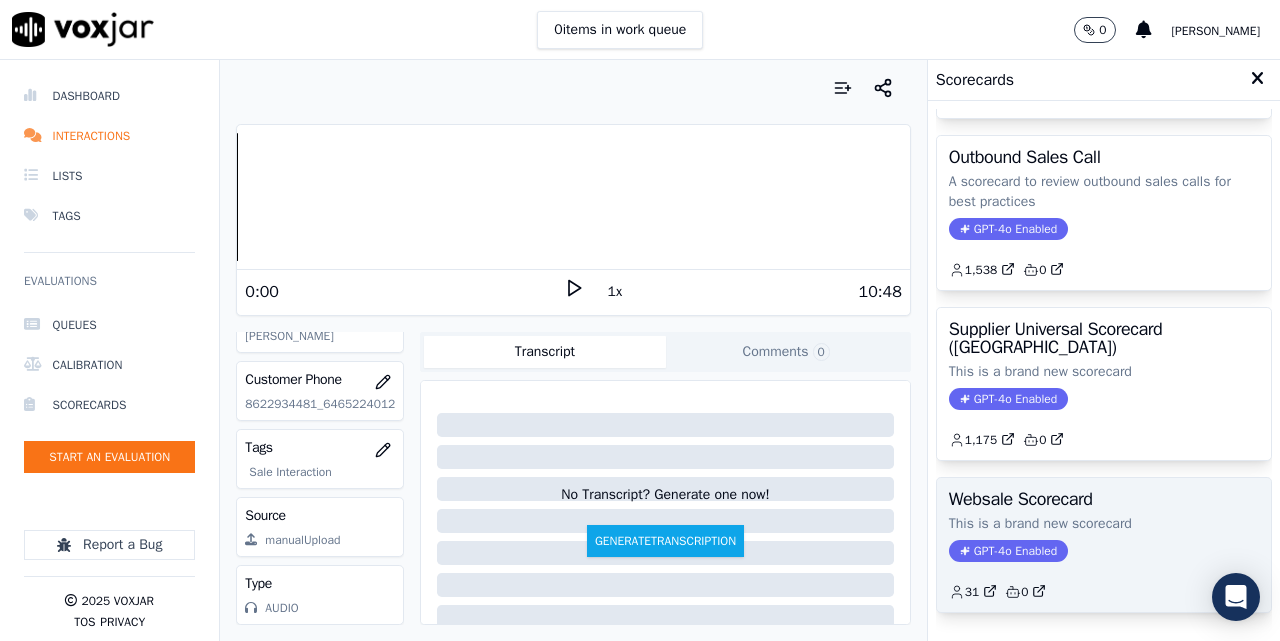 scroll, scrollTop: 403, scrollLeft: 0, axis: vertical 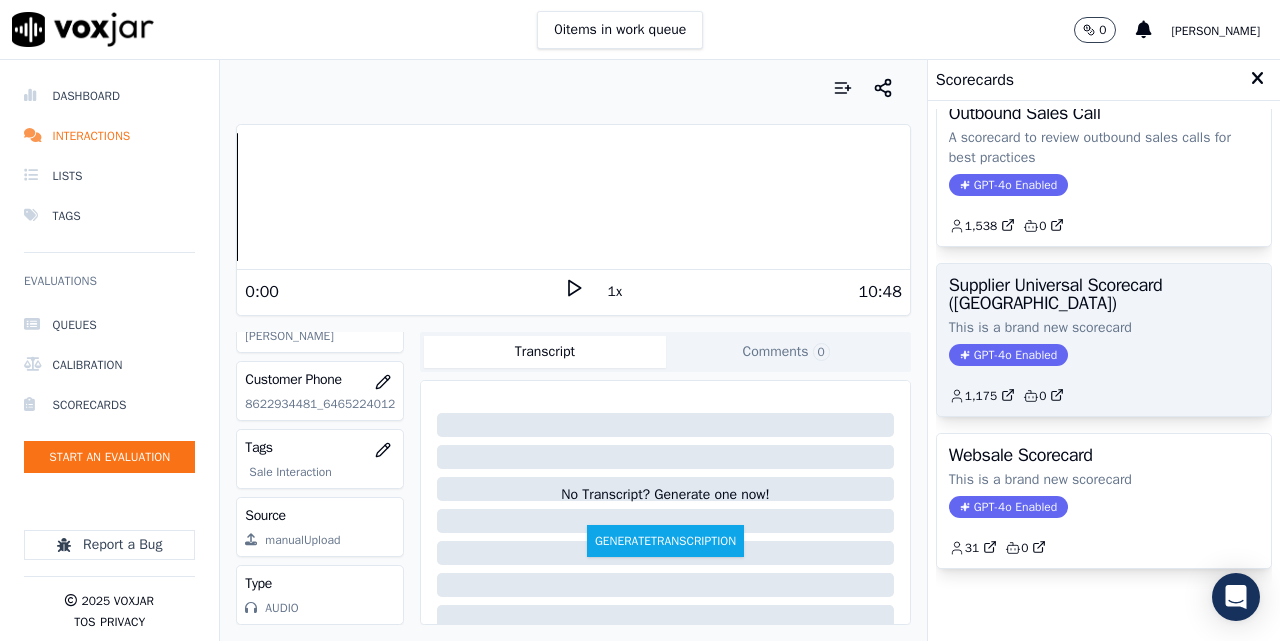 click on "GPT-4o Enabled" 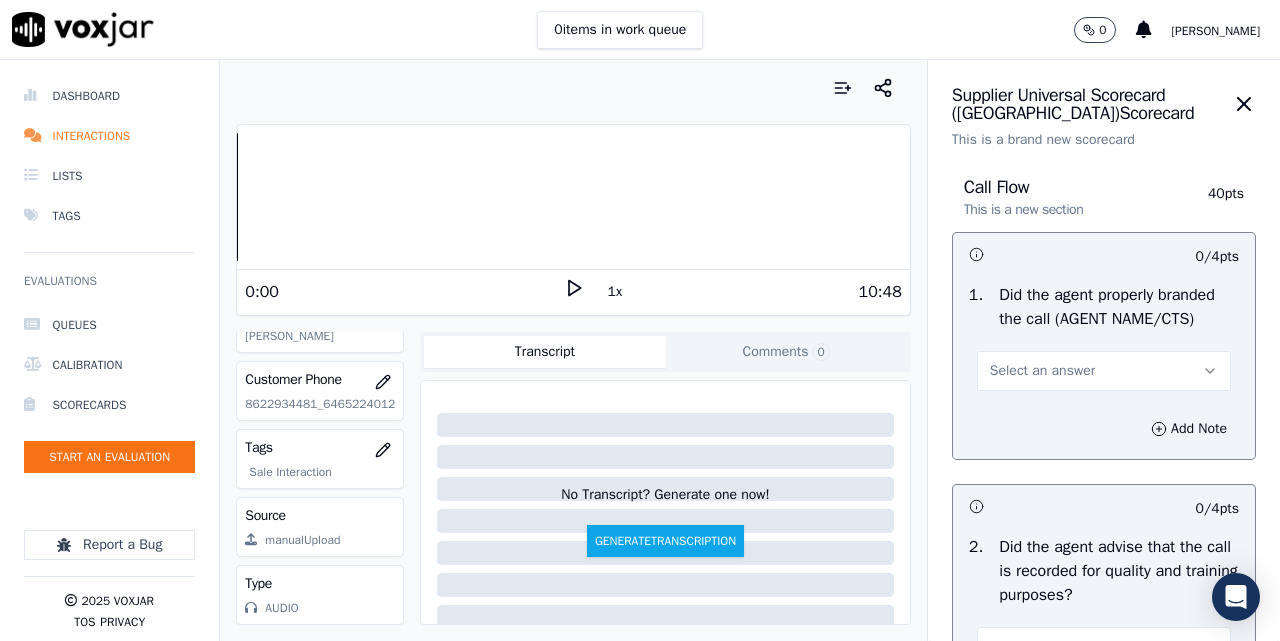 click on "Select an answer" at bounding box center [1042, 371] 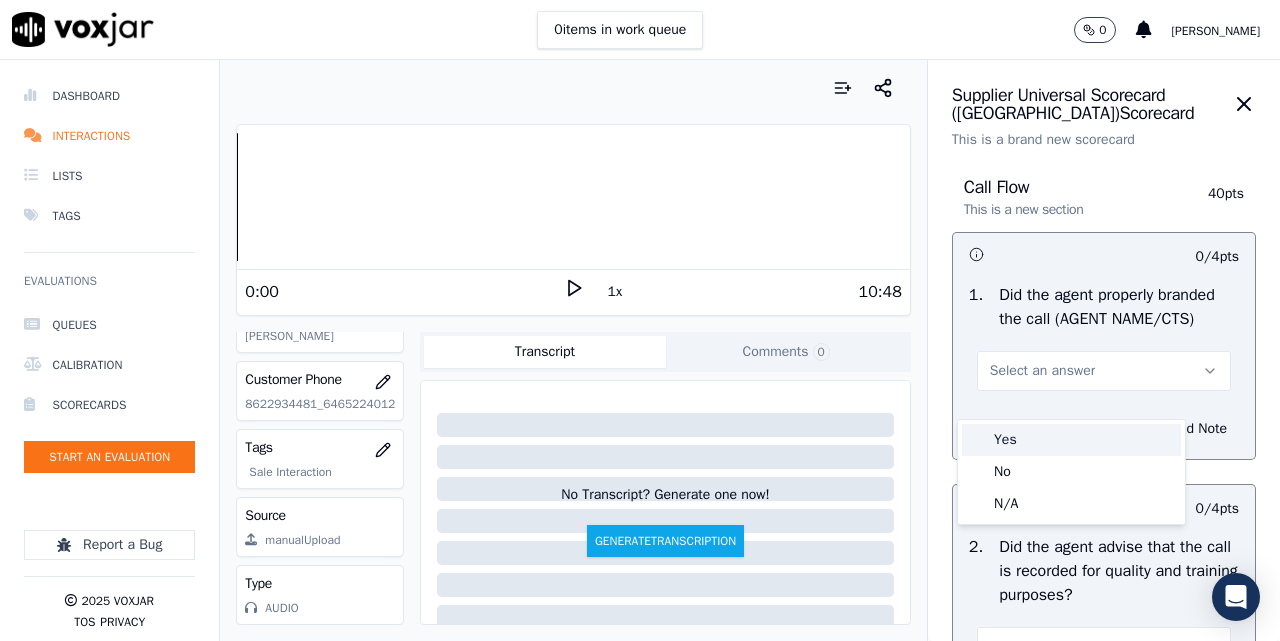 click on "Yes" at bounding box center (1071, 440) 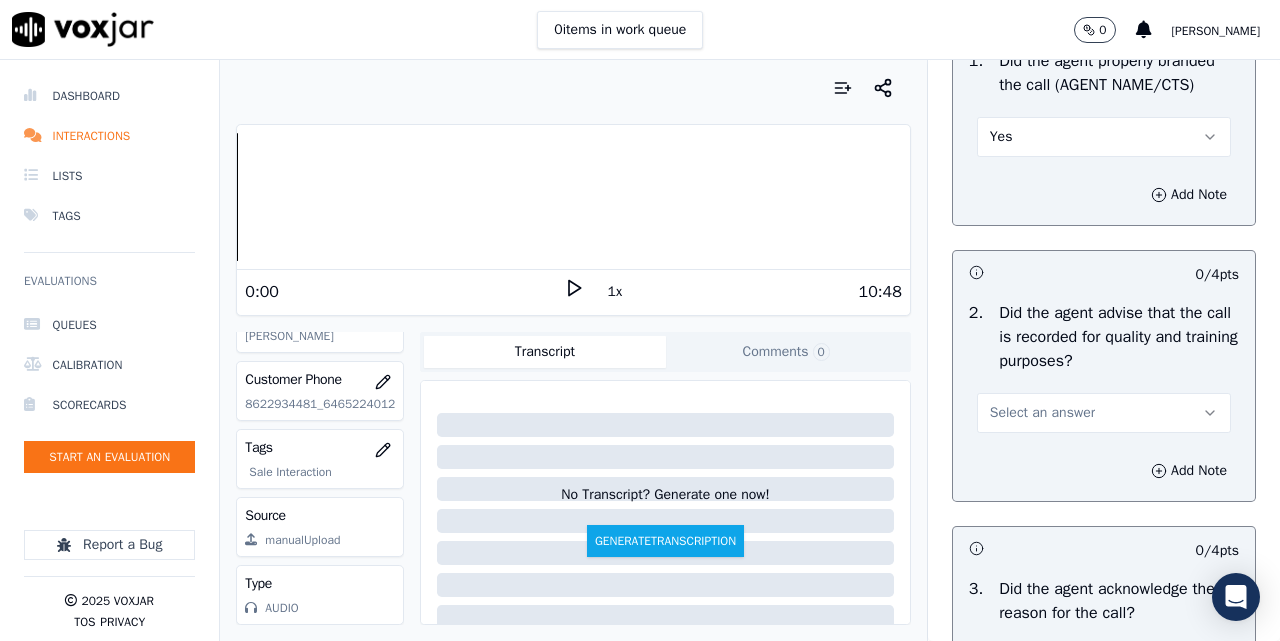 scroll, scrollTop: 333, scrollLeft: 0, axis: vertical 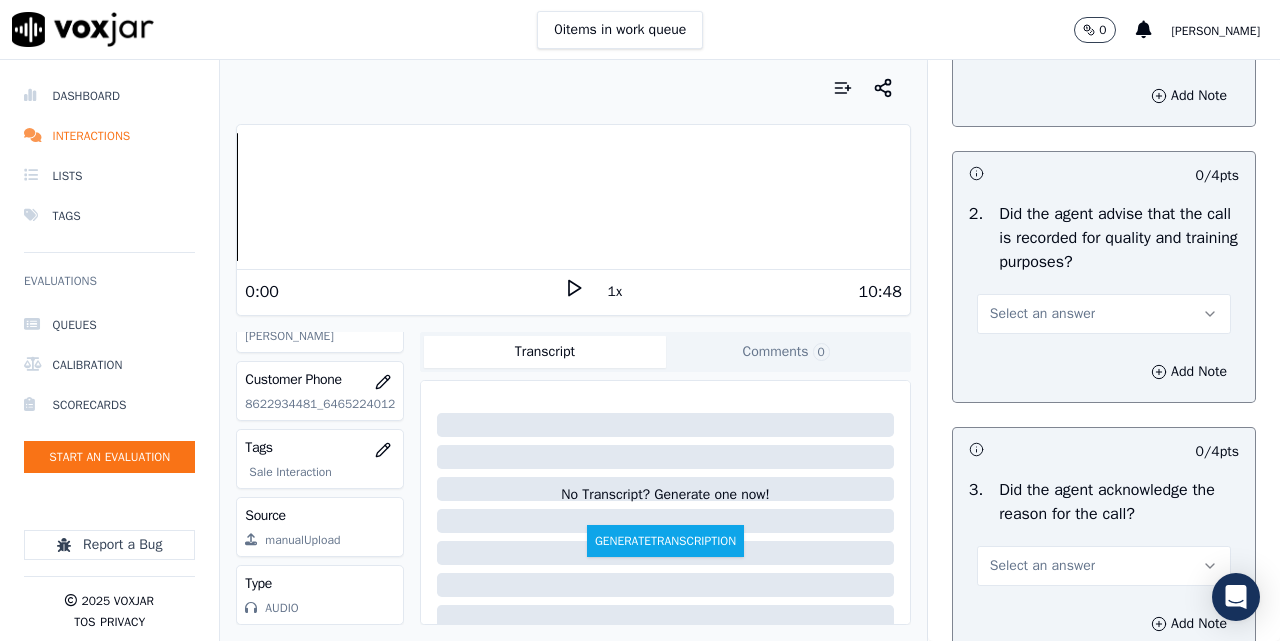 click on "Select an answer" at bounding box center [1042, 314] 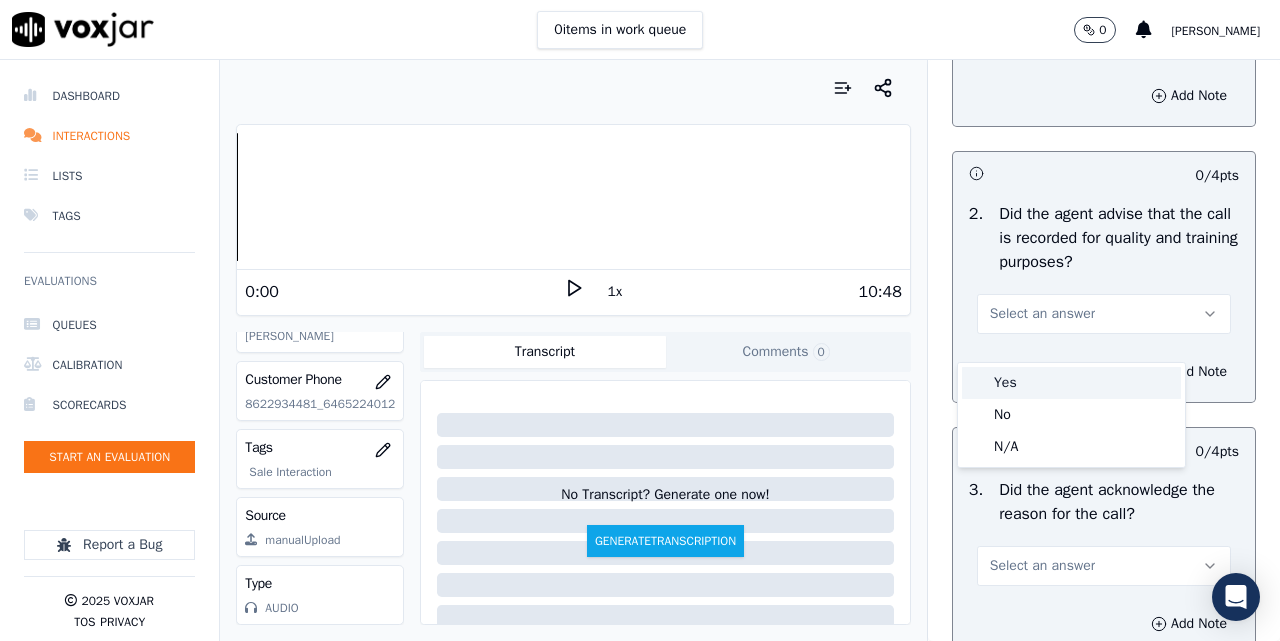click on "Yes" at bounding box center [1071, 383] 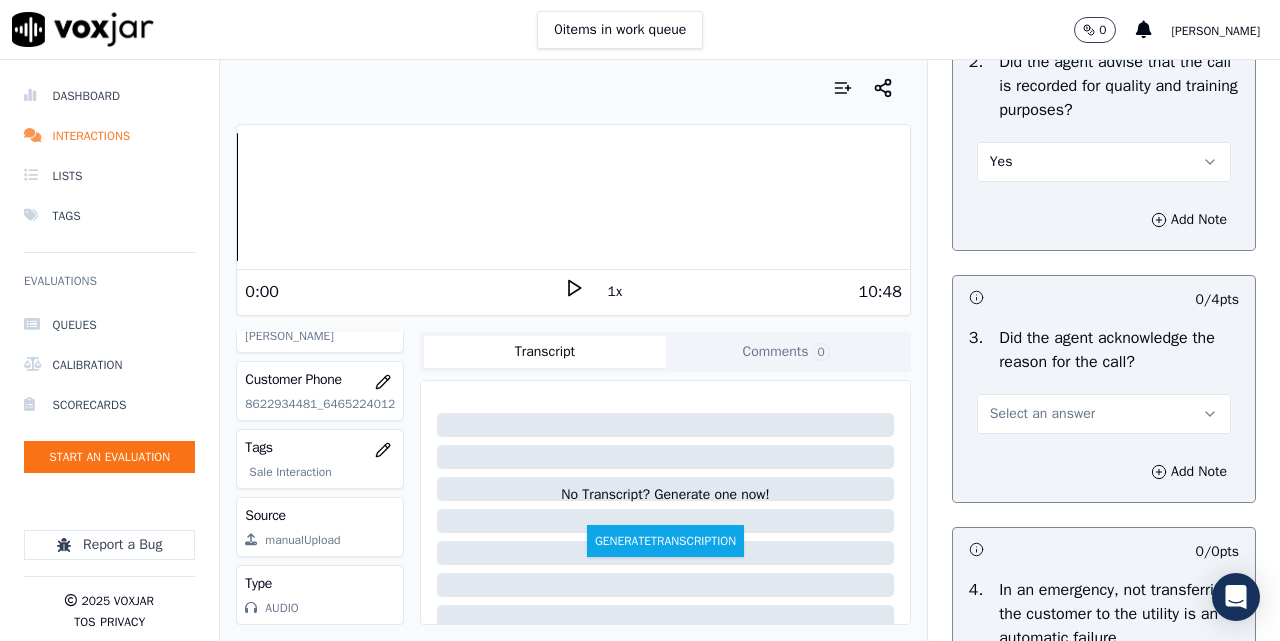 scroll, scrollTop: 667, scrollLeft: 0, axis: vertical 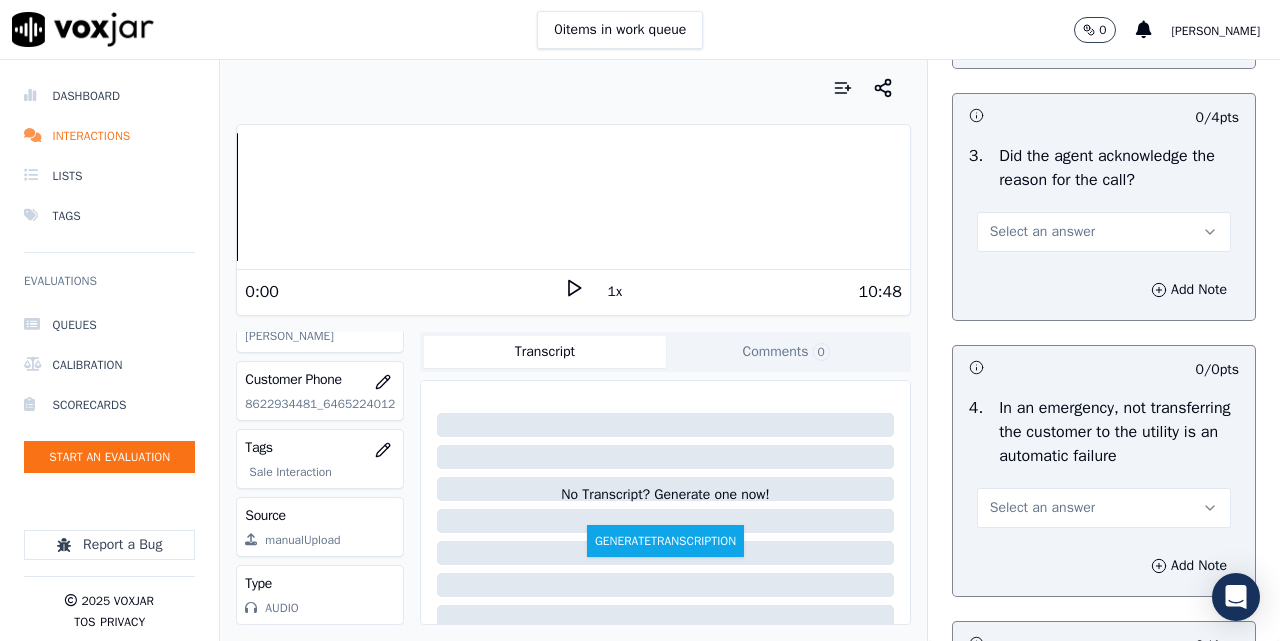 click on "Select an answer" at bounding box center (1042, 232) 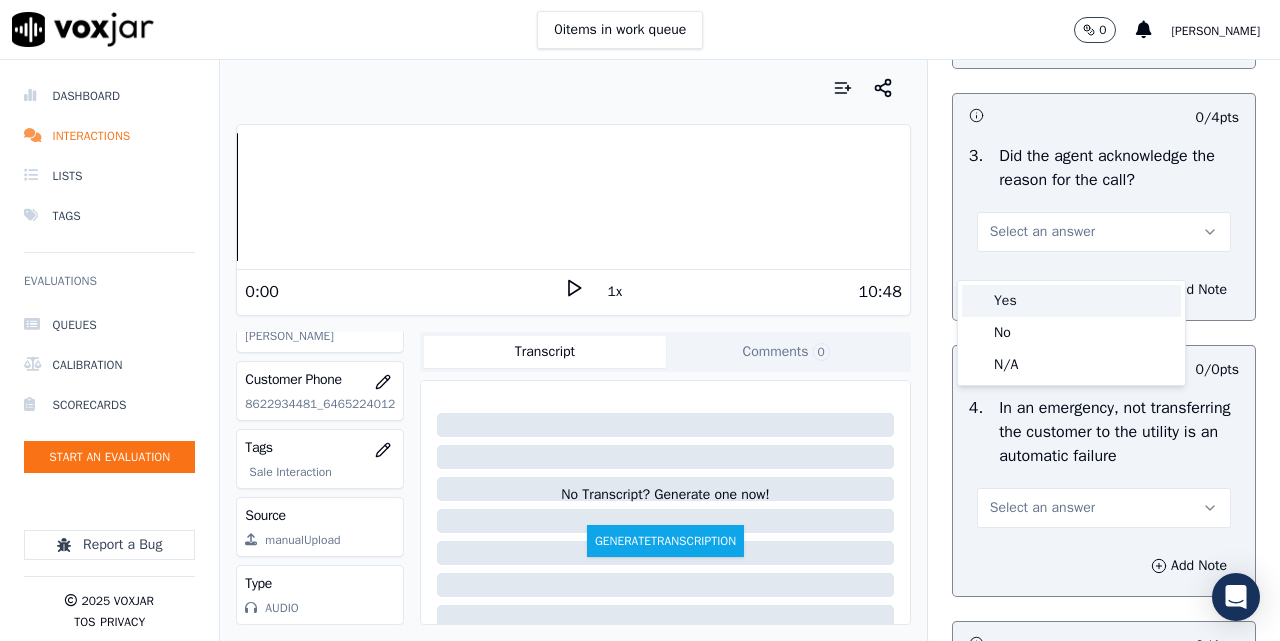 click on "Yes" at bounding box center (1071, 301) 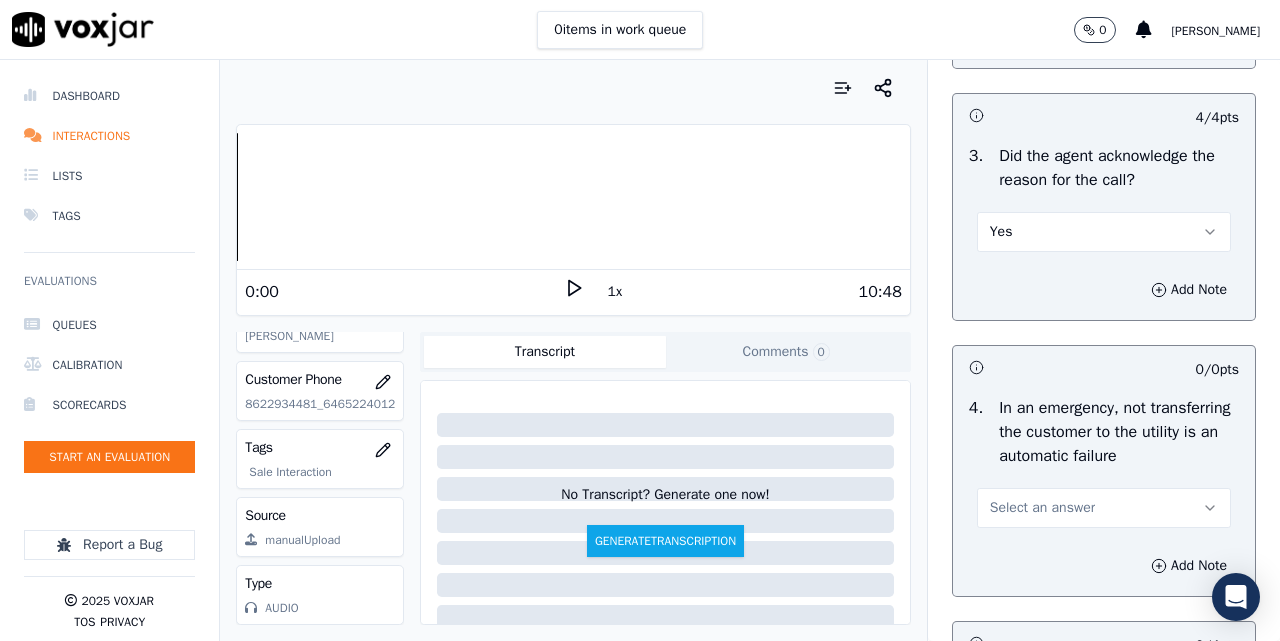 scroll, scrollTop: 833, scrollLeft: 0, axis: vertical 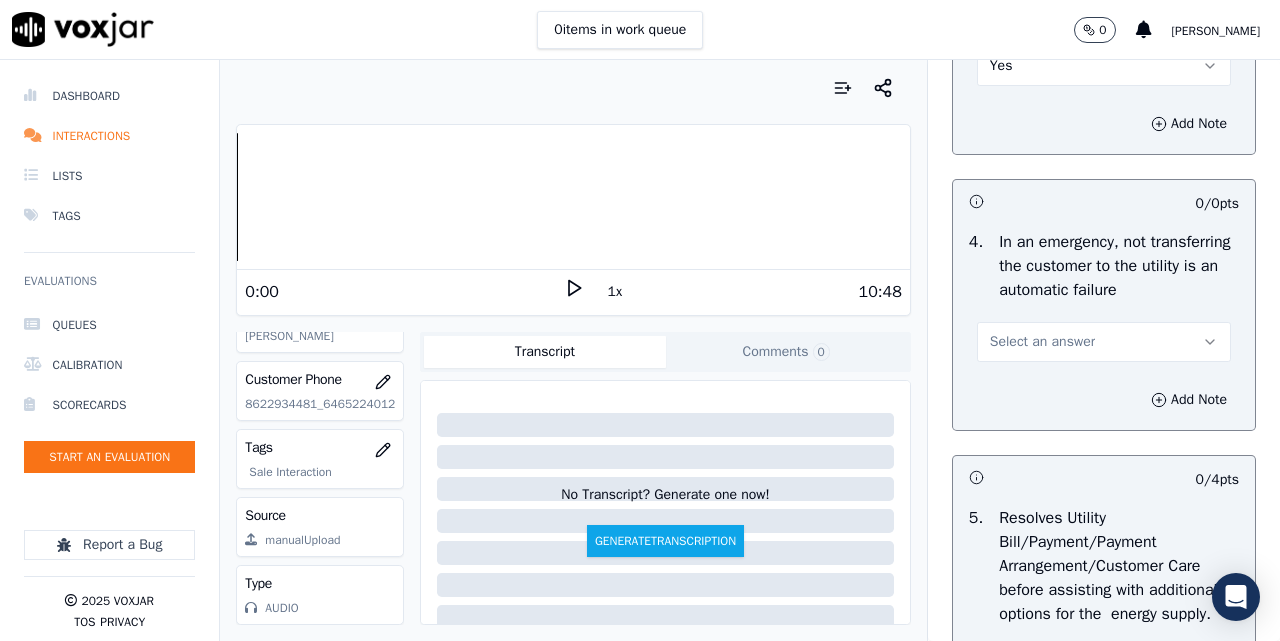 drag, startPoint x: 1038, startPoint y: 364, endPoint x: 1021, endPoint y: 418, distance: 56.61272 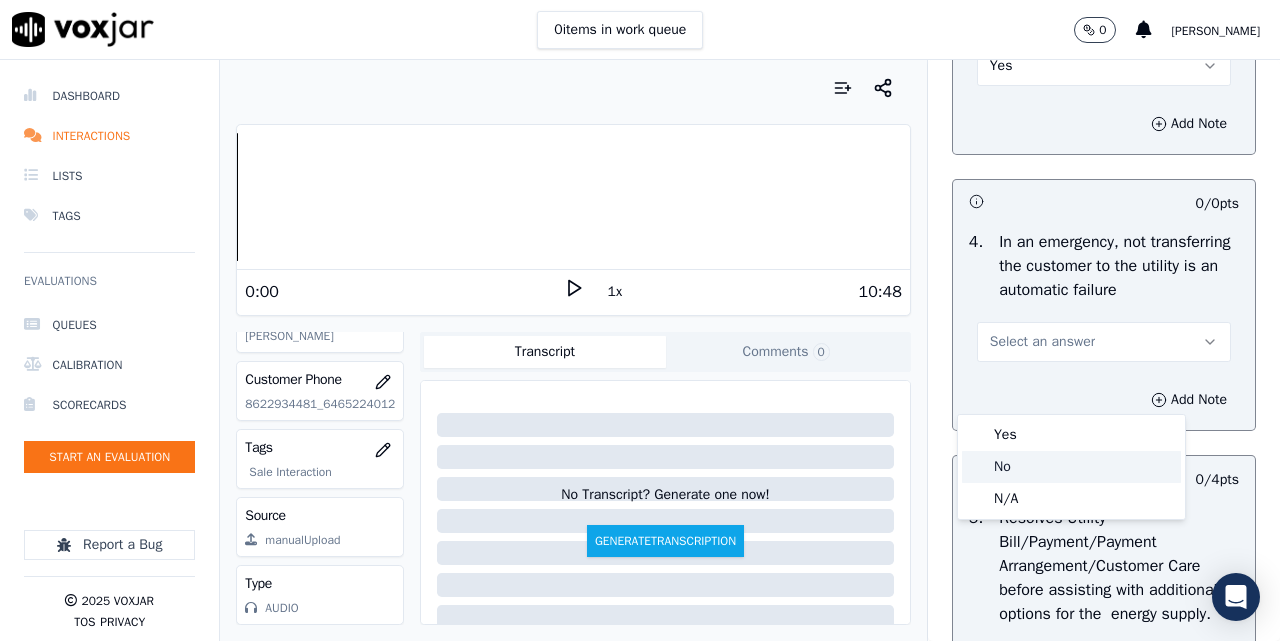 click on "No" 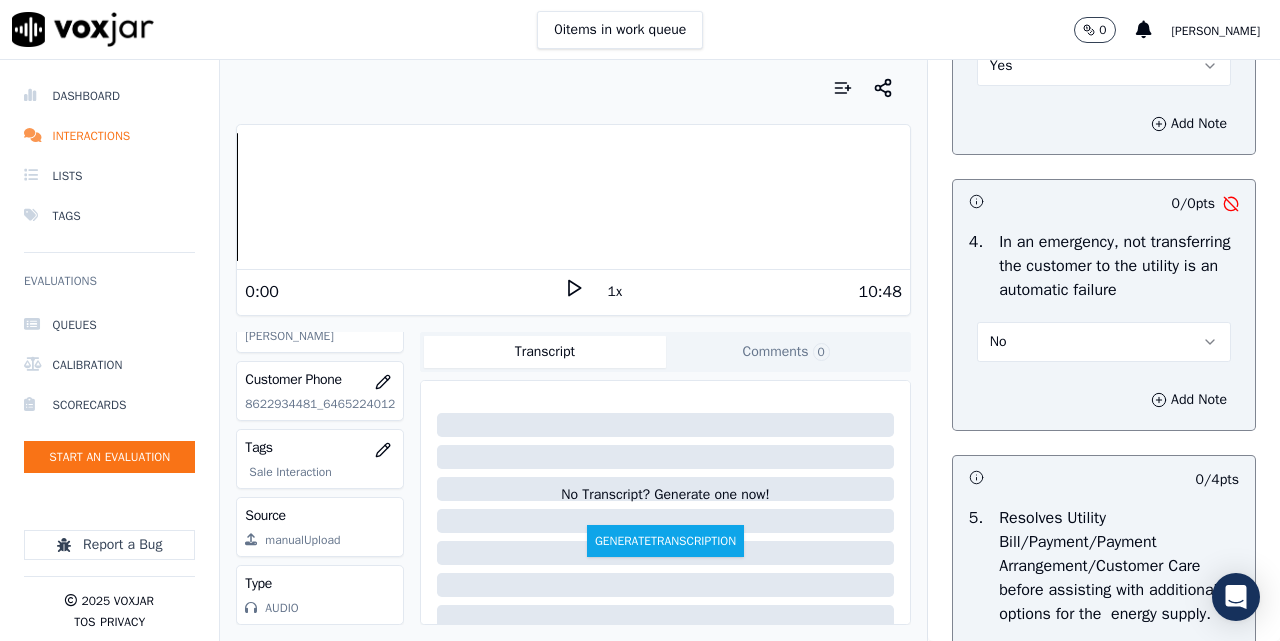click on "No" at bounding box center [1104, 342] 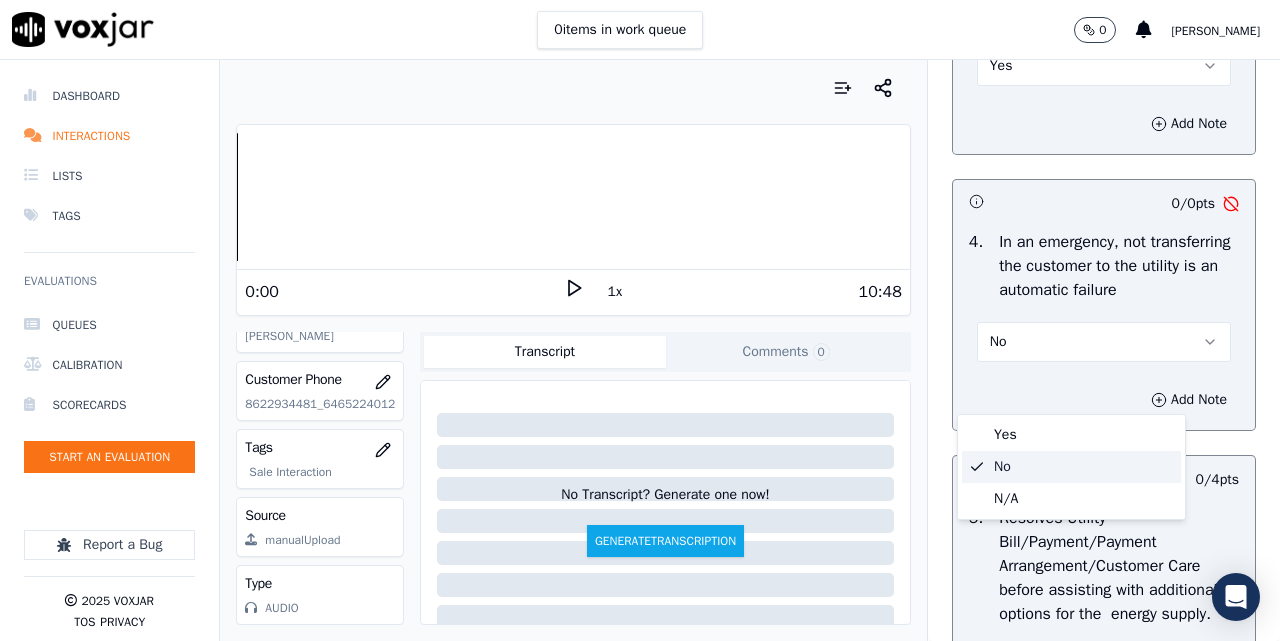 click on "N/A" 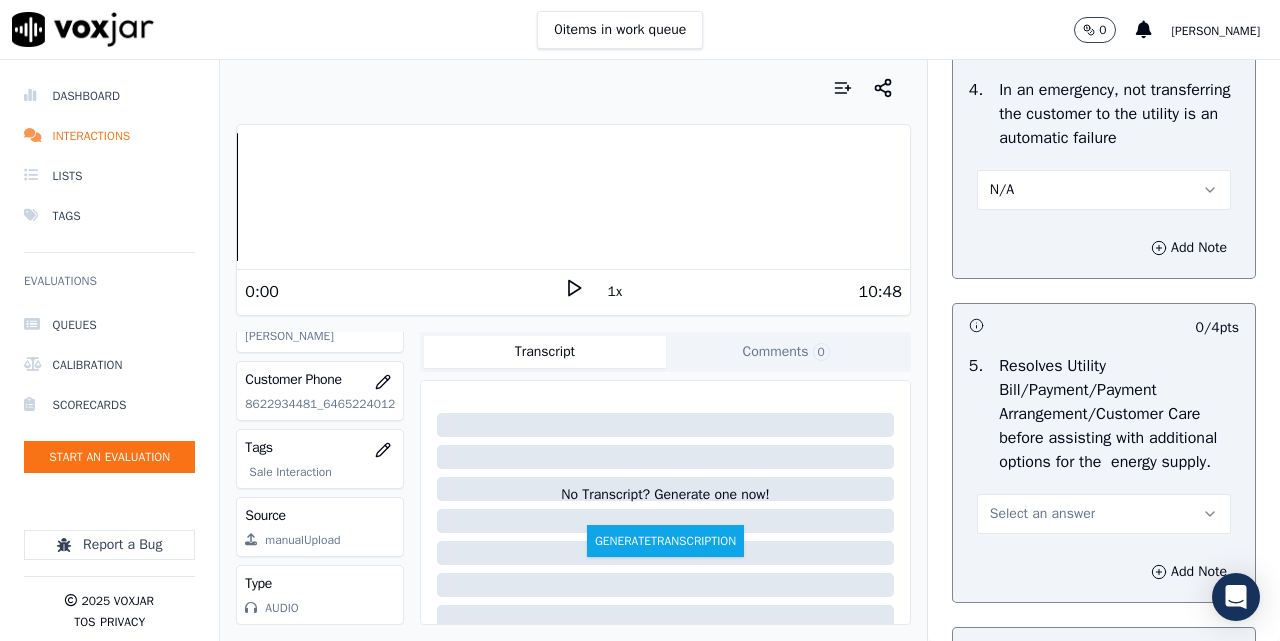 scroll, scrollTop: 1167, scrollLeft: 0, axis: vertical 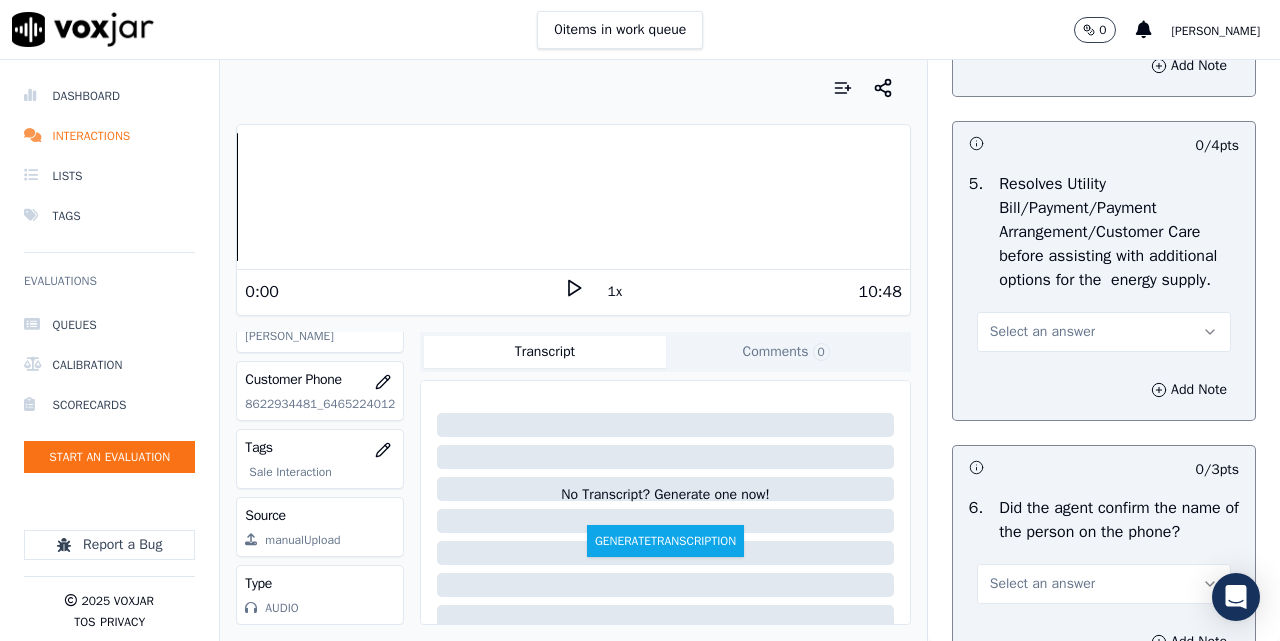 click on "Select an answer" at bounding box center (1042, 332) 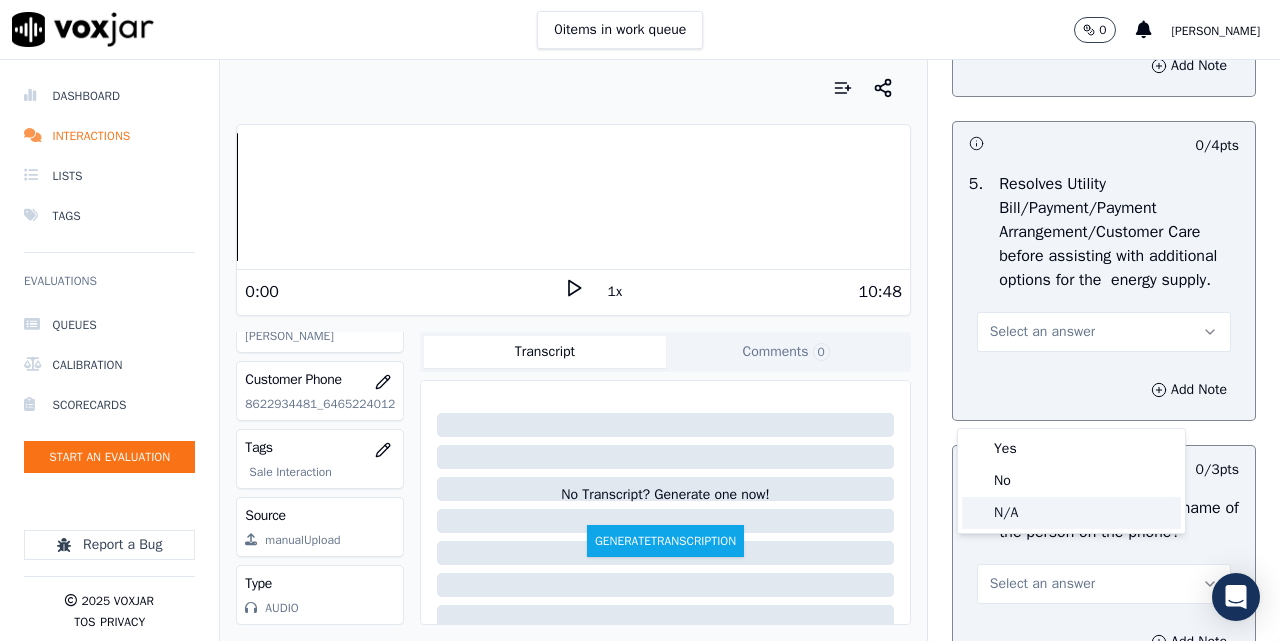 click on "N/A" 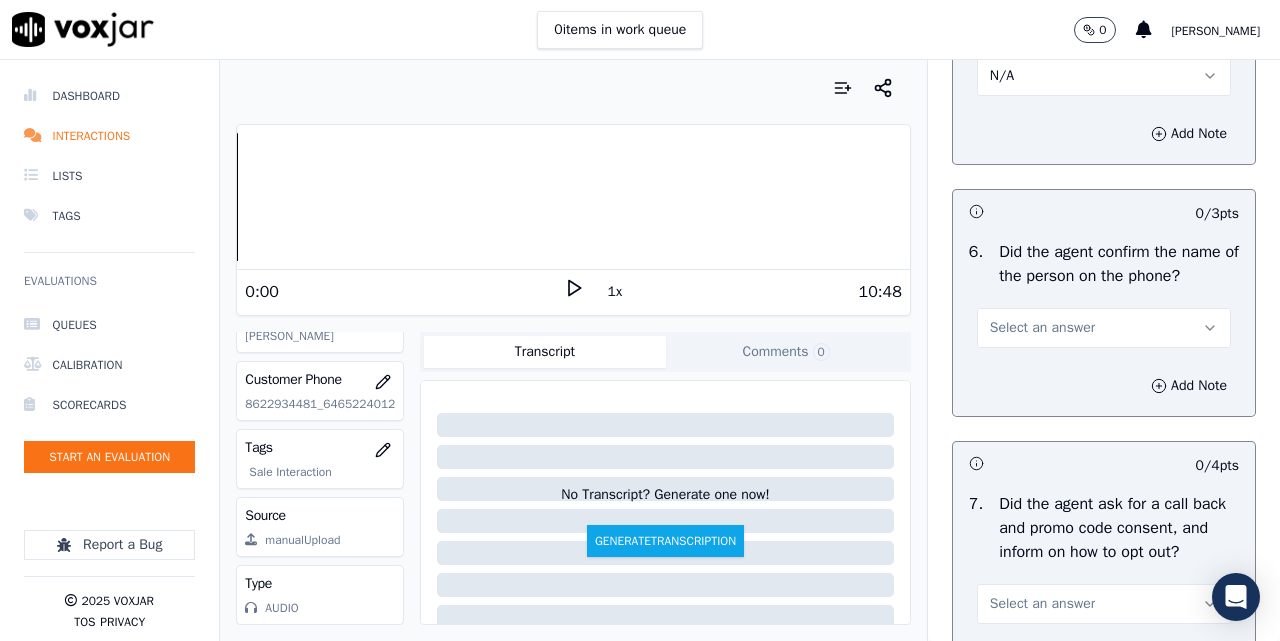 scroll, scrollTop: 1500, scrollLeft: 0, axis: vertical 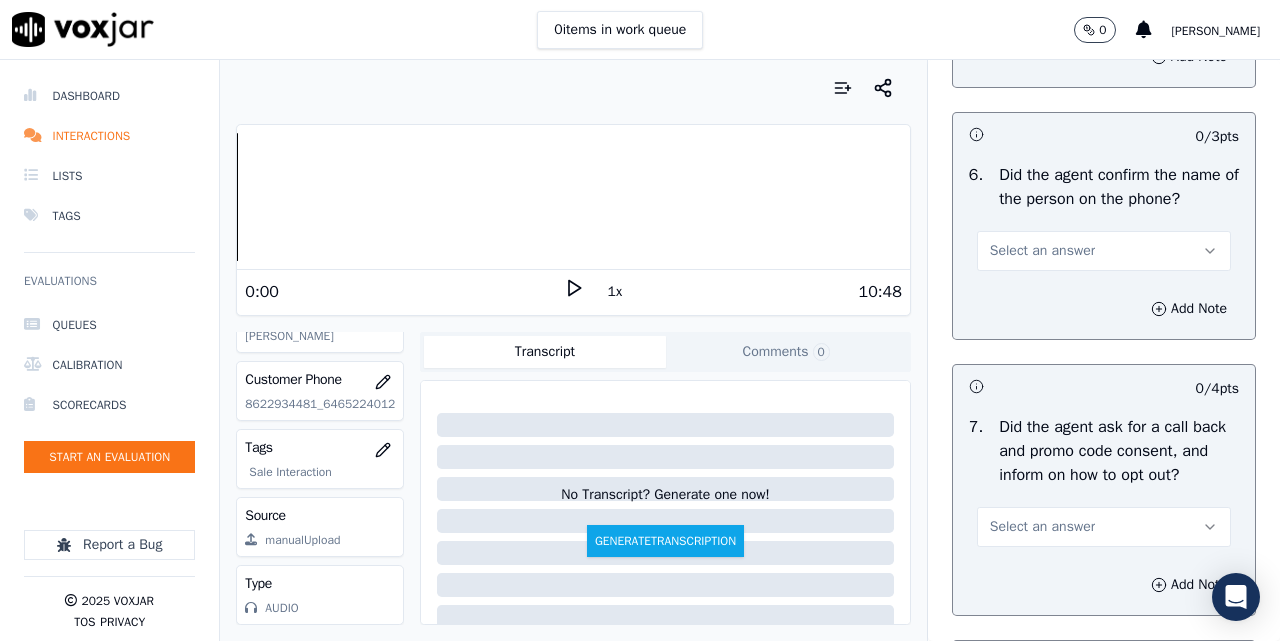 click on "Select an answer" at bounding box center [1042, 251] 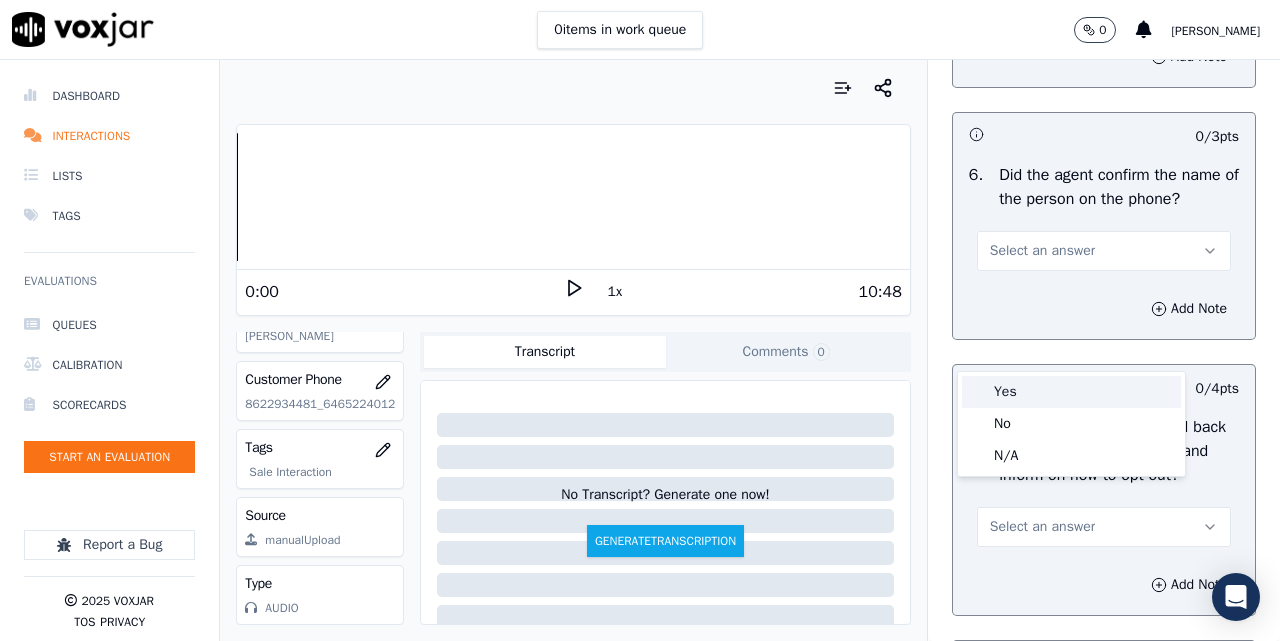 click on "Yes" at bounding box center (1071, 392) 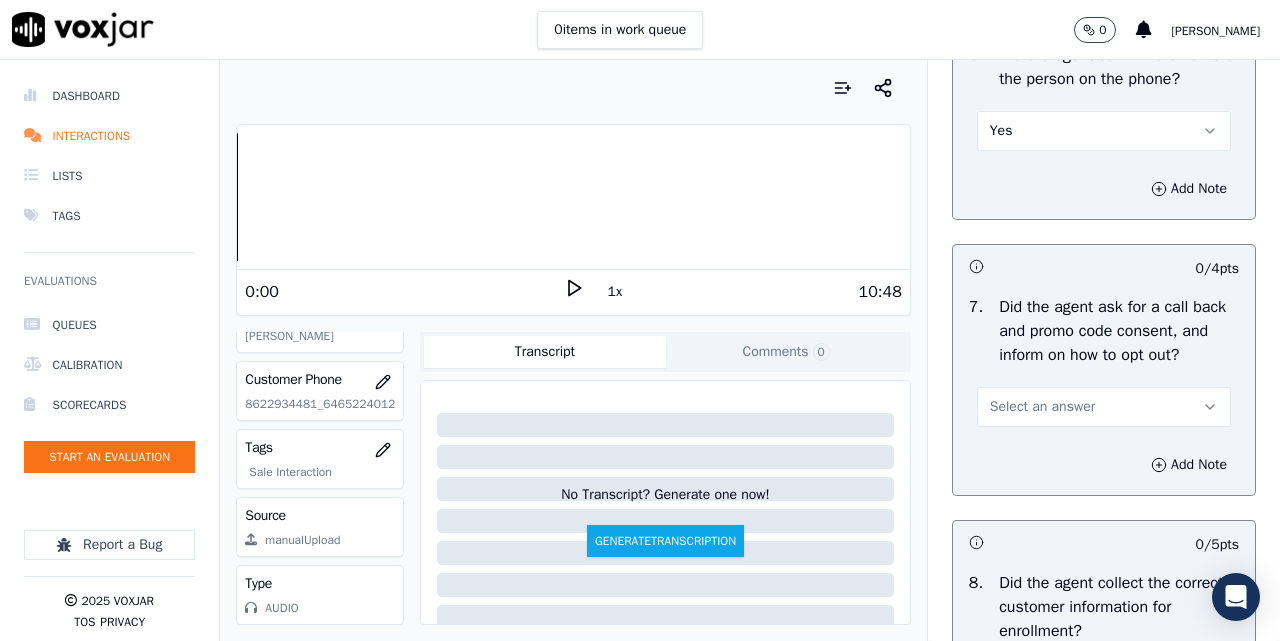 scroll, scrollTop: 1667, scrollLeft: 0, axis: vertical 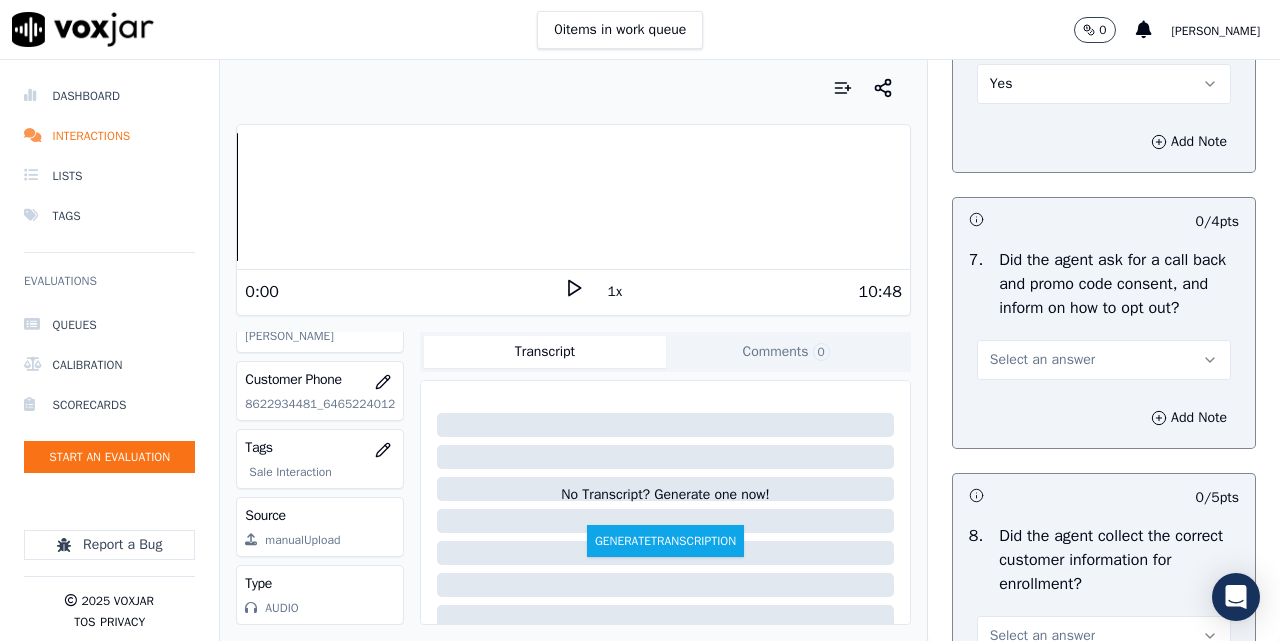 click on "Select an answer" at bounding box center (1042, 360) 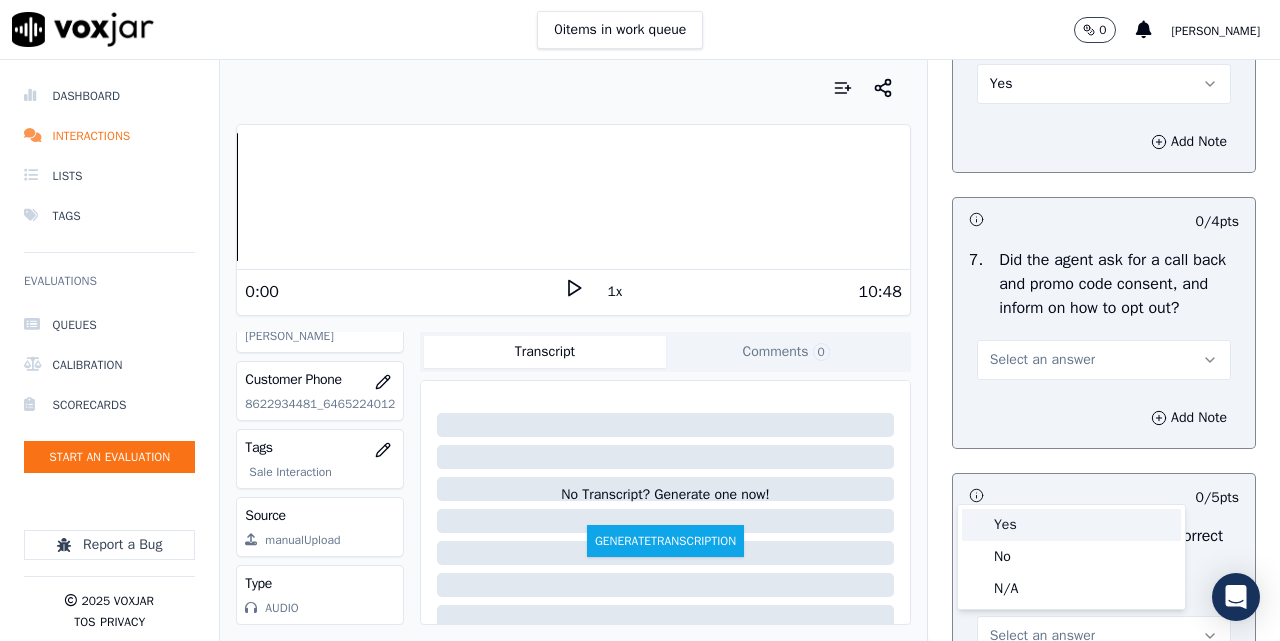 click on "Yes" at bounding box center [1071, 525] 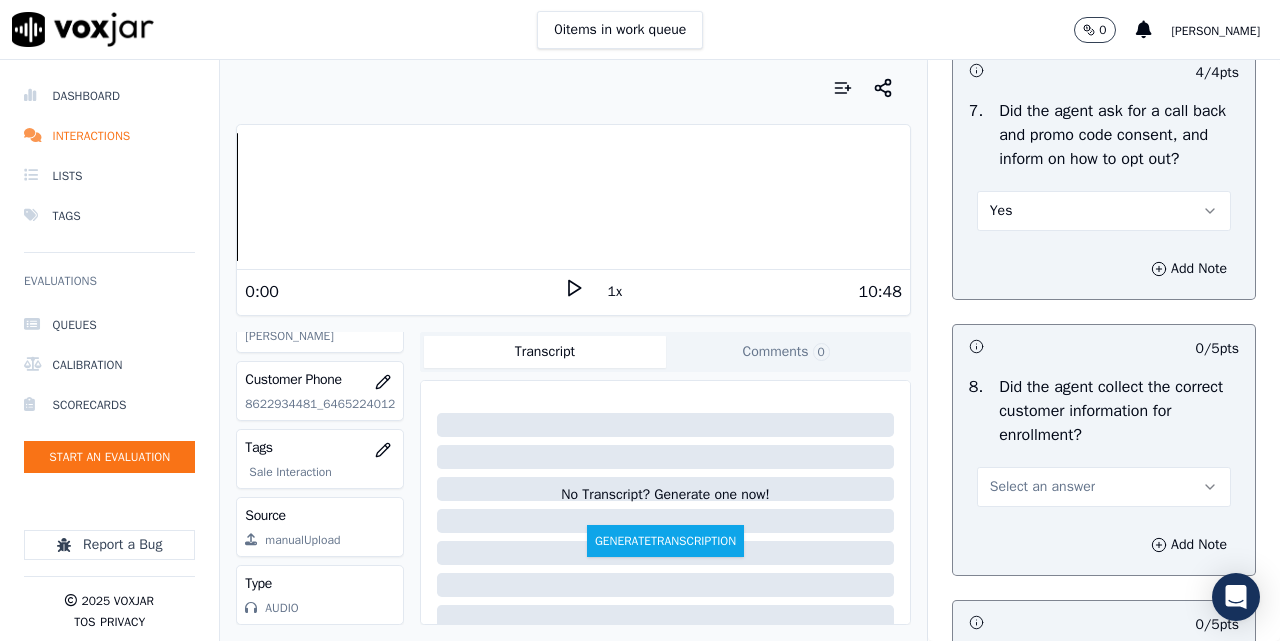 scroll, scrollTop: 2000, scrollLeft: 0, axis: vertical 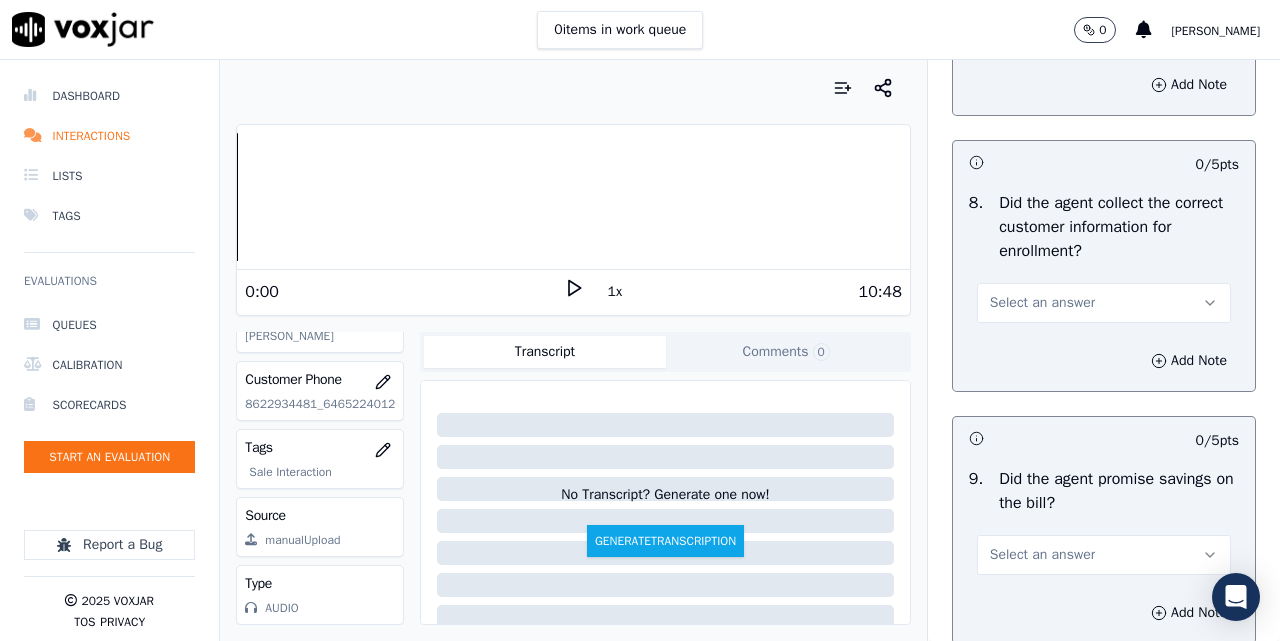 click on "Select an answer" at bounding box center [1104, 303] 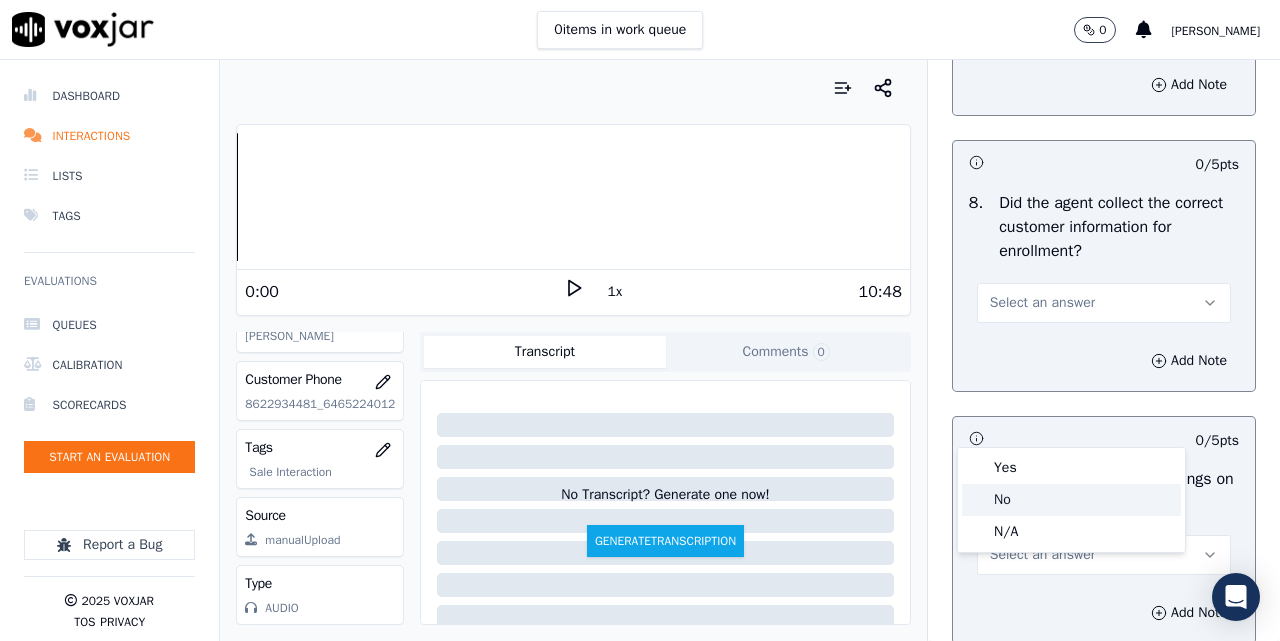 click on "No" 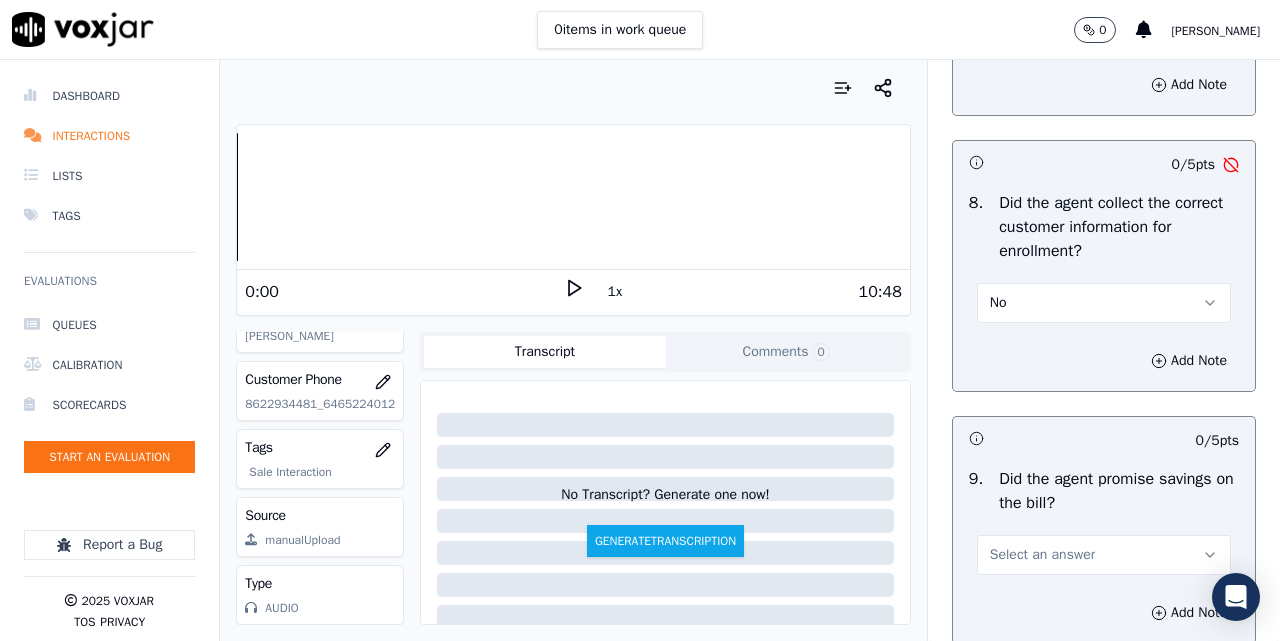 click on "No" at bounding box center [1104, 303] 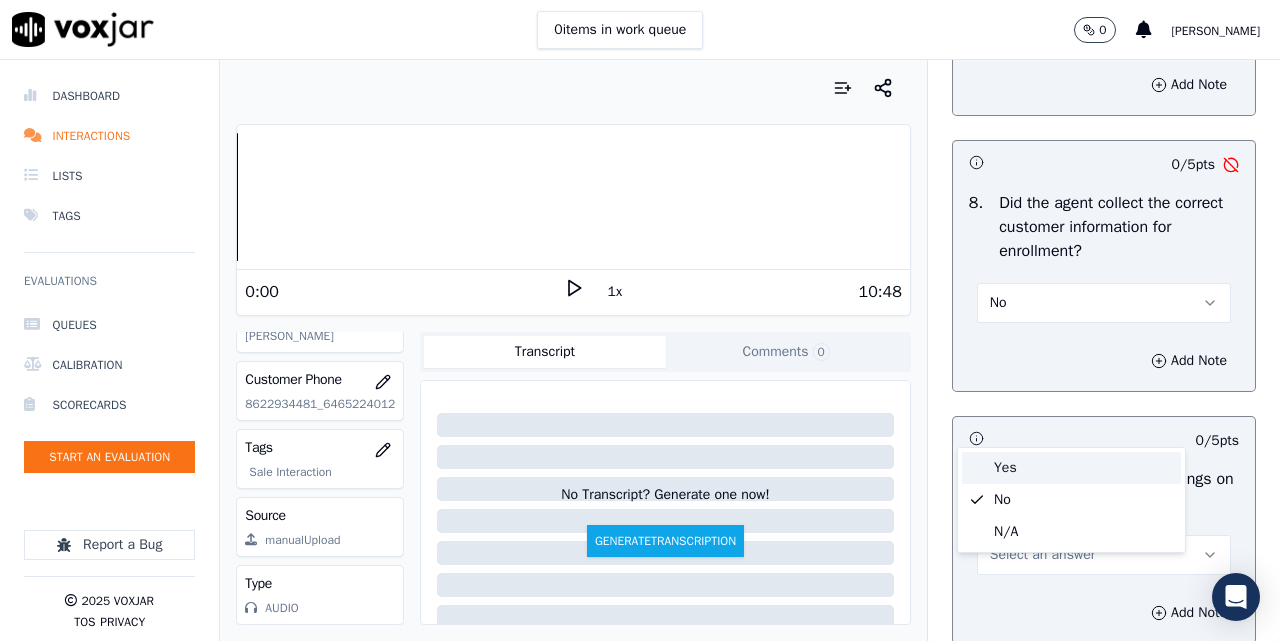 click on "Yes" at bounding box center [1071, 468] 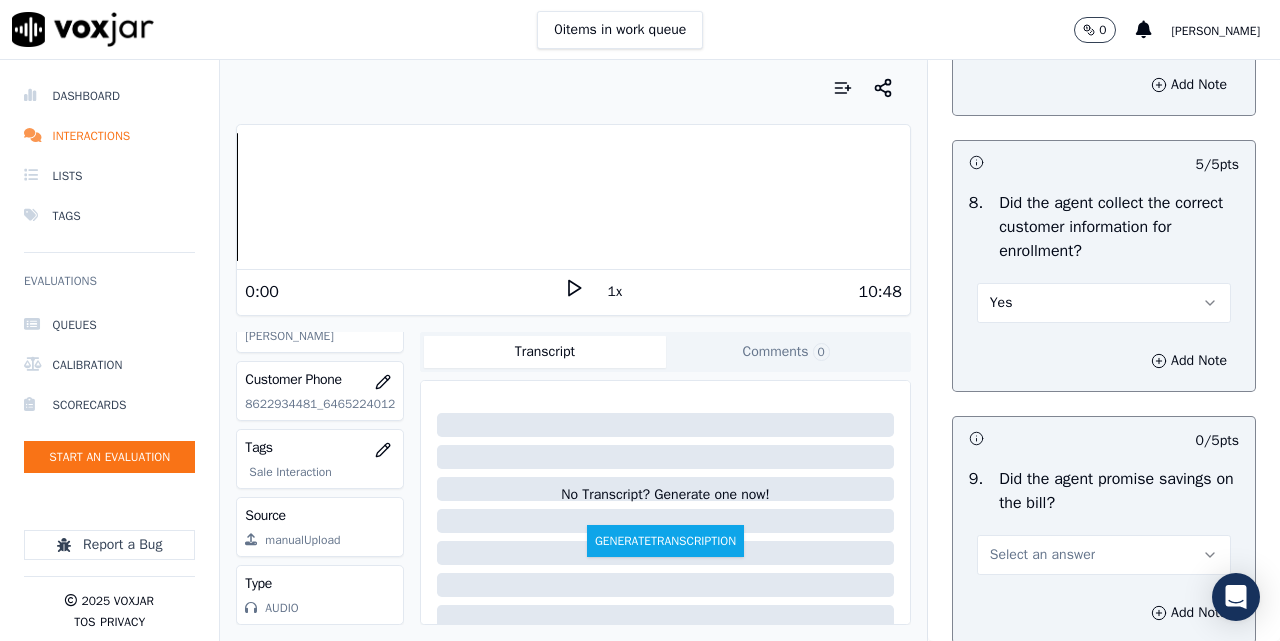 scroll, scrollTop: 2333, scrollLeft: 0, axis: vertical 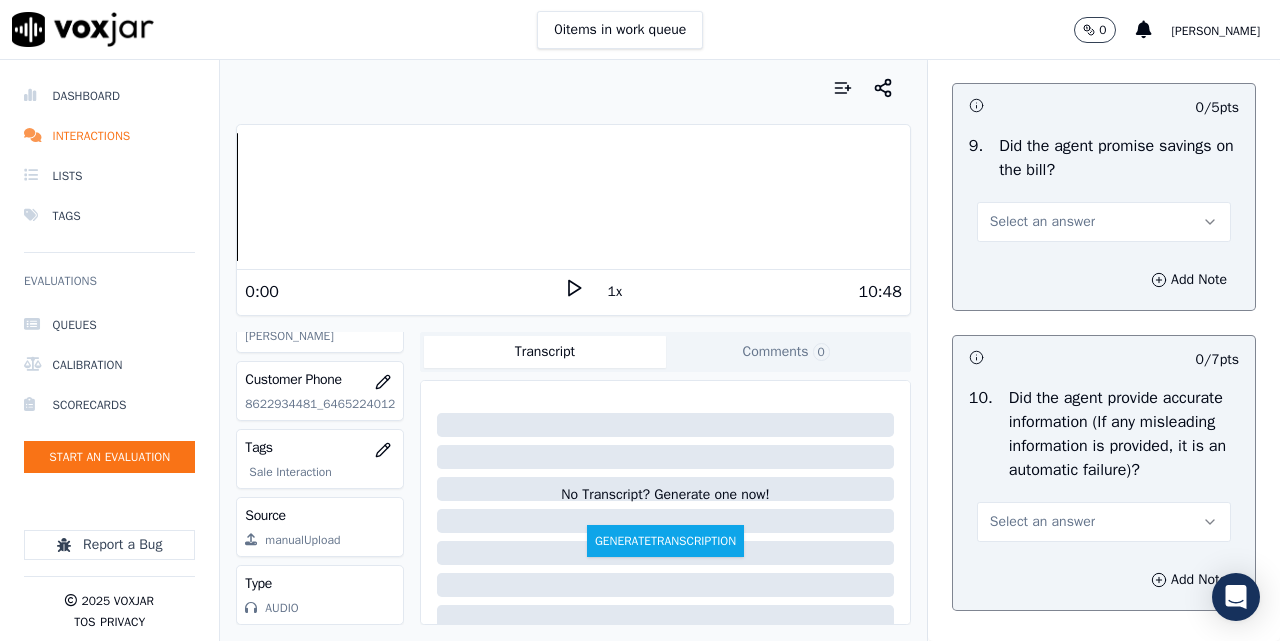 click on "Select an answer" at bounding box center [1042, 222] 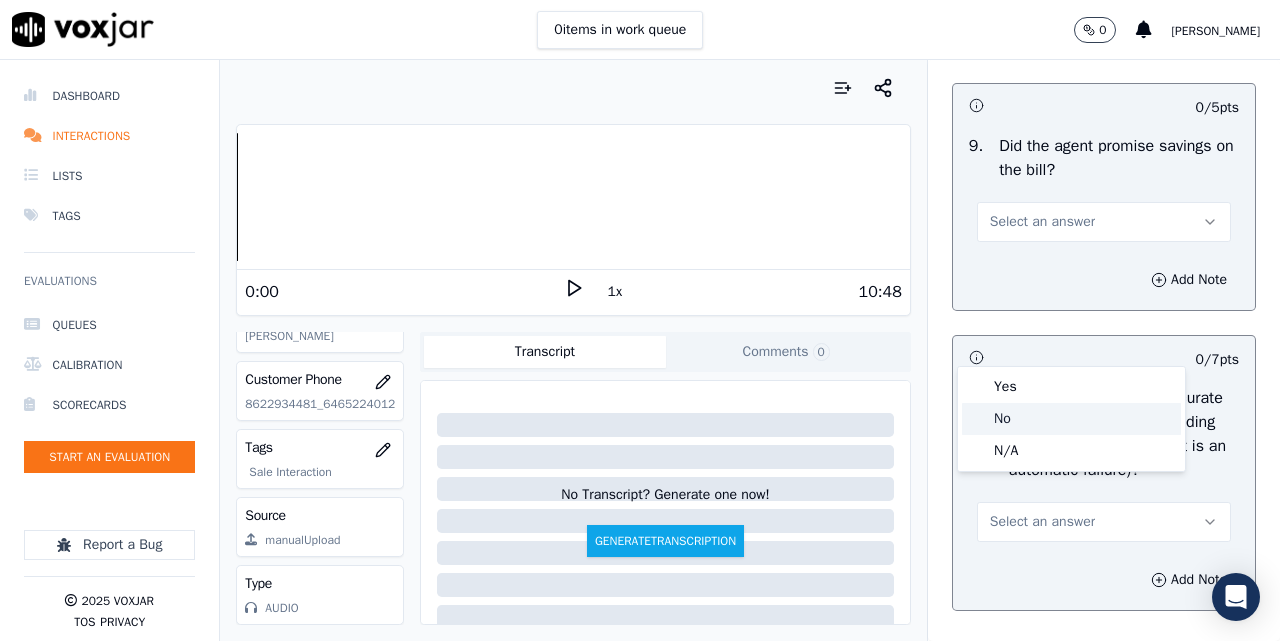 click on "No" 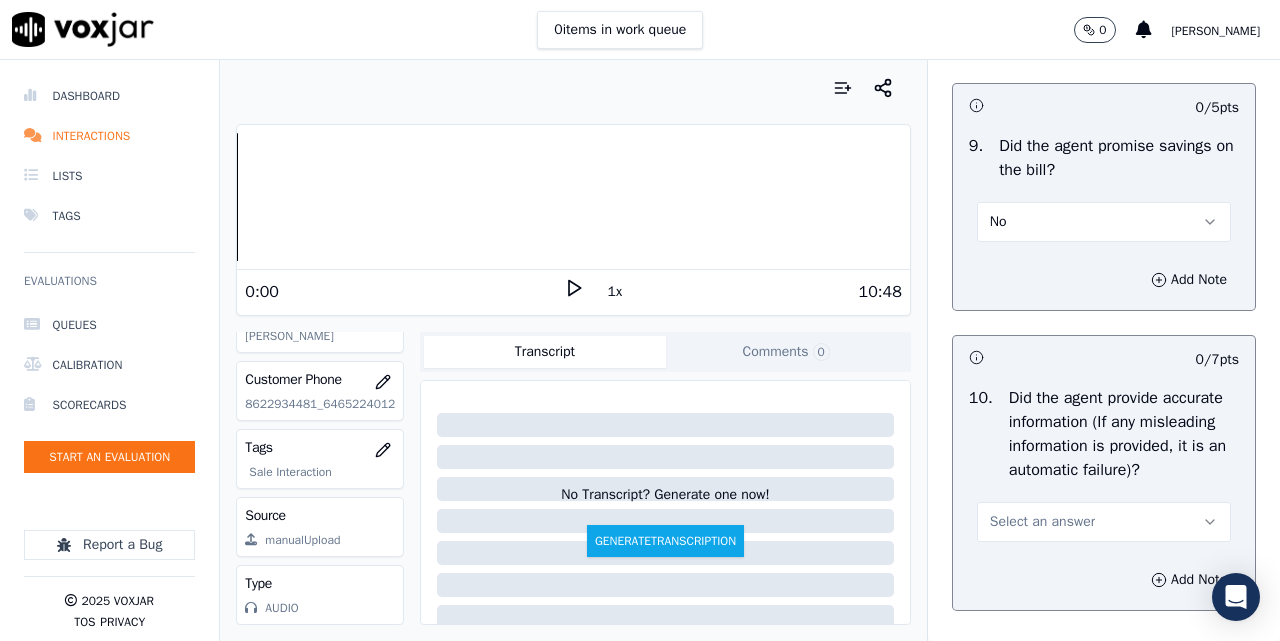 click on "No" at bounding box center (1104, 222) 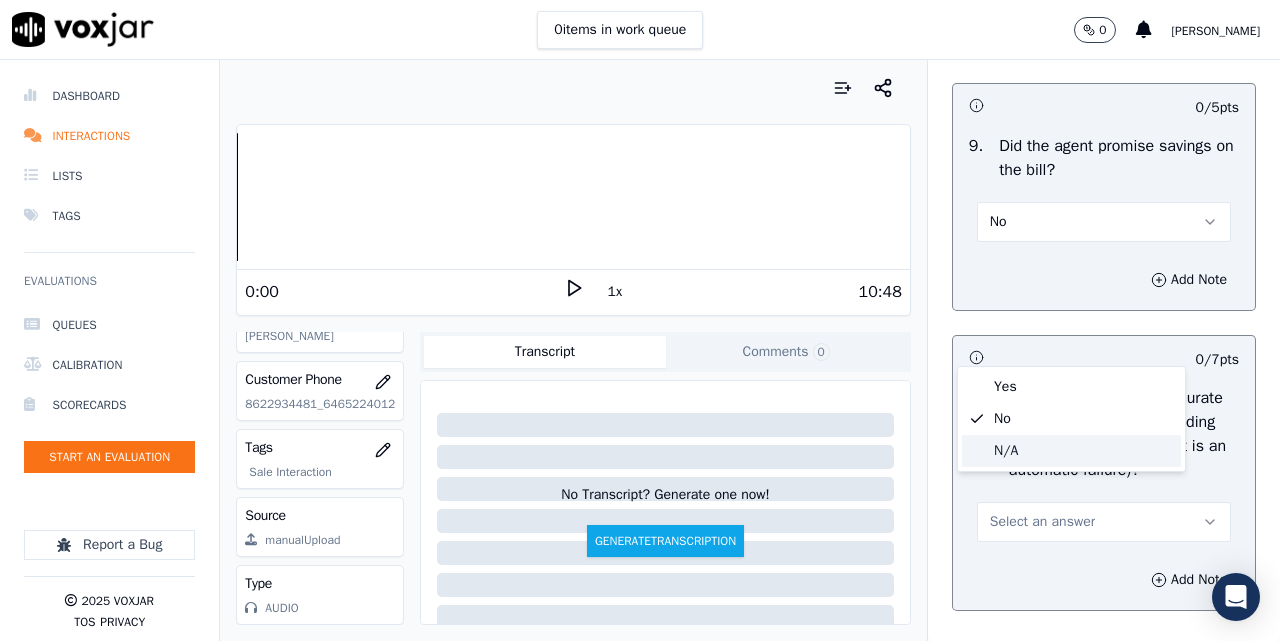click on "N/A" 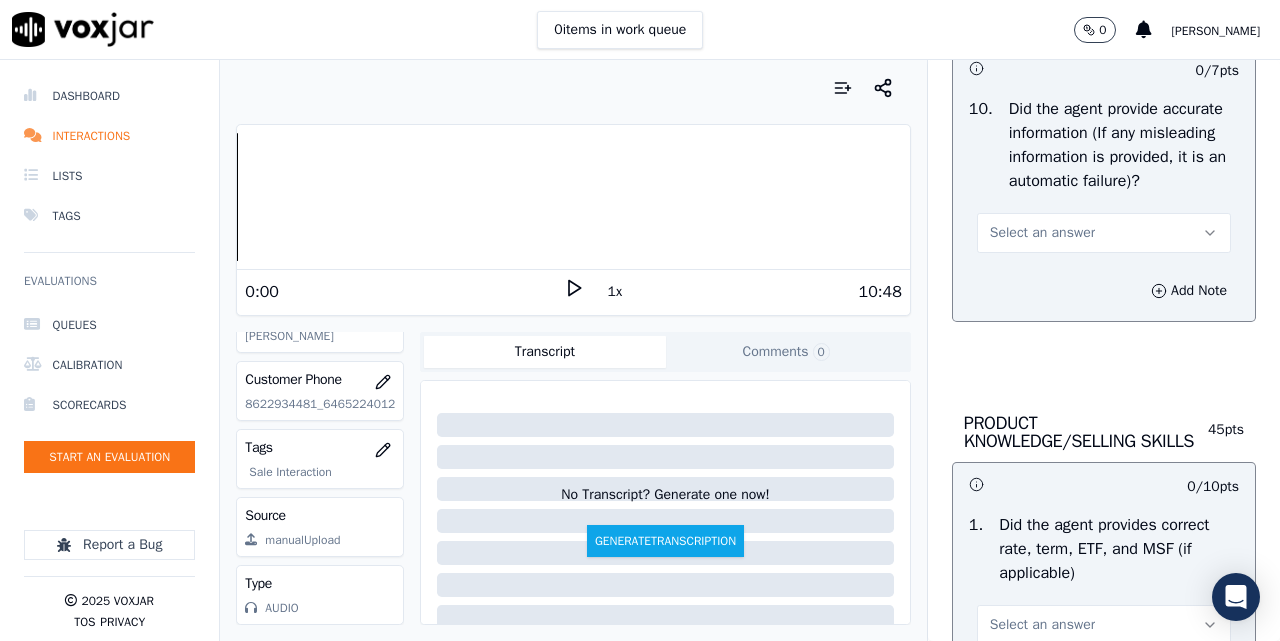 scroll, scrollTop: 2667, scrollLeft: 0, axis: vertical 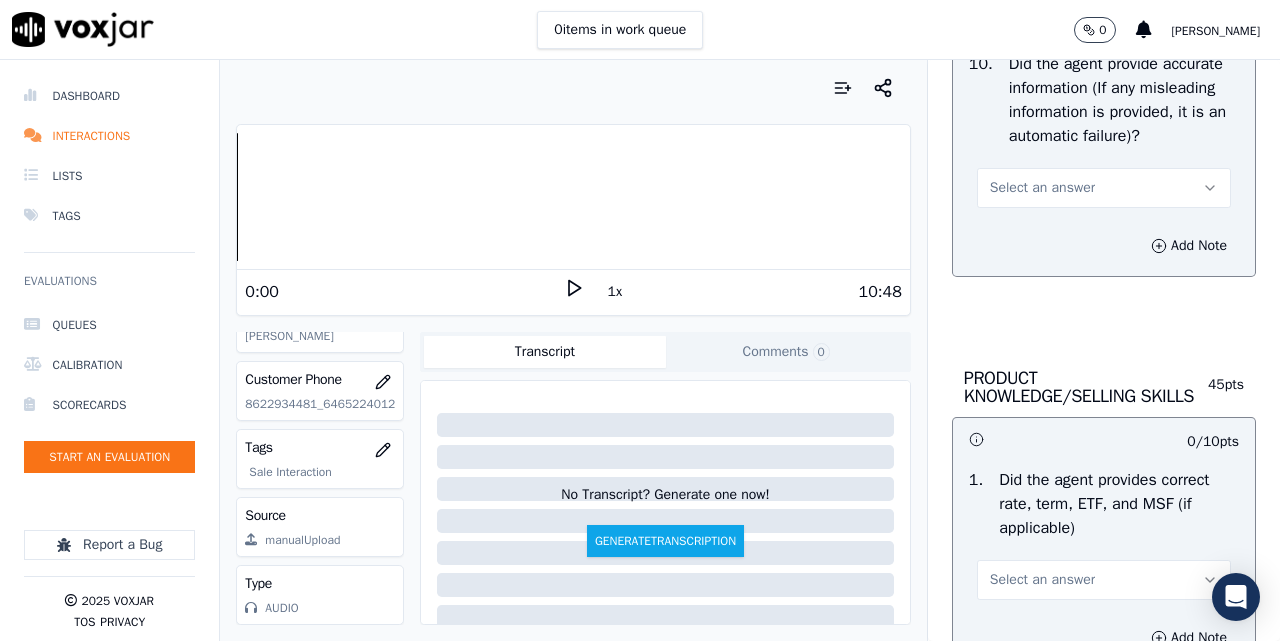click on "Select an answer" at bounding box center [1104, 188] 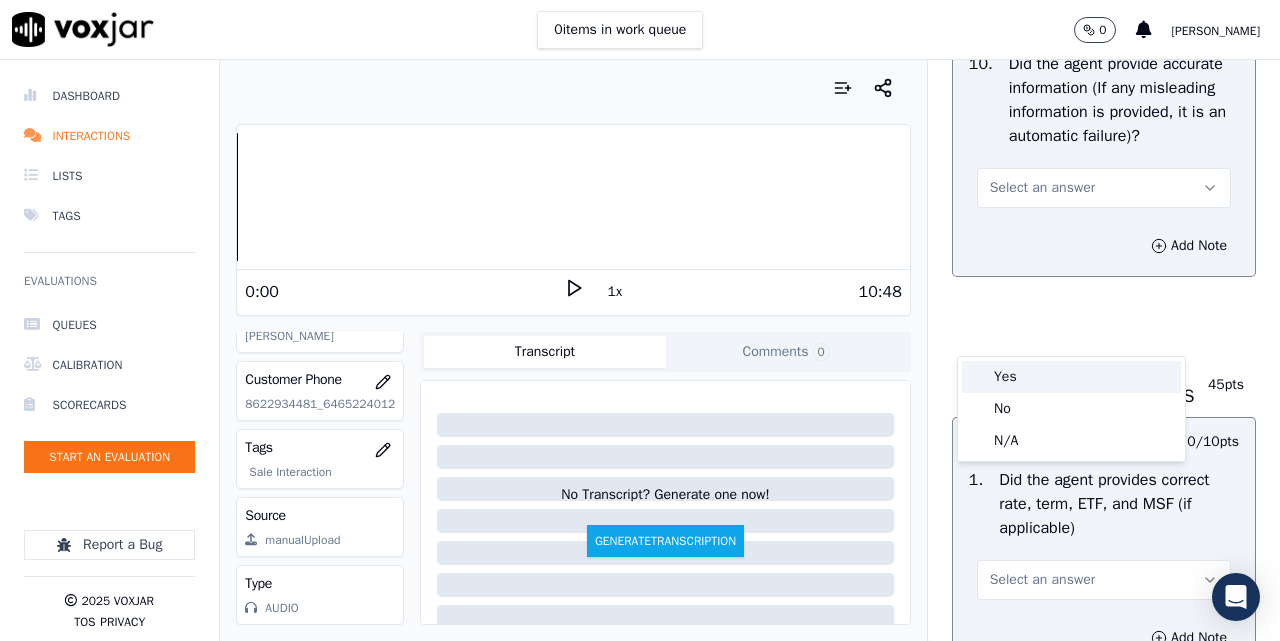 click on "Yes" at bounding box center [1071, 377] 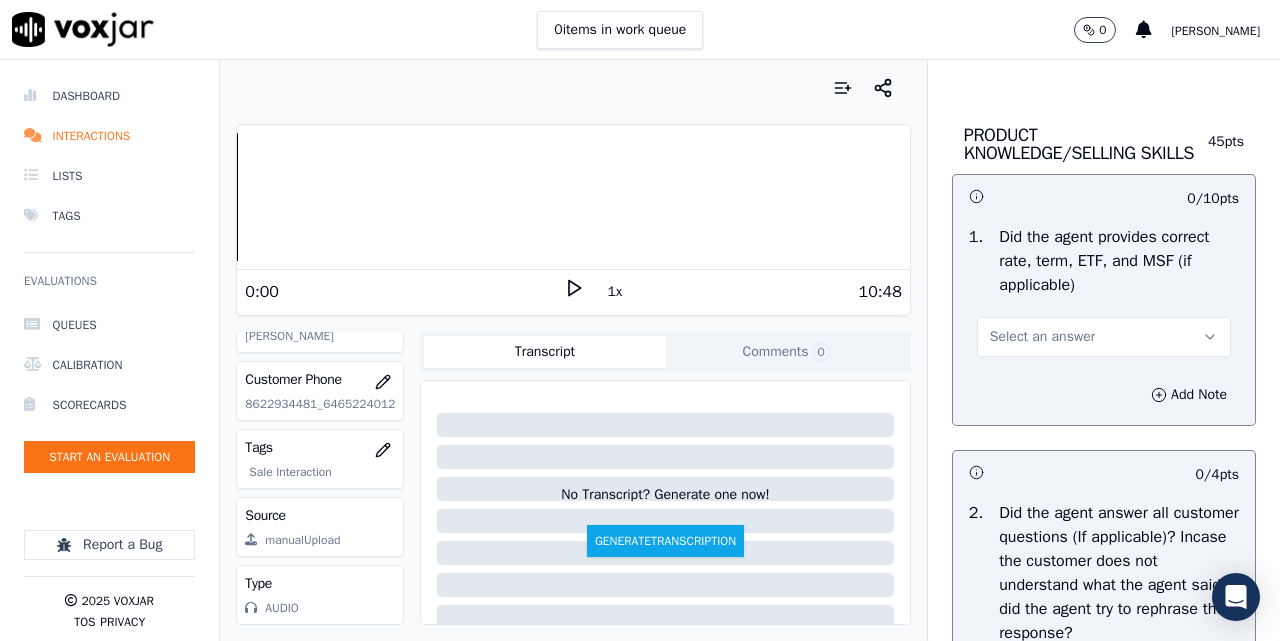scroll, scrollTop: 3167, scrollLeft: 0, axis: vertical 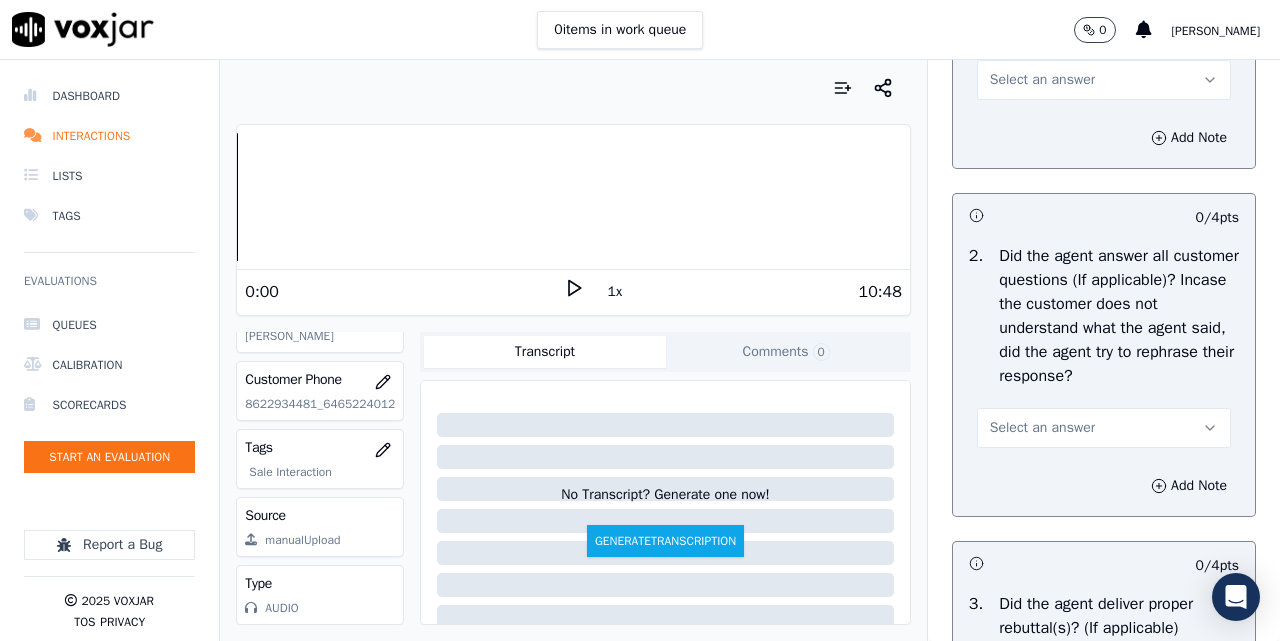 click on "Select an answer" at bounding box center [1042, 80] 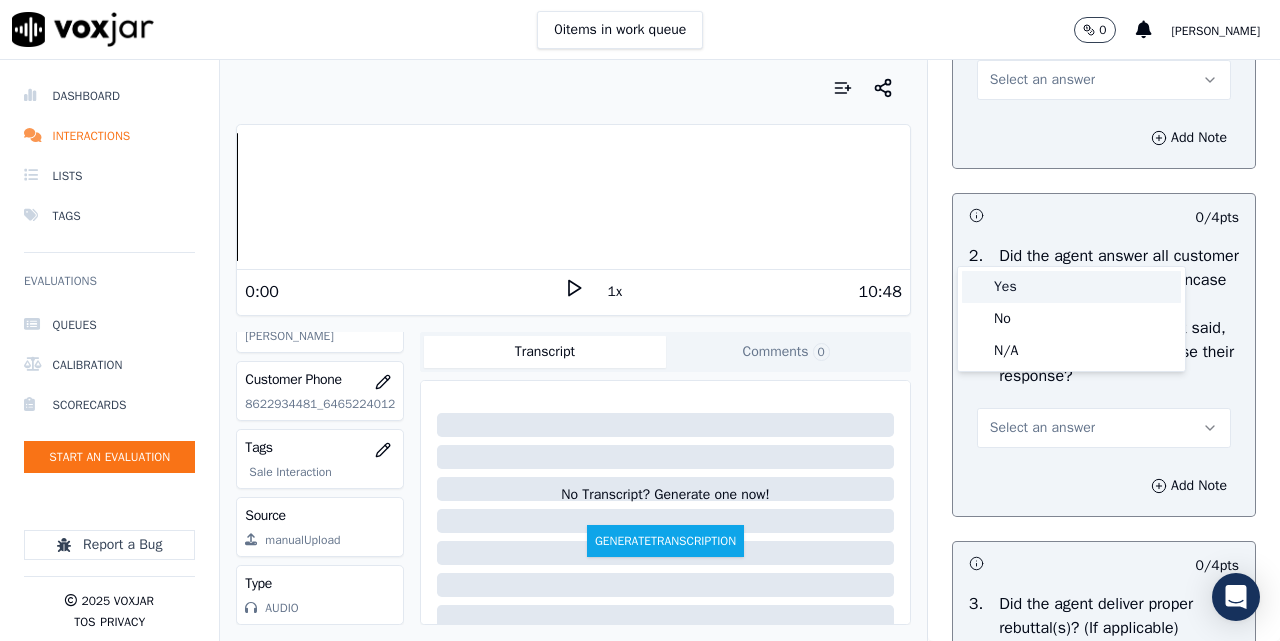click on "Yes" at bounding box center [1071, 287] 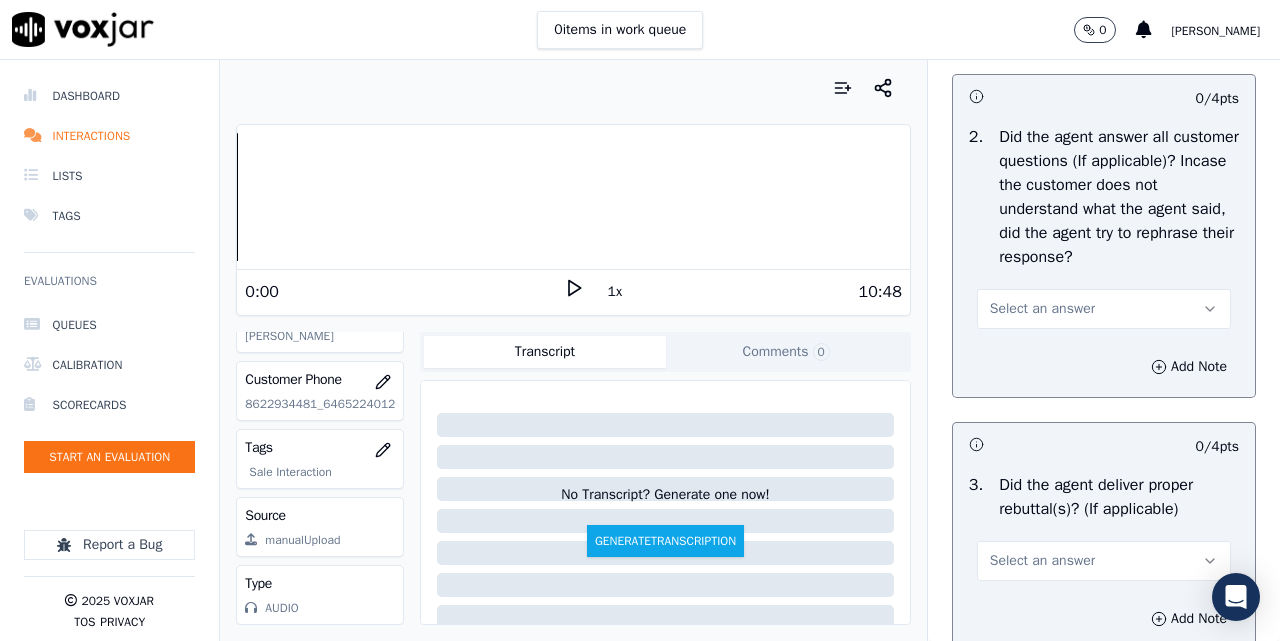 scroll, scrollTop: 3333, scrollLeft: 0, axis: vertical 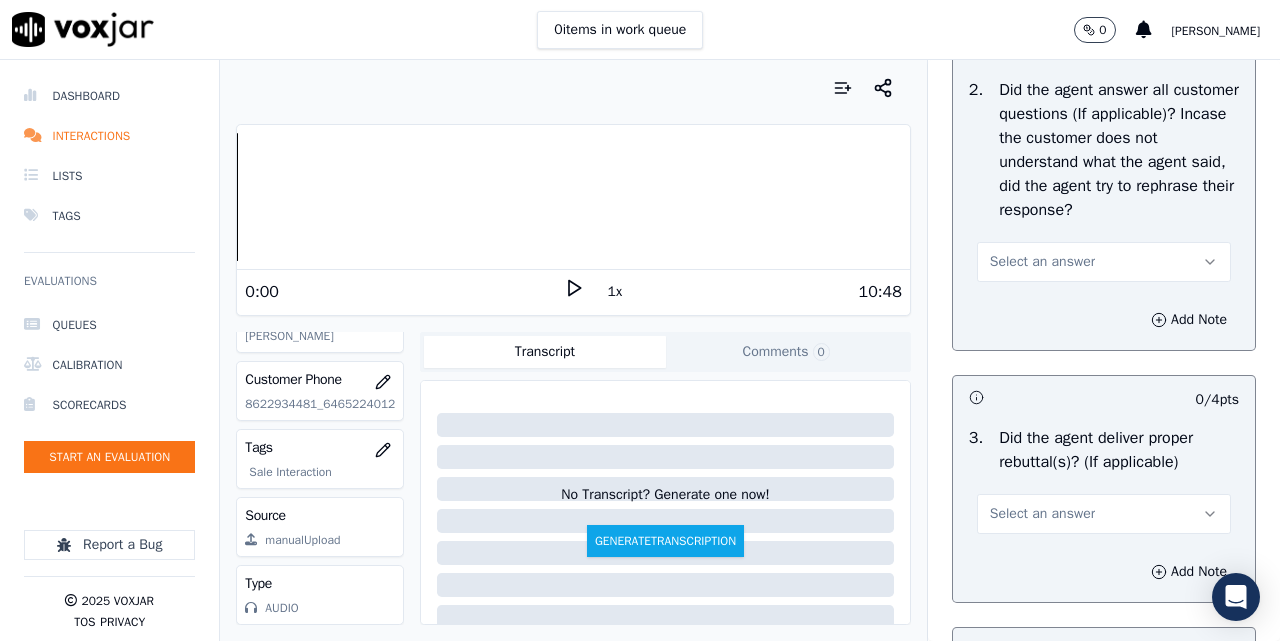 drag, startPoint x: 1018, startPoint y: 434, endPoint x: 1013, endPoint y: 460, distance: 26.476404 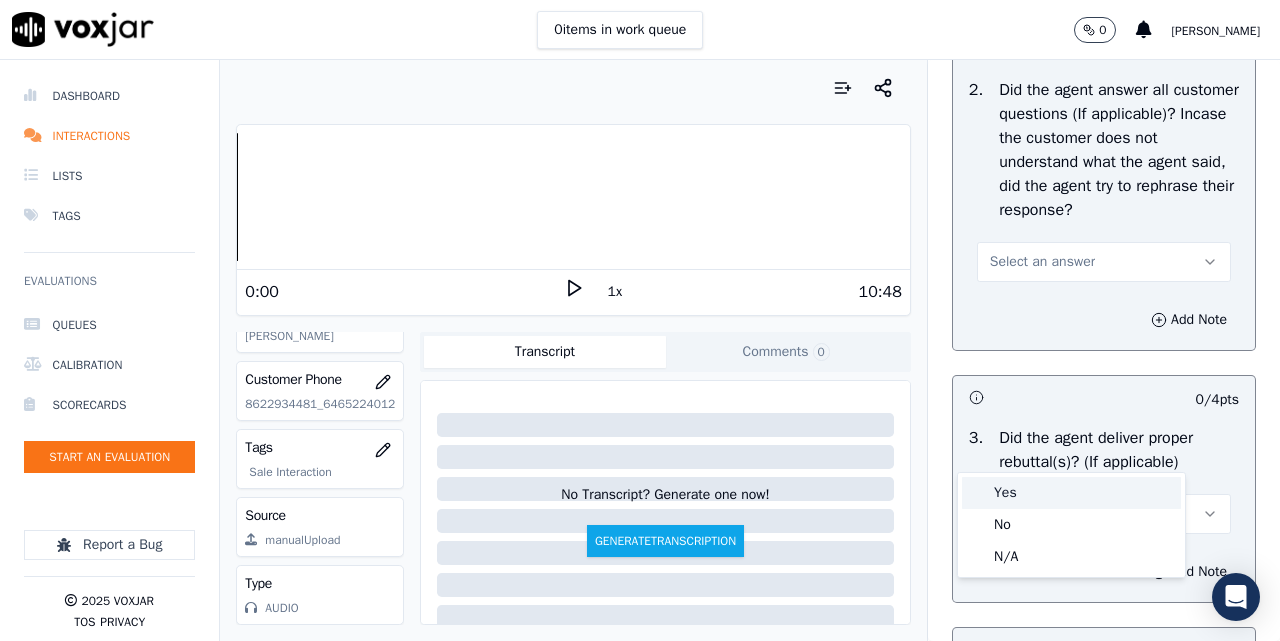 drag, startPoint x: 1008, startPoint y: 484, endPoint x: 1017, endPoint y: 406, distance: 78.51752 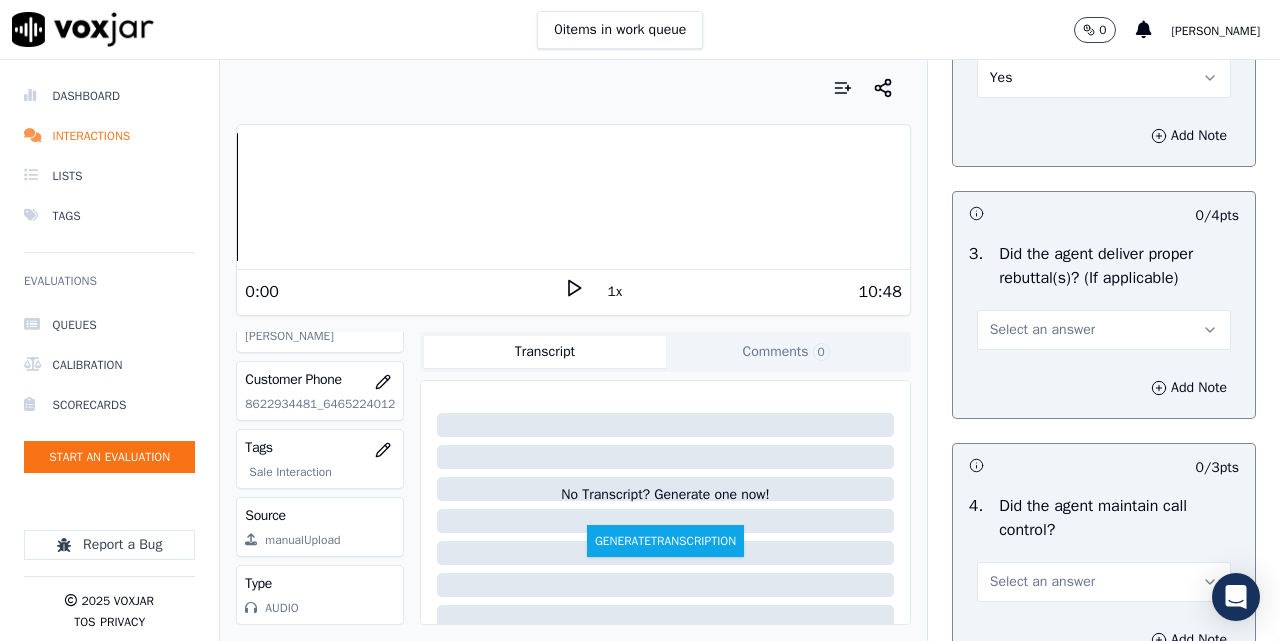 scroll, scrollTop: 3667, scrollLeft: 0, axis: vertical 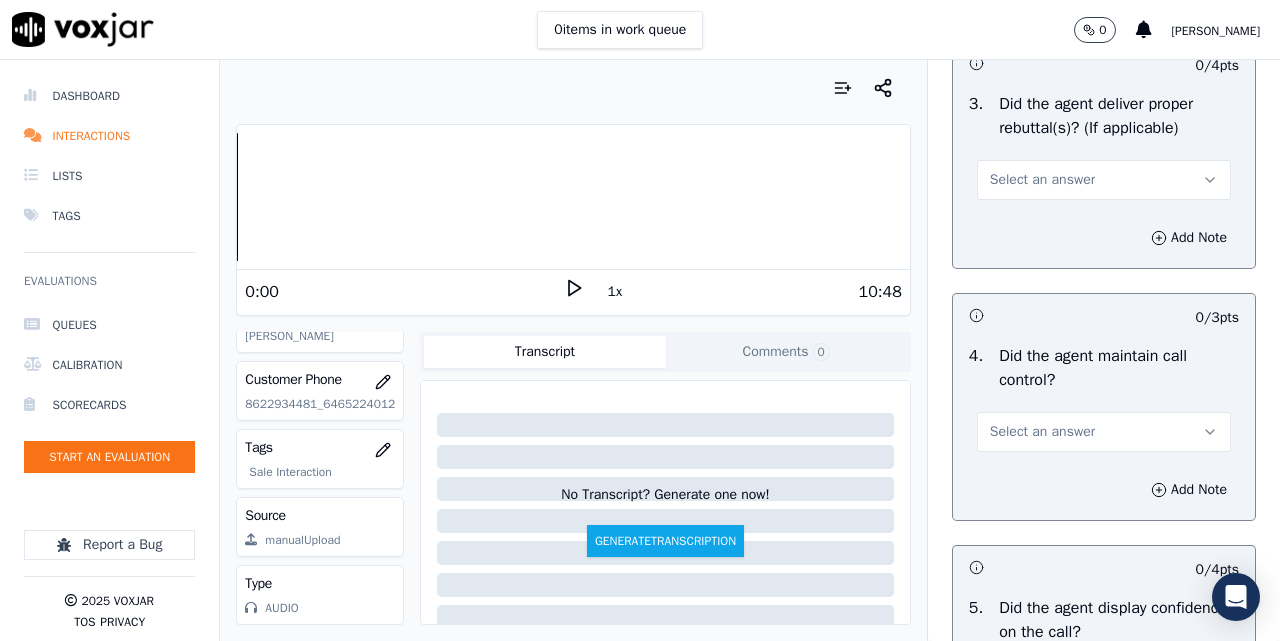 click on "Select an answer" at bounding box center (1104, 180) 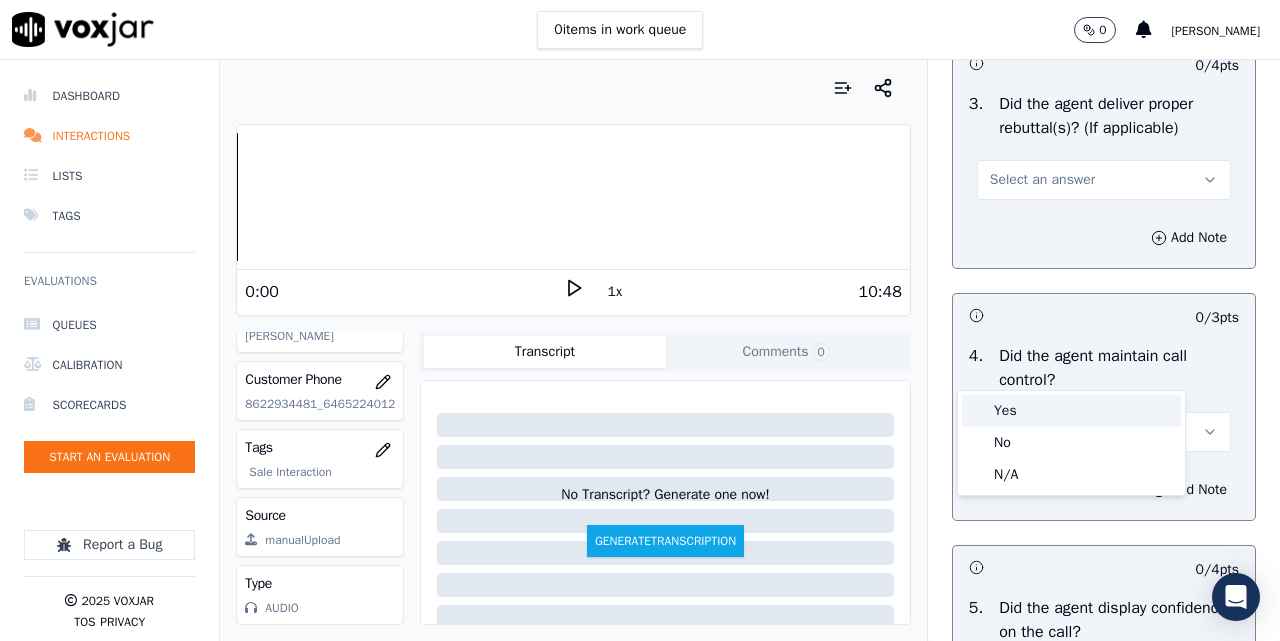 click on "Yes" at bounding box center (1071, 411) 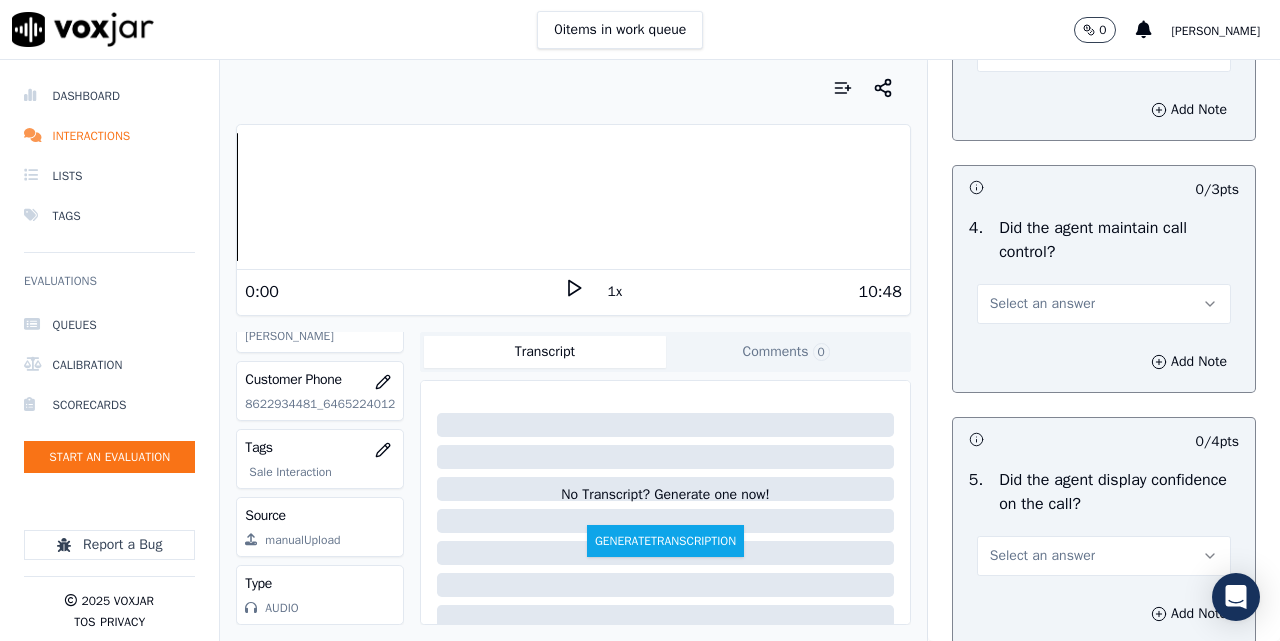 scroll, scrollTop: 3833, scrollLeft: 0, axis: vertical 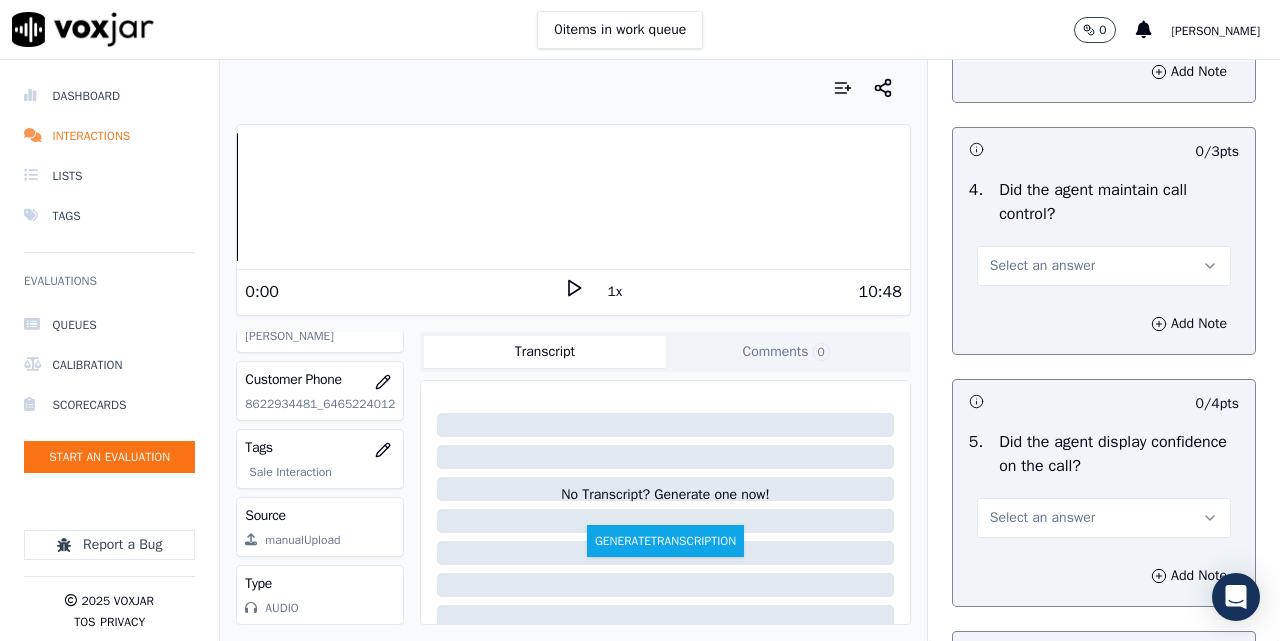 click on "Select an answer" at bounding box center (1042, 266) 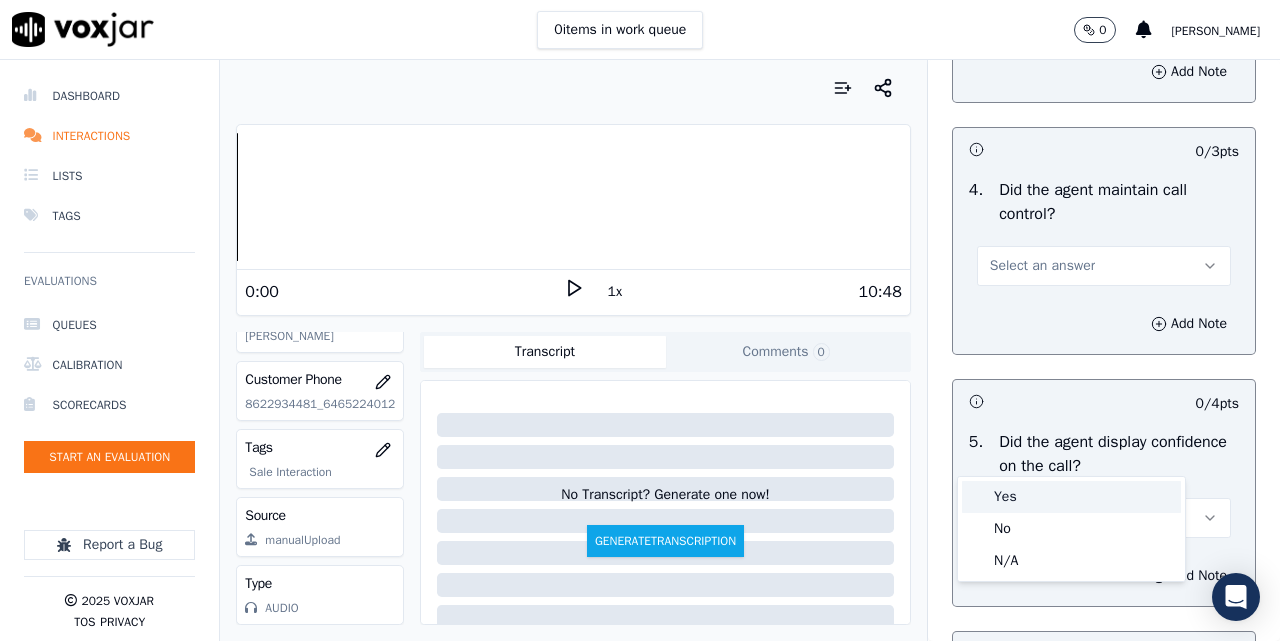 click on "Yes" at bounding box center (1071, 497) 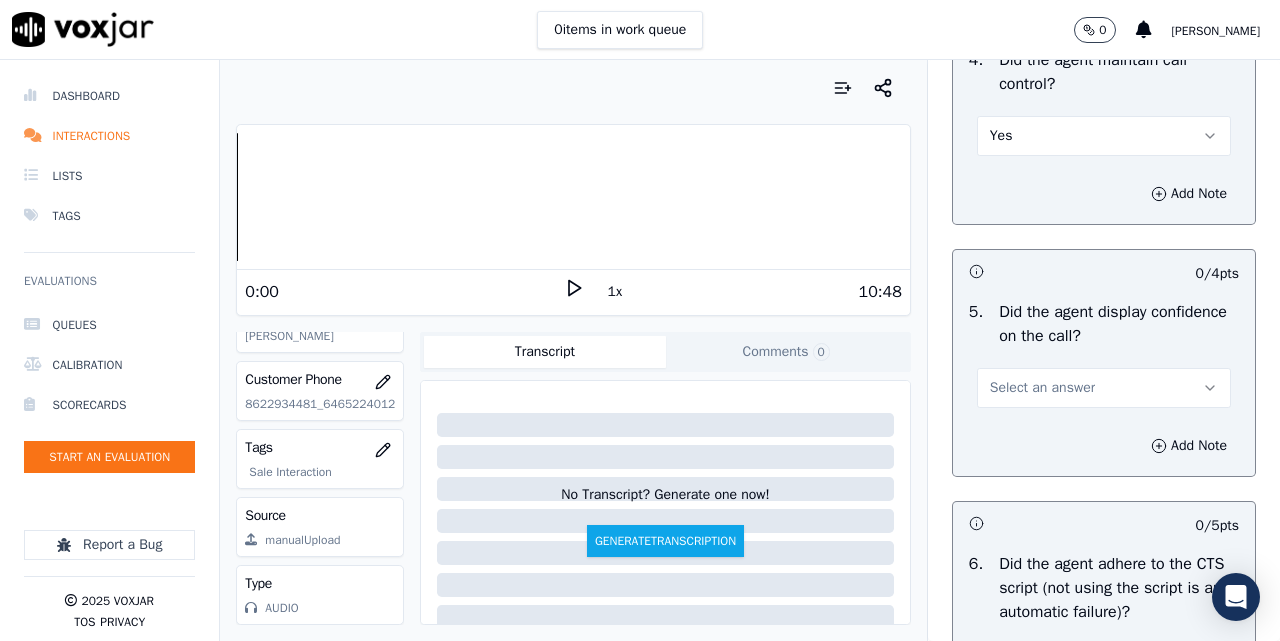 scroll, scrollTop: 4167, scrollLeft: 0, axis: vertical 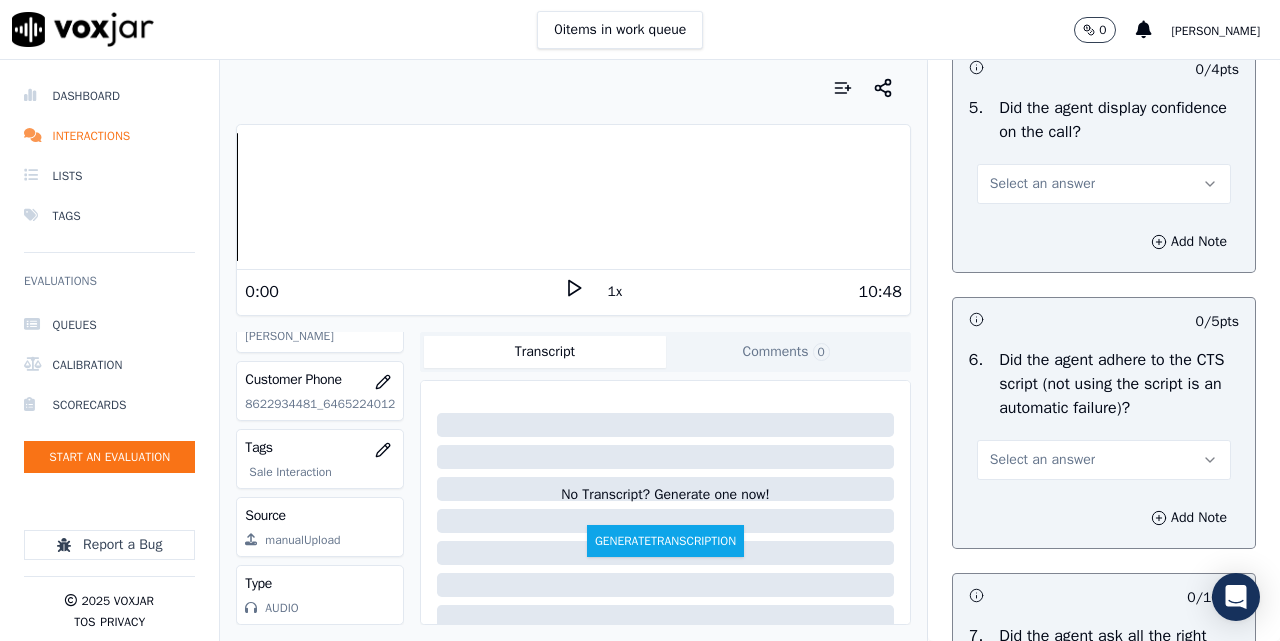 click on "Select an answer" at bounding box center [1104, 184] 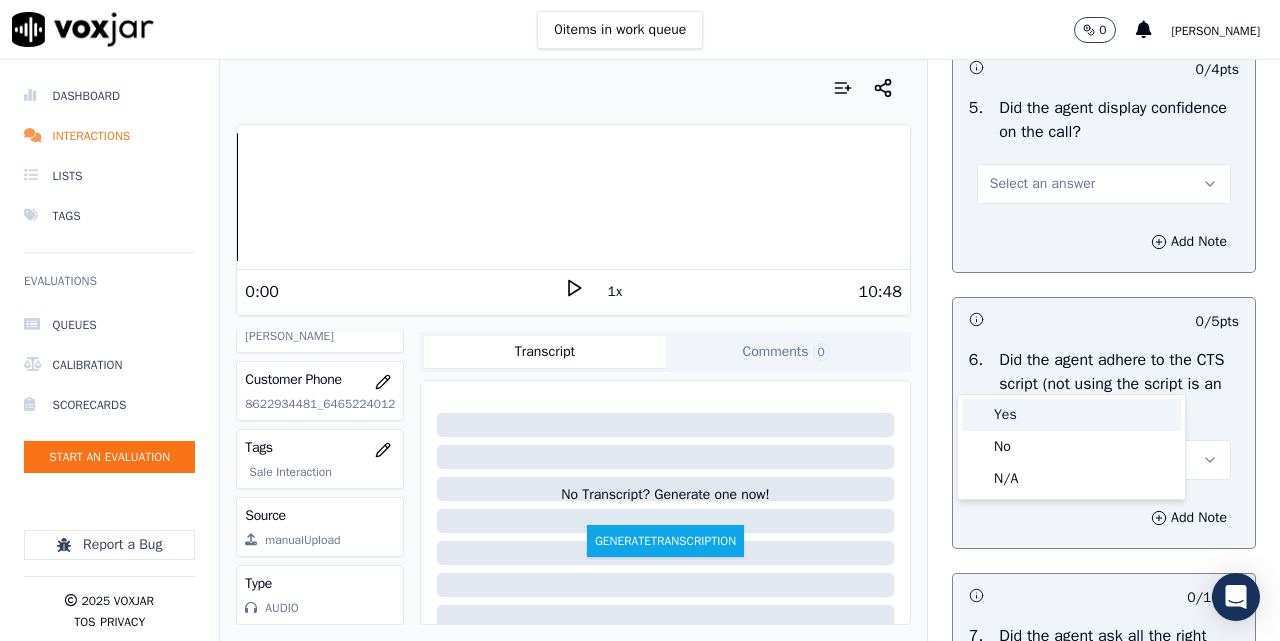 click on "Yes" at bounding box center [1071, 415] 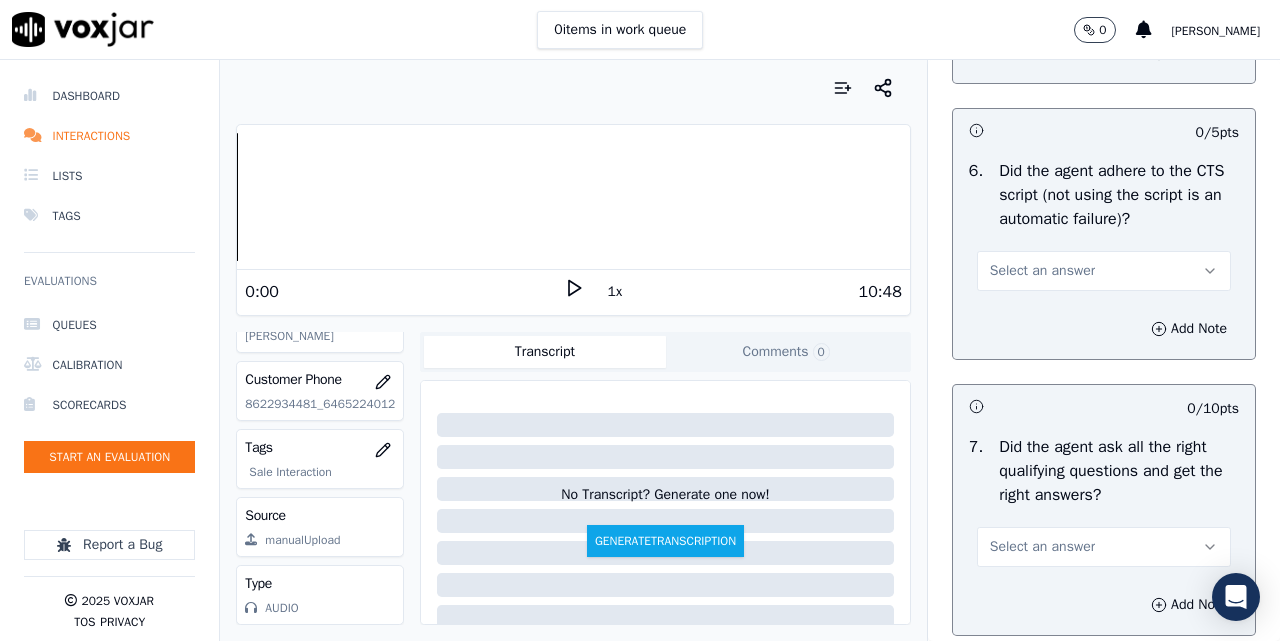 scroll, scrollTop: 4500, scrollLeft: 0, axis: vertical 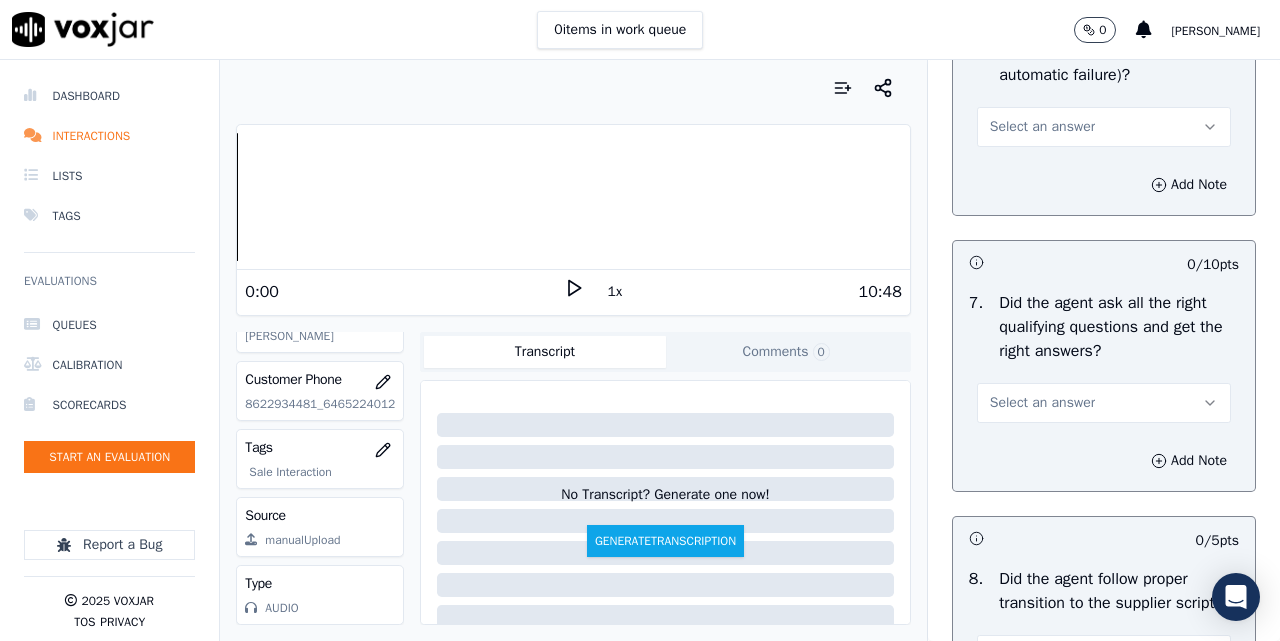 drag, startPoint x: 995, startPoint y: 303, endPoint x: 992, endPoint y: 319, distance: 16.27882 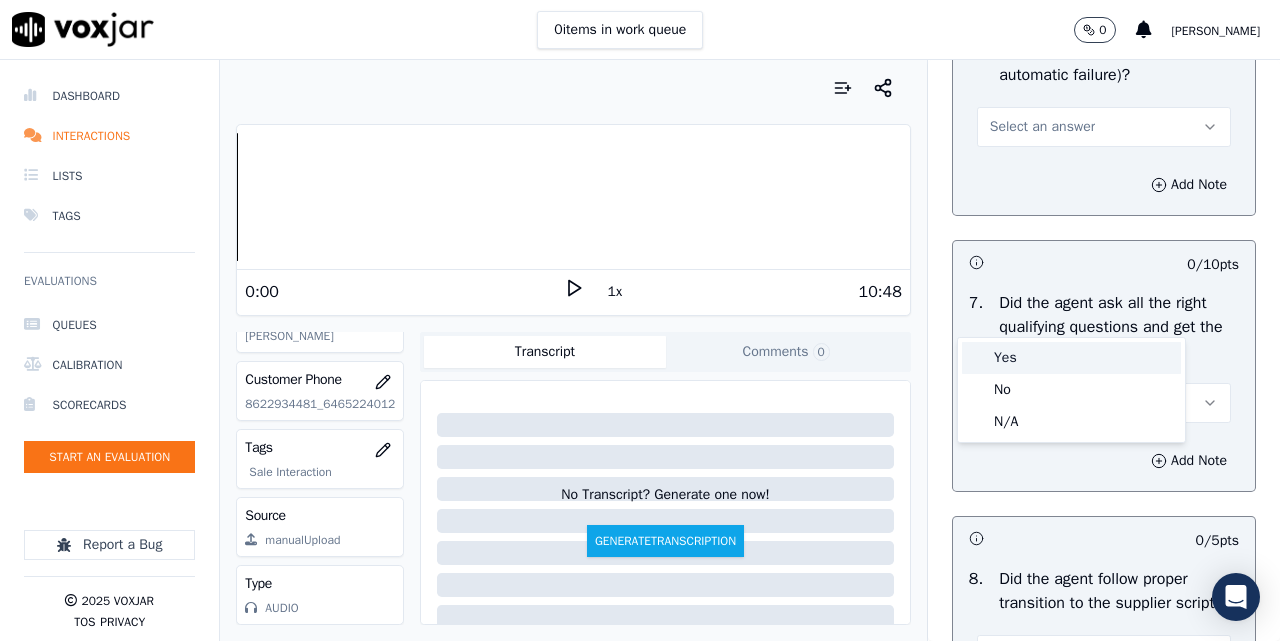 click on "Yes" at bounding box center [1071, 358] 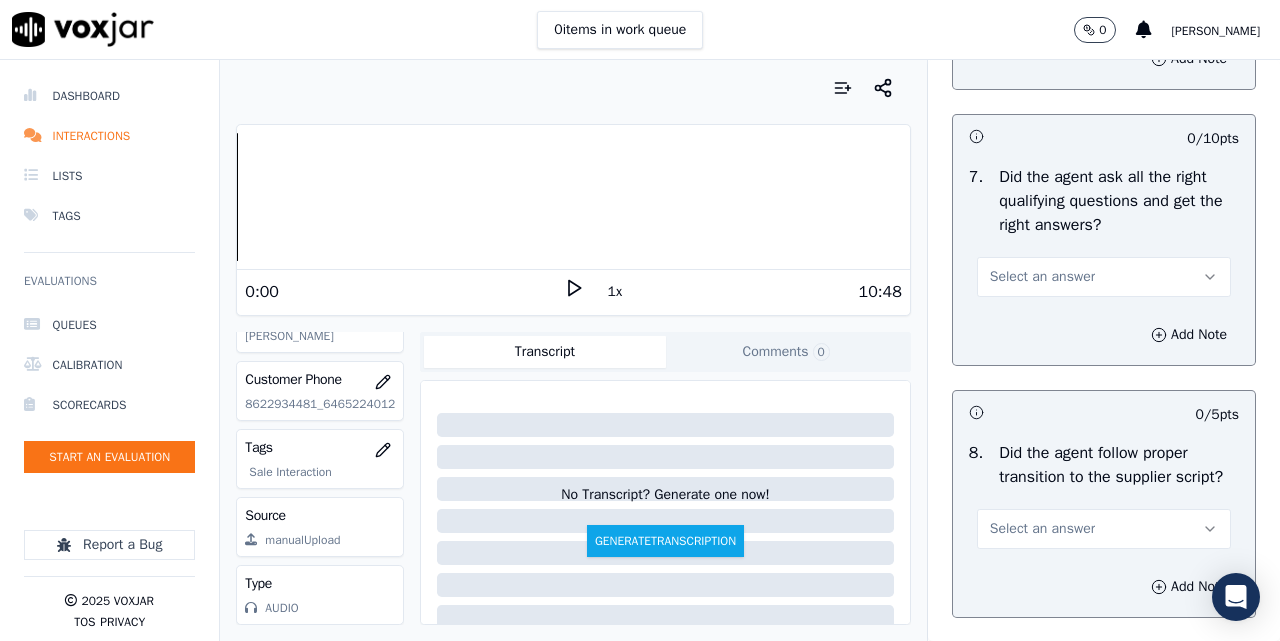 scroll, scrollTop: 4667, scrollLeft: 0, axis: vertical 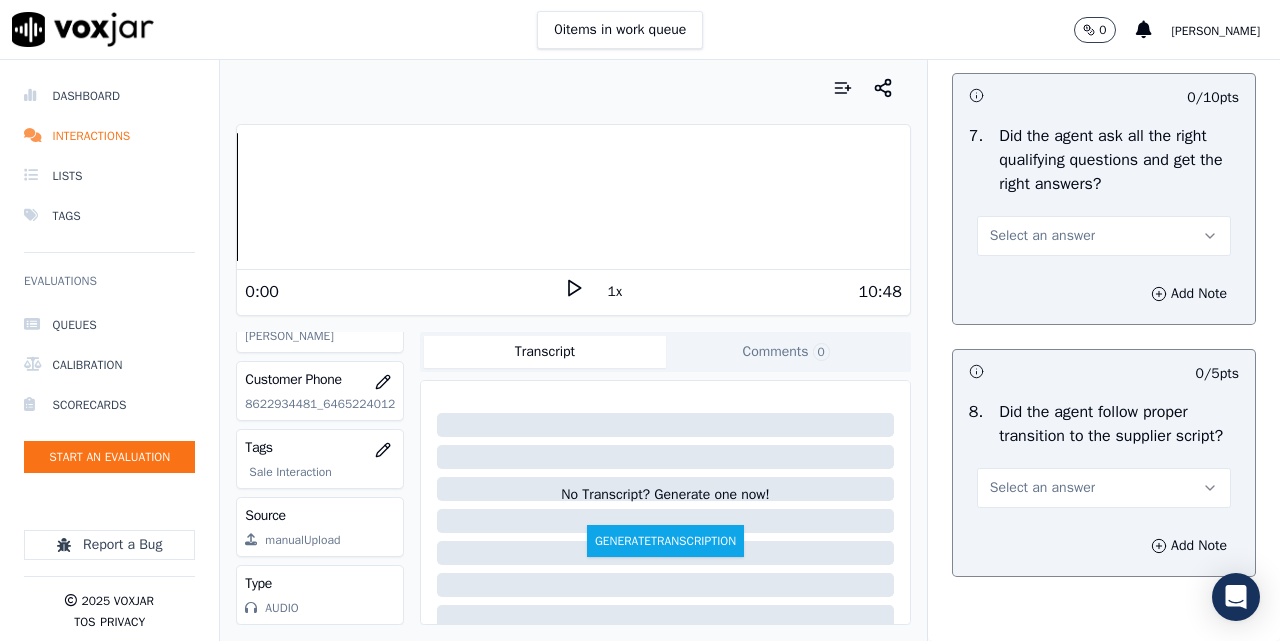 click on "Select an answer" at bounding box center (1042, 236) 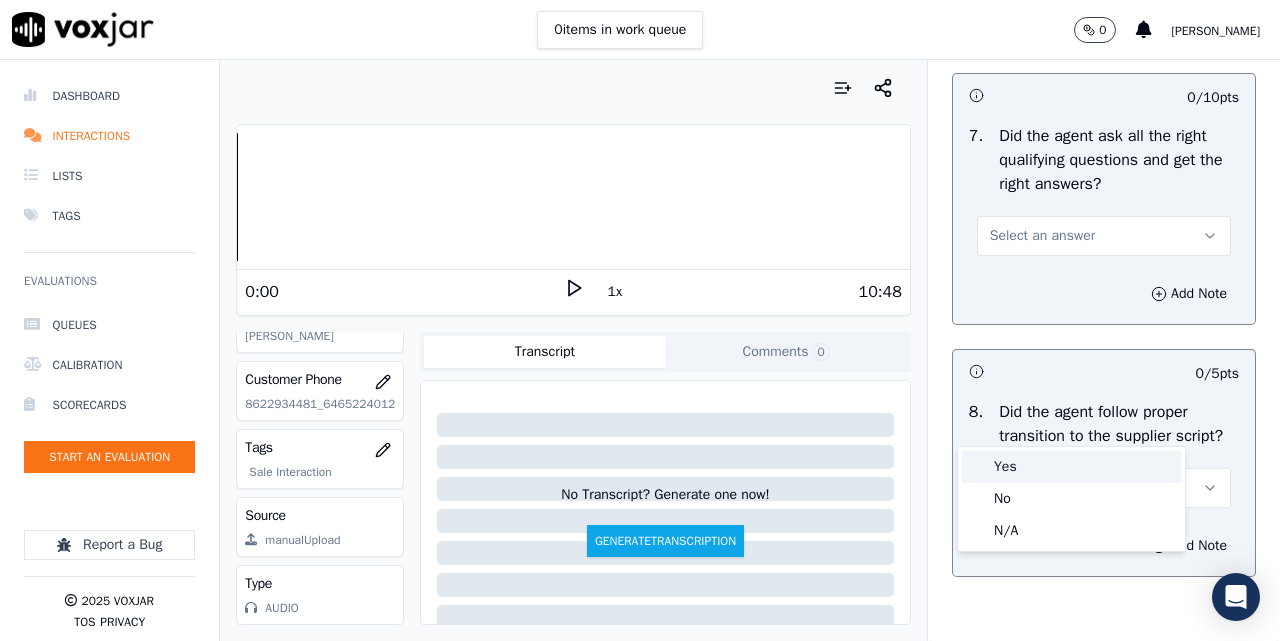 click on "Yes" at bounding box center (1071, 467) 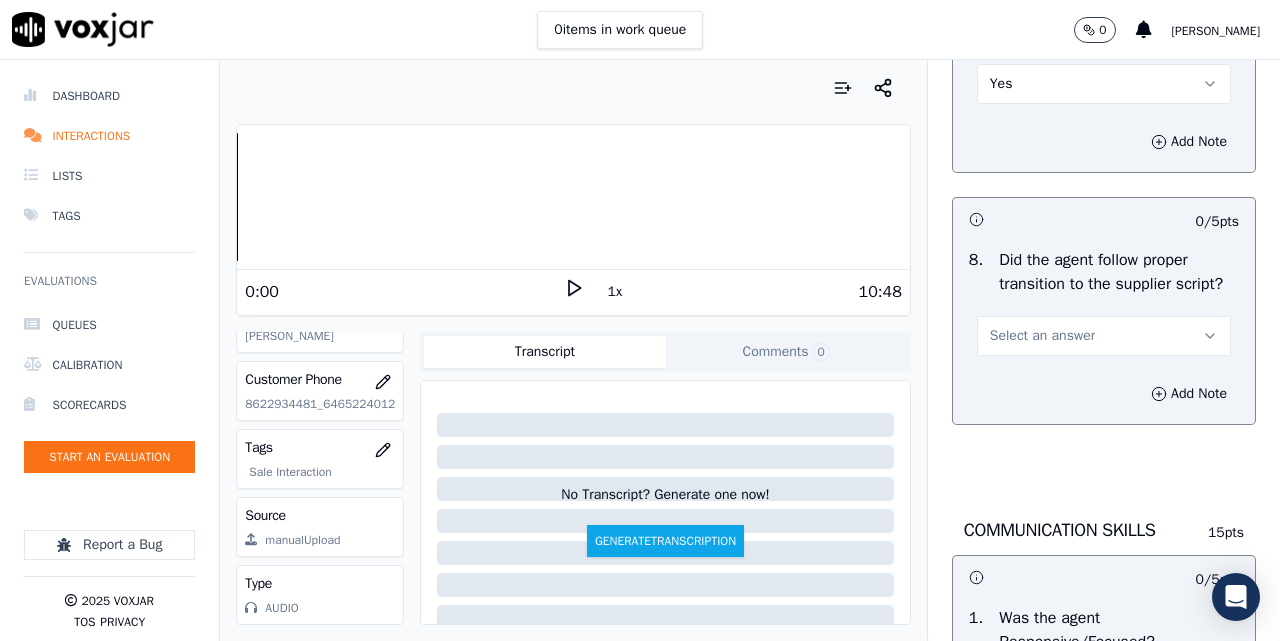 scroll, scrollTop: 5000, scrollLeft: 0, axis: vertical 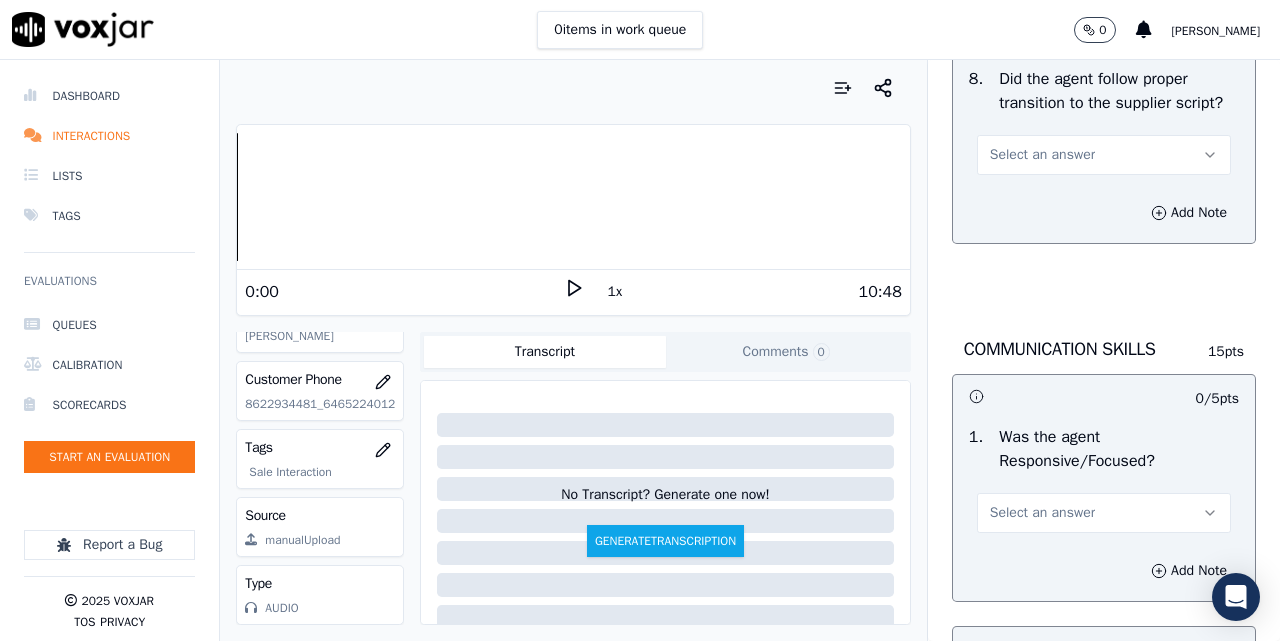 click on "Select an answer" at bounding box center [1042, 155] 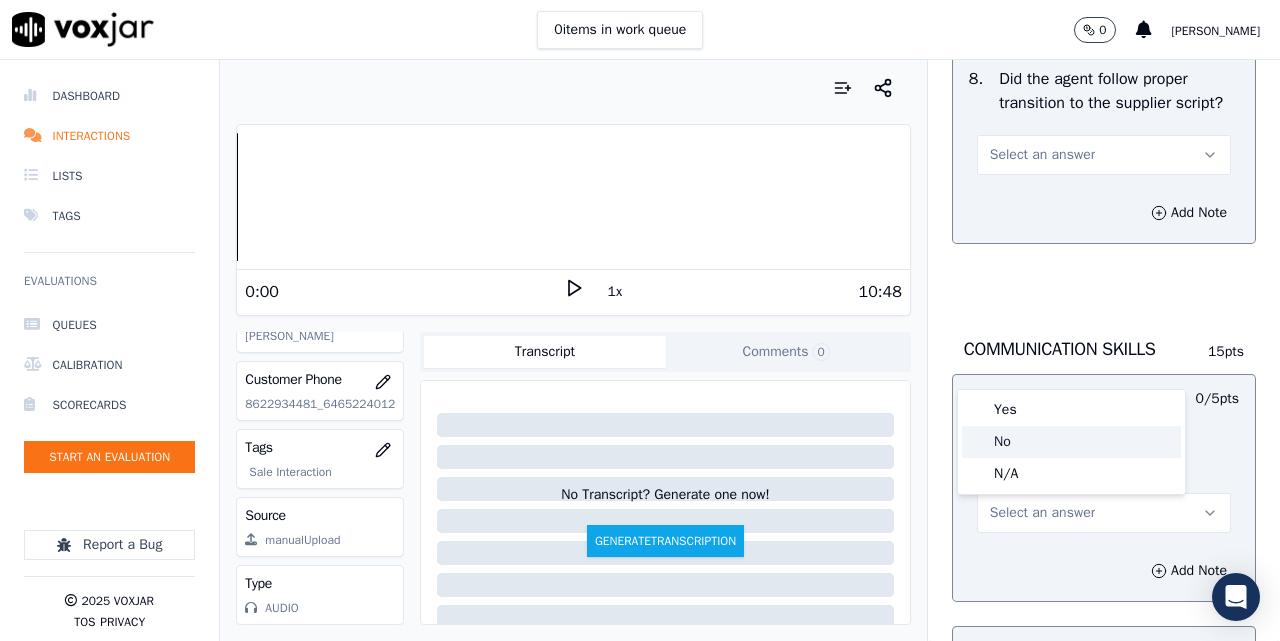 click on "No" 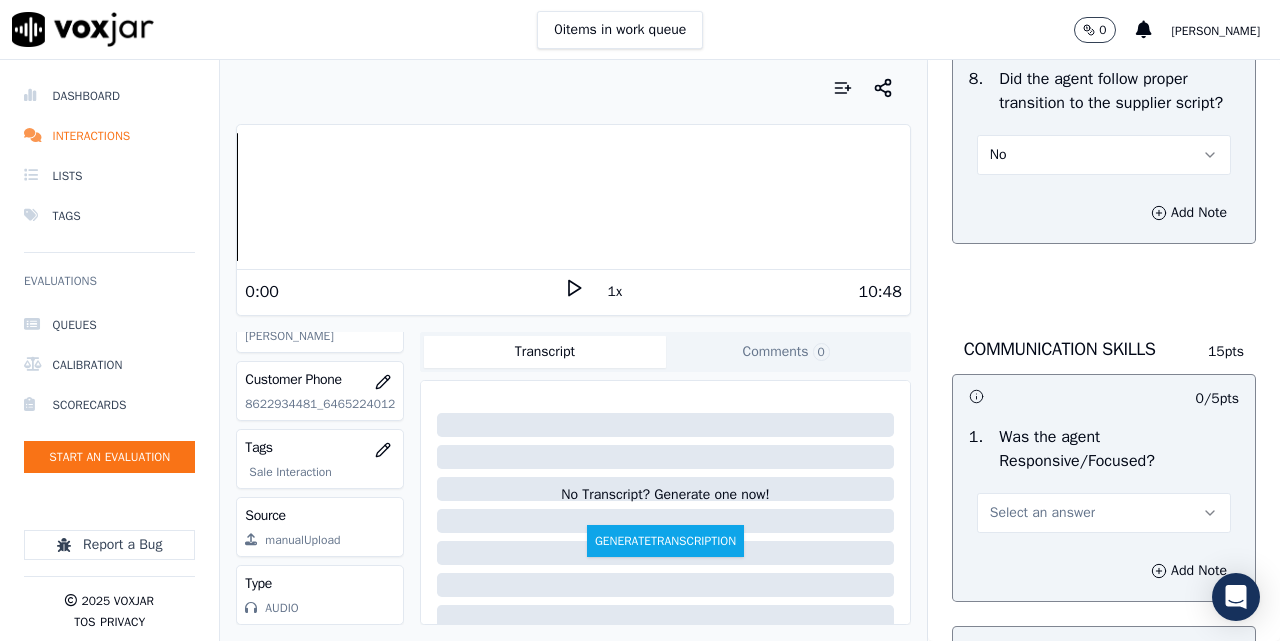 click on "No" at bounding box center [1104, 155] 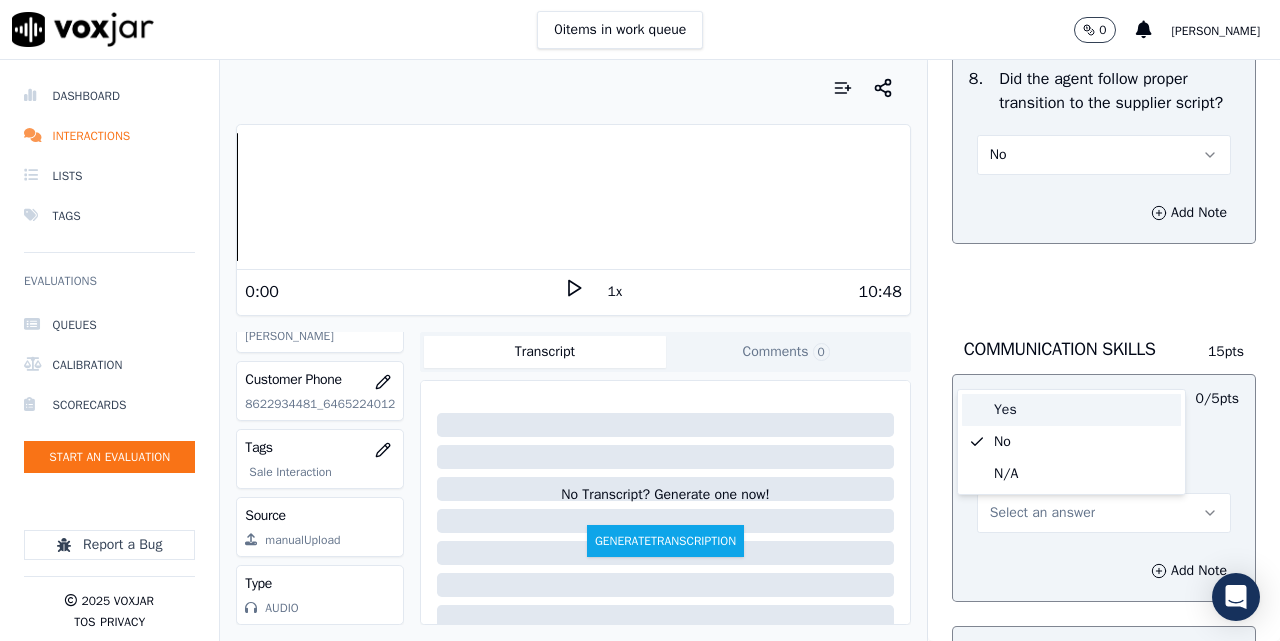 click on "Yes" at bounding box center [1071, 410] 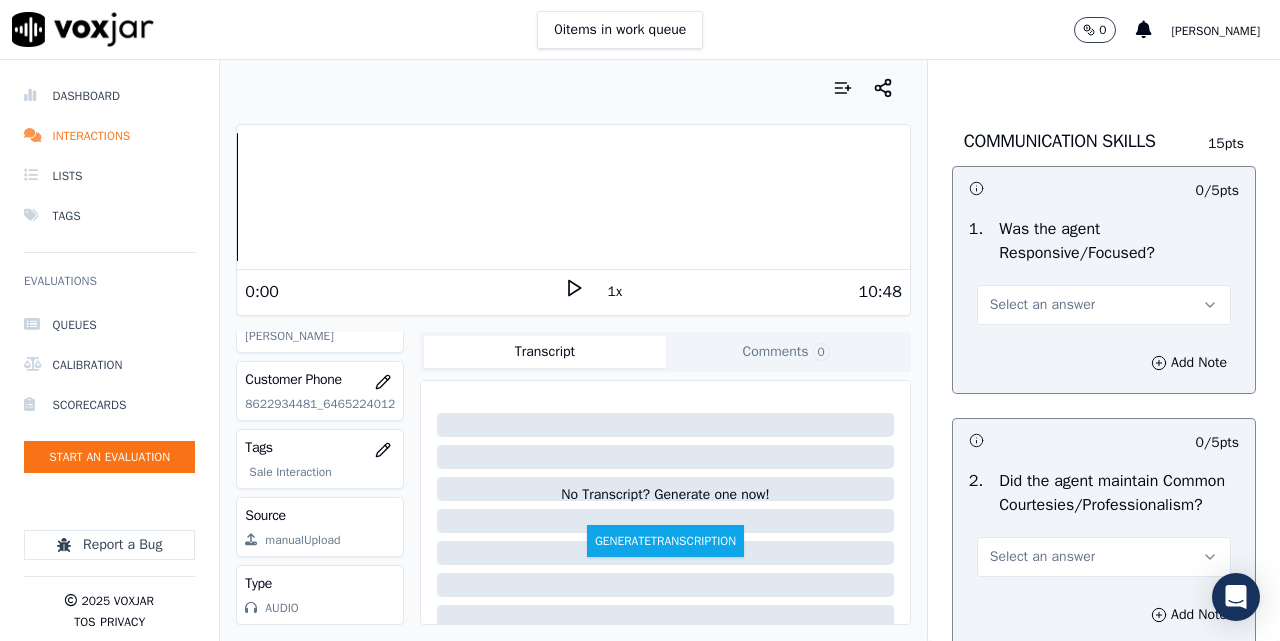 scroll, scrollTop: 5500, scrollLeft: 0, axis: vertical 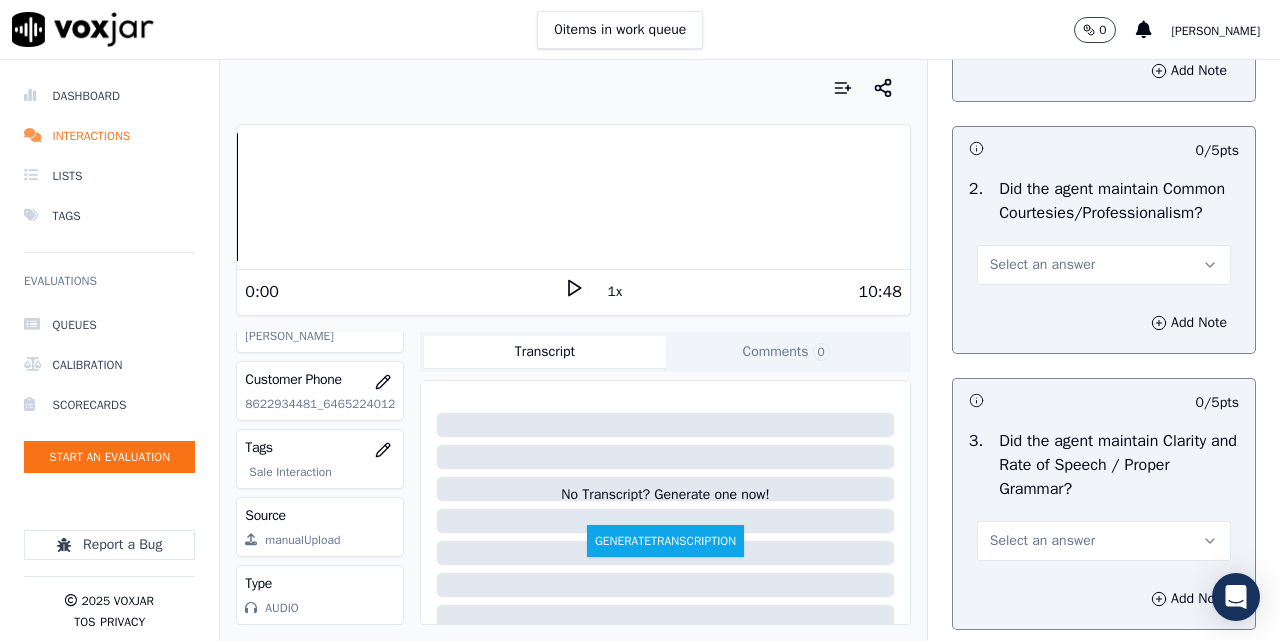 click on "Select an answer" at bounding box center (1104, 13) 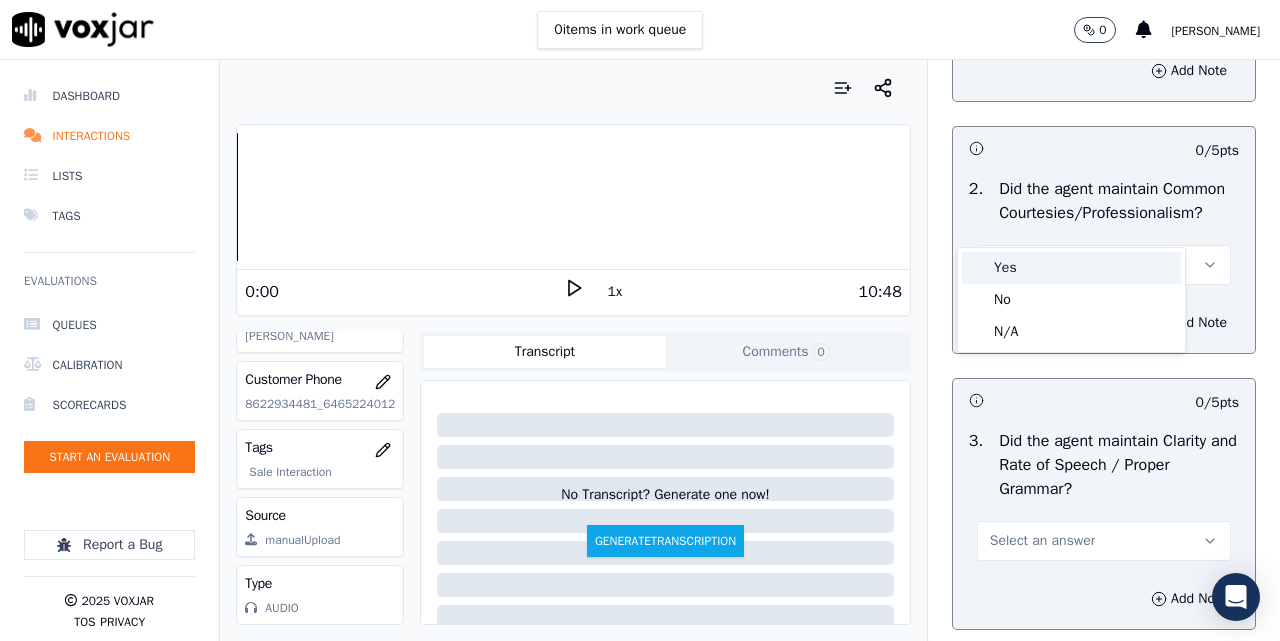 click on "Yes" at bounding box center [1071, 268] 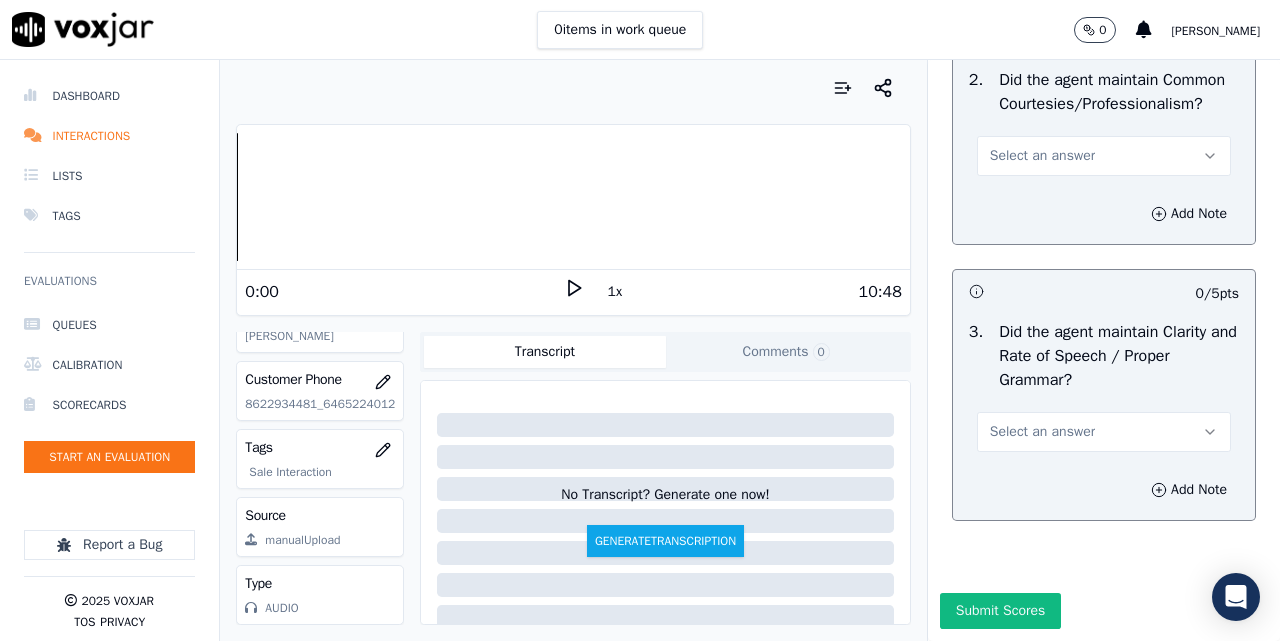 scroll, scrollTop: 5667, scrollLeft: 0, axis: vertical 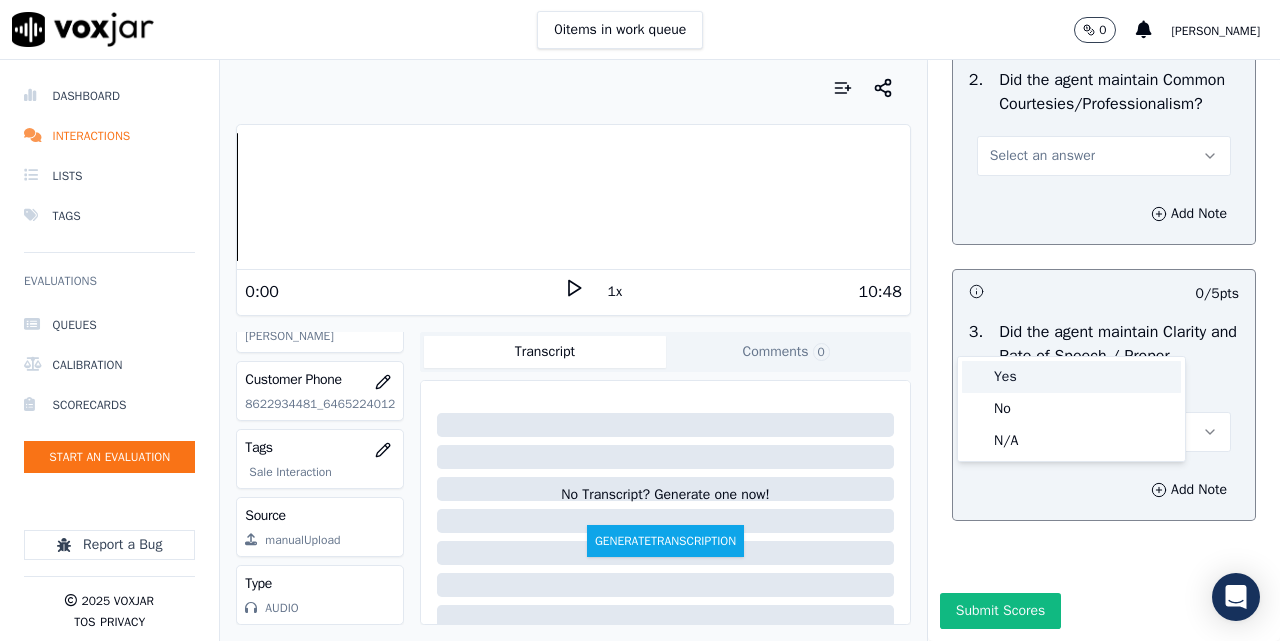 click on "Yes" at bounding box center [1071, 377] 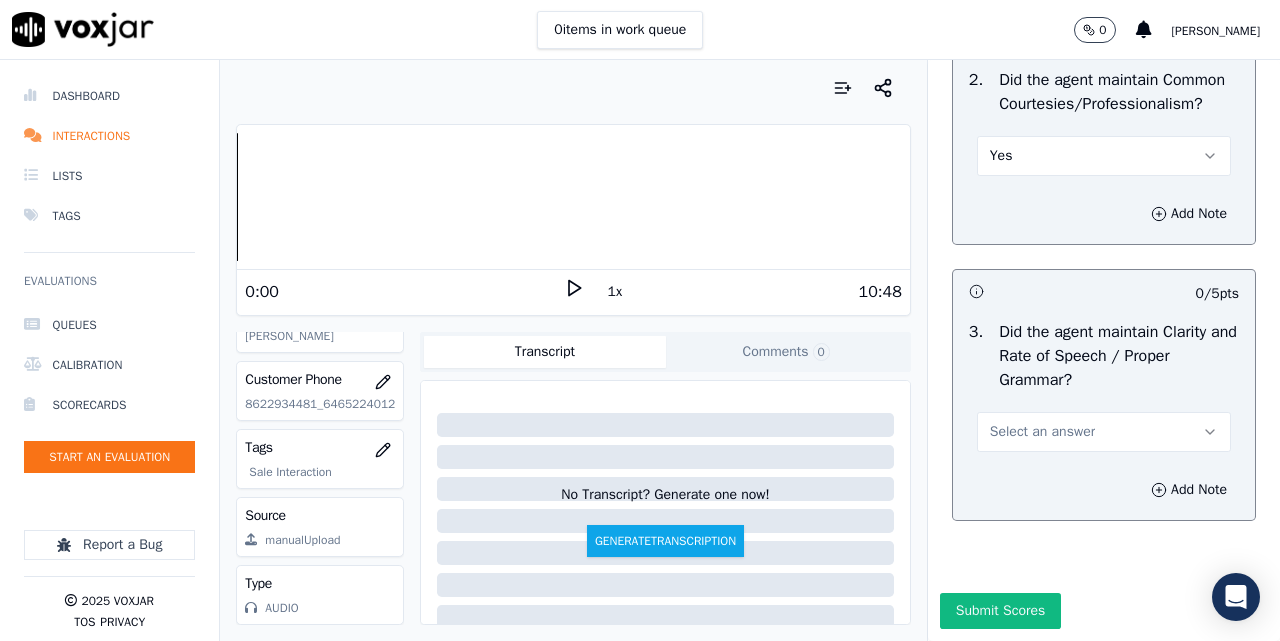 scroll, scrollTop: 5888, scrollLeft: 0, axis: vertical 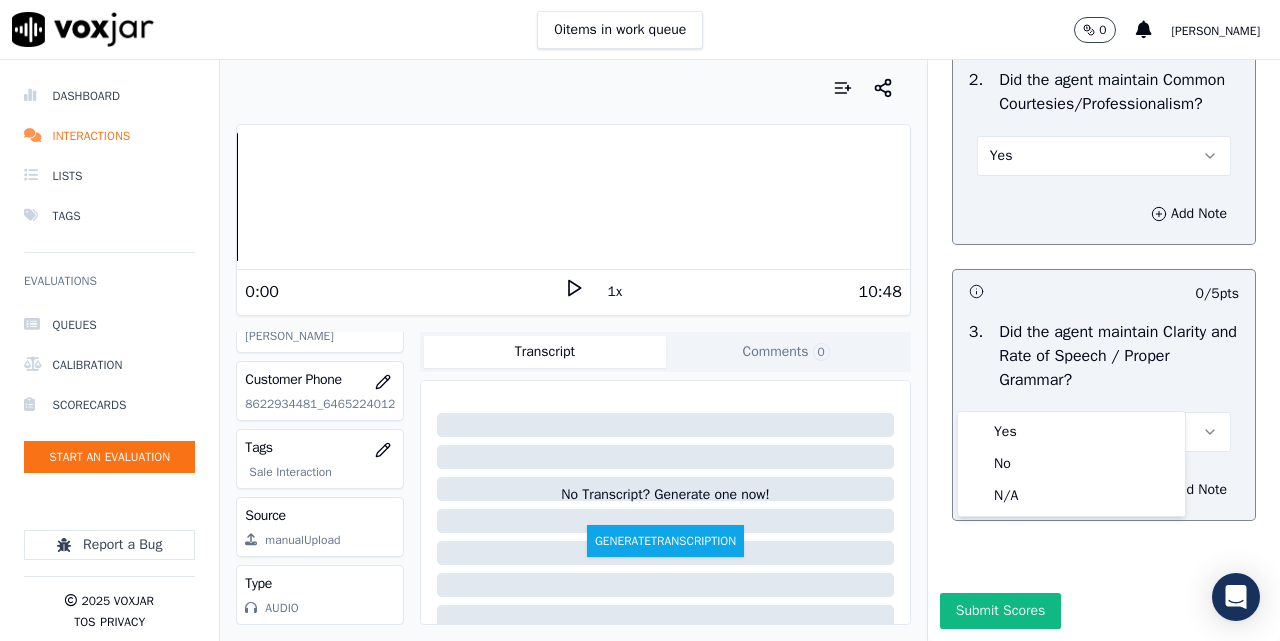 click on "Yes   No     N/A" at bounding box center (1071, 464) 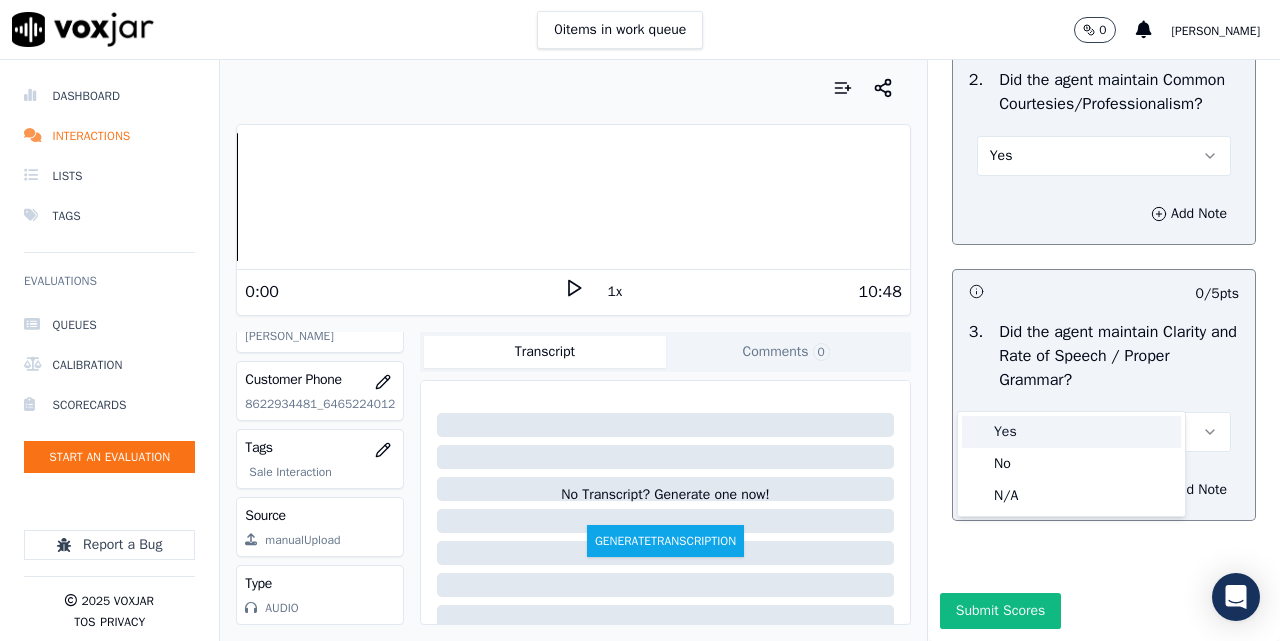 click on "Yes" at bounding box center [1071, 432] 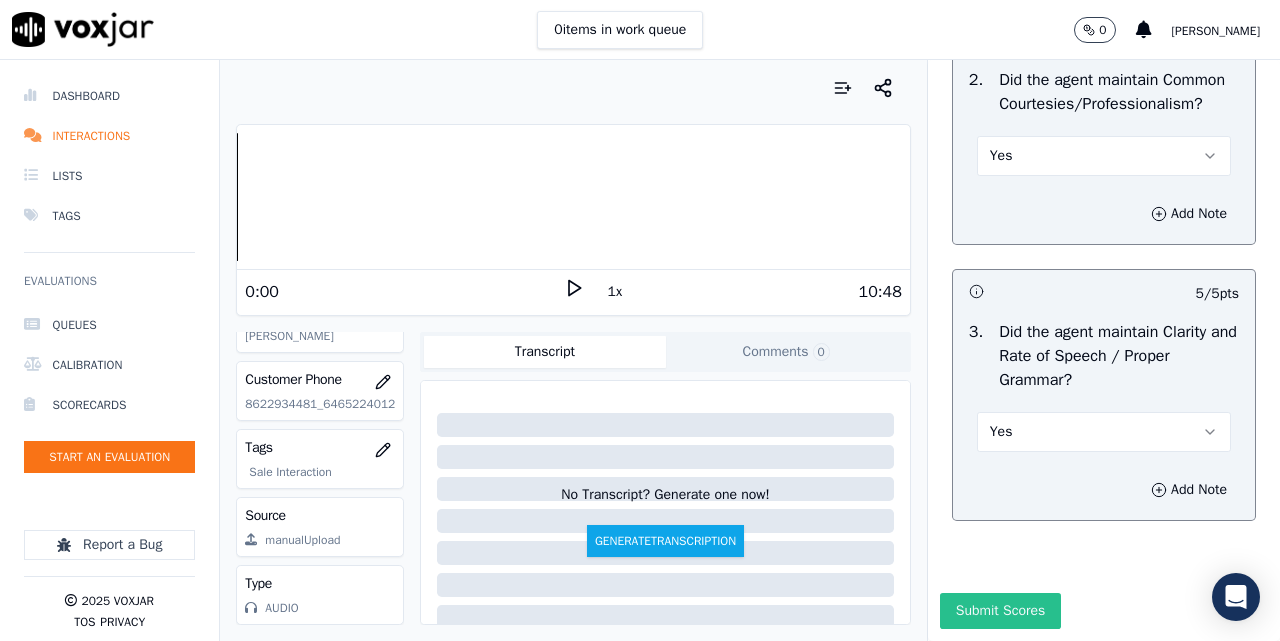 click on "Submit Scores" at bounding box center [1000, 611] 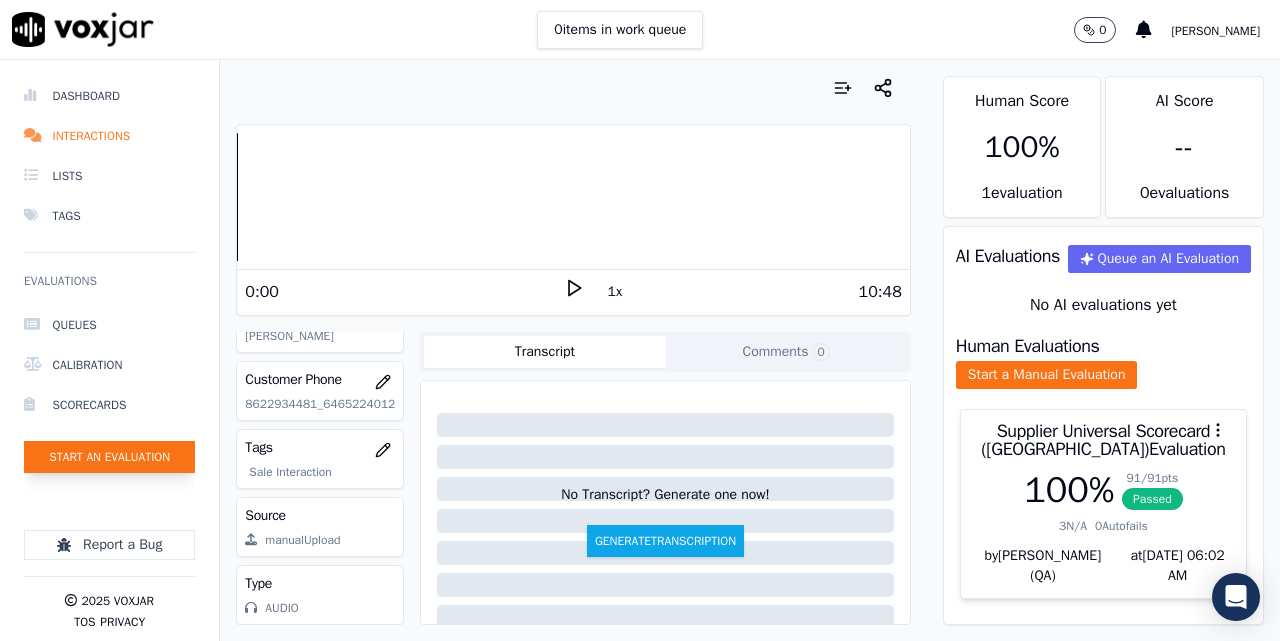 click on "Start an Evaluation" 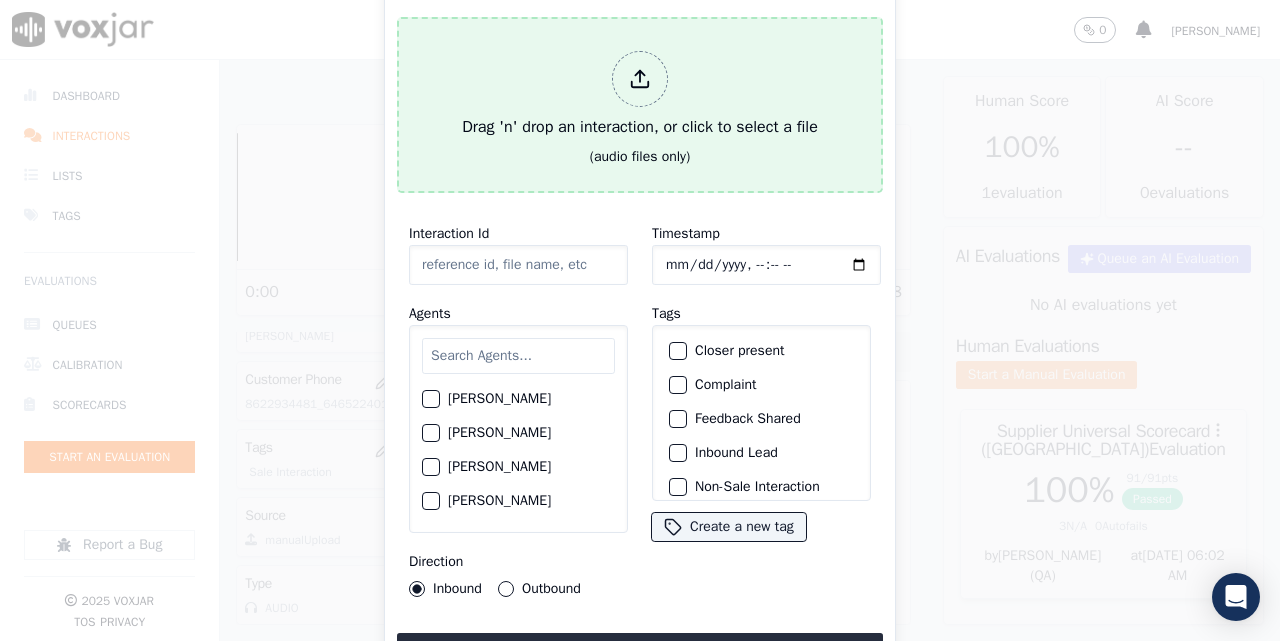 click on "Drag 'n' drop an interaction, or click to select a file" at bounding box center [640, 95] 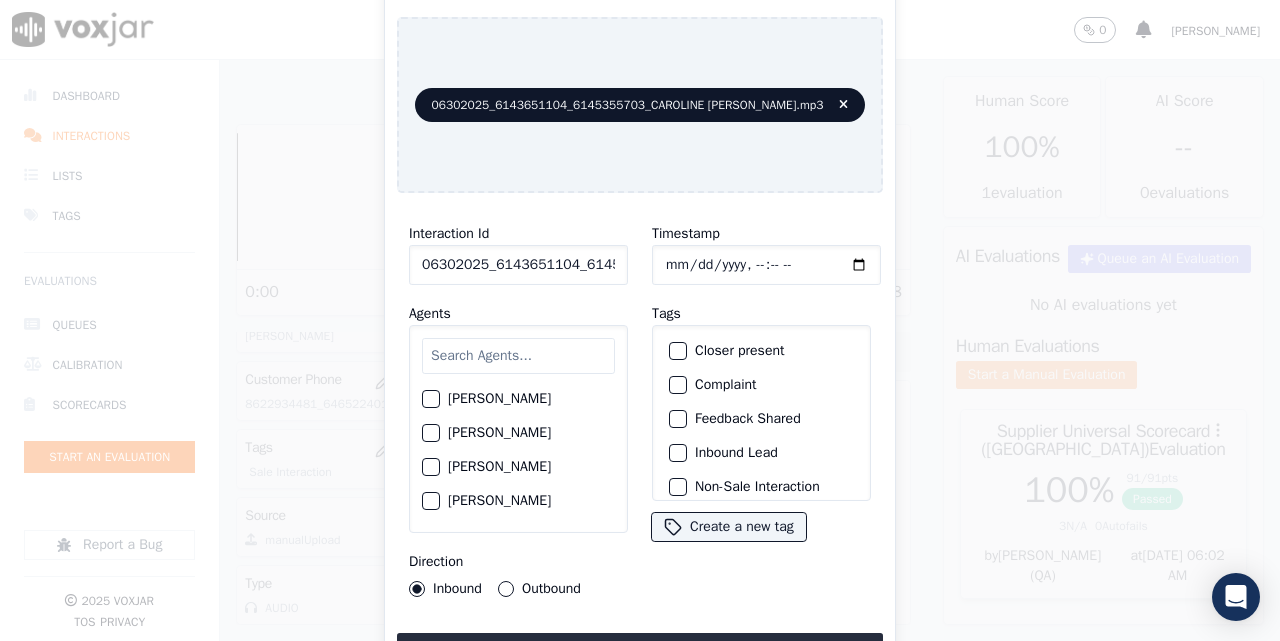 click on "06302025_6143651104_6145355703_CAROLINE [PERSON_NAME].mp3" 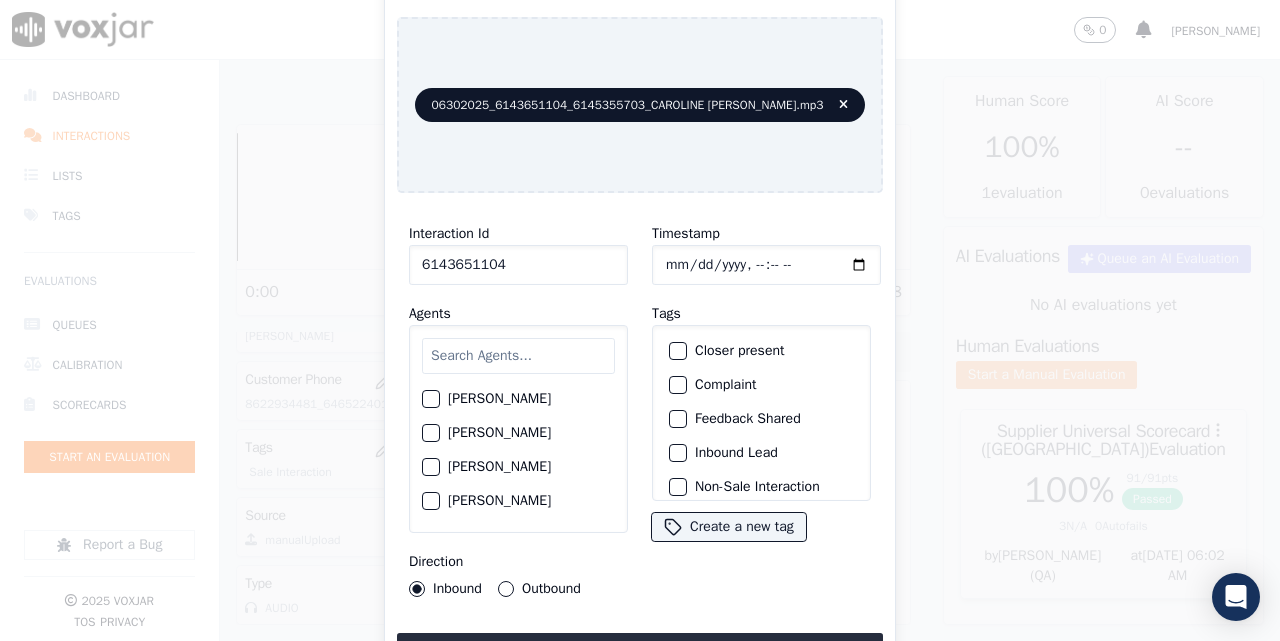type on "6143651104" 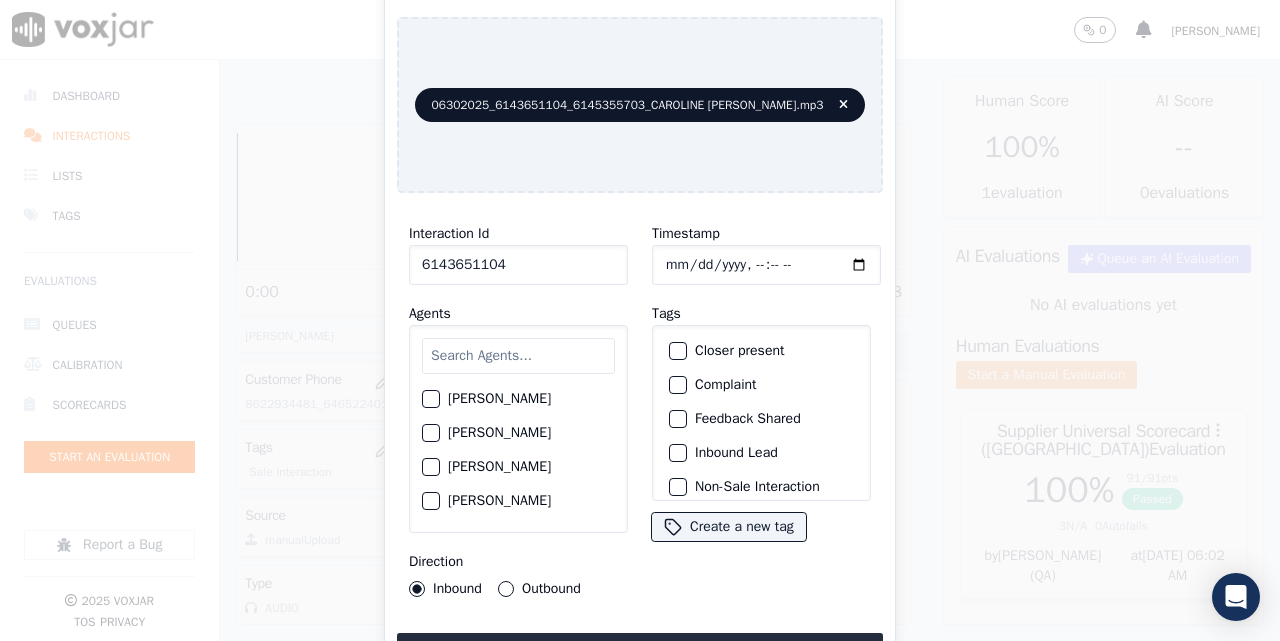 click on "Timestamp" 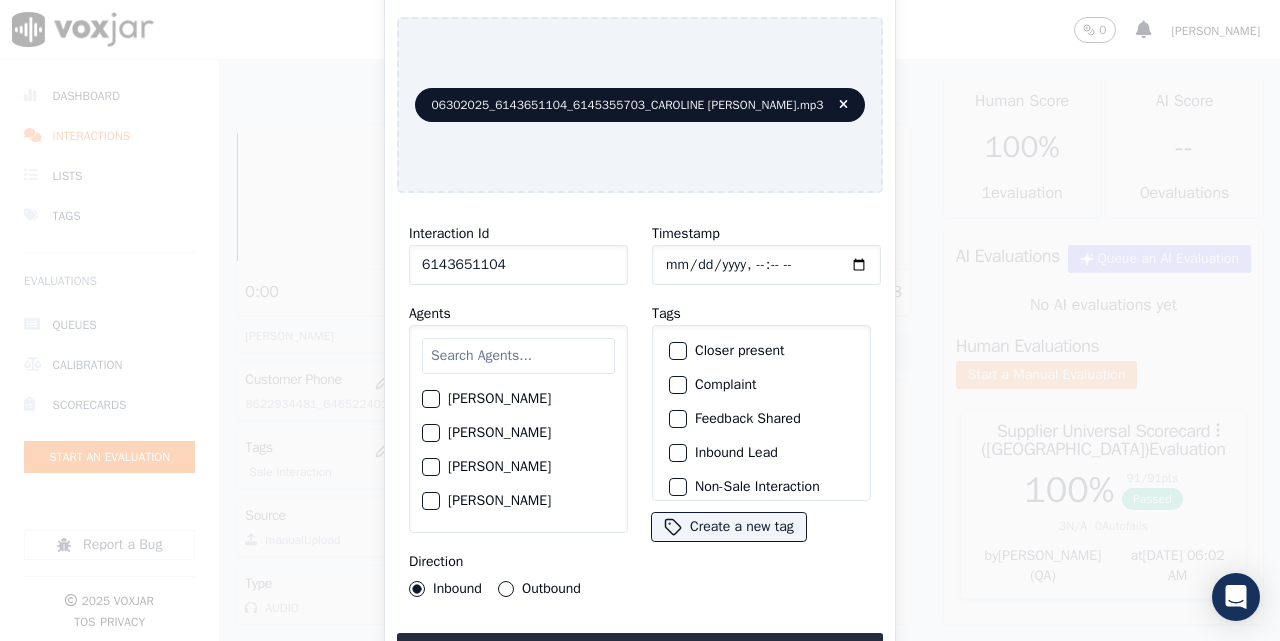 type on "[DATE]T00:32" 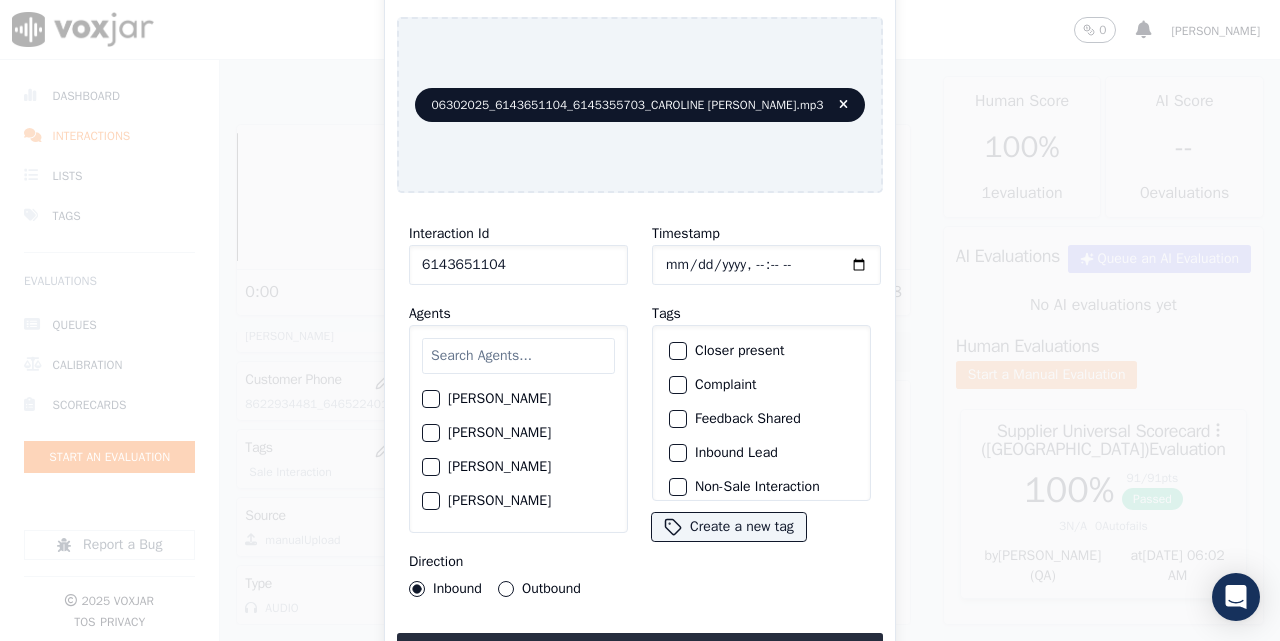 click at bounding box center [518, 356] 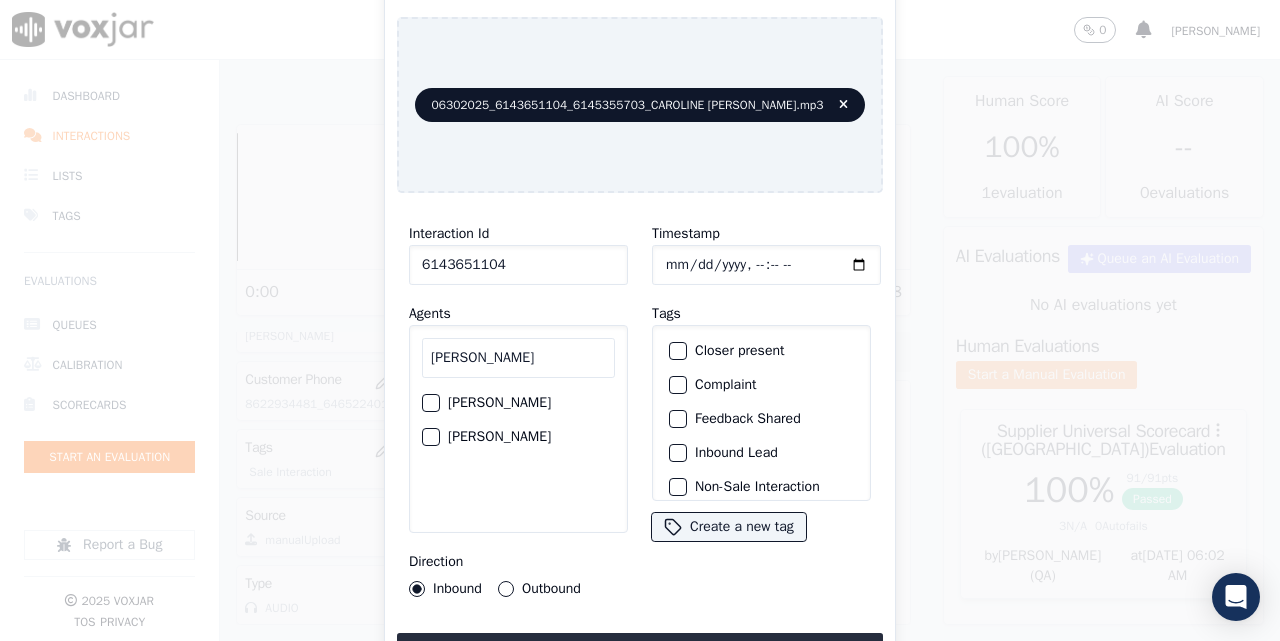 type on "[PERSON_NAME]" 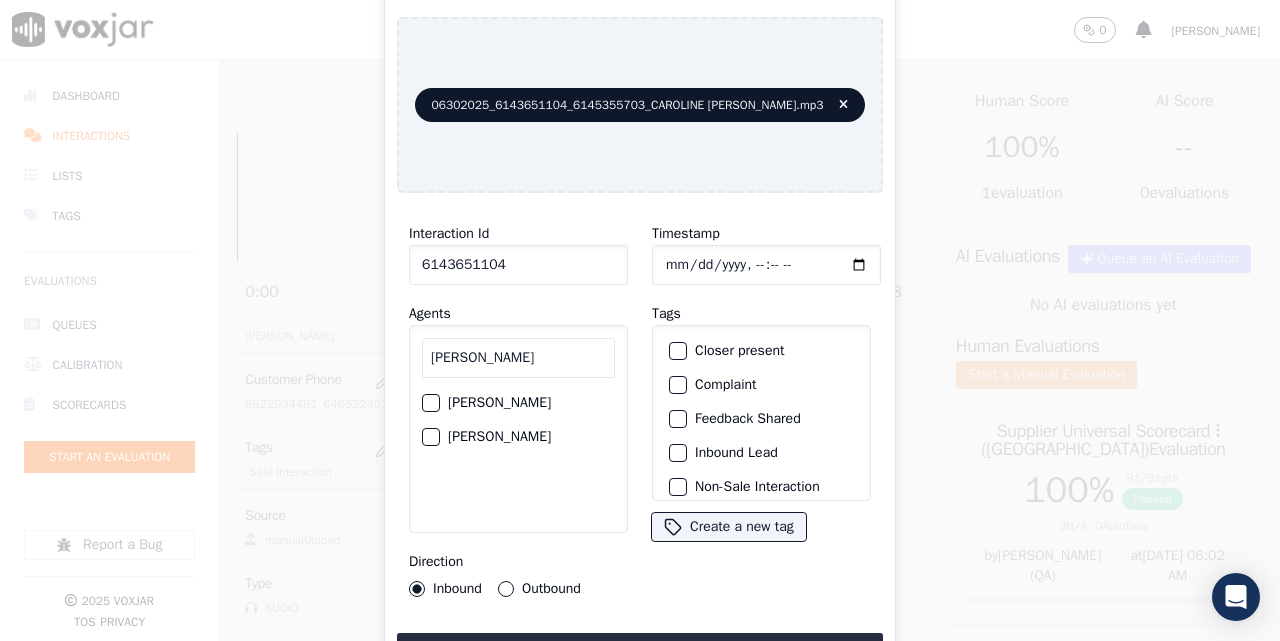 click on "[PERSON_NAME]" 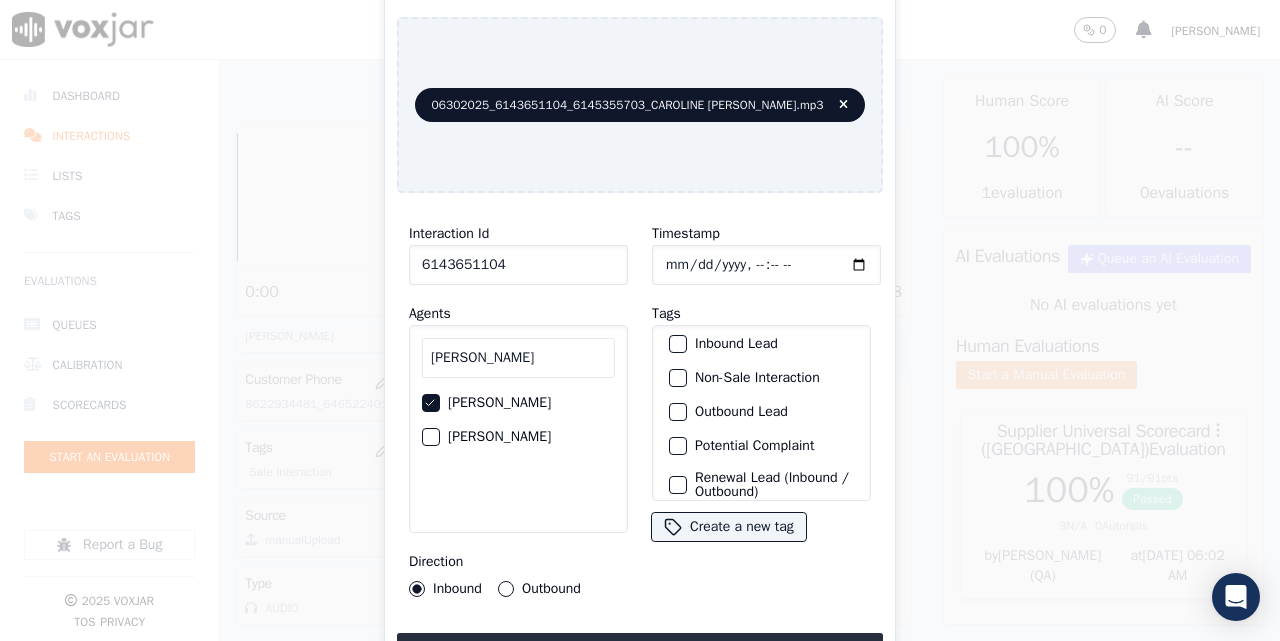 scroll, scrollTop: 187, scrollLeft: 0, axis: vertical 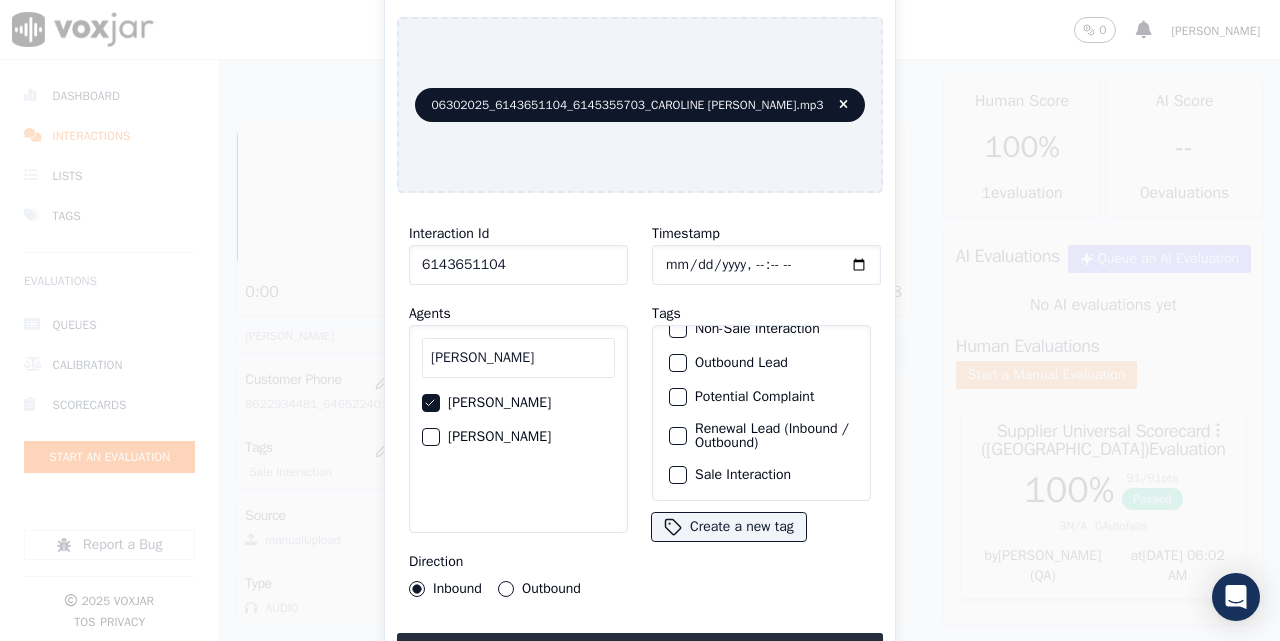 click at bounding box center (677, 475) 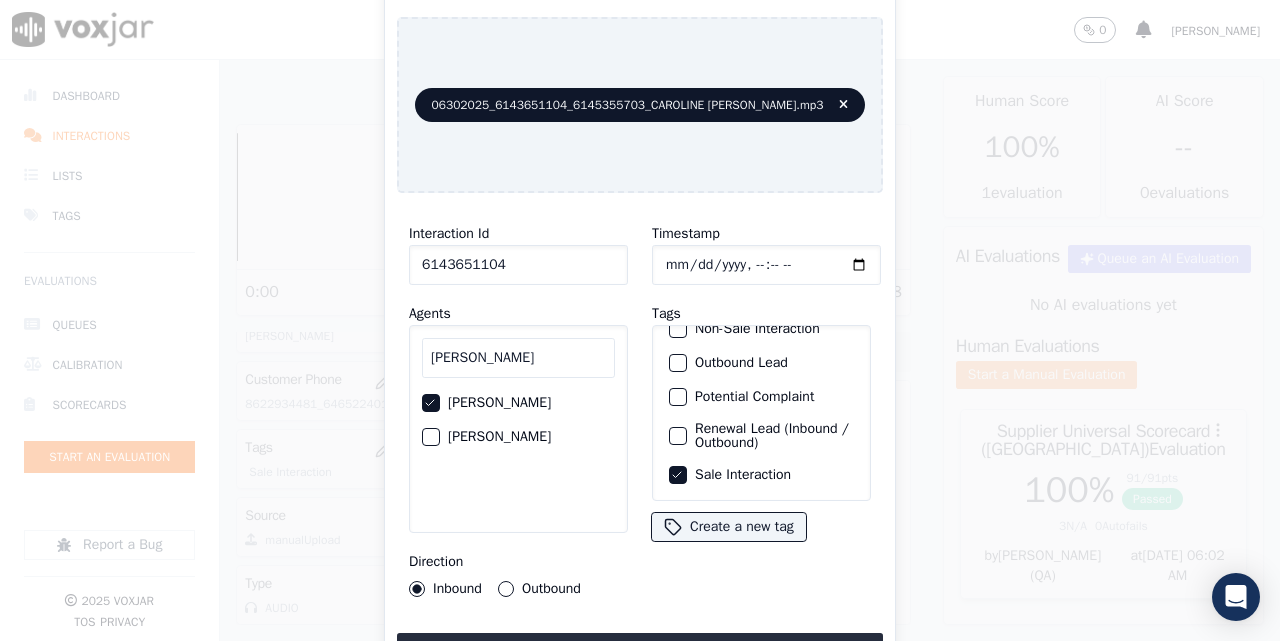 click on "Direction     Inbound     Outbound" at bounding box center (518, 573) 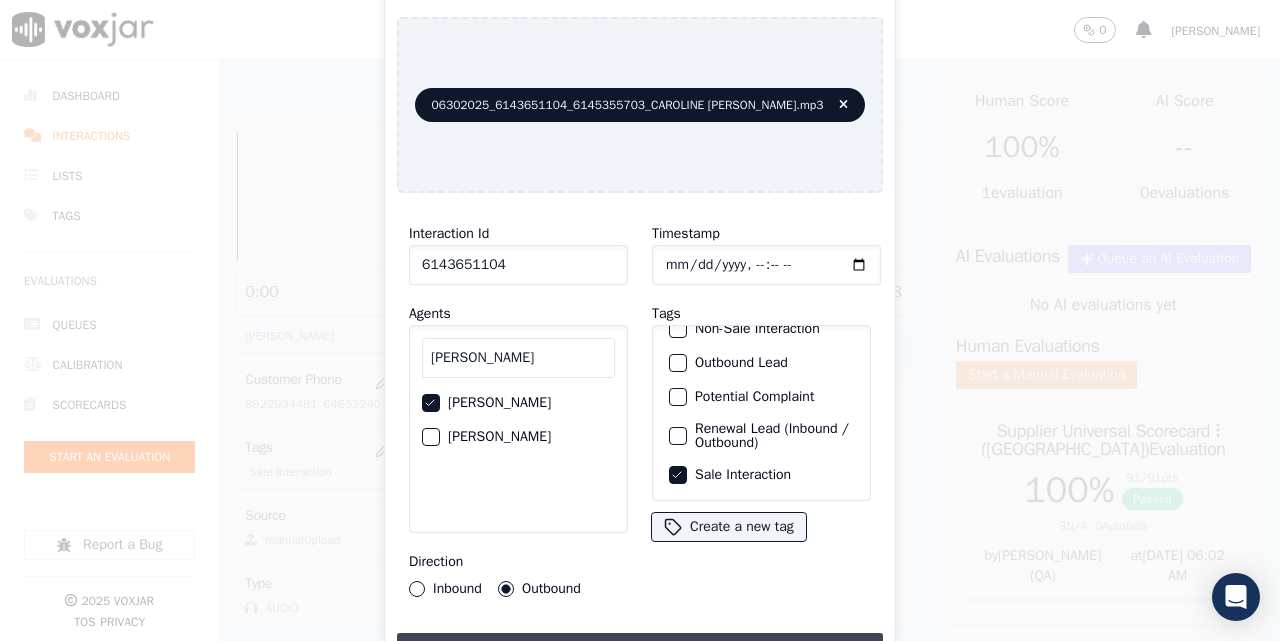 click on "Upload interaction to start evaluation" at bounding box center [640, 651] 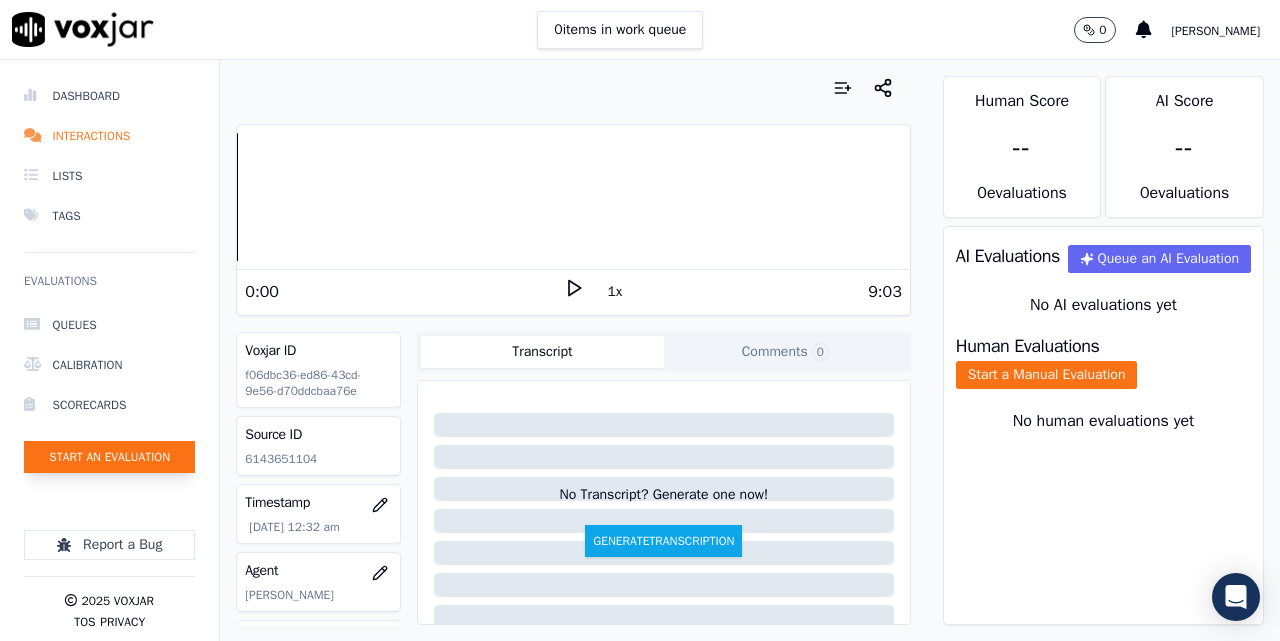 click on "Start an Evaluation" 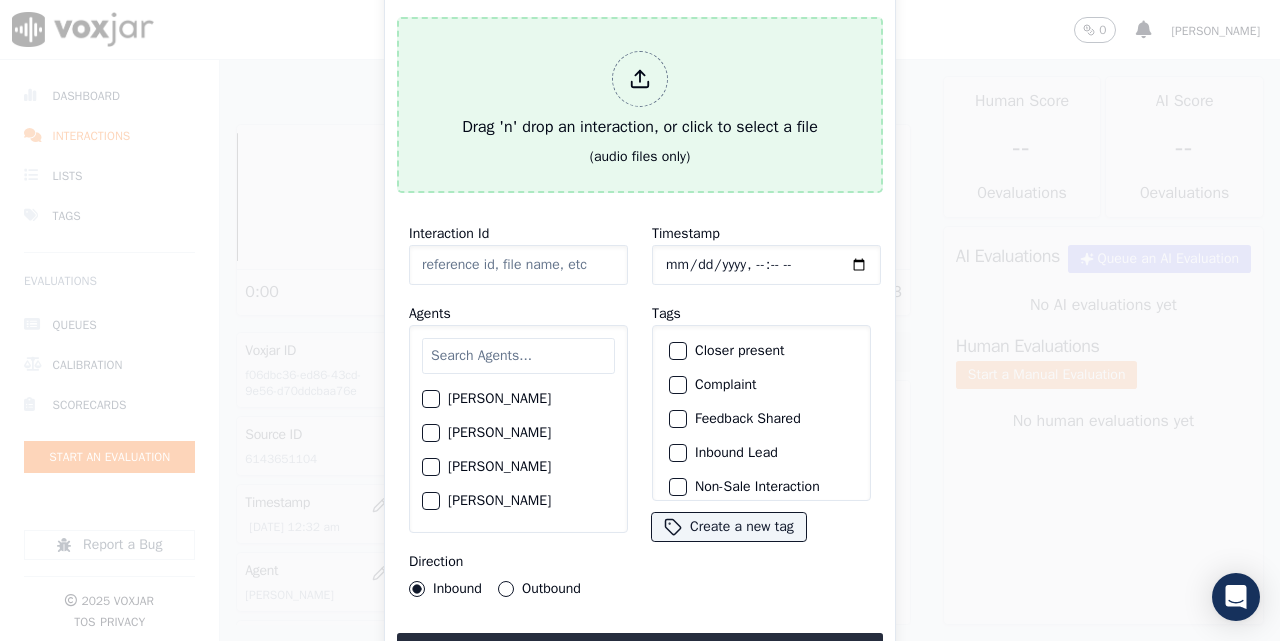 click on "Drag 'n' drop an interaction, or click to select a file" at bounding box center (640, 95) 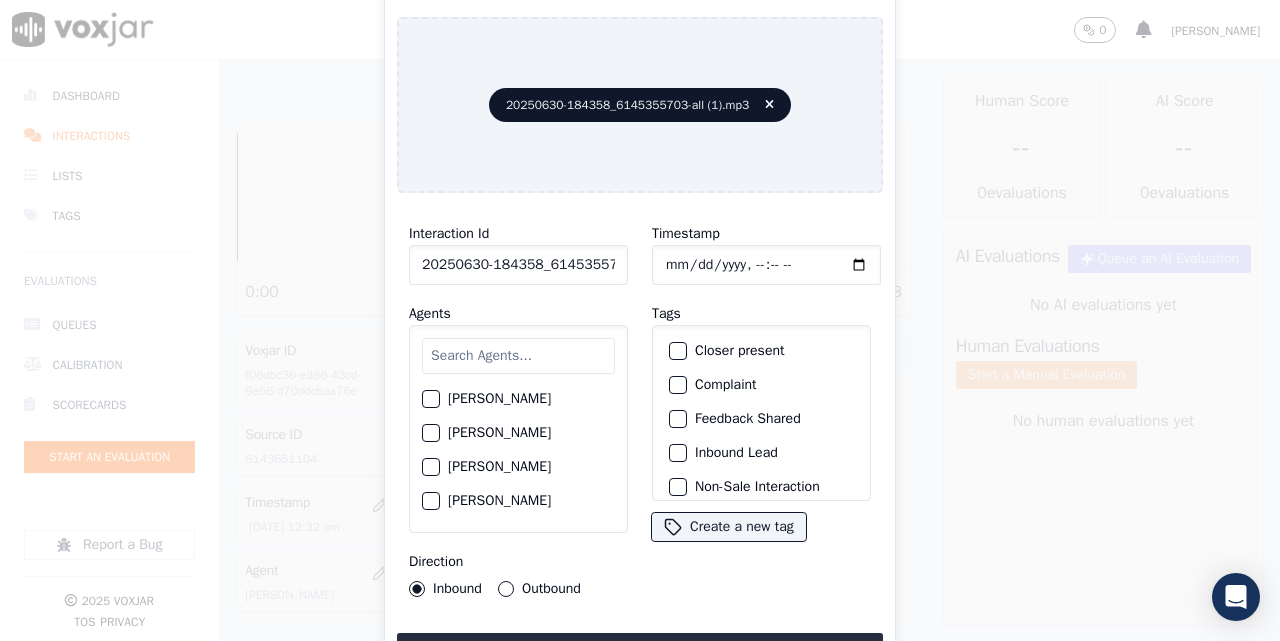 click on "20250630-184358_6145355703-all (1).mp3" 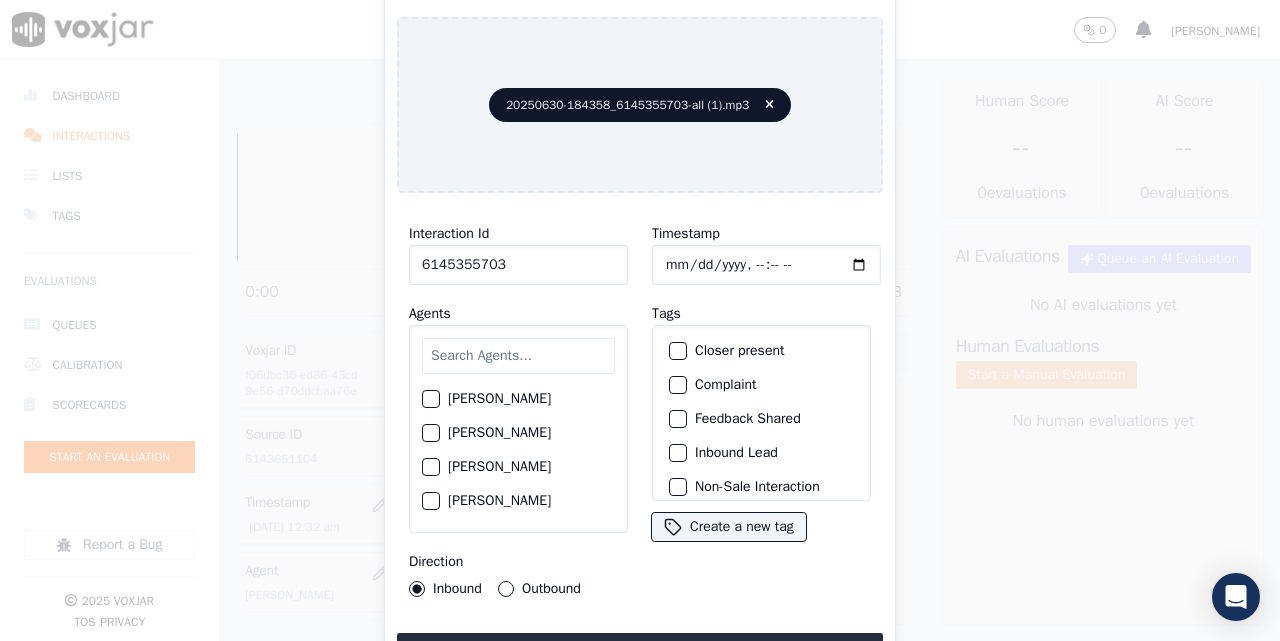 type on "6145355703" 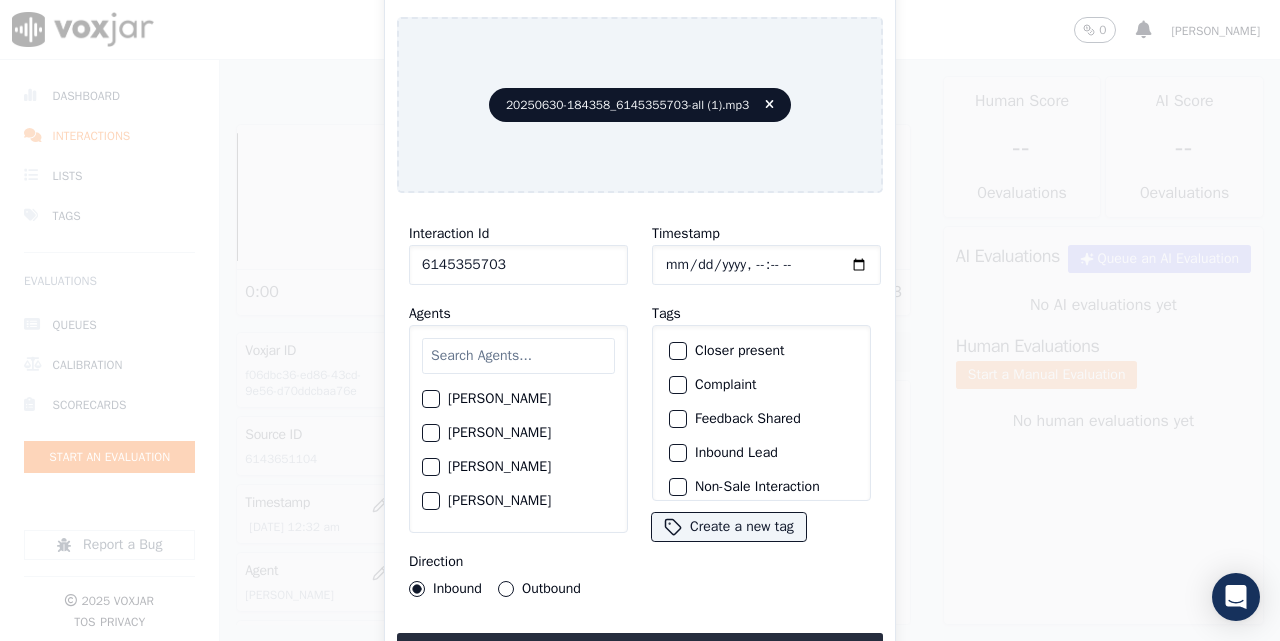 type on "[DATE]T00:33" 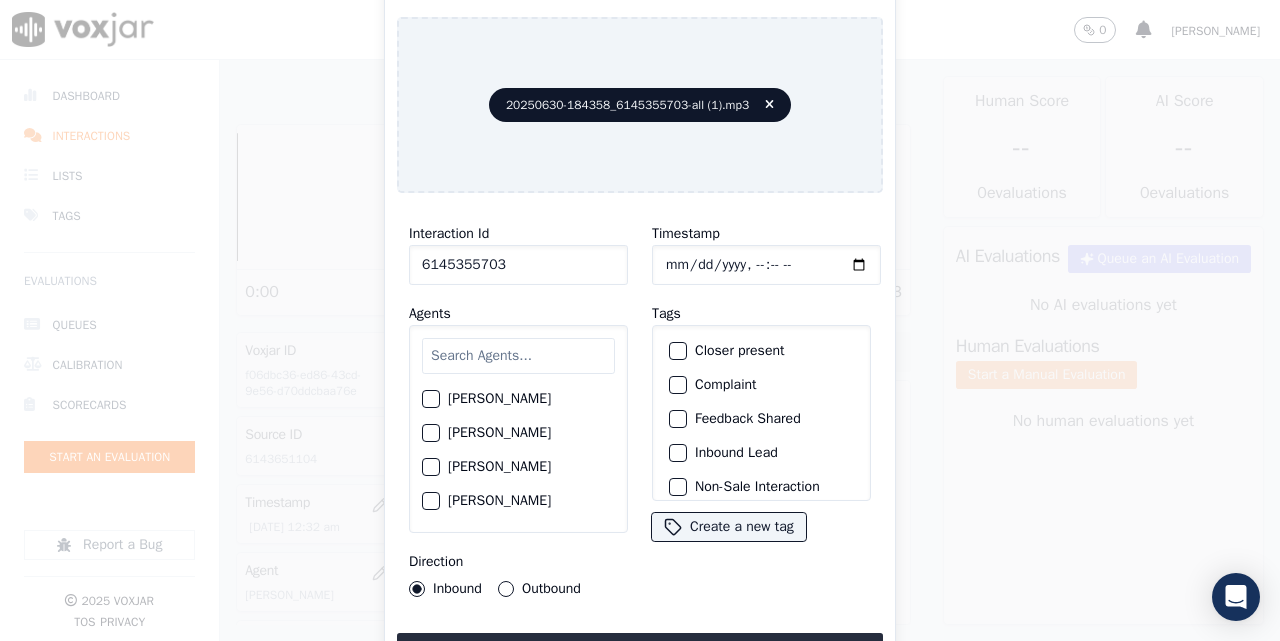 click on "[PERSON_NAME]      [PERSON_NAME]     [PERSON_NAME]     [PERSON_NAME]      [PERSON_NAME]     [PERSON_NAME]      [PERSON_NAME]     [PERSON_NAME]     [PERSON_NAME]     [PERSON_NAME]     [PERSON_NAME]     [PERSON_NAME]     [PERSON_NAME]     [PERSON_NAME]     [PERSON_NAME]     [PERSON_NAME]     Do not Count     [PERSON_NAME]     [PERSON_NAME]       [PERSON_NAME]     [PERSON_NAME]     [PERSON_NAME]     [PERSON_NAME]     [PERSON_NAME]     [PERSON_NAME]     [PERSON_NAME]     [PERSON_NAME]     [PERSON_NAME]     [PERSON_NAME]     [PERSON_NAME]     [PERSON_NAME]     [PERSON_NAME]     [PERSON_NAME]     [PERSON_NAME]     [PERSON_NAME]      [PERSON_NAME]     [PERSON_NAME]         MD [PERSON_NAME] - [PERSON_NAME]     [PERSON_NAME]     [PERSON_NAME]     [PERSON_NAME]     [PERSON_NAME]     [PERSON_NAME]     [PERSON_NAME]     [PERSON_NAME]     [PERSON_NAME]     [PERSON_NAME] [PERSON_NAME] [PERSON_NAME]     [PERSON_NAME]     [PERSON_NAME]     [PERSON_NAME]     [PERSON_NAME]      [PERSON_NAME]      [PERSON_NAME]     [PERSON_NAME] Goswami     [PERSON_NAME]     [PERSON_NAME]" 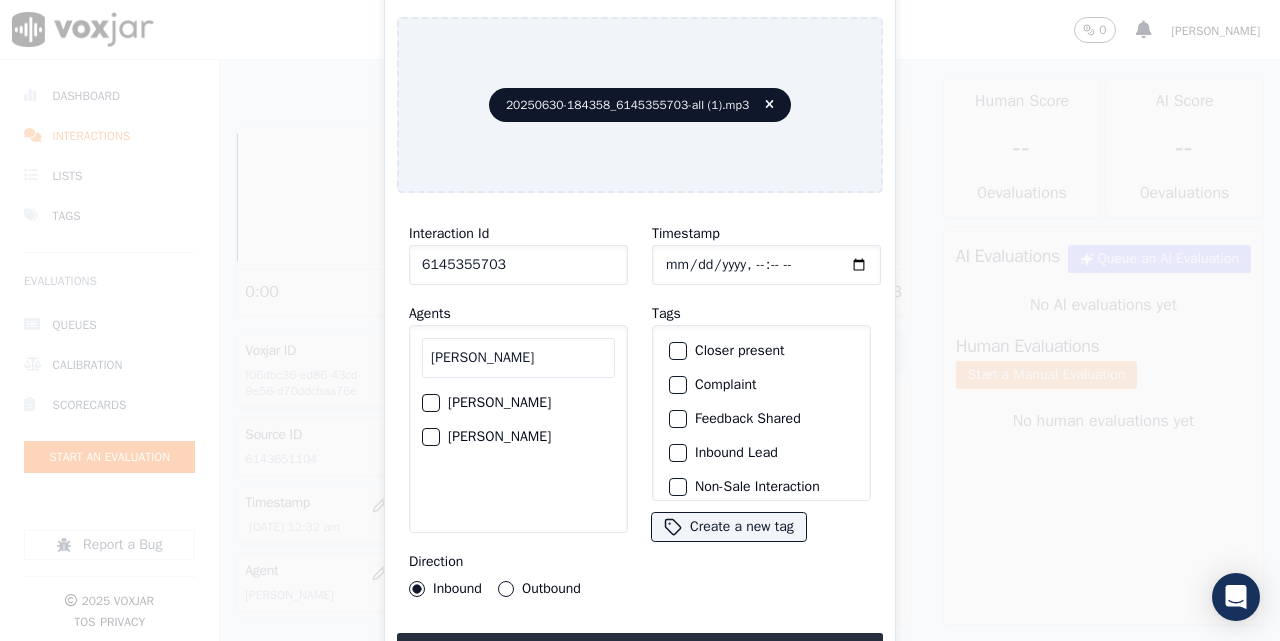 type on "[PERSON_NAME]" 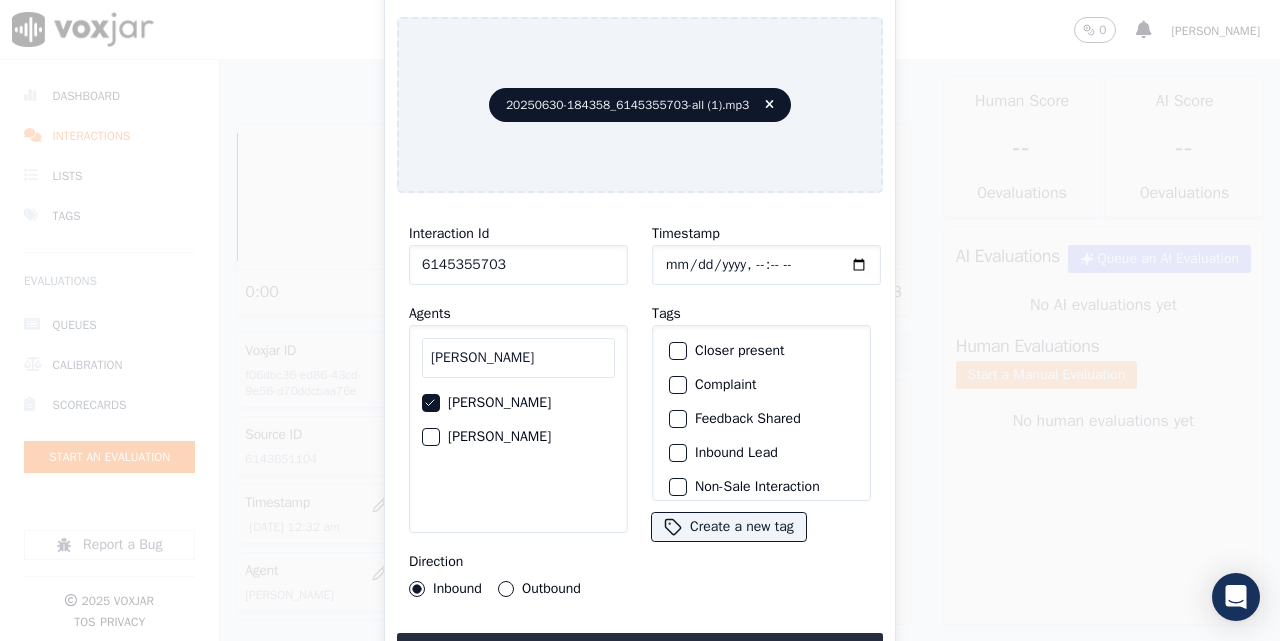 click on "Outbound" 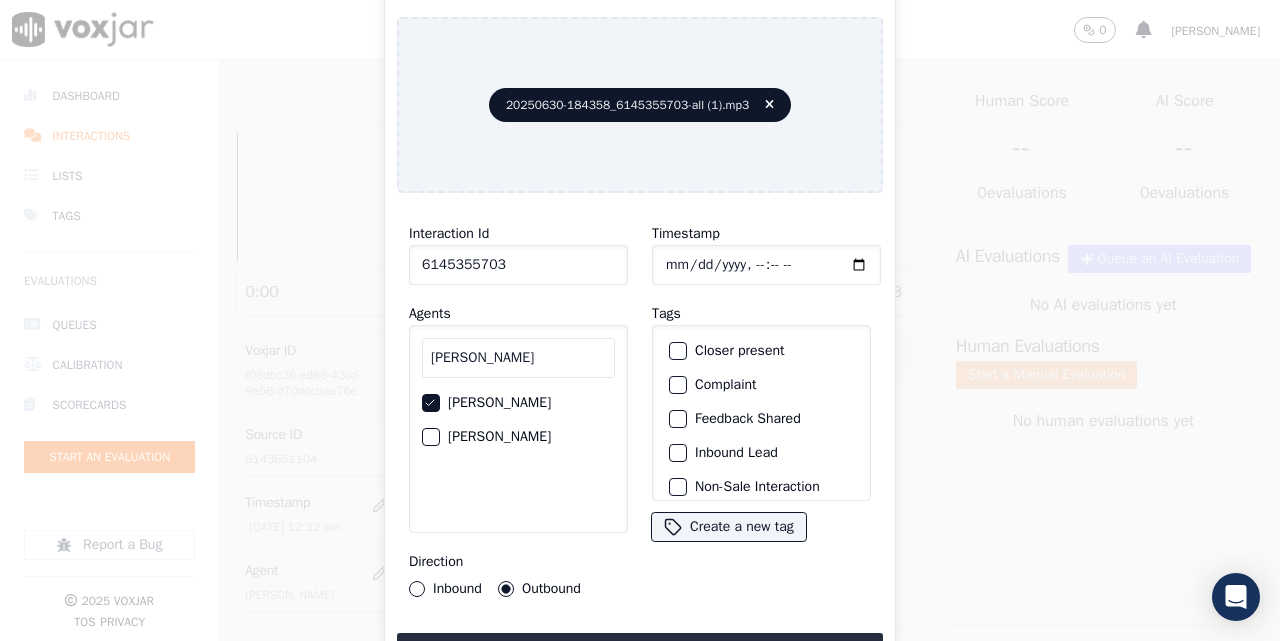click on "6145355703" 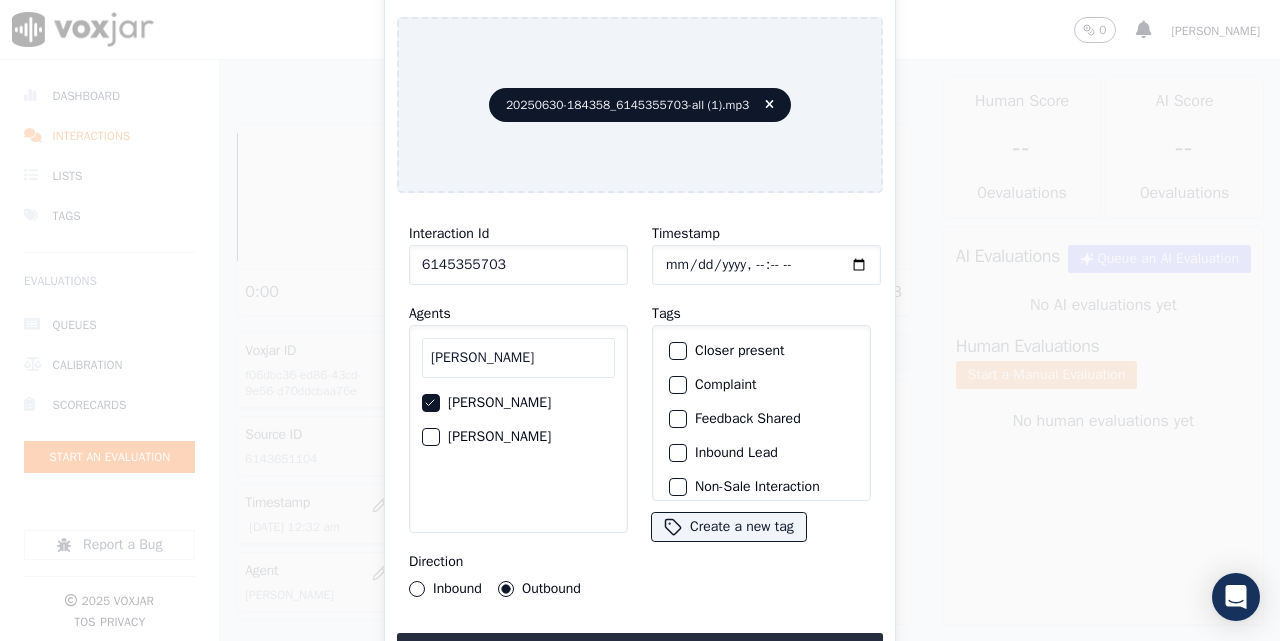 click on "Timestamp       Tags     Closer present     Complaint     Feedback Shared     Inbound Lead     Non-Sale Interaction     Outbound Lead     Potential Complaint     Renewal Lead (Inbound / Outbound)     Sale Interaction
Create a new tag" at bounding box center (761, 409) 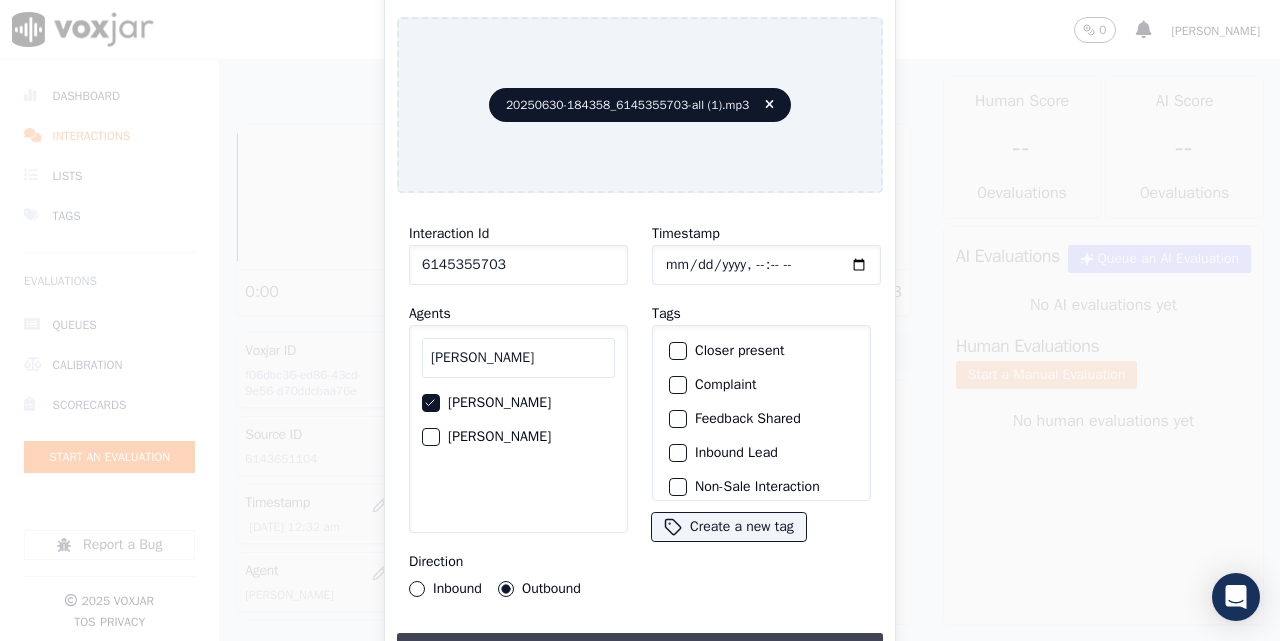 click on "Upload interaction to start evaluation" at bounding box center [640, 651] 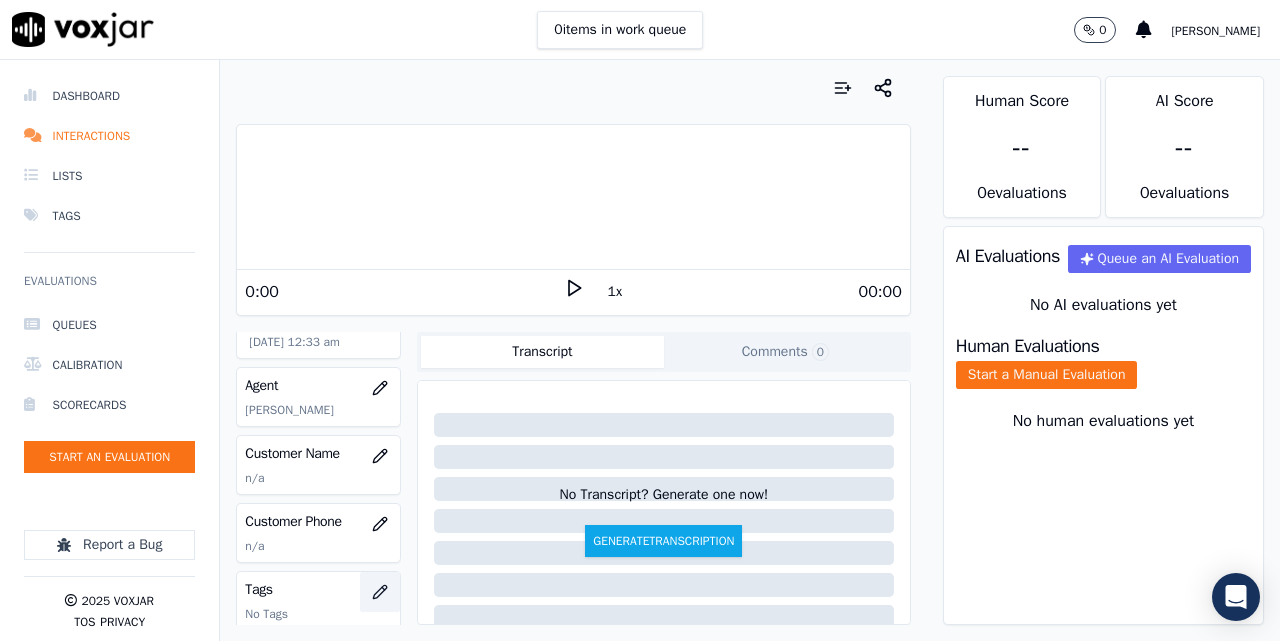 scroll, scrollTop: 333, scrollLeft: 0, axis: vertical 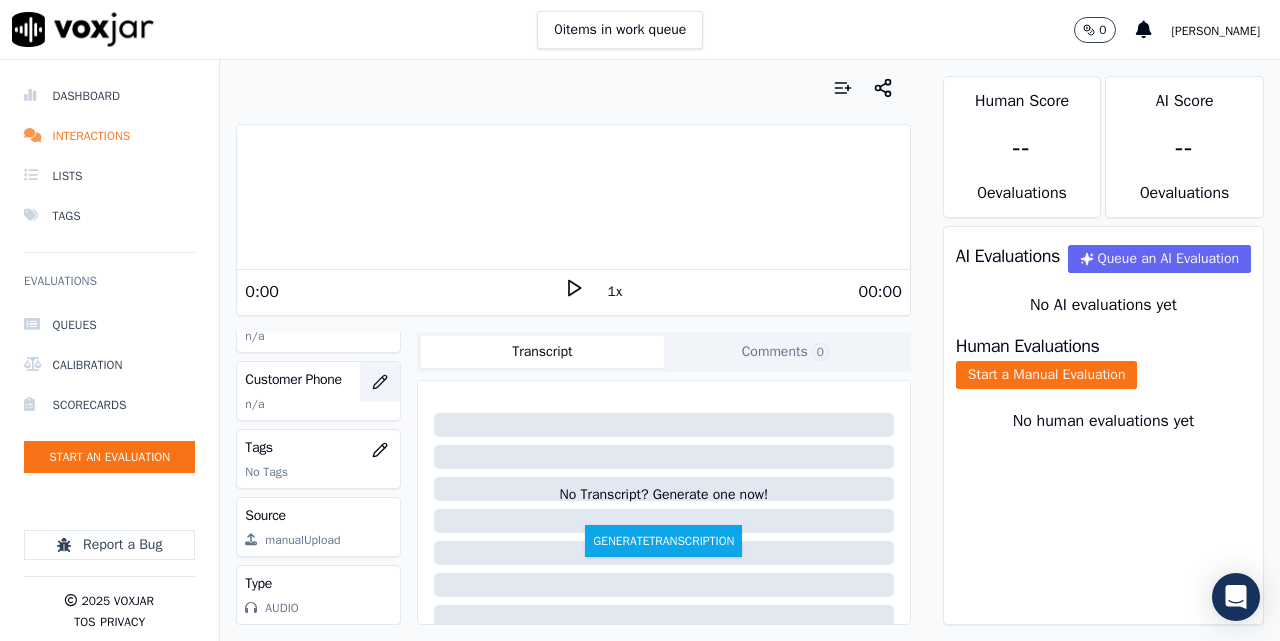type 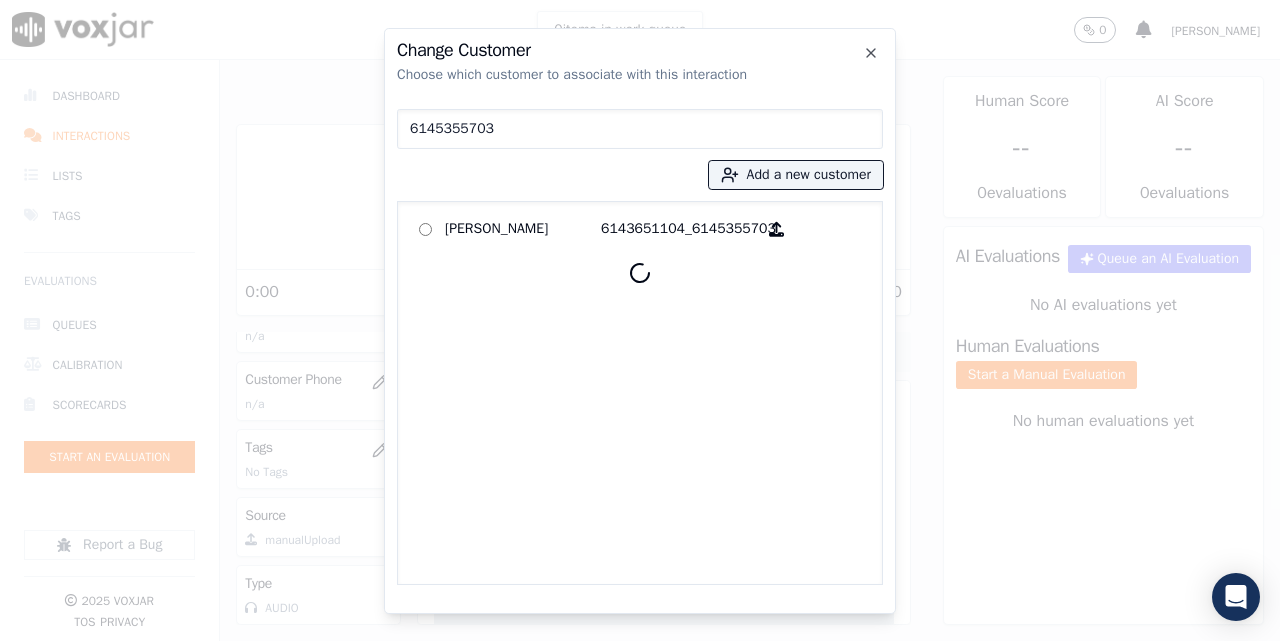 type on "6145355703" 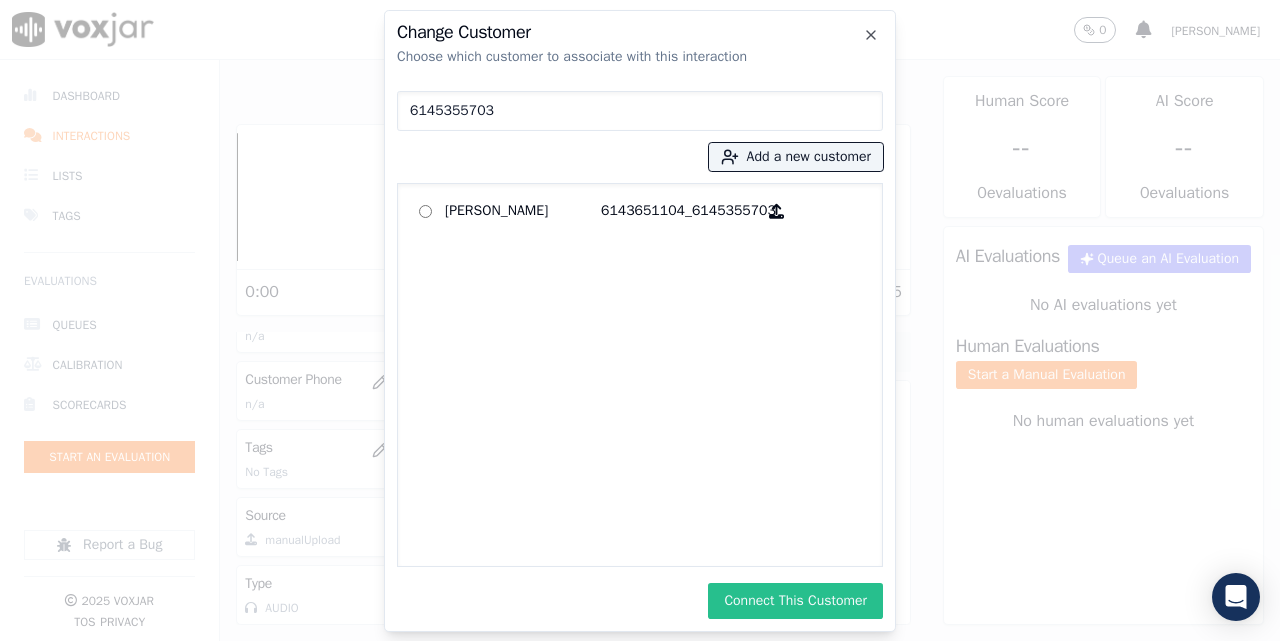 click on "Connect This Customer" at bounding box center (795, 601) 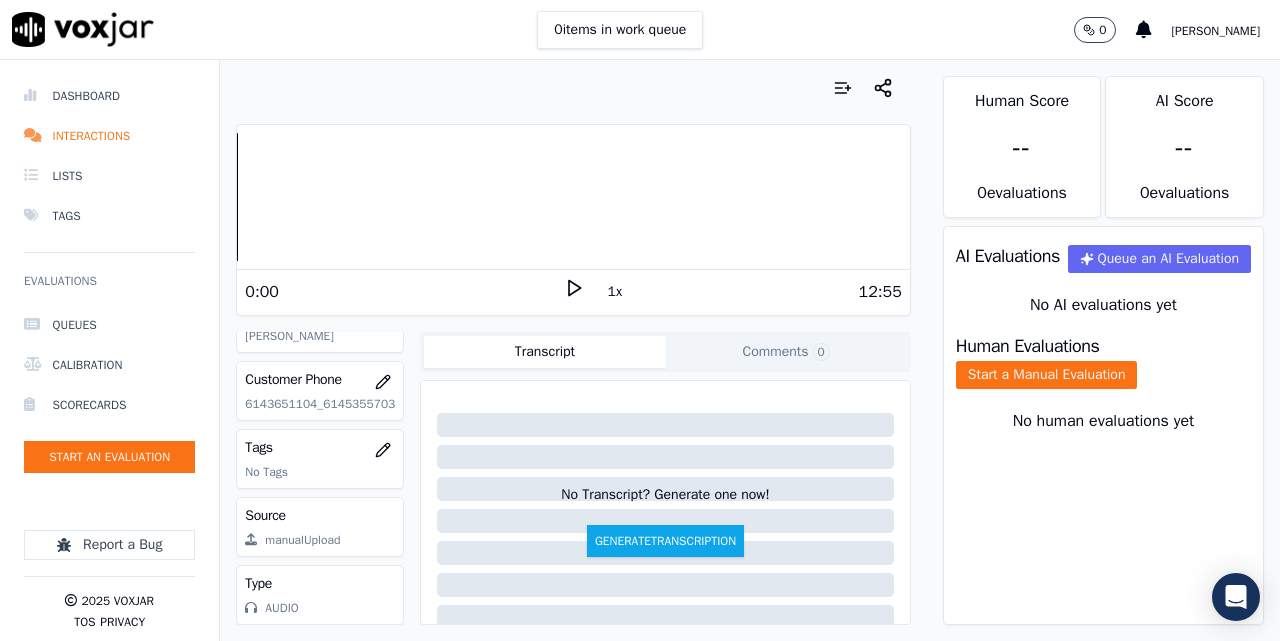 scroll, scrollTop: 372, scrollLeft: 0, axis: vertical 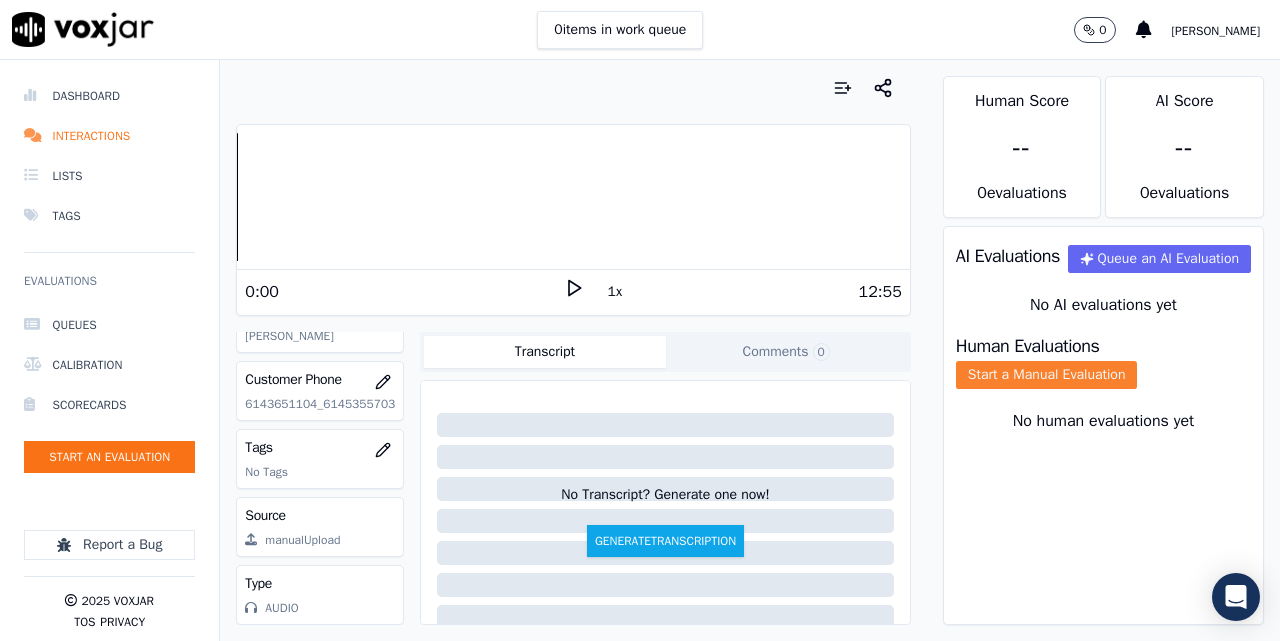 click on "Start a Manual Evaluation" 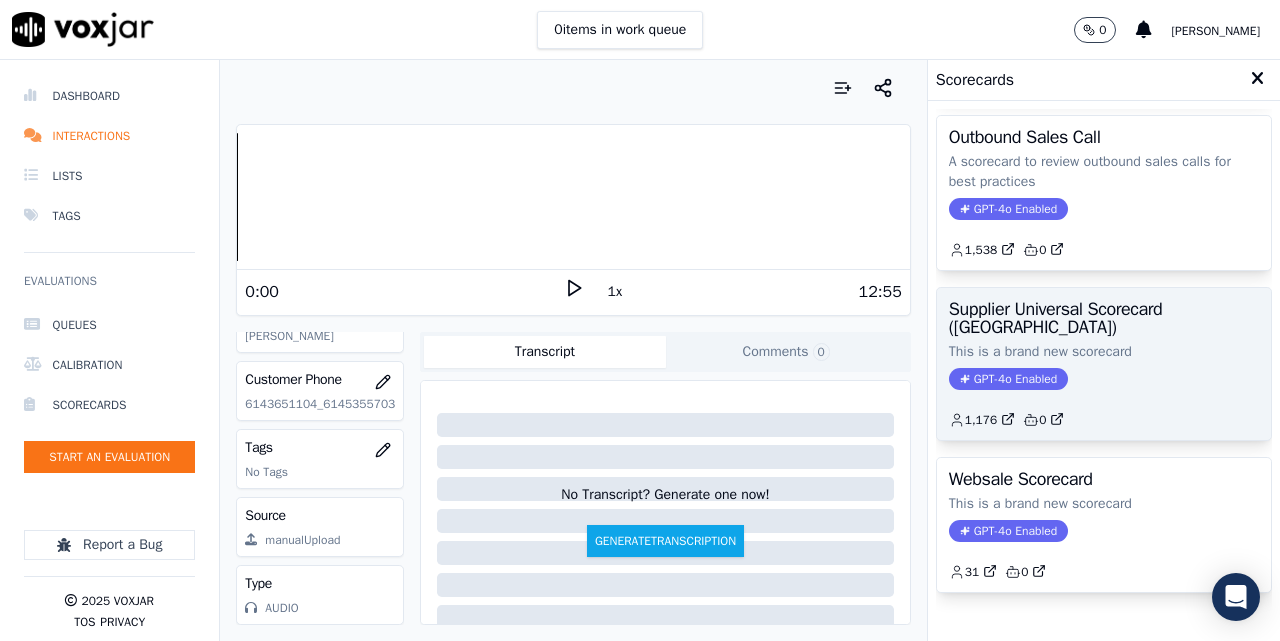scroll, scrollTop: 403, scrollLeft: 0, axis: vertical 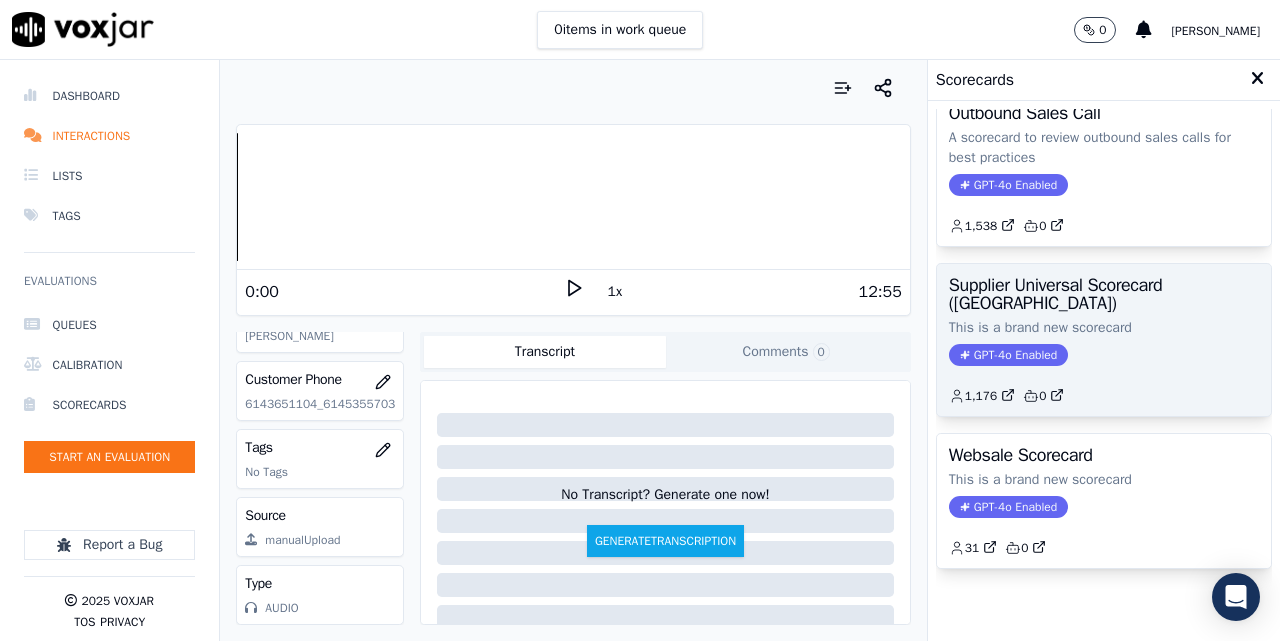 click on "This is a brand new scorecard" 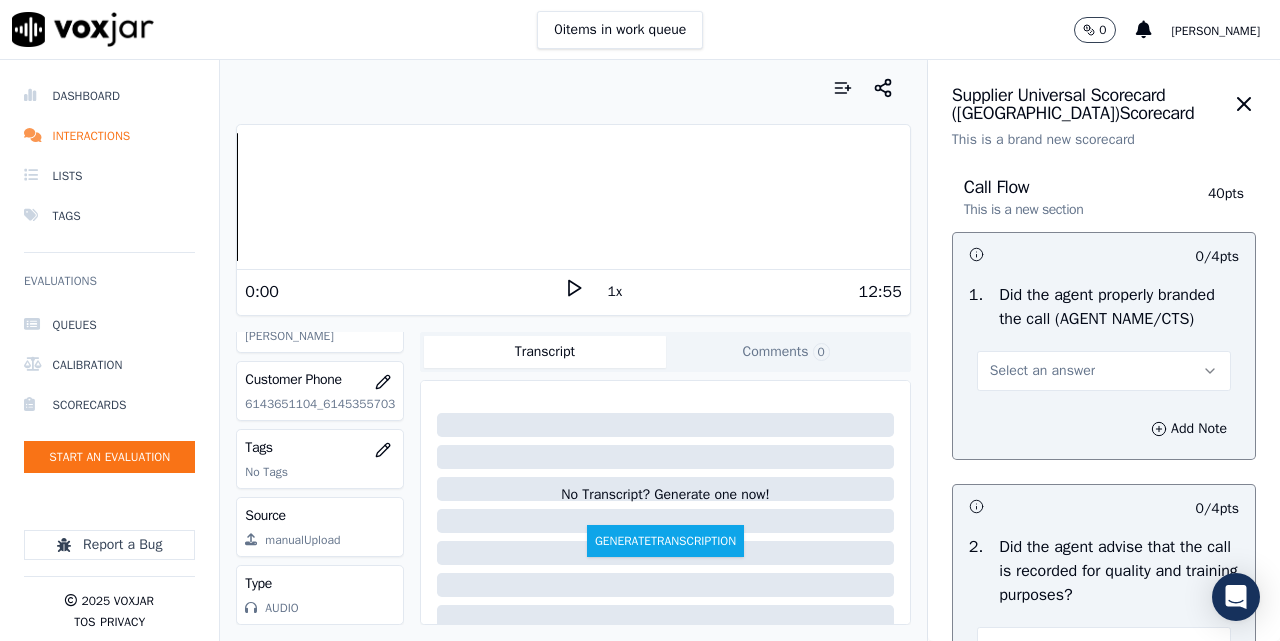 click on "Select an answer" at bounding box center (1104, 371) 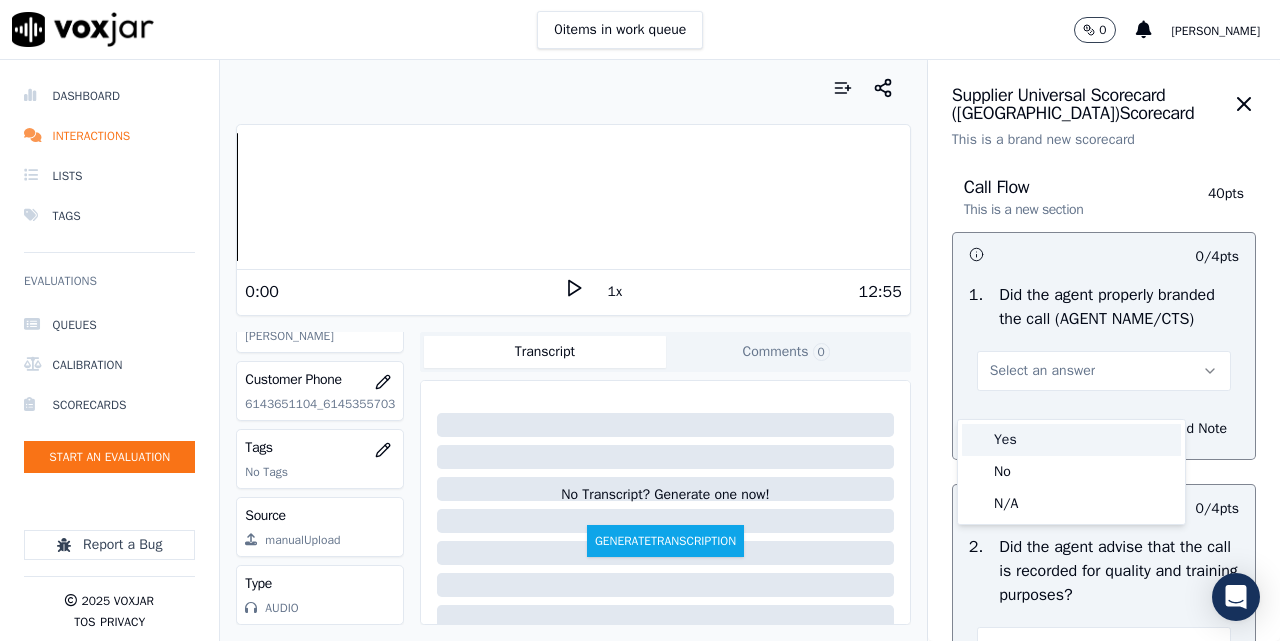 click on "Yes" at bounding box center [1071, 440] 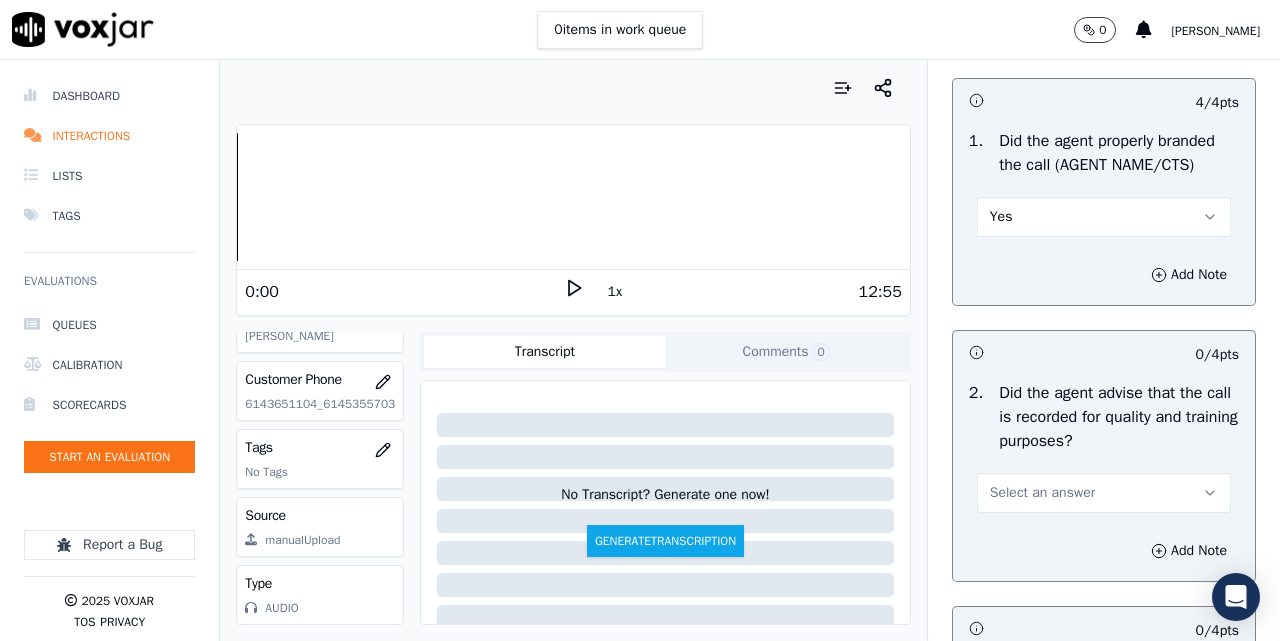 scroll, scrollTop: 333, scrollLeft: 0, axis: vertical 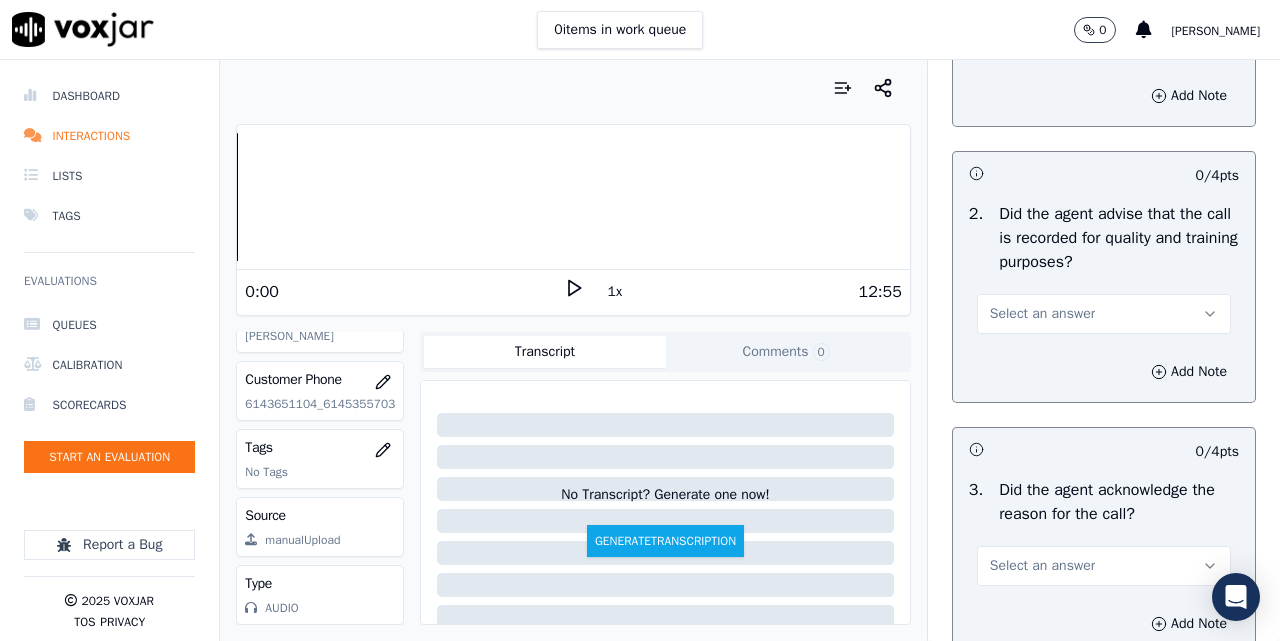 click on "Select an answer" at bounding box center [1104, 314] 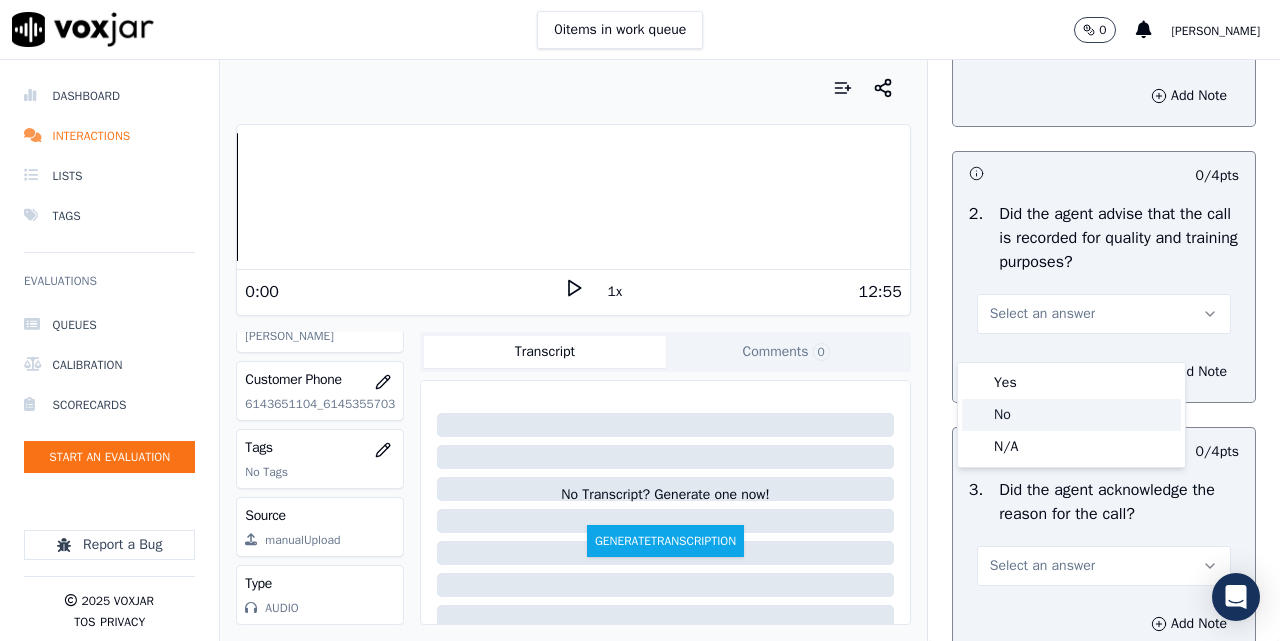 drag, startPoint x: 1023, startPoint y: 399, endPoint x: 1032, endPoint y: 394, distance: 10.29563 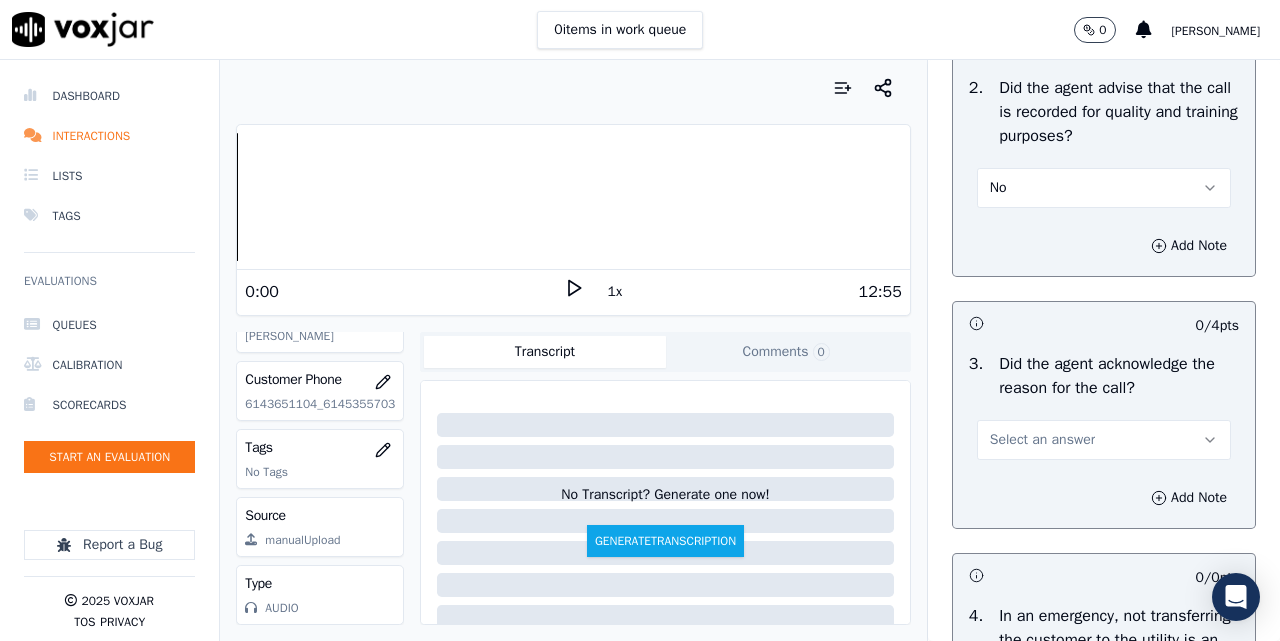 scroll, scrollTop: 500, scrollLeft: 0, axis: vertical 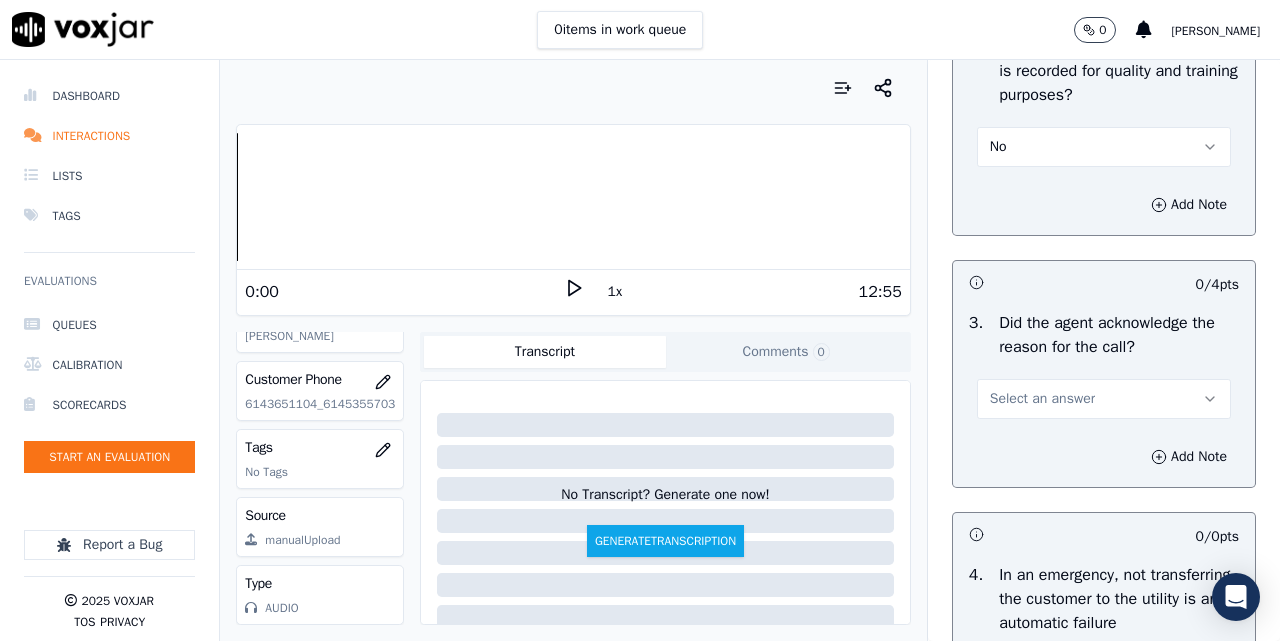 click on "No" at bounding box center (1104, 147) 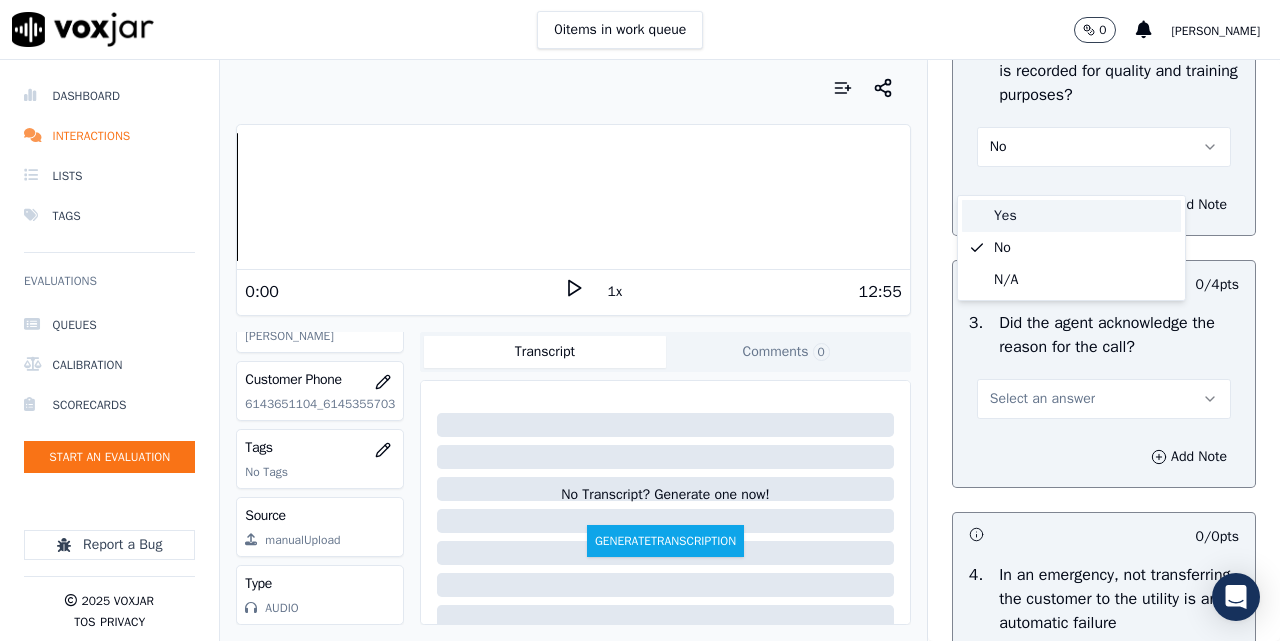 drag, startPoint x: 1002, startPoint y: 191, endPoint x: 1002, endPoint y: 211, distance: 20 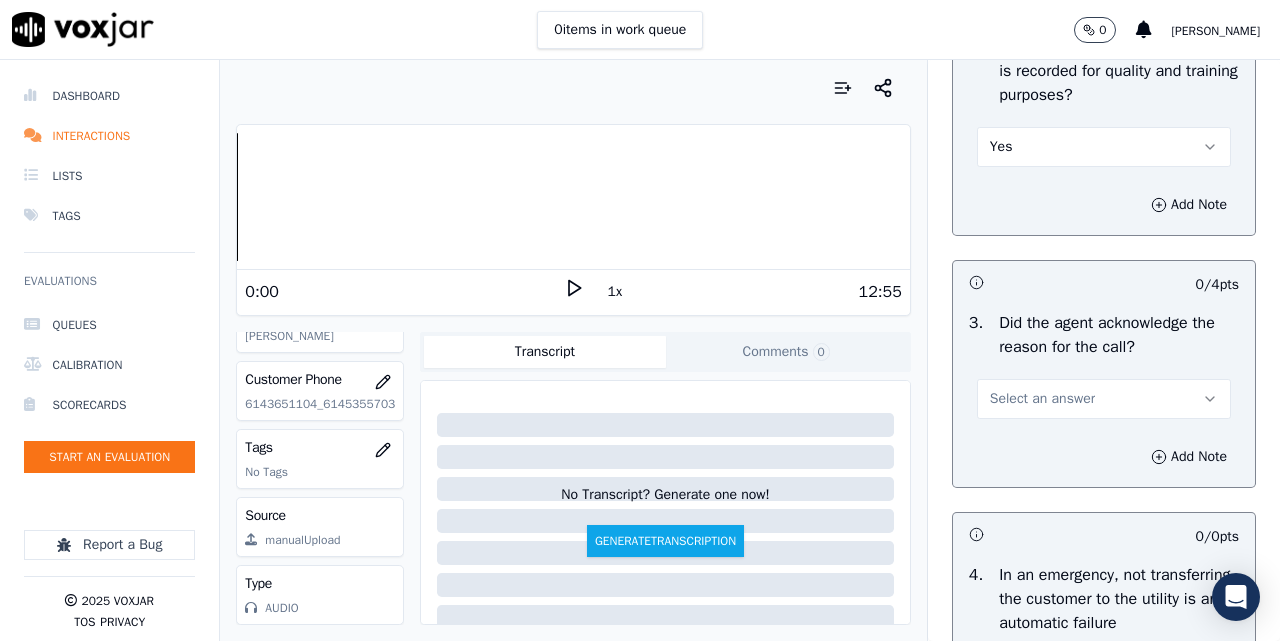 scroll, scrollTop: 667, scrollLeft: 0, axis: vertical 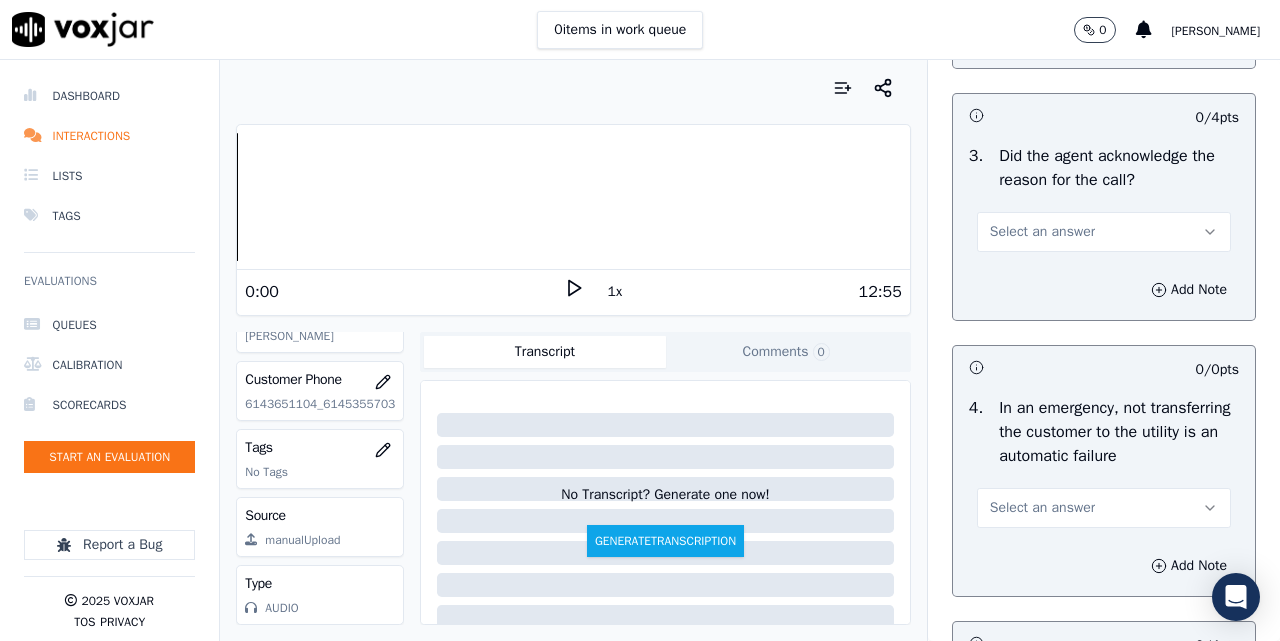 click on "Select an answer" at bounding box center [1104, 232] 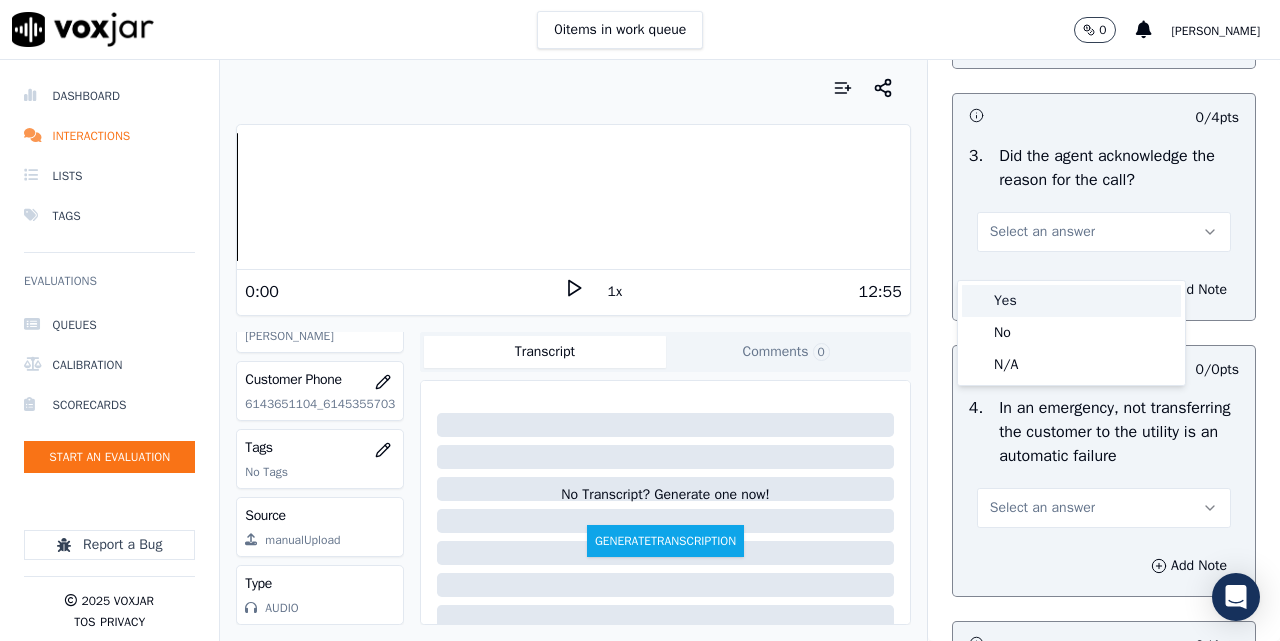 click on "Yes" at bounding box center [1071, 301] 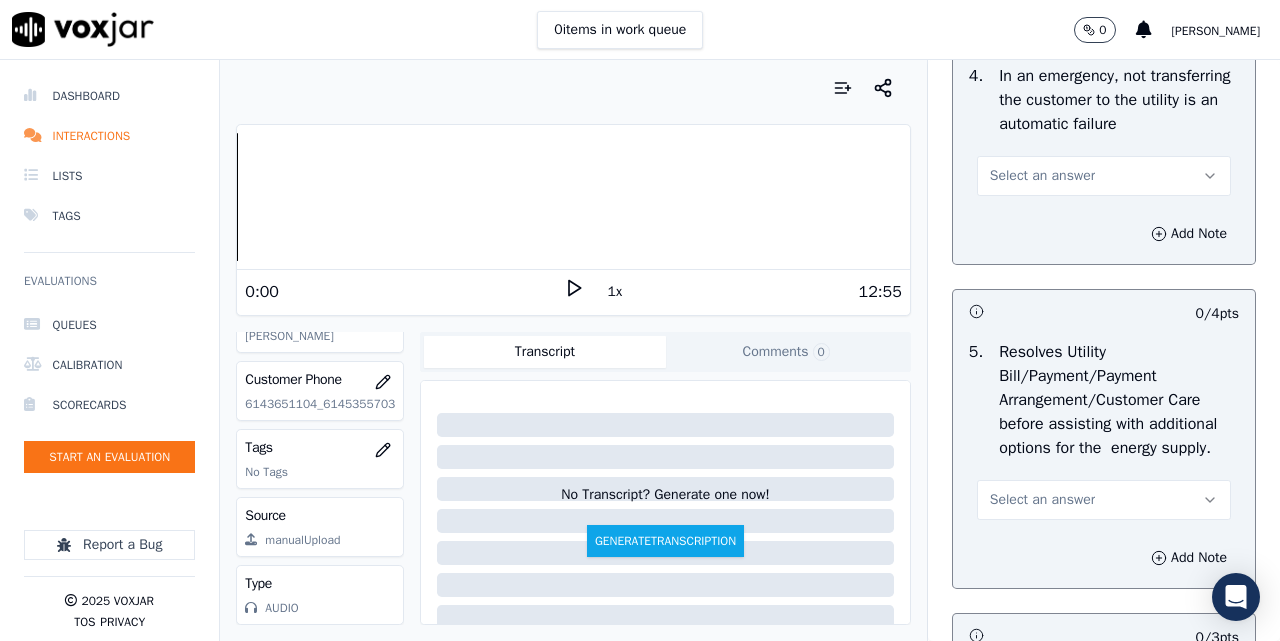 scroll, scrollTop: 1000, scrollLeft: 0, axis: vertical 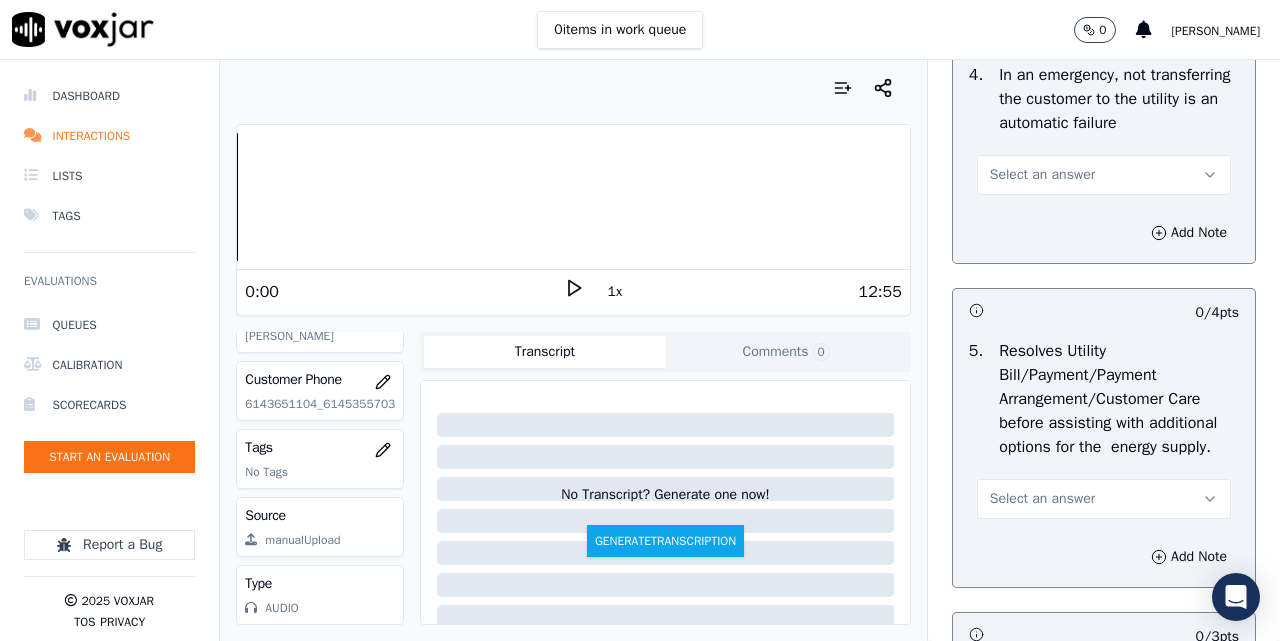 click on "Select an answer" at bounding box center (1042, 175) 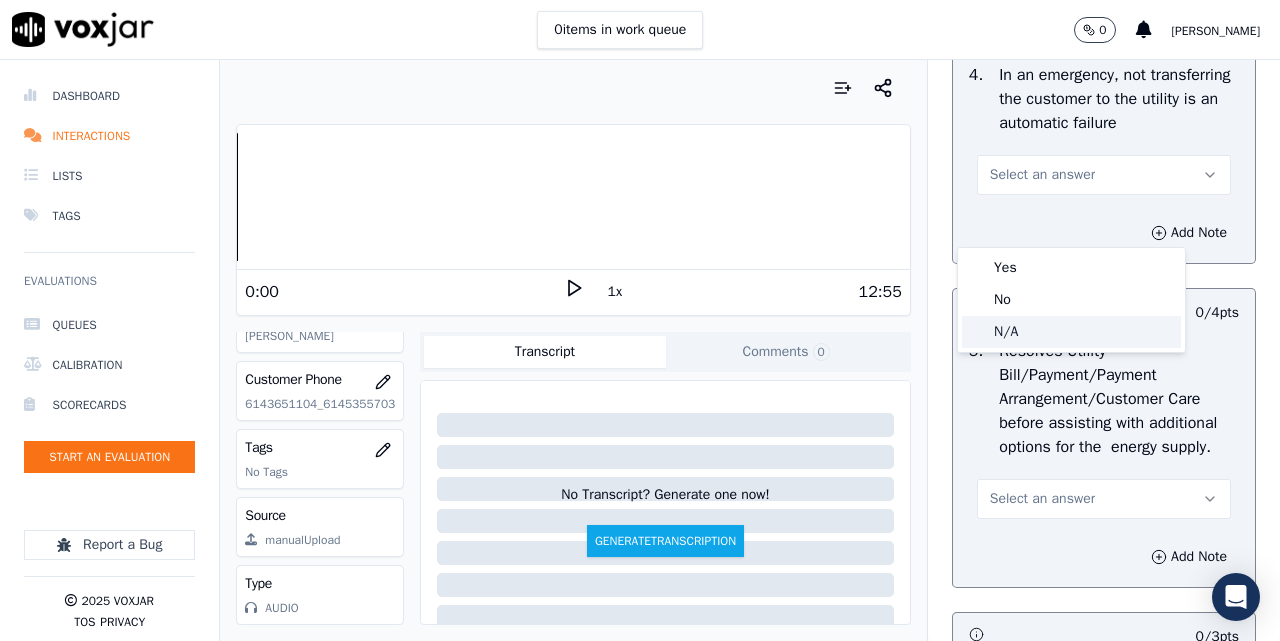 click on "N/A" 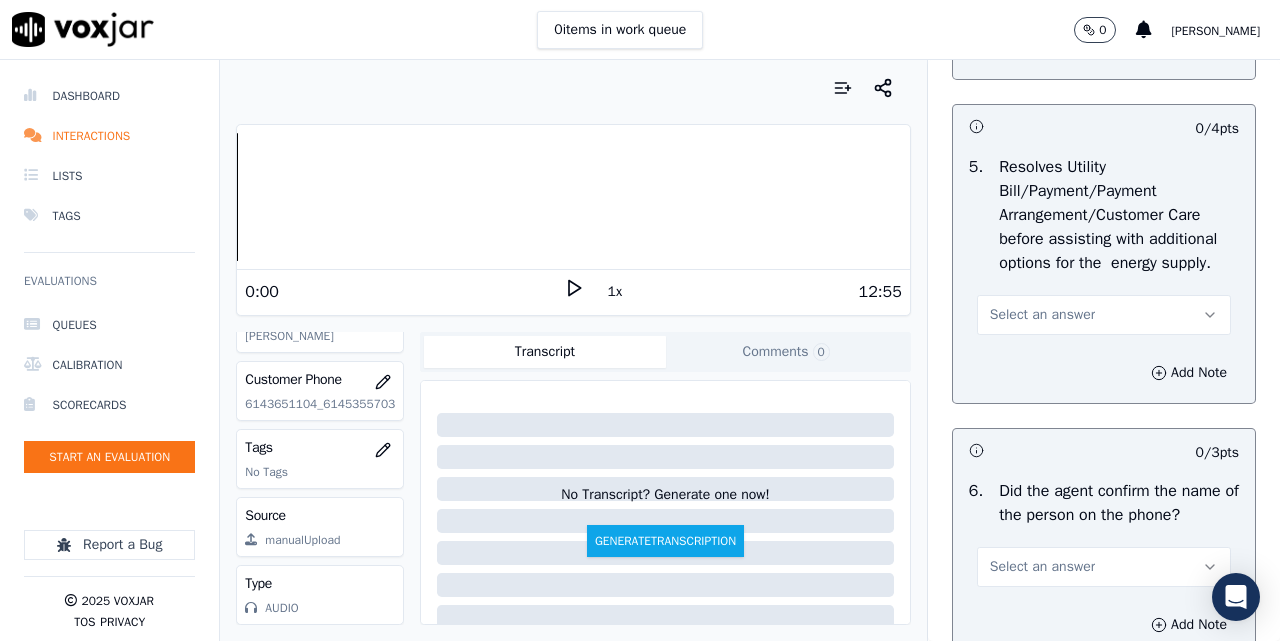 scroll, scrollTop: 1333, scrollLeft: 0, axis: vertical 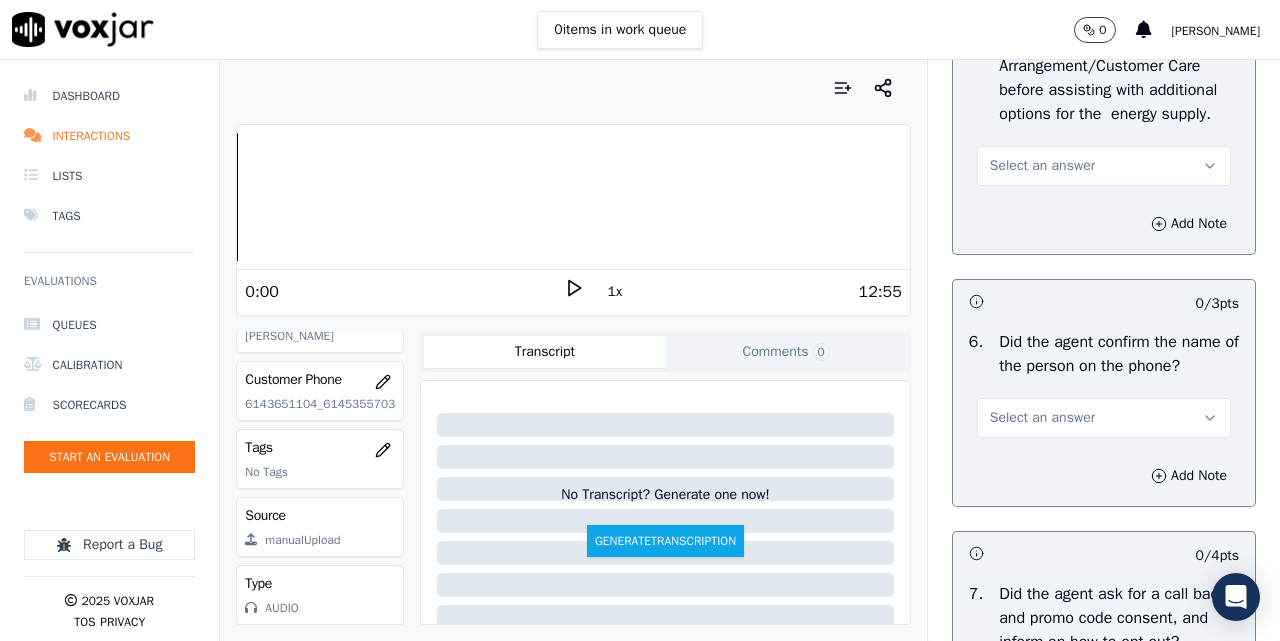 drag, startPoint x: 1042, startPoint y: 225, endPoint x: 1039, endPoint y: 241, distance: 16.27882 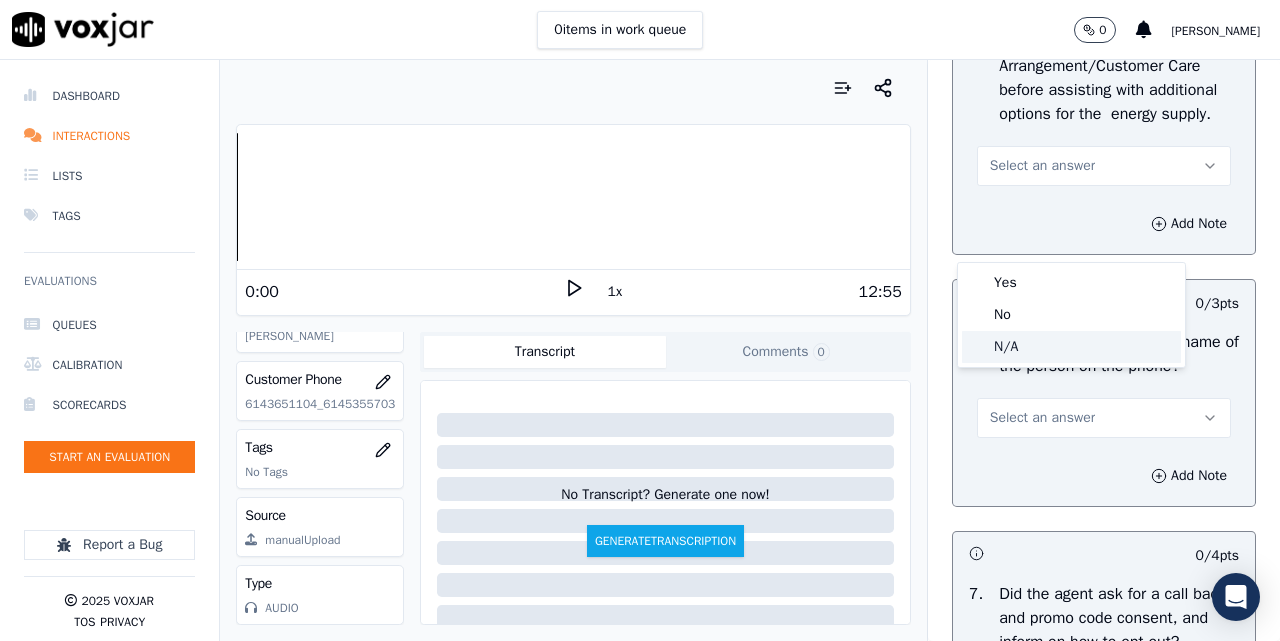 click on "N/A" 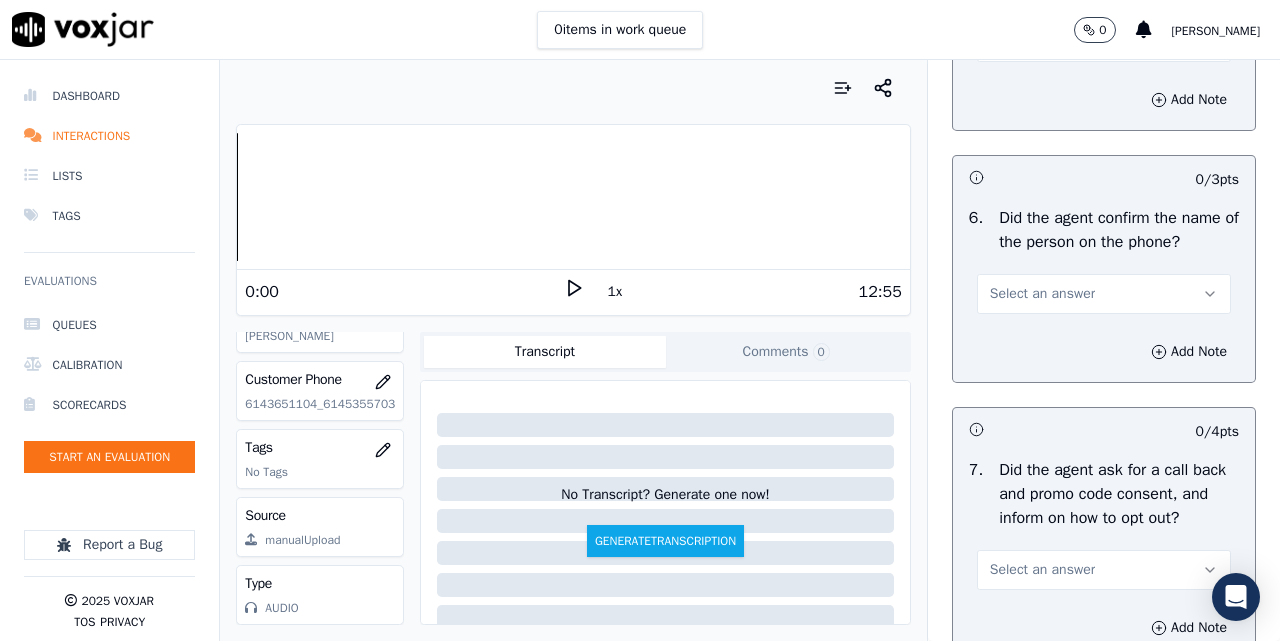 scroll, scrollTop: 1500, scrollLeft: 0, axis: vertical 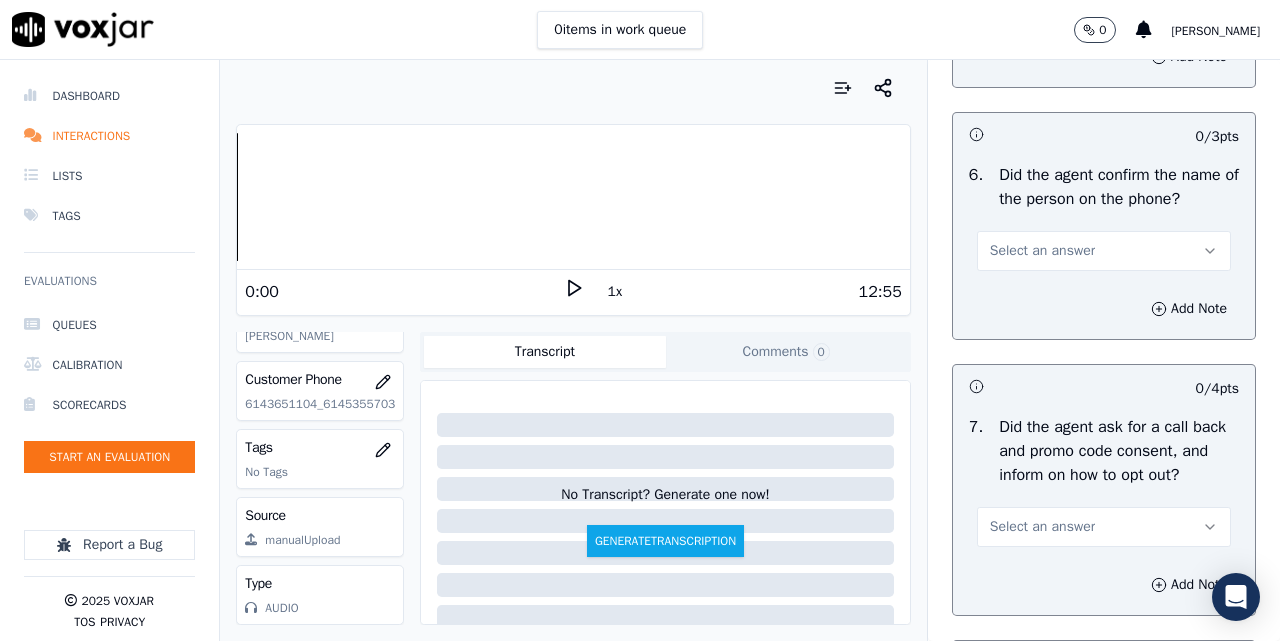 click on "Select an answer" at bounding box center [1104, 251] 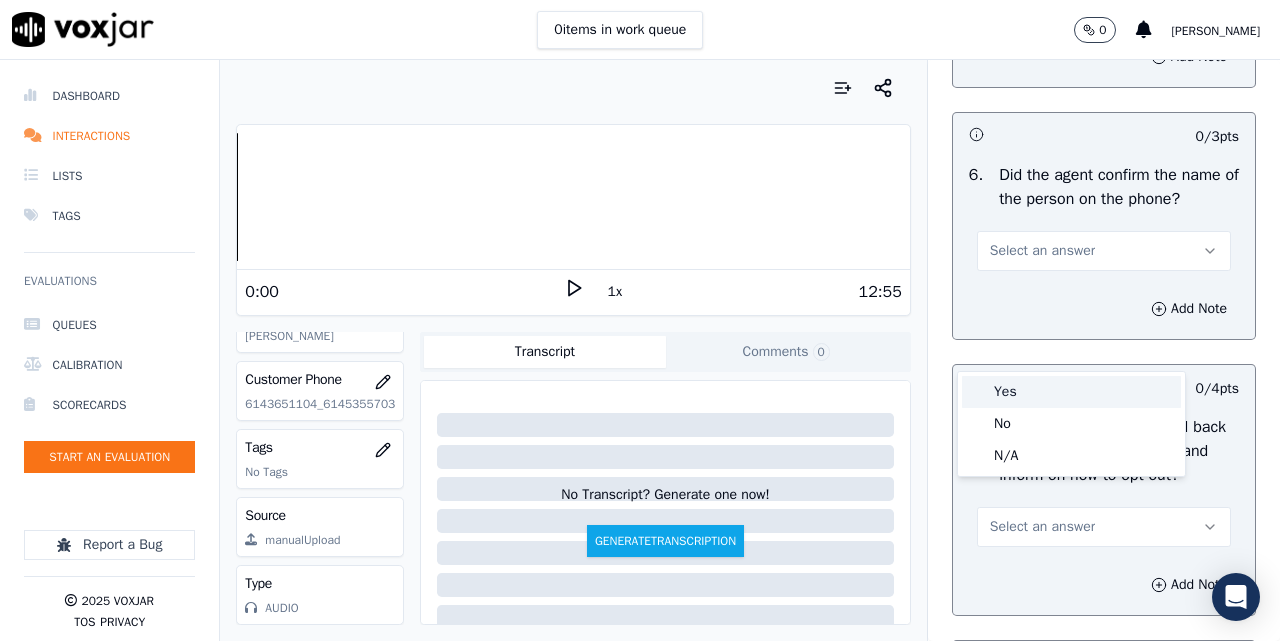click on "Yes" at bounding box center (1071, 392) 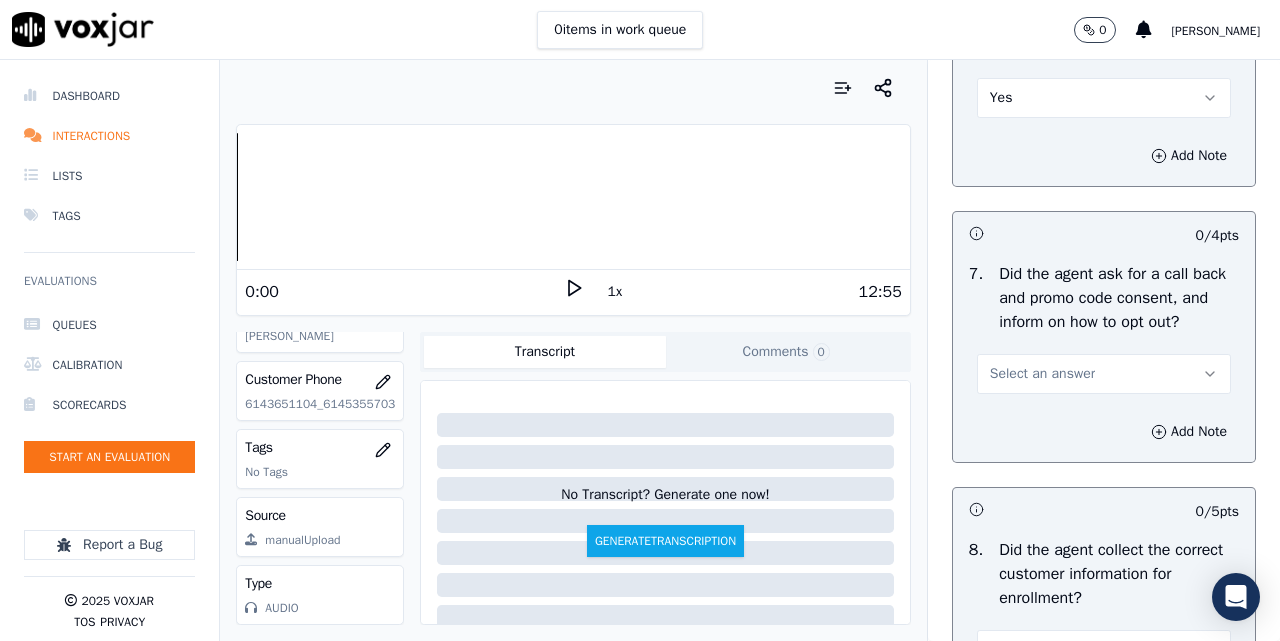 scroll, scrollTop: 1833, scrollLeft: 0, axis: vertical 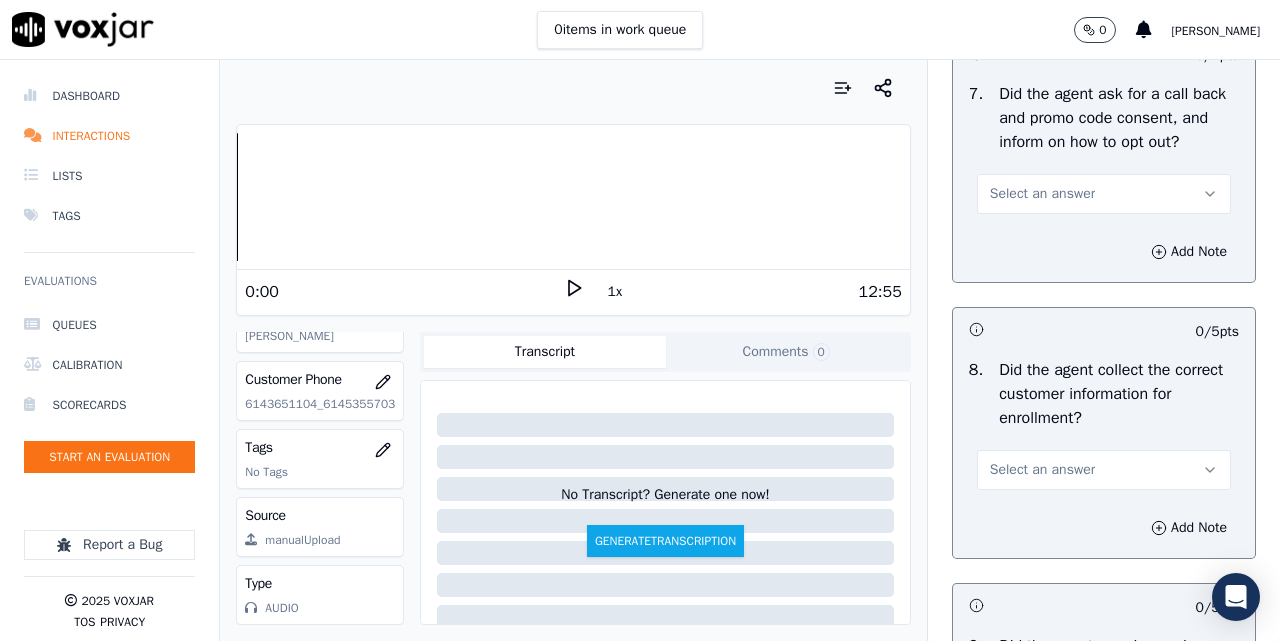 click on "Select an answer" at bounding box center [1104, 194] 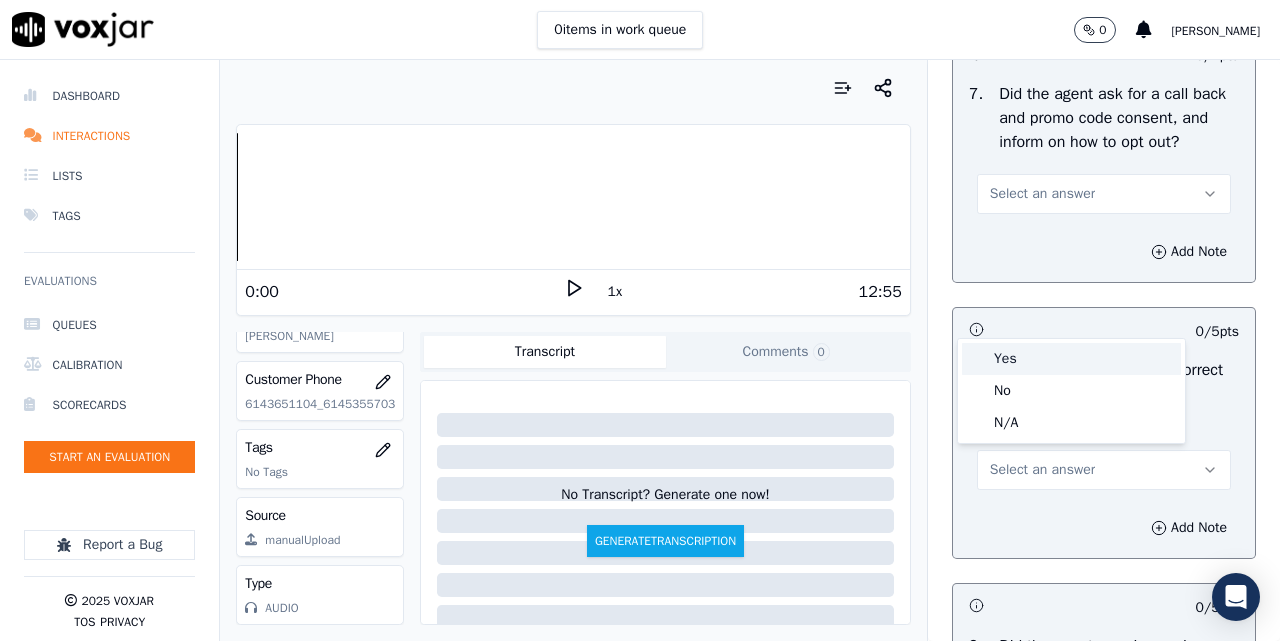click on "Yes" at bounding box center [1071, 359] 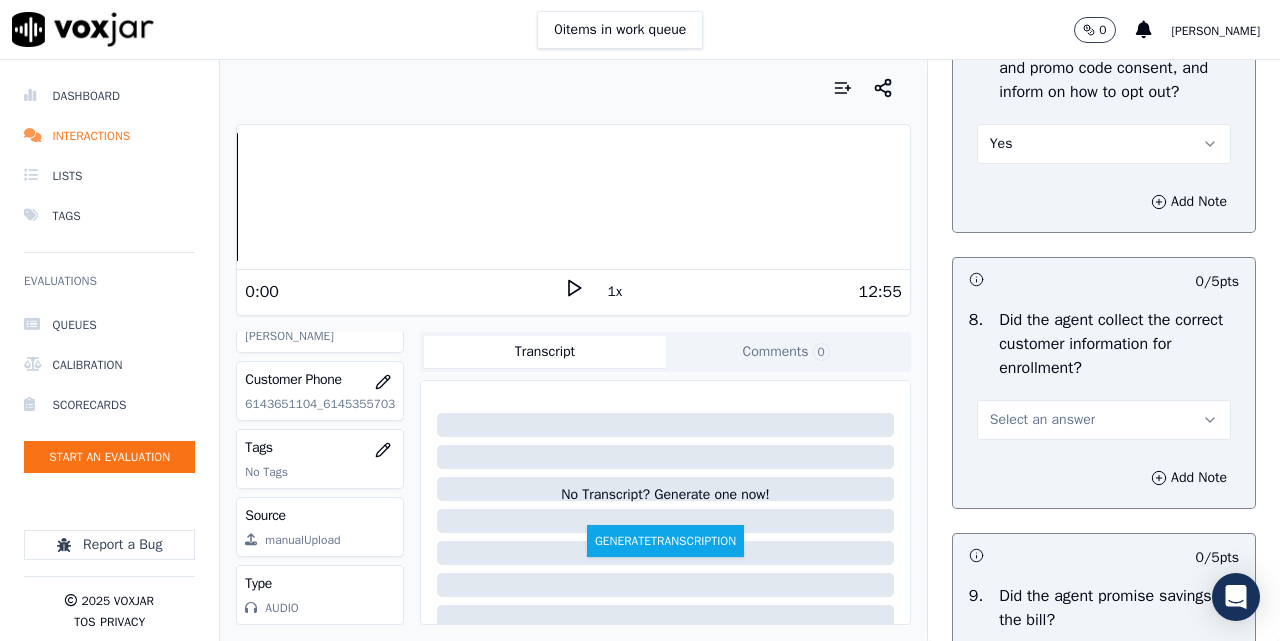 scroll, scrollTop: 2167, scrollLeft: 0, axis: vertical 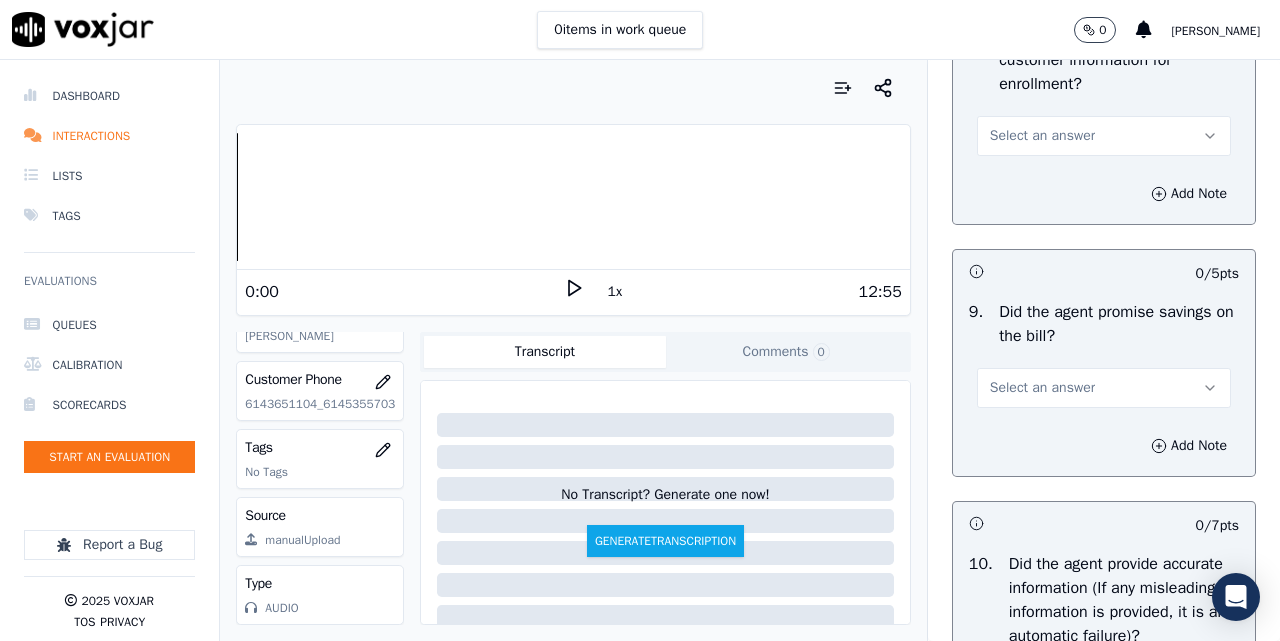 click on "Select an answer" at bounding box center [1104, 136] 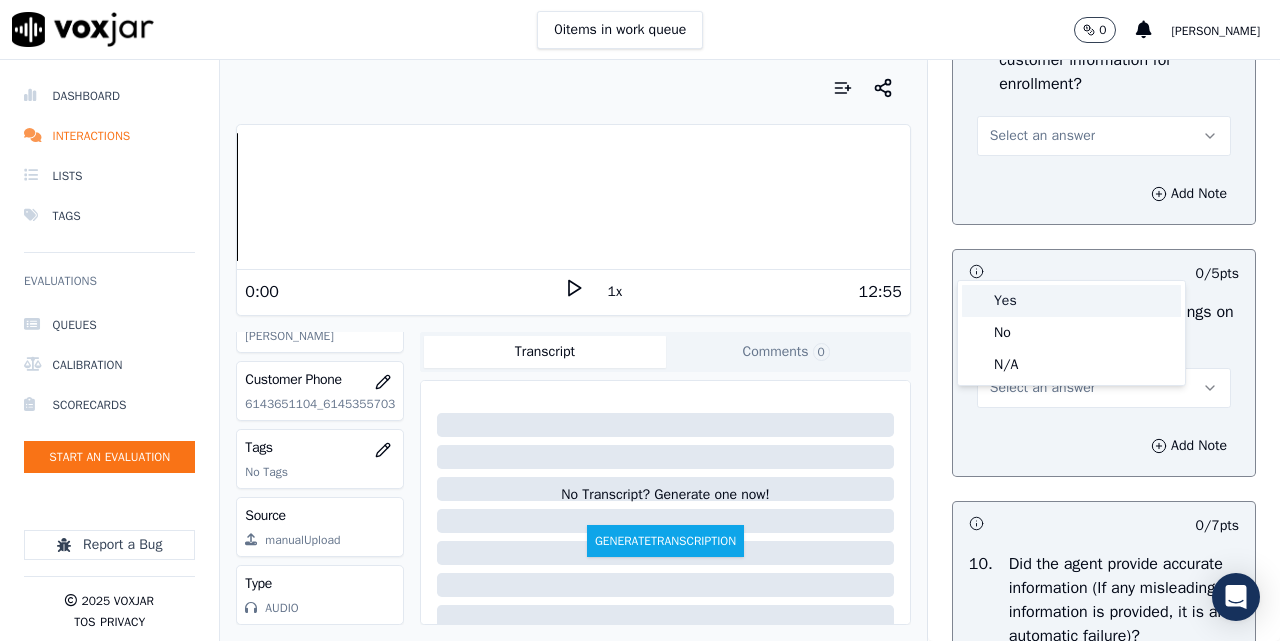 click on "Yes" at bounding box center [1071, 301] 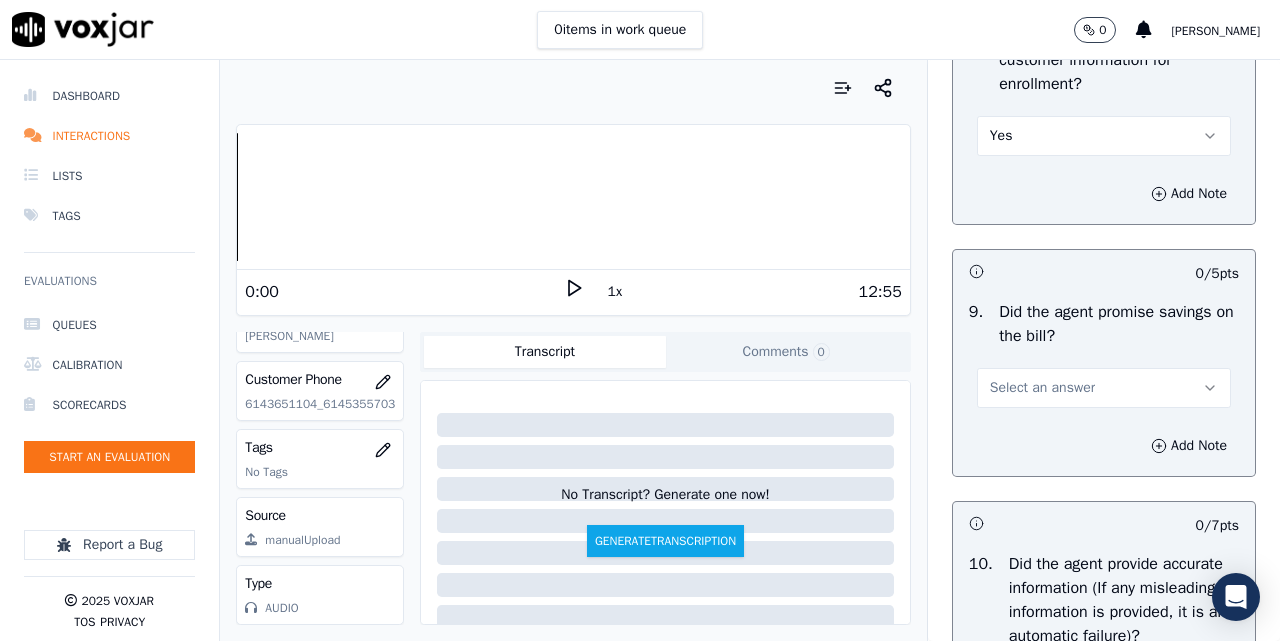 scroll, scrollTop: 2333, scrollLeft: 0, axis: vertical 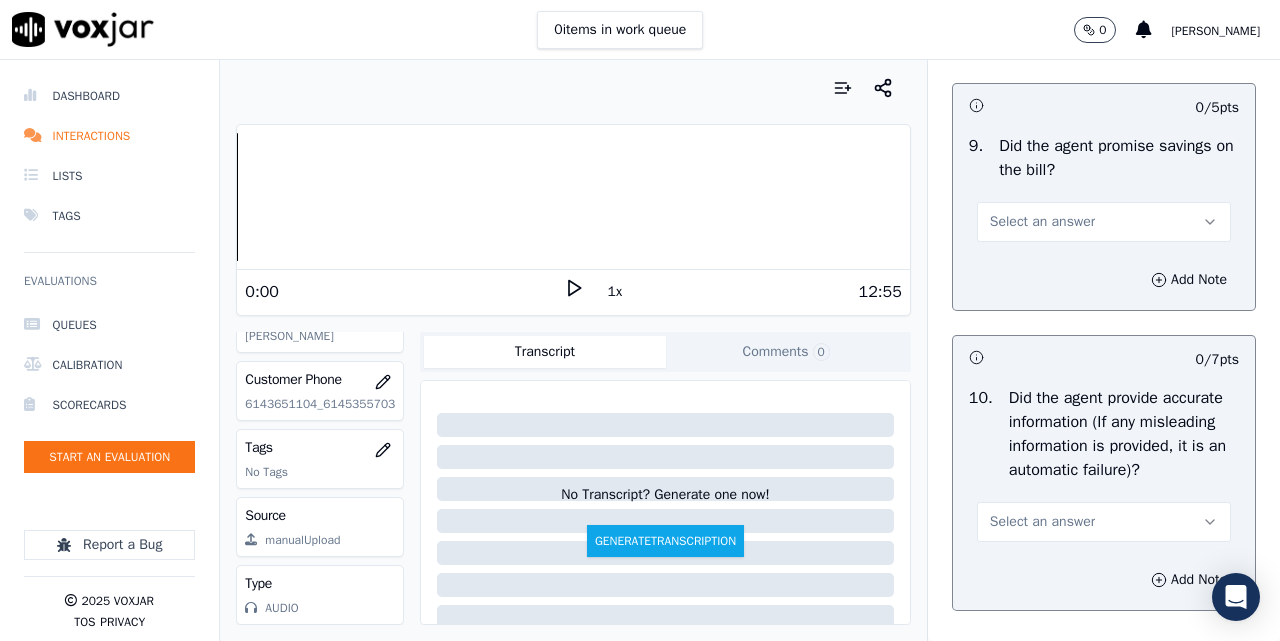click on "Yes" at bounding box center [1104, -30] 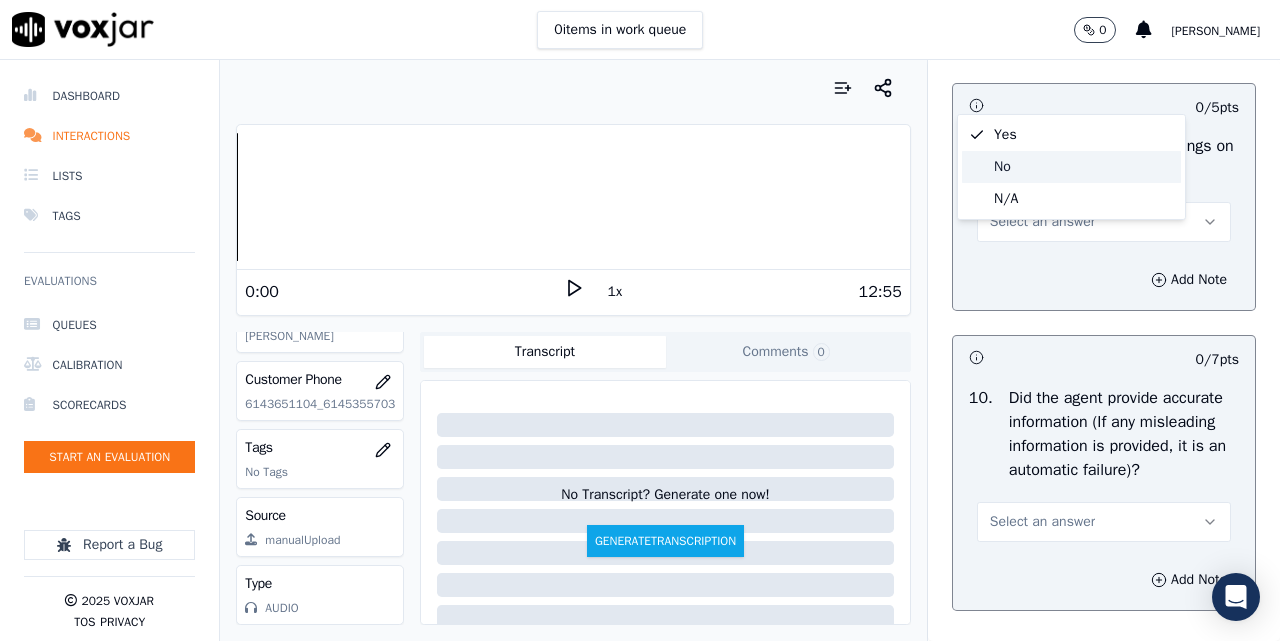 click on "No" 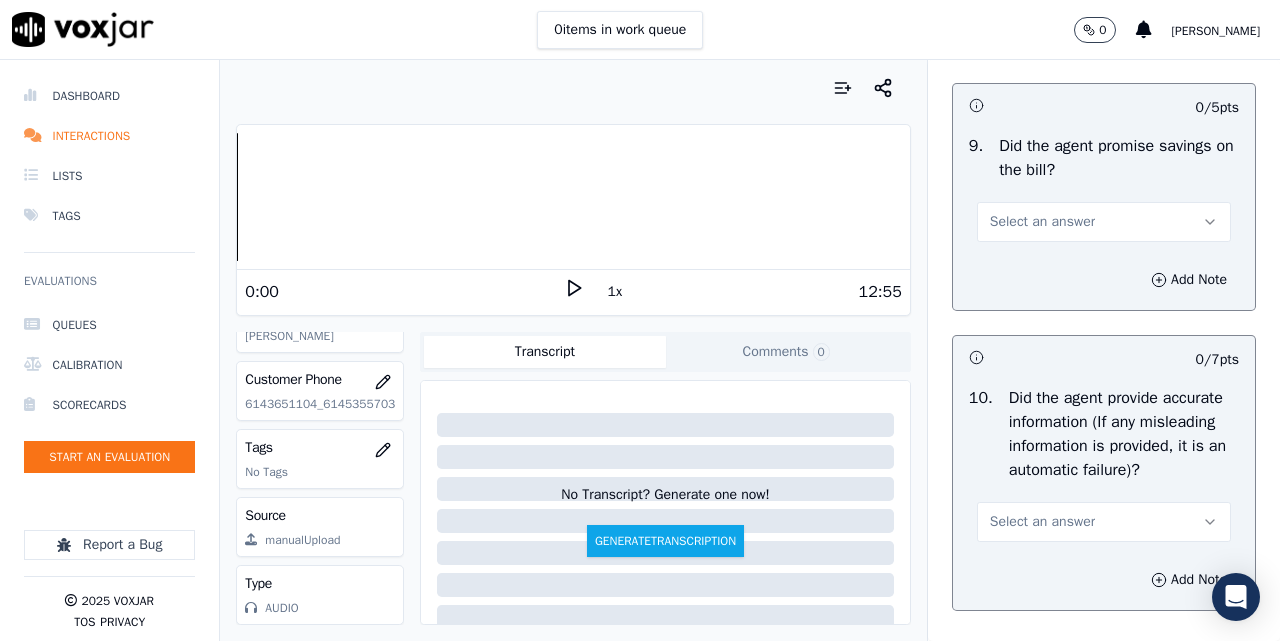 scroll, scrollTop: 2000, scrollLeft: 0, axis: vertical 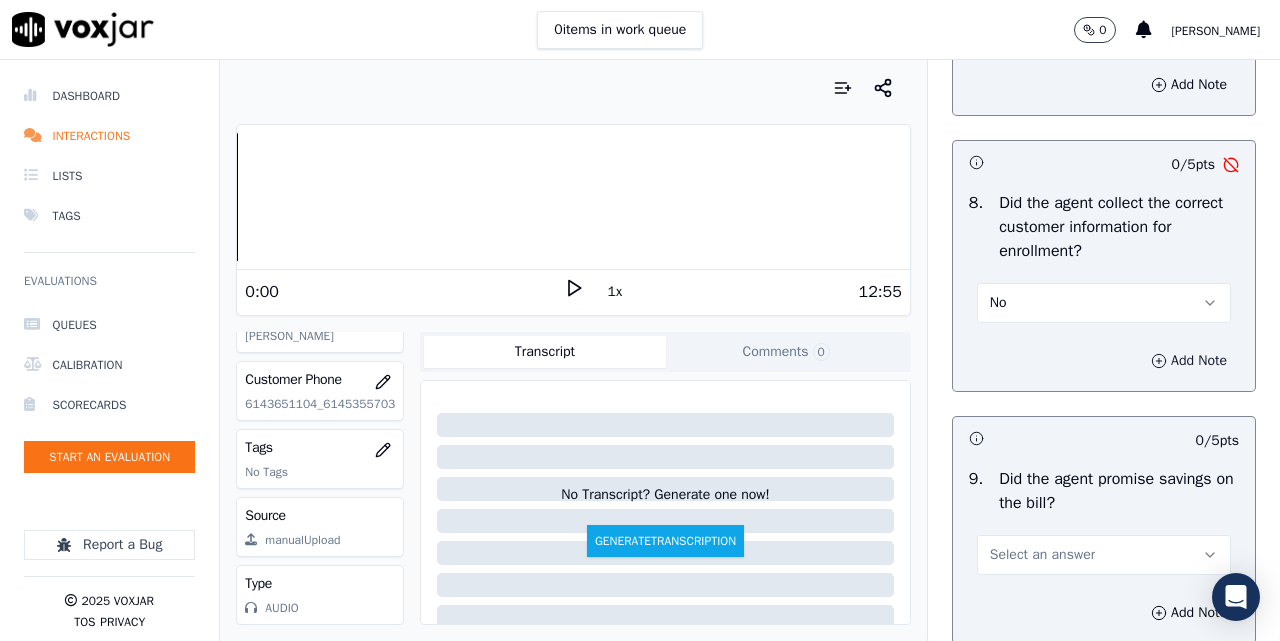 click on "Add Note" at bounding box center (1189, 361) 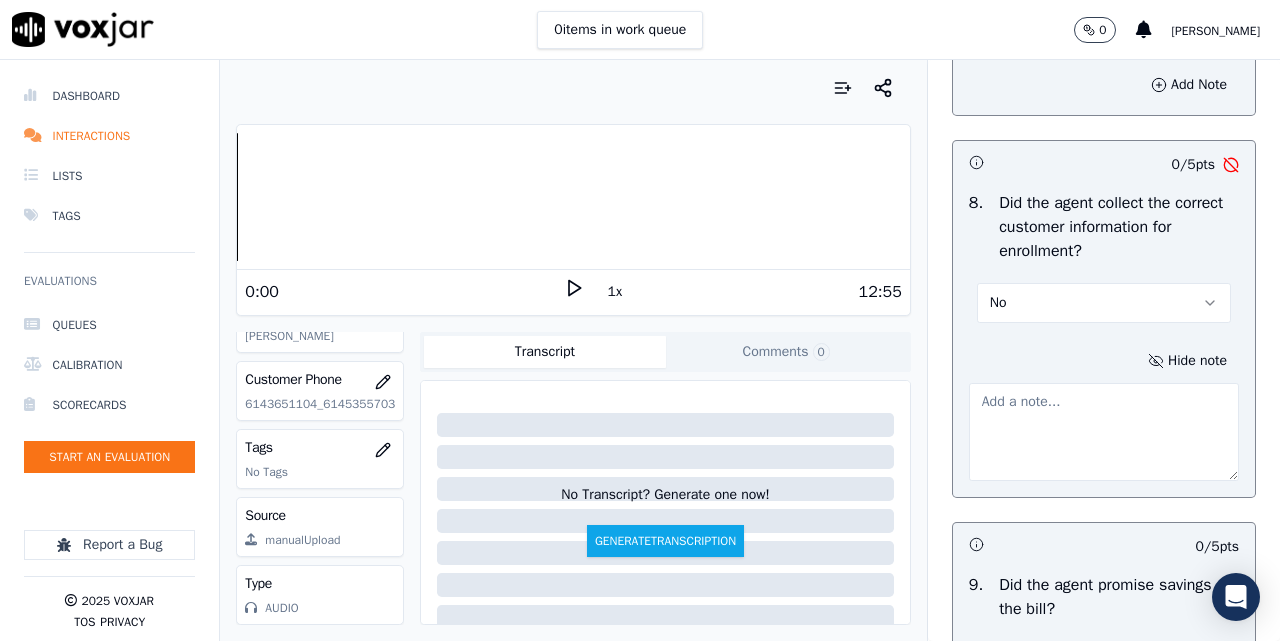 scroll, scrollTop: 2167, scrollLeft: 0, axis: vertical 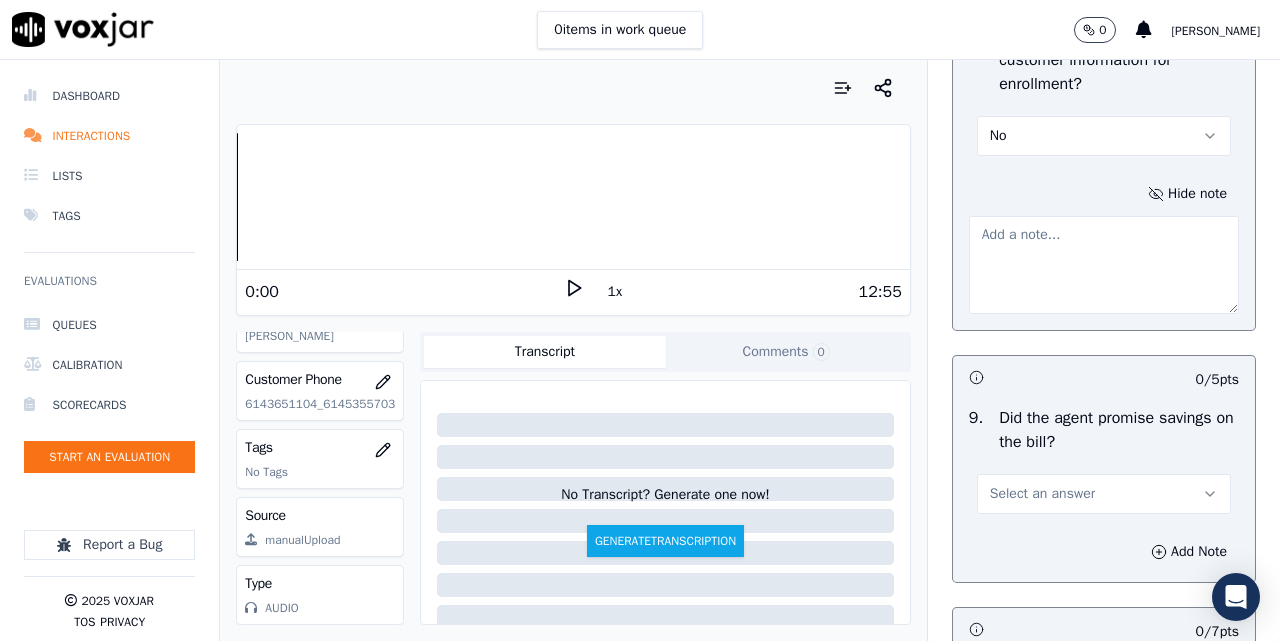 click at bounding box center (1104, 265) 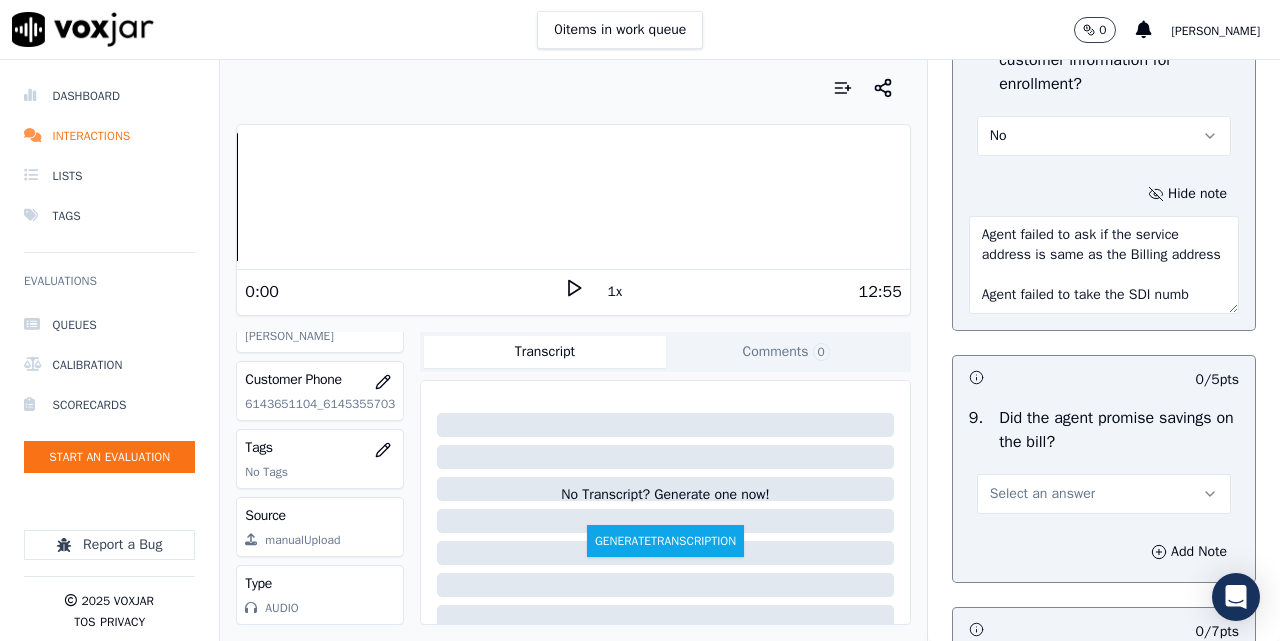scroll, scrollTop: 31, scrollLeft: 0, axis: vertical 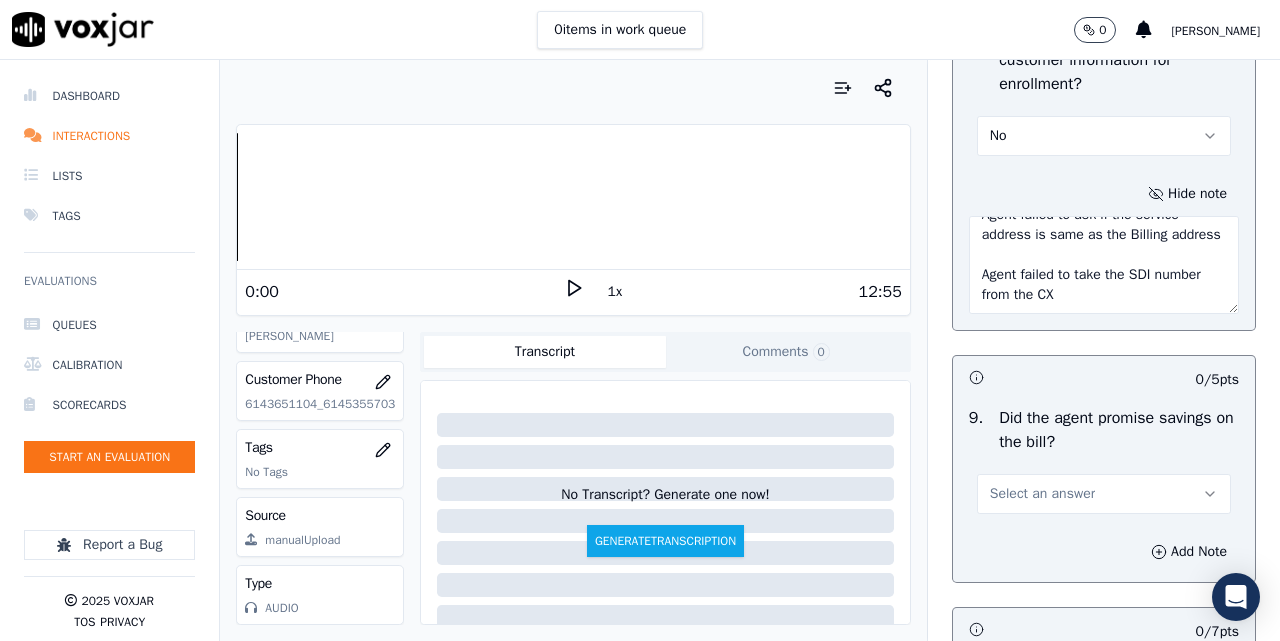 type on "Agent failed to ask if the service address is same as the Billing address
Agent failed to take the SDI number from the CX" 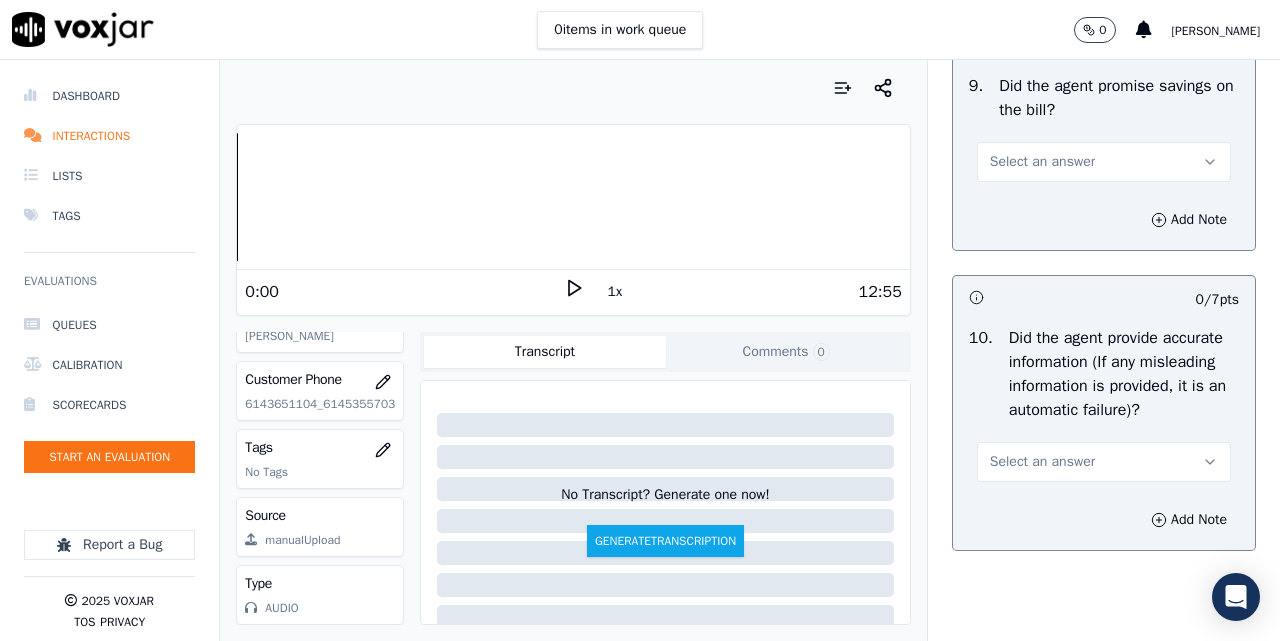 scroll, scrollTop: 2500, scrollLeft: 0, axis: vertical 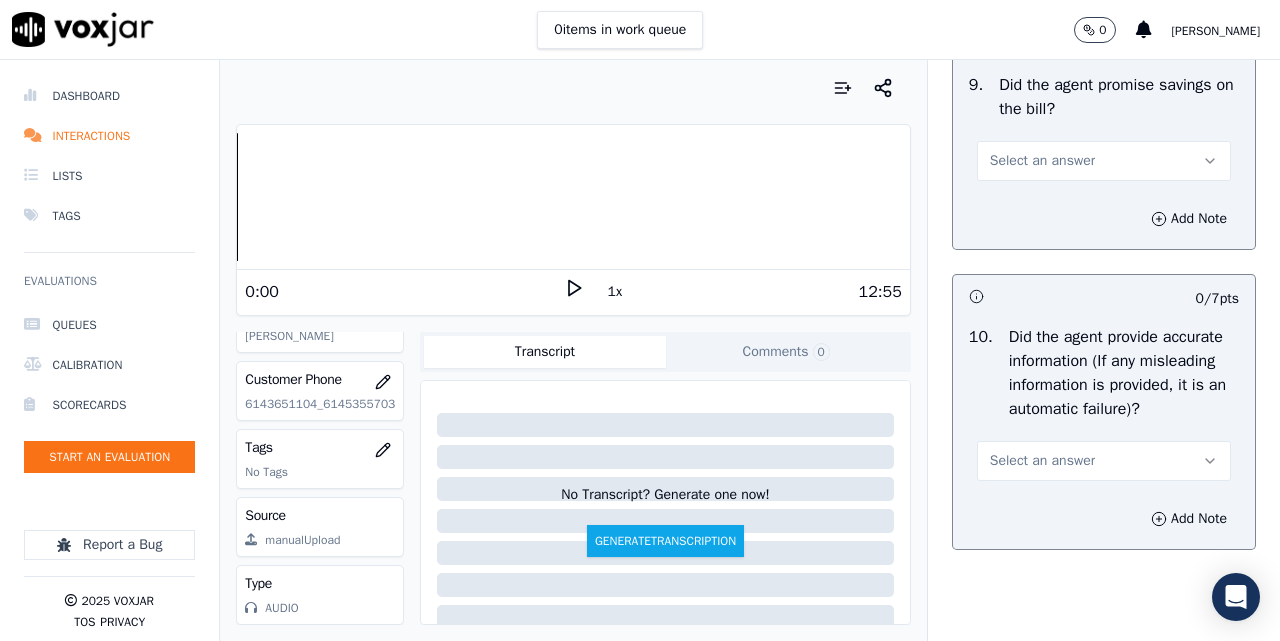 click on "Select an answer" at bounding box center (1104, 161) 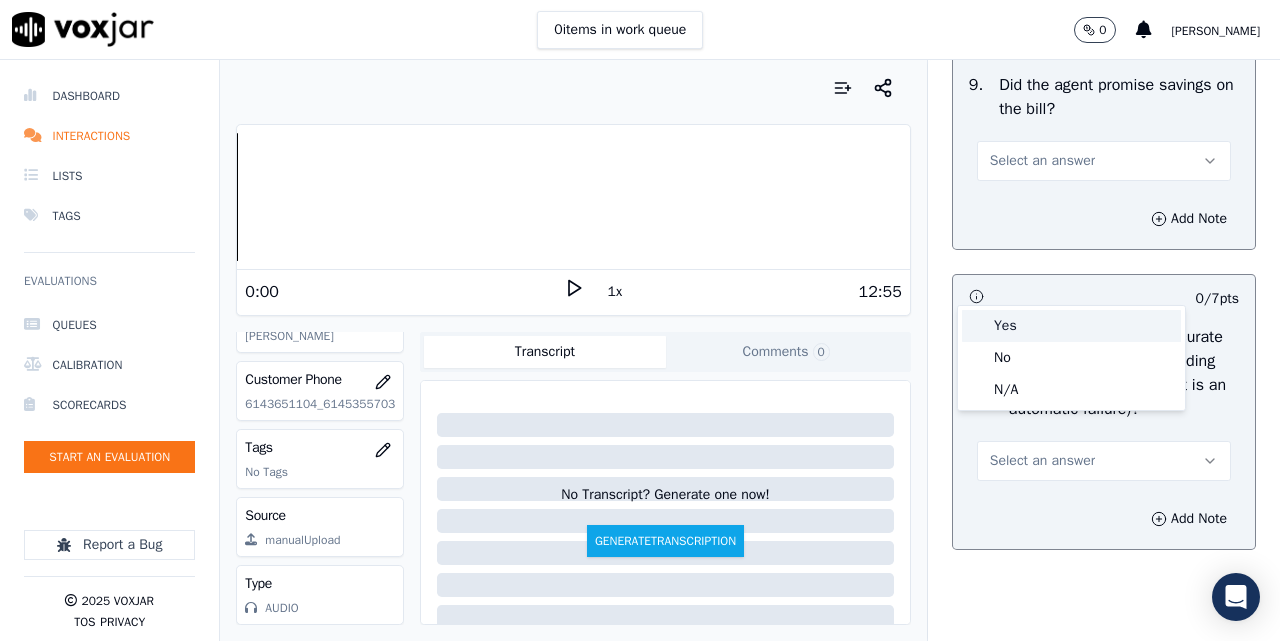 click on "Yes" at bounding box center (1071, 326) 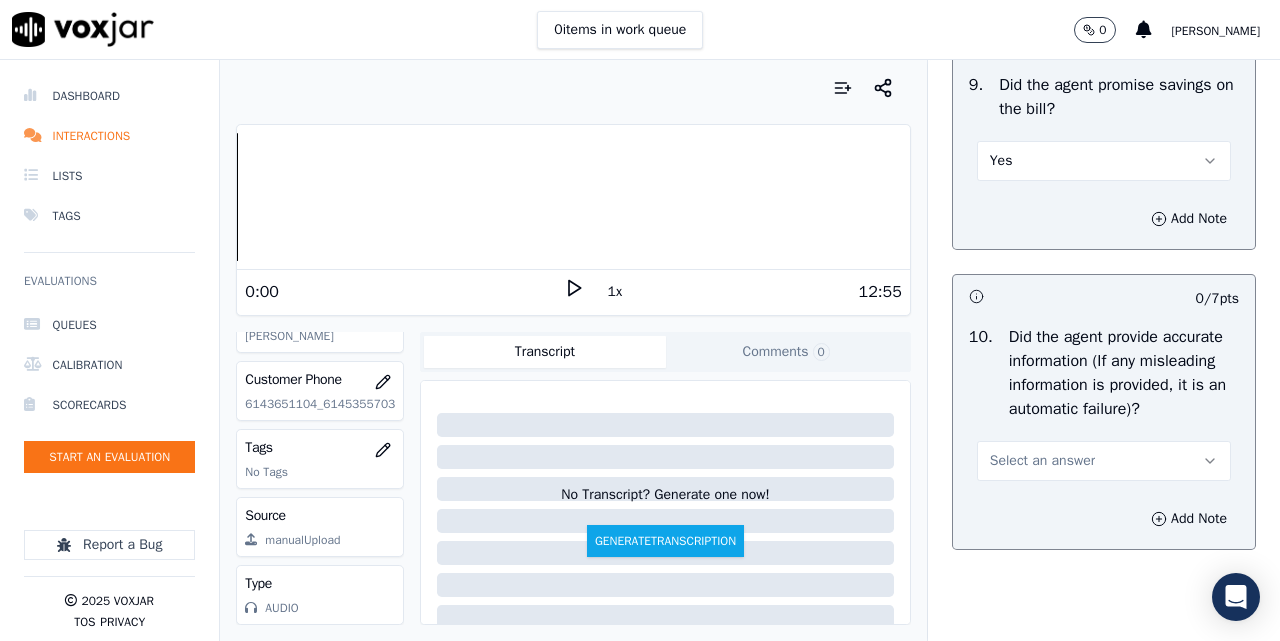 click on "Yes" at bounding box center [1104, 161] 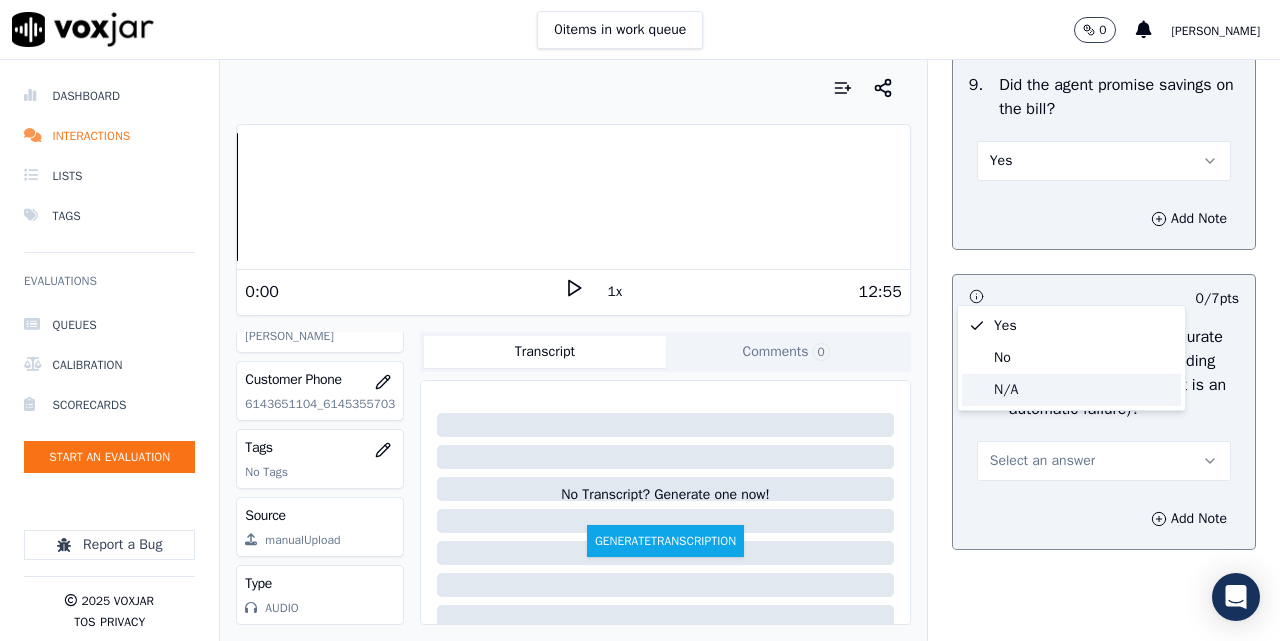 click on "N/A" 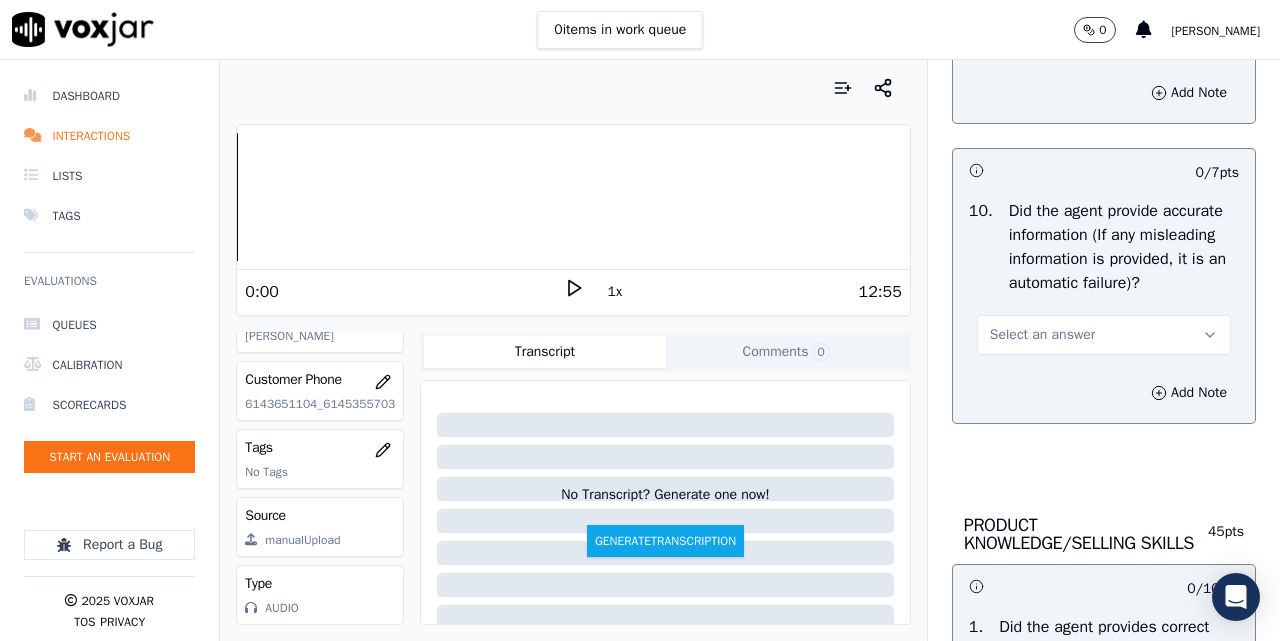 scroll, scrollTop: 2667, scrollLeft: 0, axis: vertical 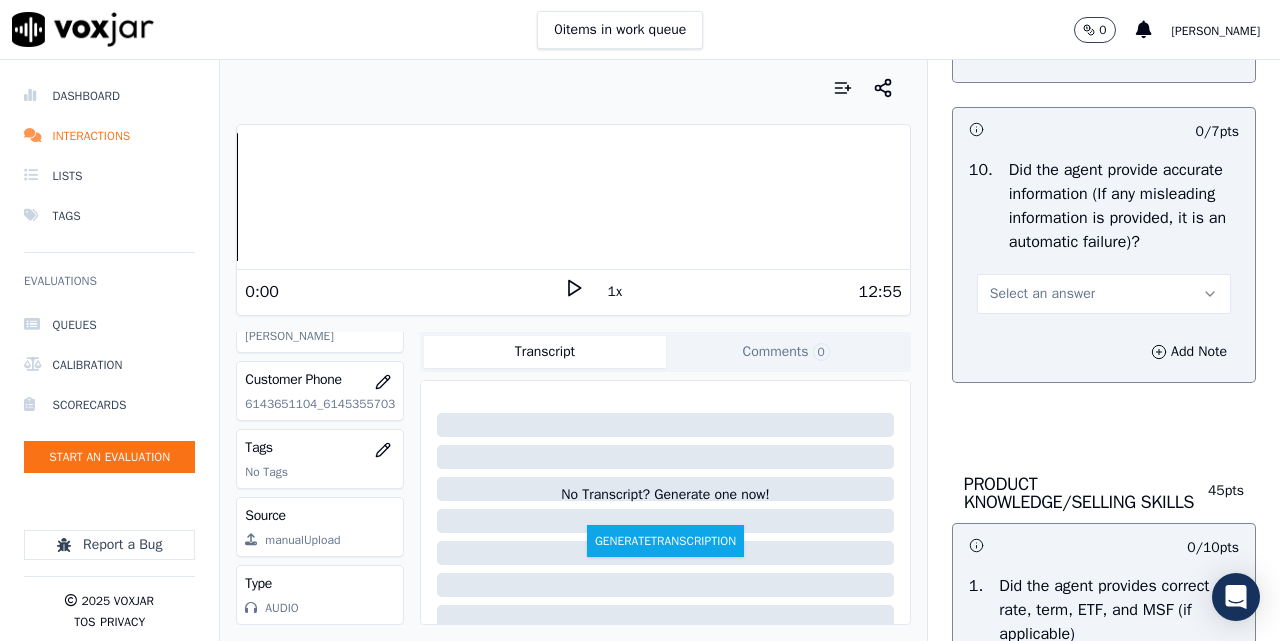 click on "Select an answer" at bounding box center [1104, 294] 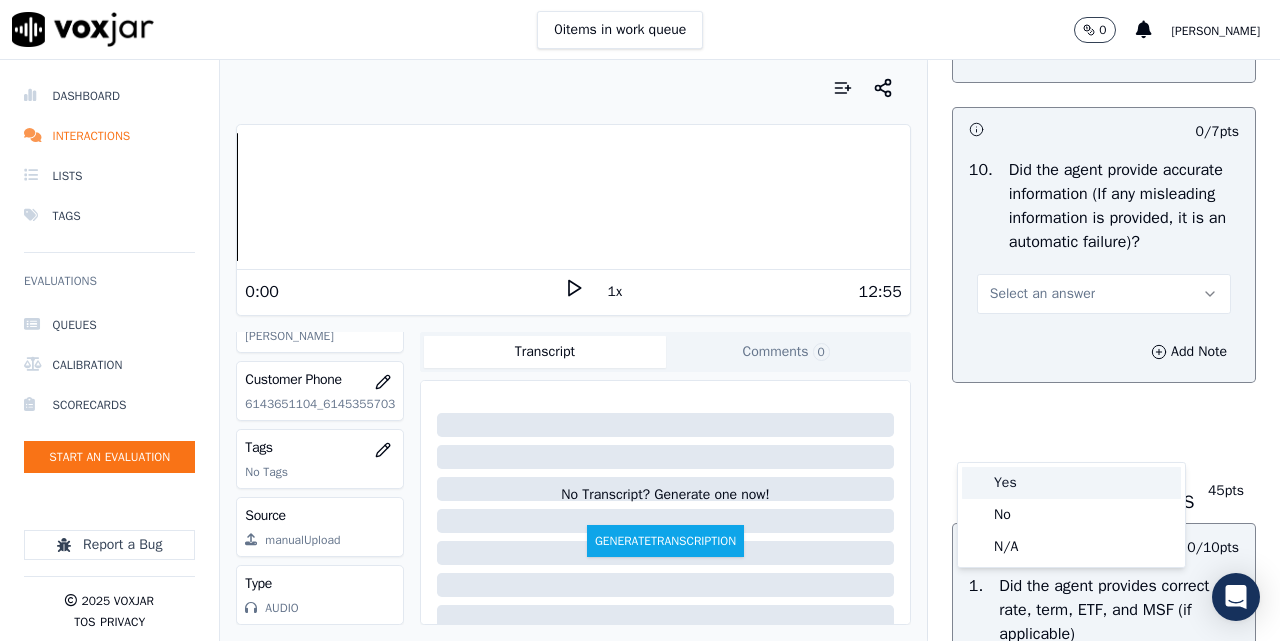 click on "Yes" at bounding box center (1071, 483) 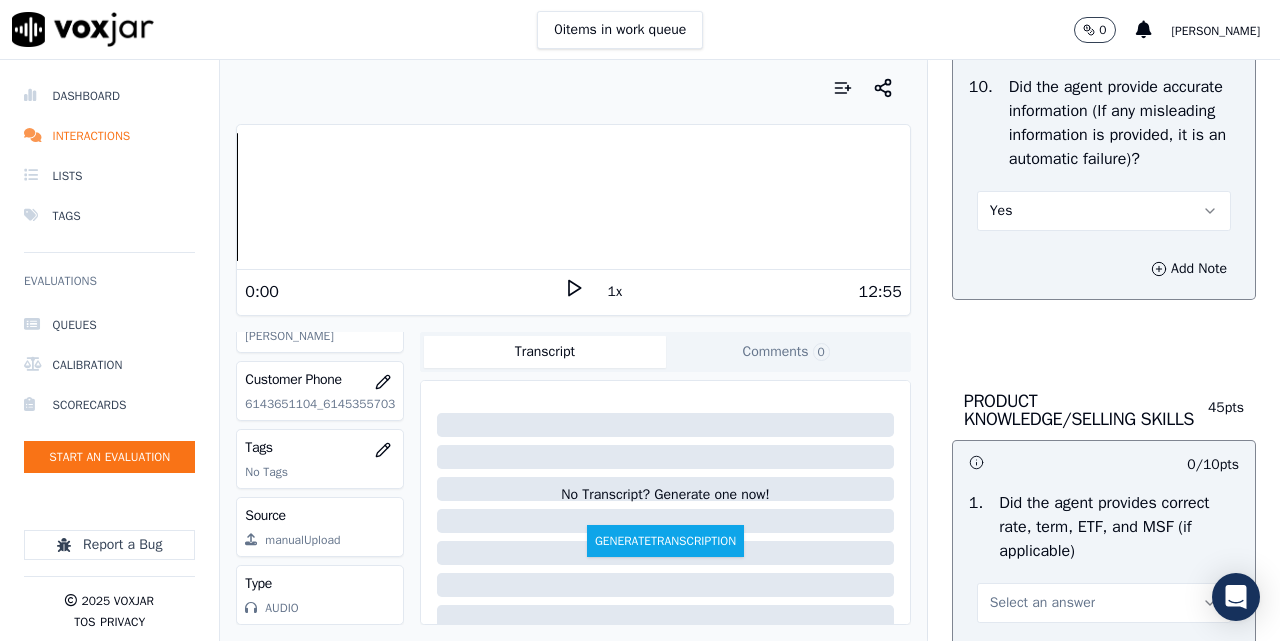 scroll, scrollTop: 3000, scrollLeft: 0, axis: vertical 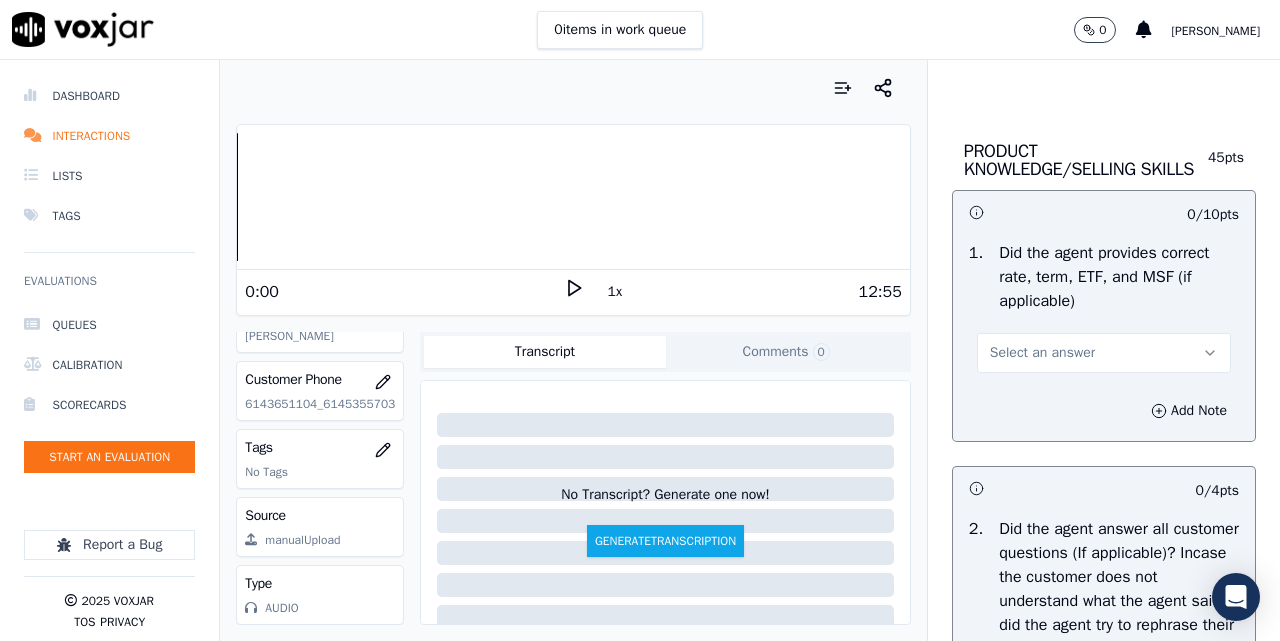 click on "Select an answer" at bounding box center [1042, 353] 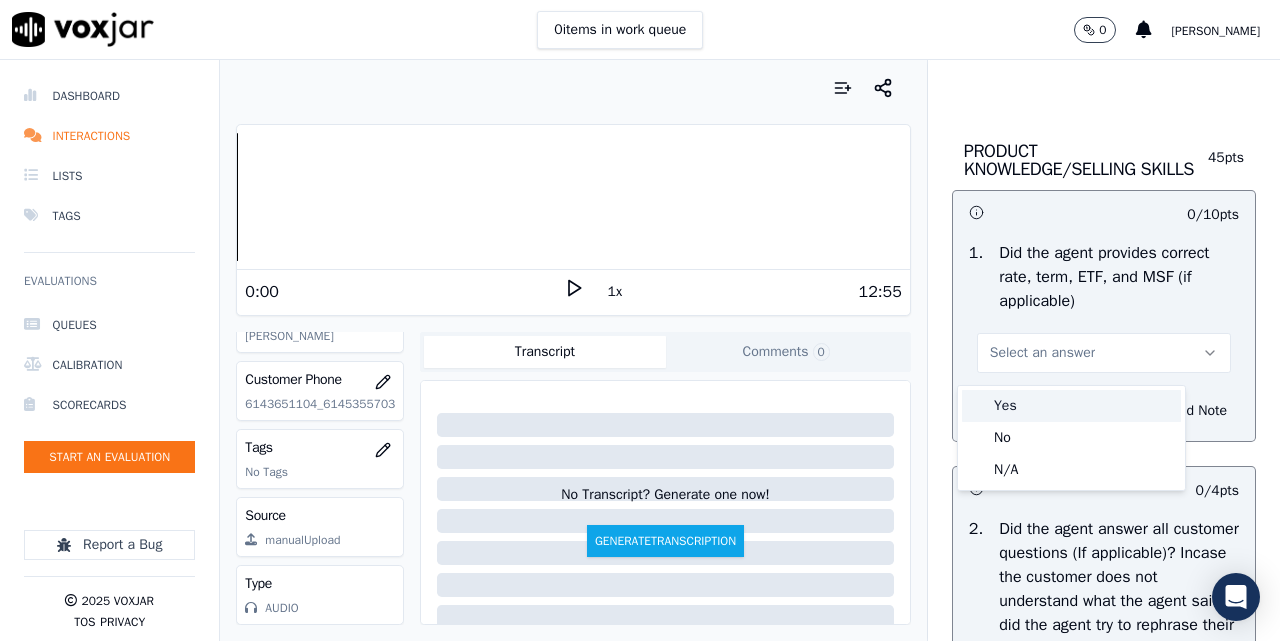 click on "Yes" at bounding box center (1071, 406) 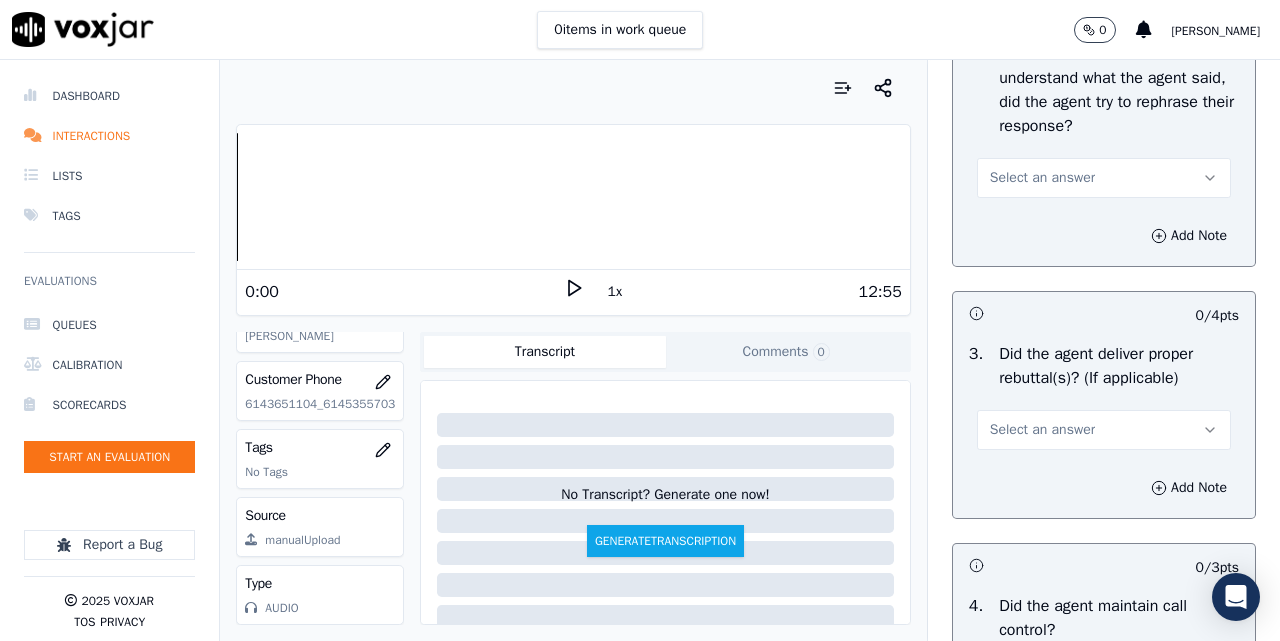 scroll, scrollTop: 3667, scrollLeft: 0, axis: vertical 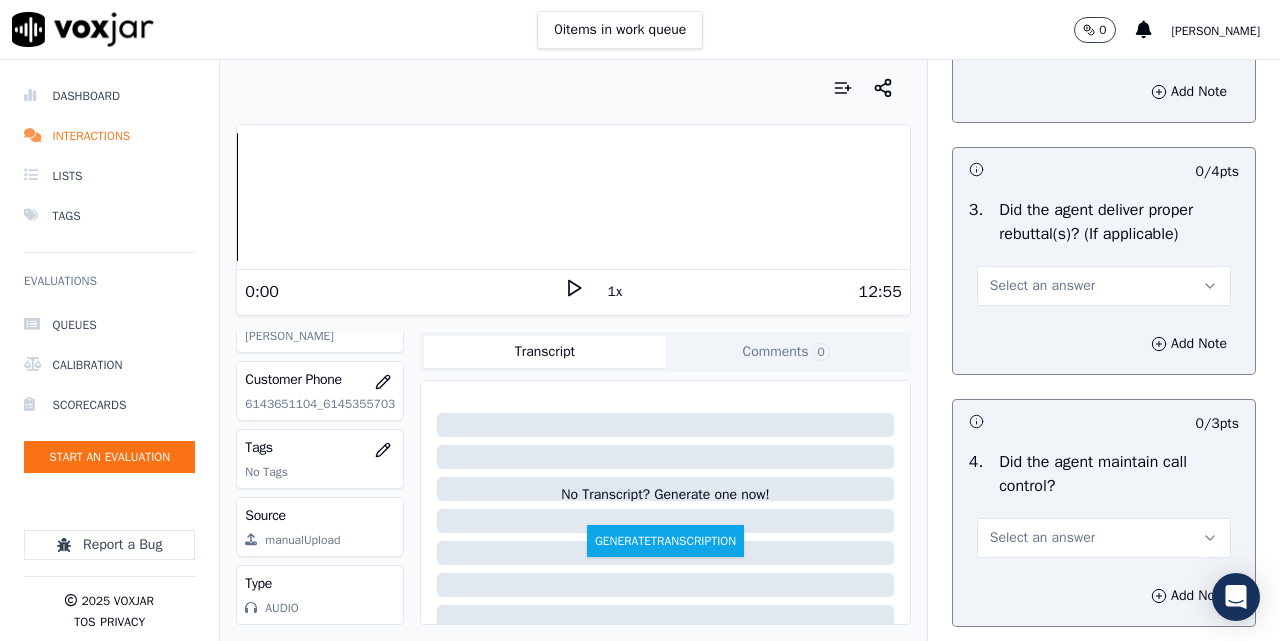 click on "Select an answer" at bounding box center (1042, 34) 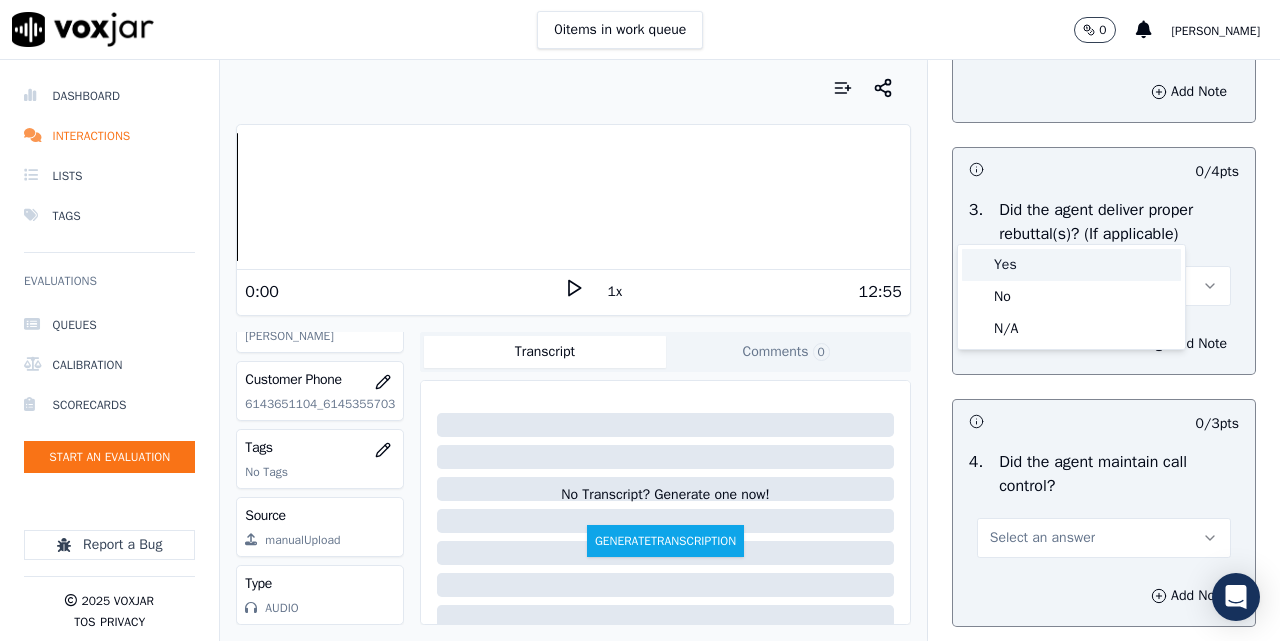 click on "Yes" at bounding box center (1071, 265) 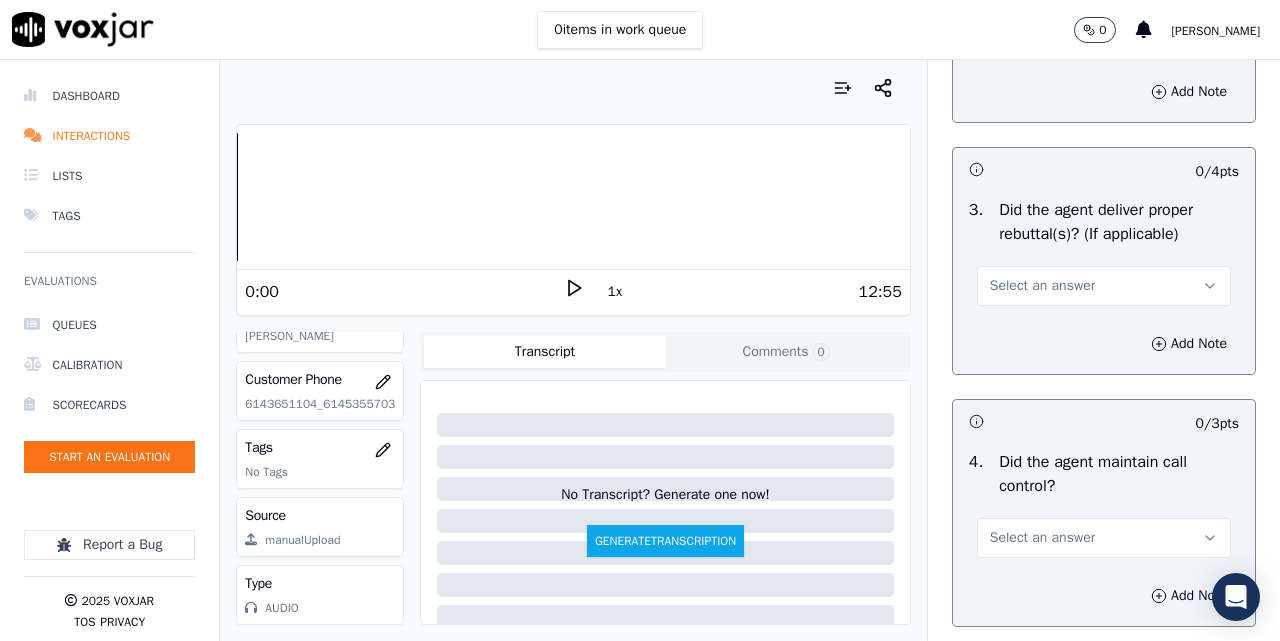 scroll, scrollTop: 3833, scrollLeft: 0, axis: vertical 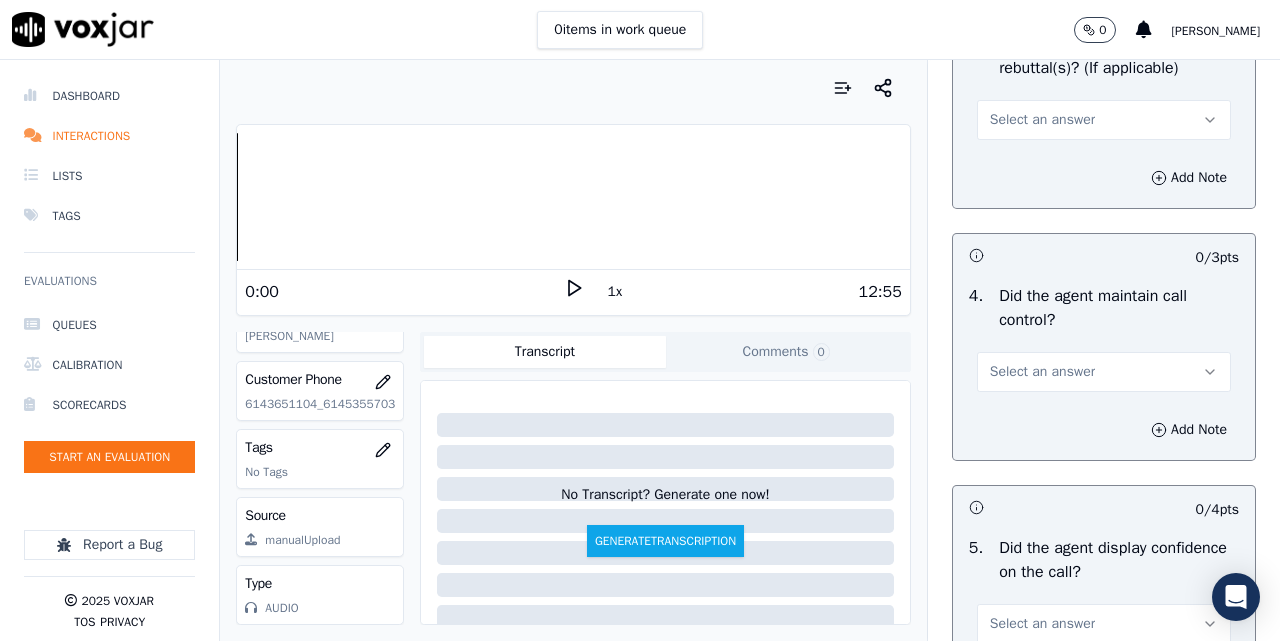 click on "Select an answer" at bounding box center (1042, 120) 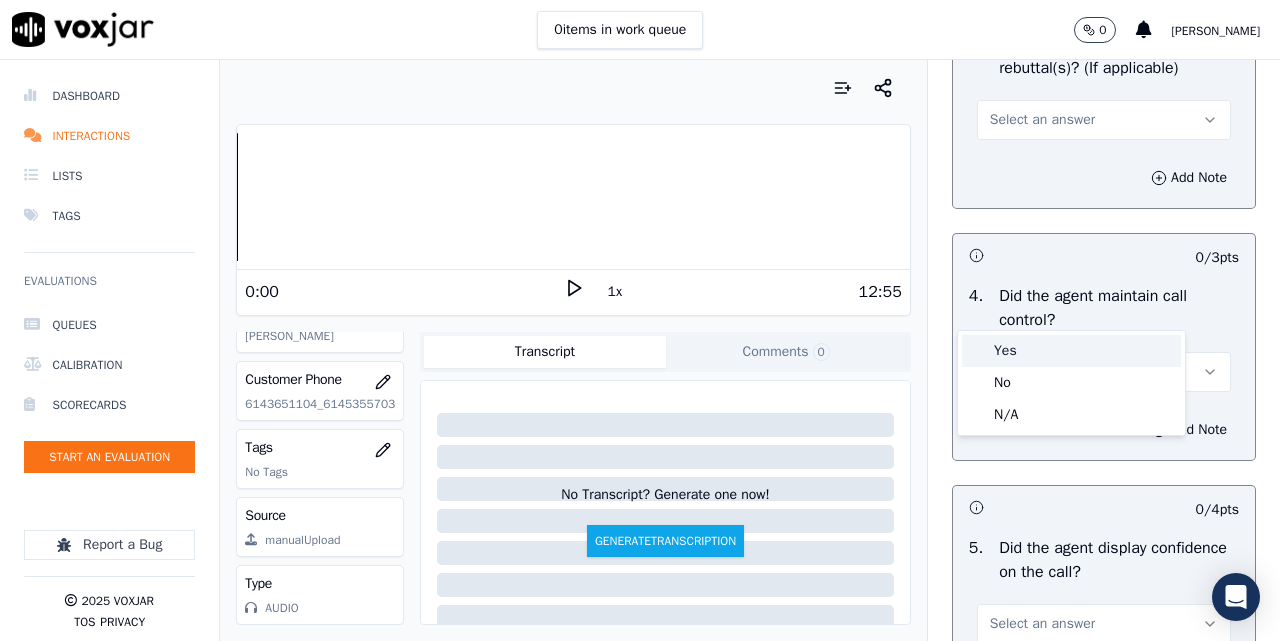 click on "Yes" at bounding box center (1071, 351) 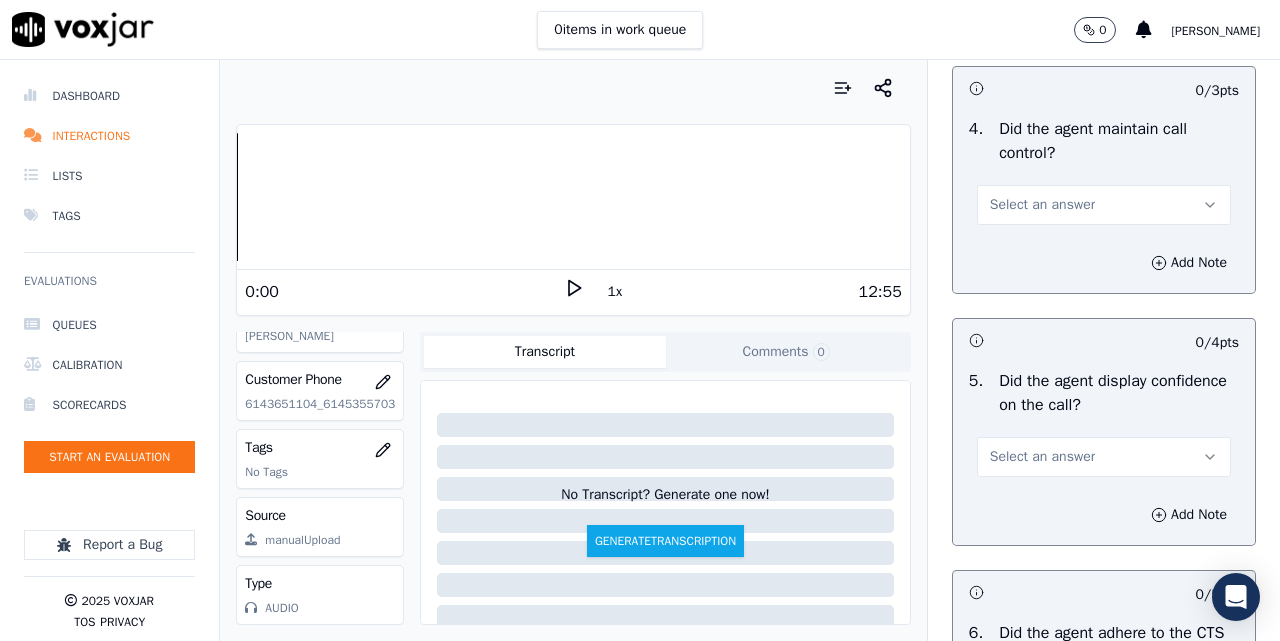 click on "Select an answer" at bounding box center [1042, 205] 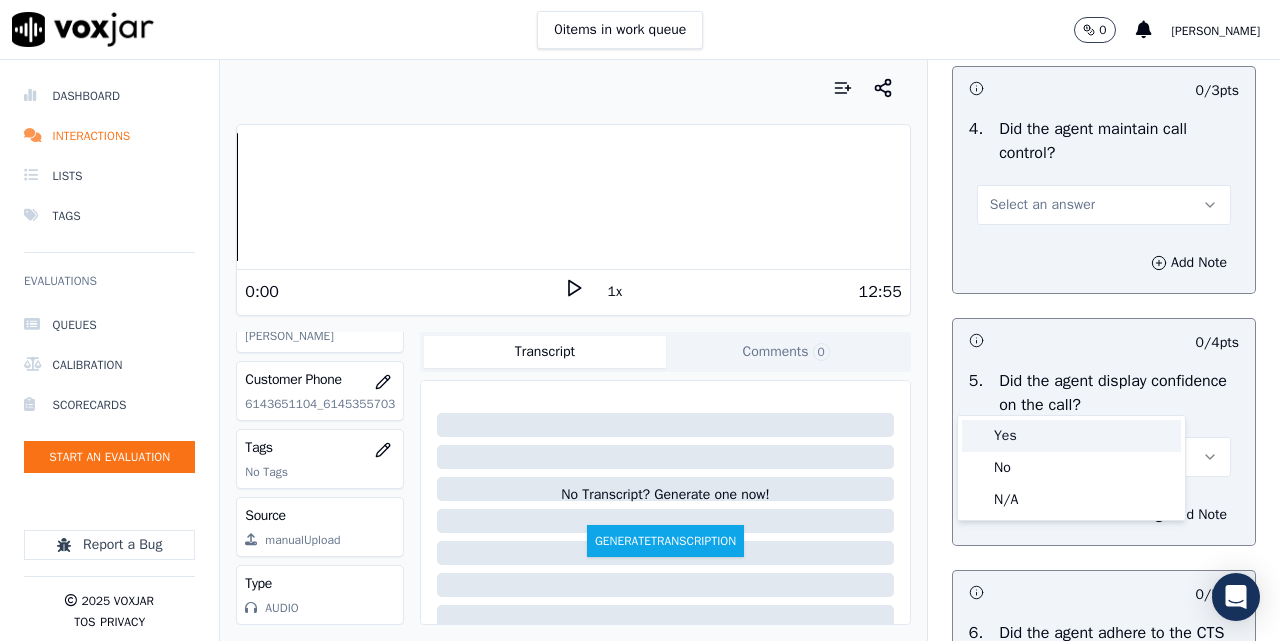 click on "Yes" at bounding box center [1071, 436] 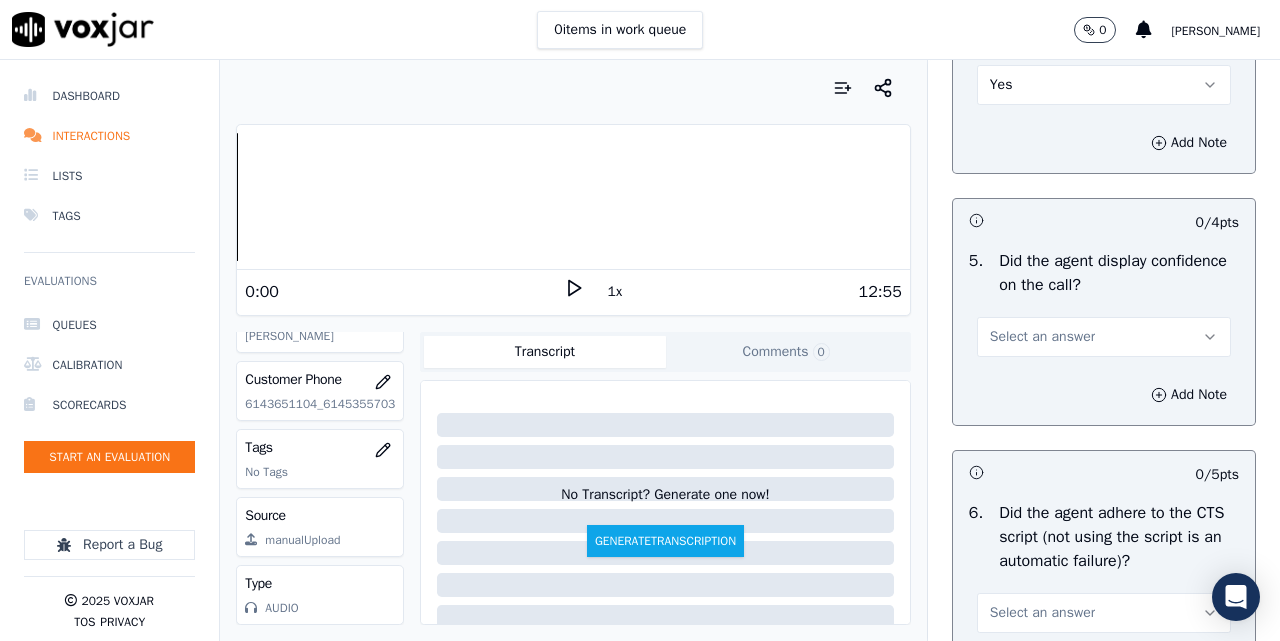 scroll, scrollTop: 4167, scrollLeft: 0, axis: vertical 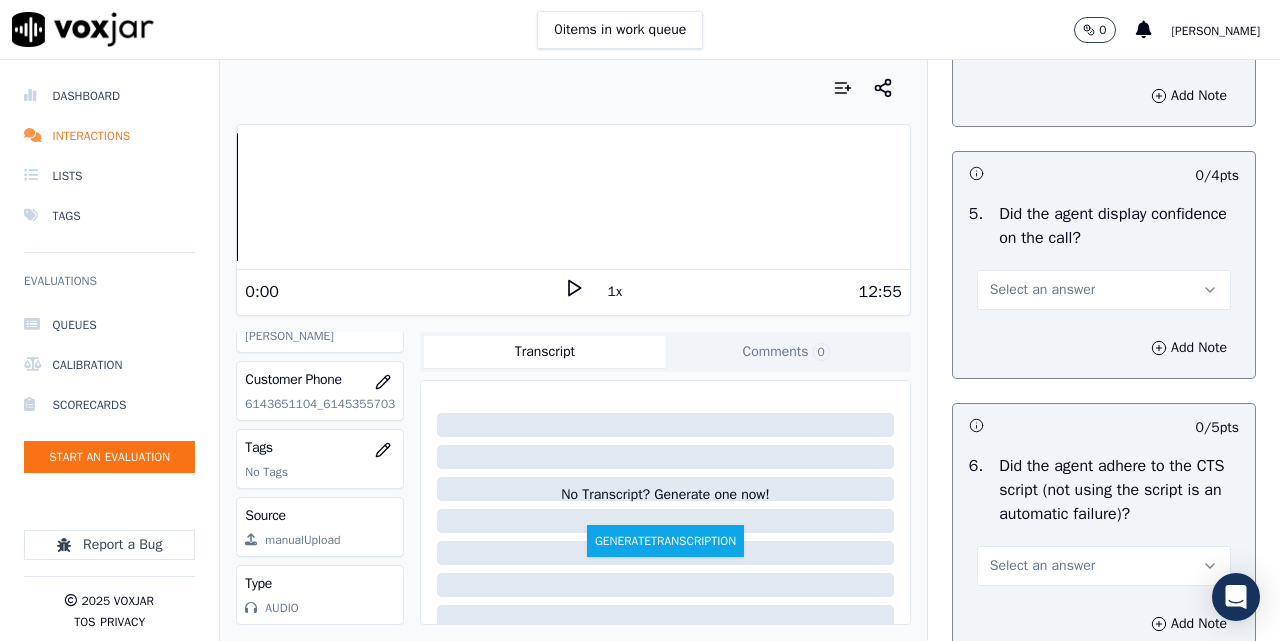 click on "Select an answer" at bounding box center [1042, 290] 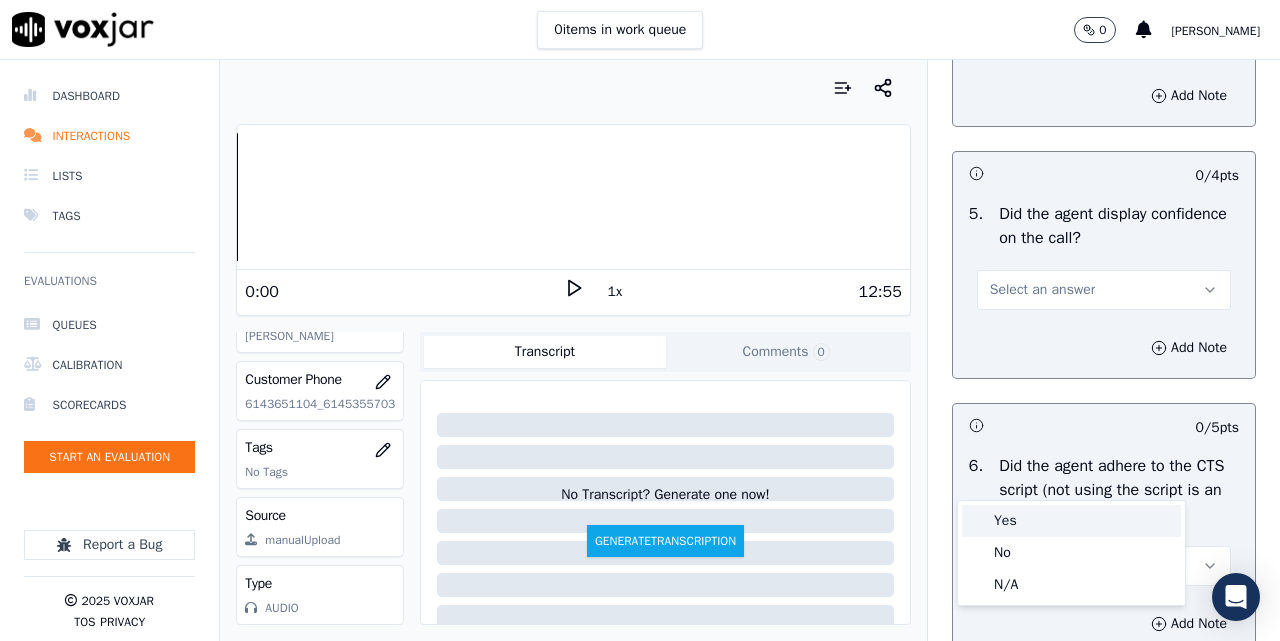 click on "Yes" at bounding box center [1071, 521] 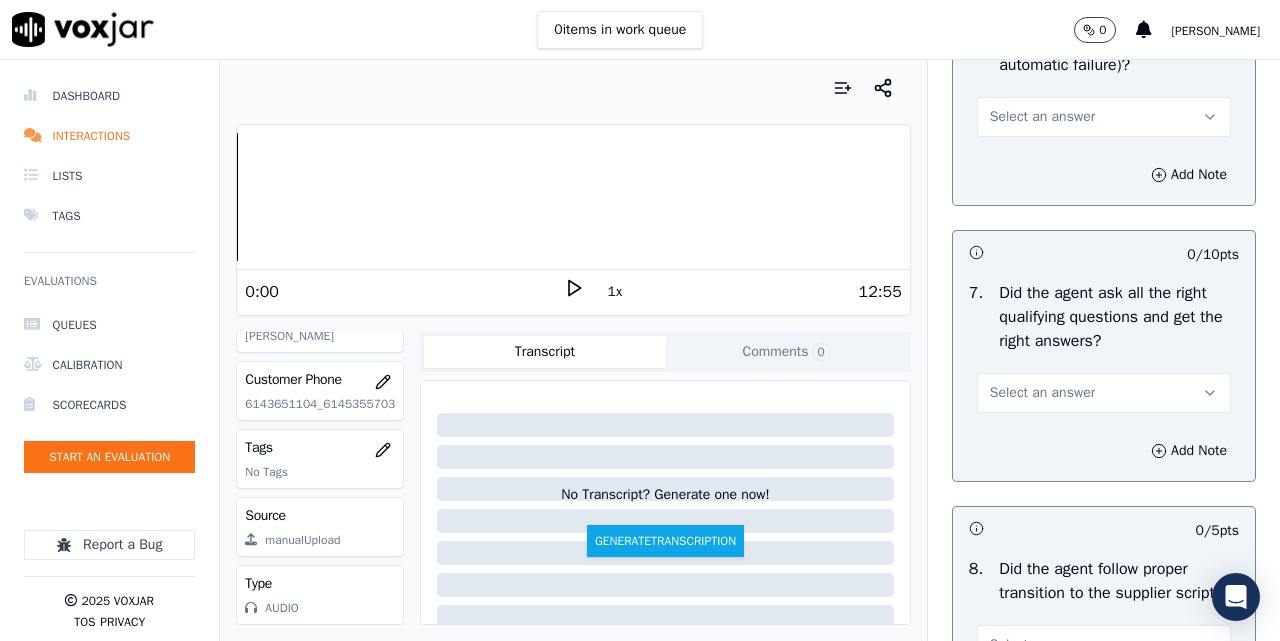 scroll, scrollTop: 4667, scrollLeft: 0, axis: vertical 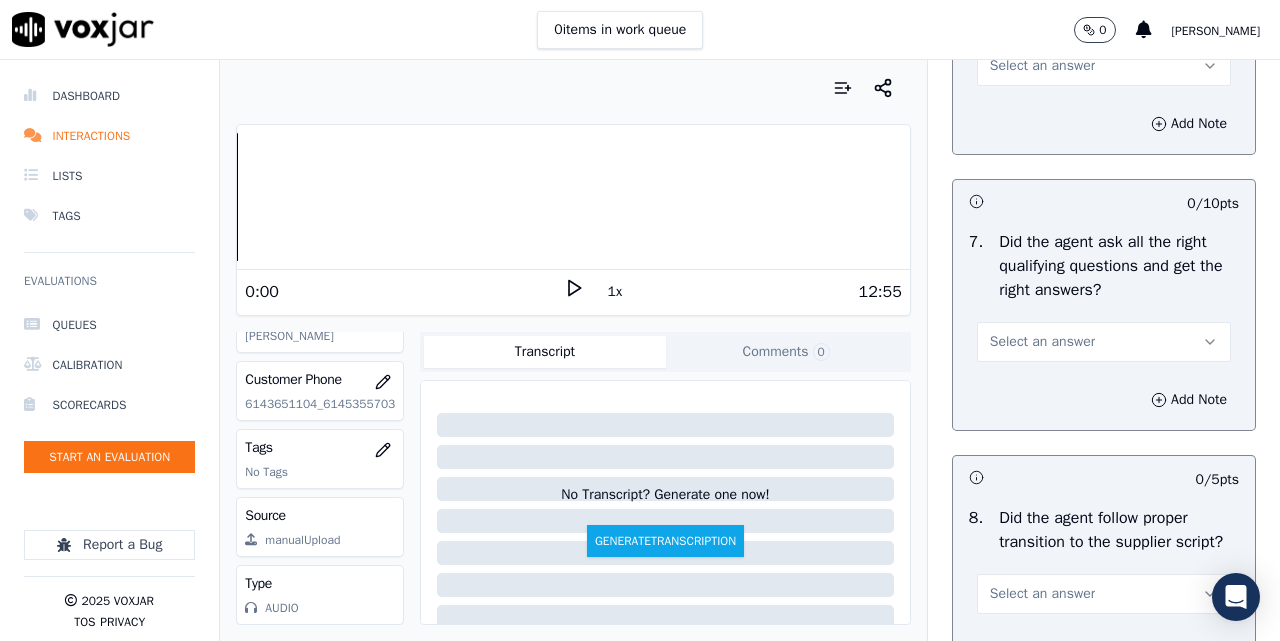click on "6 .   Did the agent adhere to the CTS script (not using the script is an automatic failure)?
Select an answer" at bounding box center (1104, 20) 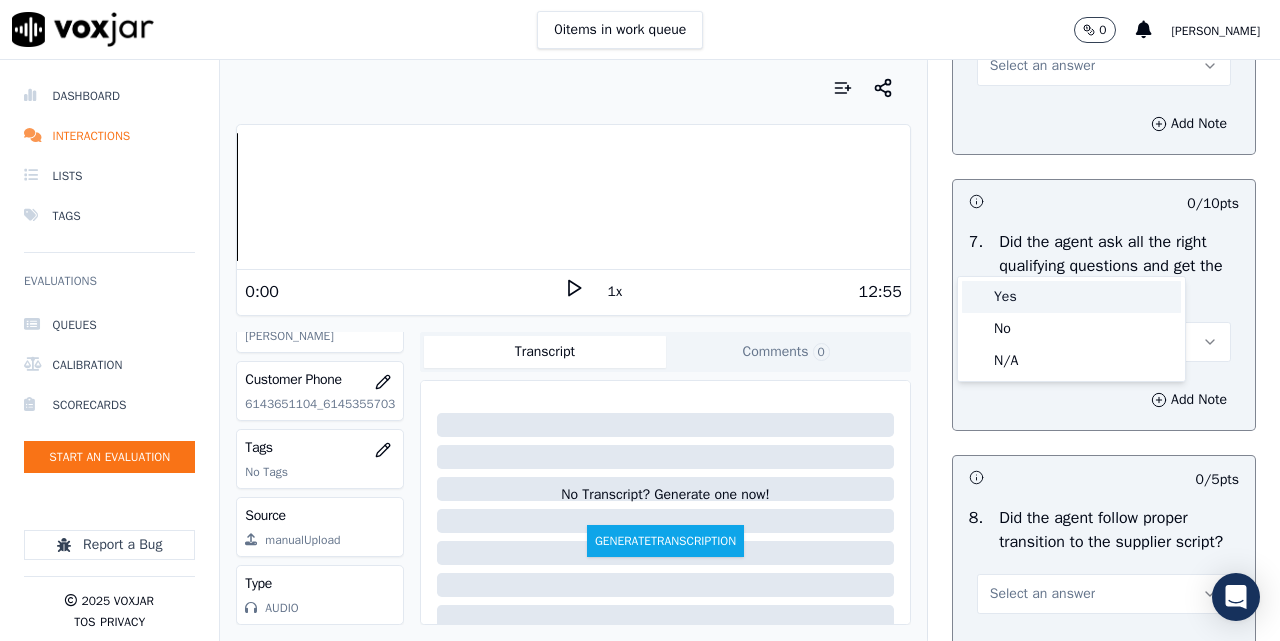click on "Yes" at bounding box center (1071, 297) 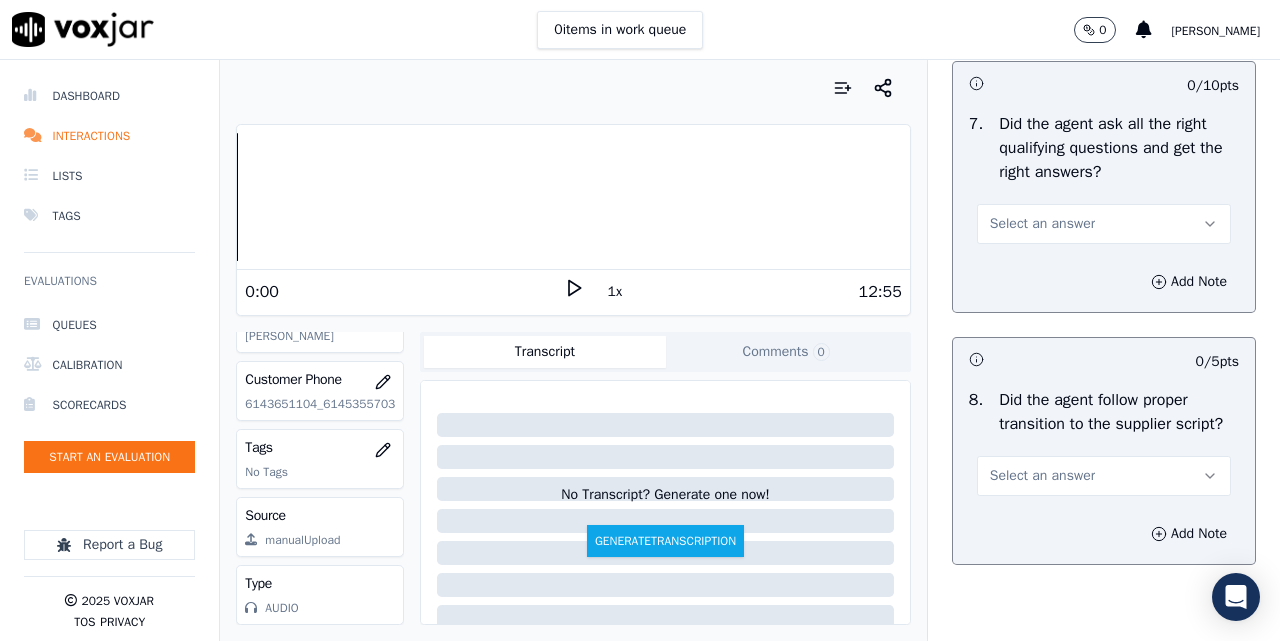 scroll, scrollTop: 4833, scrollLeft: 0, axis: vertical 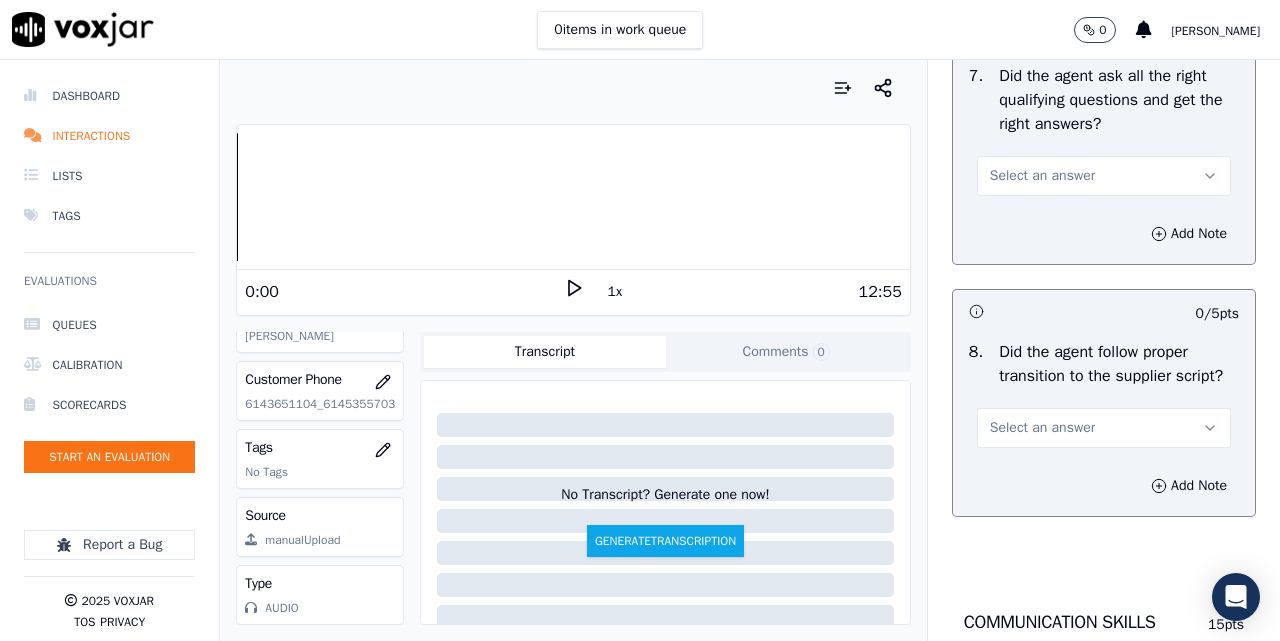 click on "Select an answer" at bounding box center (1042, 176) 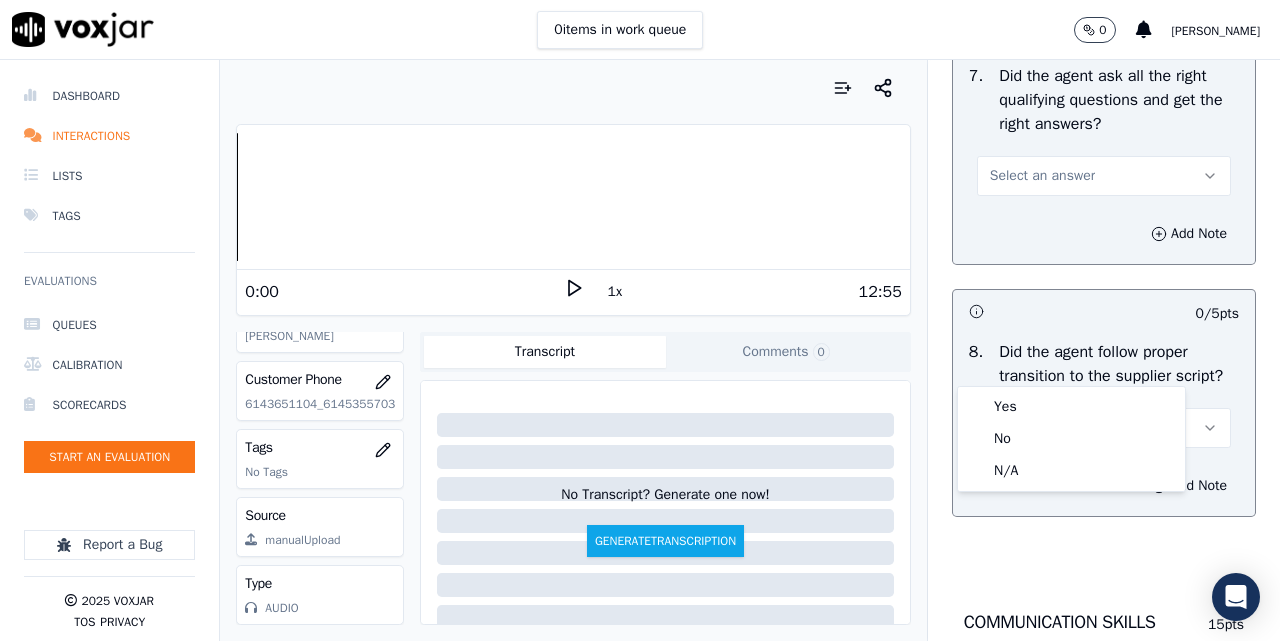 click on "Yes" at bounding box center [1071, 407] 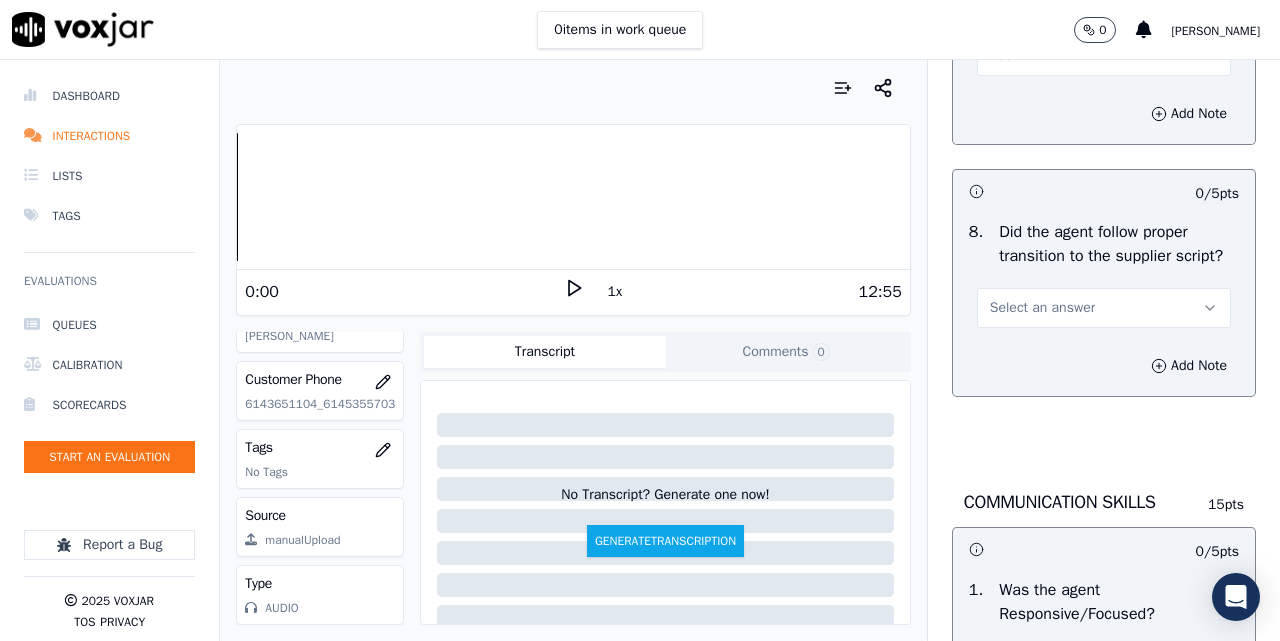 scroll, scrollTop: 5000, scrollLeft: 0, axis: vertical 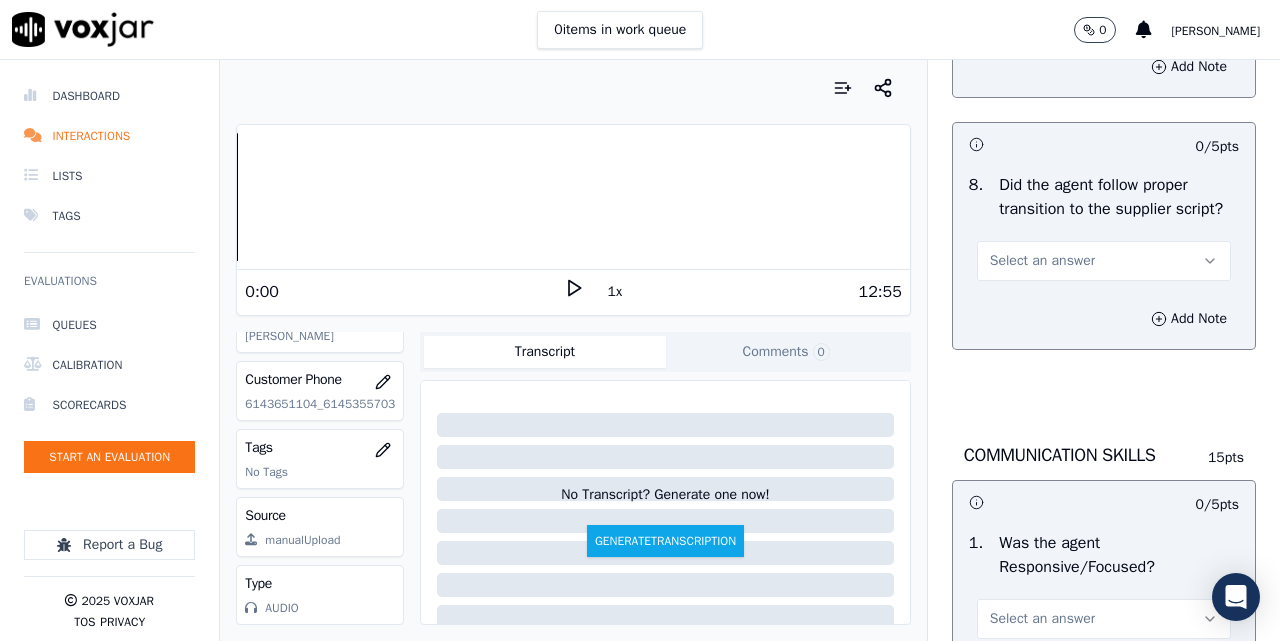 drag, startPoint x: 980, startPoint y: 471, endPoint x: 988, endPoint y: 489, distance: 19.697716 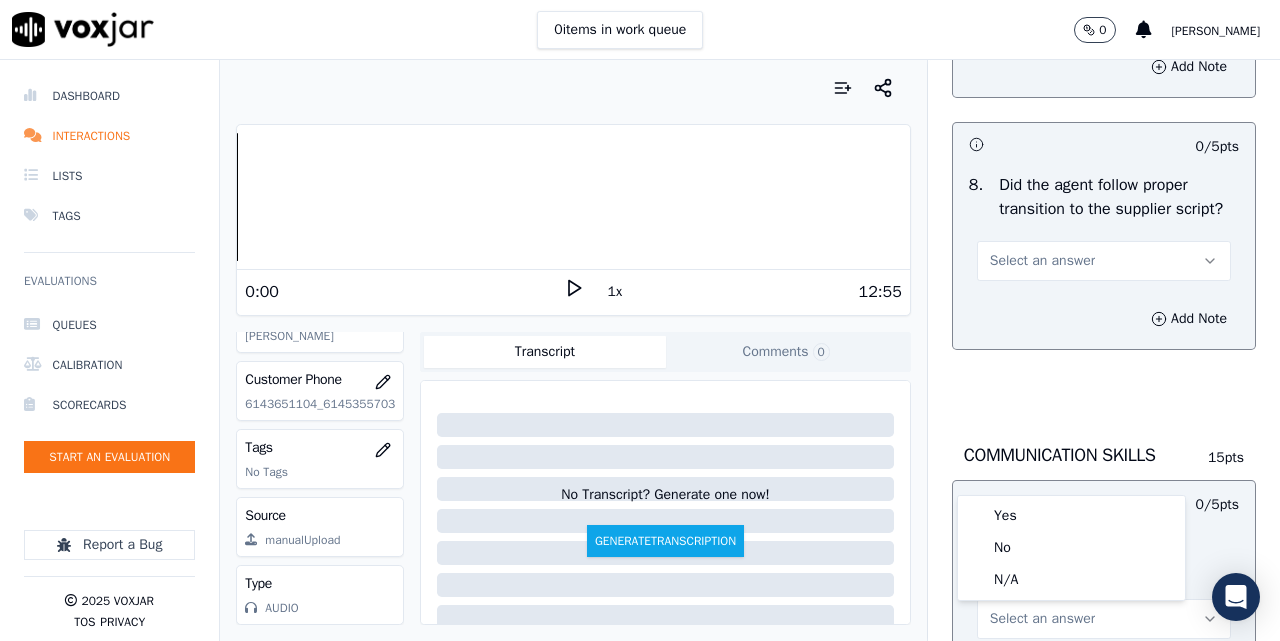 click on "Yes" at bounding box center (1071, 516) 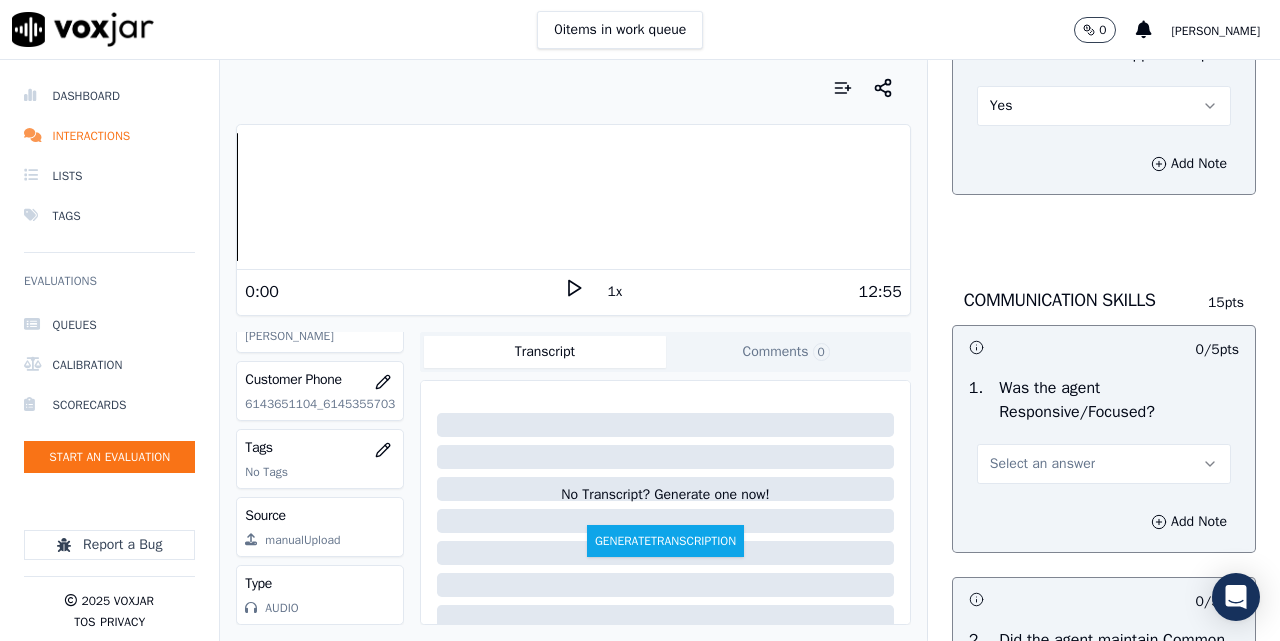 scroll, scrollTop: 5500, scrollLeft: 0, axis: vertical 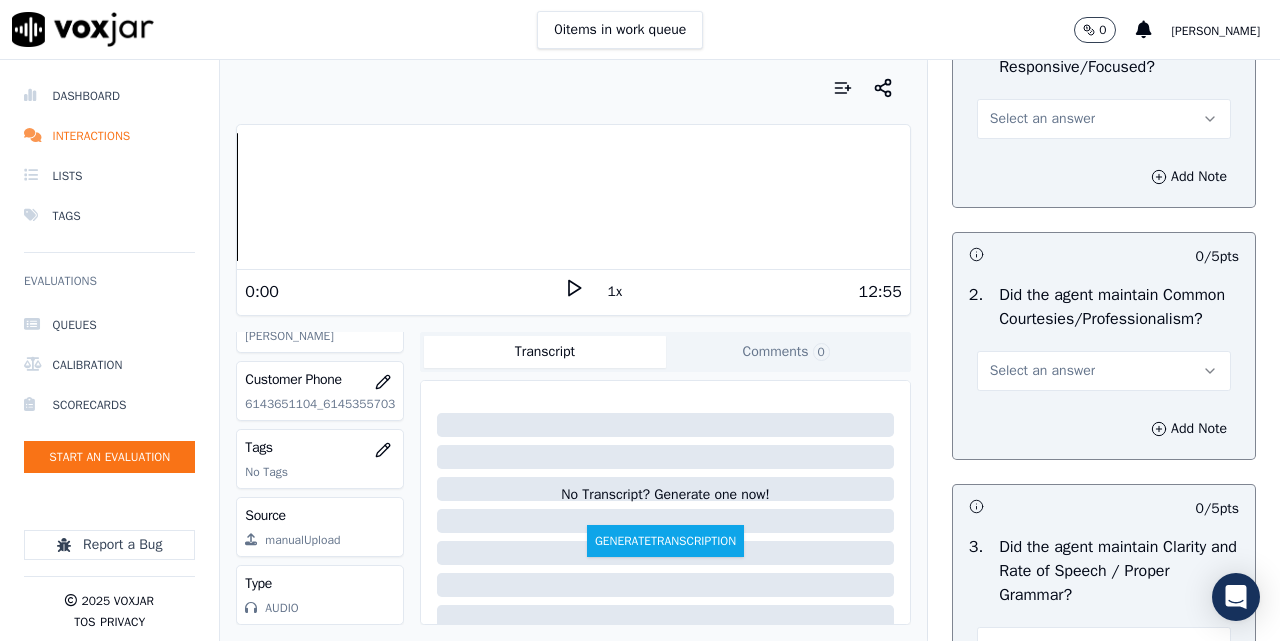 click on "Select an answer" at bounding box center (1104, 119) 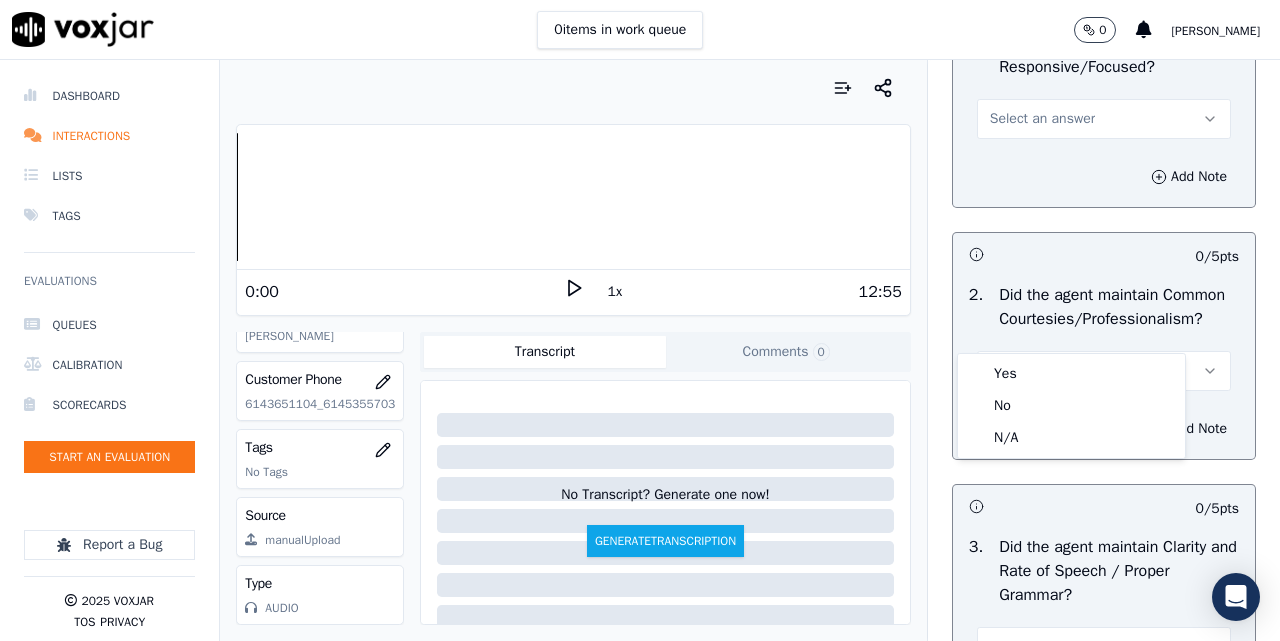 click on "Select an answer" at bounding box center [1042, 119] 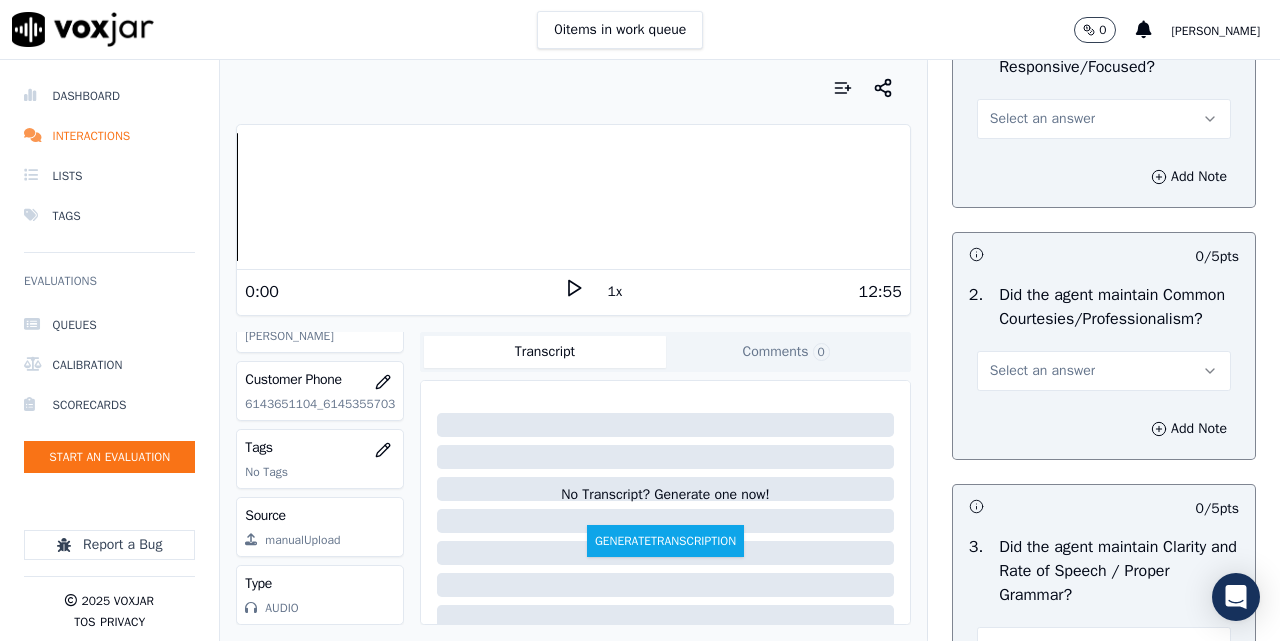 click on "Select an answer" at bounding box center (1042, 119) 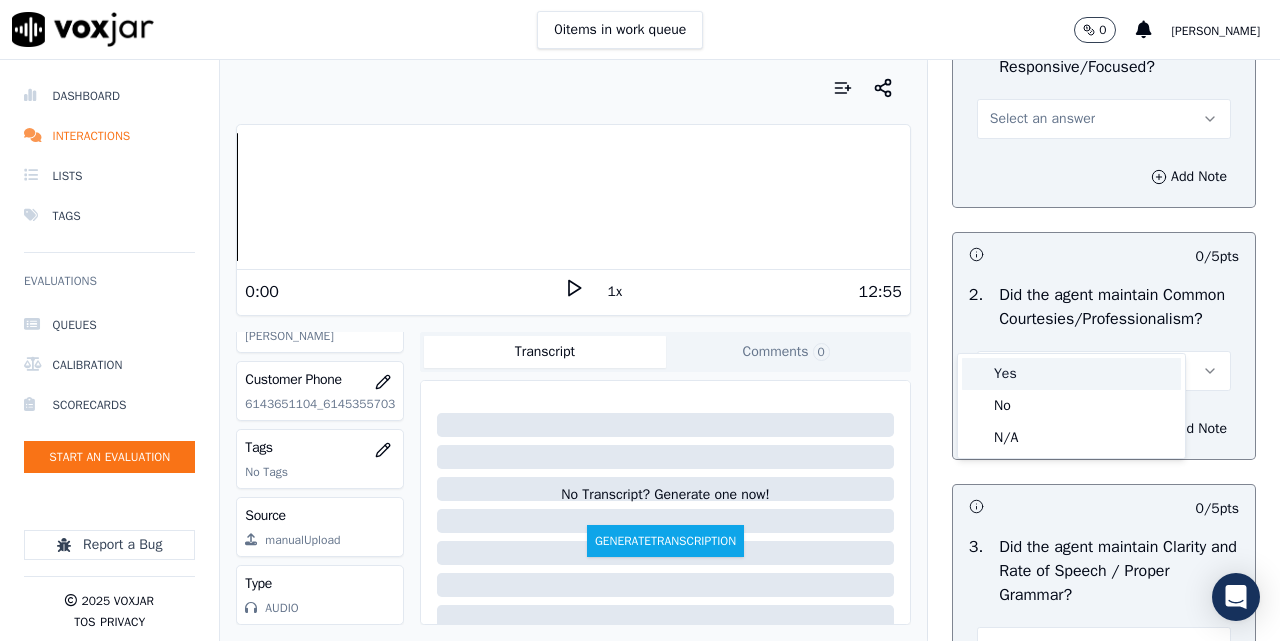 click on "Yes" at bounding box center (1071, 374) 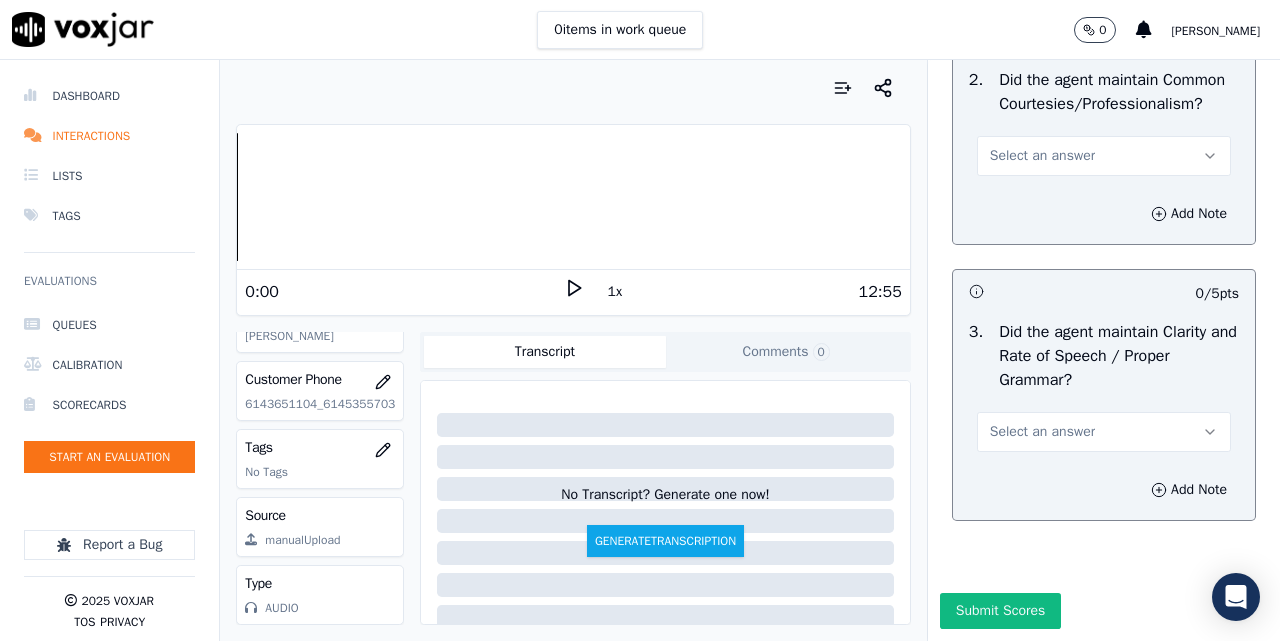 scroll, scrollTop: 5994, scrollLeft: 0, axis: vertical 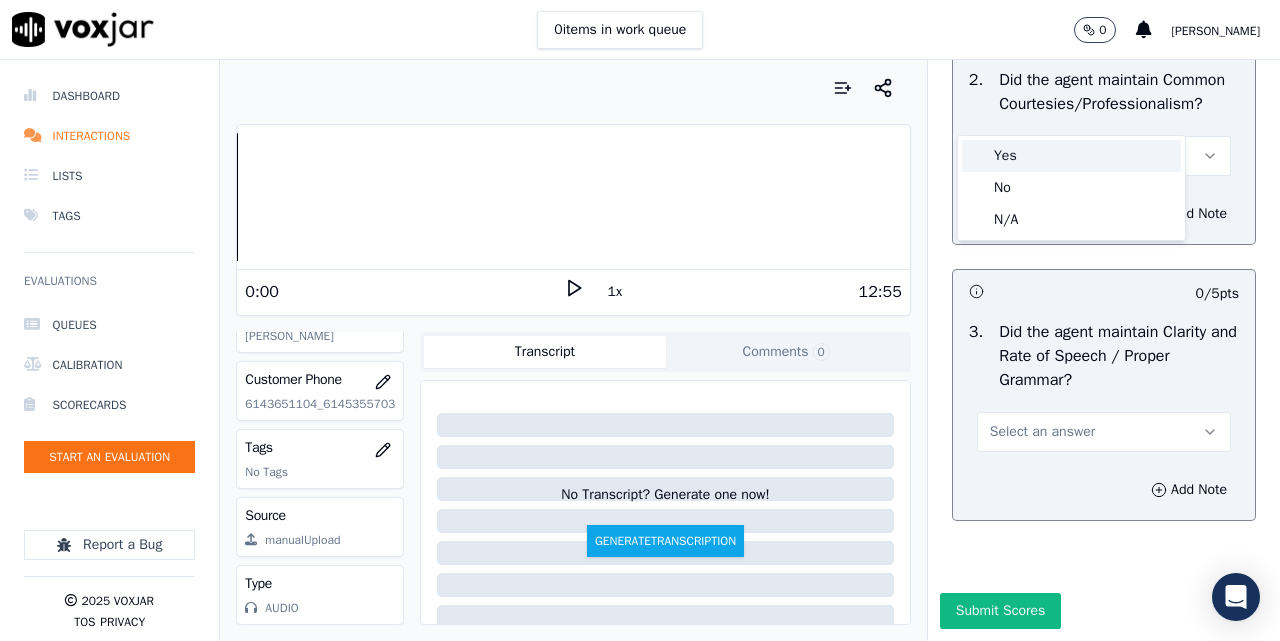 click on "Yes" at bounding box center [1071, 156] 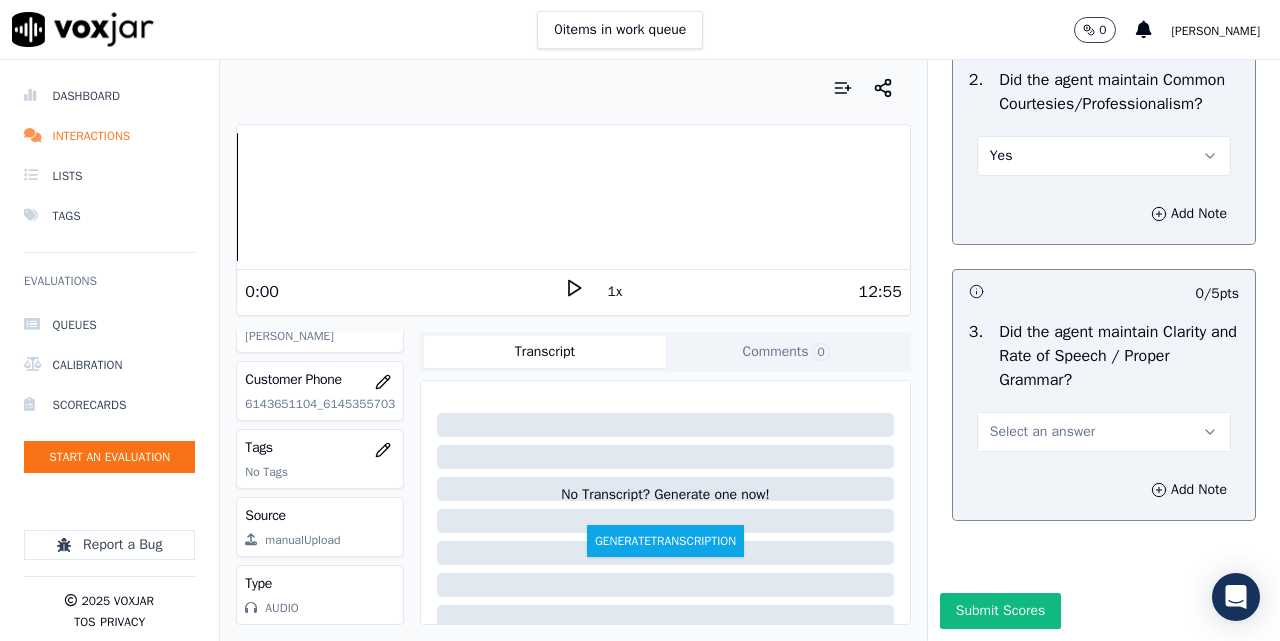 drag, startPoint x: 1024, startPoint y: 366, endPoint x: 1016, endPoint y: 399, distance: 33.955853 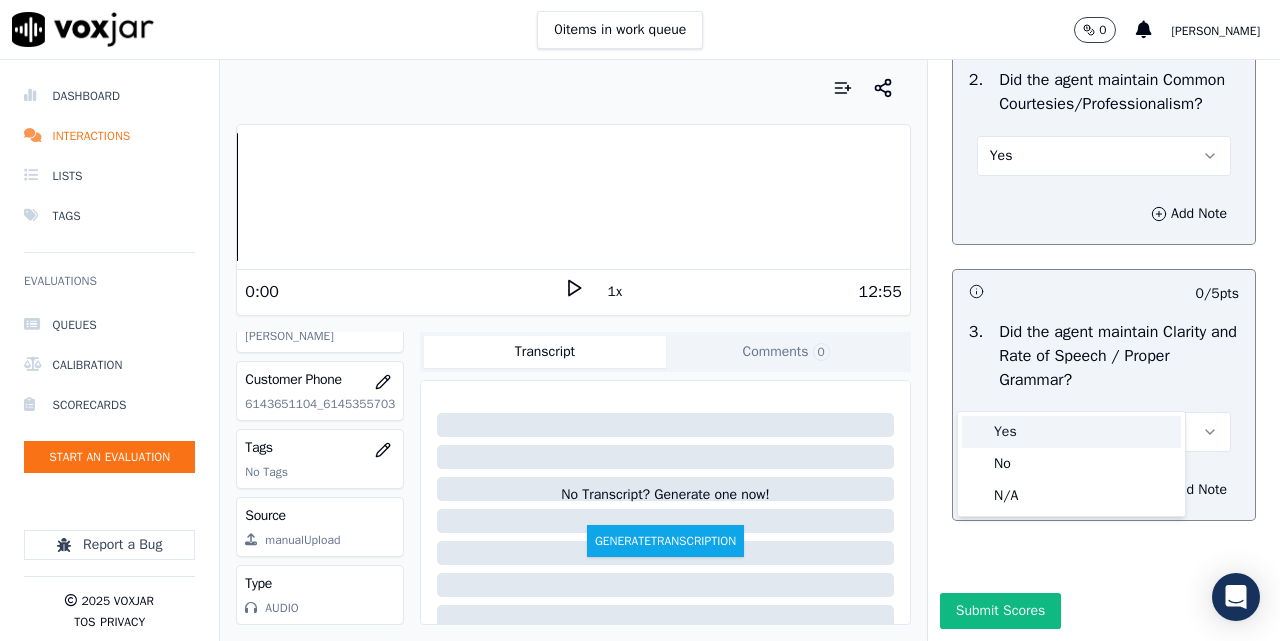 click on "Yes" at bounding box center [1071, 432] 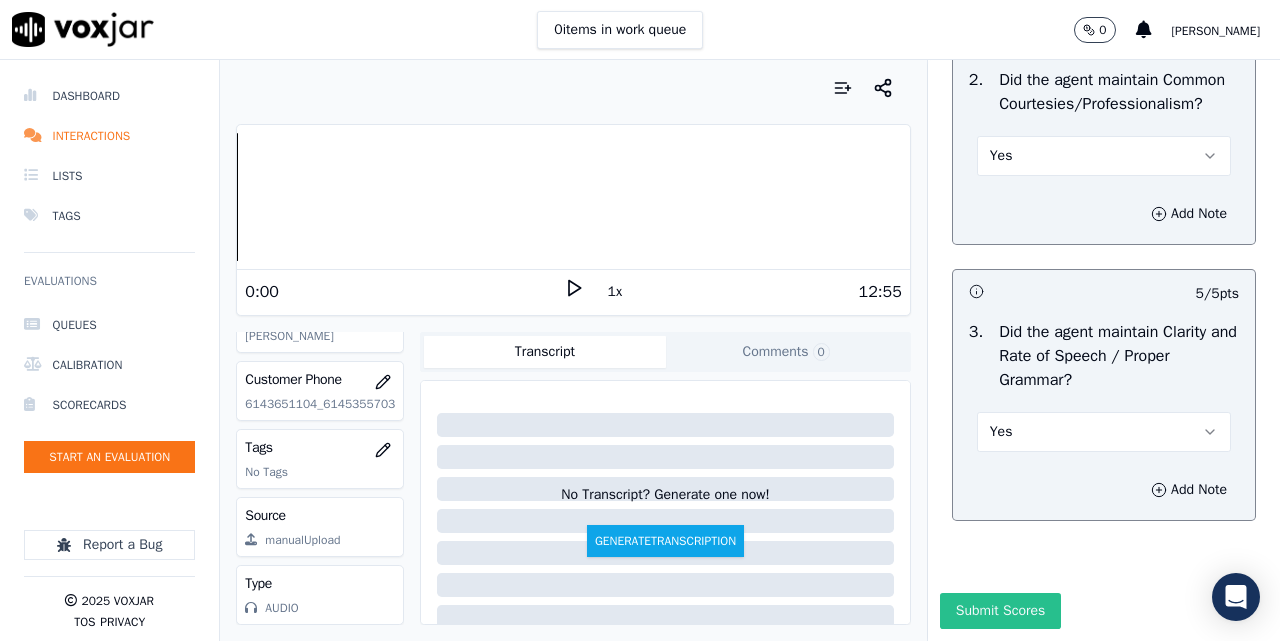 click on "Submit Scores" at bounding box center (1000, 611) 